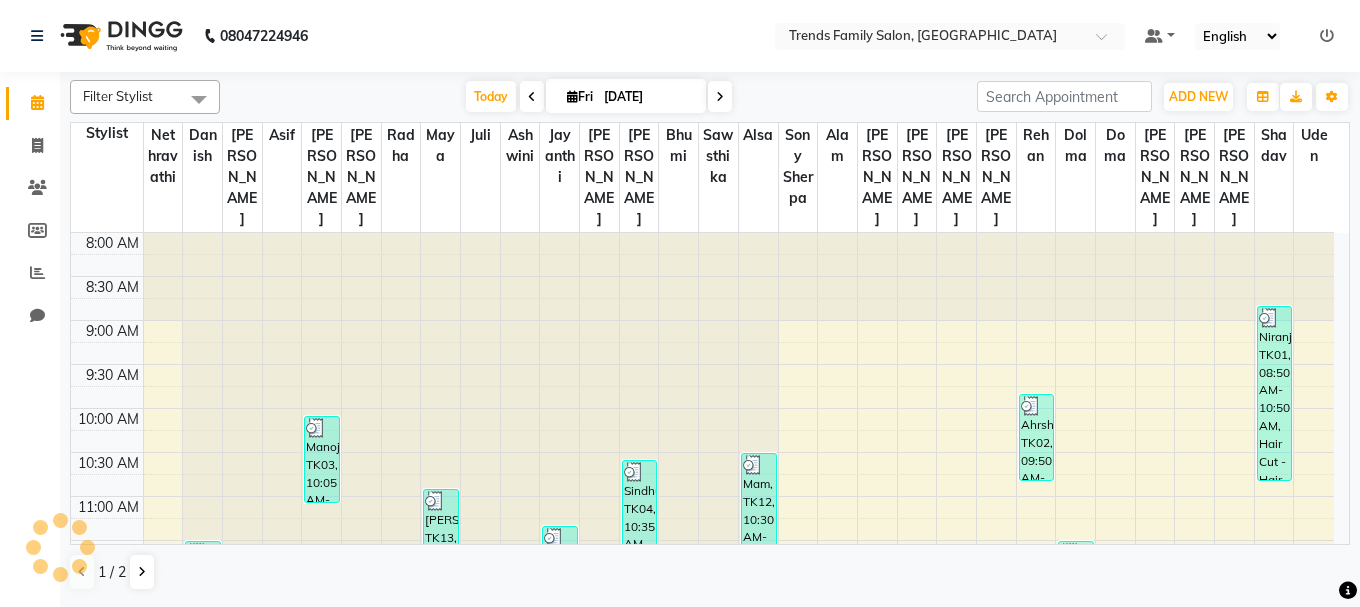 scroll, scrollTop: 0, scrollLeft: 0, axis: both 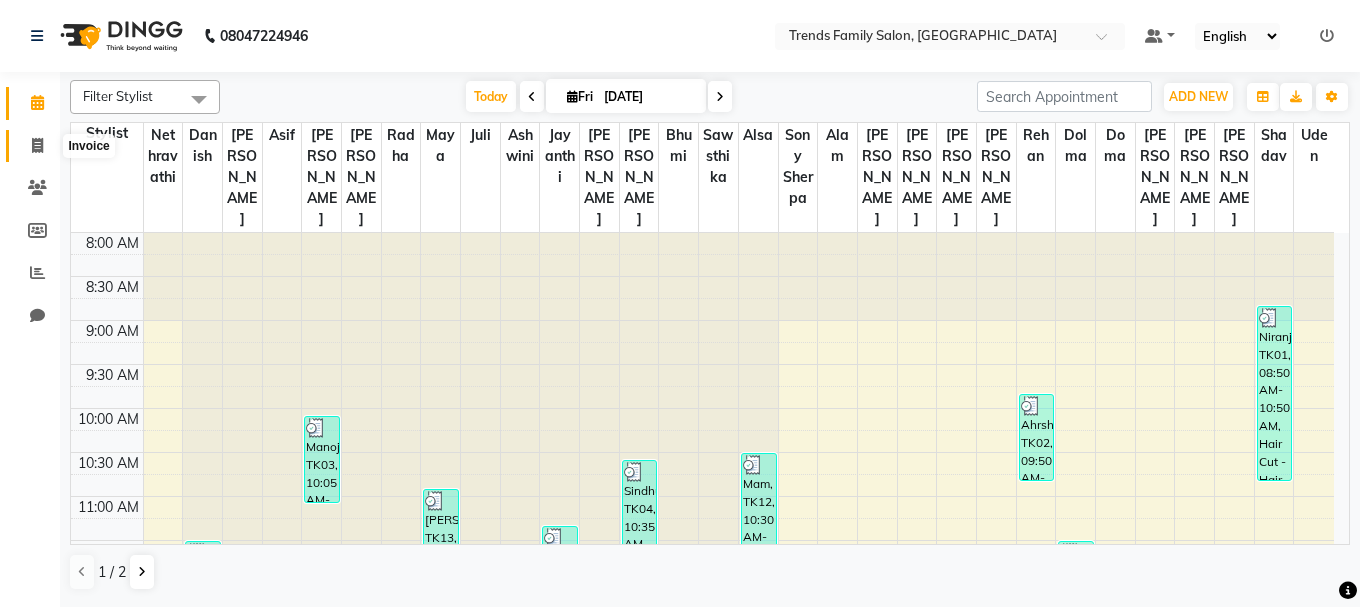 click 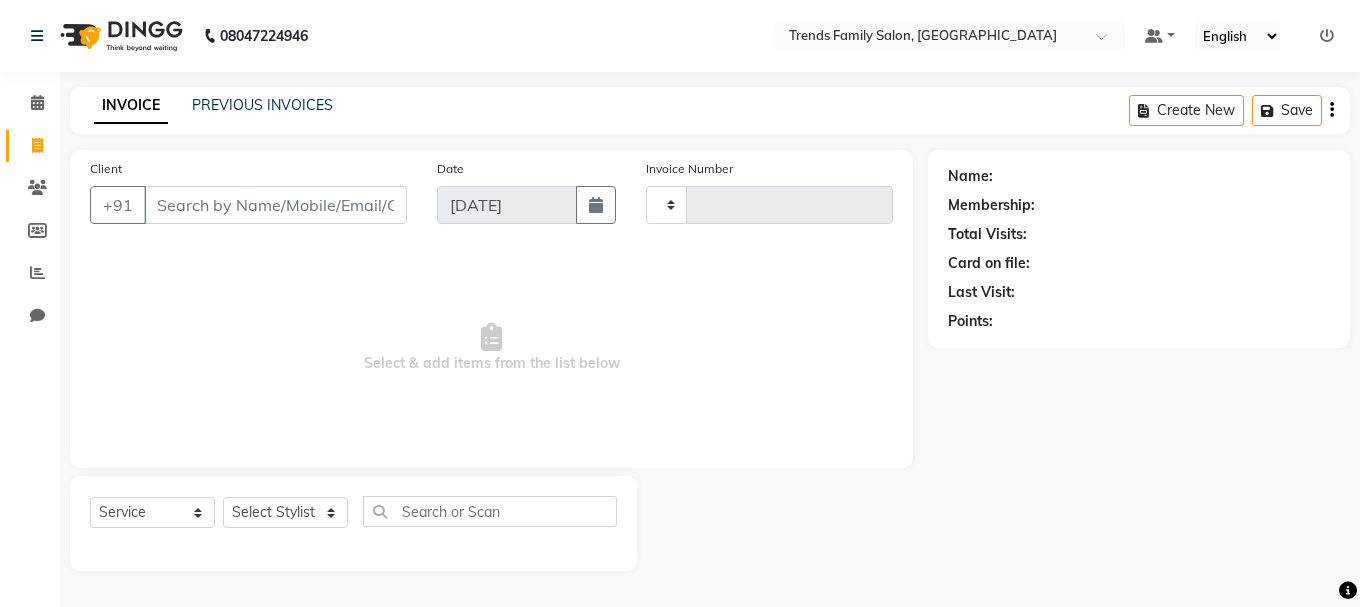 type on "0193" 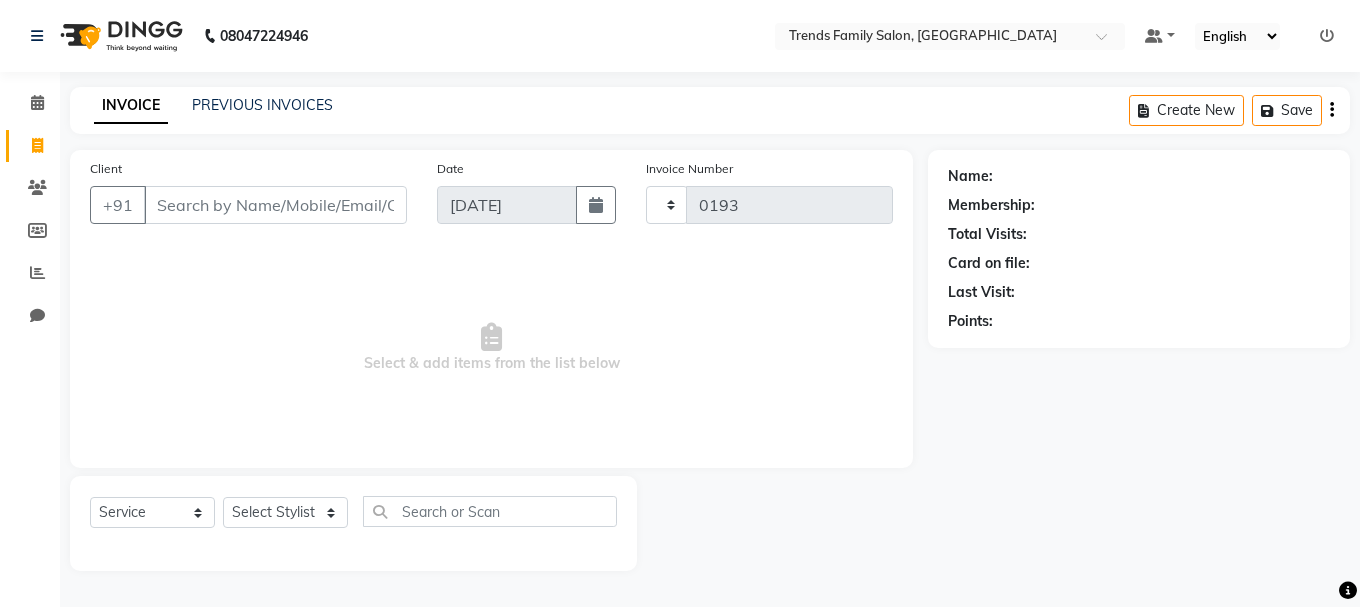 select on "8591" 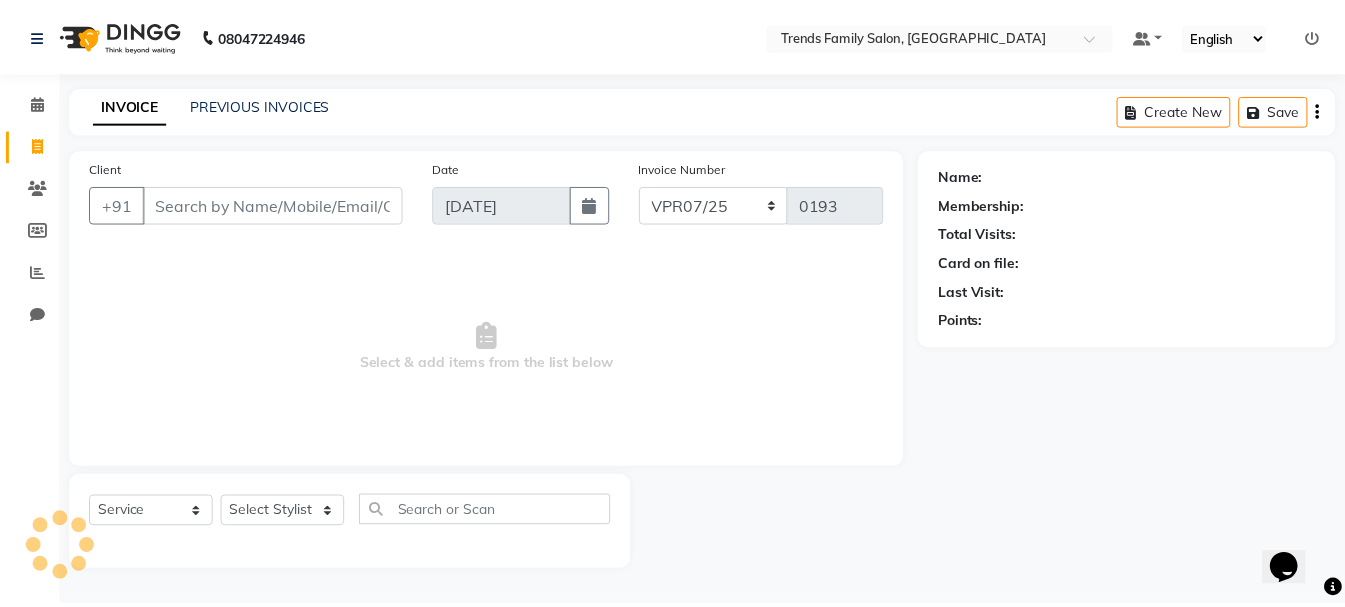 scroll, scrollTop: 0, scrollLeft: 0, axis: both 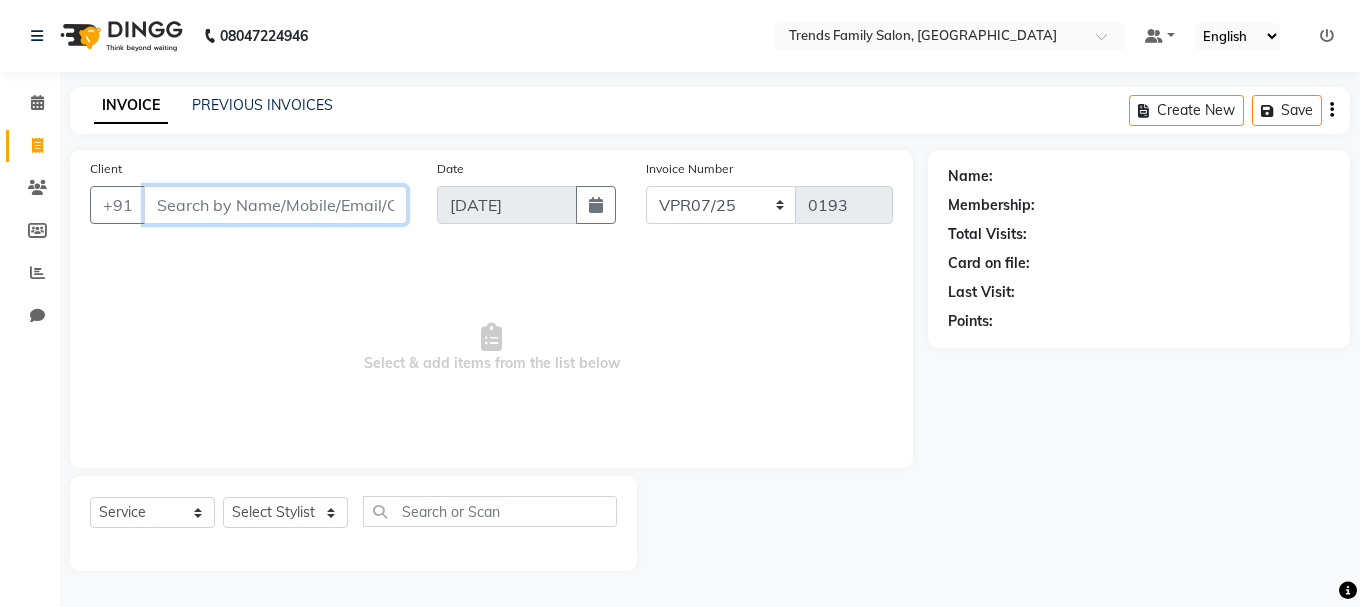 click on "Client" at bounding box center (275, 205) 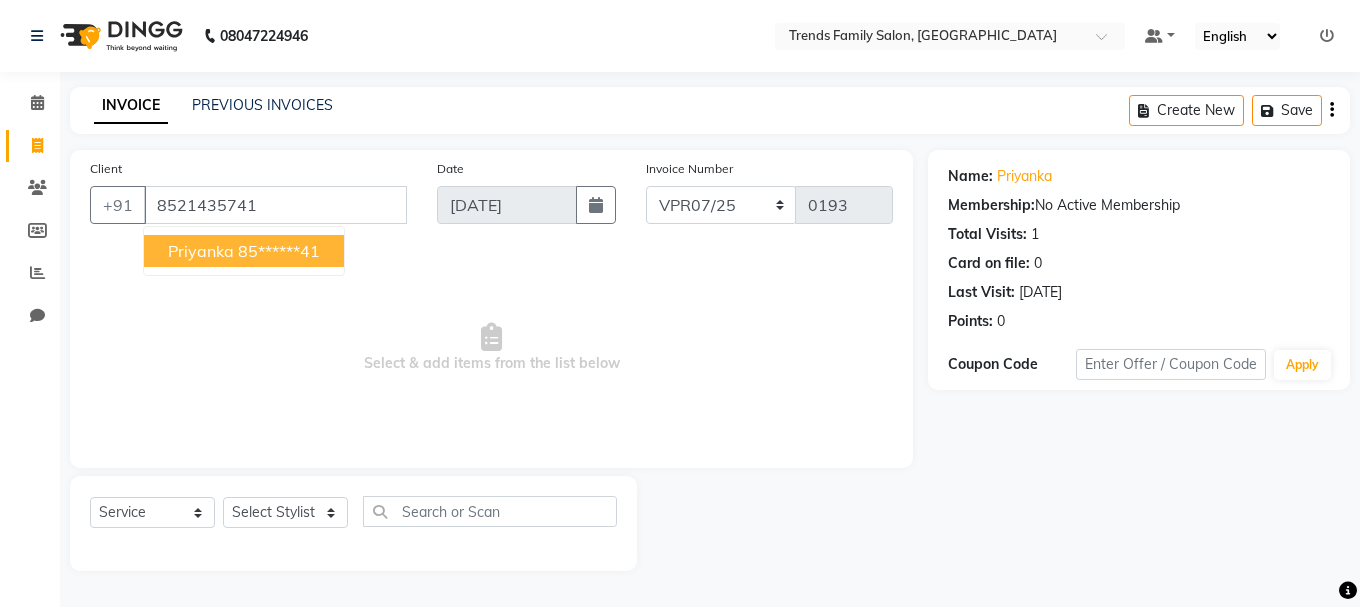 click on "85******41" at bounding box center [279, 251] 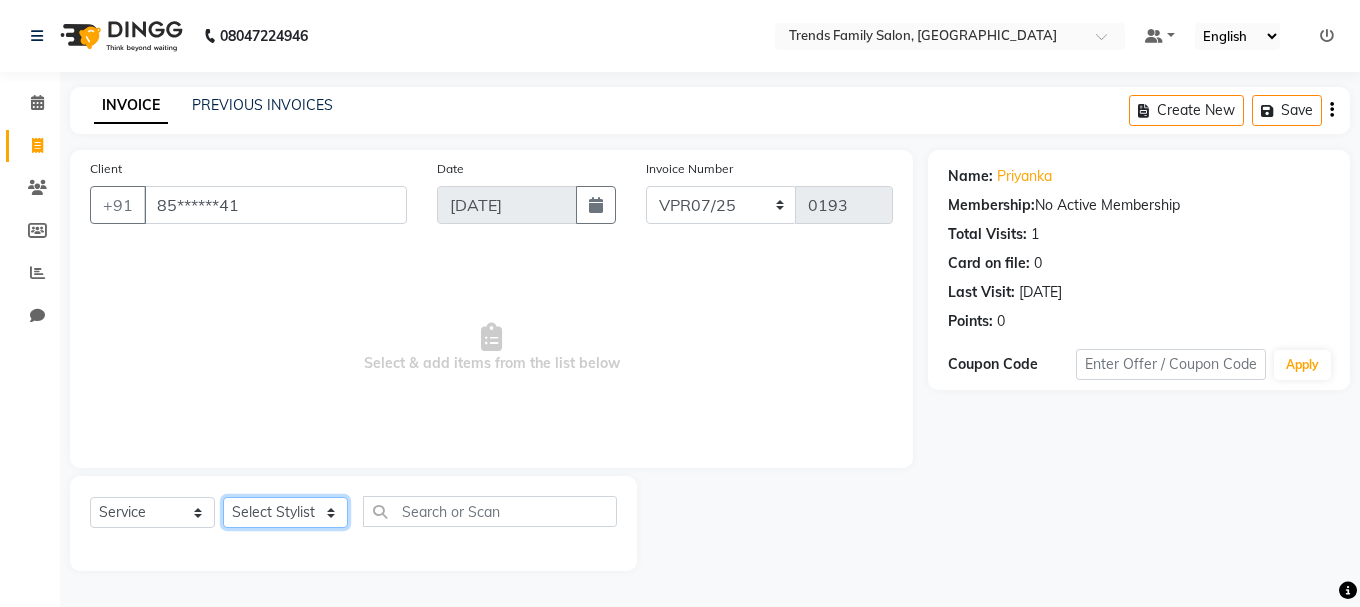 click on "Select Stylist [PERSON_NAME] Alsa Amaritha Ashwini [PERSON_NAME] Bhaktha Bhumi Danish Dolma Doma [PERSON_NAME] [PERSON_NAME] Lakshmi  Maya [PERSON_NAME] [PERSON_NAME] [PERSON_NAME] [PERSON_NAME] [PERSON_NAME] [PERSON_NAME] Sawsthika Shadav [PERSON_NAME] Sony Sherpa  [PERSON_NAME] [PERSON_NAME]" 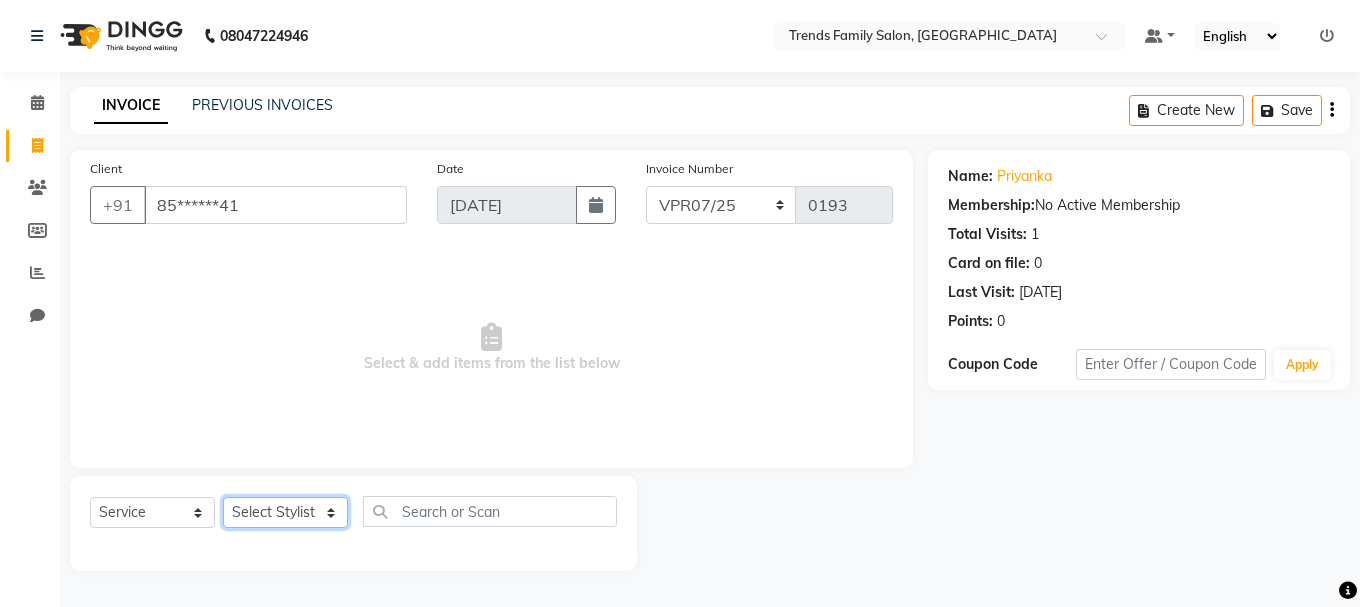 select on "84890" 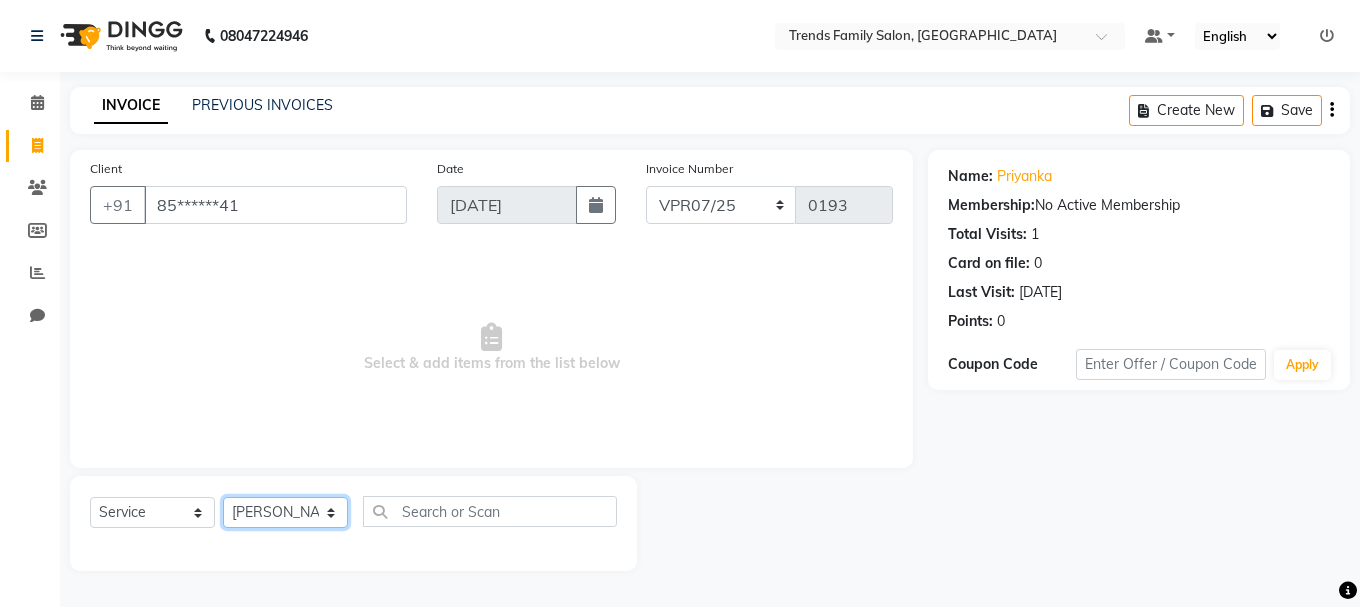 click on "Select Stylist [PERSON_NAME] Alsa Amaritha Ashwini [PERSON_NAME] Bhaktha Bhumi Danish Dolma Doma [PERSON_NAME] [PERSON_NAME] Lakshmi  Maya [PERSON_NAME] [PERSON_NAME] [PERSON_NAME] [PERSON_NAME] [PERSON_NAME] [PERSON_NAME] Sawsthika Shadav [PERSON_NAME] Sony Sherpa  [PERSON_NAME] [PERSON_NAME]" 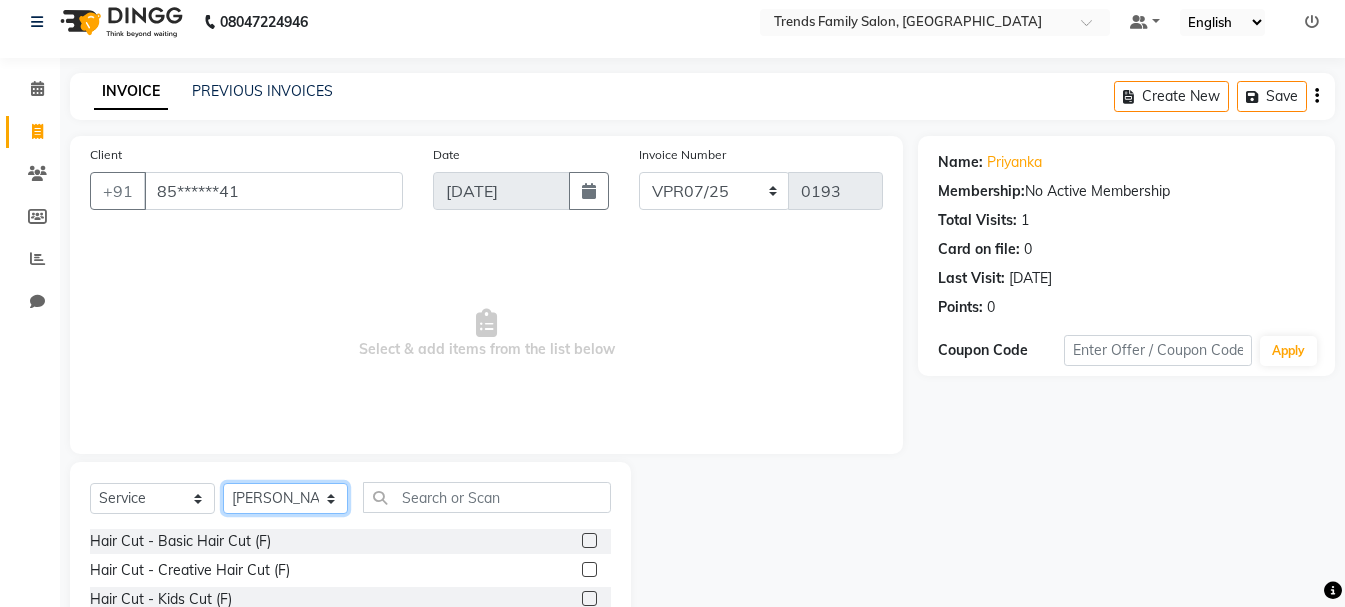 scroll, scrollTop: 194, scrollLeft: 0, axis: vertical 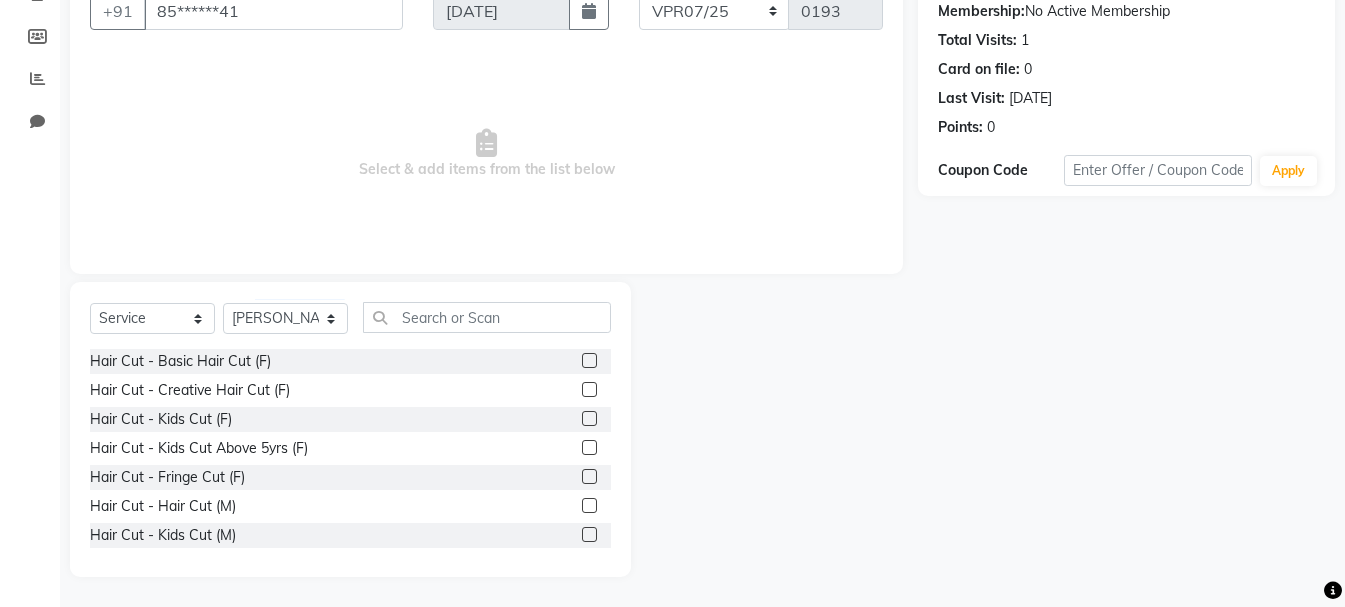 click on "Hair Cut - Creative Hair Cut (F)" 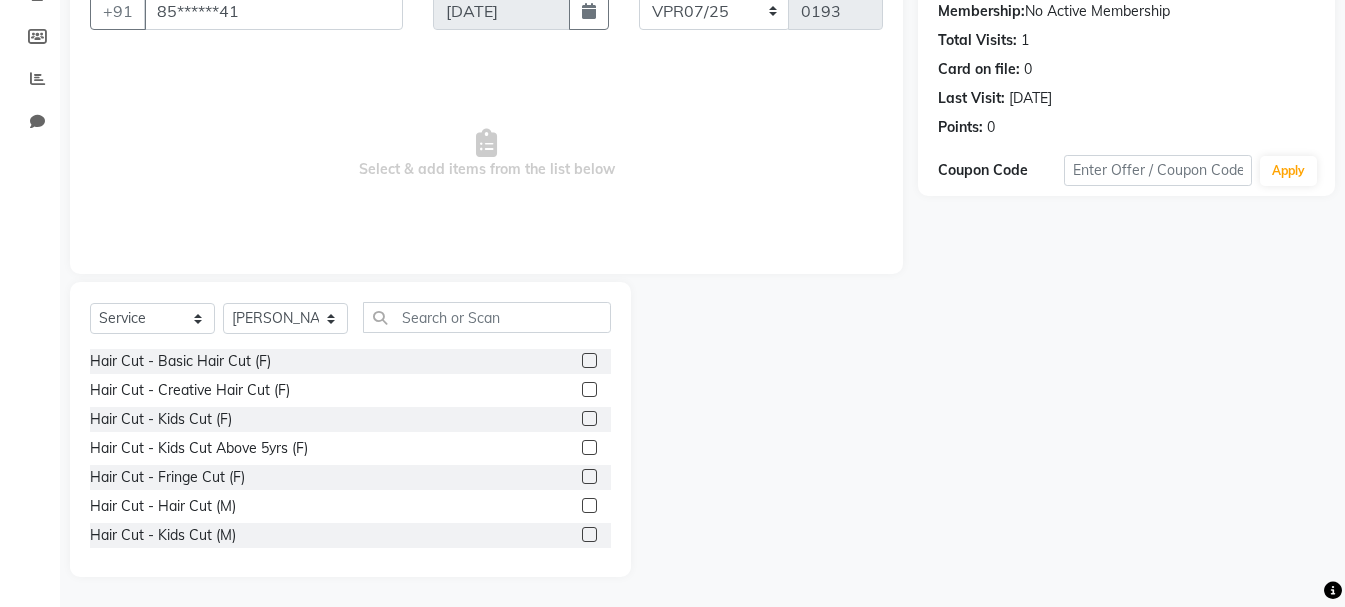 click 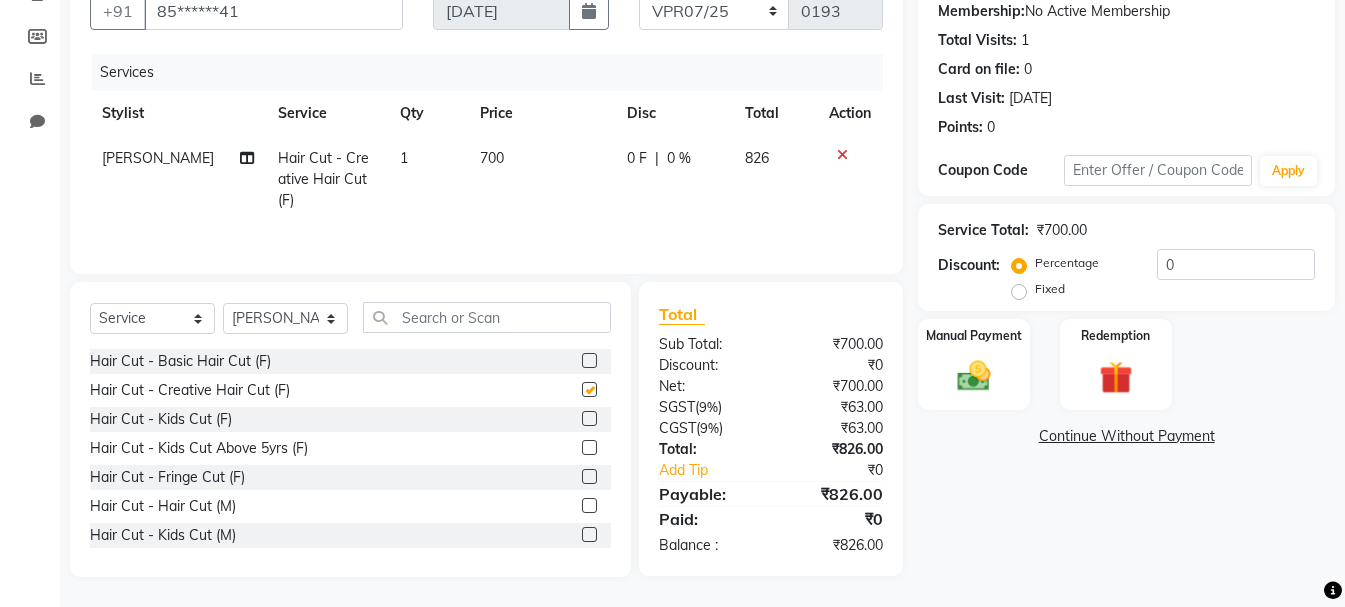 checkbox on "false" 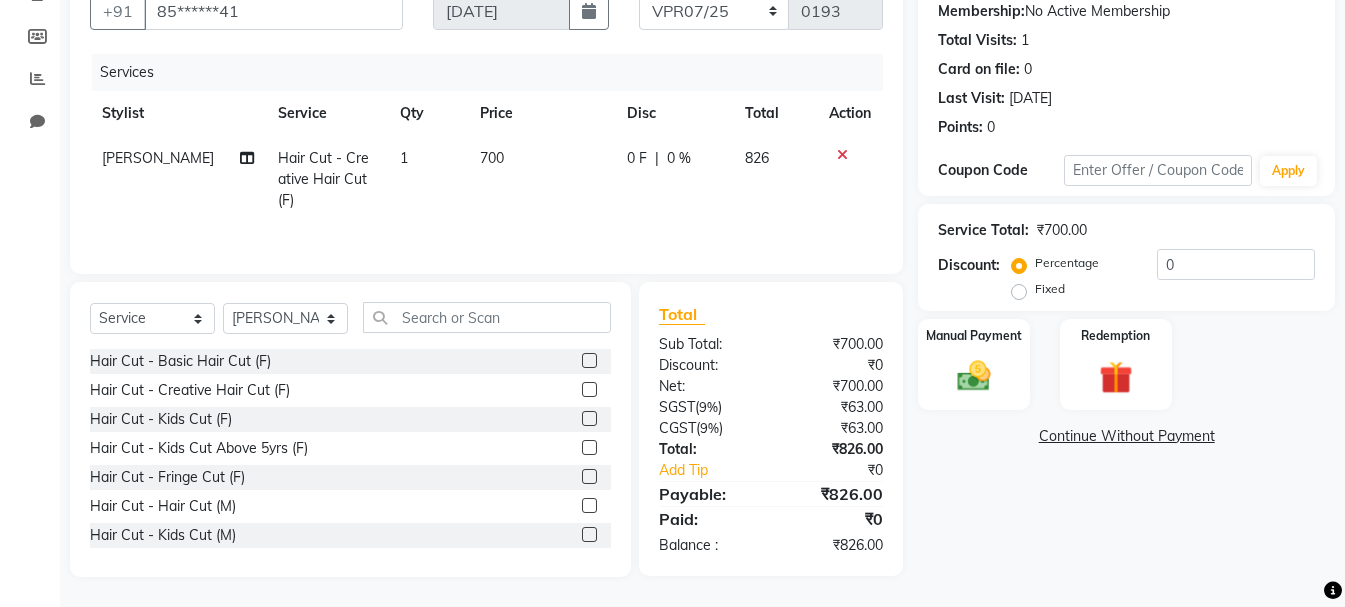 click on "826" 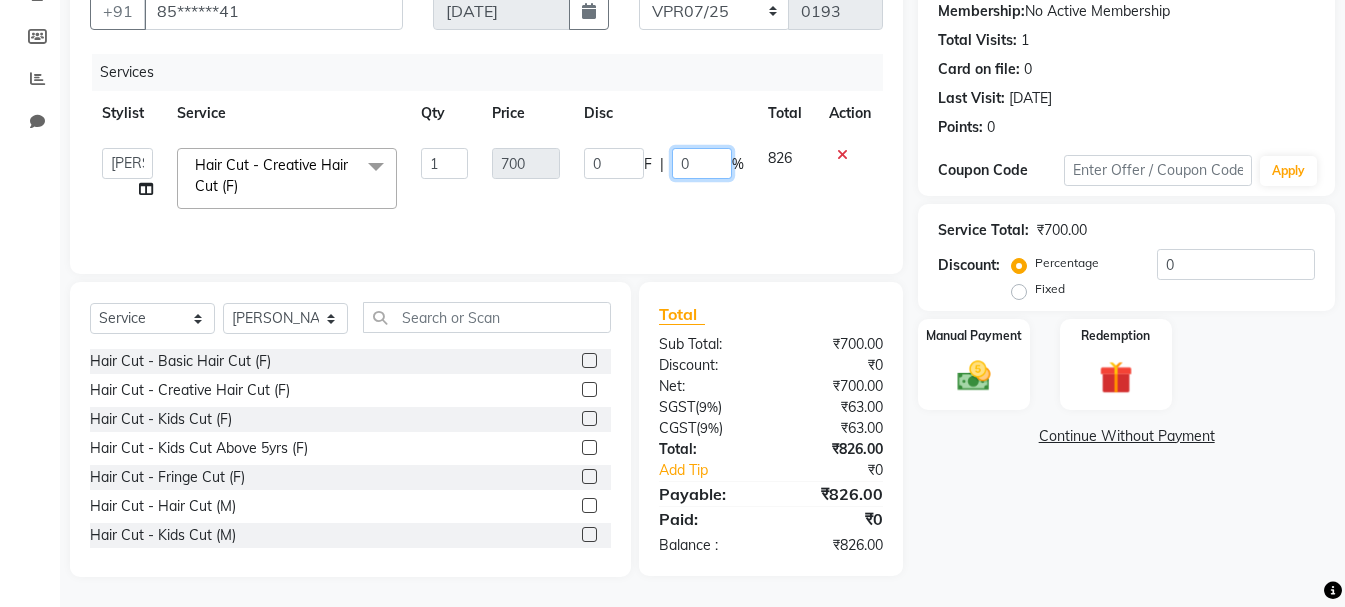 click on "0" 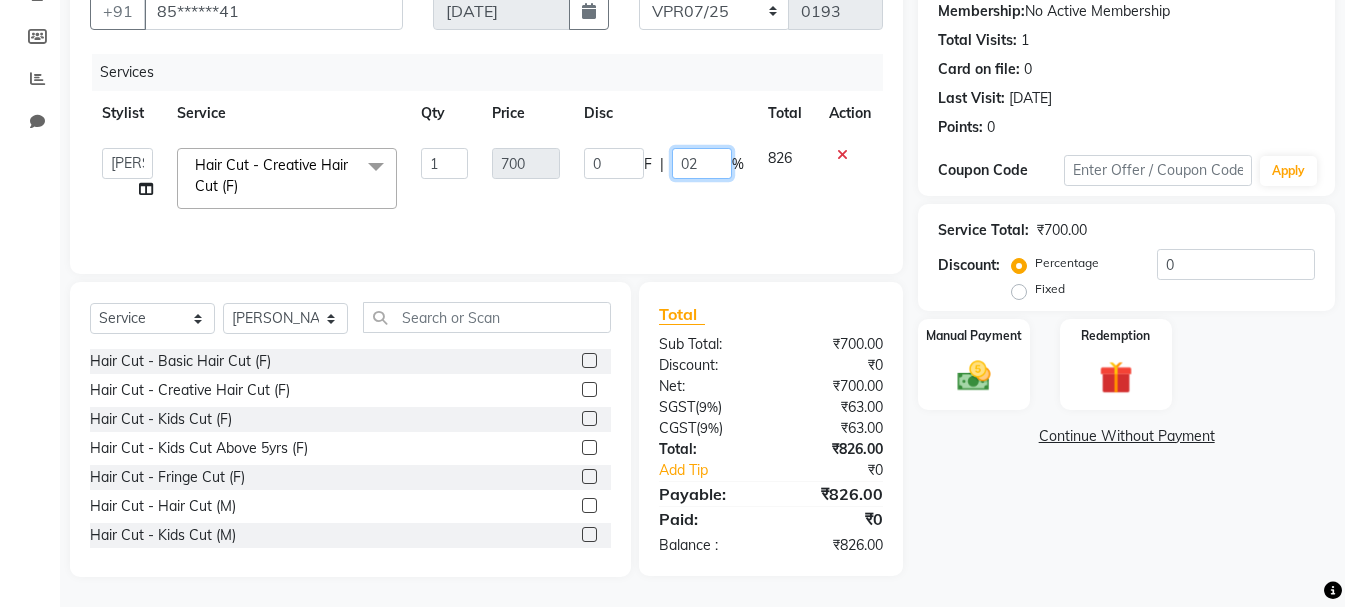 type on "020" 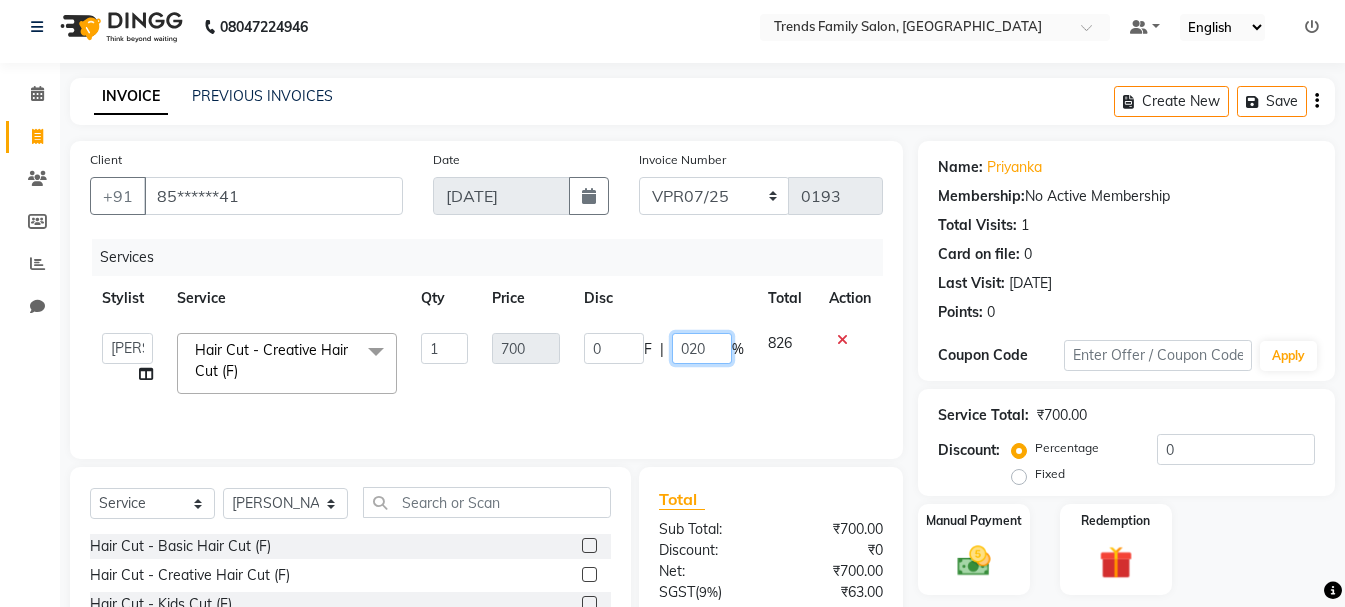 scroll, scrollTop: 0, scrollLeft: 0, axis: both 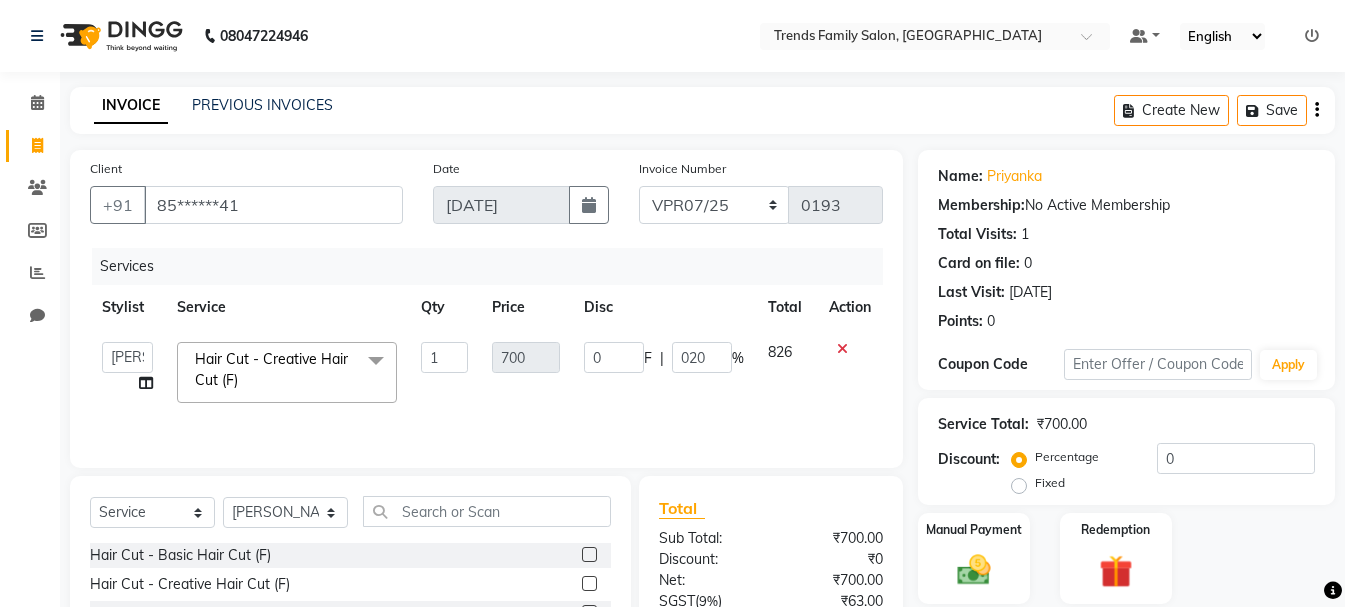 click on "Create New   Save" 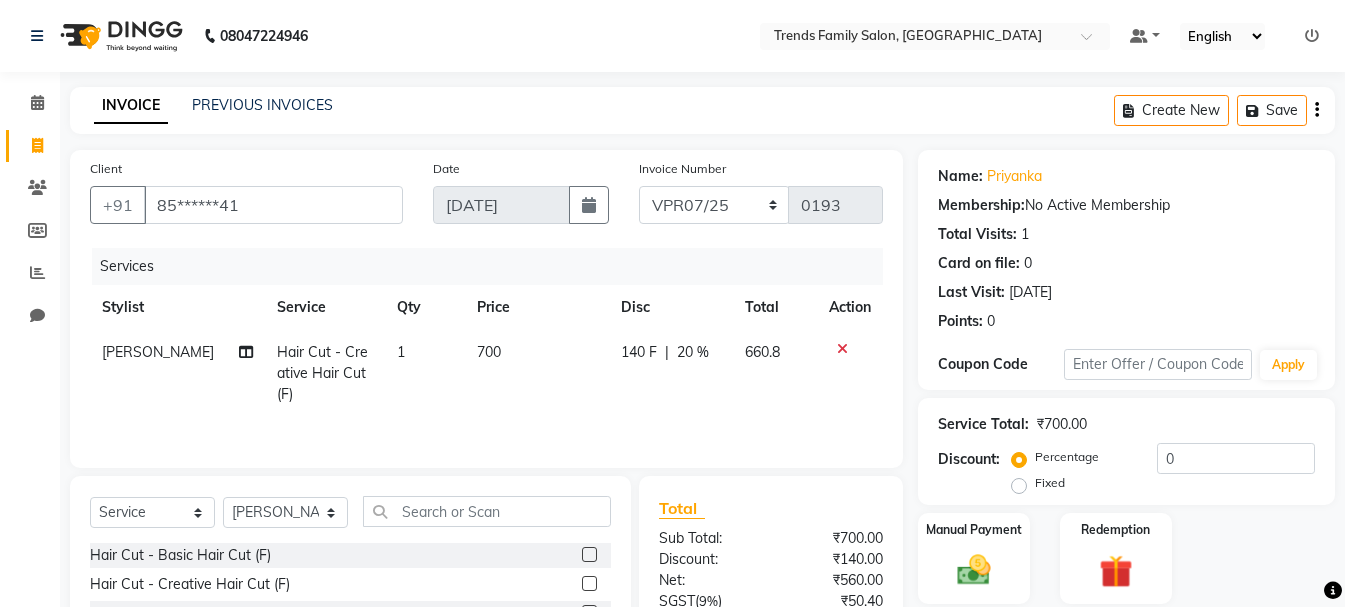 click 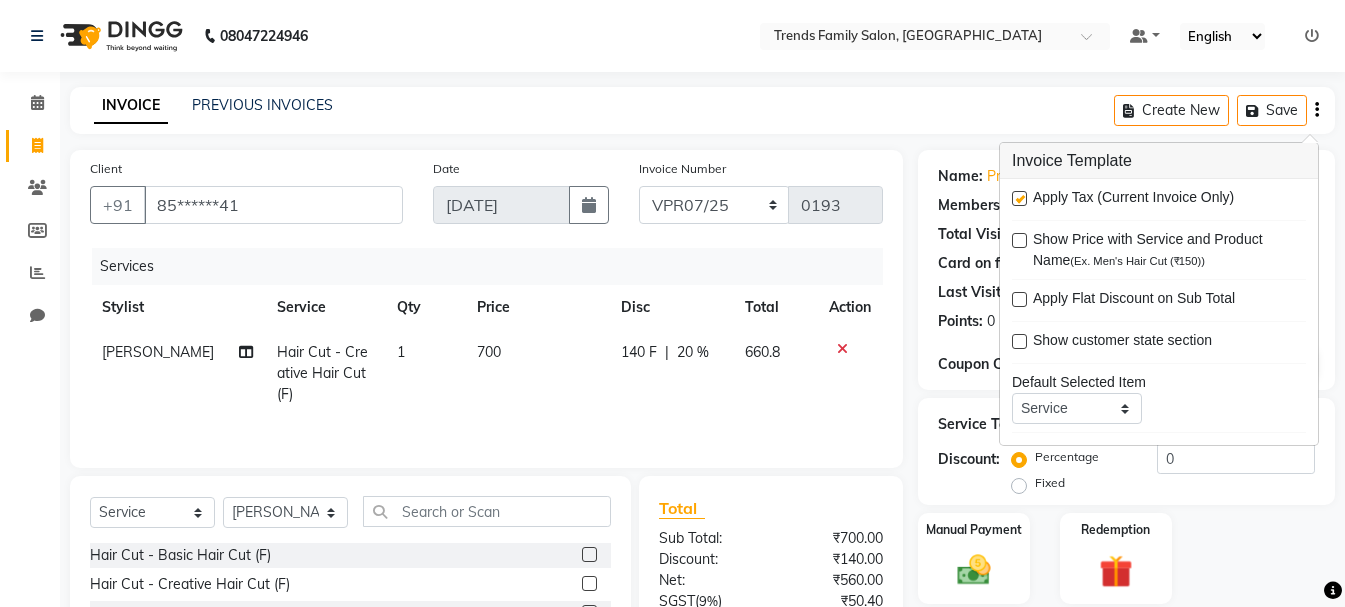 click at bounding box center (1019, 198) 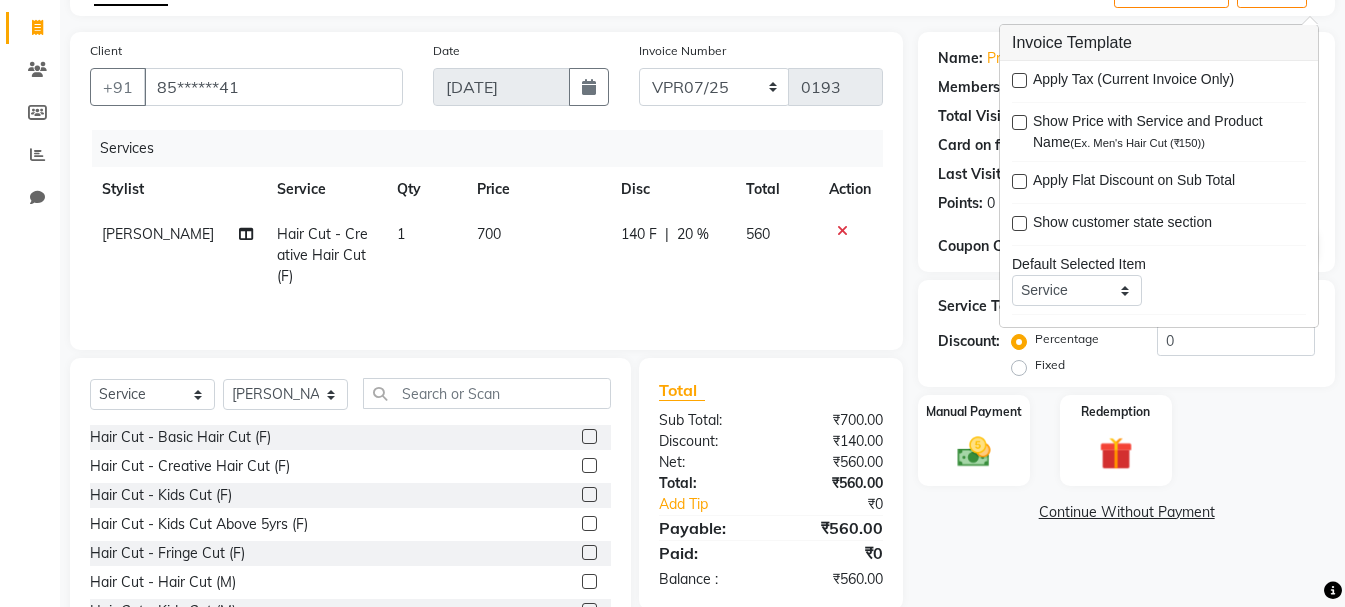 scroll, scrollTop: 194, scrollLeft: 0, axis: vertical 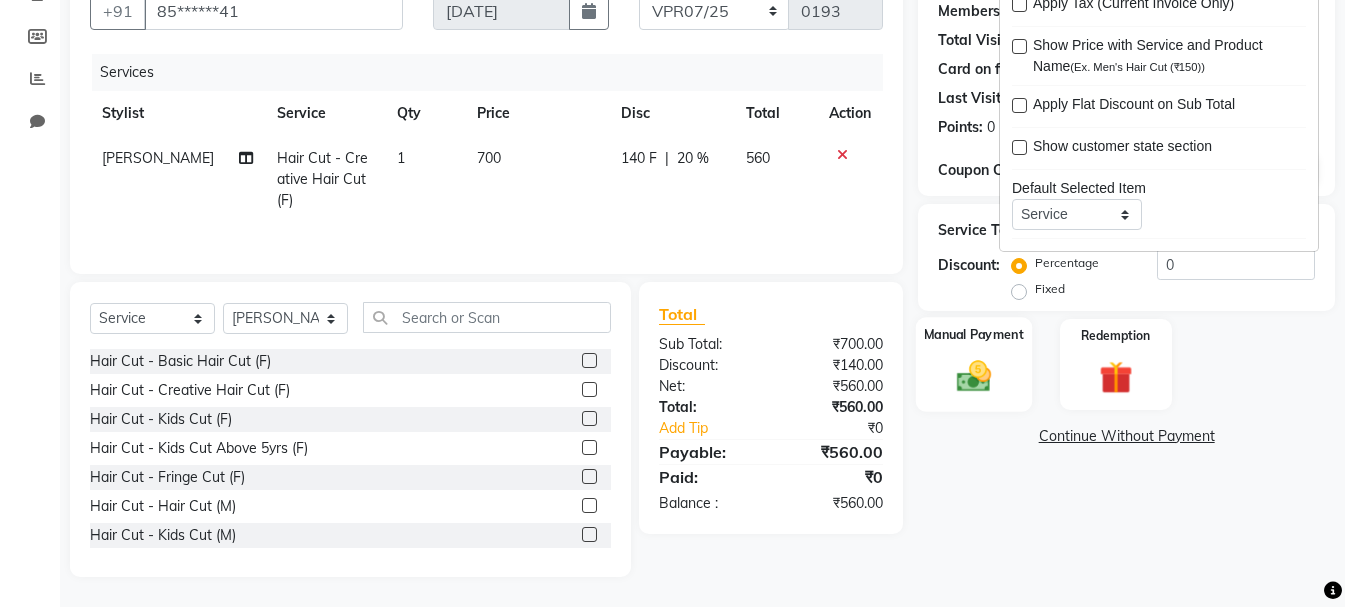 click on "Manual Payment" 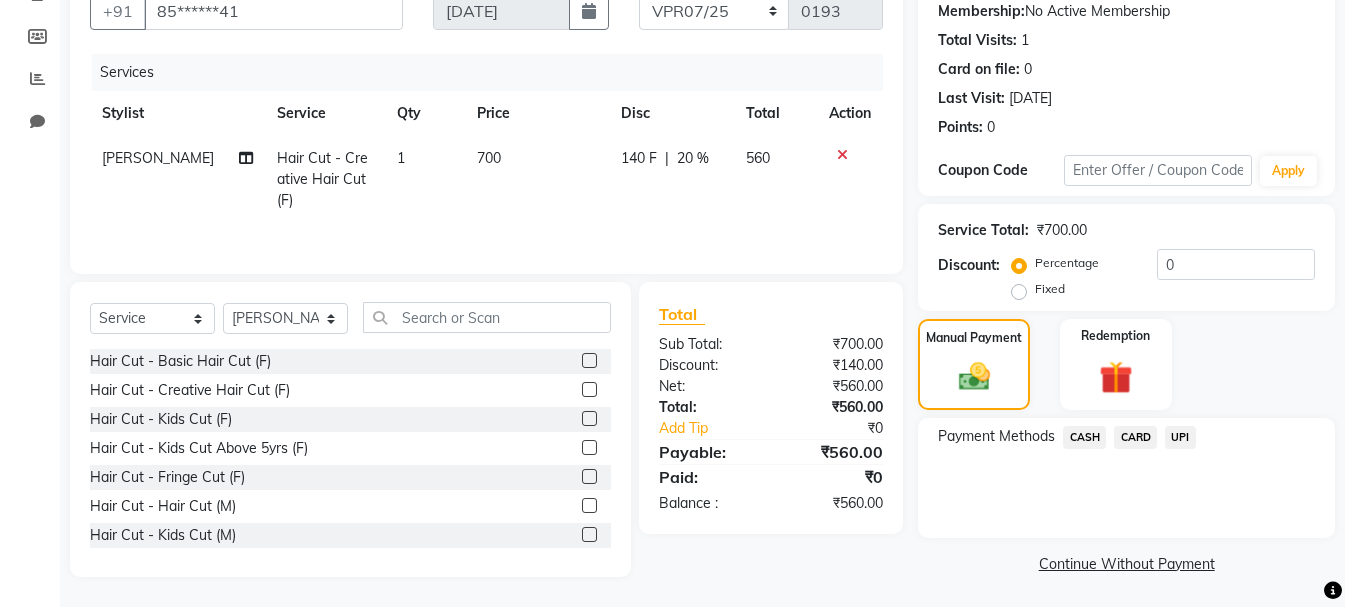 click on "UPI" 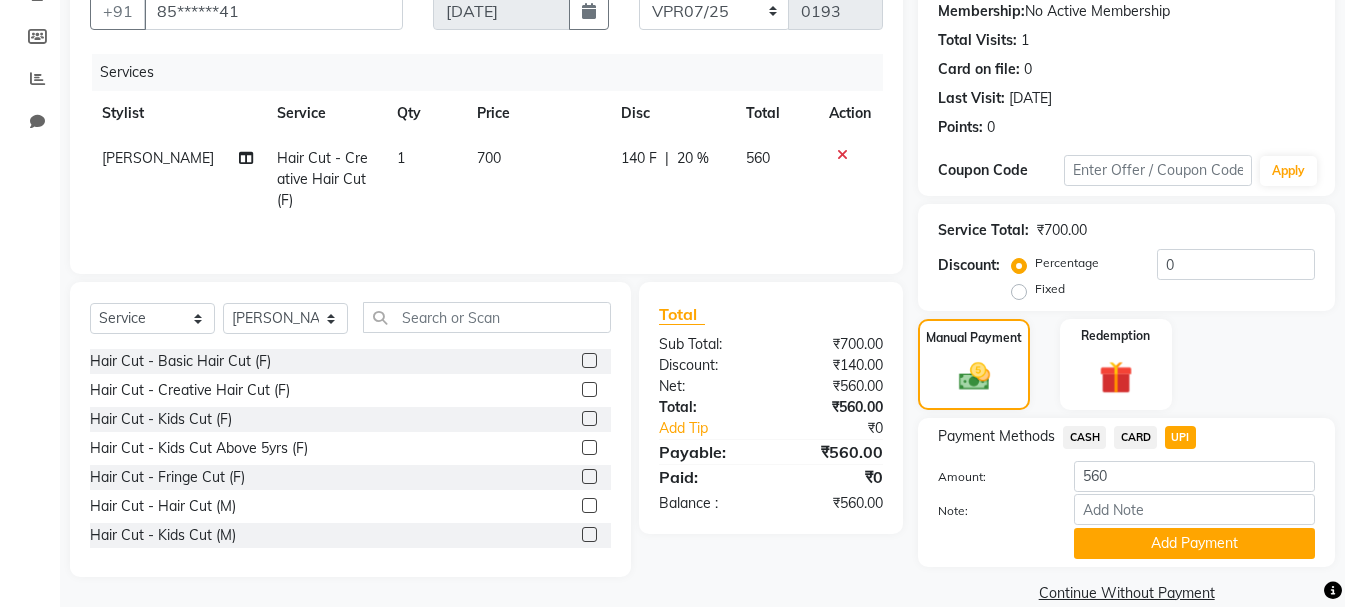 click on "Add Payment" 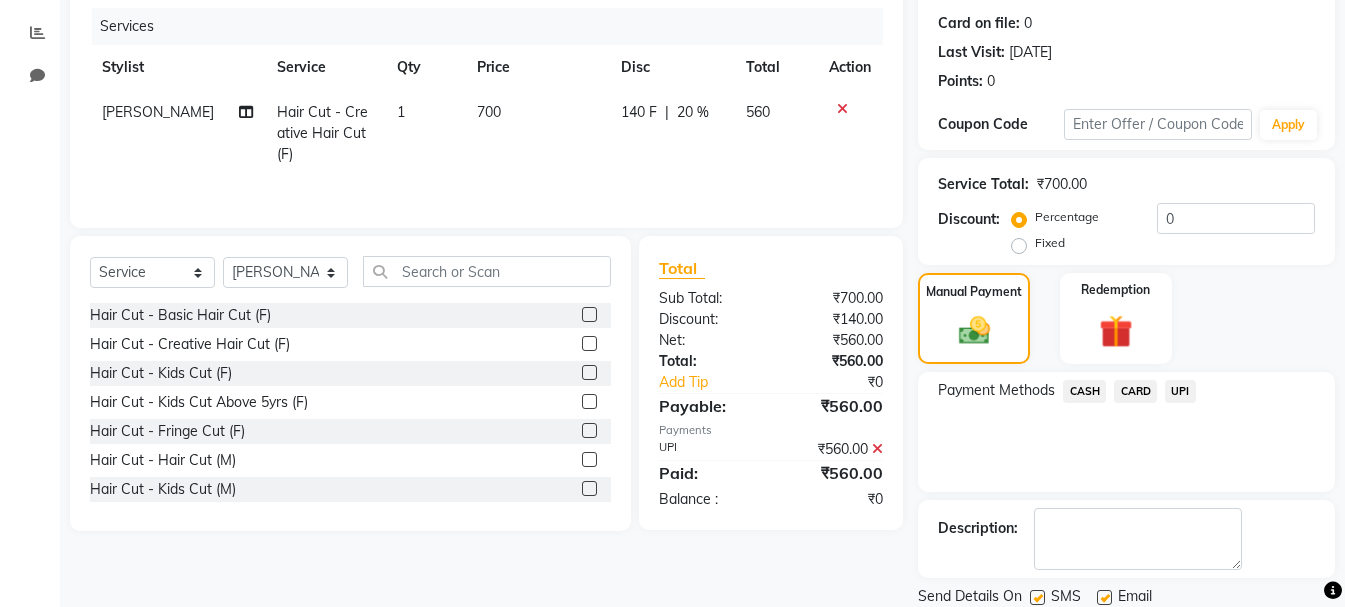 scroll, scrollTop: 309, scrollLeft: 0, axis: vertical 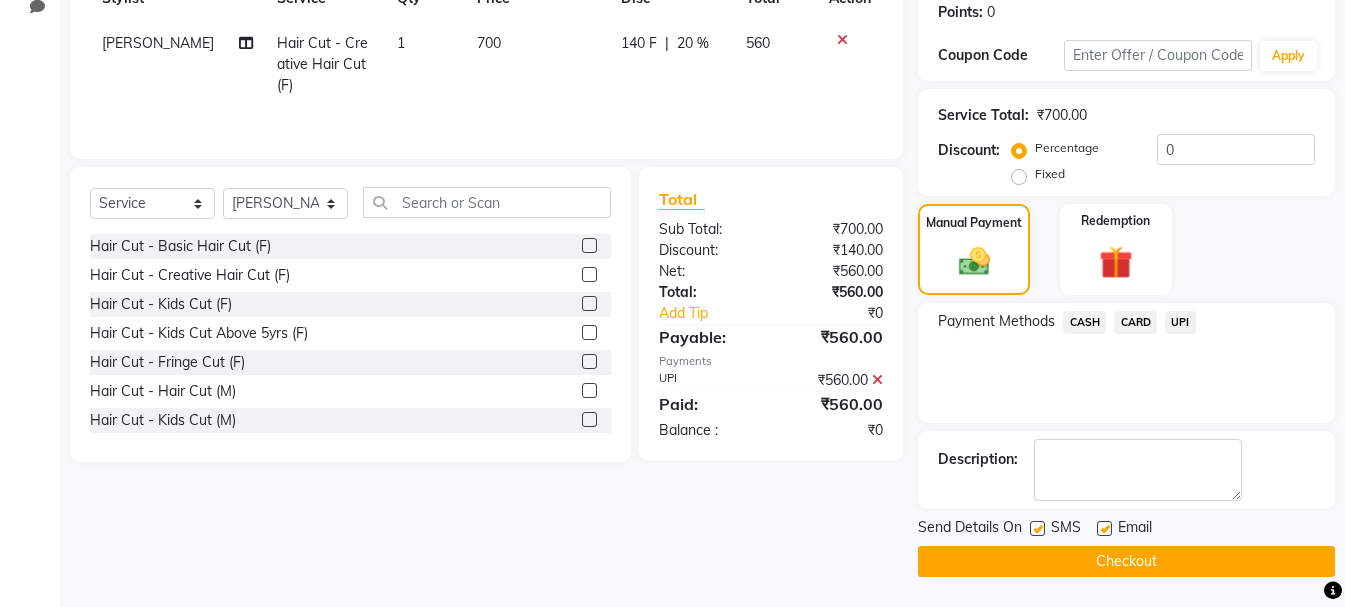 click on "Checkout" 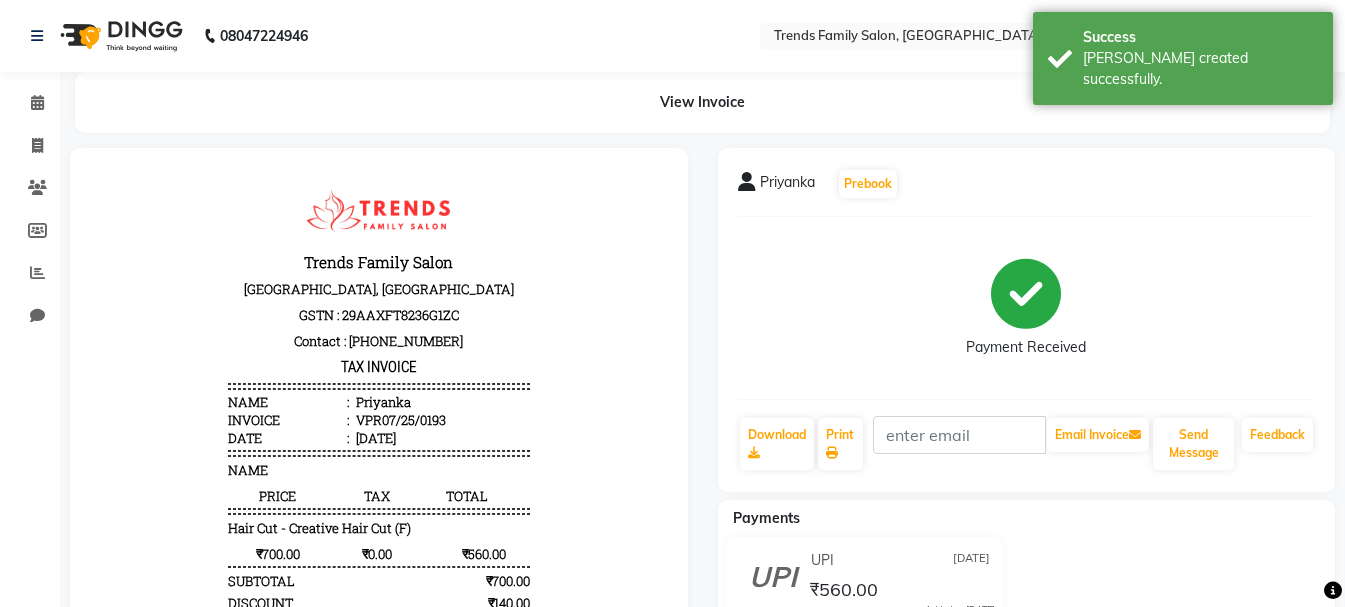 scroll, scrollTop: 0, scrollLeft: 0, axis: both 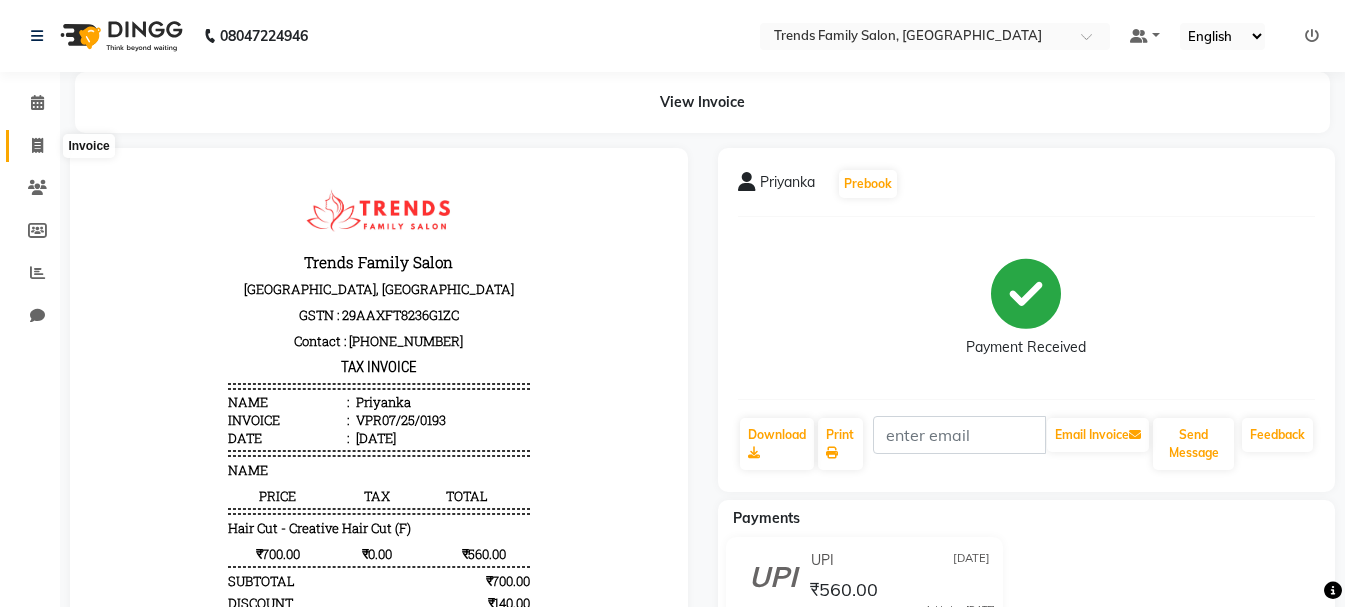 click 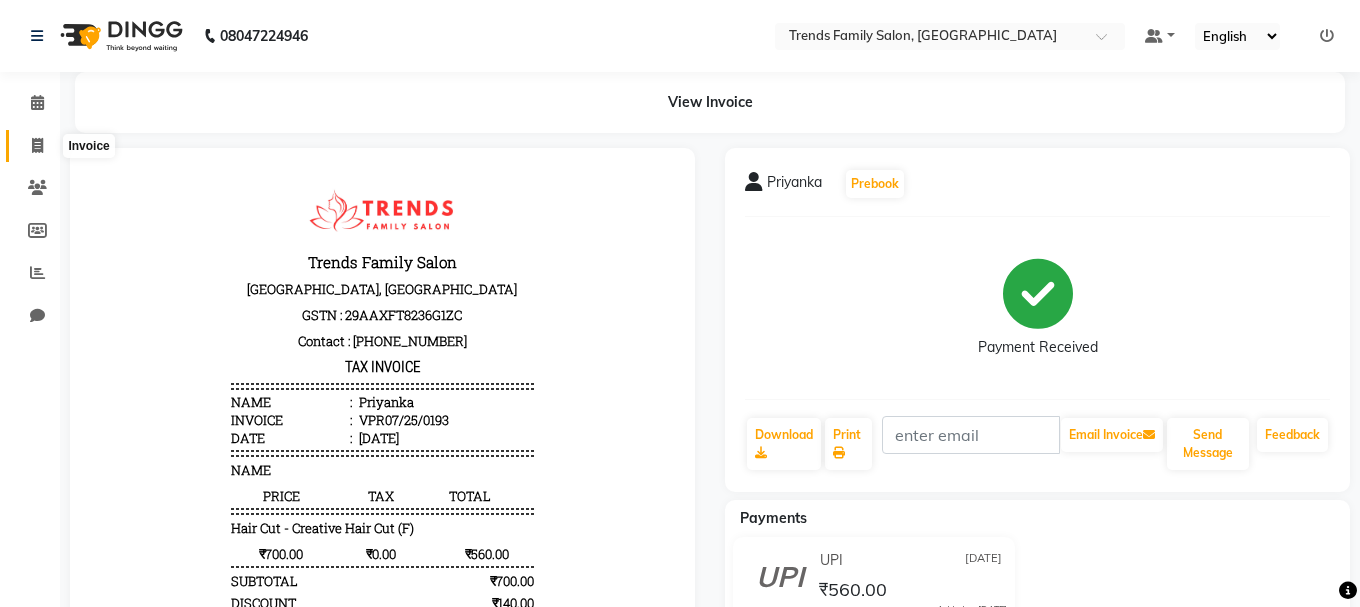 select on "service" 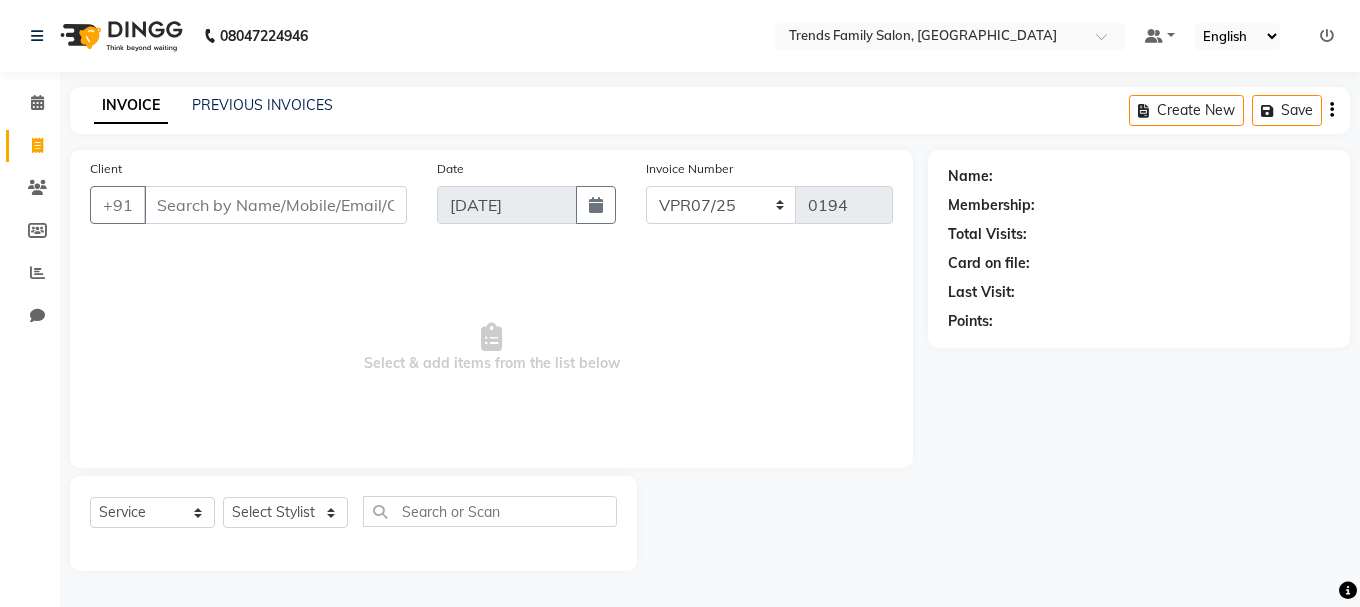 click on "Client" at bounding box center [275, 205] 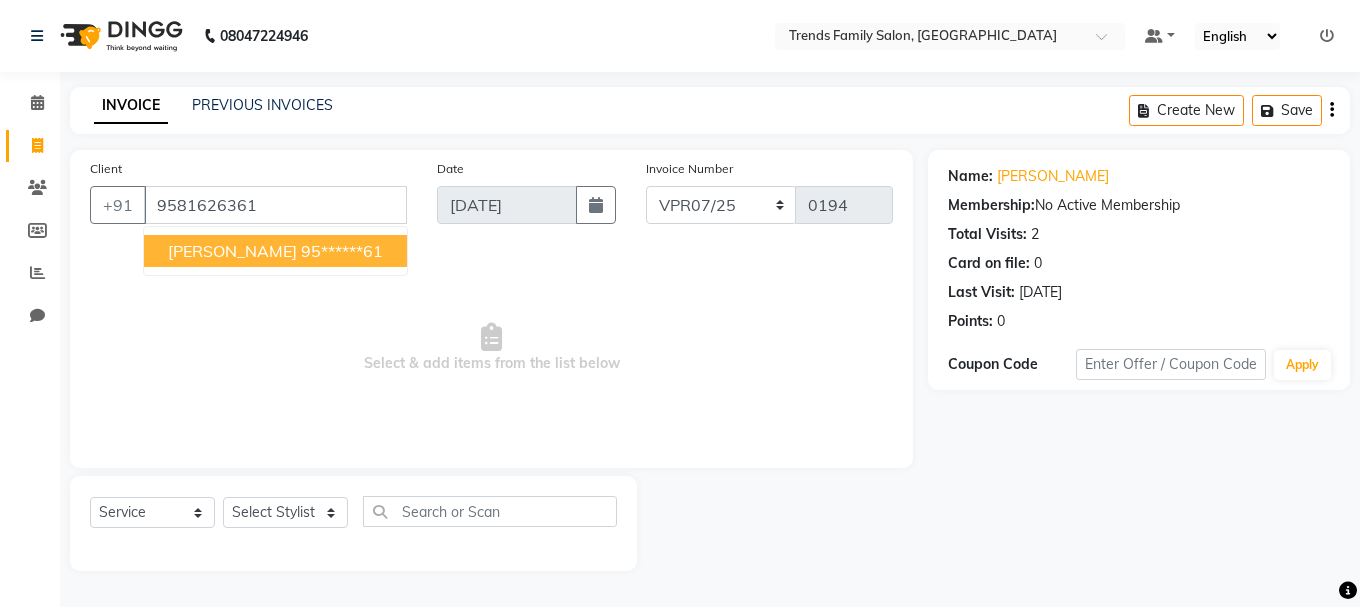 click on "95******61" at bounding box center (342, 251) 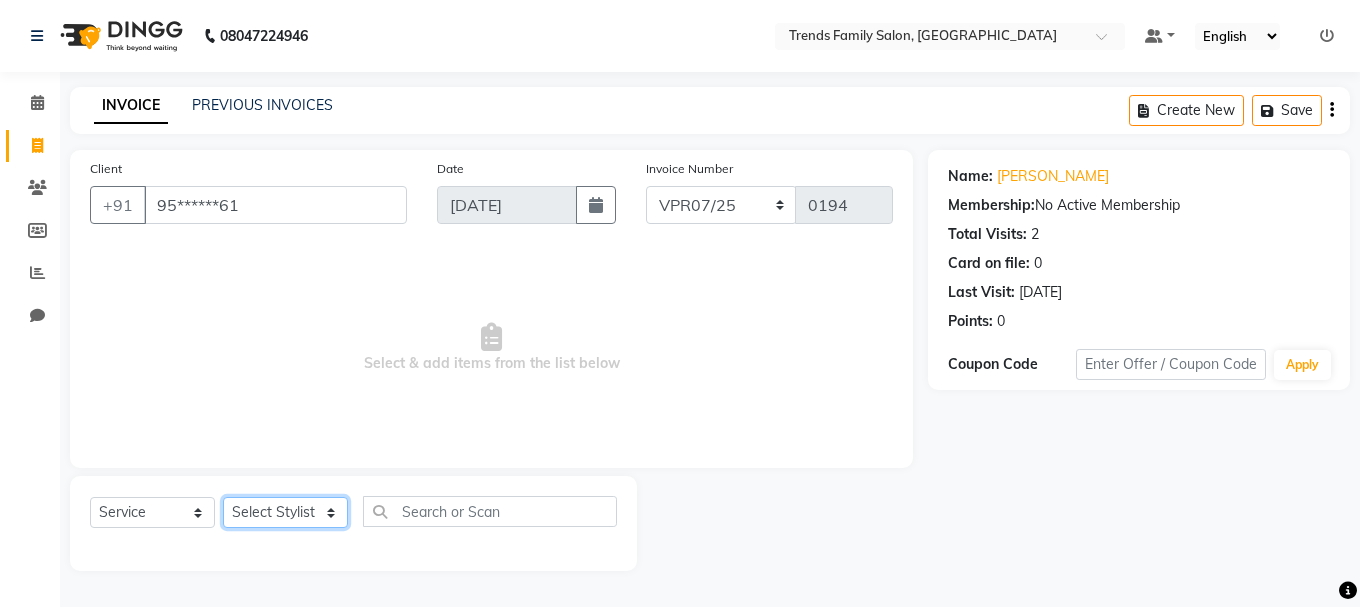 click on "Select Stylist [PERSON_NAME] Alsa Amaritha Ashwini [PERSON_NAME] Bhaktha Bhumi Danish Dolma Doma [PERSON_NAME] [PERSON_NAME] Lakshmi  Maya [PERSON_NAME] [PERSON_NAME] [PERSON_NAME] [PERSON_NAME] [PERSON_NAME] [PERSON_NAME] Sawsthika Shadav [PERSON_NAME] Sony Sherpa  [PERSON_NAME] [PERSON_NAME]" 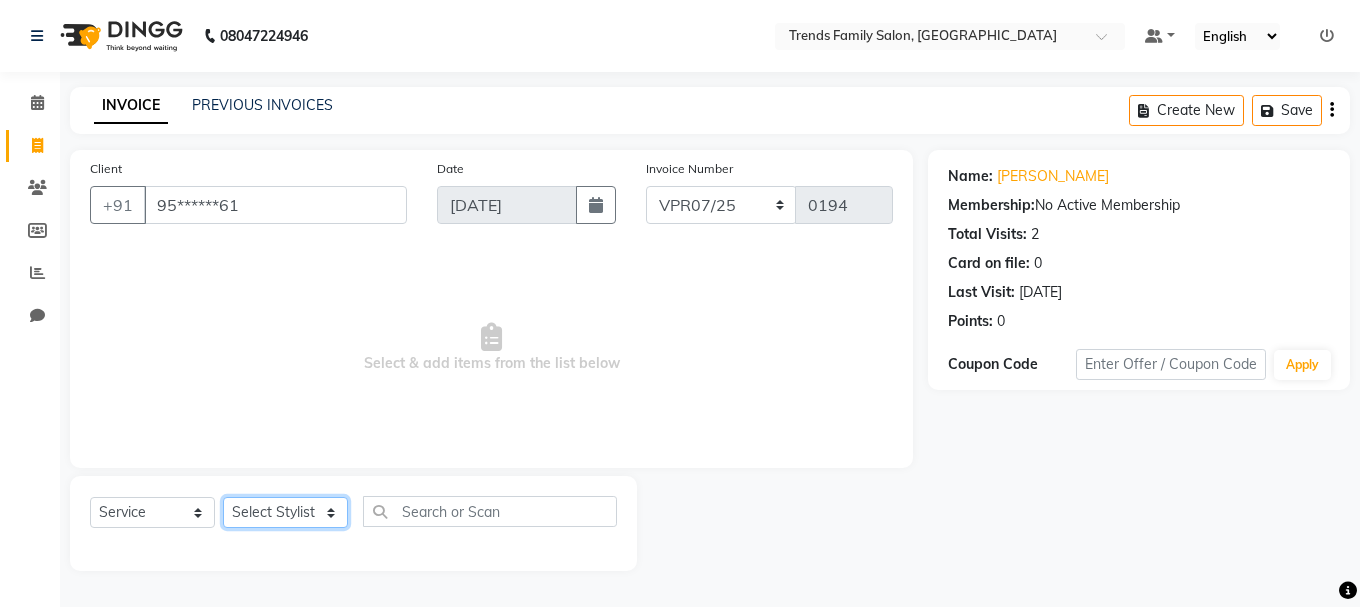 select on "74906" 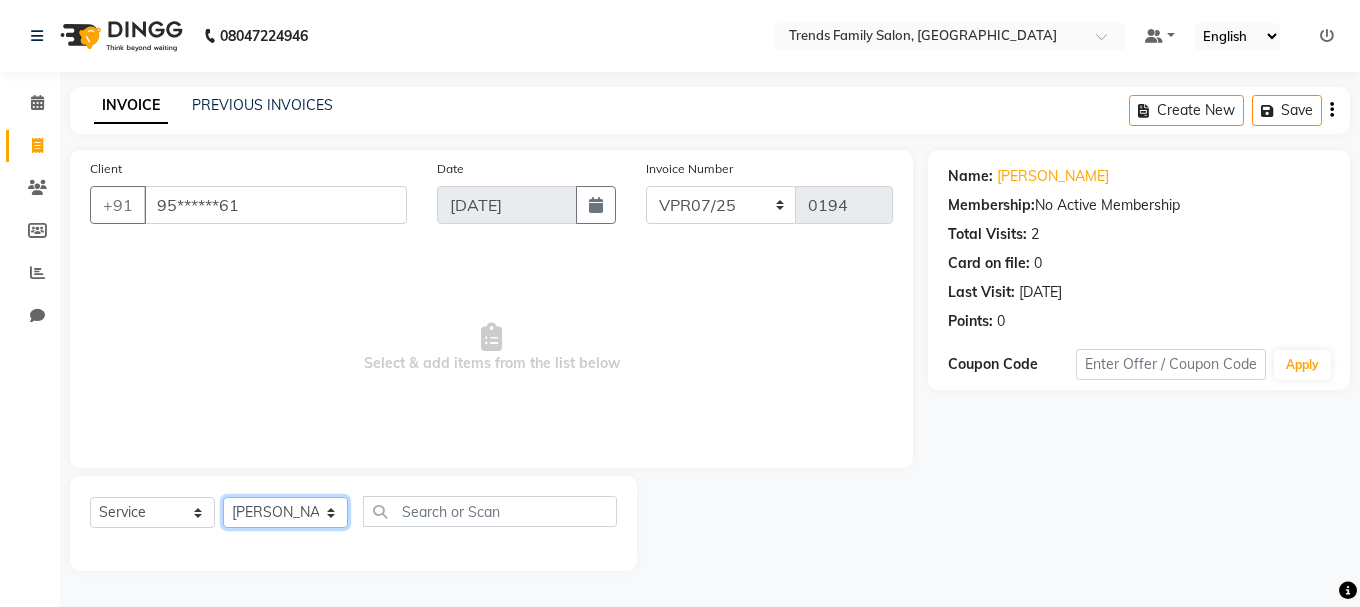 click on "Select Stylist [PERSON_NAME] Alsa Amaritha Ashwini [PERSON_NAME] Bhaktha Bhumi Danish Dolma Doma [PERSON_NAME] [PERSON_NAME] Lakshmi  Maya [PERSON_NAME] [PERSON_NAME] [PERSON_NAME] [PERSON_NAME] [PERSON_NAME] [PERSON_NAME] Sawsthika Shadav [PERSON_NAME] Sony Sherpa  [PERSON_NAME] [PERSON_NAME]" 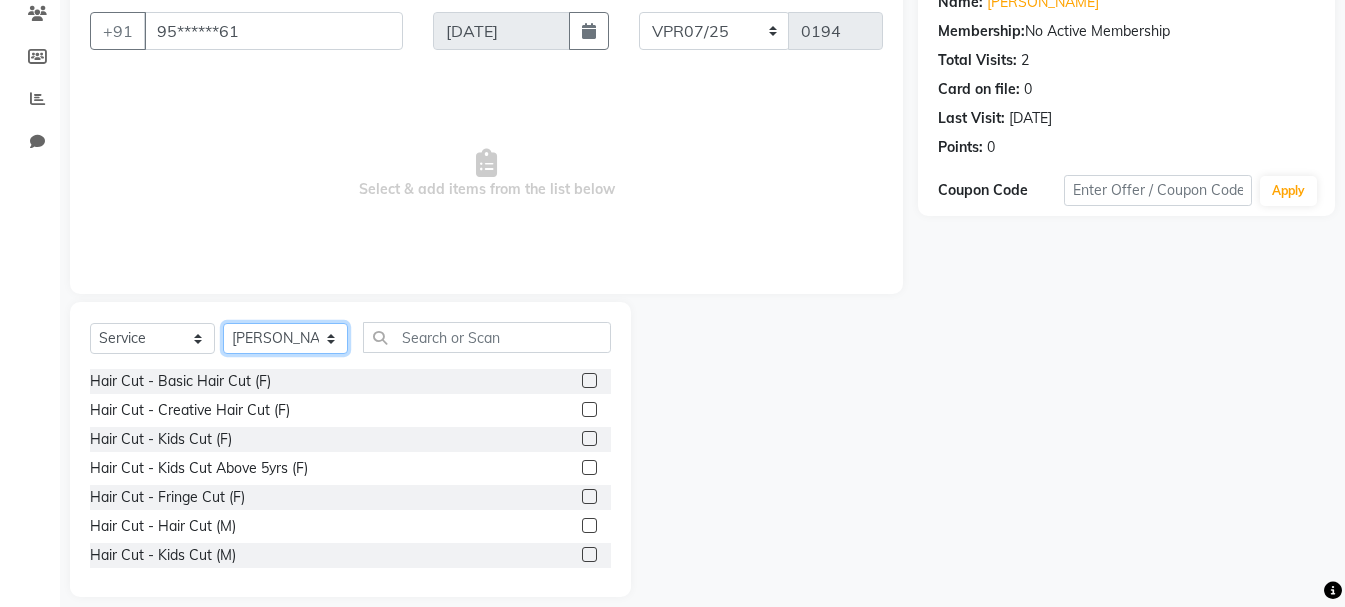 scroll, scrollTop: 194, scrollLeft: 0, axis: vertical 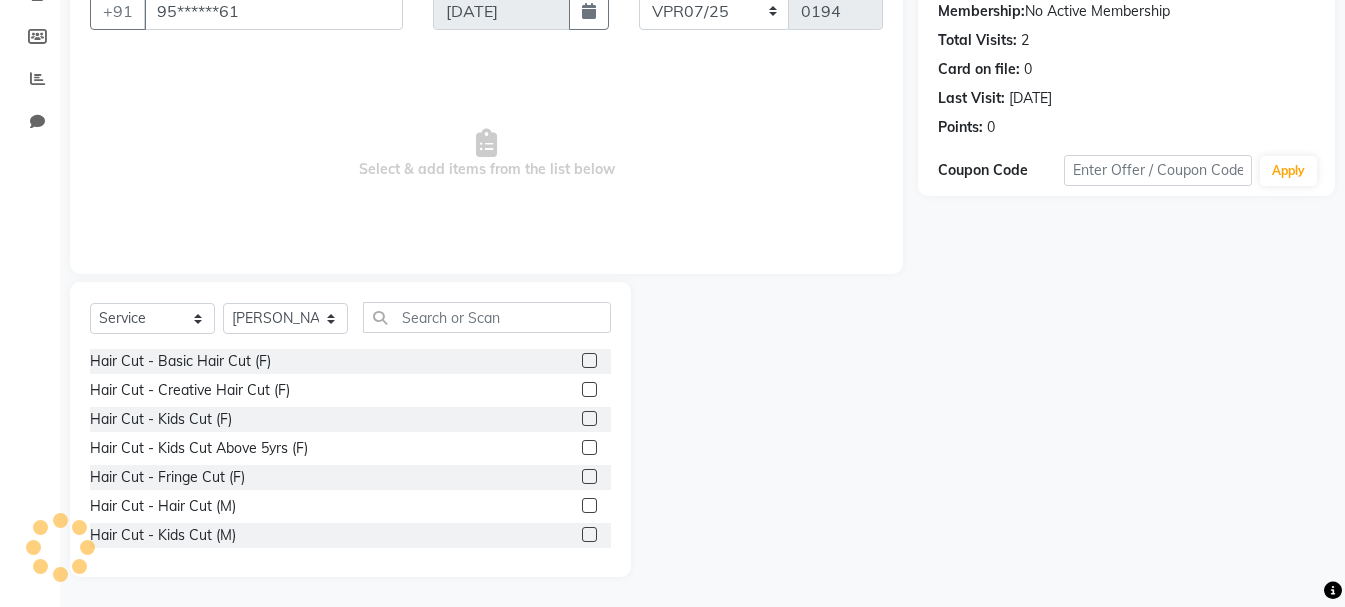click 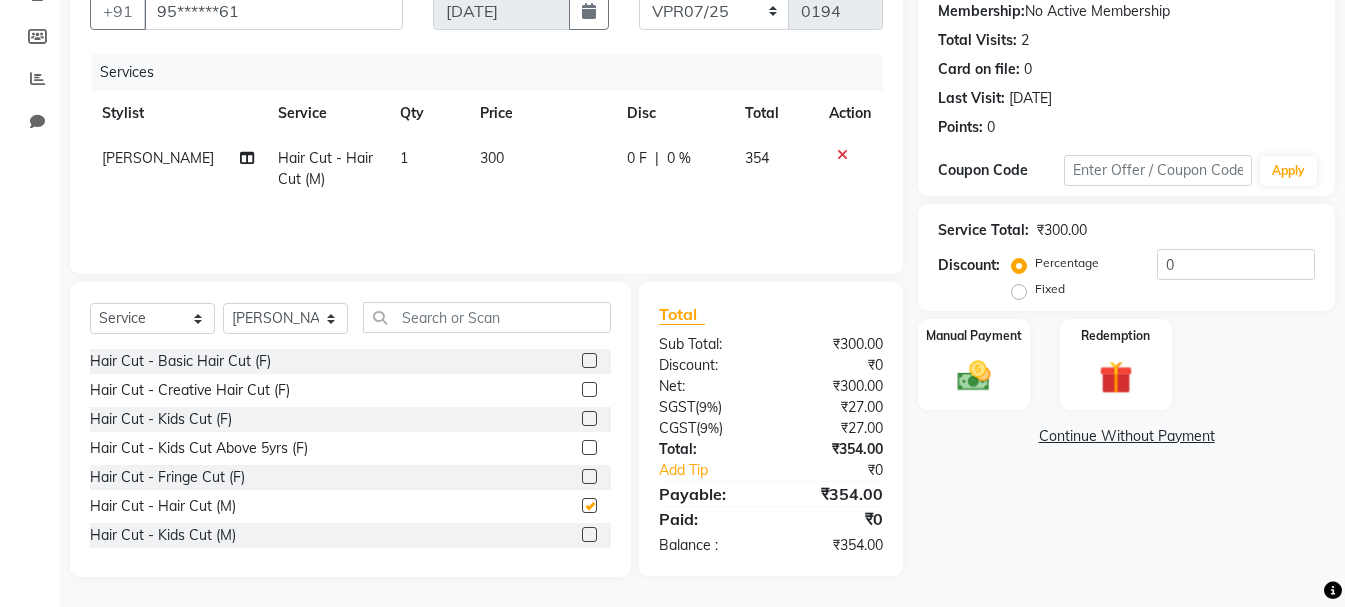 checkbox on "false" 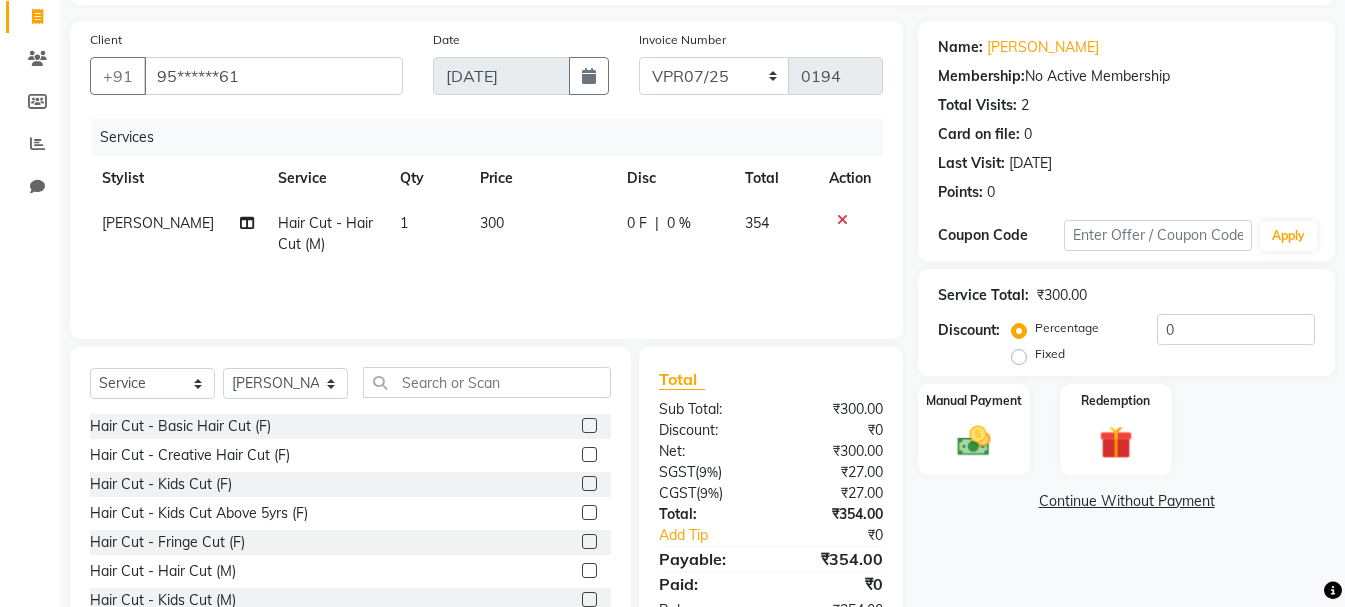 scroll, scrollTop: 94, scrollLeft: 0, axis: vertical 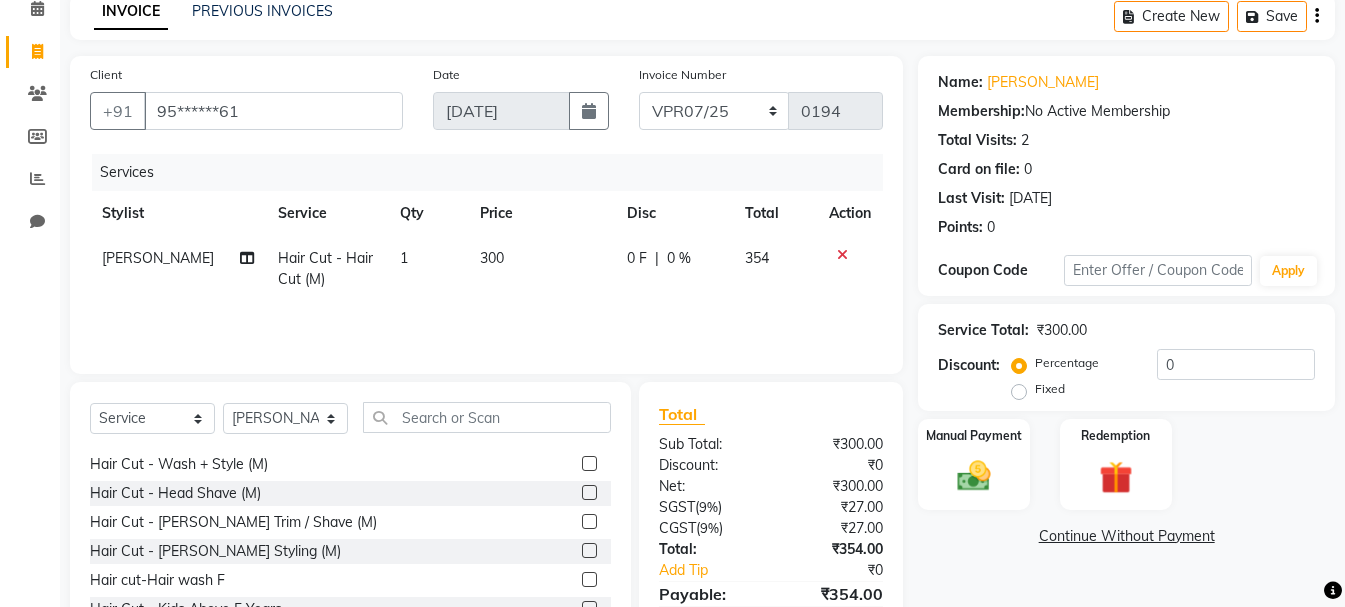 click on "Hair Cut - [PERSON_NAME] Trim / Shave (M)" 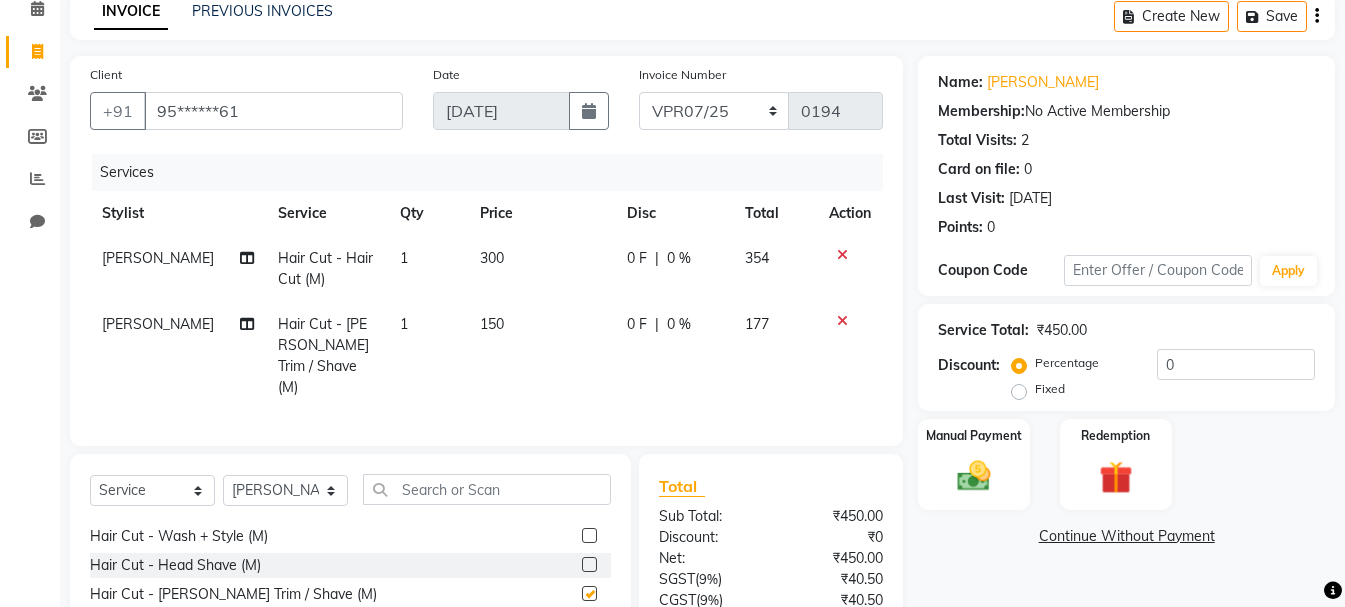 checkbox on "false" 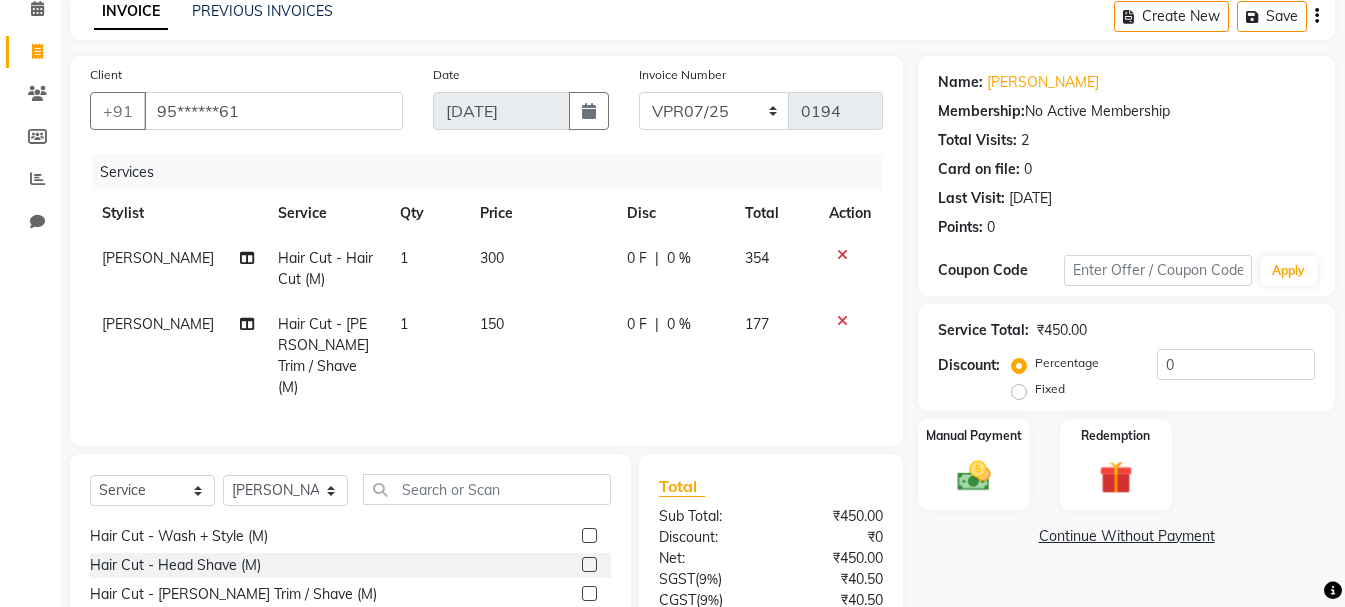 scroll, scrollTop: 0, scrollLeft: 0, axis: both 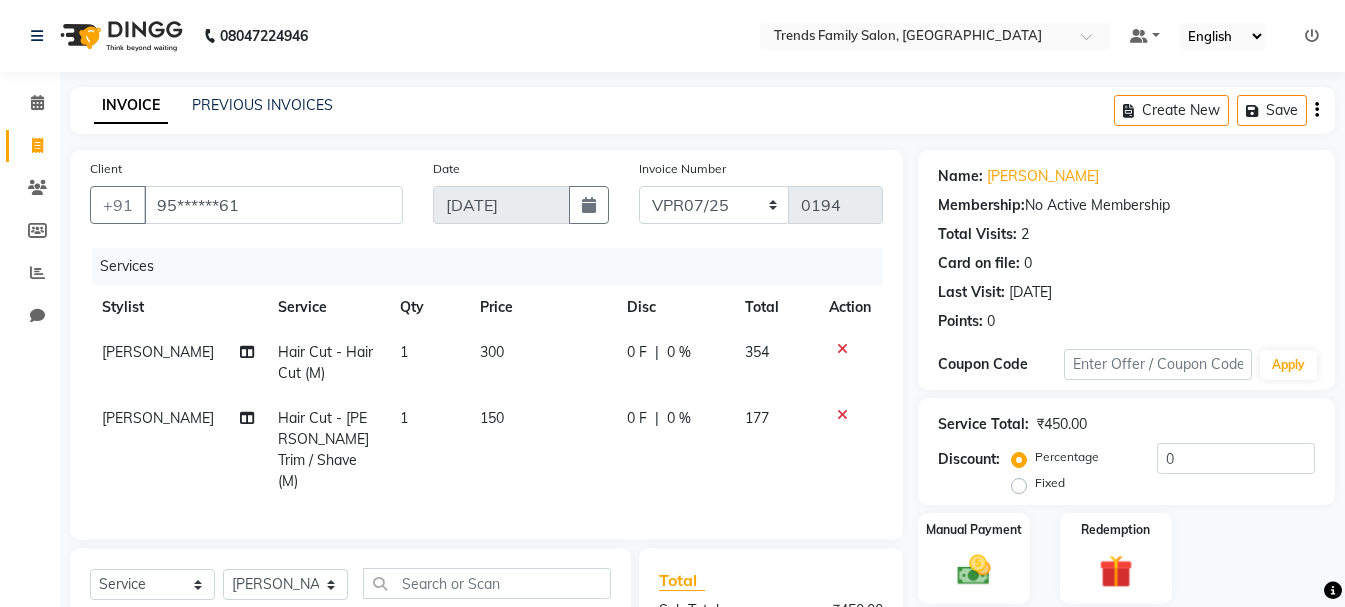 click on "Create New   Save" 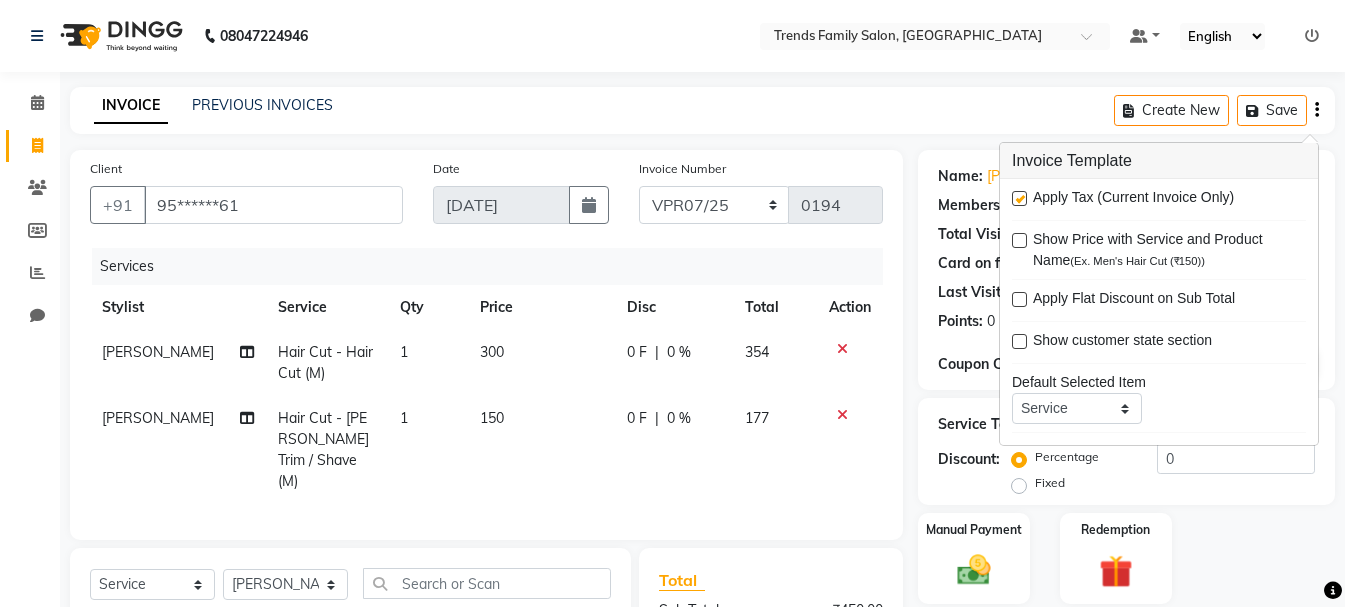 click at bounding box center [1019, 198] 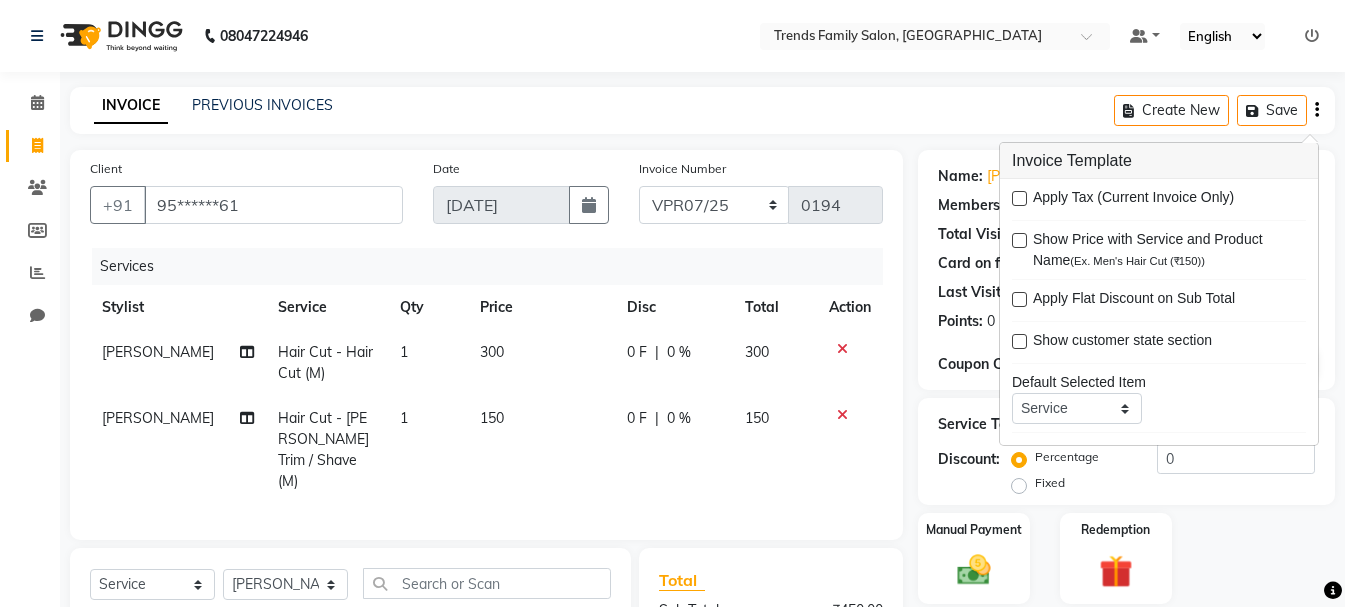 click on "0 %" 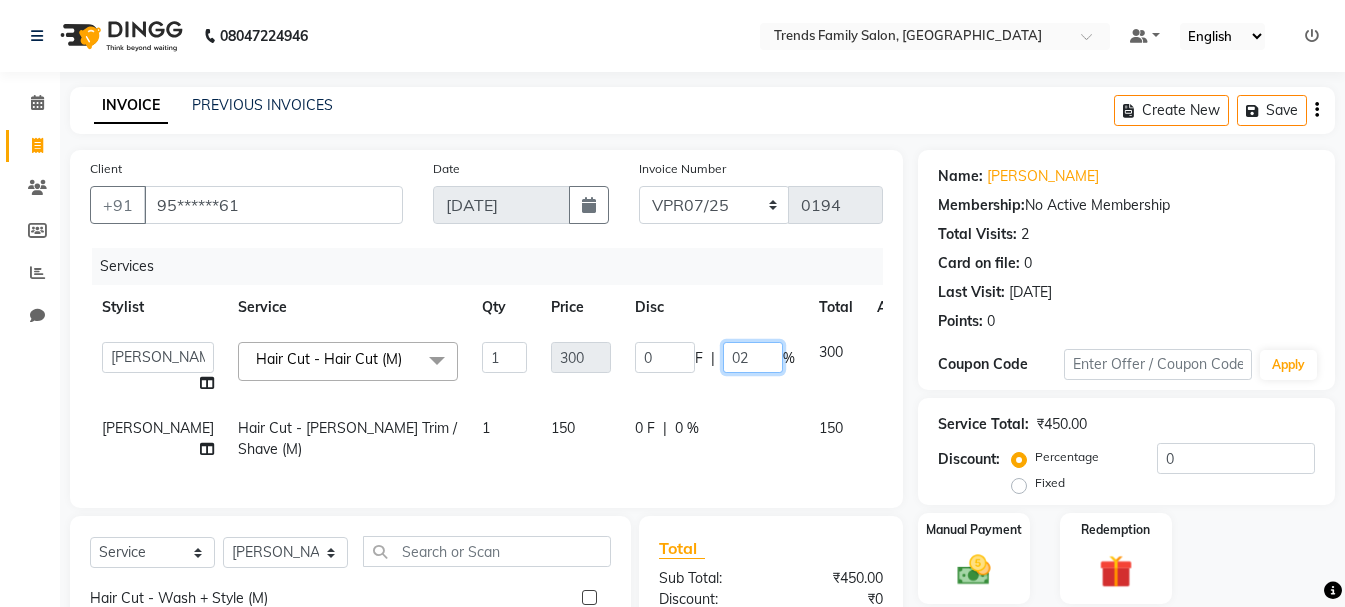 type on "020" 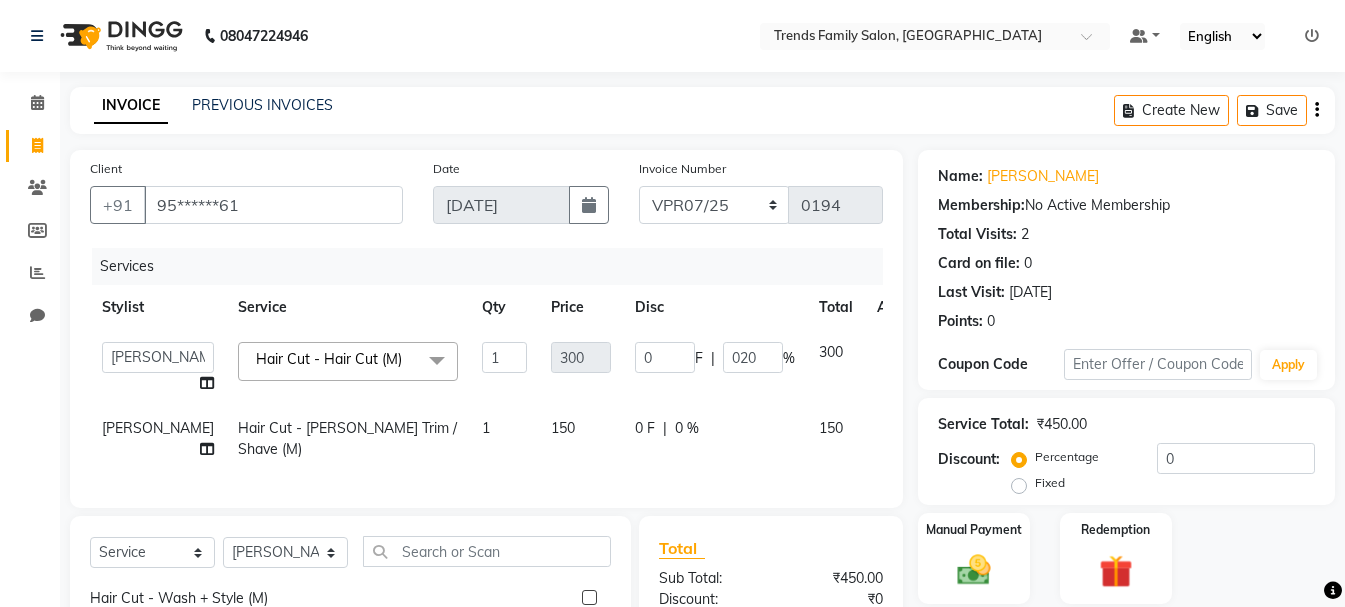 click on "0 F | 0 %" 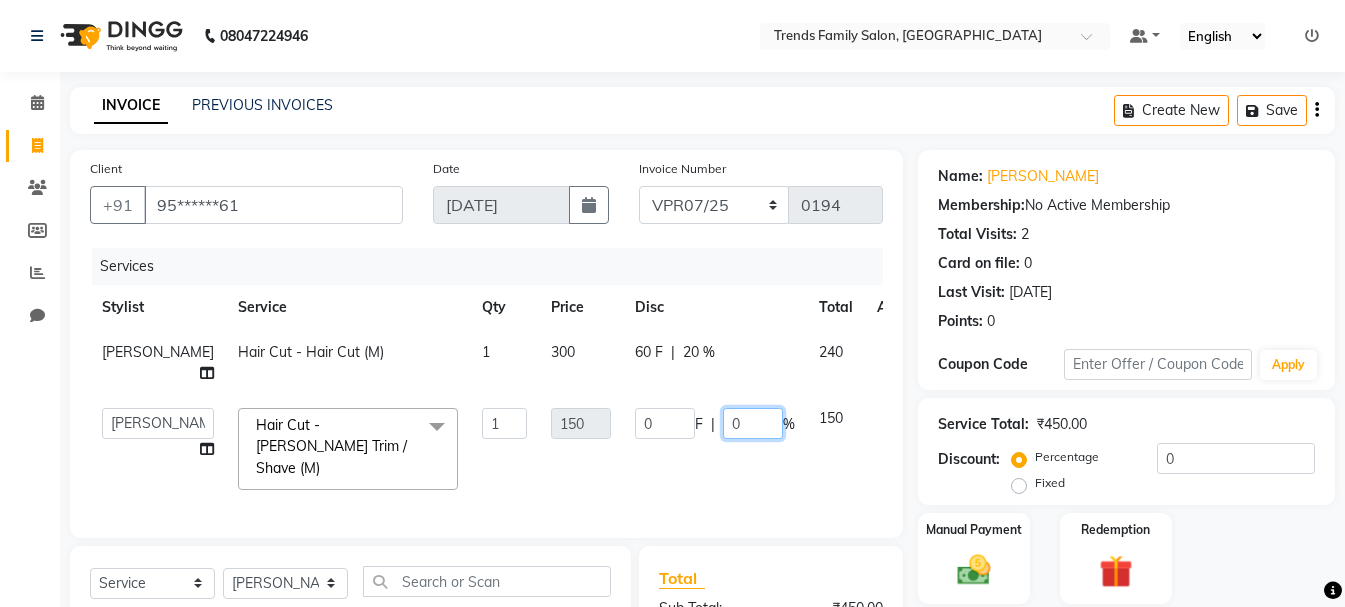 click on "0" 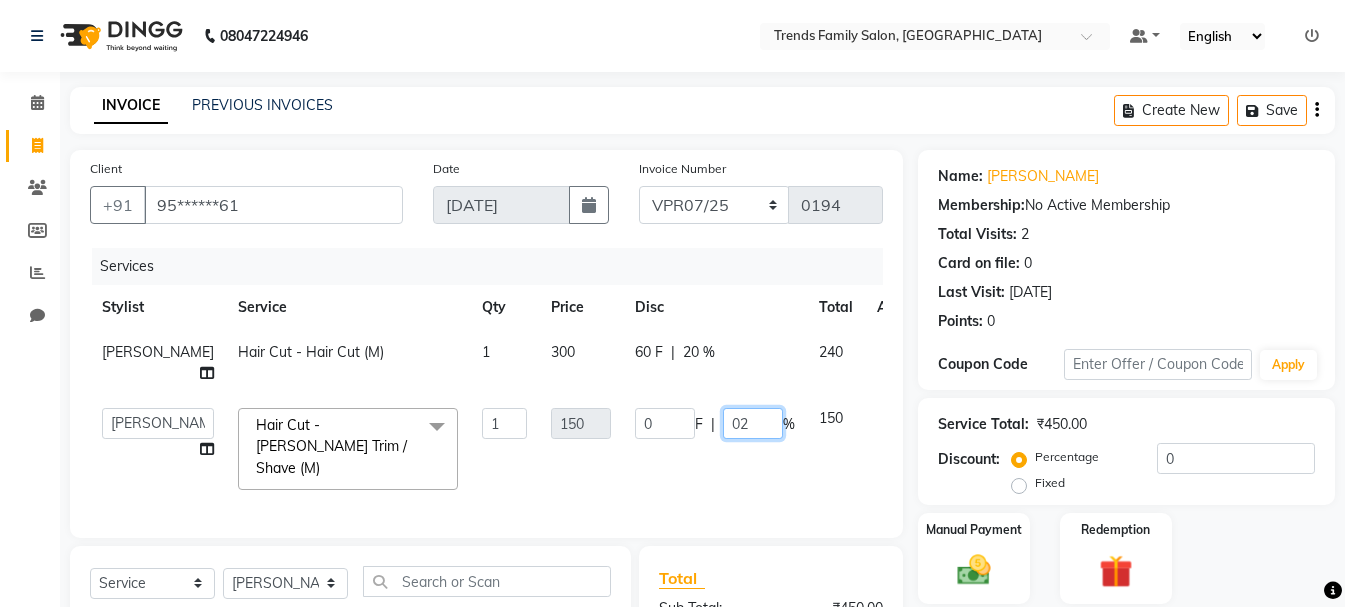 type on "020" 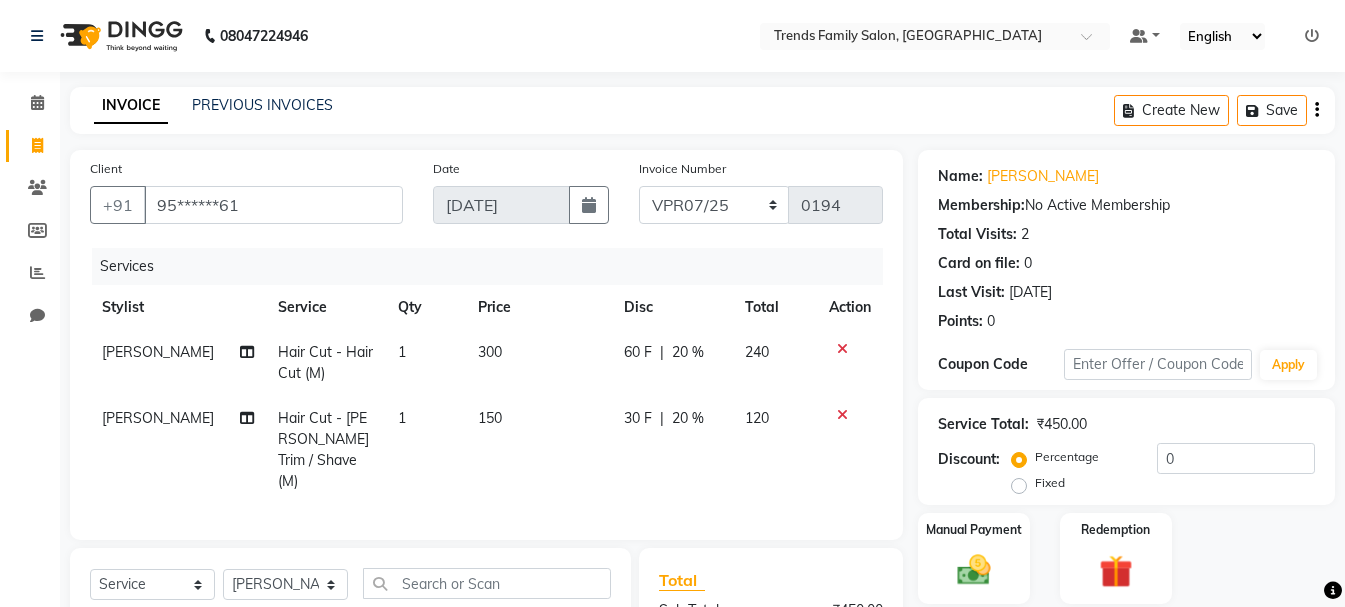 click on "Manual Payment Redemption" 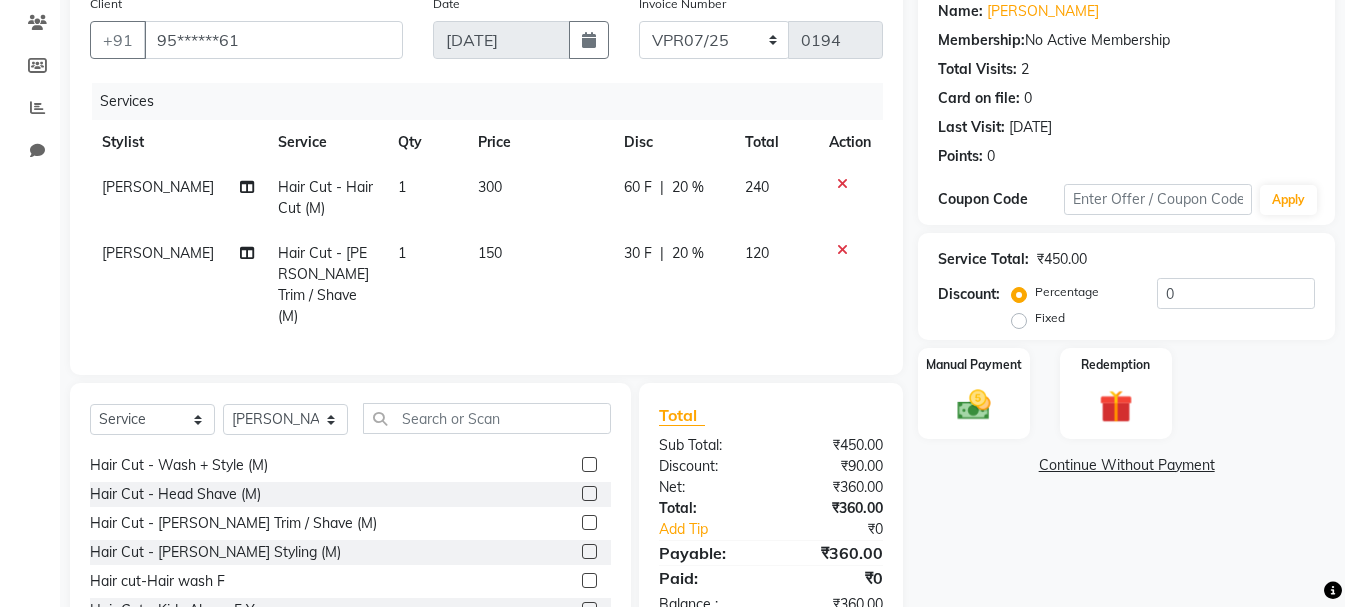 scroll, scrollTop: 260, scrollLeft: 0, axis: vertical 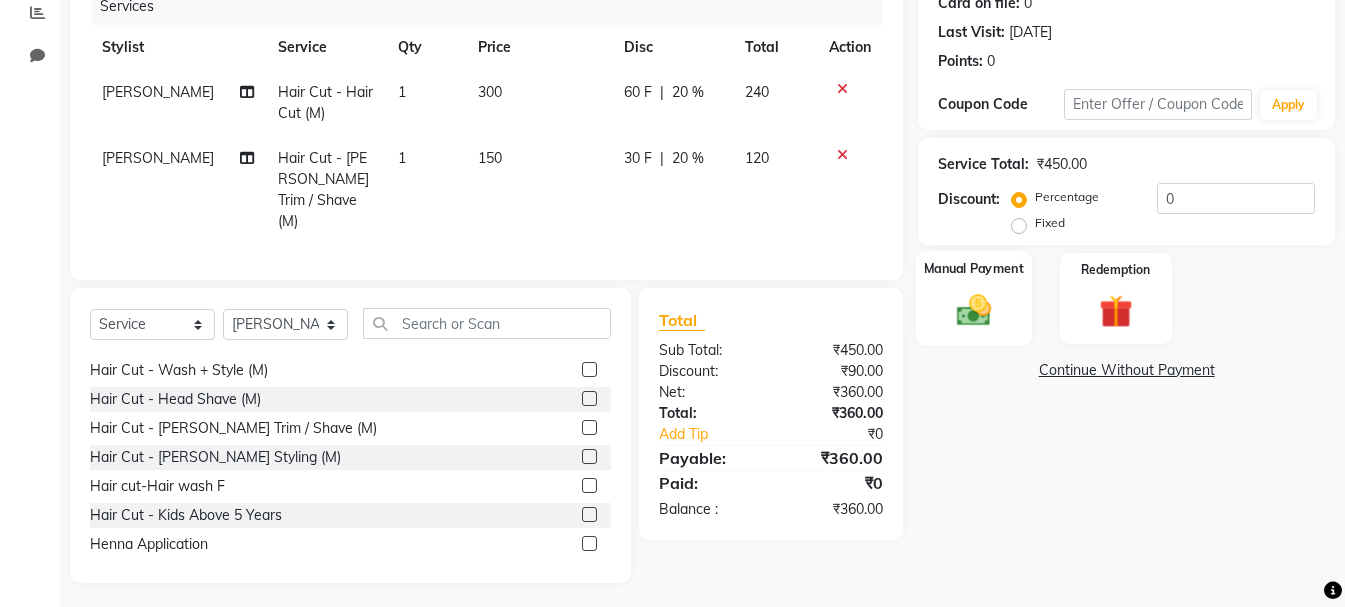 click 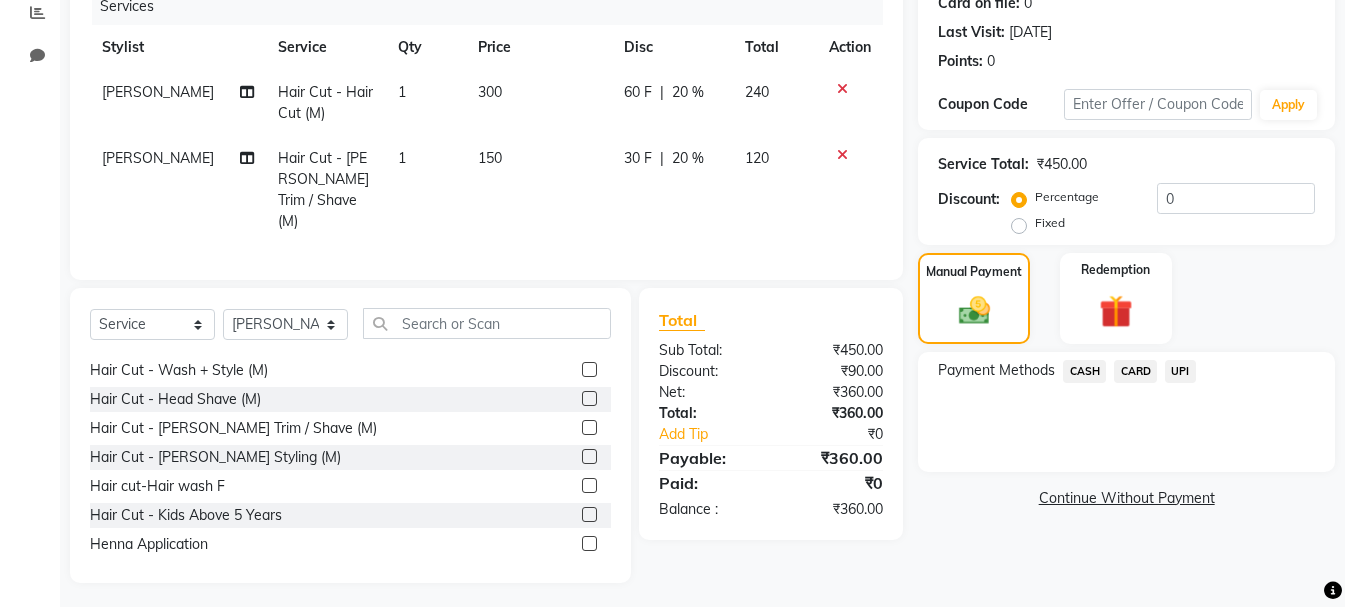 click on "CARD" 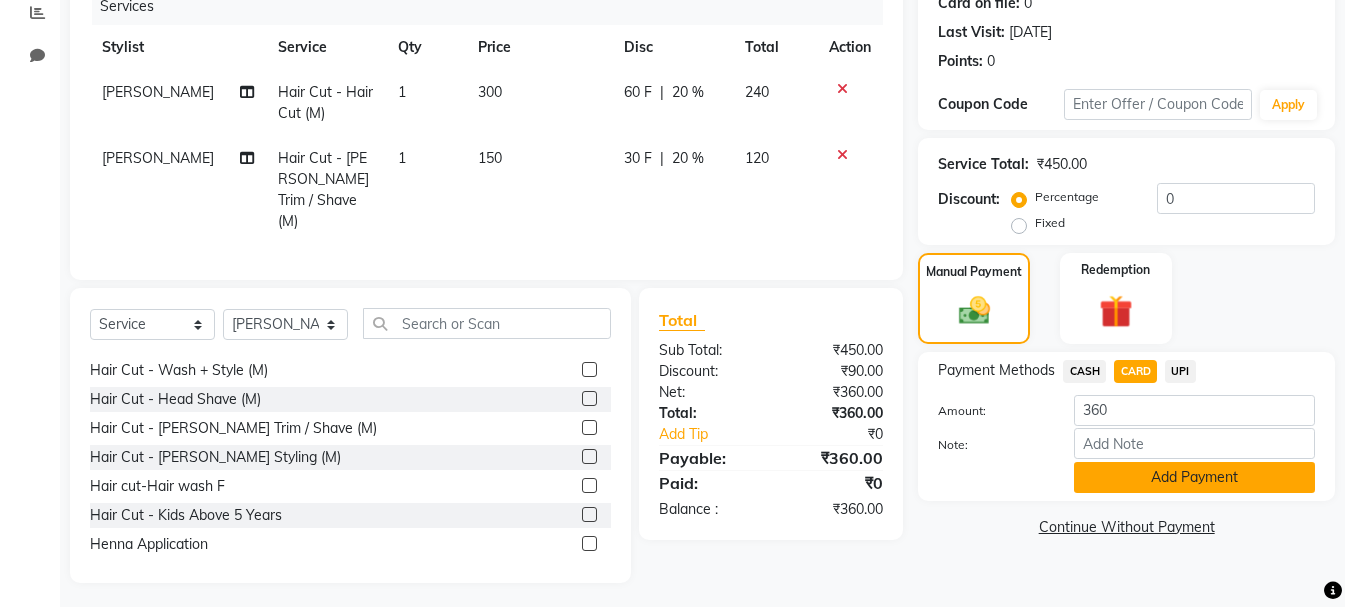 click on "Add Payment" 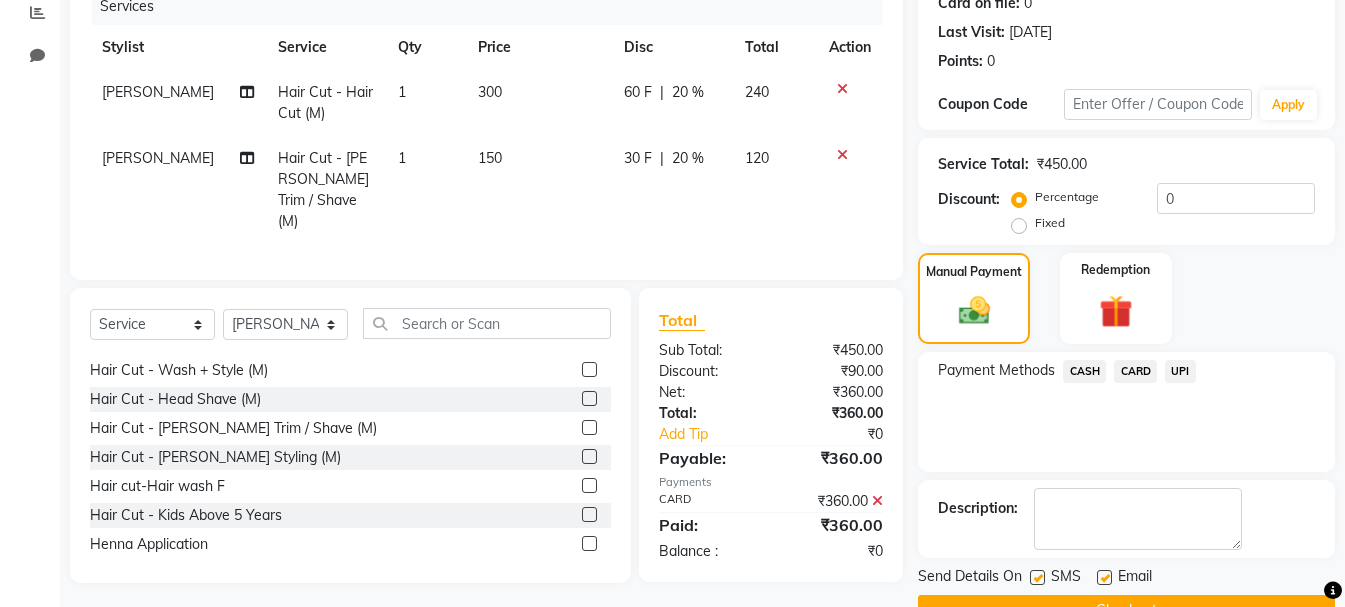scroll, scrollTop: 309, scrollLeft: 0, axis: vertical 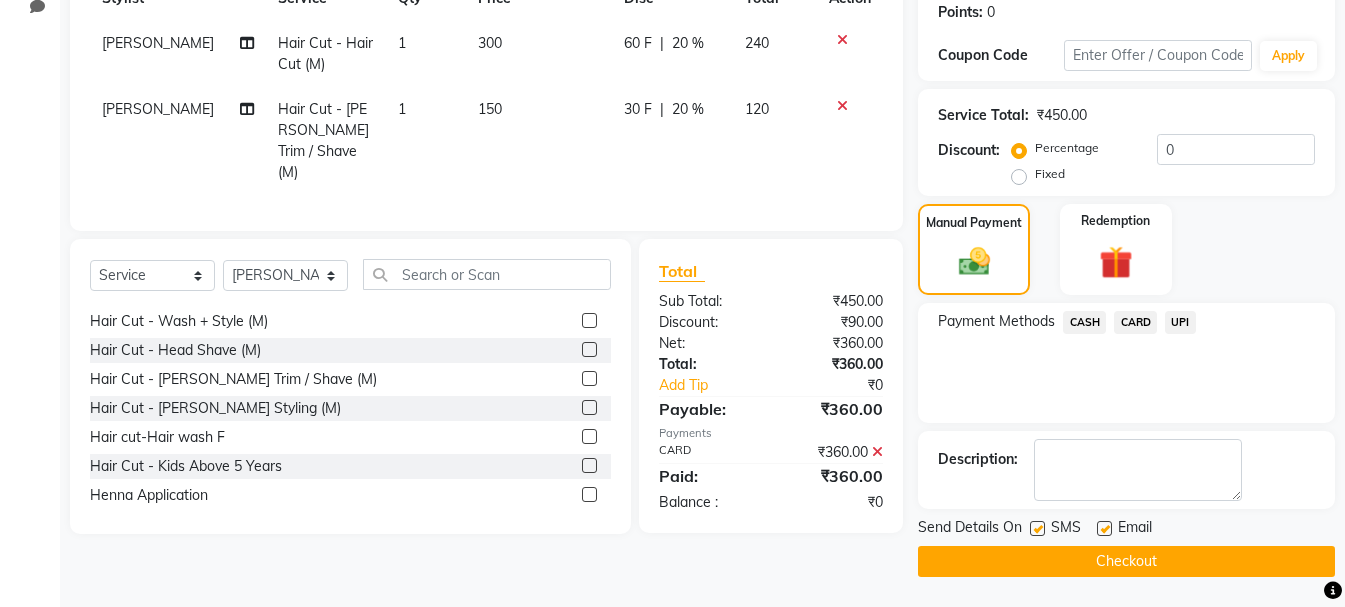 click on "Checkout" 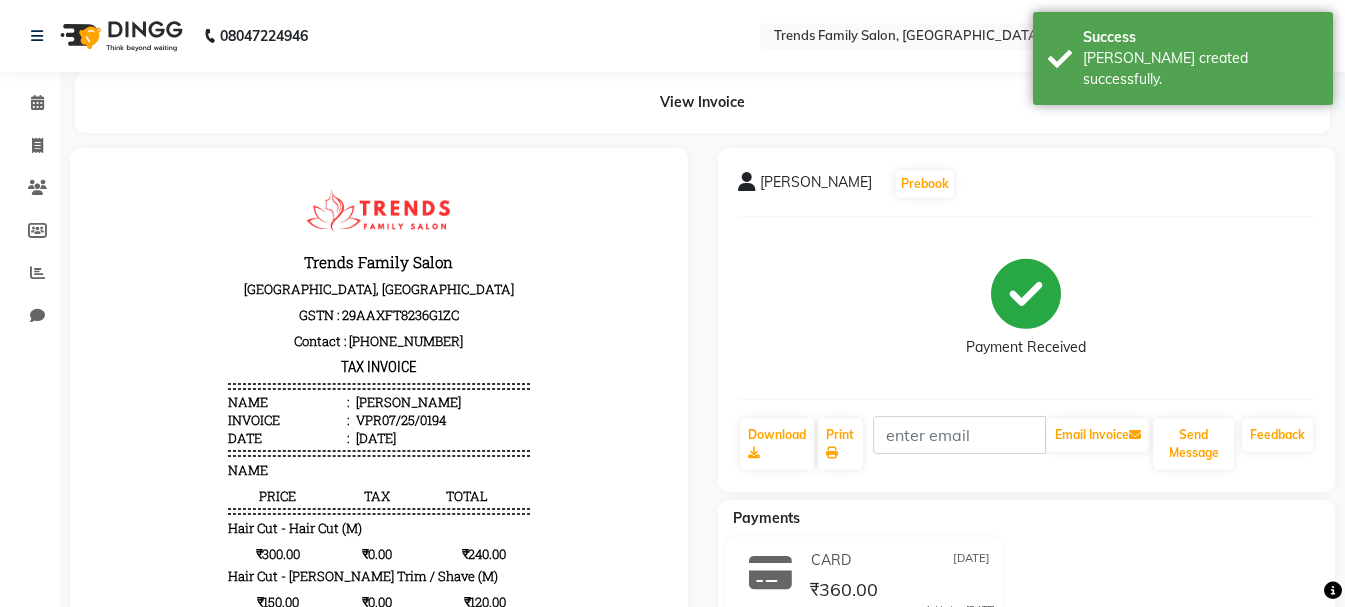 scroll, scrollTop: 0, scrollLeft: 0, axis: both 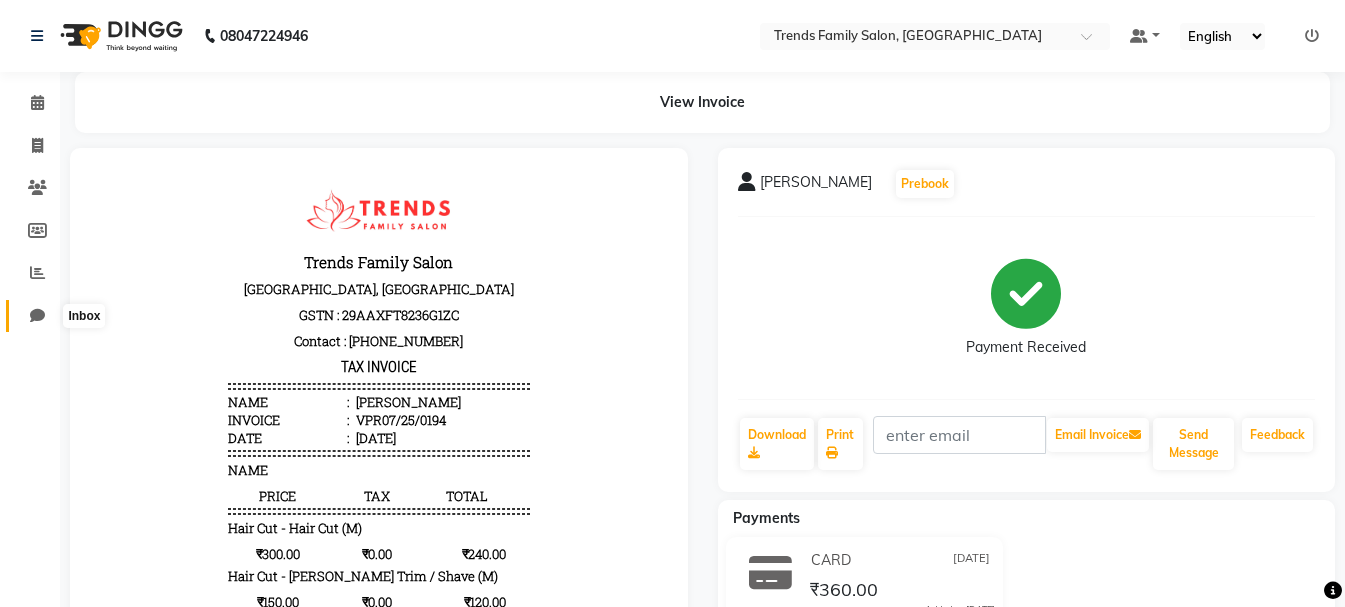 click 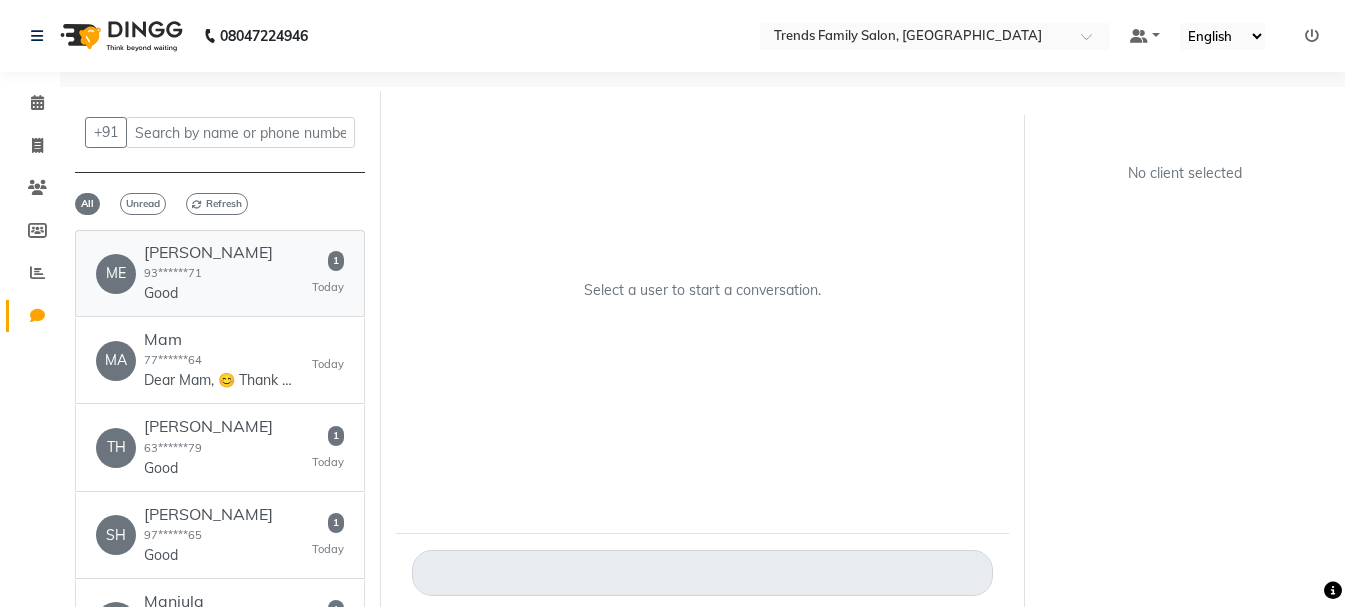 drag, startPoint x: 92, startPoint y: 296, endPoint x: 266, endPoint y: 247, distance: 180.7678 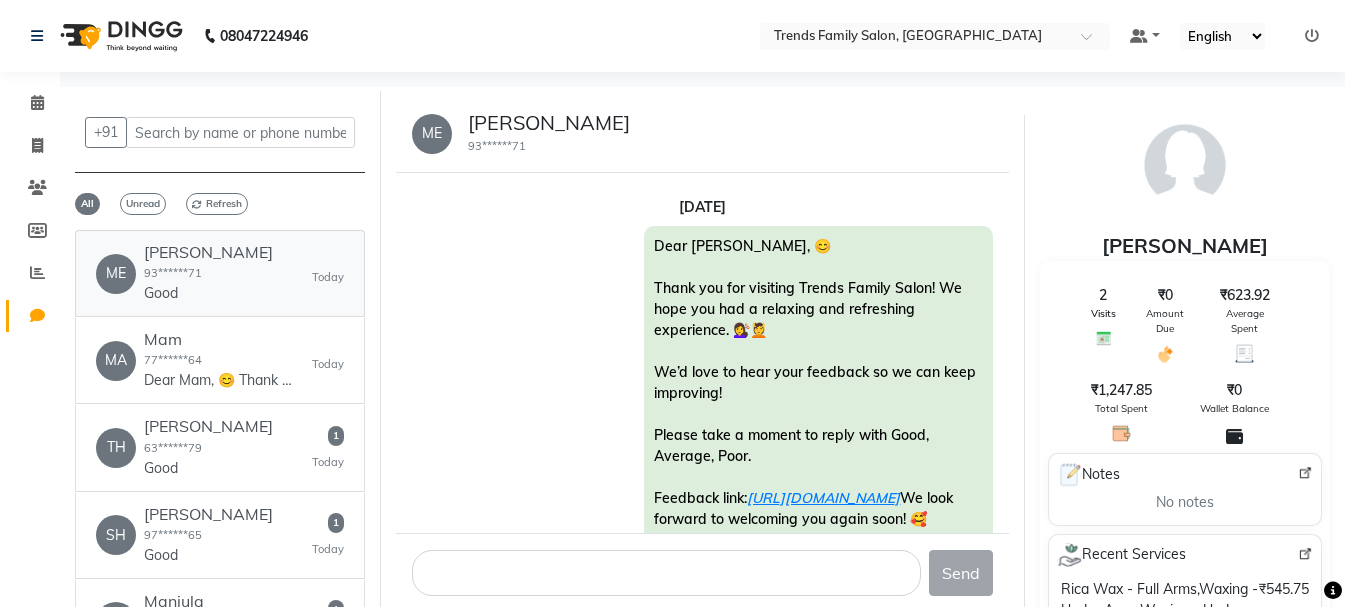 scroll, scrollTop: 692, scrollLeft: 0, axis: vertical 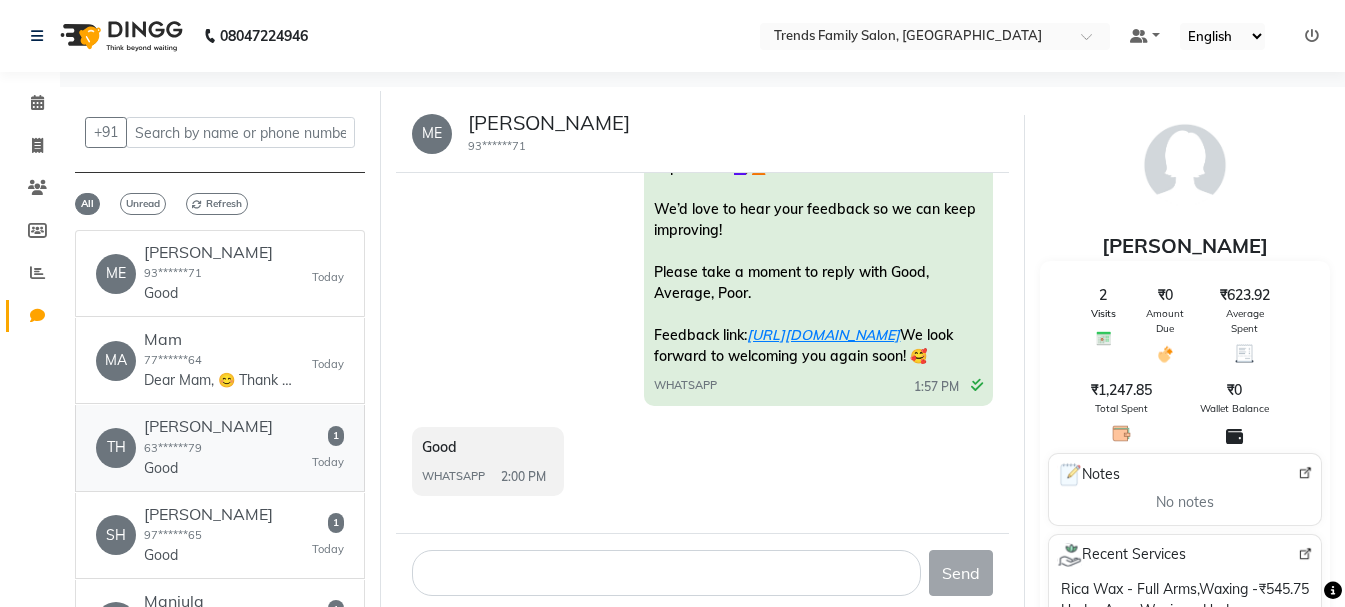 click on "TH   [PERSON_NAME]  63******79  Good   1   [DATE]" 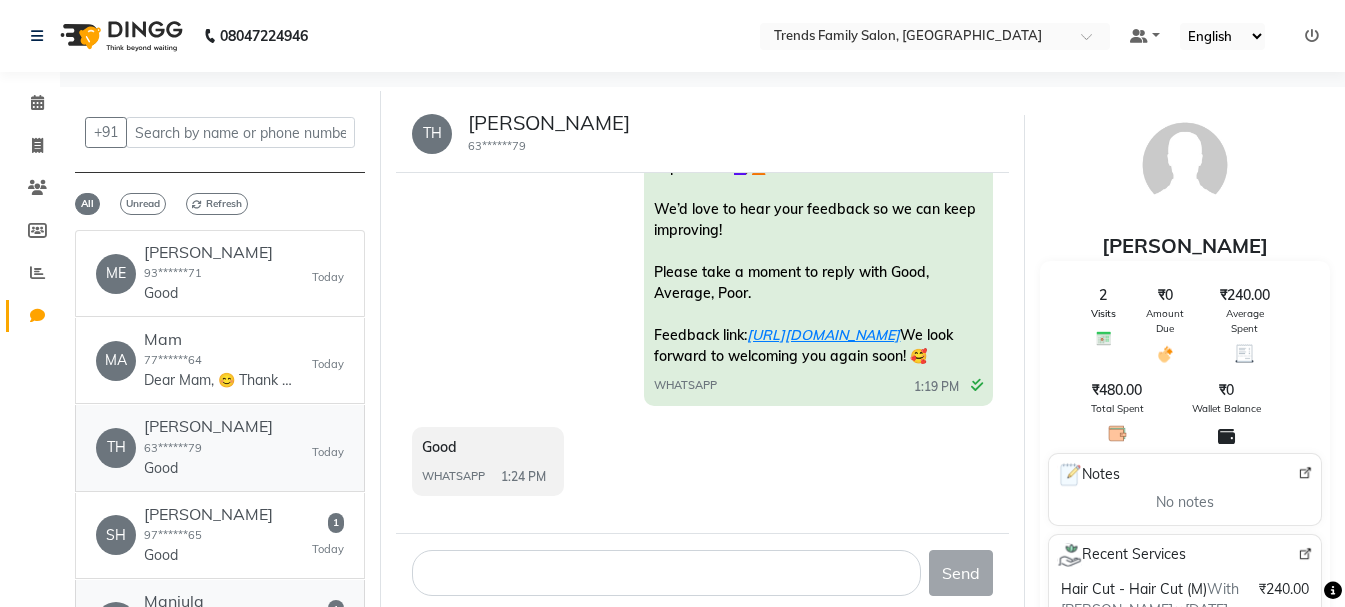 scroll, scrollTop: 200, scrollLeft: 0, axis: vertical 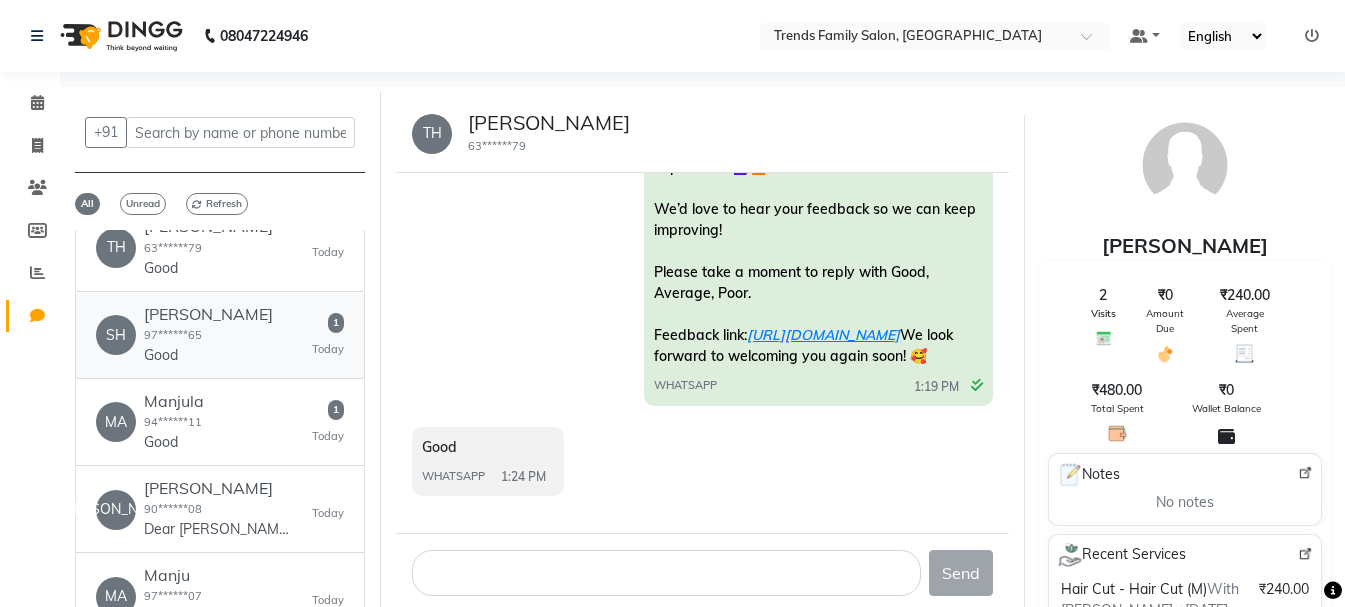 click on "SH   [PERSON_NAME]  97******65  Good   1   [DATE]" 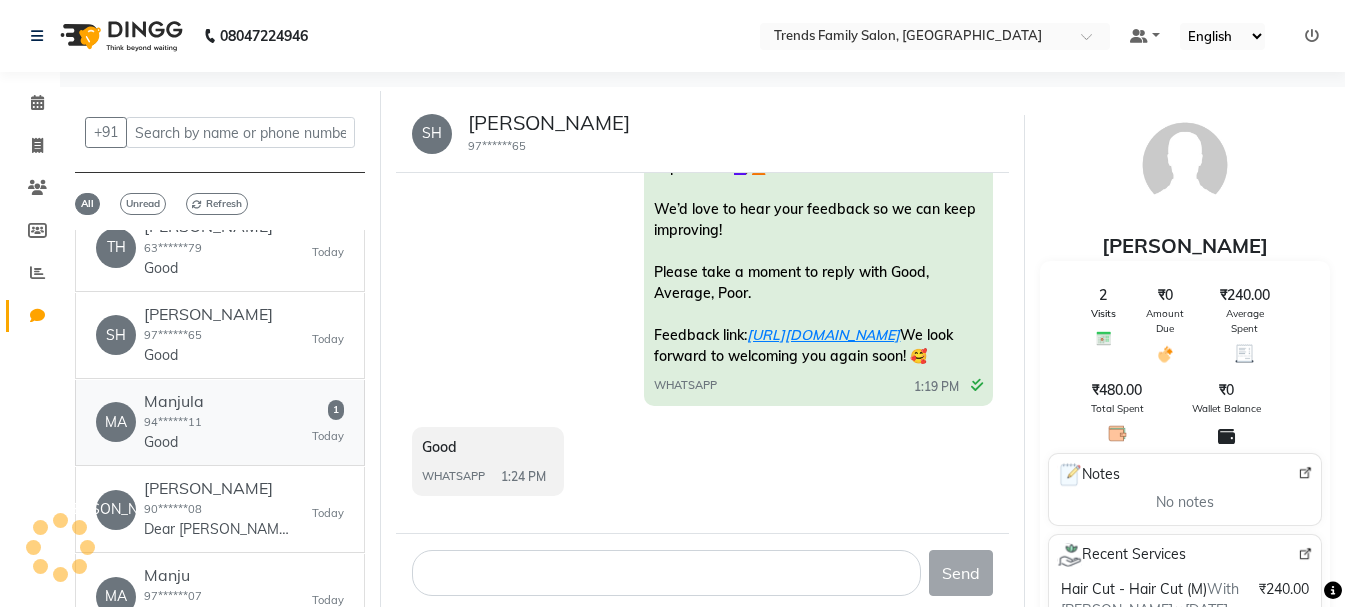 scroll, scrollTop: 247, scrollLeft: 0, axis: vertical 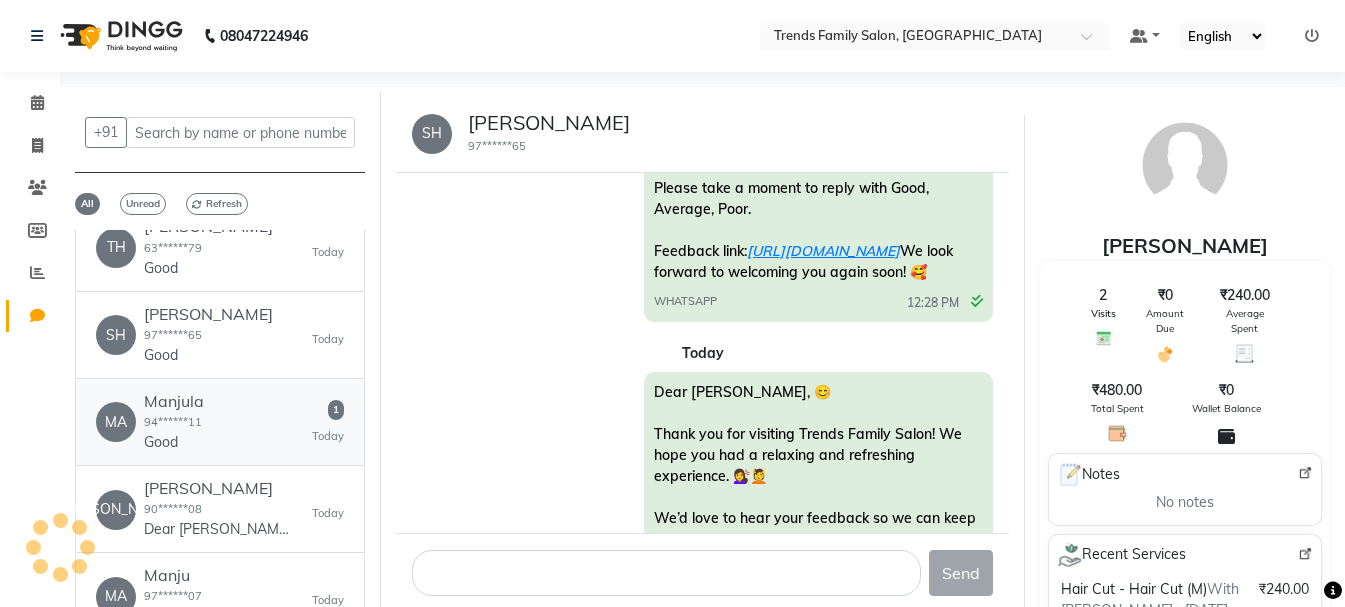 click on "MA   [PERSON_NAME]  94******11  Good   1   [DATE]" 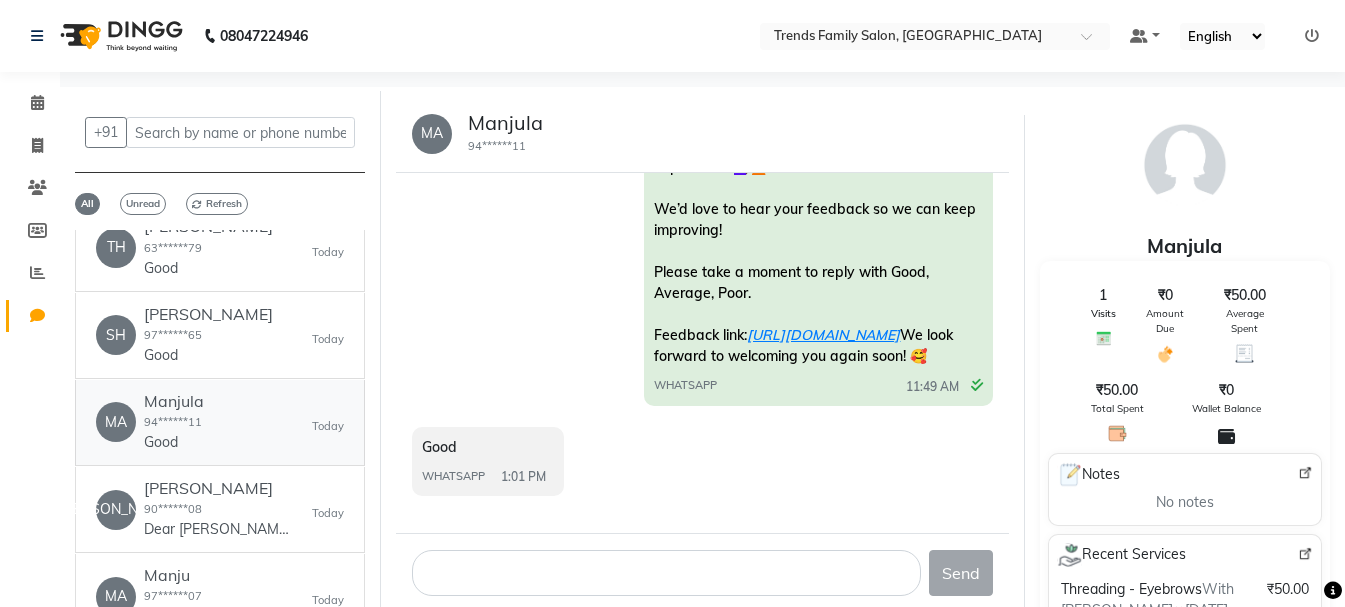 scroll, scrollTop: 600, scrollLeft: 0, axis: vertical 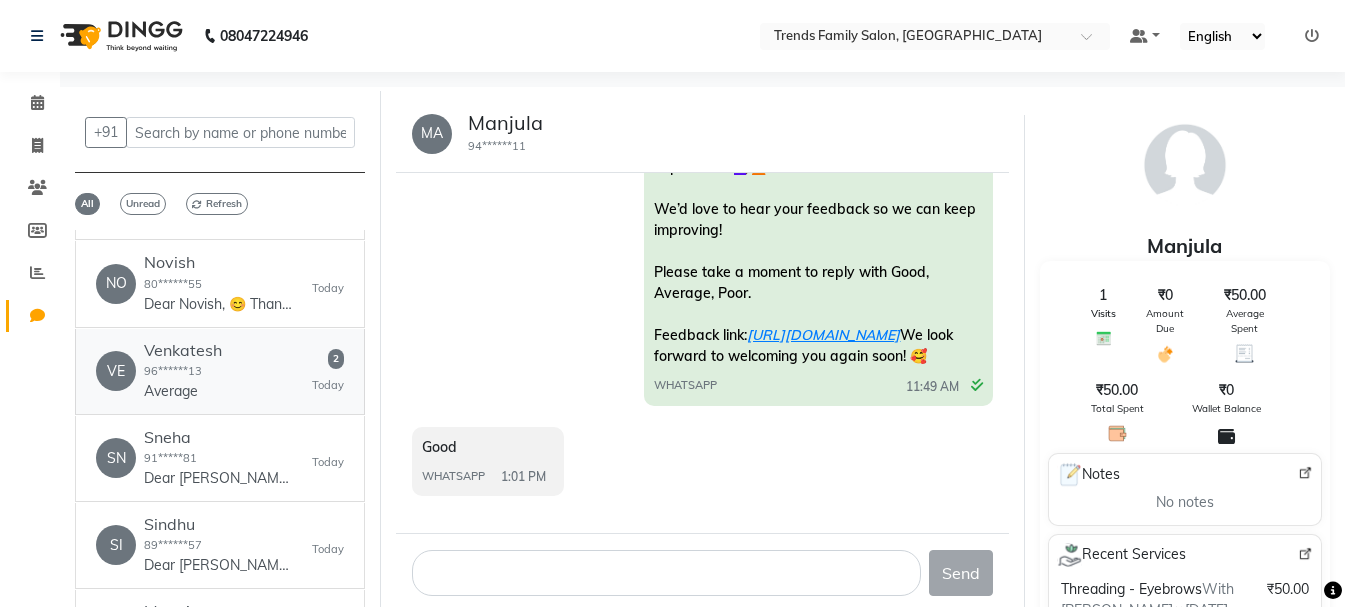 click on "VE   Venkatesh  96******13  Average   2   [DATE]" 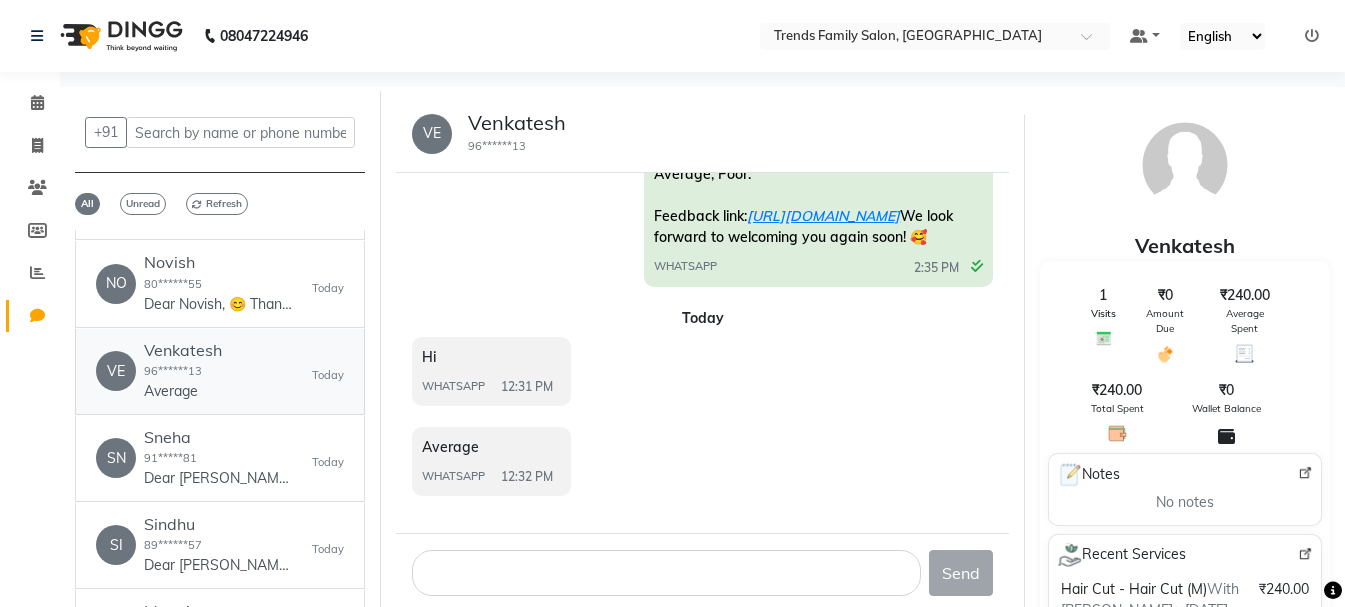 scroll, scrollTop: 366, scrollLeft: 0, axis: vertical 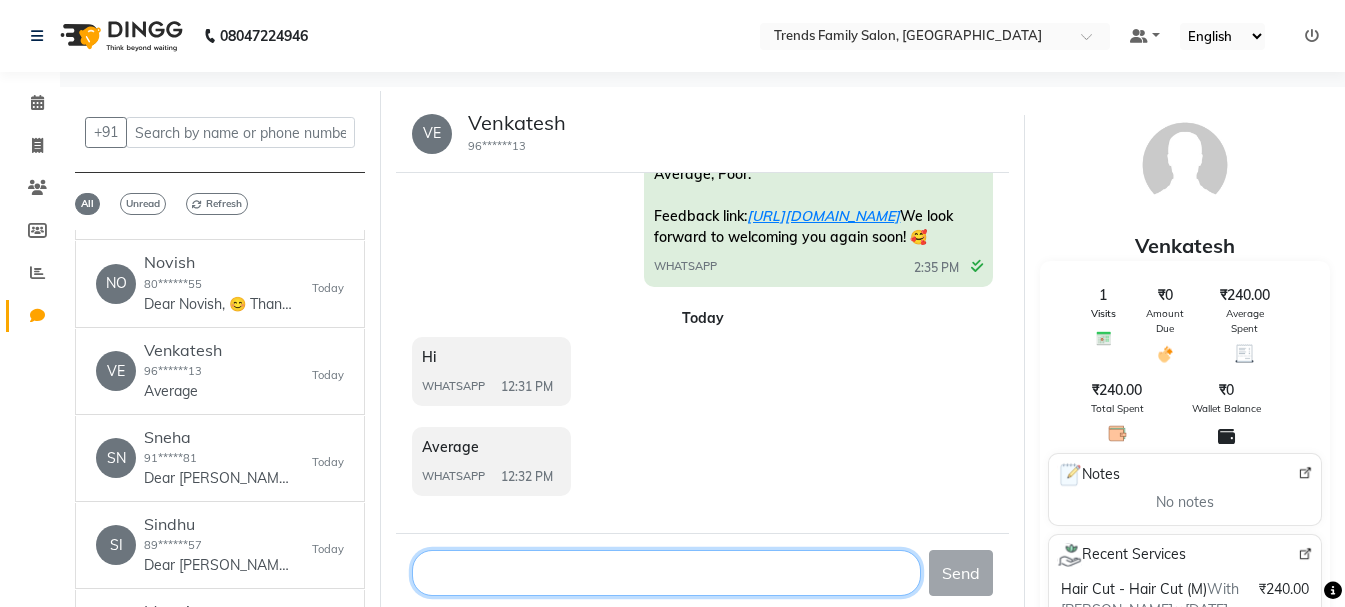 click 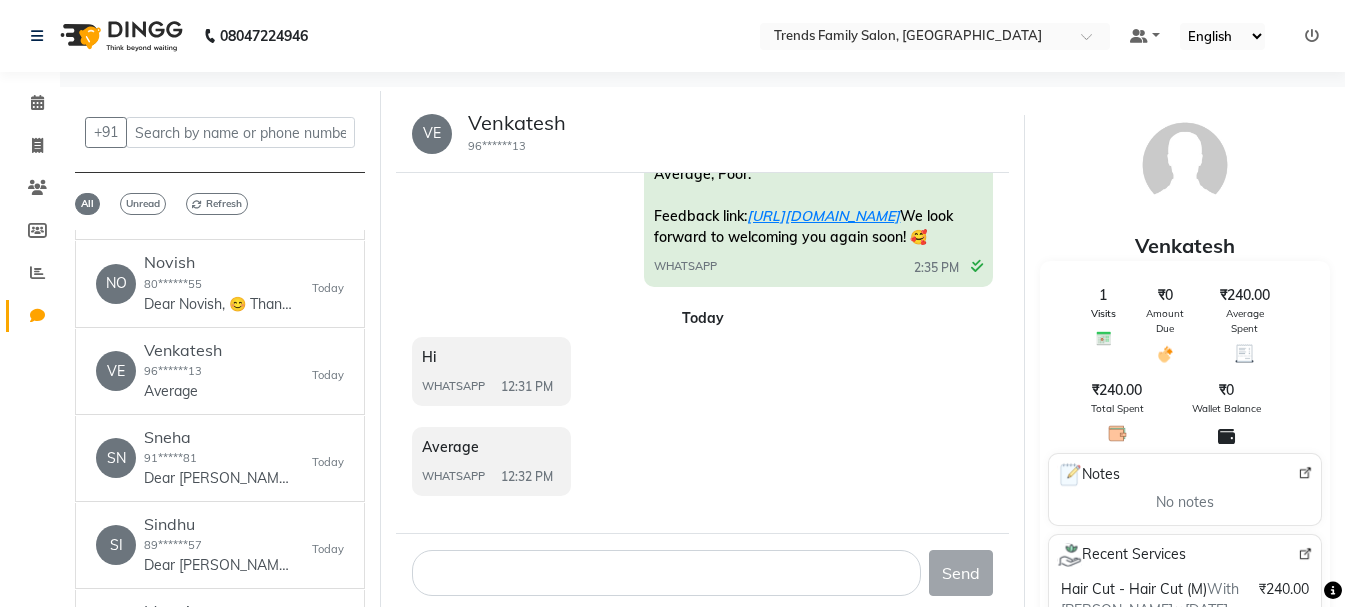 click on "Hi WHATSAPP  12:31 PM" 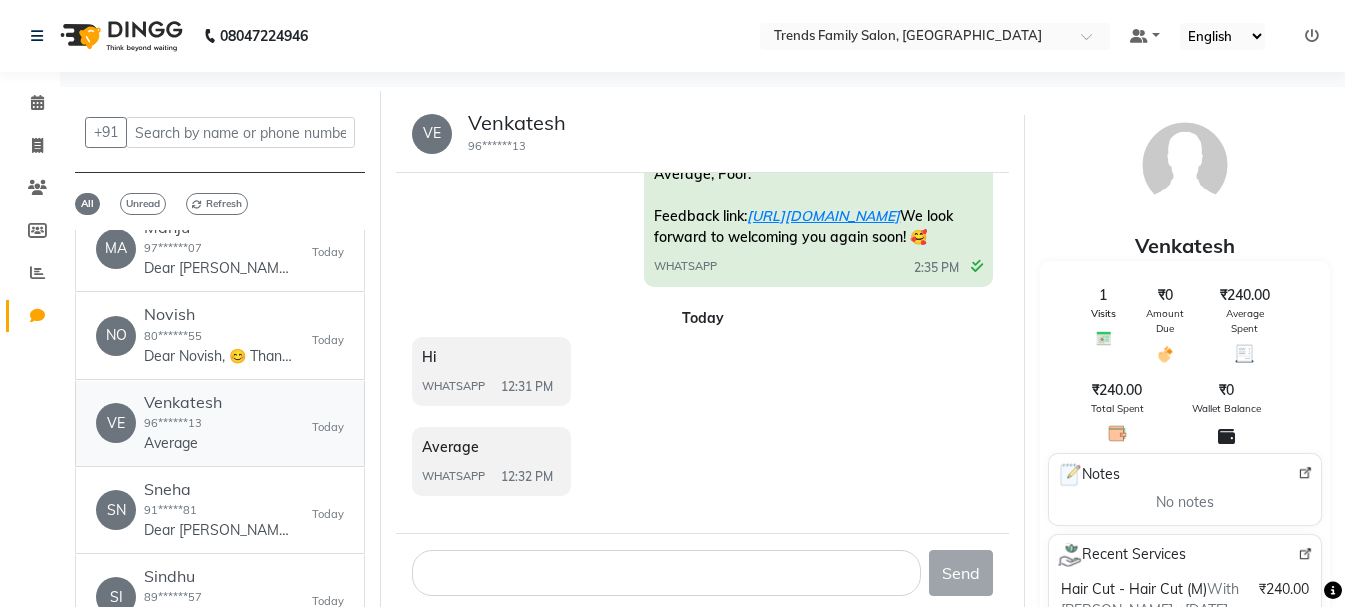 scroll, scrollTop: 500, scrollLeft: 0, axis: vertical 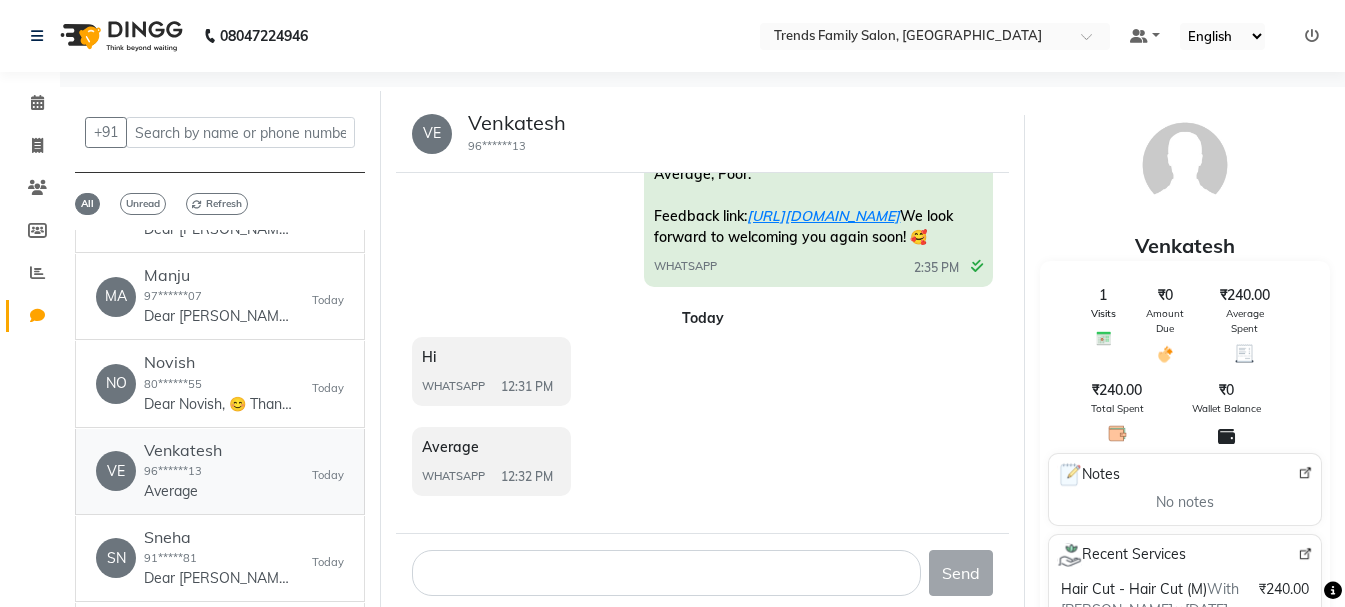 click on "Venkatesh  96******13  Average" 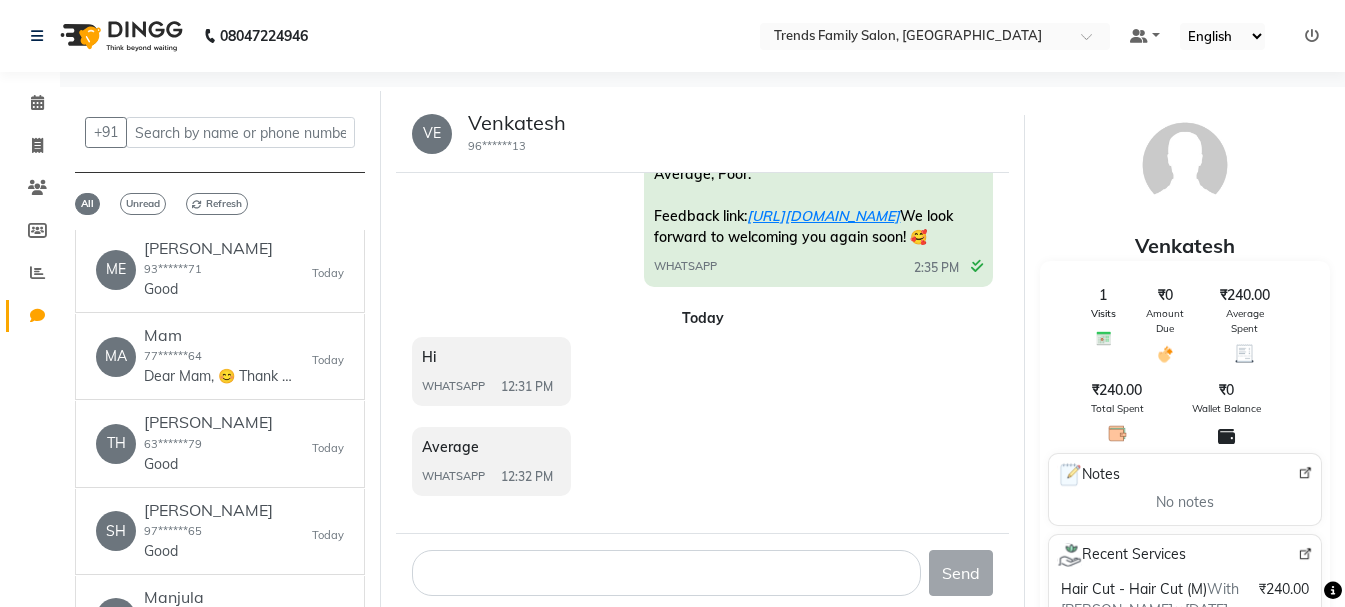 scroll, scrollTop: 0, scrollLeft: 0, axis: both 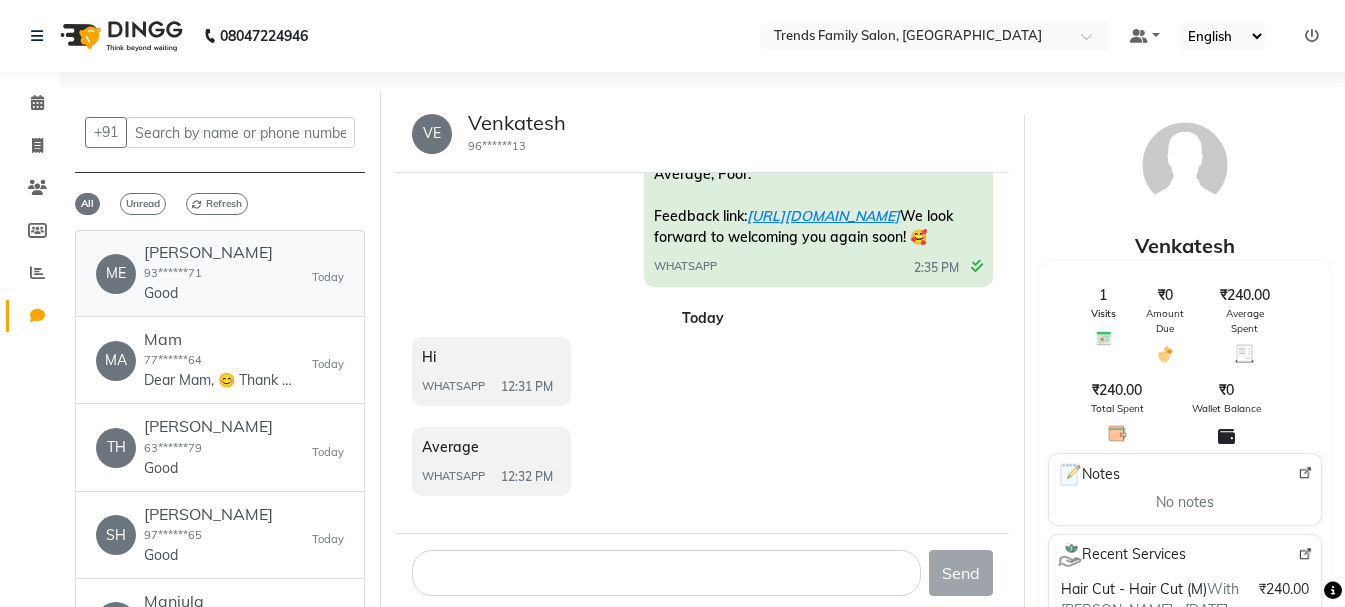 click on "ME   [PERSON_NAME]  93******71  Good   [DATE]" 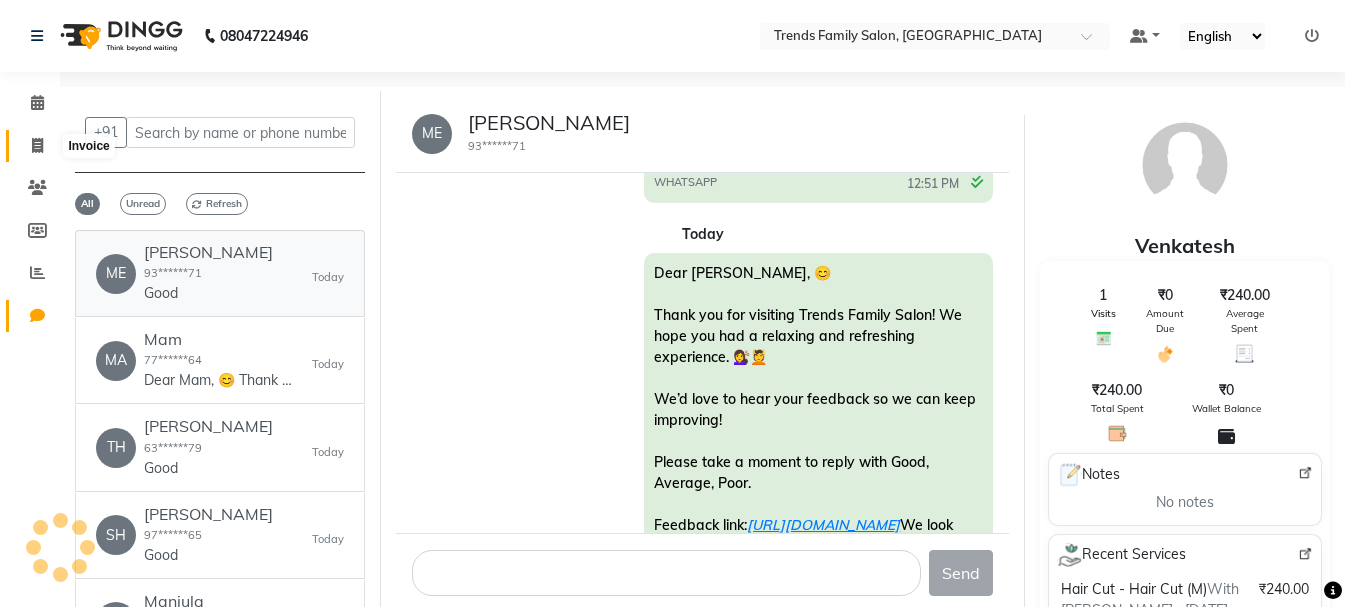 scroll, scrollTop: 692, scrollLeft: 0, axis: vertical 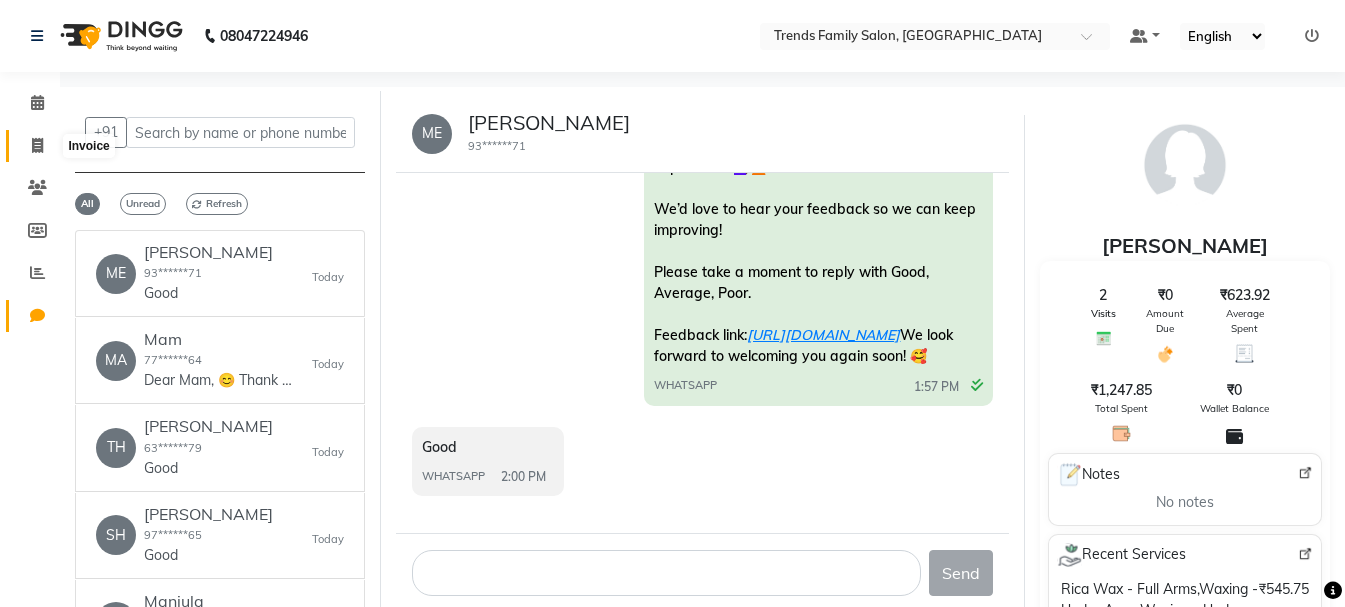 click 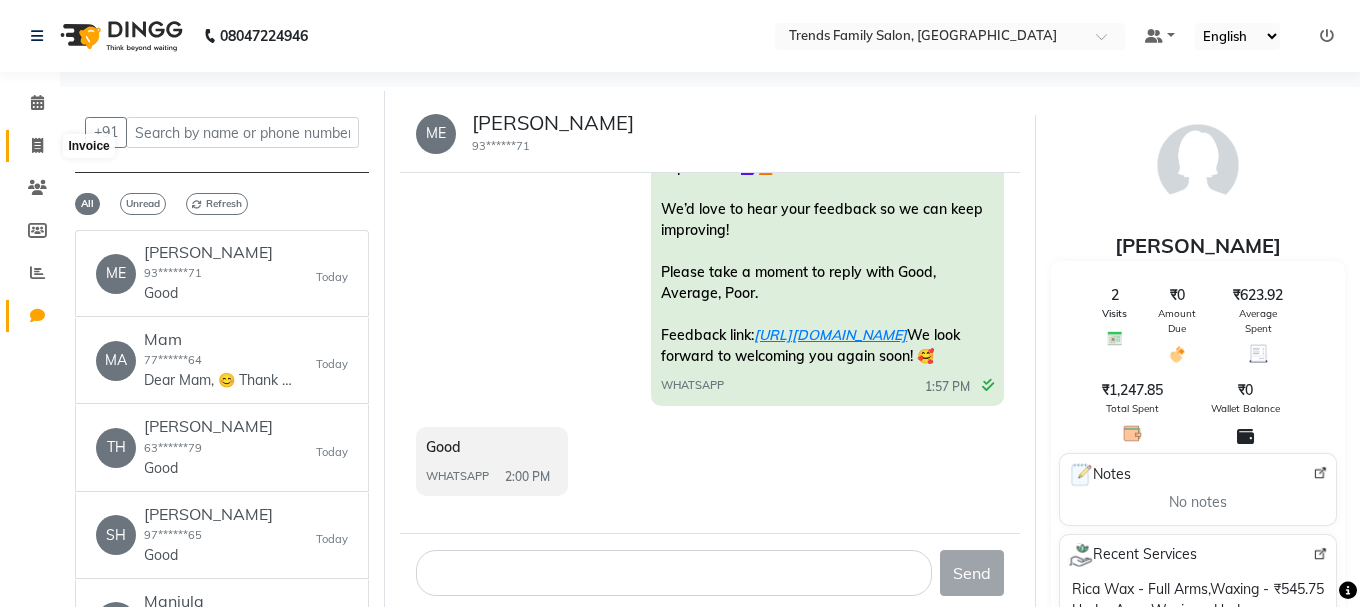 select on "service" 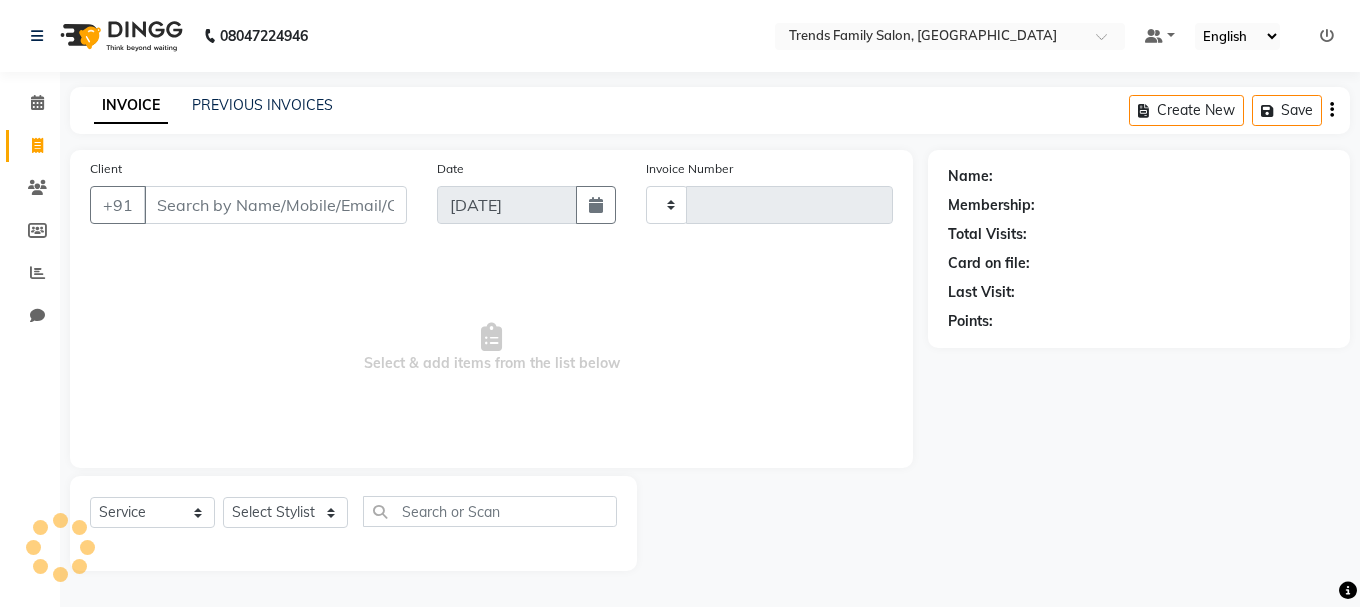 click 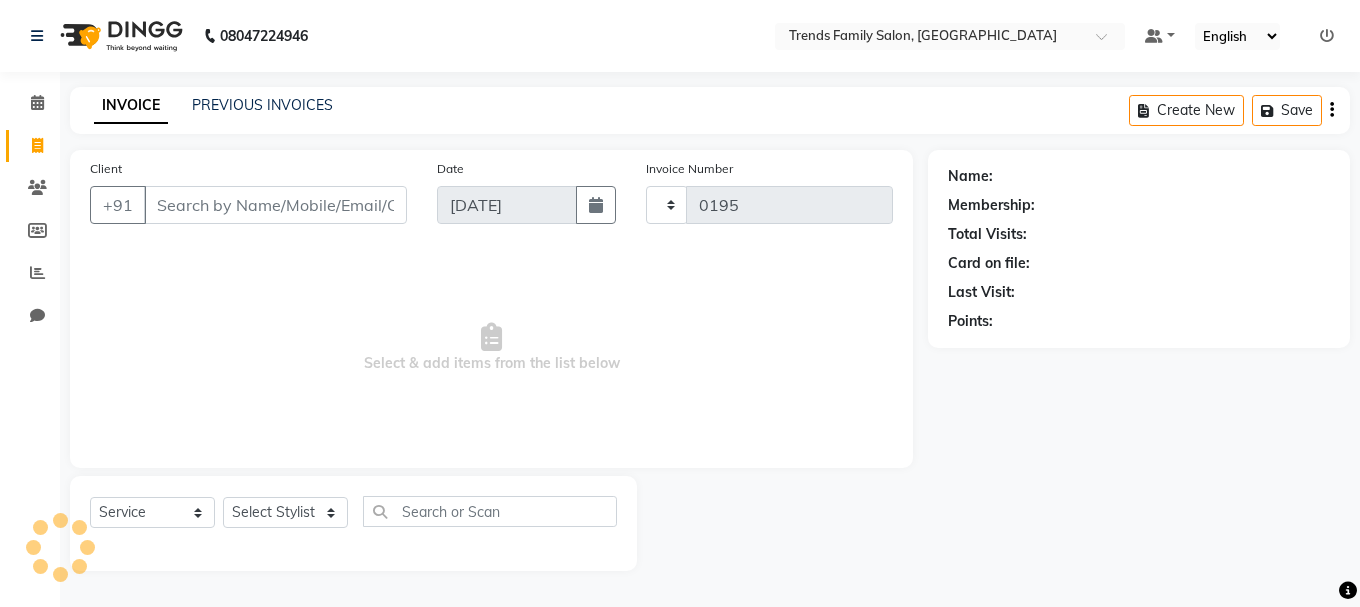 select on "service" 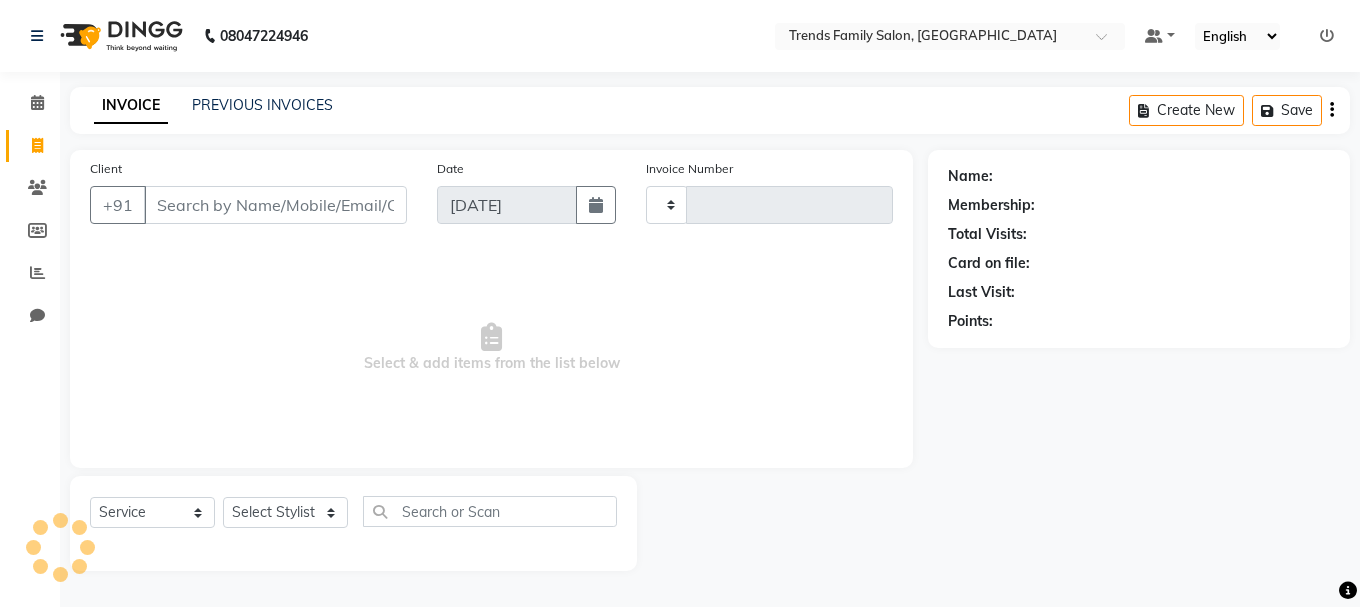 type on "0195" 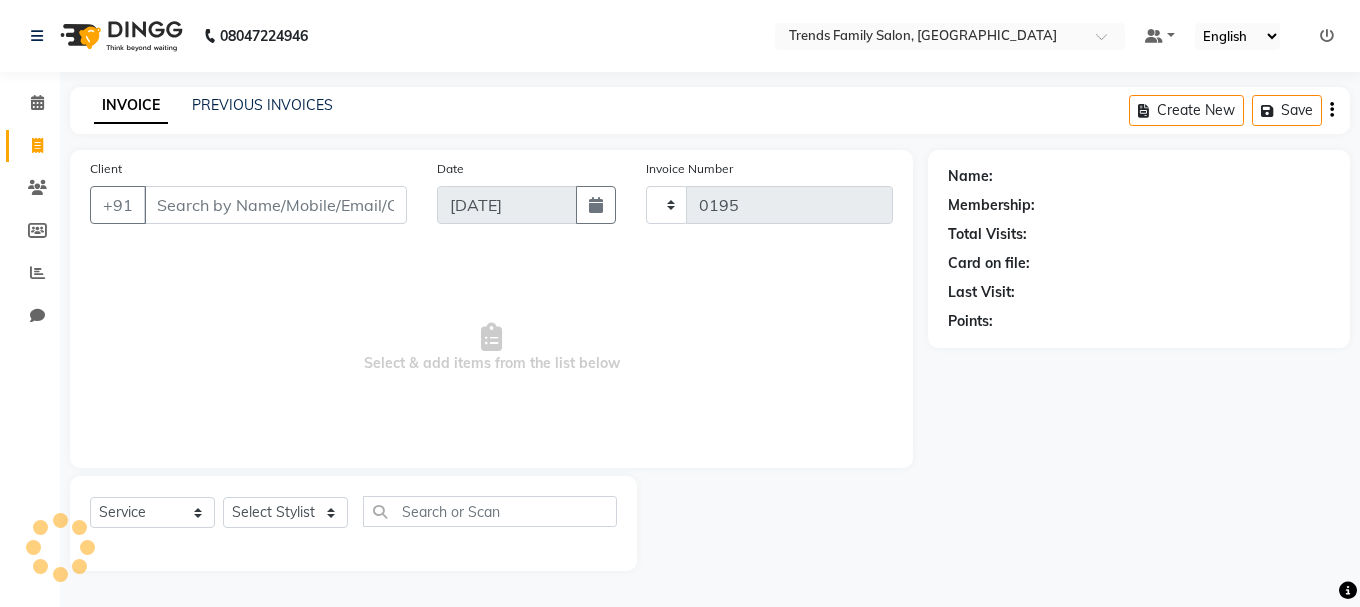 select on "8591" 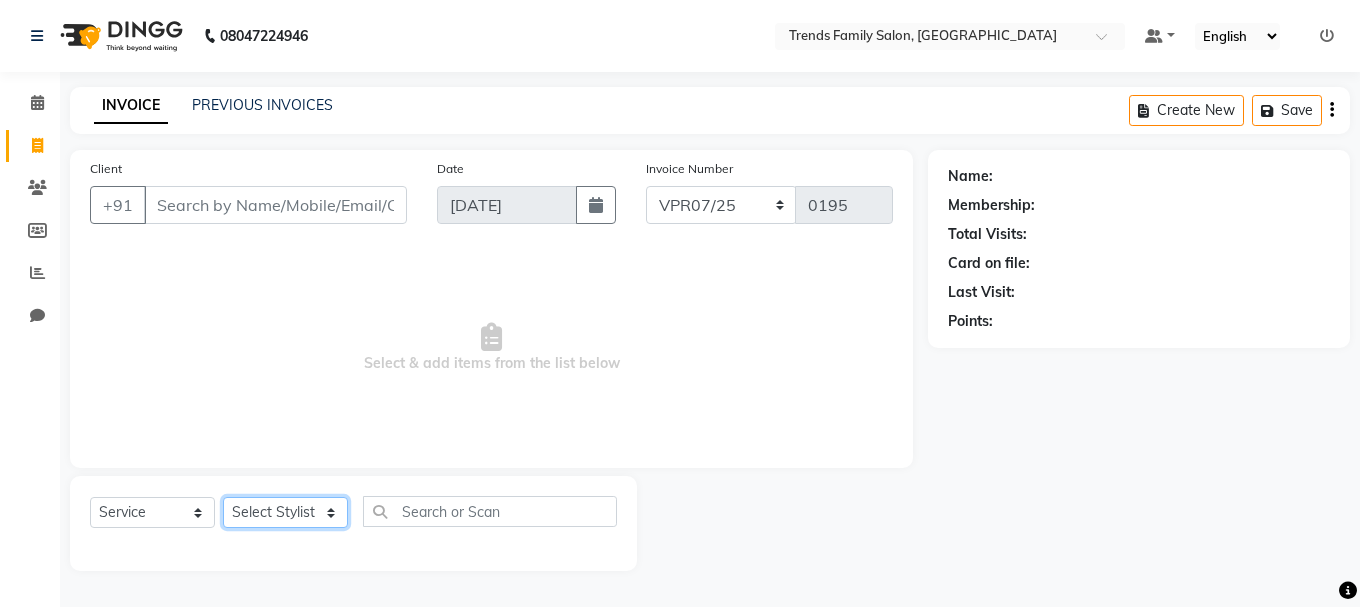 click on "Select Stylist [PERSON_NAME] Alsa Amaritha Ashwini [PERSON_NAME] Bhaktha Bhumi Danish Dolma Doma [PERSON_NAME] [PERSON_NAME] Lakshmi  Maya [PERSON_NAME] [PERSON_NAME] [PERSON_NAME] [PERSON_NAME] [PERSON_NAME] [PERSON_NAME] Sawsthika Shadav [PERSON_NAME] Sony Sherpa  [PERSON_NAME] [PERSON_NAME]" 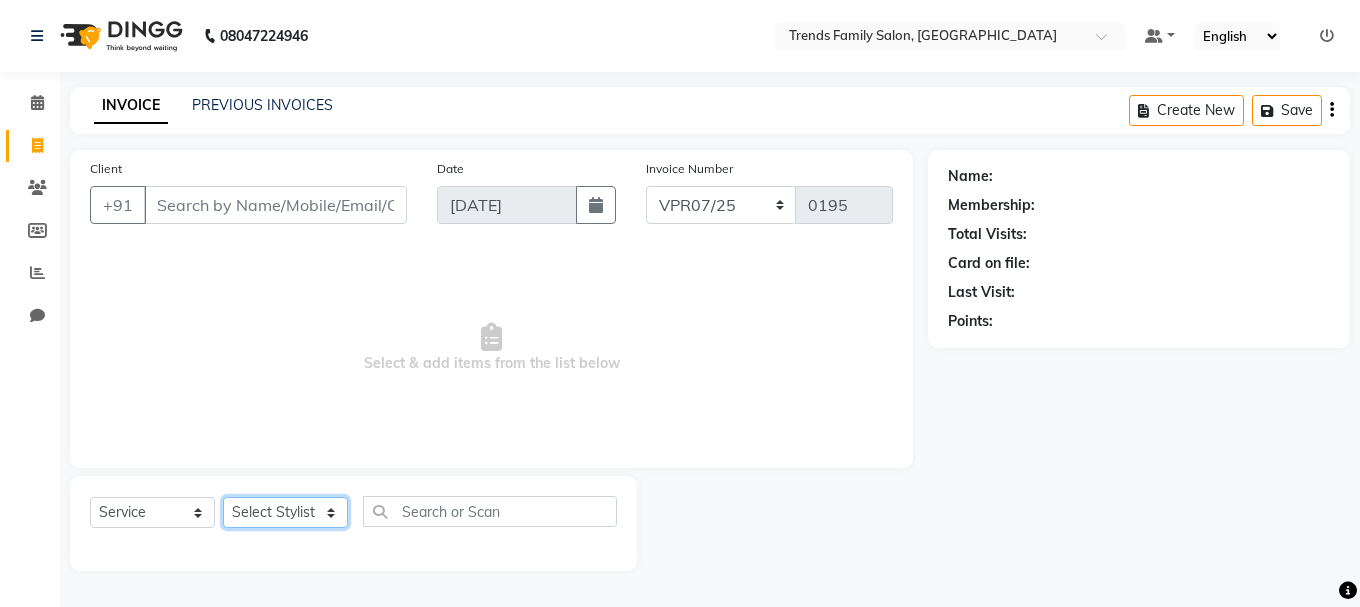 select on "85754" 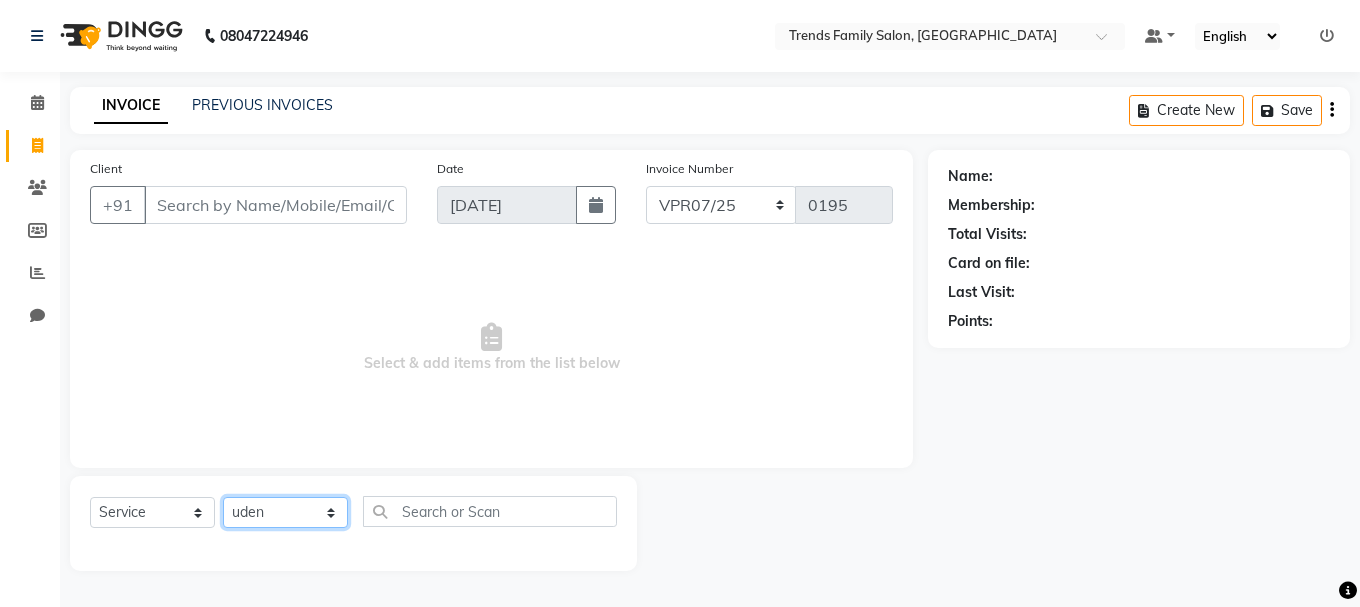 click on "Select Stylist [PERSON_NAME] Alsa Amaritha Ashwini [PERSON_NAME] Bhaktha Bhumi Danish Dolma Doma [PERSON_NAME] [PERSON_NAME] Lakshmi  Maya [PERSON_NAME] [PERSON_NAME] [PERSON_NAME] [PERSON_NAME] [PERSON_NAME] [PERSON_NAME] Sawsthika Shadav [PERSON_NAME] Sony Sherpa  [PERSON_NAME] [PERSON_NAME]" 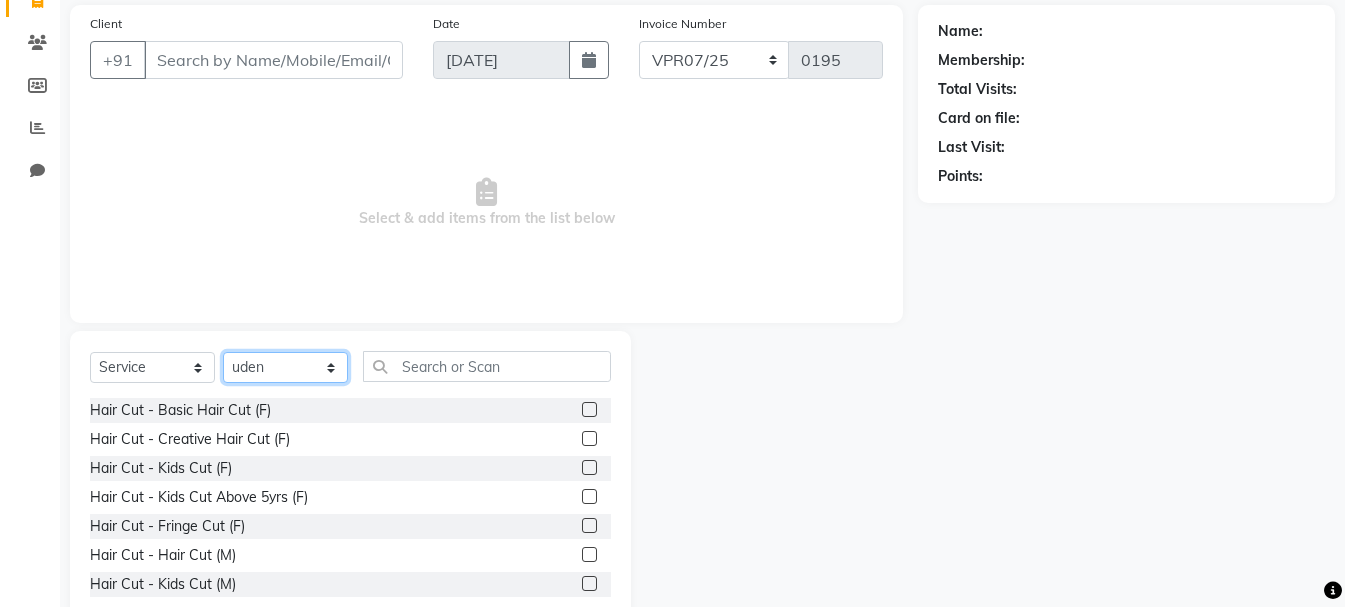scroll, scrollTop: 194, scrollLeft: 0, axis: vertical 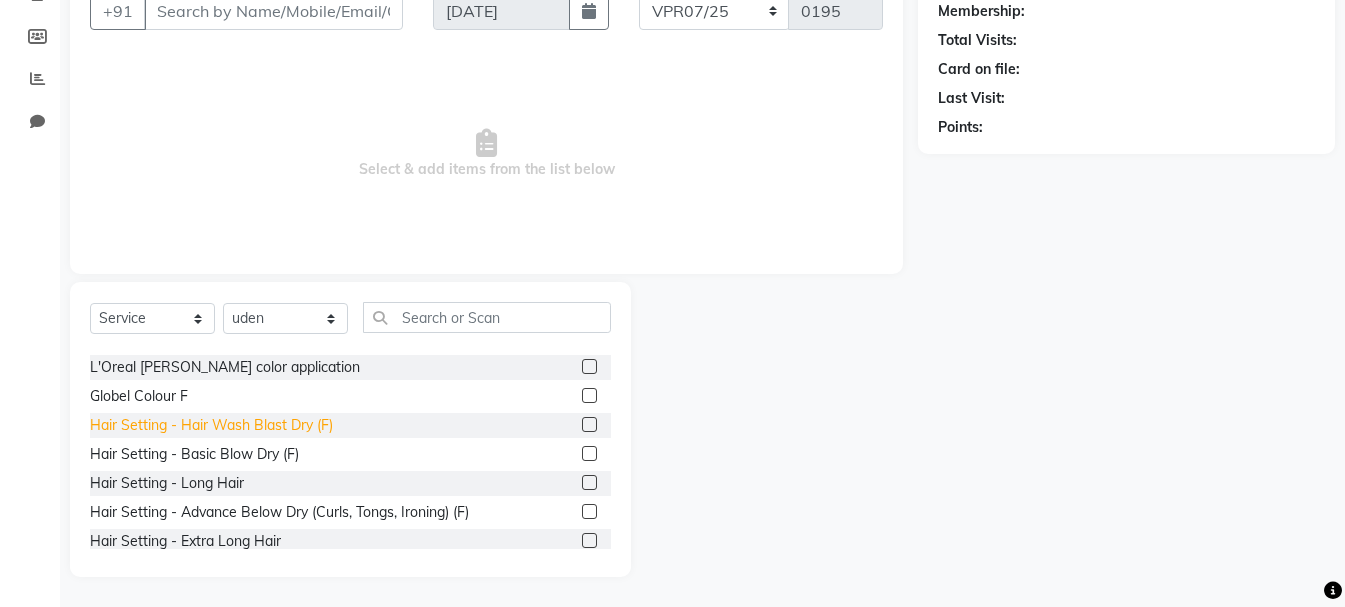 click on "Hair Setting - Hair Wash Blast Dry (F)" 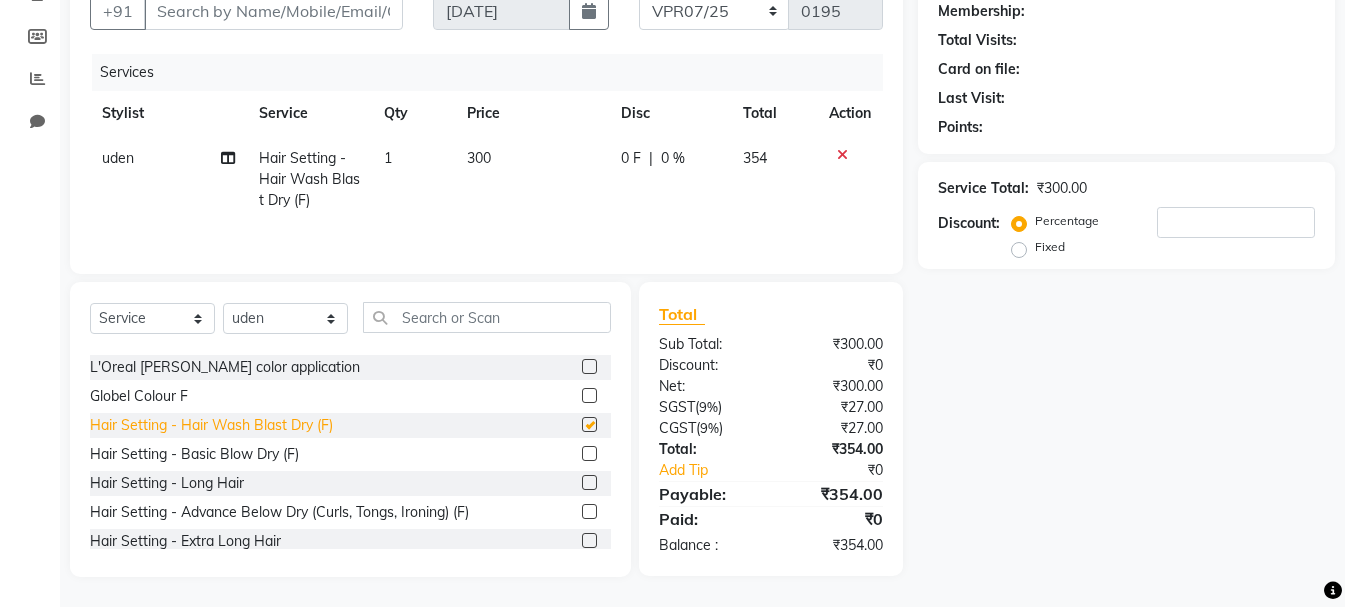 checkbox on "false" 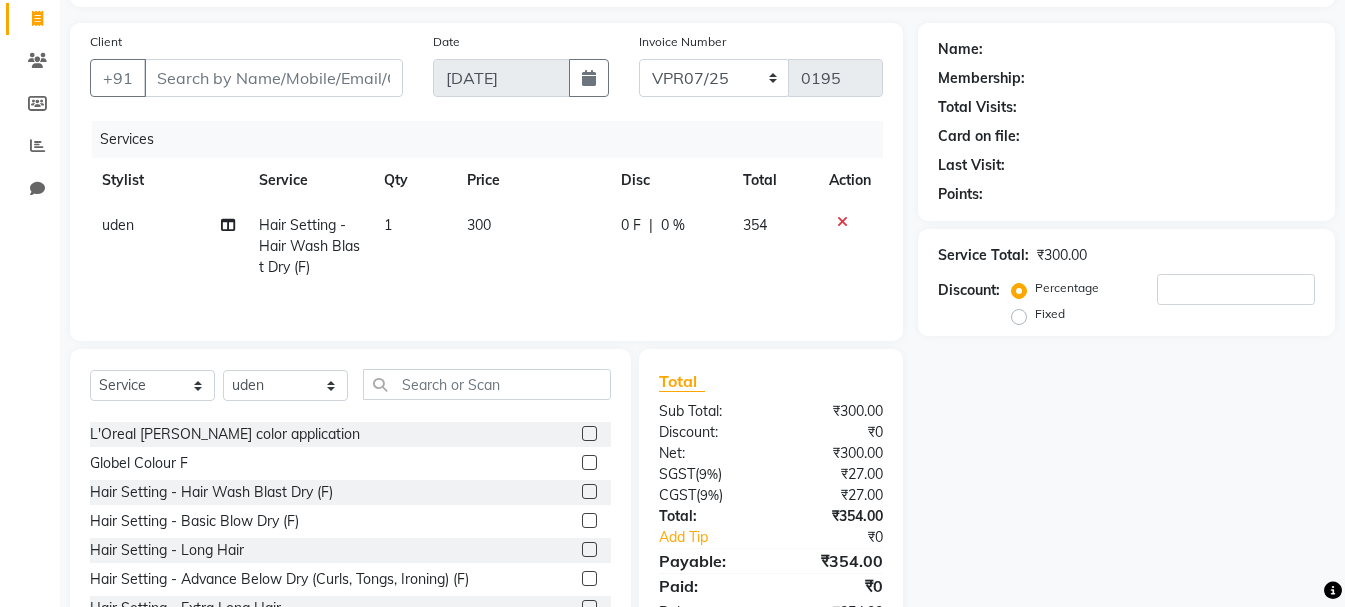 scroll, scrollTop: 0, scrollLeft: 0, axis: both 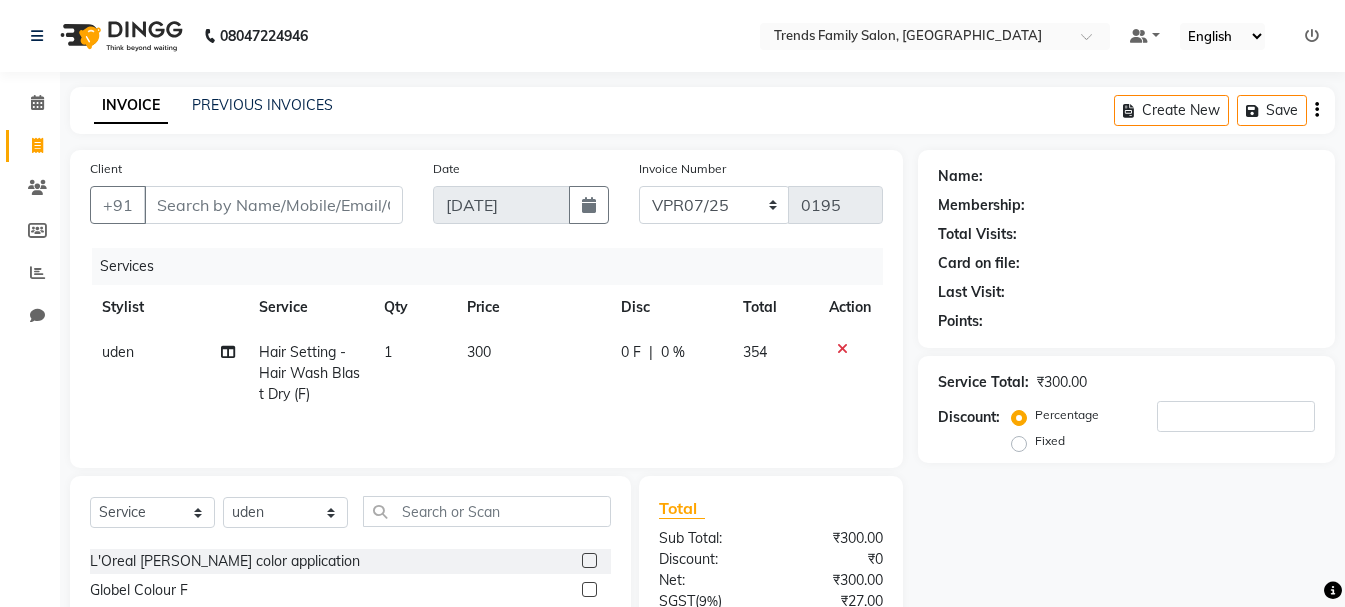 click 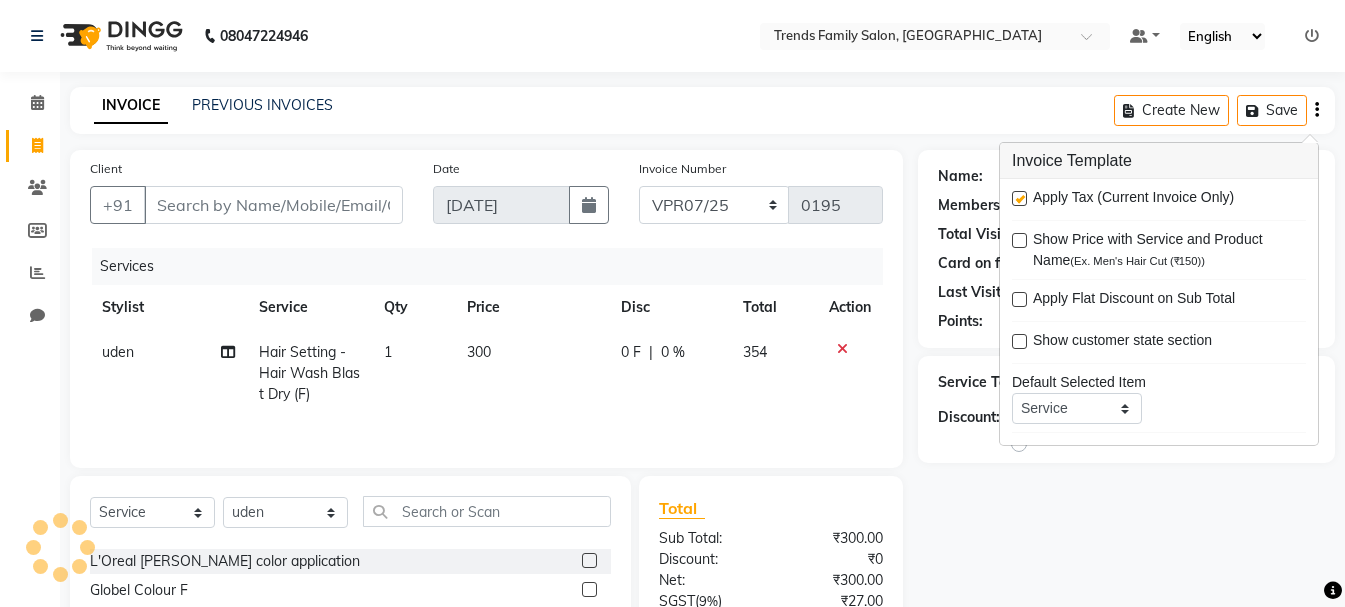 click at bounding box center (1019, 198) 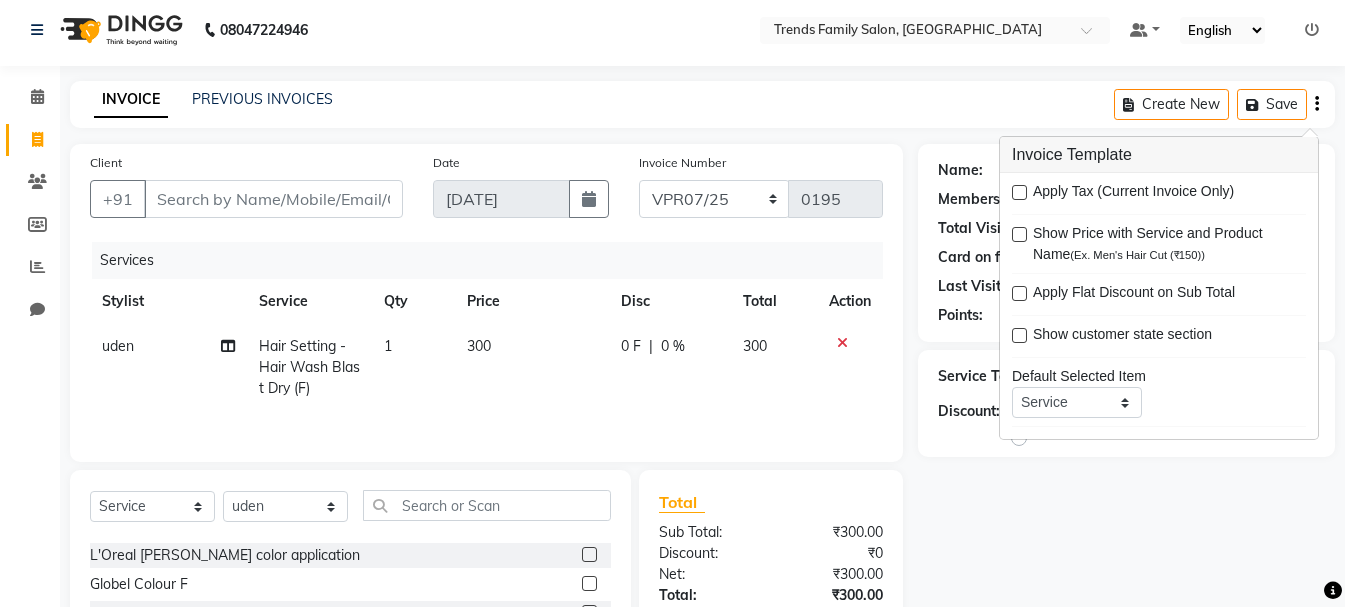 scroll, scrollTop: 194, scrollLeft: 0, axis: vertical 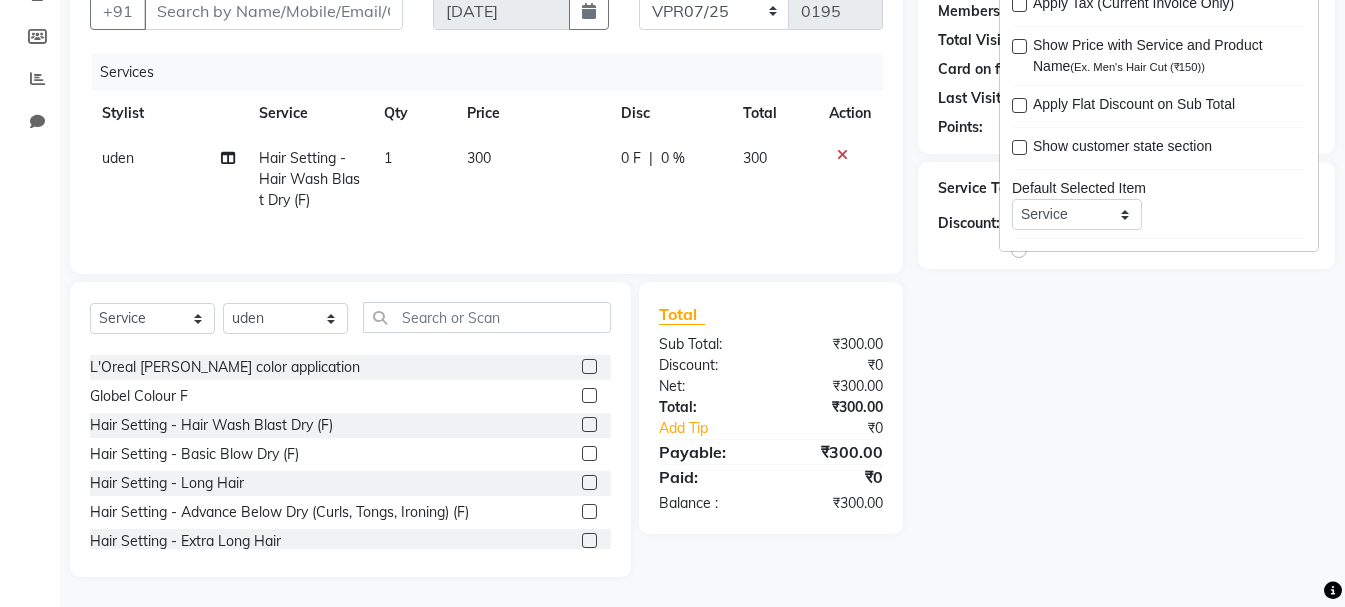 click on "Name: Membership: Total Visits: Card on file: Last Visit:  Points:  Service Total:  ₹300.00  Discount:  Percentage   Fixed" 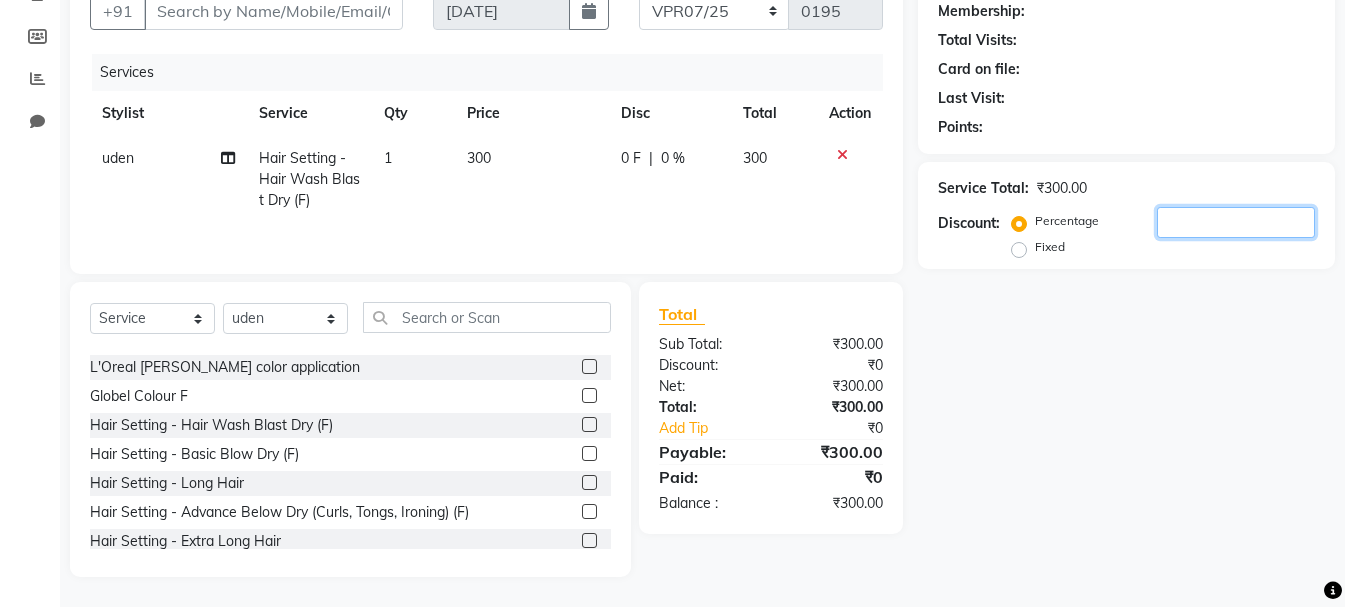 click 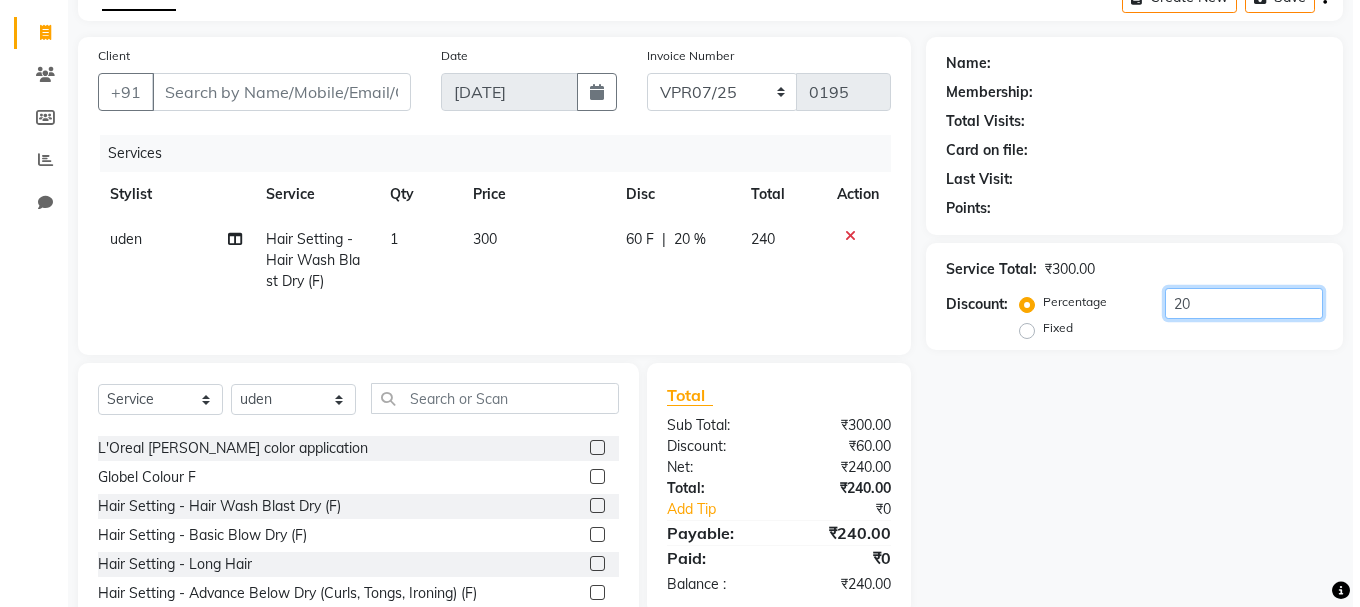 scroll, scrollTop: 0, scrollLeft: 0, axis: both 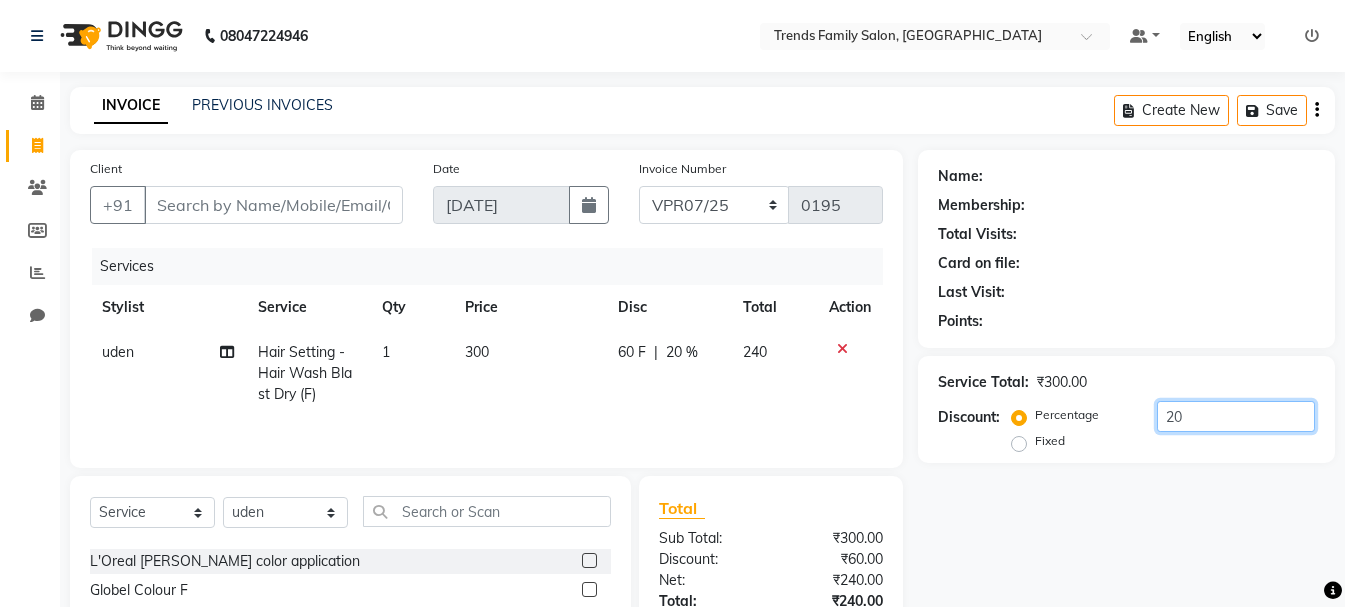 type on "20" 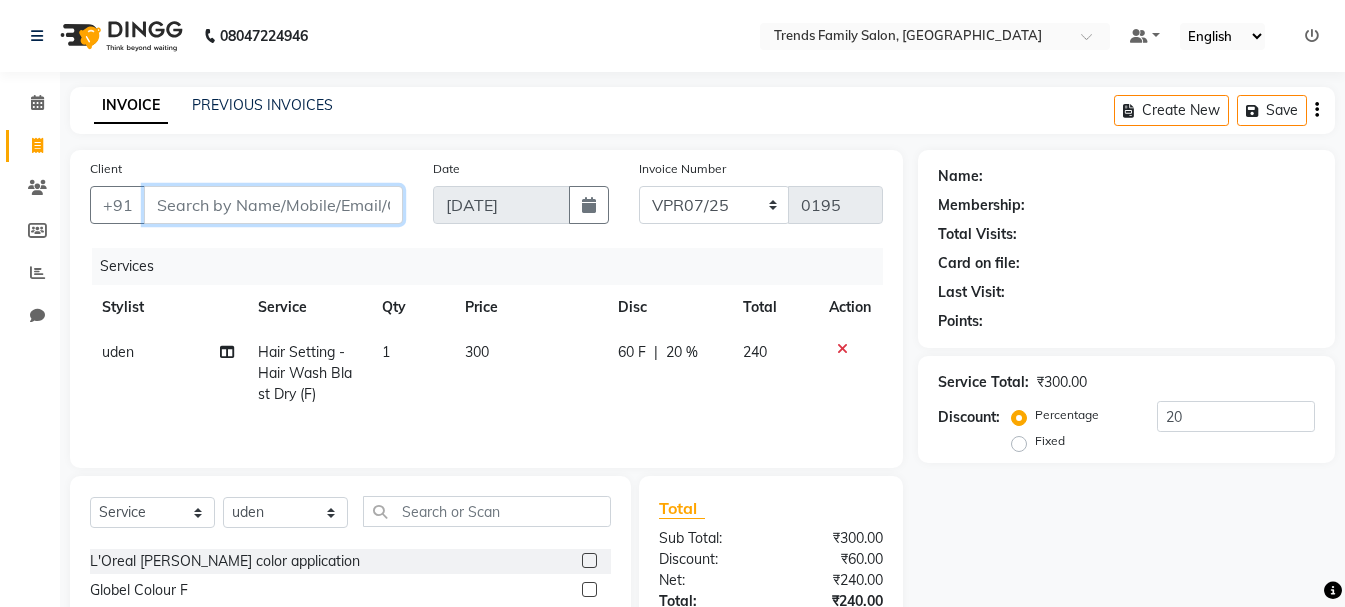click on "Client" at bounding box center [273, 205] 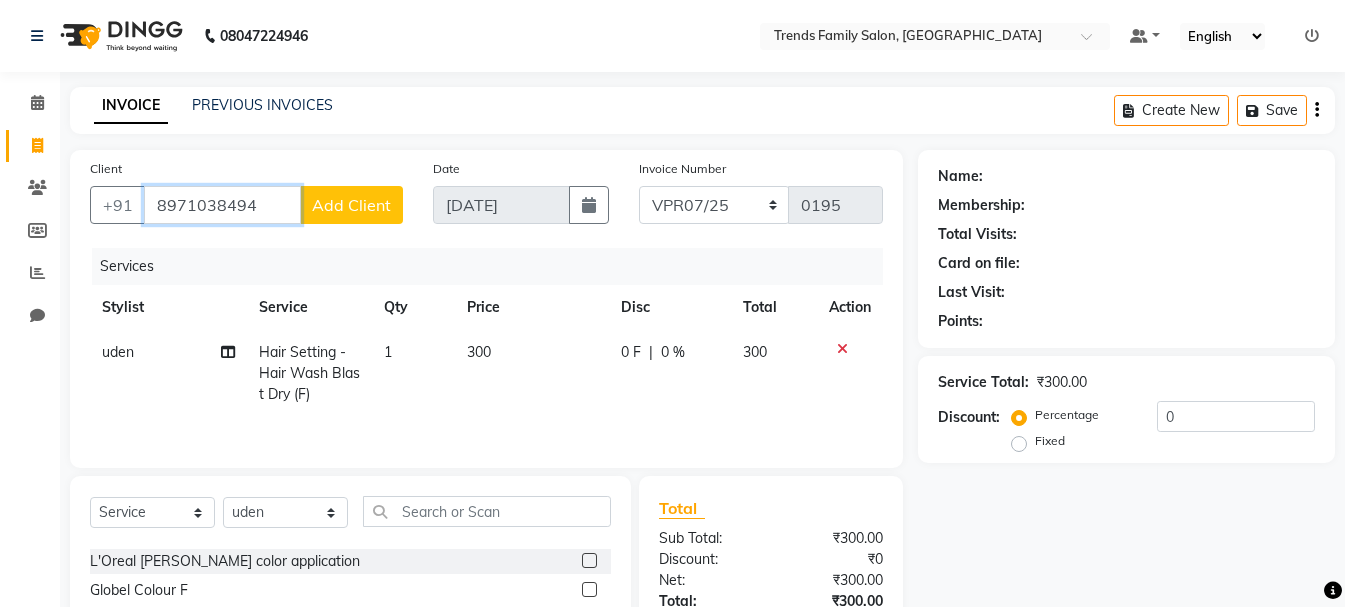 type on "8971038494" 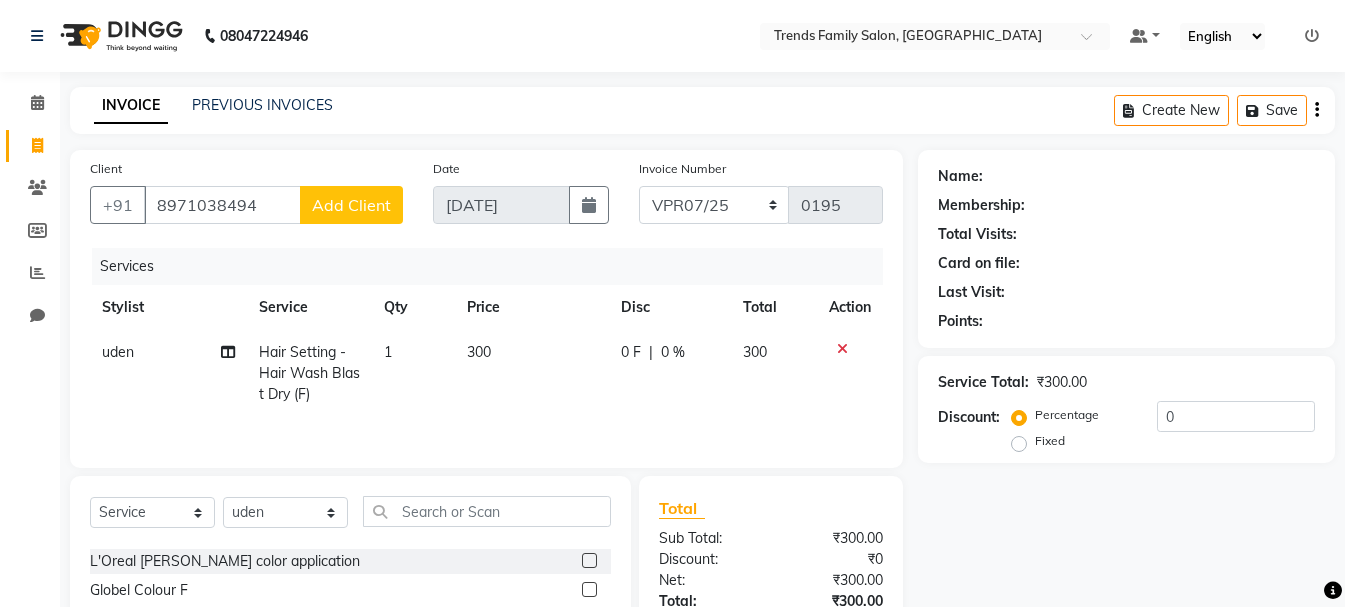 click on "Add Client" 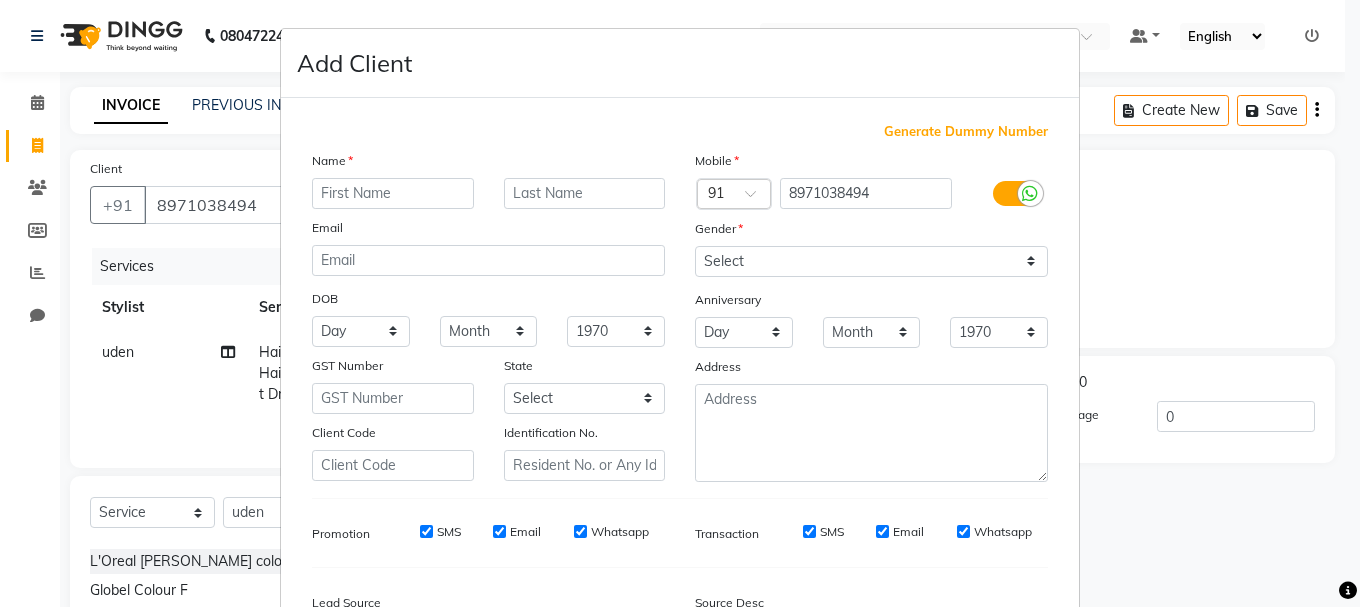 type on "S" 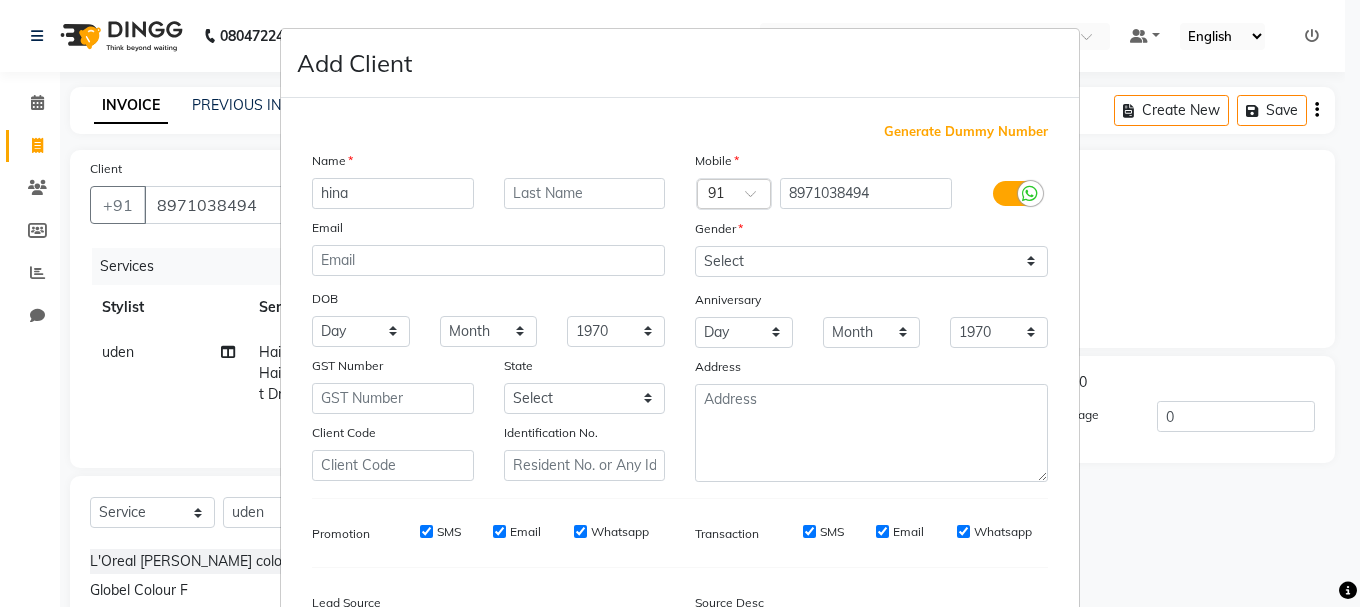 click on "hina" at bounding box center [393, 193] 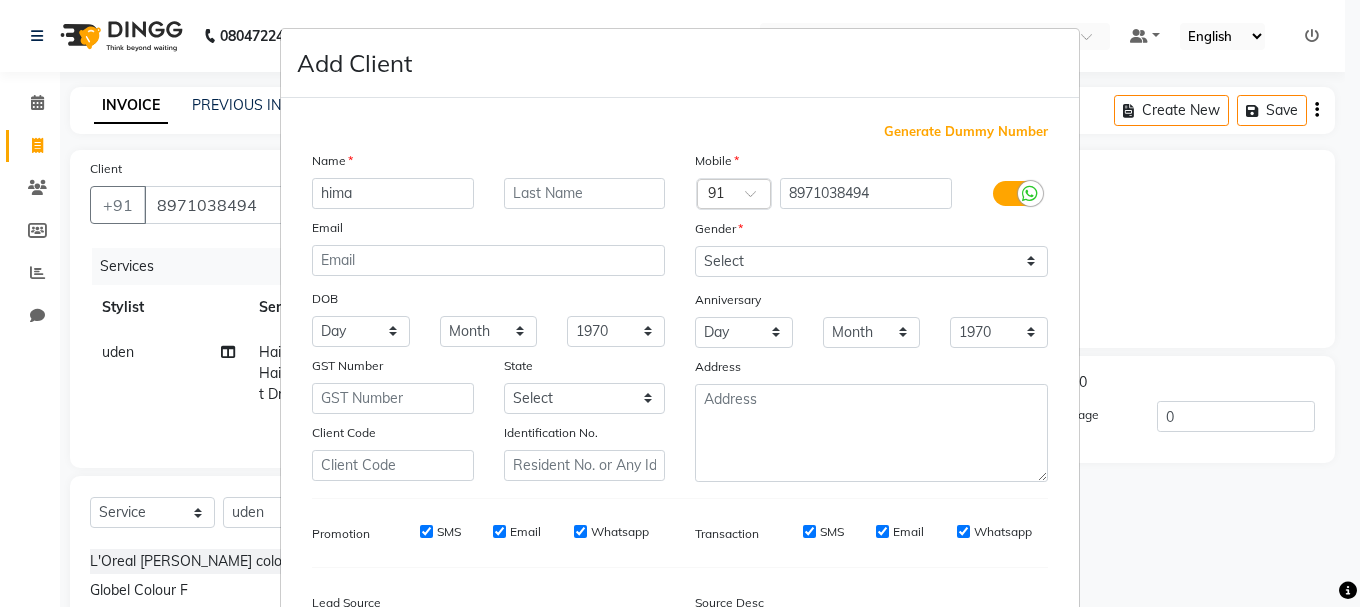 type on "hima" 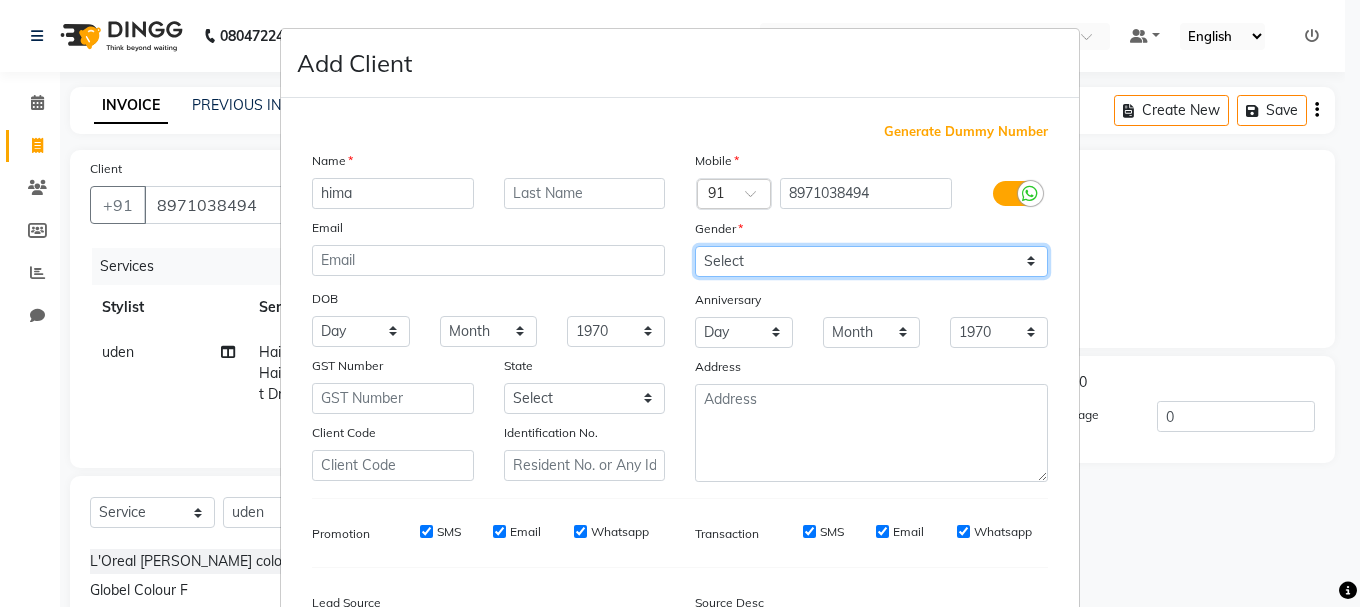 click on "Select [DEMOGRAPHIC_DATA] [DEMOGRAPHIC_DATA] Other Prefer Not To Say" at bounding box center [871, 261] 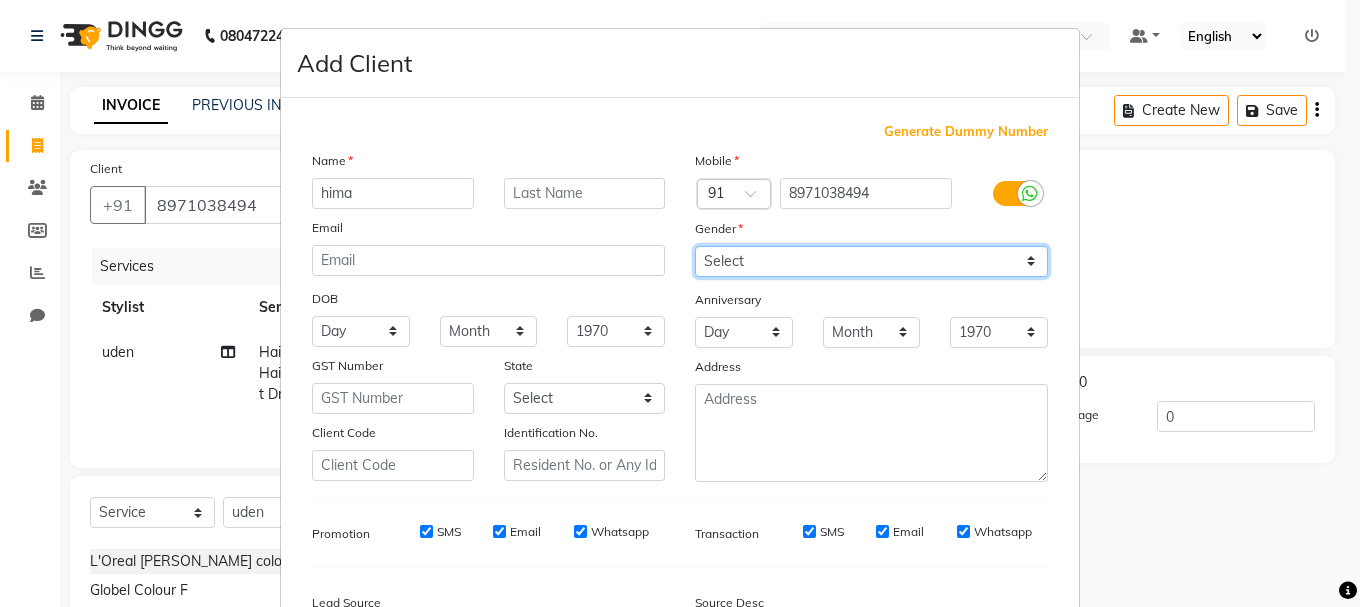 select on "[DEMOGRAPHIC_DATA]" 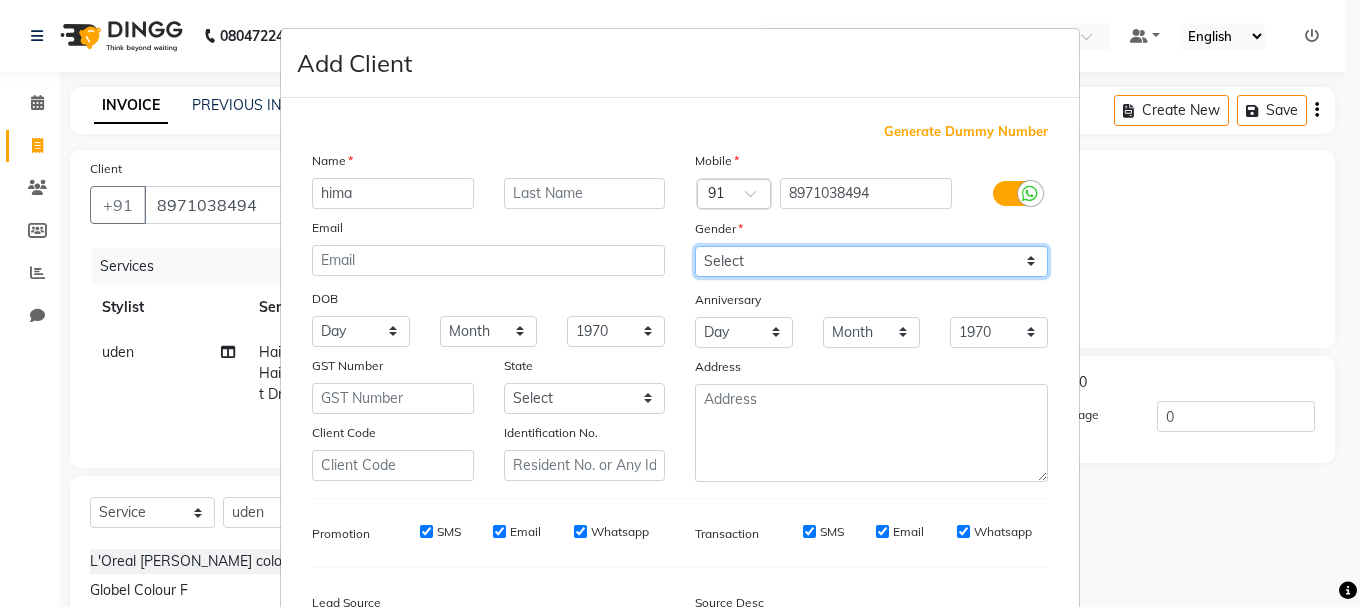click on "Select [DEMOGRAPHIC_DATA] [DEMOGRAPHIC_DATA] Other Prefer Not To Say" at bounding box center [871, 261] 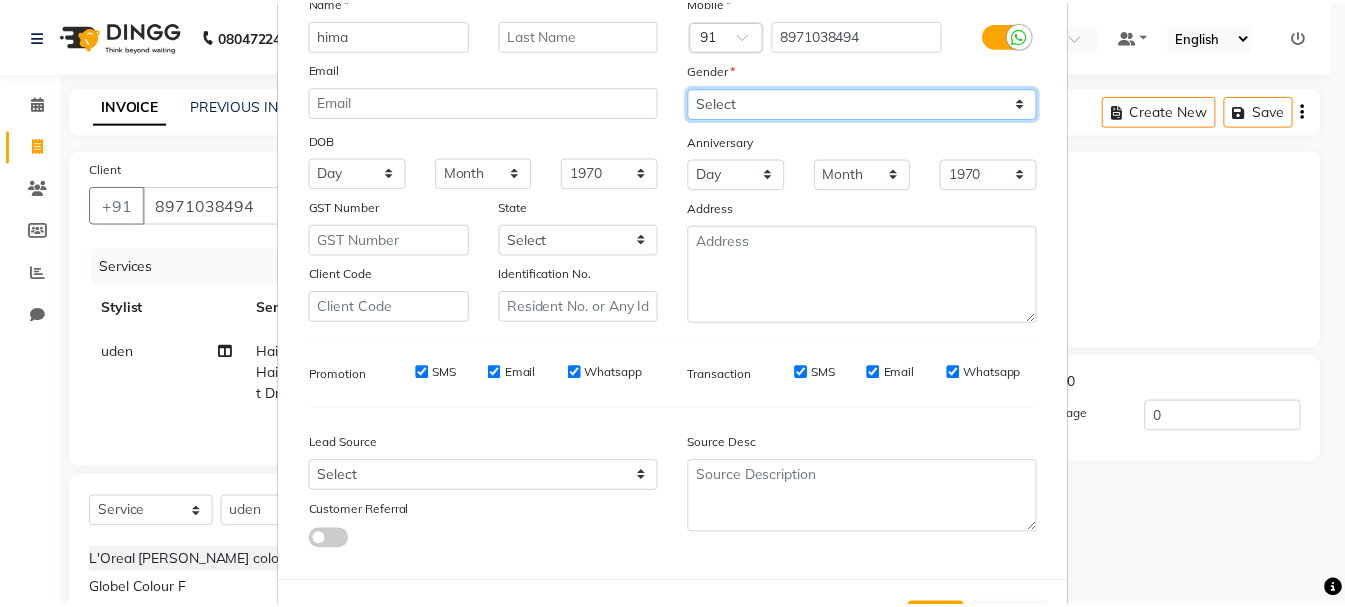 scroll, scrollTop: 242, scrollLeft: 0, axis: vertical 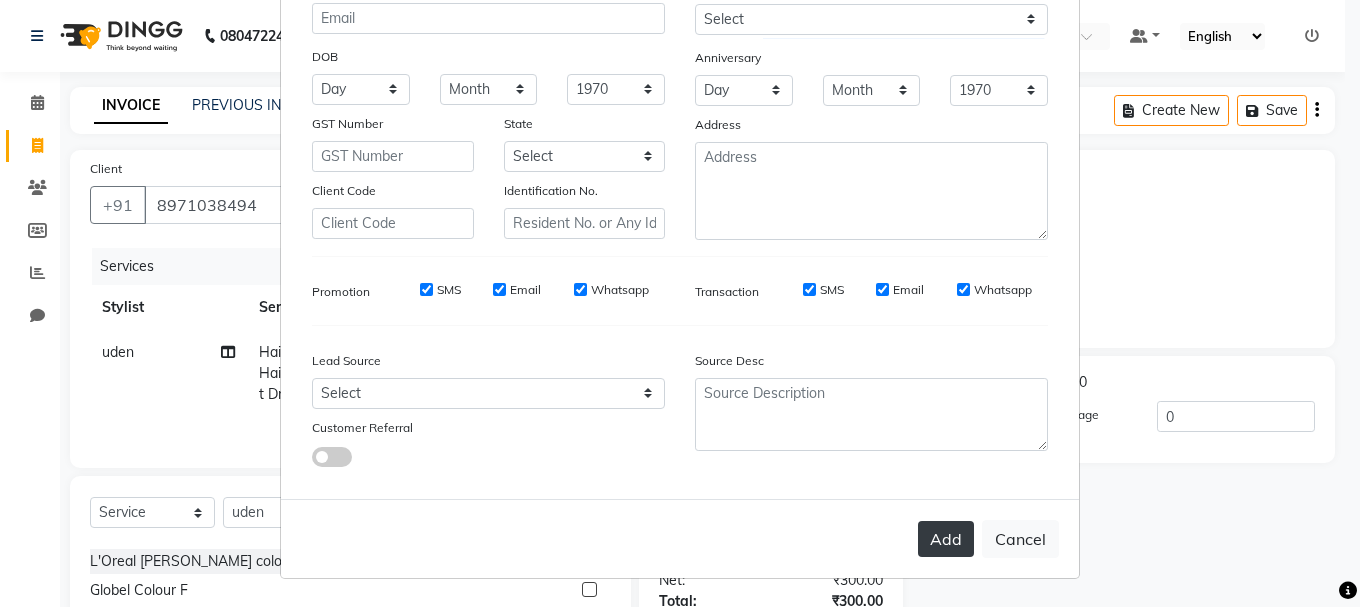 click on "Add" at bounding box center [946, 539] 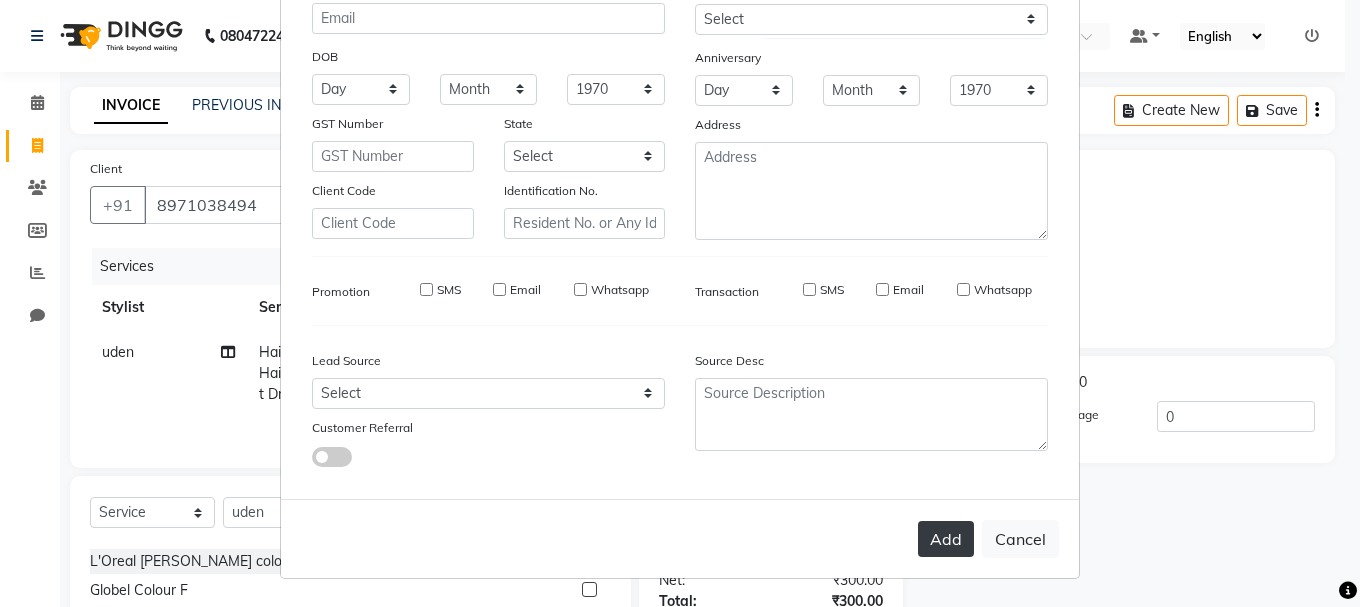 type on "89******94" 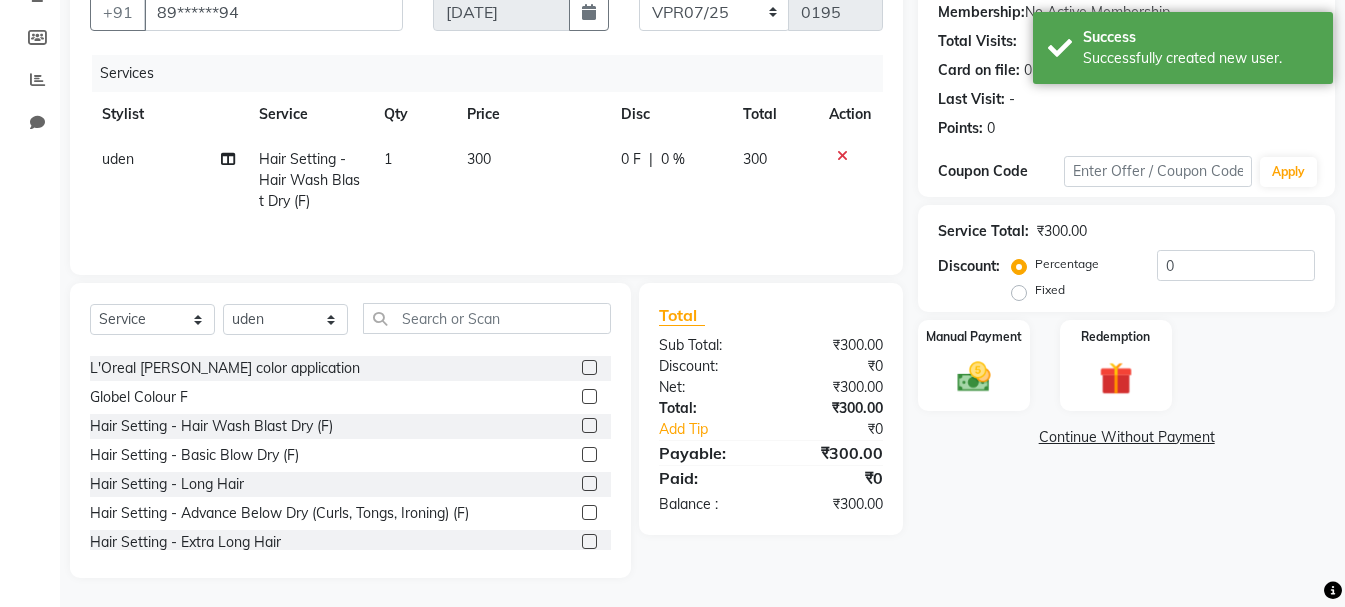 scroll, scrollTop: 194, scrollLeft: 0, axis: vertical 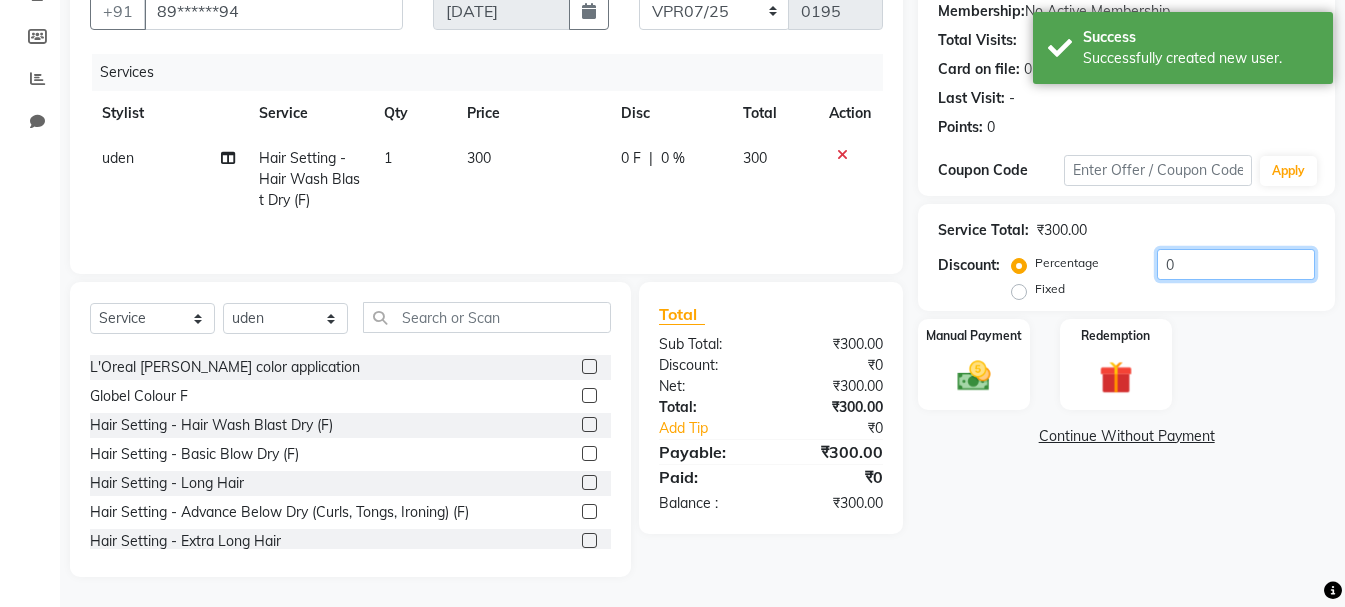 click on "0" 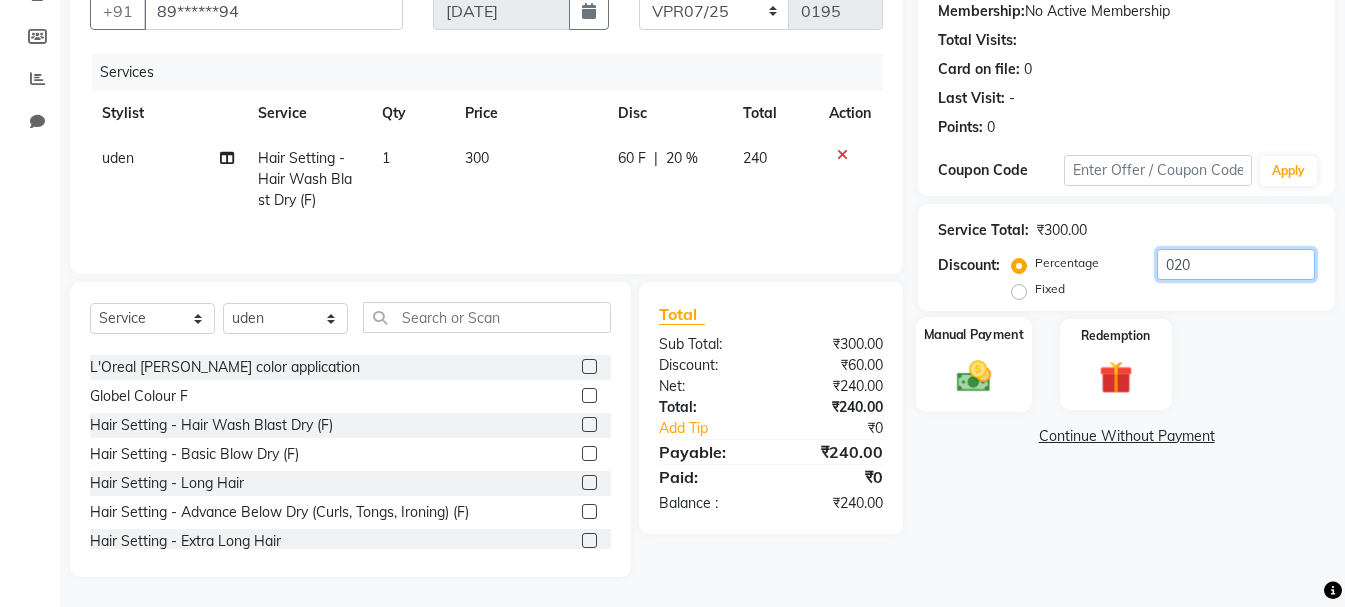 type on "020" 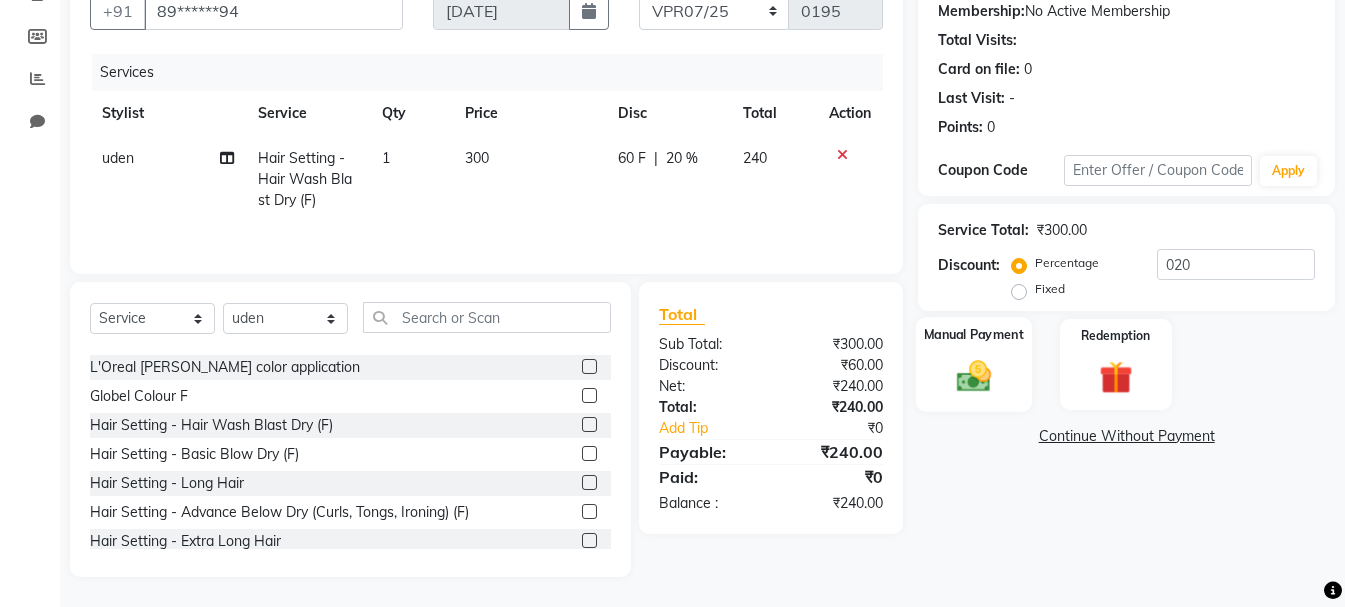 click 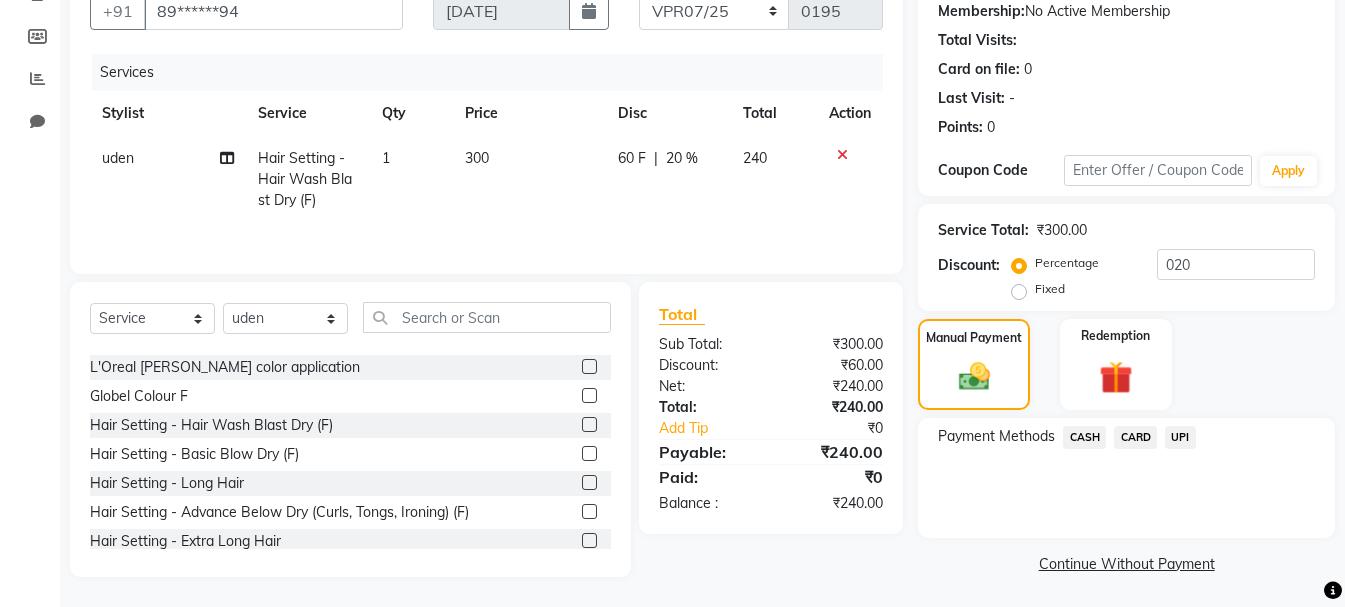 click on "UPI" 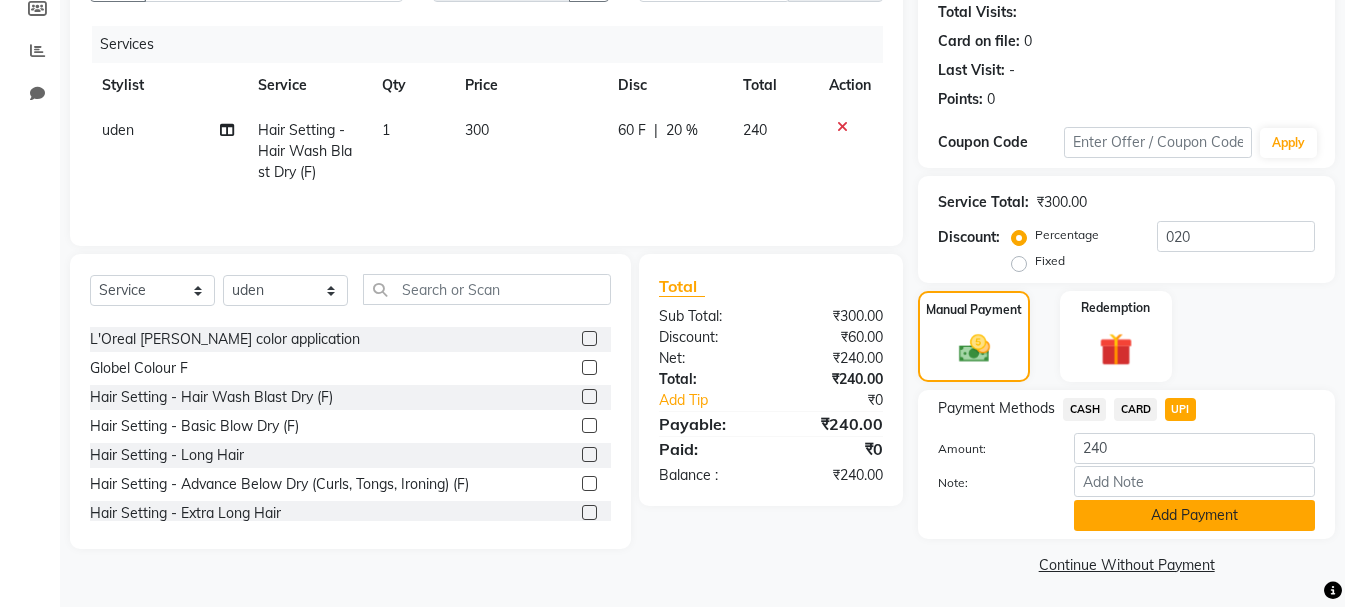 scroll, scrollTop: 225, scrollLeft: 0, axis: vertical 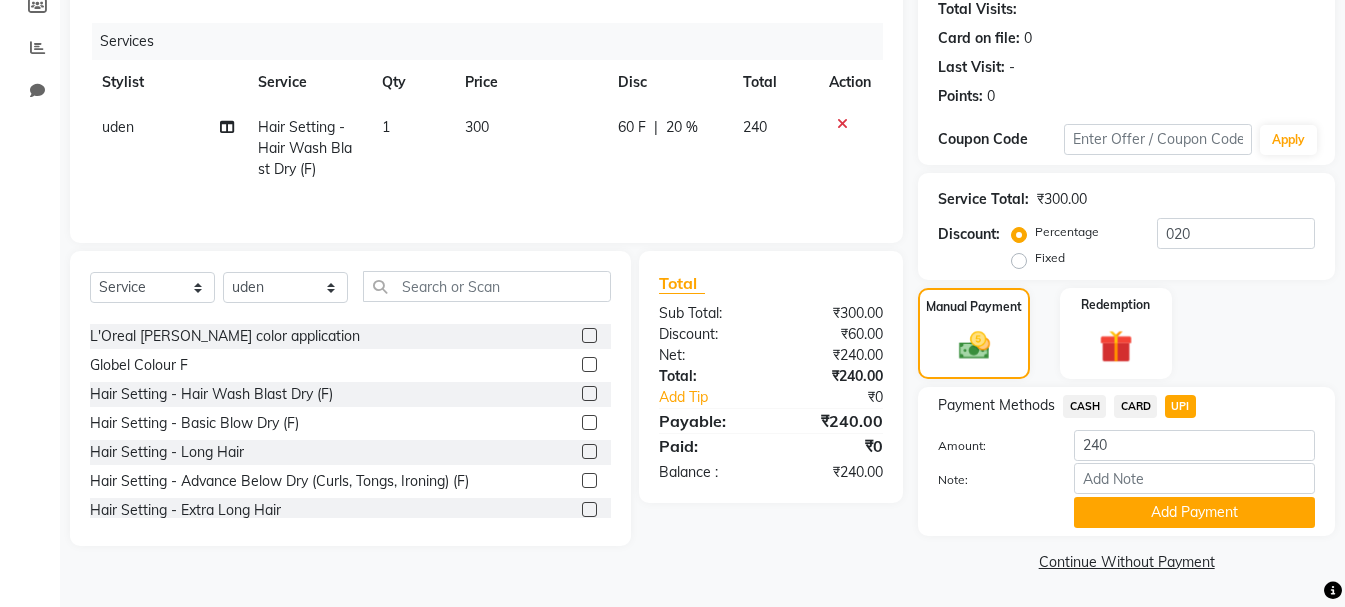 drag, startPoint x: 1241, startPoint y: 505, endPoint x: 1270, endPoint y: 564, distance: 65.74192 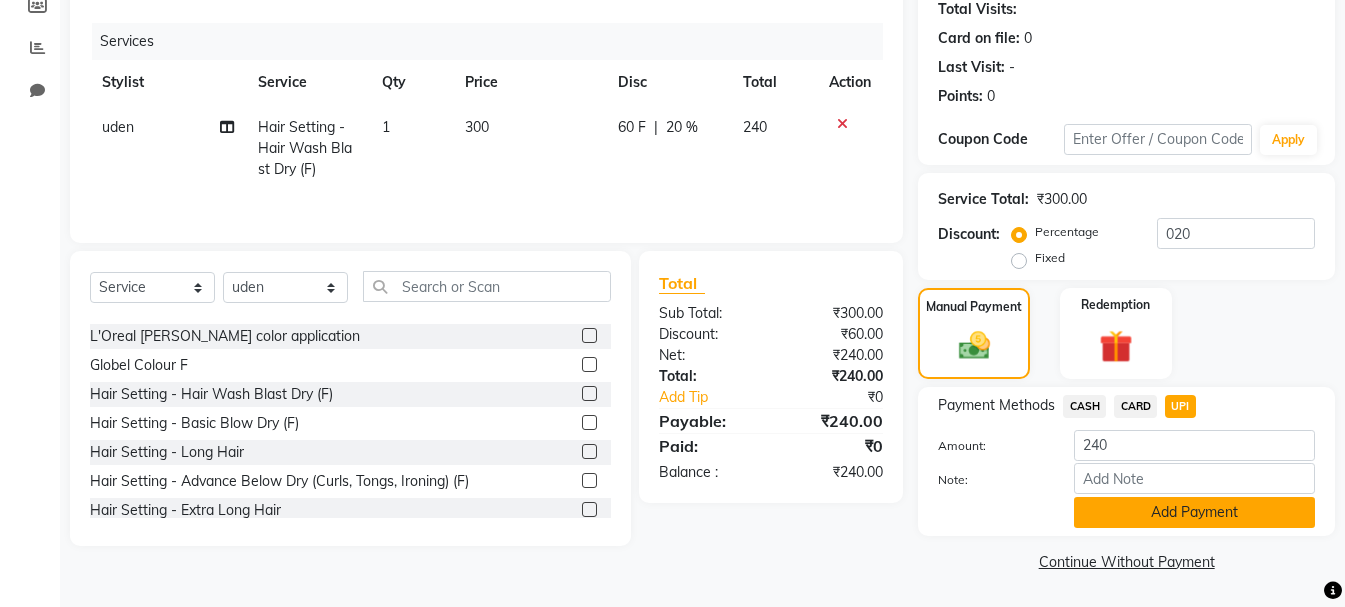 click on "Add Payment" 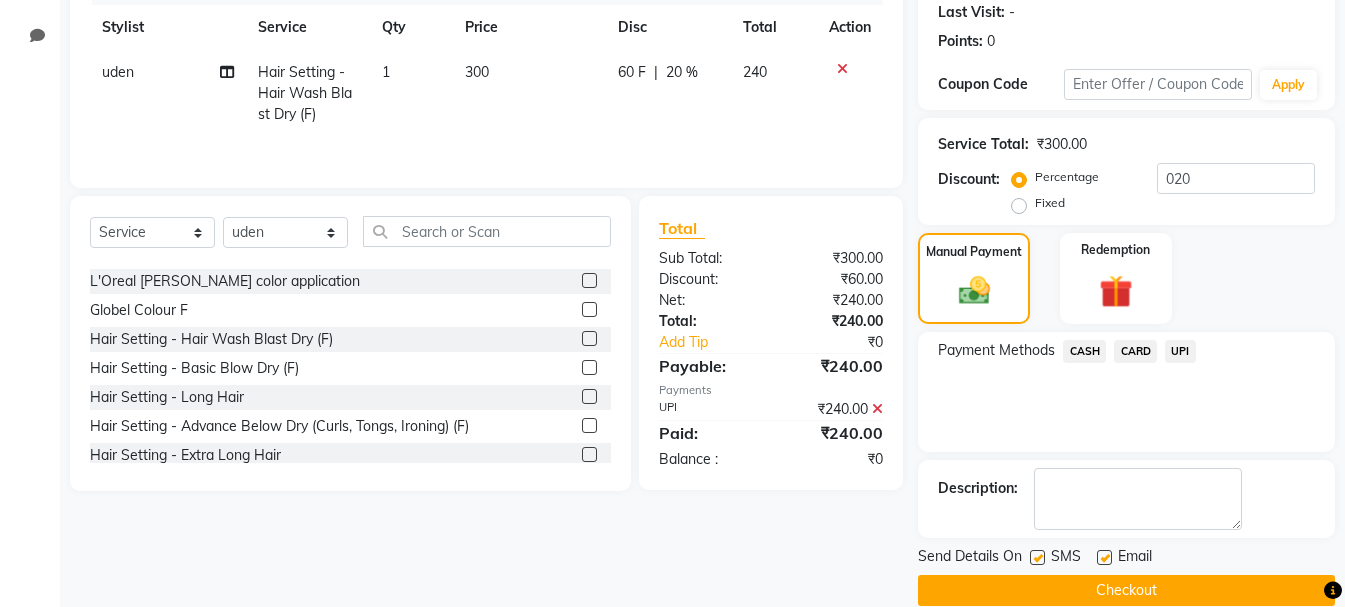 scroll, scrollTop: 309, scrollLeft: 0, axis: vertical 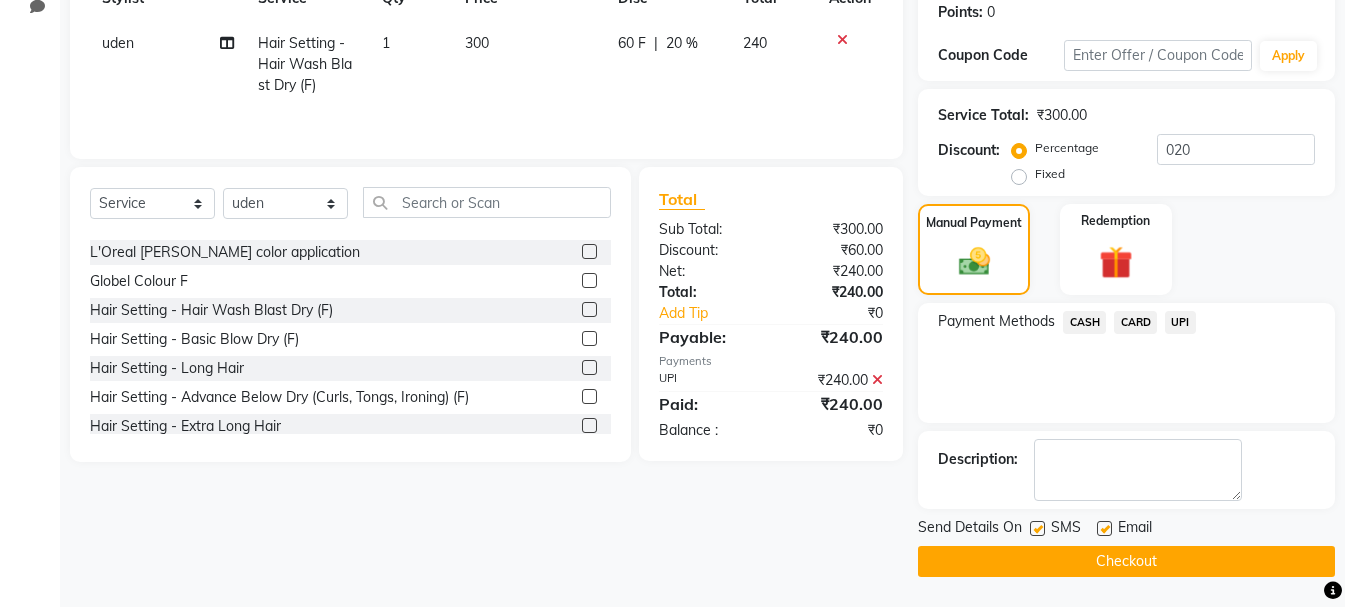 click on "Checkout" 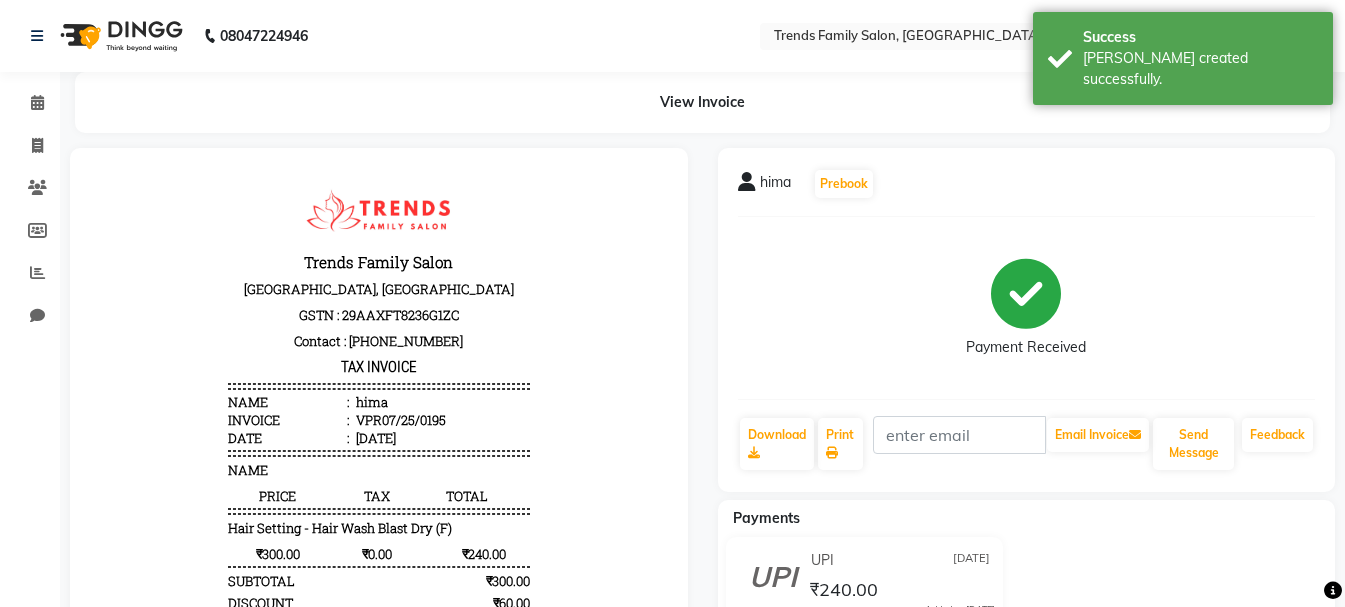 scroll, scrollTop: 0, scrollLeft: 0, axis: both 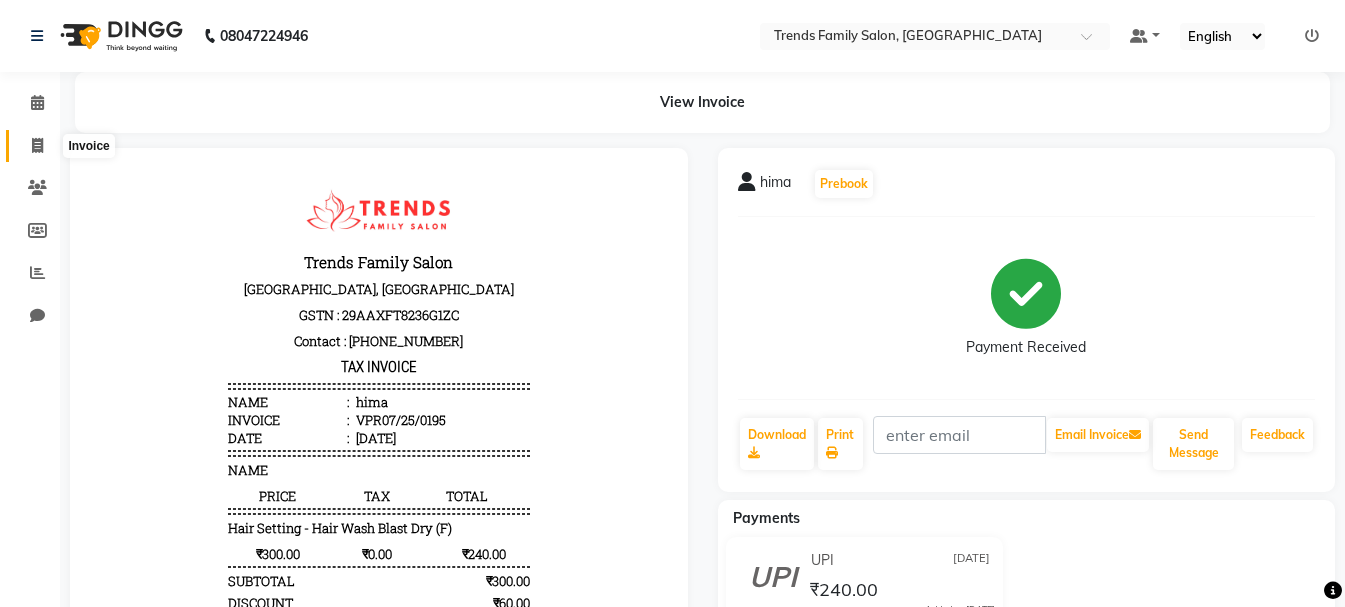 click 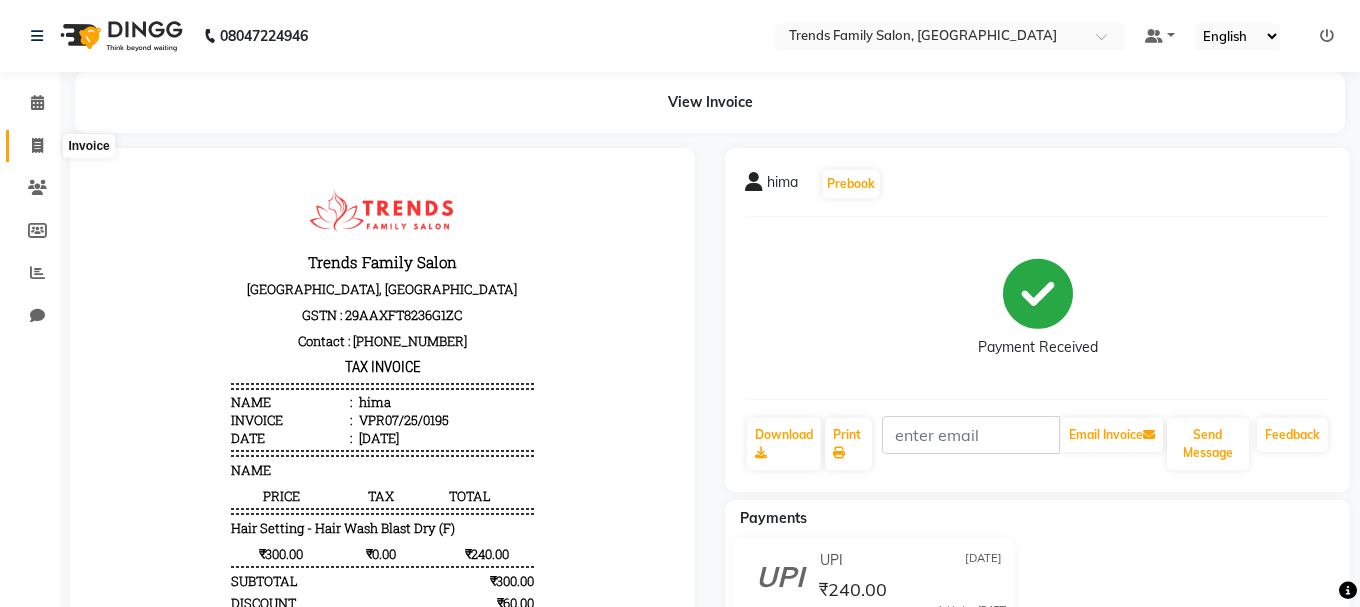 select on "service" 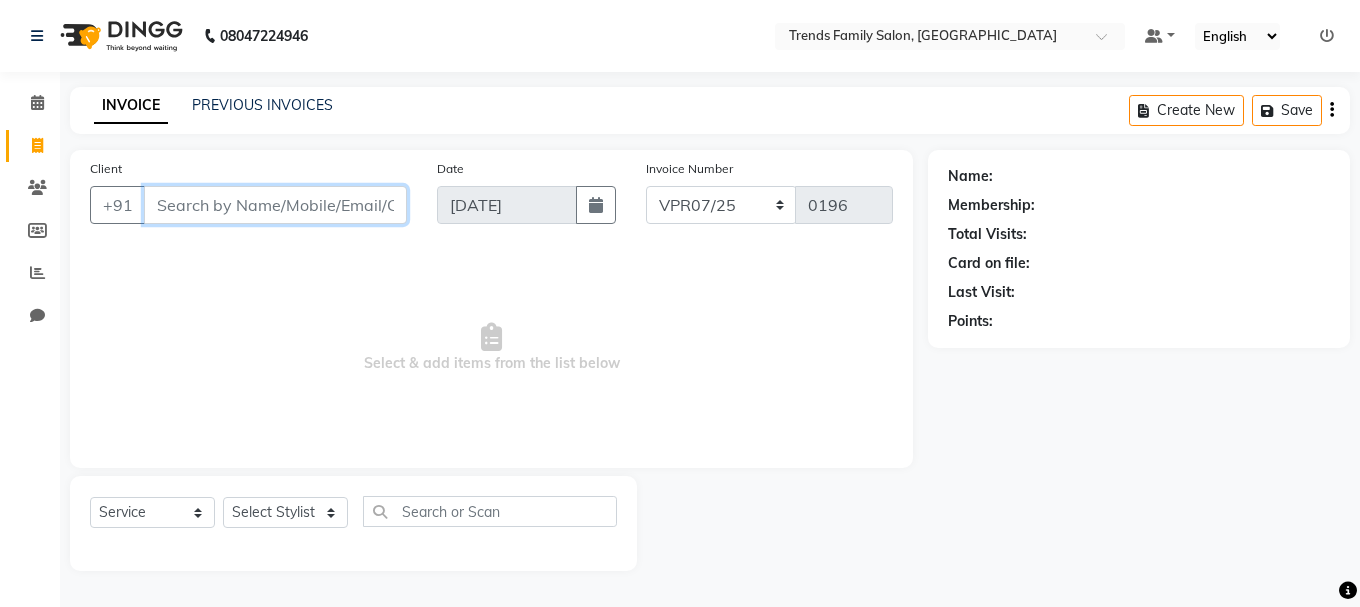 click on "Client" at bounding box center (275, 205) 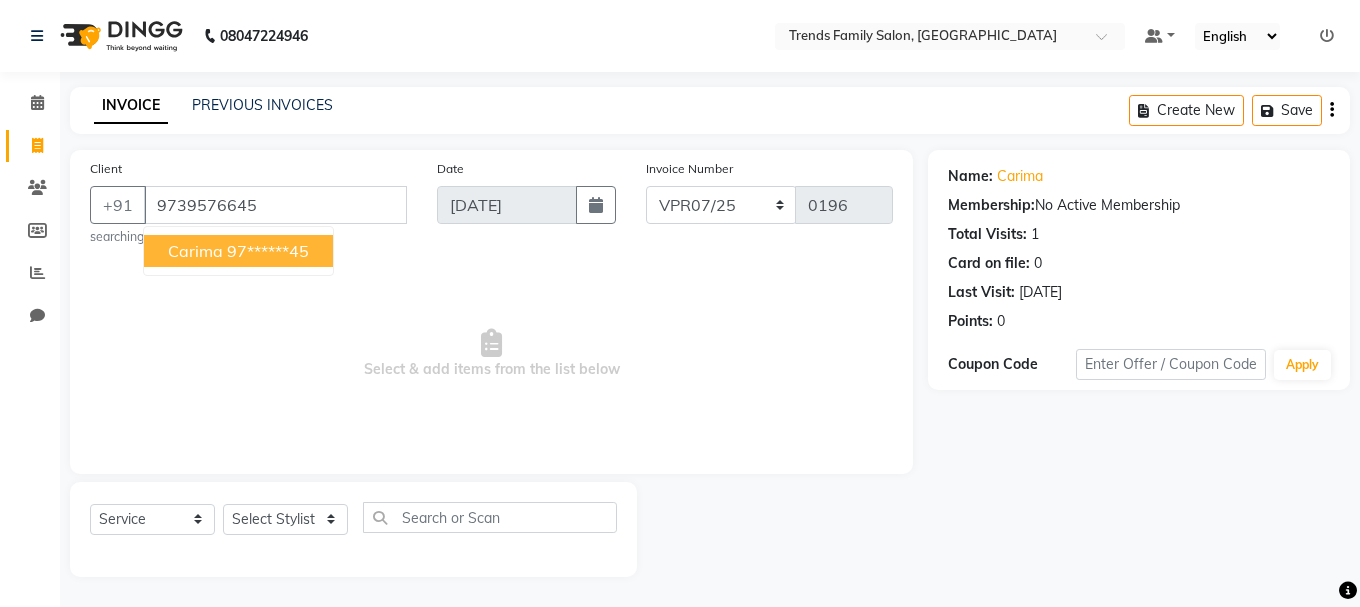 click on "97******45" at bounding box center [268, 251] 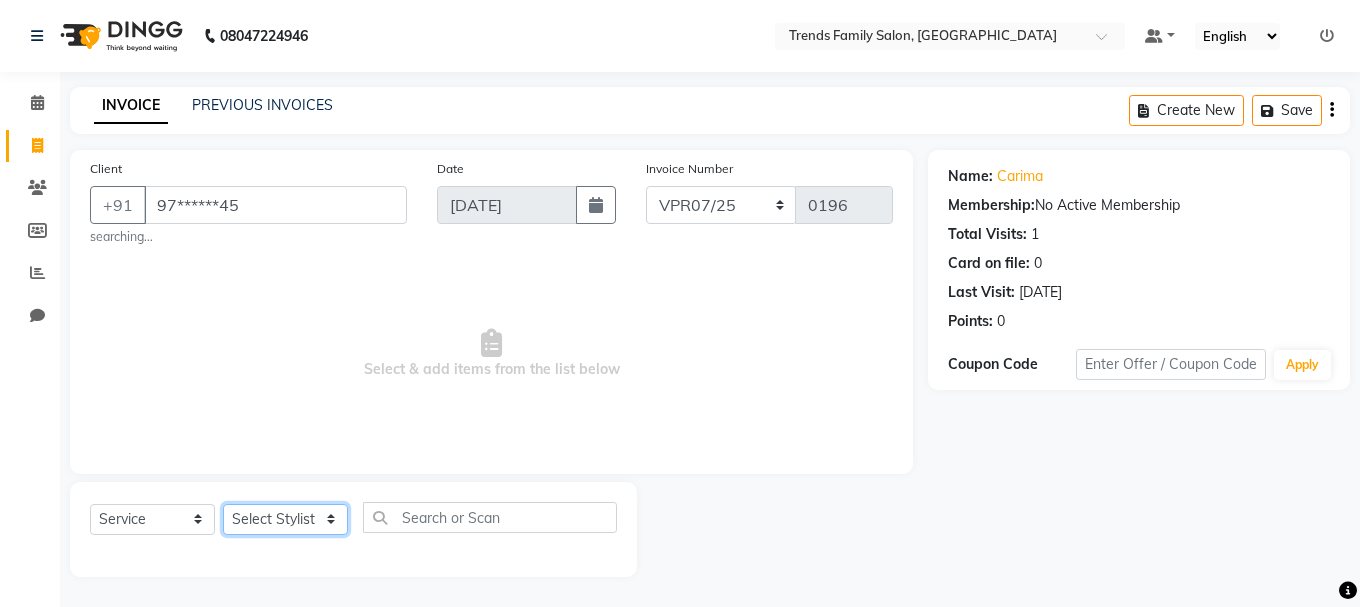 click on "Select Stylist [PERSON_NAME] Alsa Amaritha Ashwini [PERSON_NAME] Bhaktha Bhumi Danish Dolma Doma [PERSON_NAME] [PERSON_NAME] Lakshmi  Maya [PERSON_NAME] [PERSON_NAME] [PERSON_NAME] [PERSON_NAME] [PERSON_NAME] [PERSON_NAME] Sawsthika Shadav [PERSON_NAME] Sony Sherpa  [PERSON_NAME] [PERSON_NAME]" 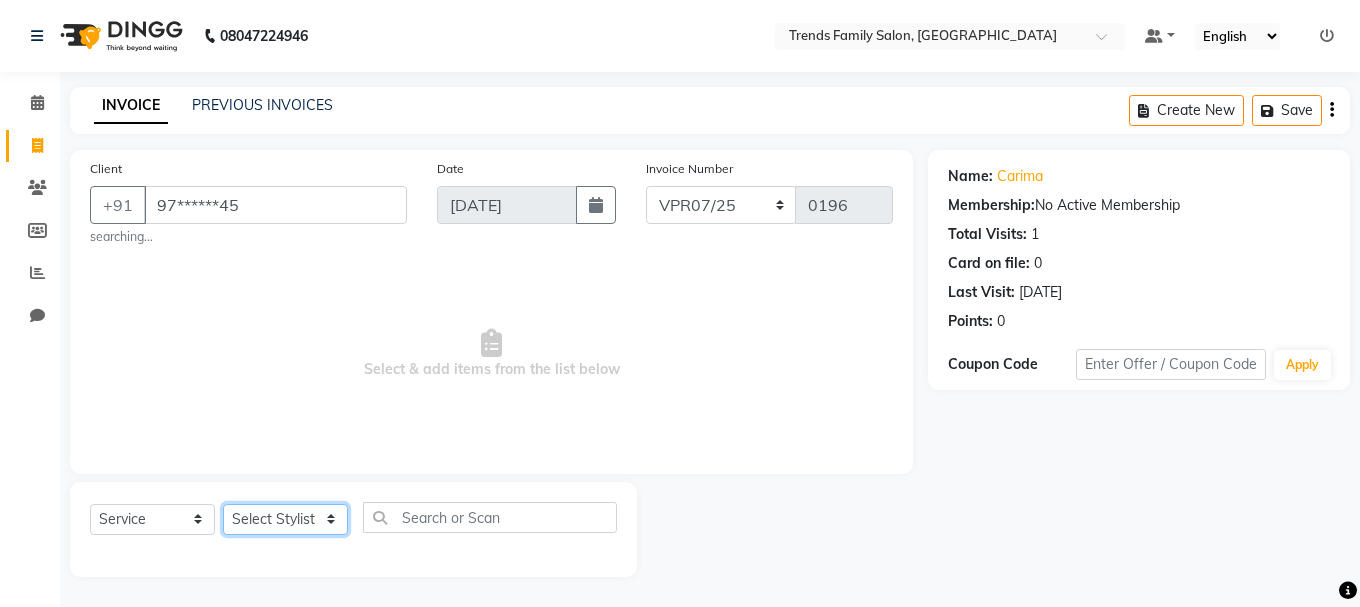 select on "74905" 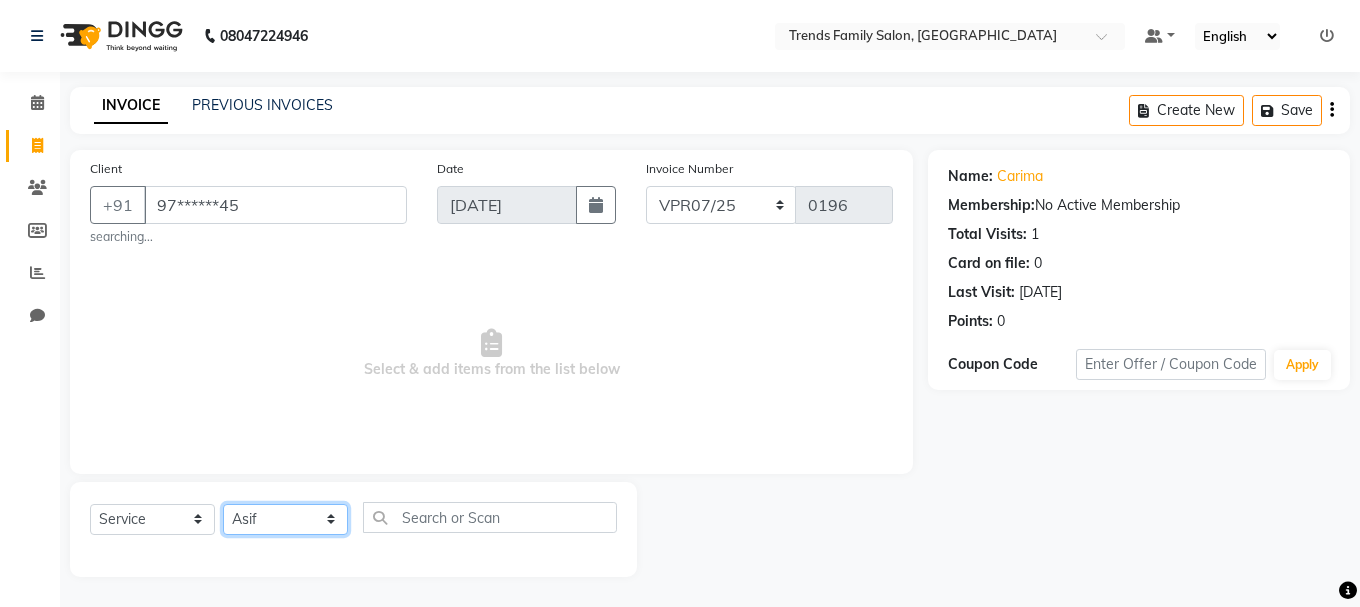 click on "Select Stylist [PERSON_NAME] Alsa Amaritha Ashwini [PERSON_NAME] Bhaktha Bhumi Danish Dolma Doma [PERSON_NAME] [PERSON_NAME] Lakshmi  Maya [PERSON_NAME] [PERSON_NAME] [PERSON_NAME] [PERSON_NAME] [PERSON_NAME] [PERSON_NAME] Sawsthika Shadav [PERSON_NAME] Sony Sherpa  [PERSON_NAME] [PERSON_NAME]" 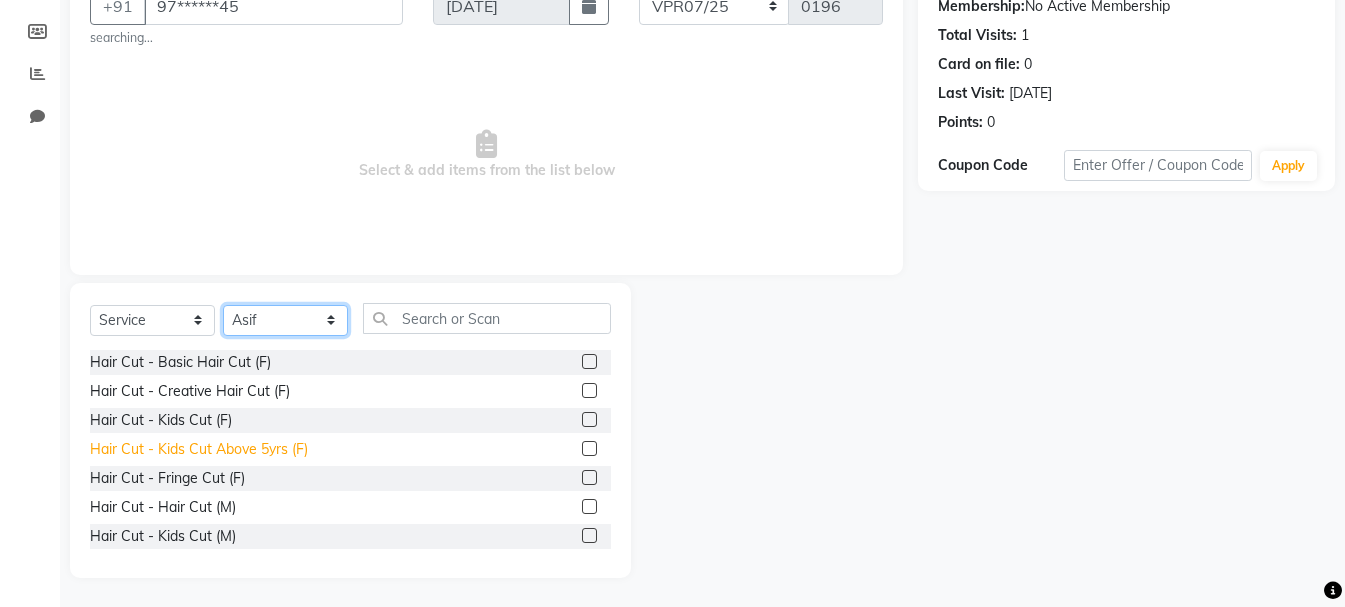 scroll, scrollTop: 200, scrollLeft: 0, axis: vertical 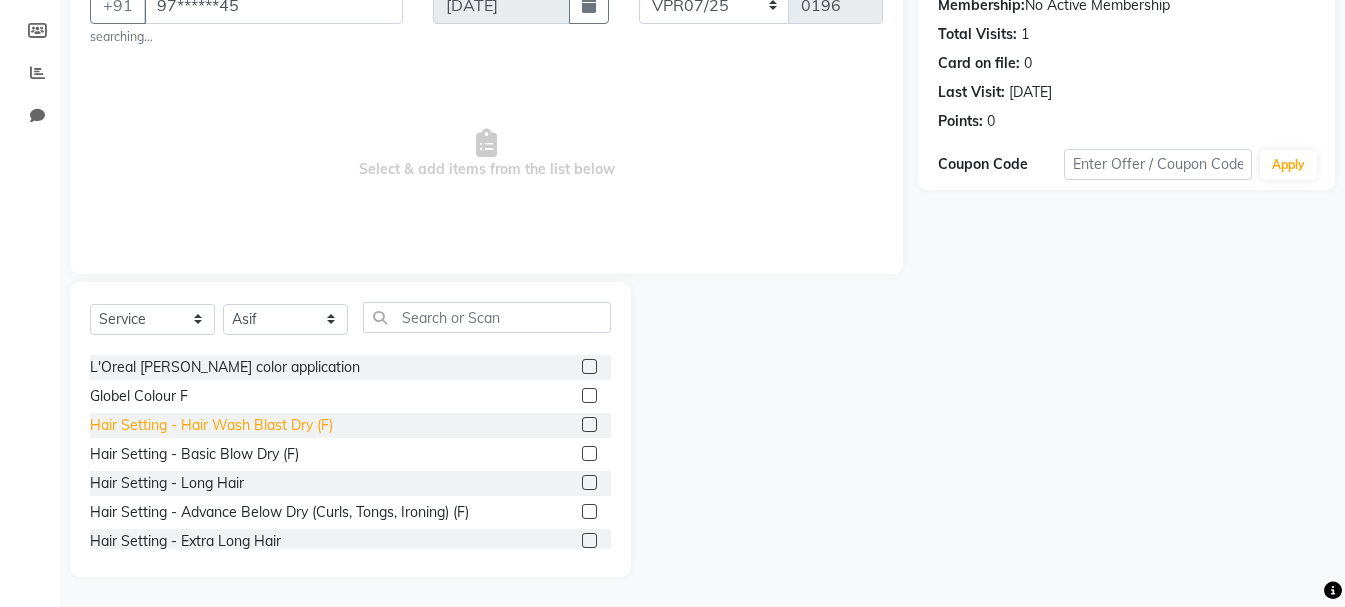 click on "Hair Setting - Hair Wash Blast Dry (F)" 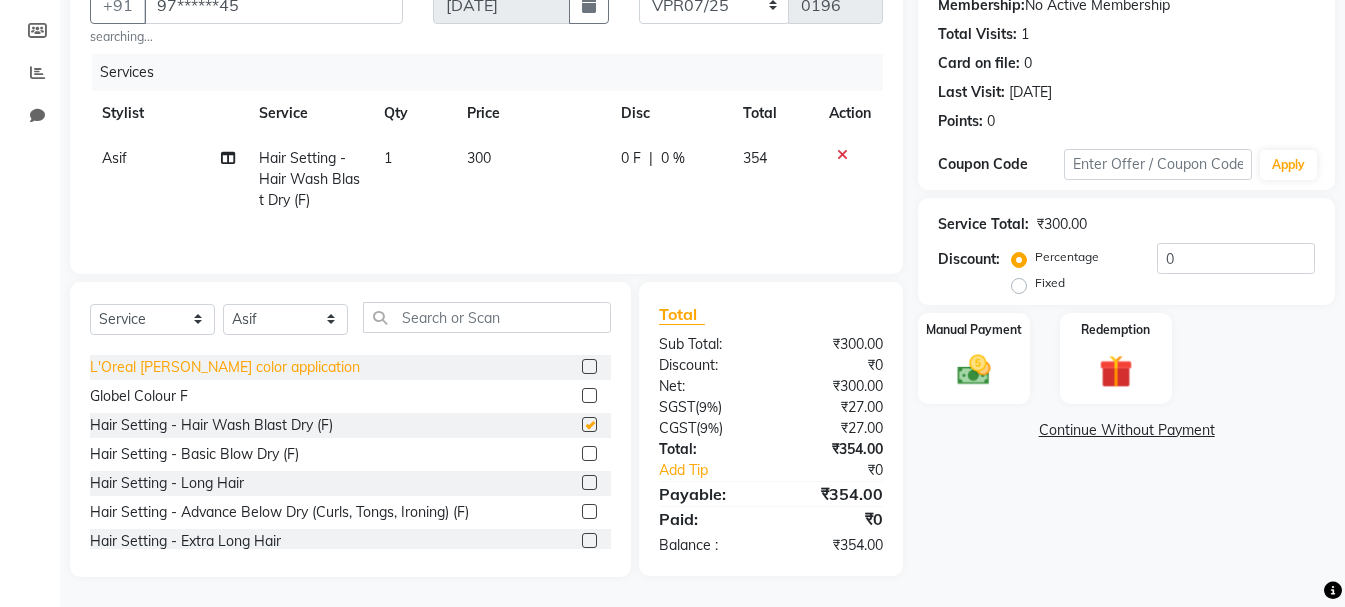 checkbox on "false" 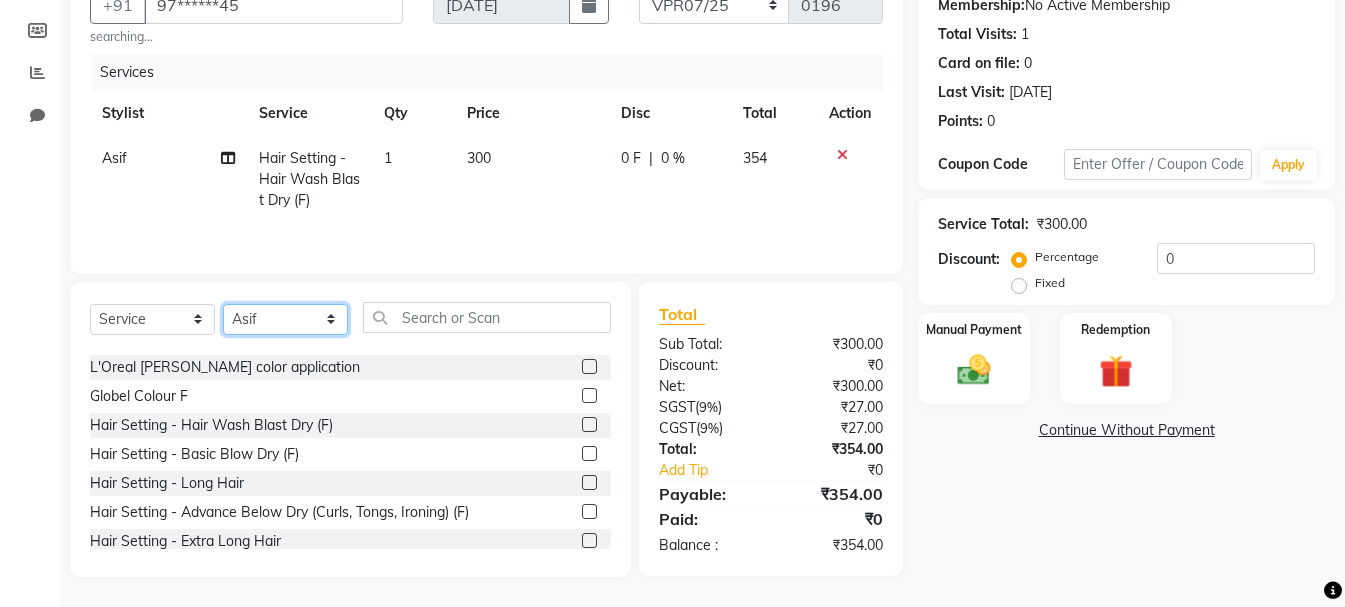 click on "Select Stylist [PERSON_NAME] Alsa Amaritha Ashwini [PERSON_NAME] Bhaktha Bhumi Danish Dolma Doma [PERSON_NAME] [PERSON_NAME] Lakshmi  Maya [PERSON_NAME] [PERSON_NAME] [PERSON_NAME] [PERSON_NAME] [PERSON_NAME] [PERSON_NAME] Sawsthika Shadav [PERSON_NAME] Sony Sherpa  [PERSON_NAME] [PERSON_NAME]" 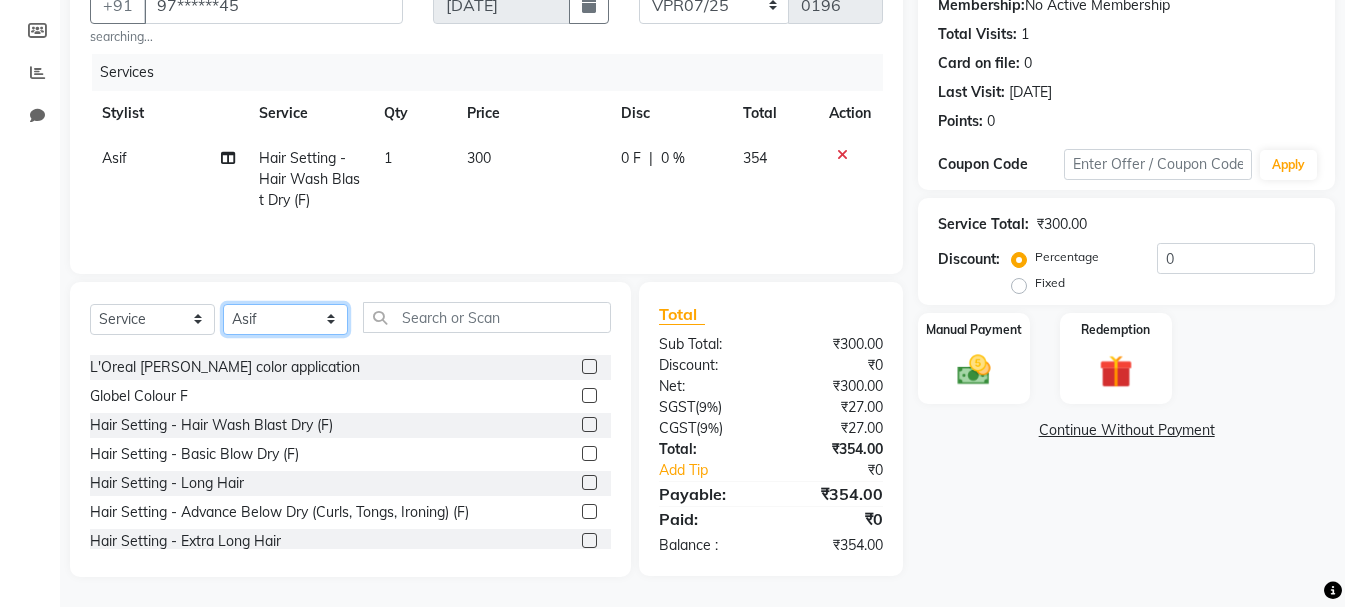 select on "84883" 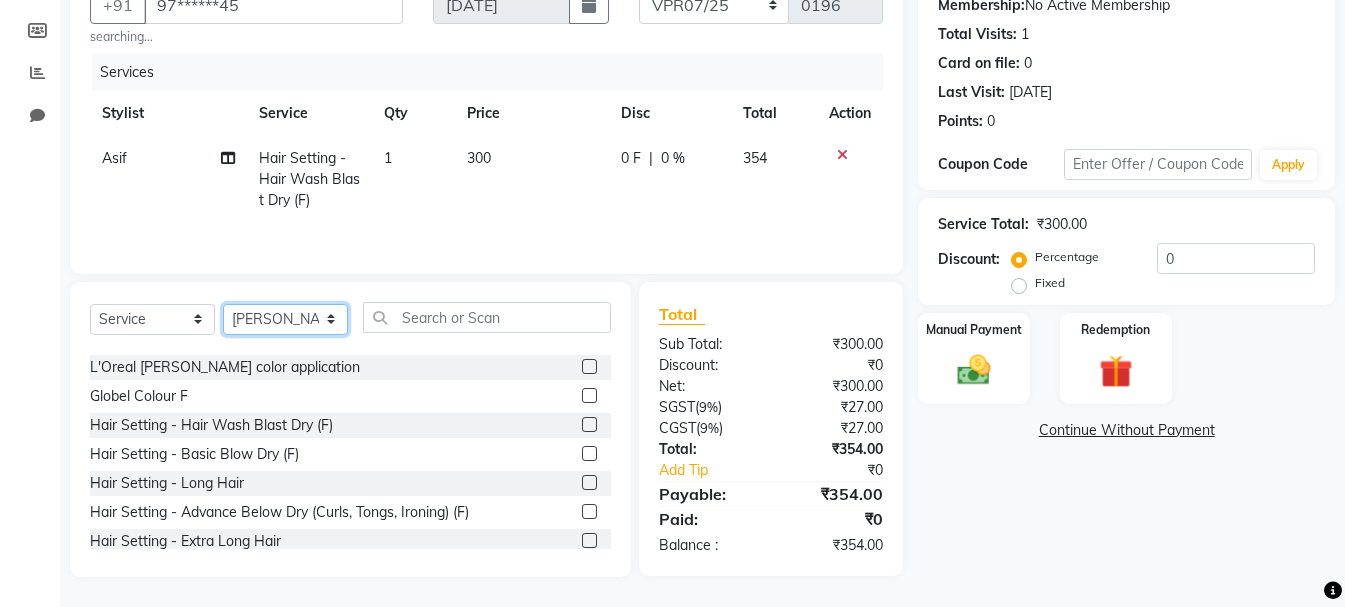click on "Select Stylist [PERSON_NAME] Alsa Amaritha Ashwini [PERSON_NAME] Bhaktha Bhumi Danish Dolma Doma [PERSON_NAME] [PERSON_NAME] Lakshmi  Maya [PERSON_NAME] [PERSON_NAME] [PERSON_NAME] [PERSON_NAME] [PERSON_NAME] [PERSON_NAME] Sawsthika Shadav [PERSON_NAME] Sony Sherpa  [PERSON_NAME] [PERSON_NAME]" 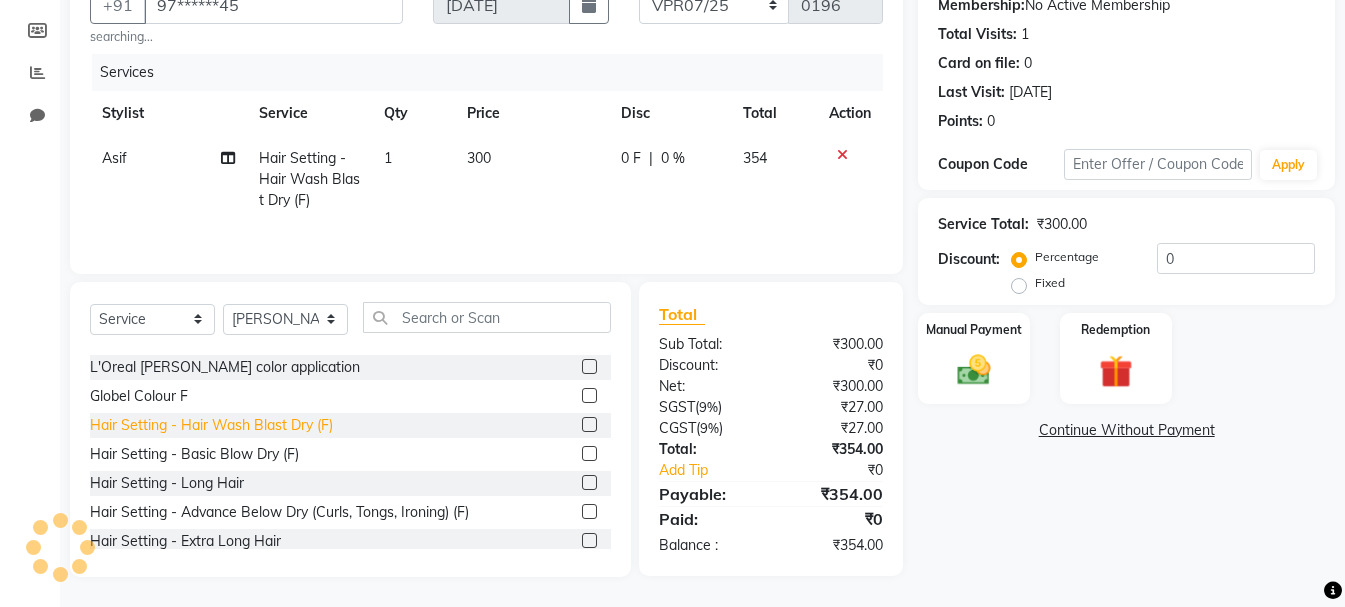 click on "Hair Setting - Hair Wash Blast Dry (F)" 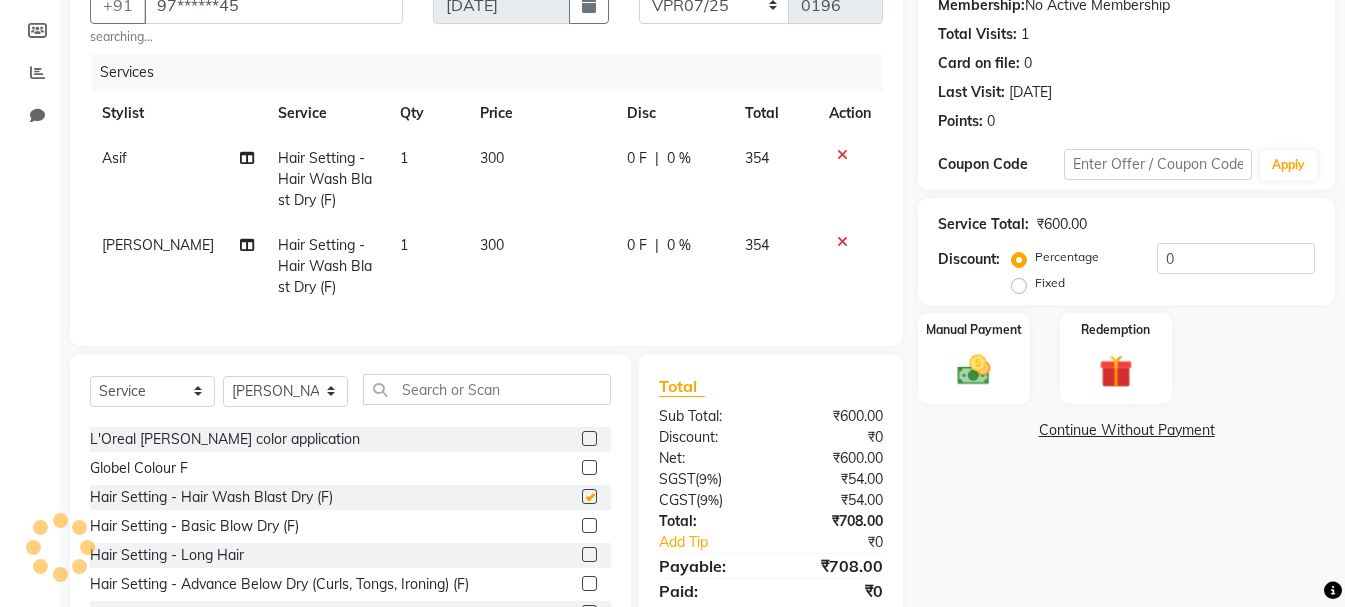 checkbox on "false" 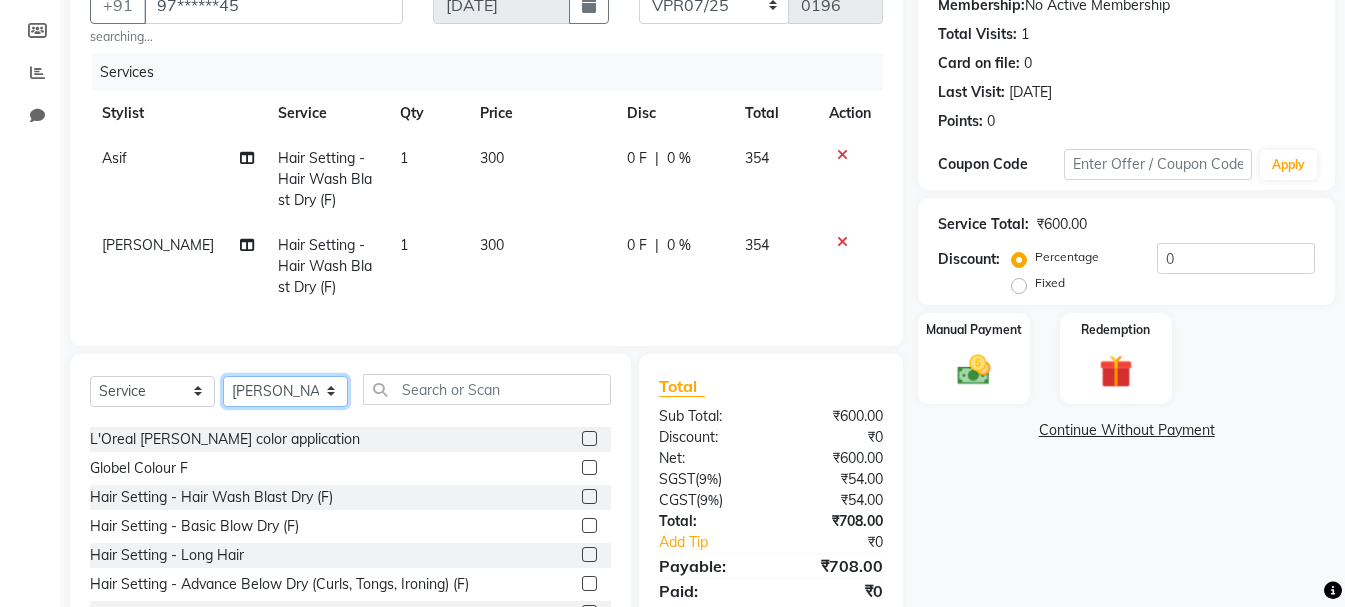 click on "Select Stylist [PERSON_NAME] Alsa Amaritha Ashwini [PERSON_NAME] Bhaktha Bhumi Danish Dolma Doma [PERSON_NAME] [PERSON_NAME] Lakshmi  Maya [PERSON_NAME] [PERSON_NAME] [PERSON_NAME] [PERSON_NAME] [PERSON_NAME] [PERSON_NAME] Sawsthika Shadav [PERSON_NAME] Sony Sherpa  [PERSON_NAME] [PERSON_NAME]" 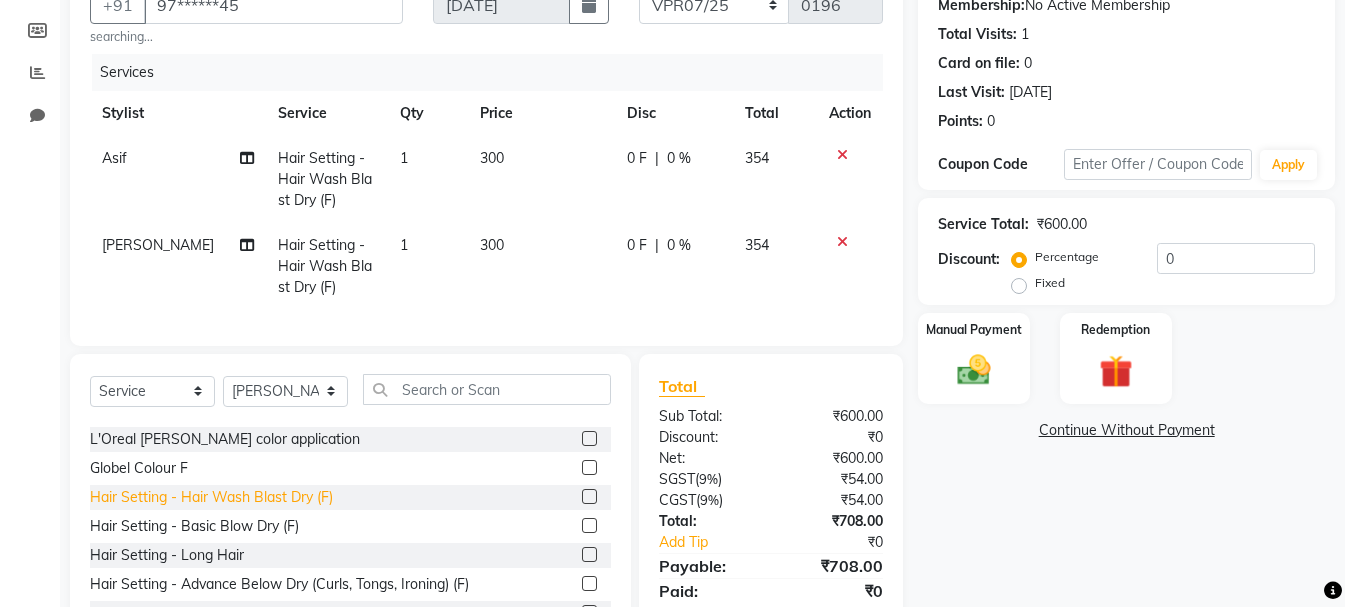click on "Hair Setting - Hair Wash Blast Dry (F)" 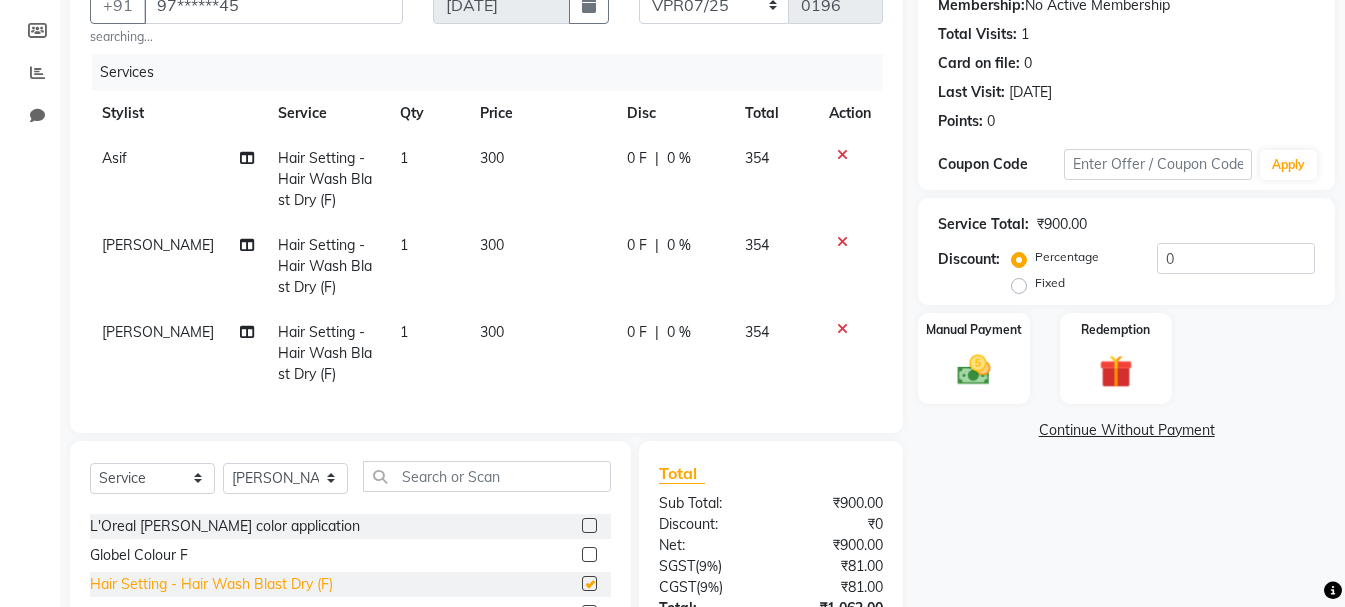 checkbox on "false" 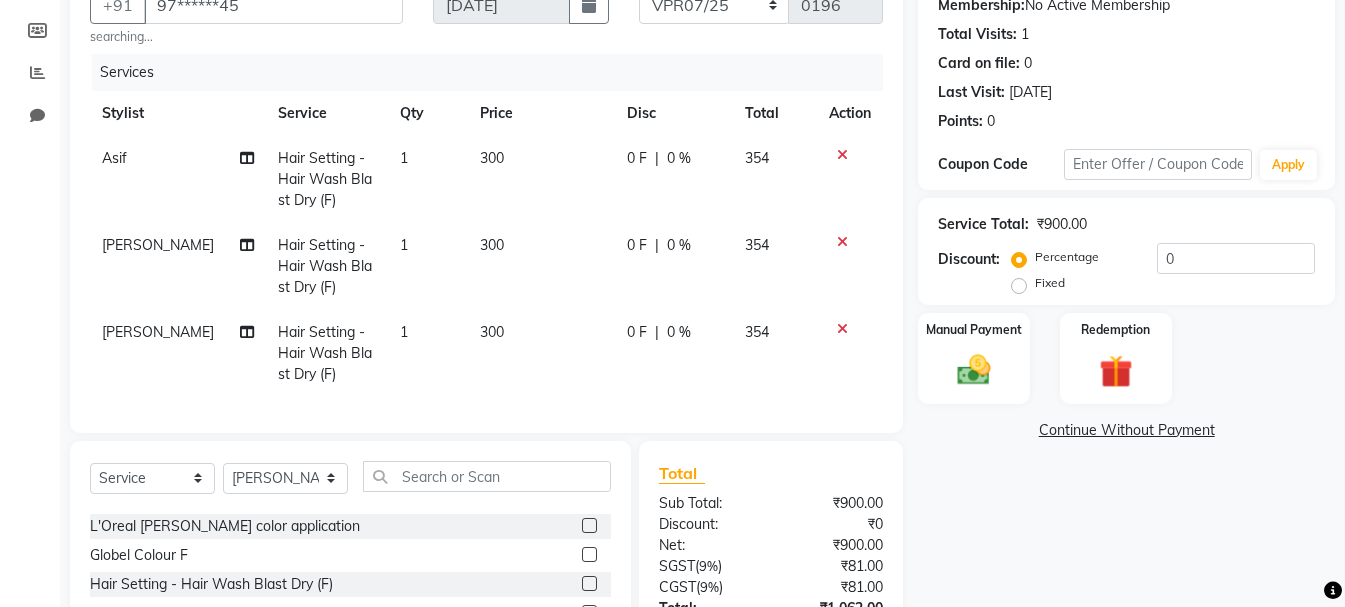scroll, scrollTop: 300, scrollLeft: 0, axis: vertical 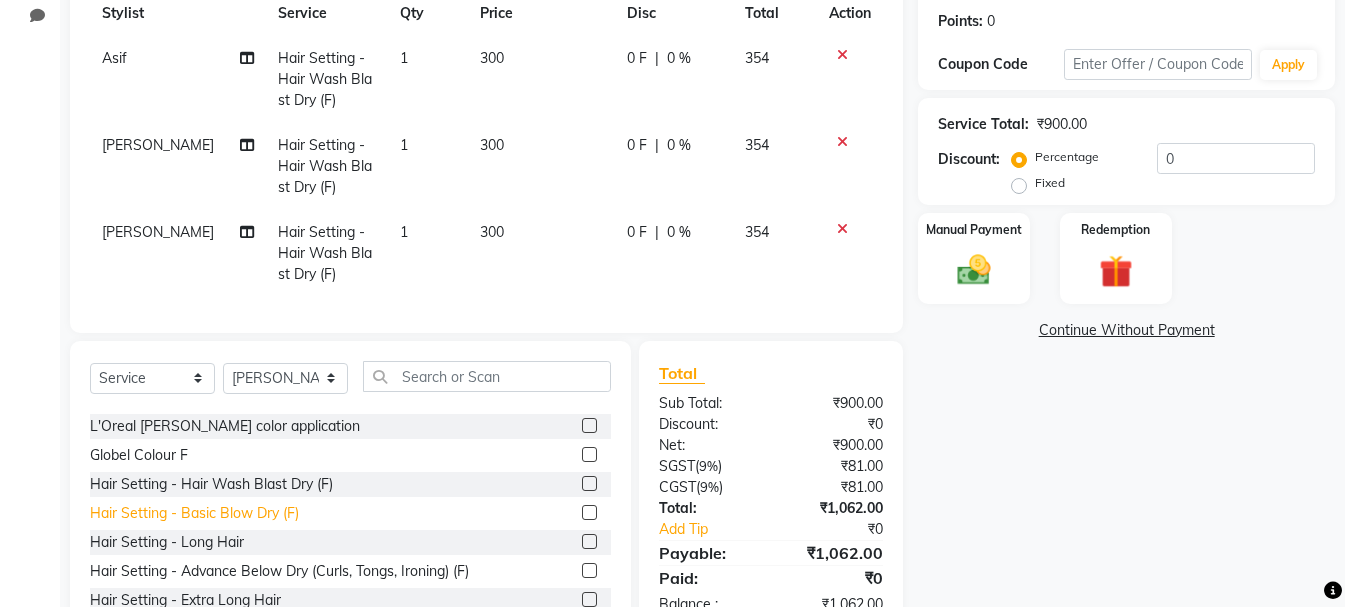 click on "Hair Setting - Basic Blow Dry (F)" 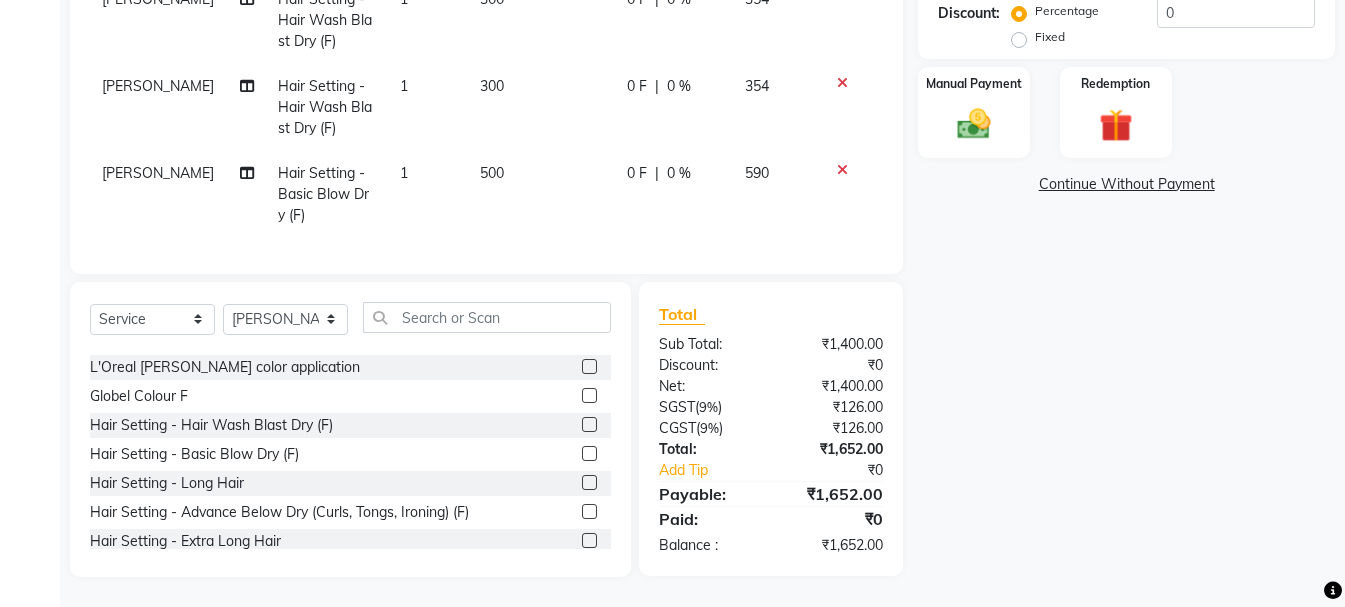 scroll, scrollTop: 461, scrollLeft: 0, axis: vertical 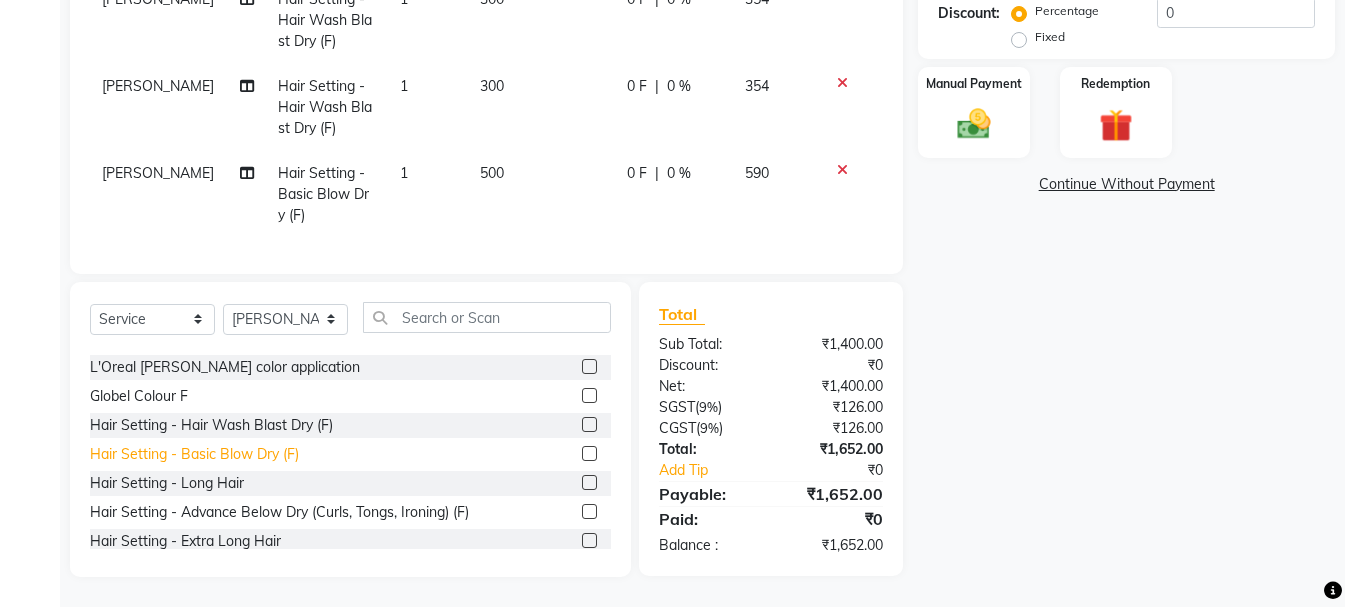 click on "Hair Setting - Basic Blow Dry (F)" 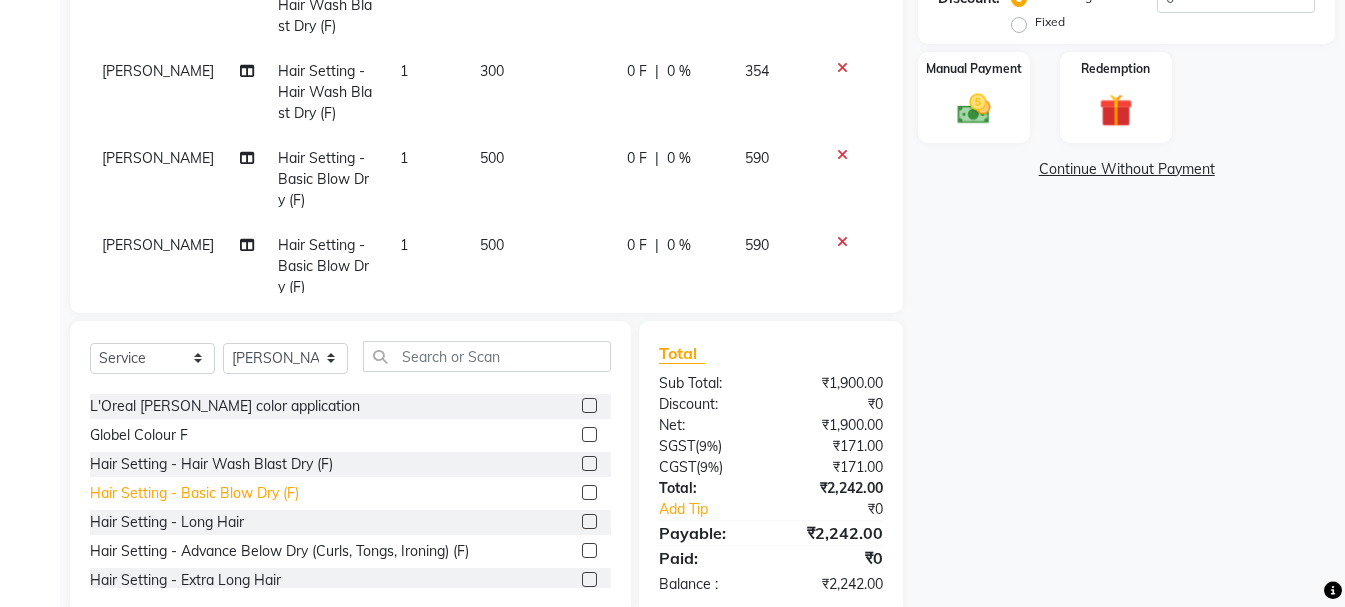 click on "Hair Setting - Basic Blow Dry (F)" 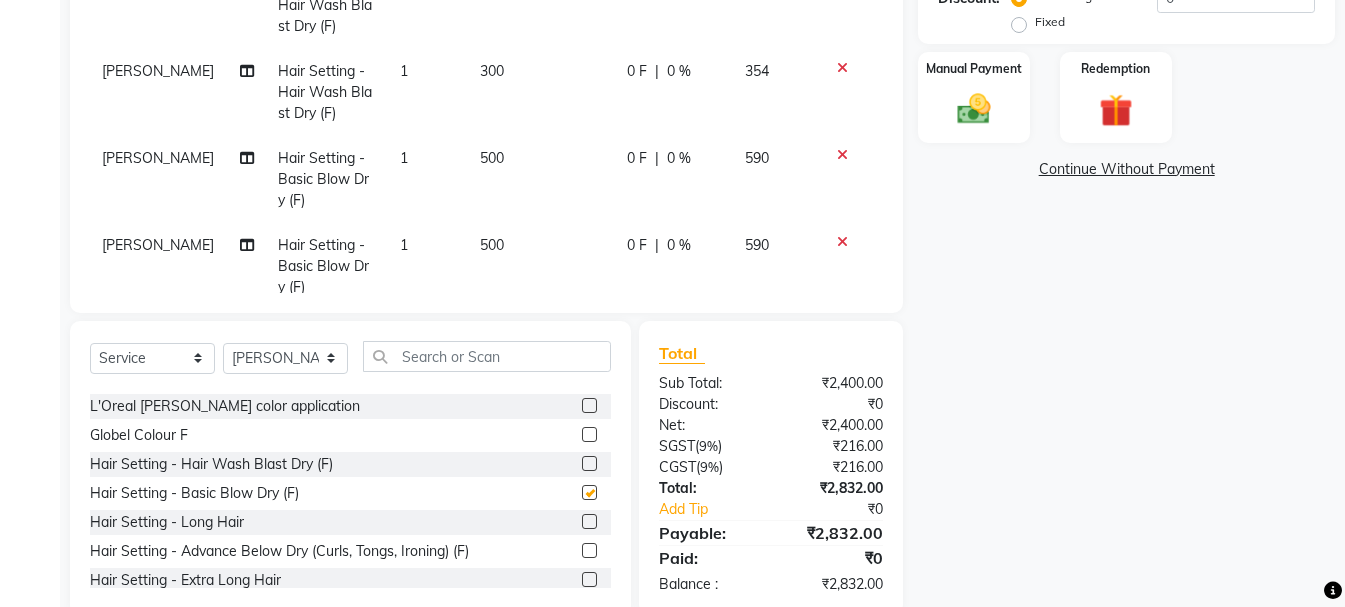 checkbox on "false" 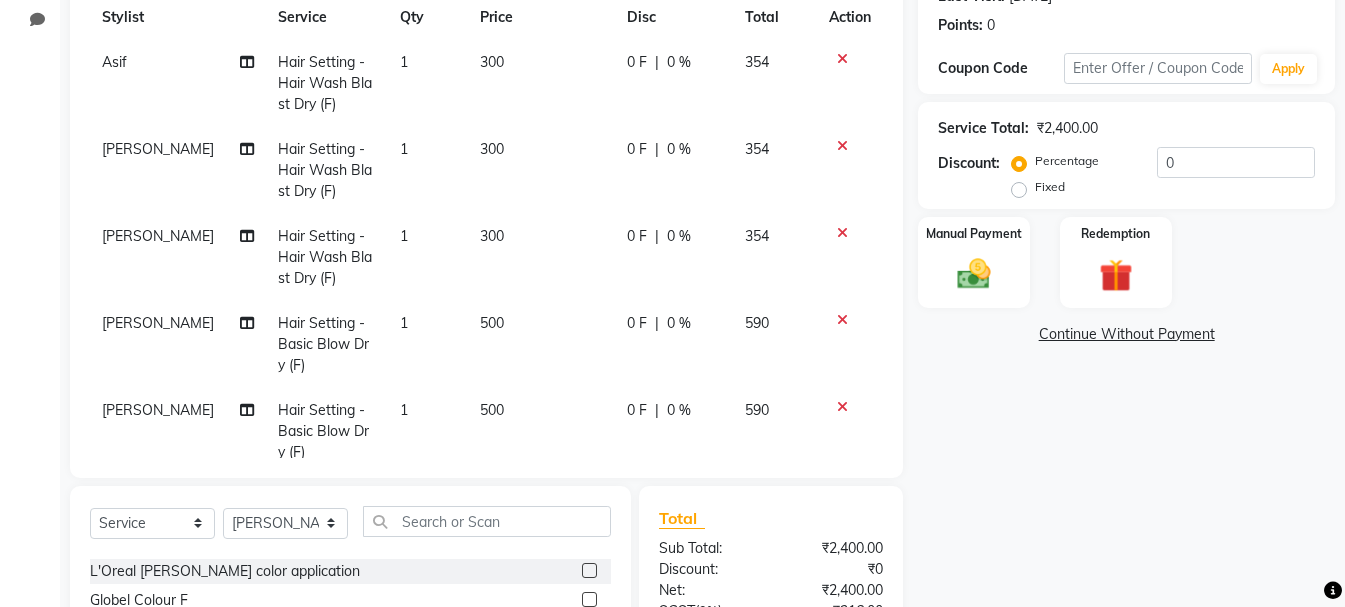 scroll, scrollTop: 261, scrollLeft: 0, axis: vertical 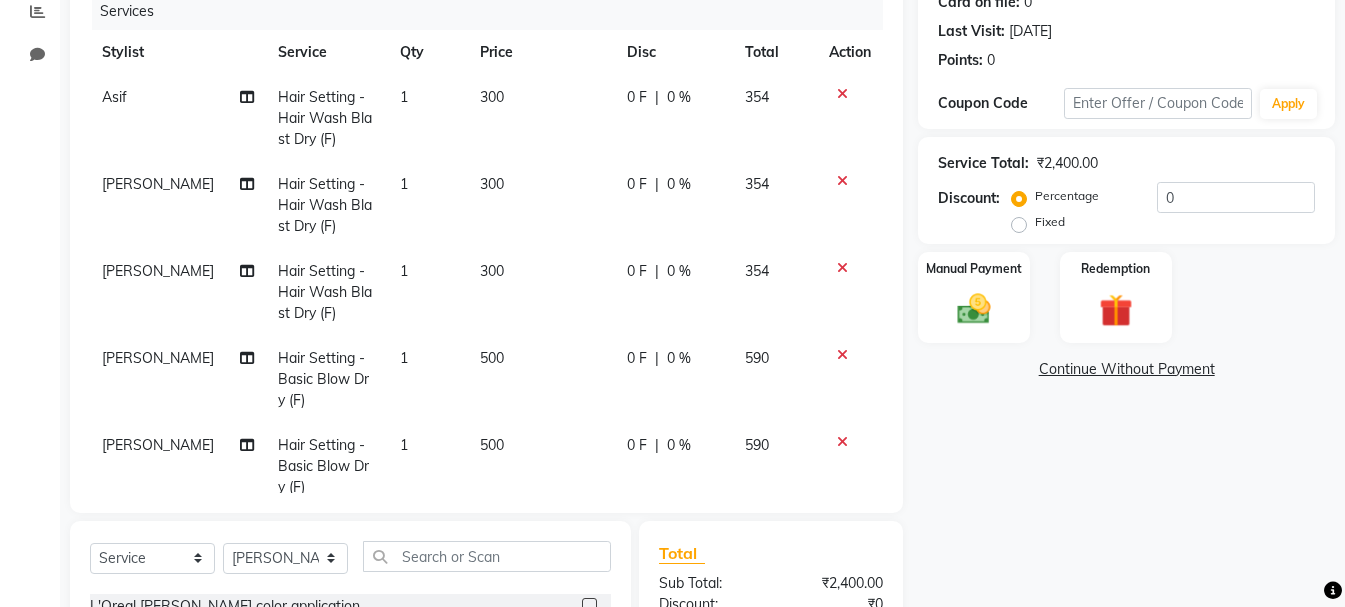 click 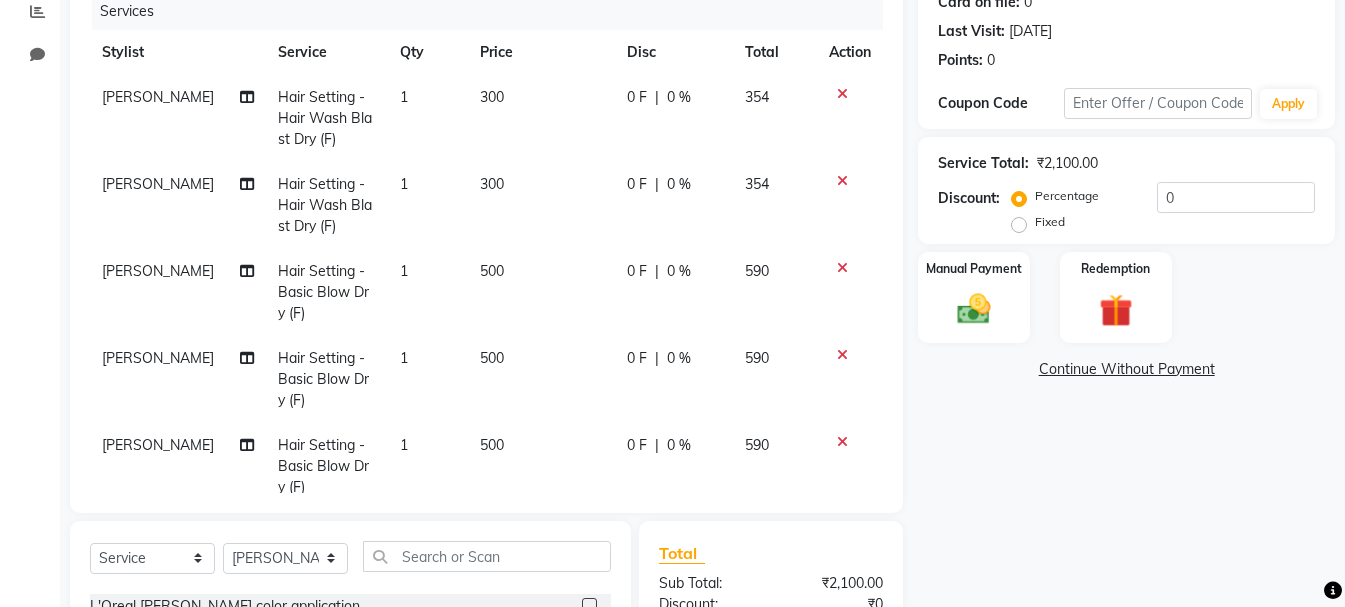 click 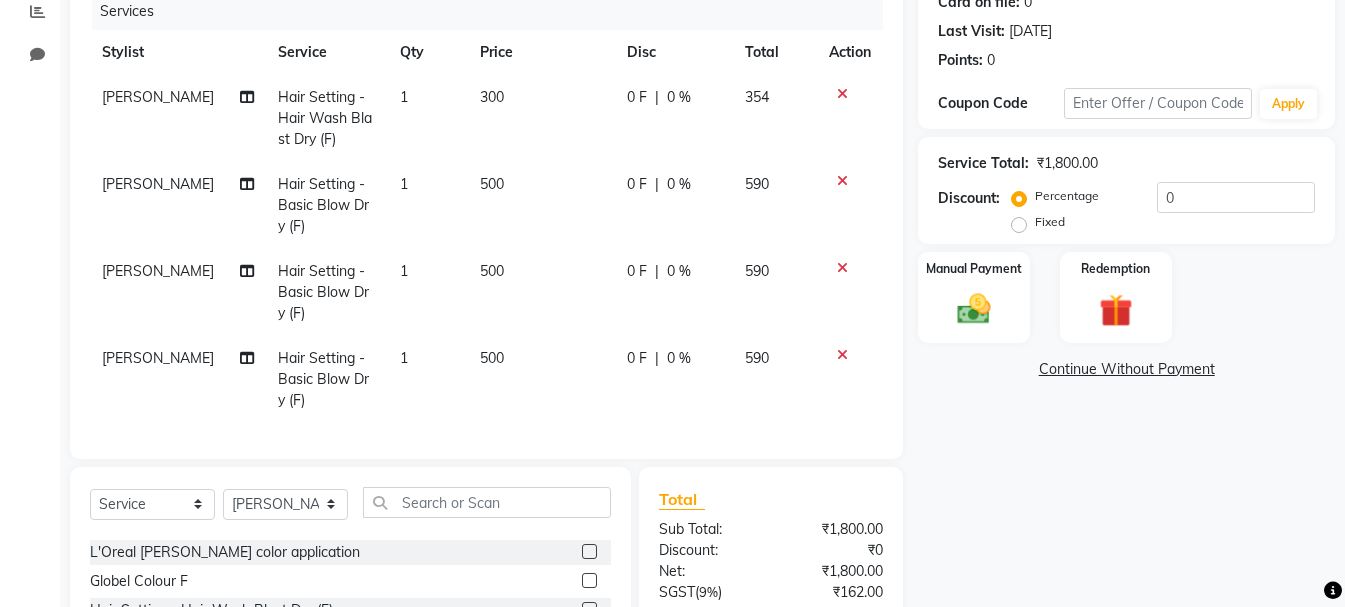click 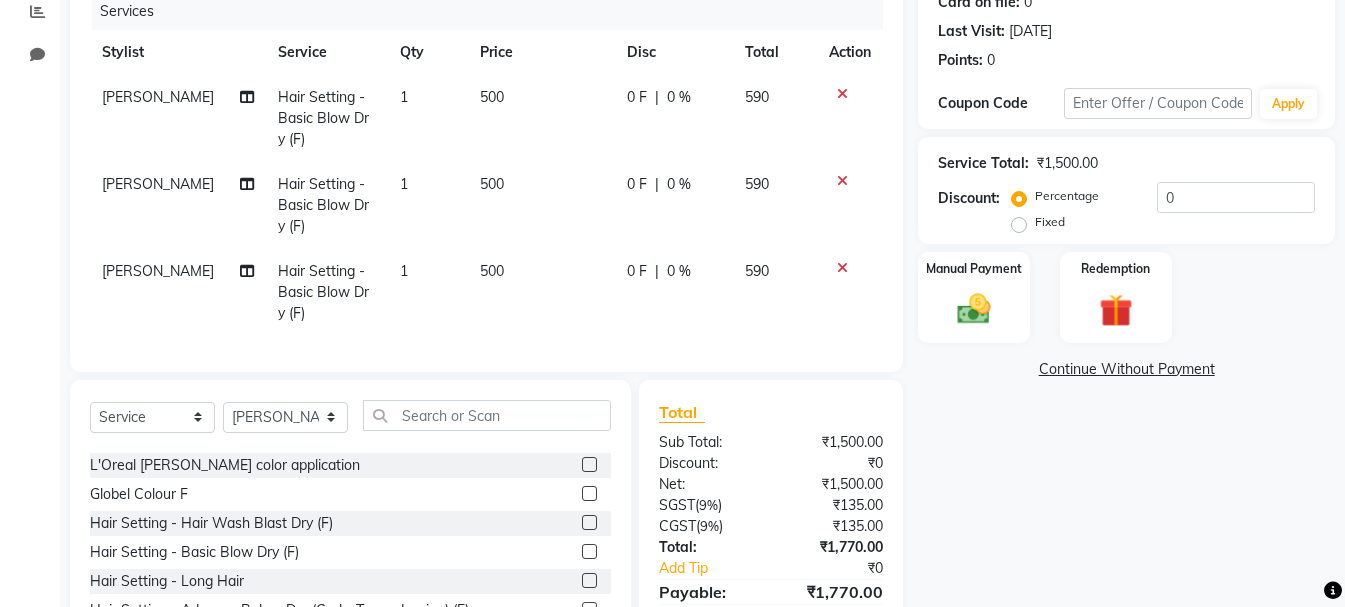 click on "[PERSON_NAME]" 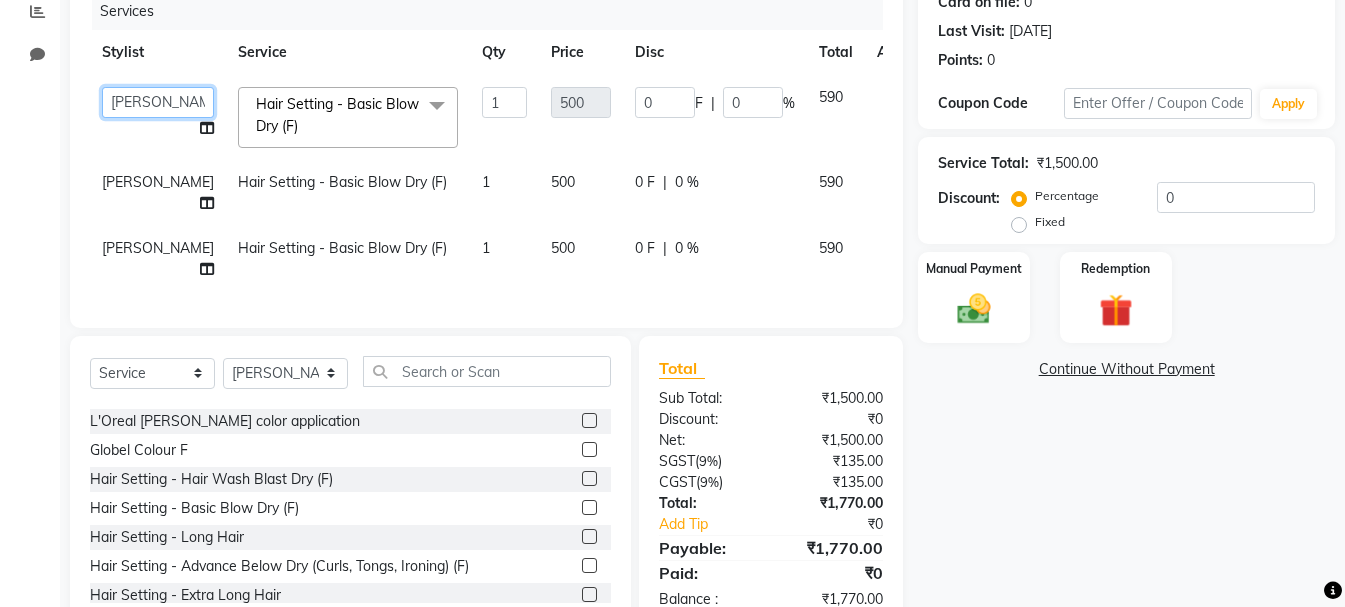 click on "[PERSON_NAME]   Alsa   Amaritha   Ashwini   [PERSON_NAME]   Bhaktha   Bhumi   Danish   Dolma   Doma   [PERSON_NAME]   [PERSON_NAME]   Lakshmi    Maya   [PERSON_NAME]   [PERSON_NAME]   [PERSON_NAME]   [PERSON_NAME]   [PERSON_NAME]   [PERSON_NAME]   Sawsthika   Shadav   [PERSON_NAME]   Sony Sherpa    [PERSON_NAME]   [PERSON_NAME]" 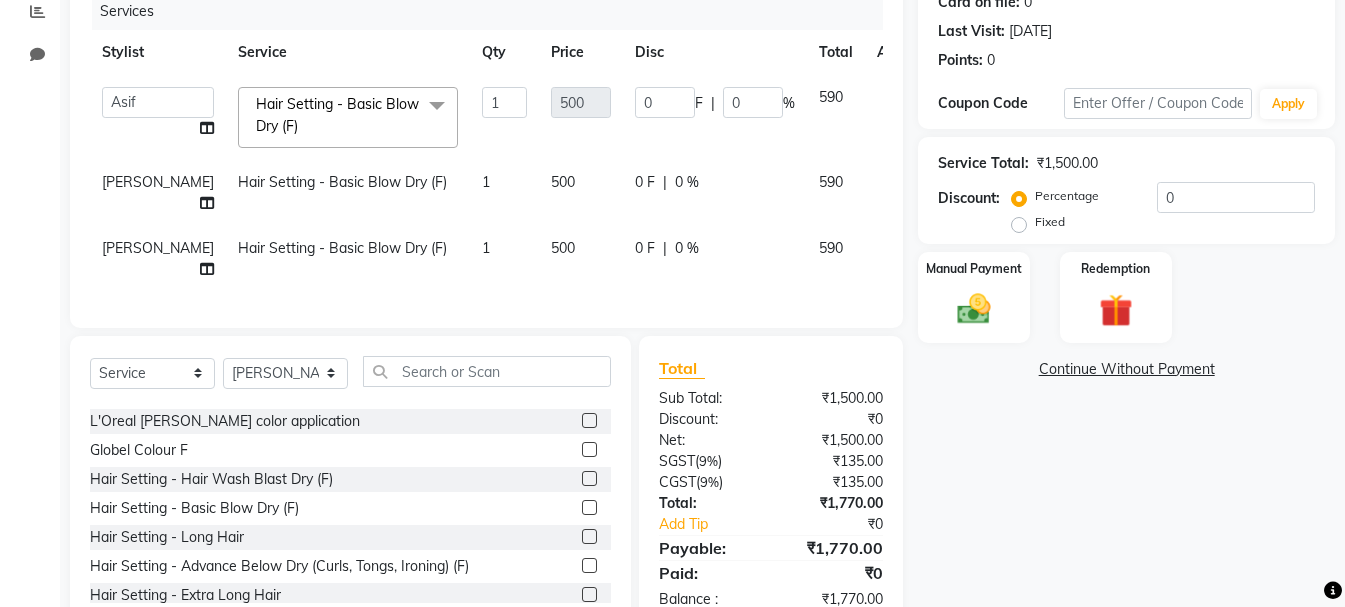 select on "74905" 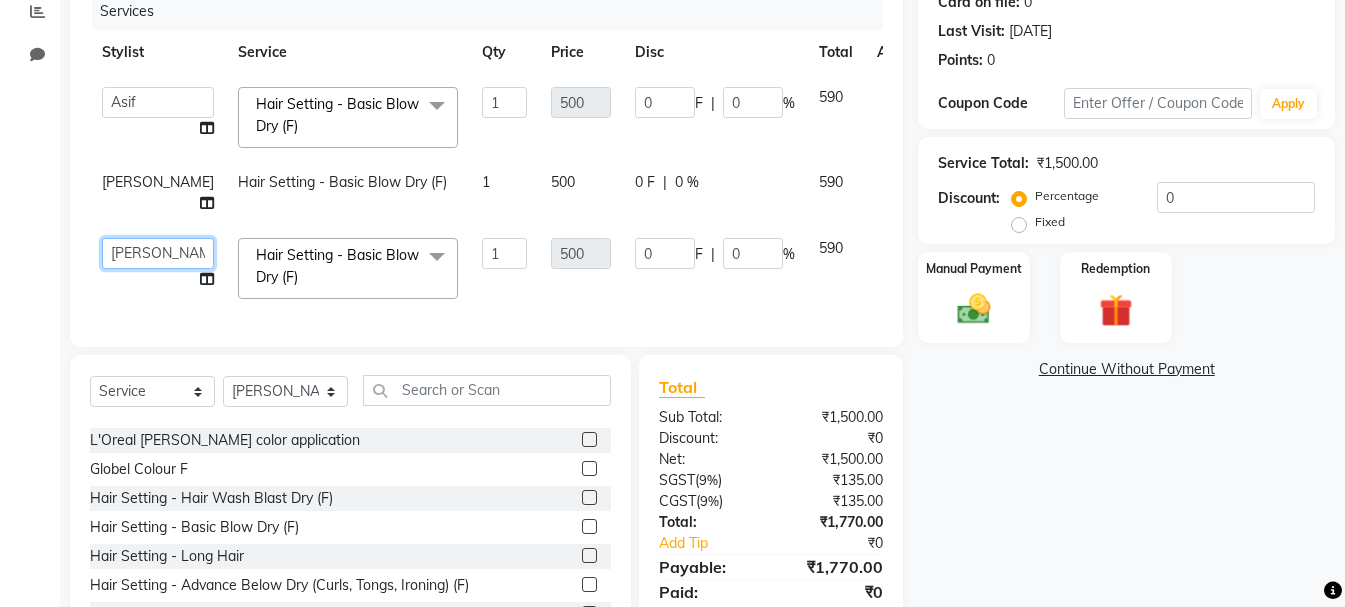 click on "[PERSON_NAME]   Alsa   Amaritha   Ashwini   [PERSON_NAME]   Bhaktha   Bhumi   Danish   Dolma   Doma   [PERSON_NAME]   [PERSON_NAME]   Lakshmi    Maya   [PERSON_NAME]   [PERSON_NAME]   [PERSON_NAME]   [PERSON_NAME]   [PERSON_NAME]   [PERSON_NAME]   Sawsthika   Shadav   [PERSON_NAME]   Sony Sherpa    [PERSON_NAME]   [PERSON_NAME]" 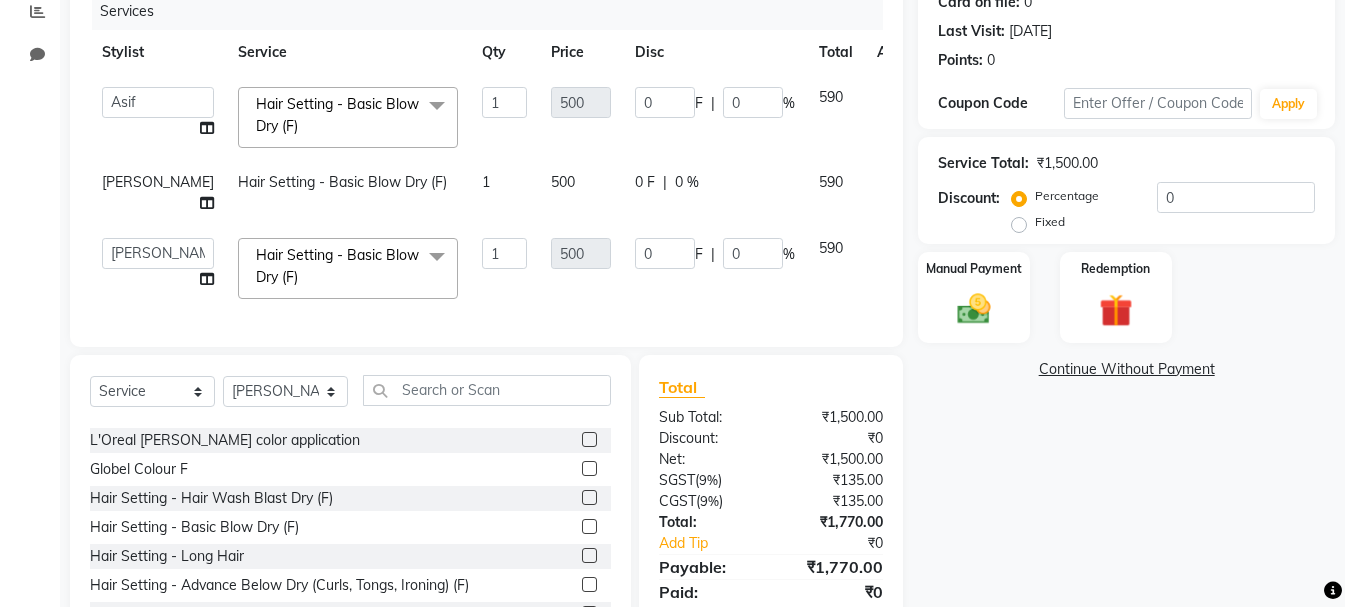 select on "84883" 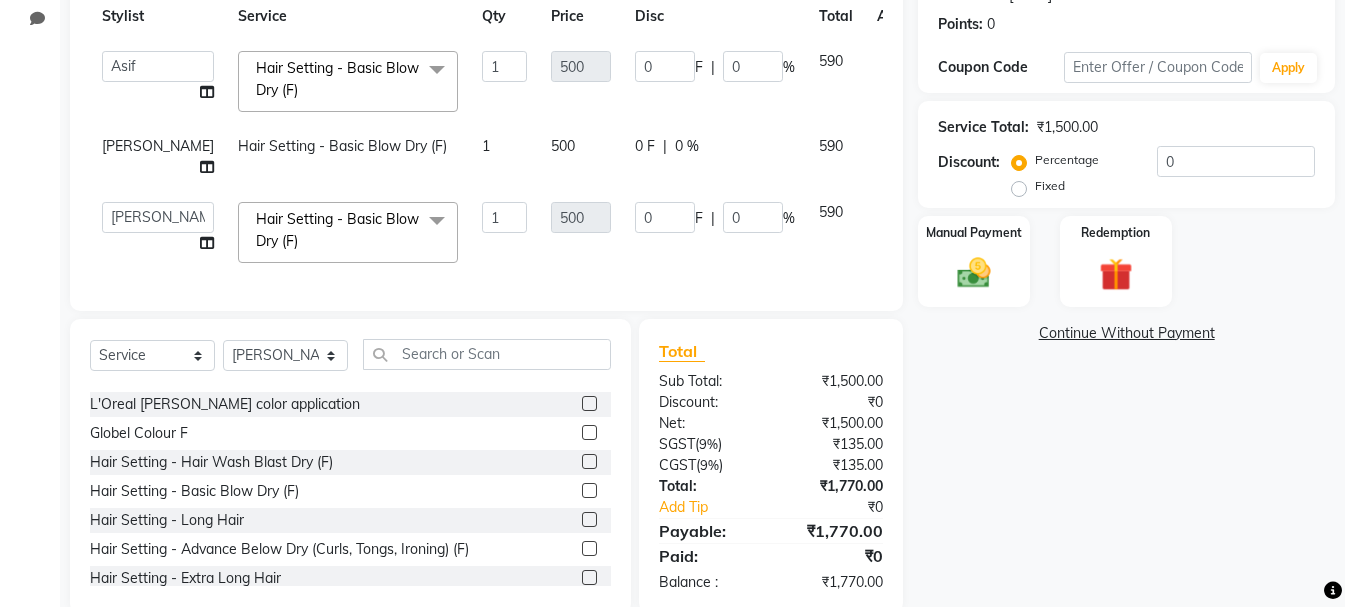 scroll, scrollTop: 249, scrollLeft: 0, axis: vertical 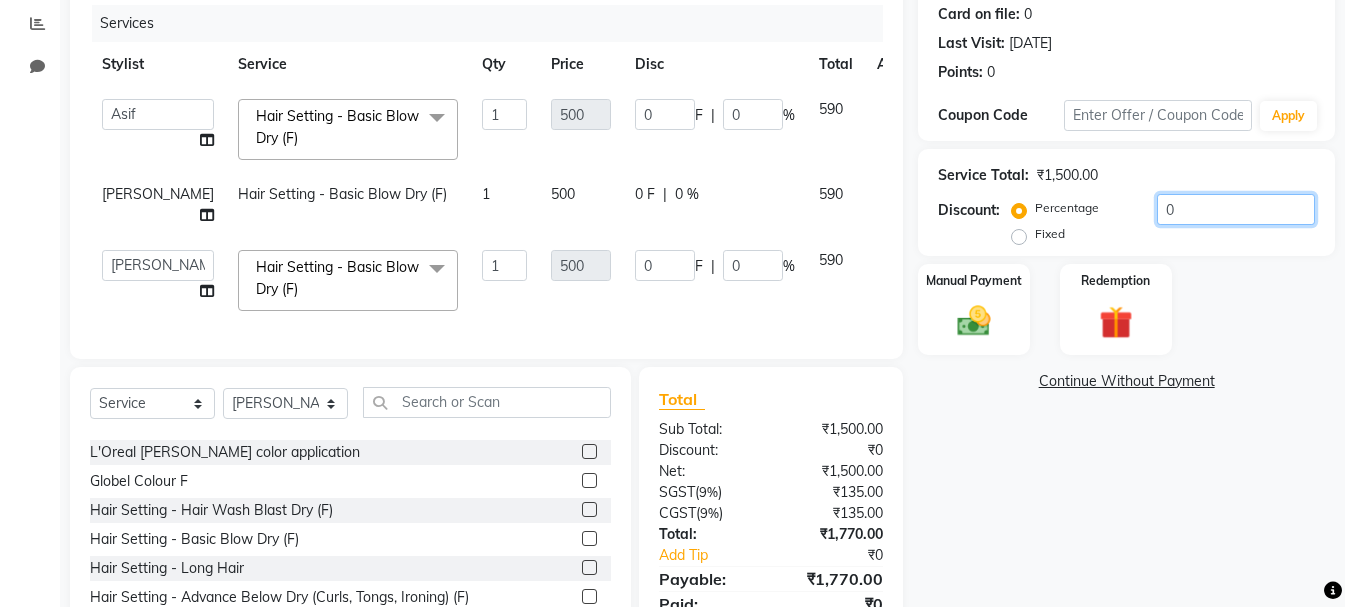 click on "0" 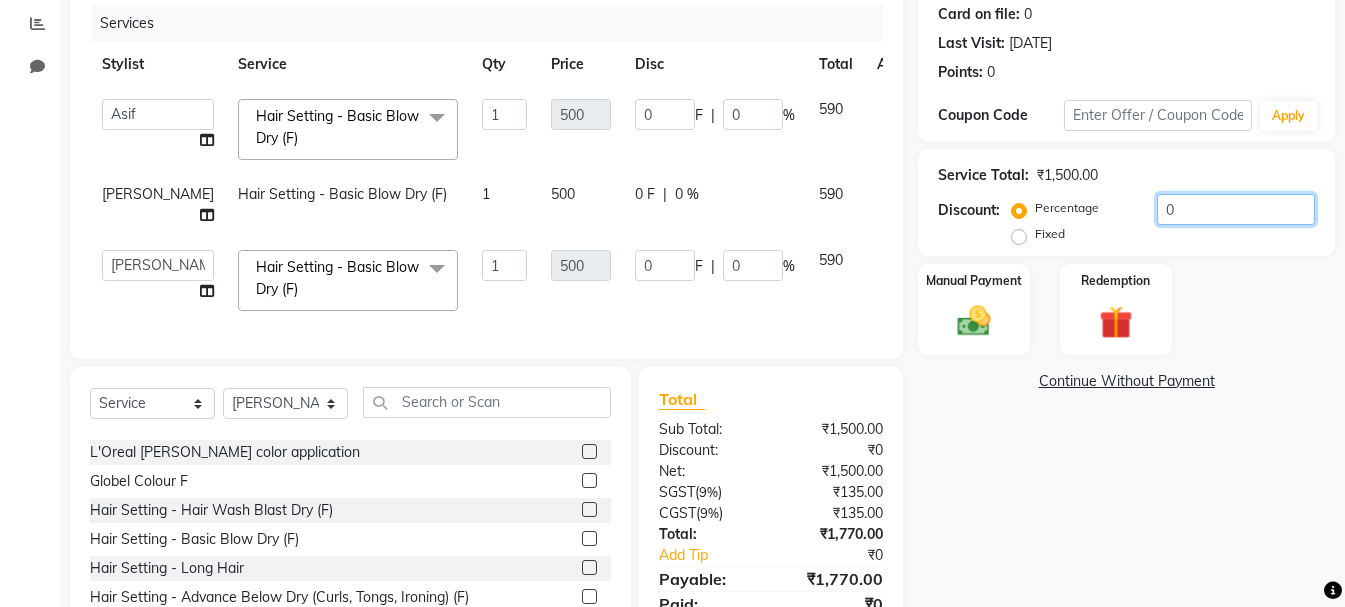 type on "02" 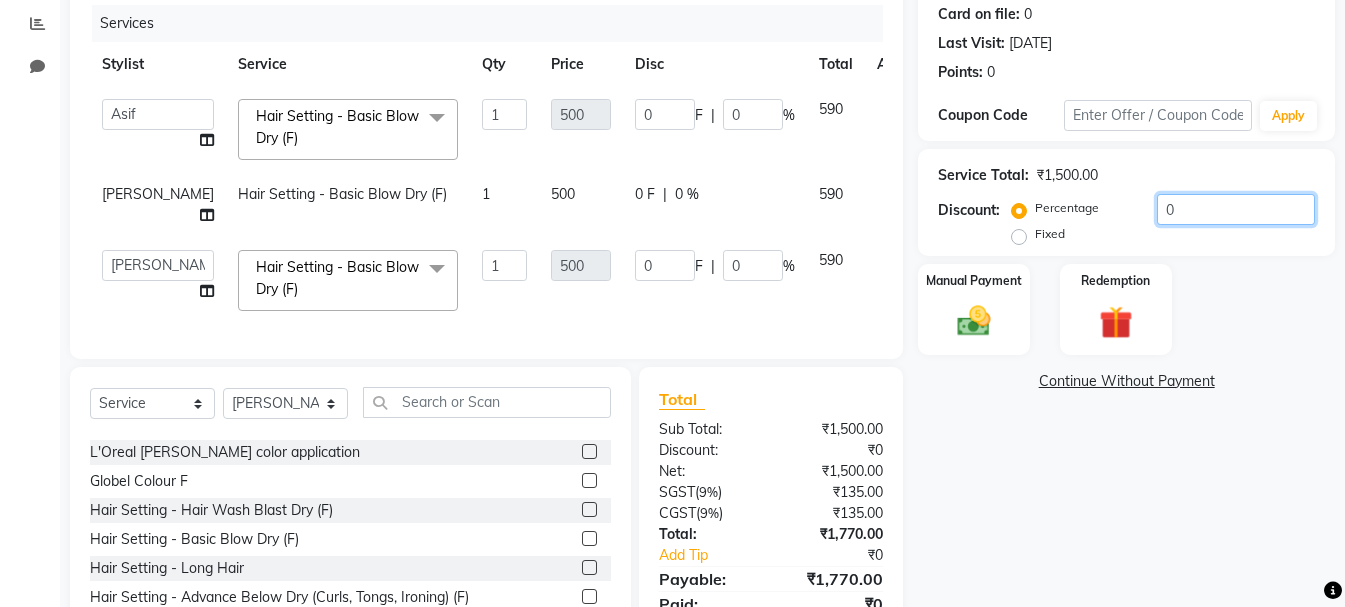 type on "10" 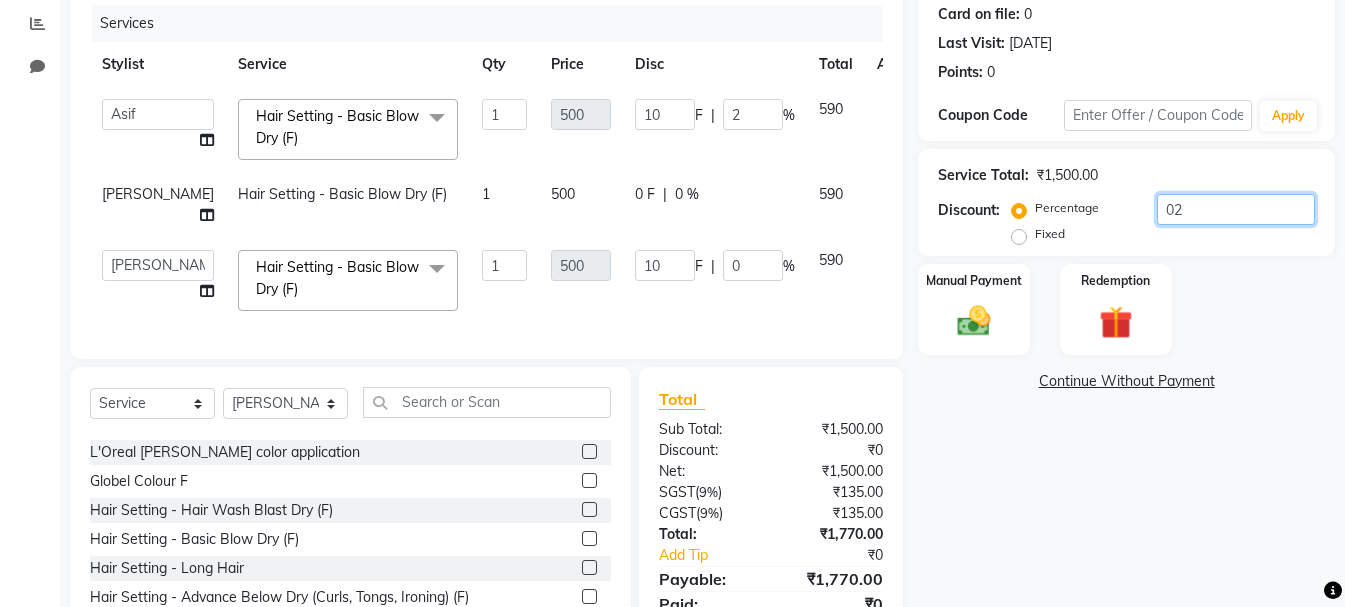 type on "2" 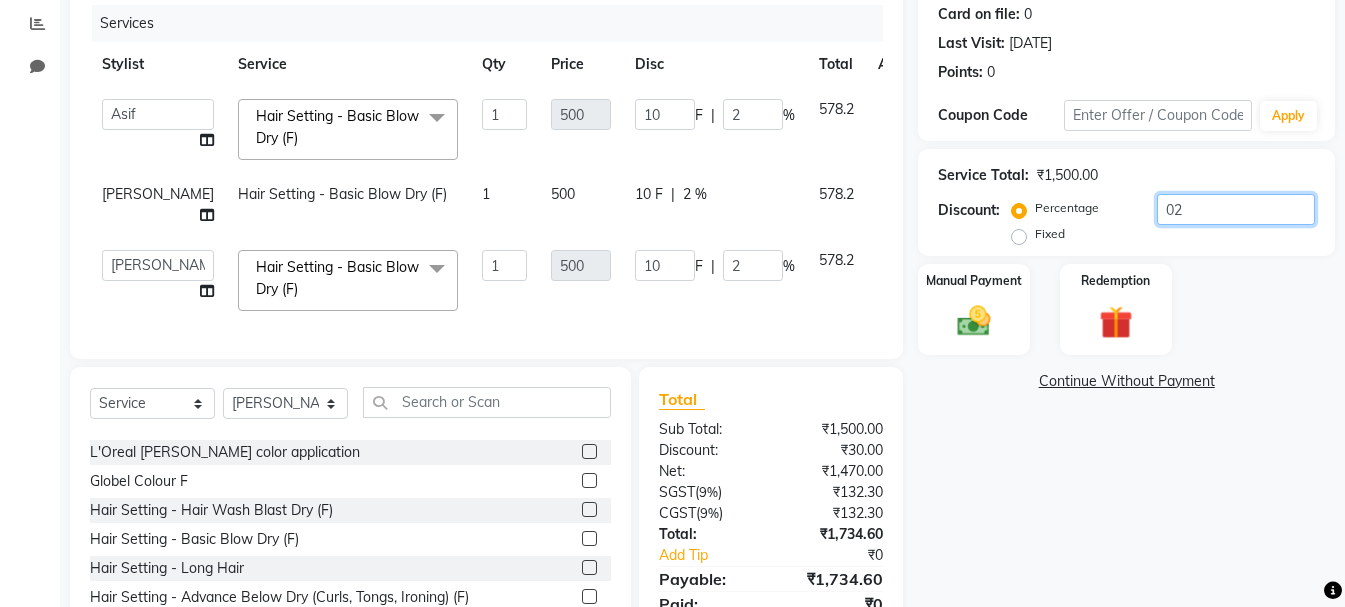 type on "020" 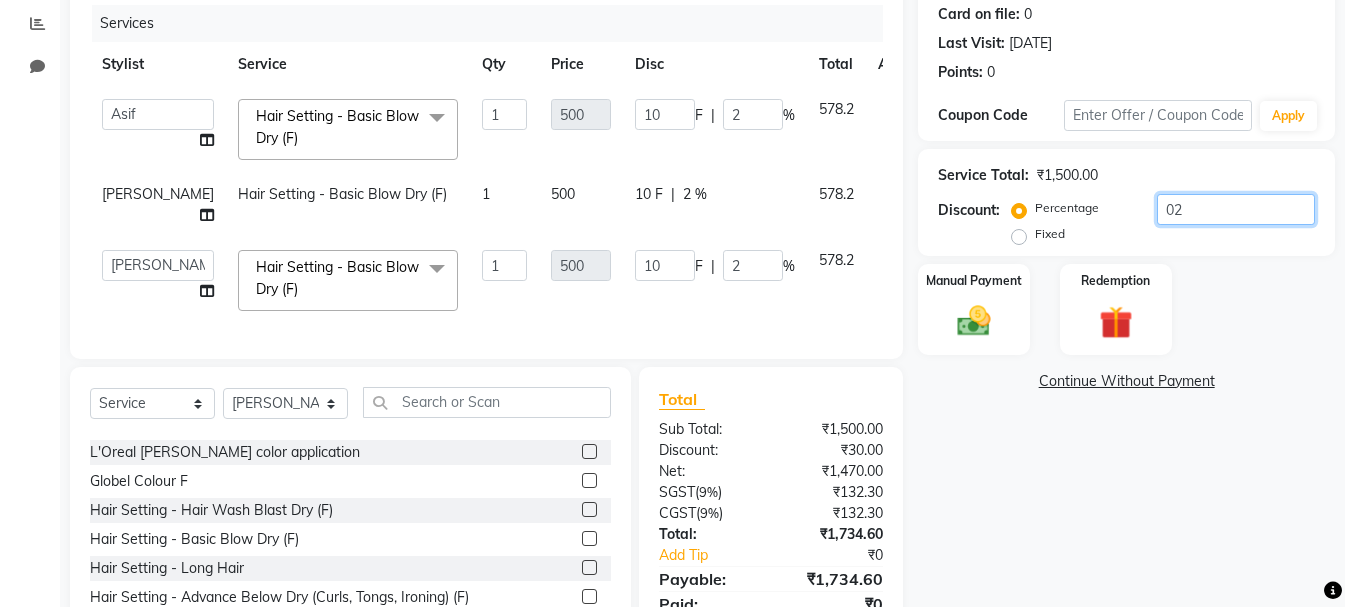 type on "100" 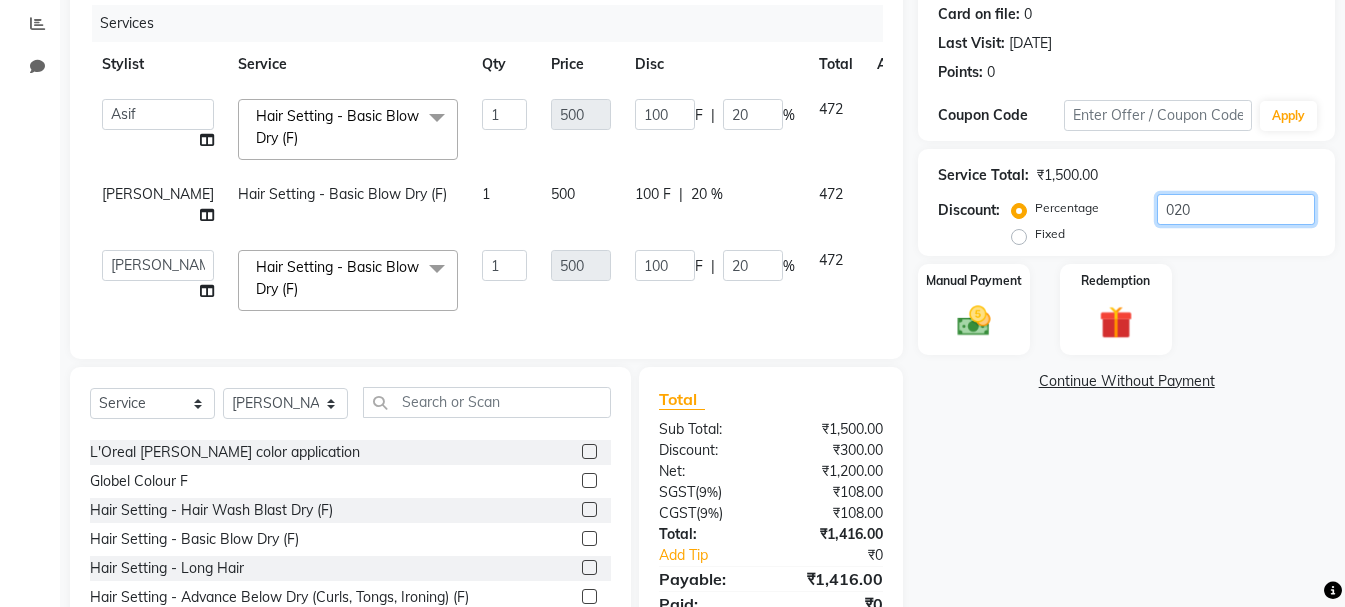 scroll, scrollTop: 0, scrollLeft: 0, axis: both 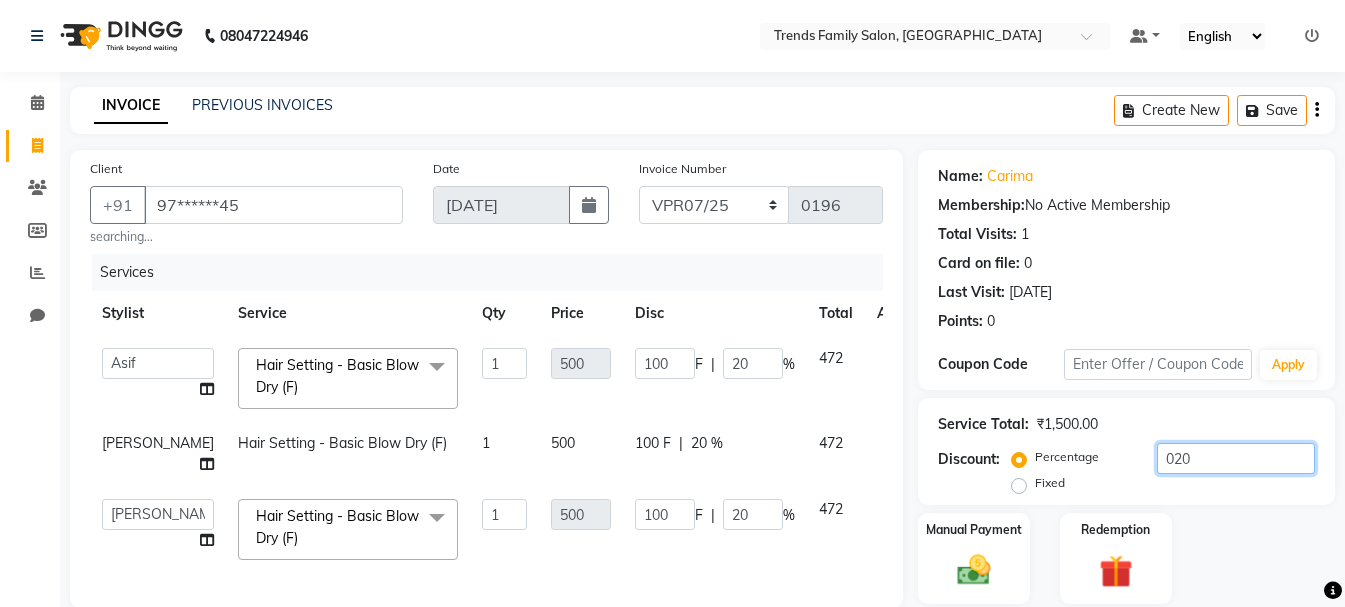 type on "020" 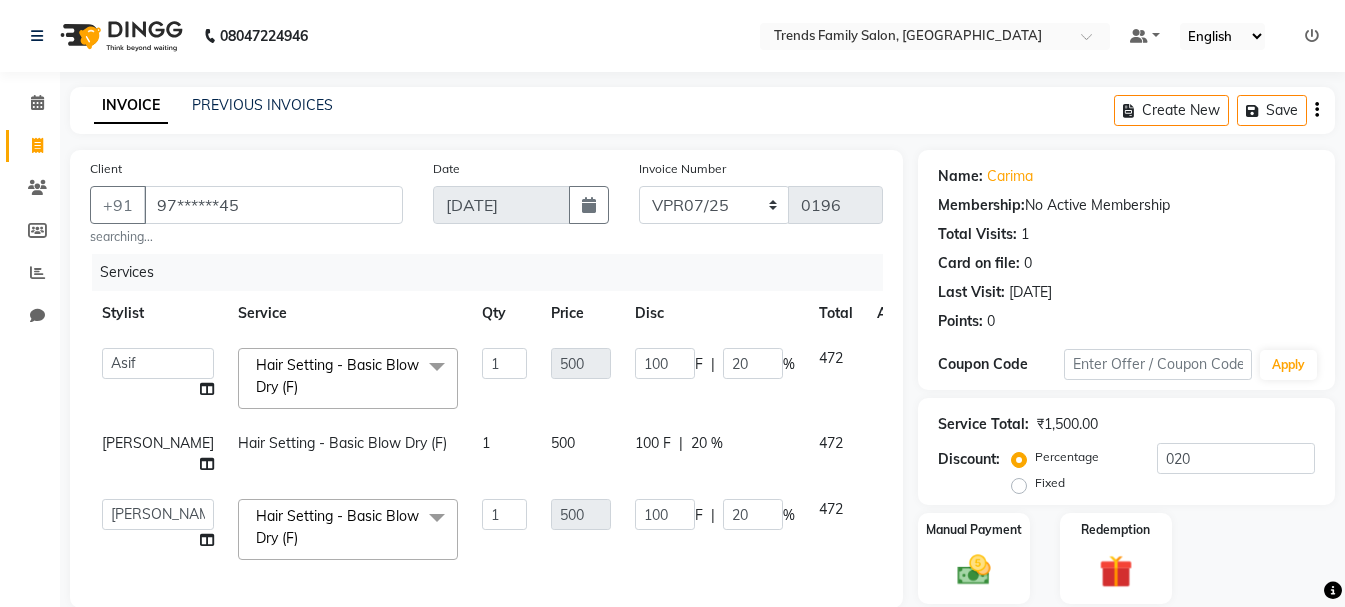 click 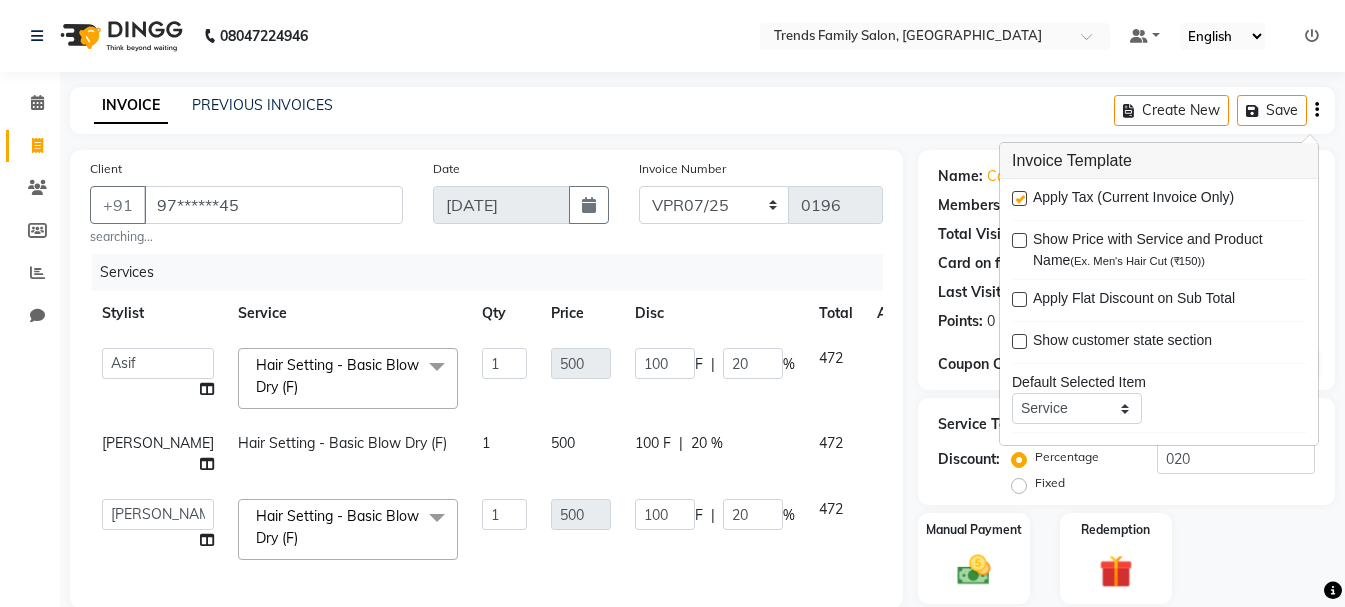 click at bounding box center [1019, 198] 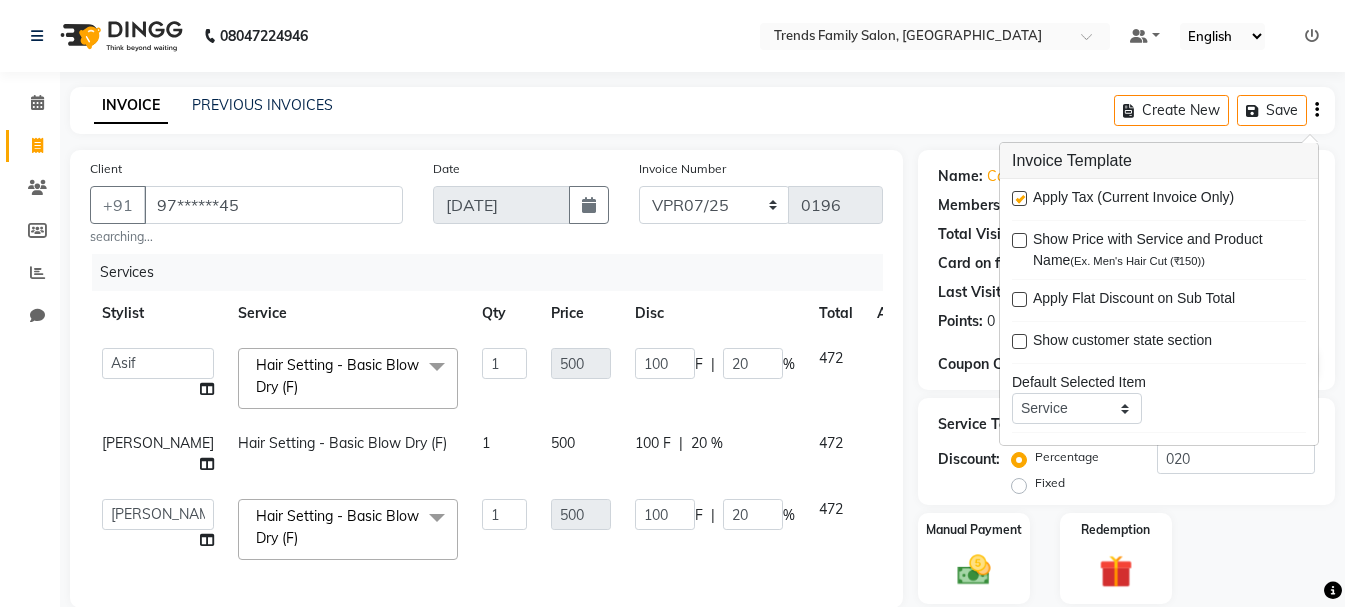 click at bounding box center (1018, 199) 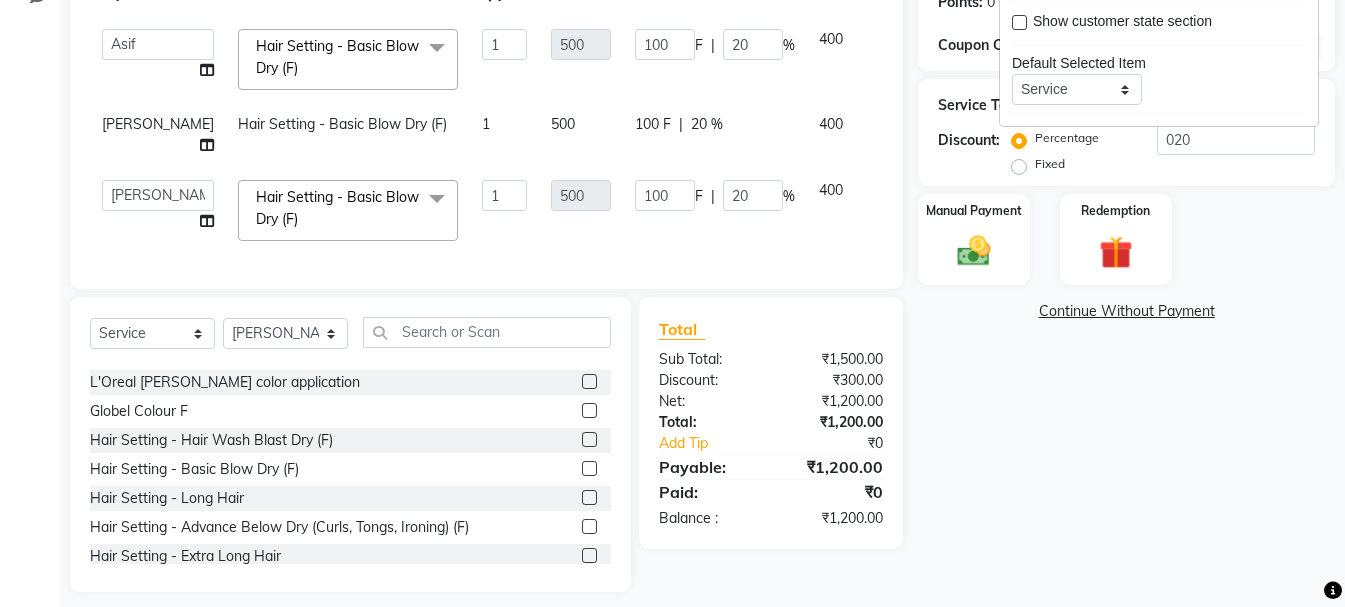 scroll, scrollTop: 349, scrollLeft: 0, axis: vertical 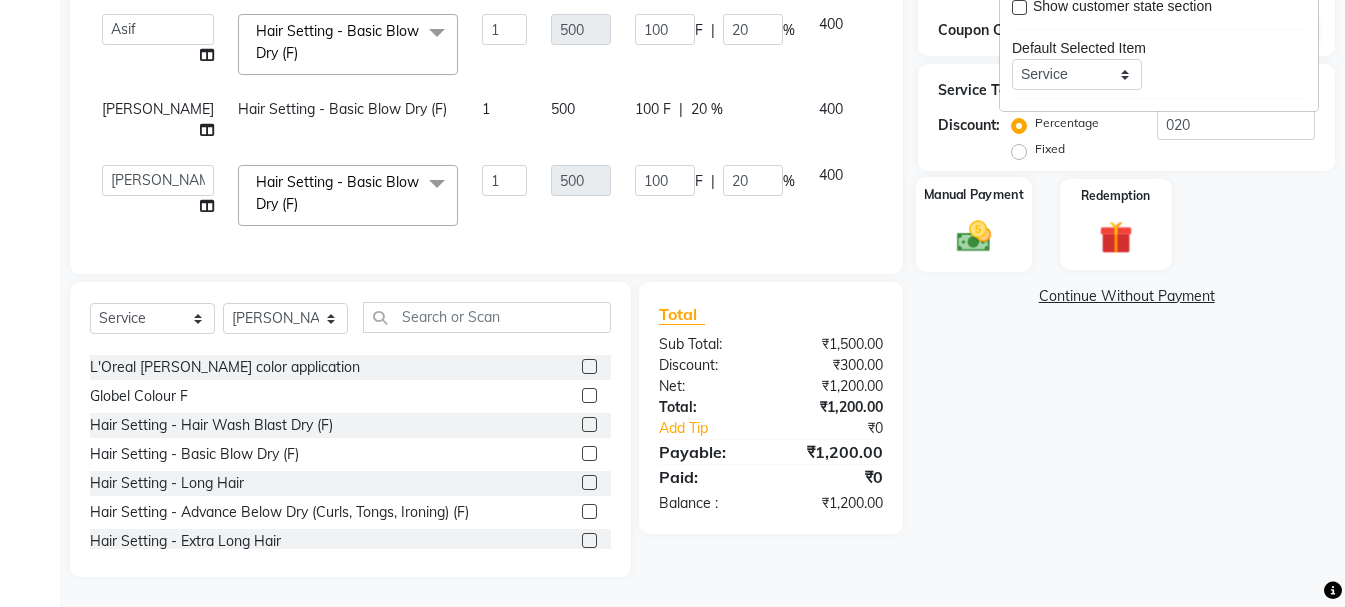click 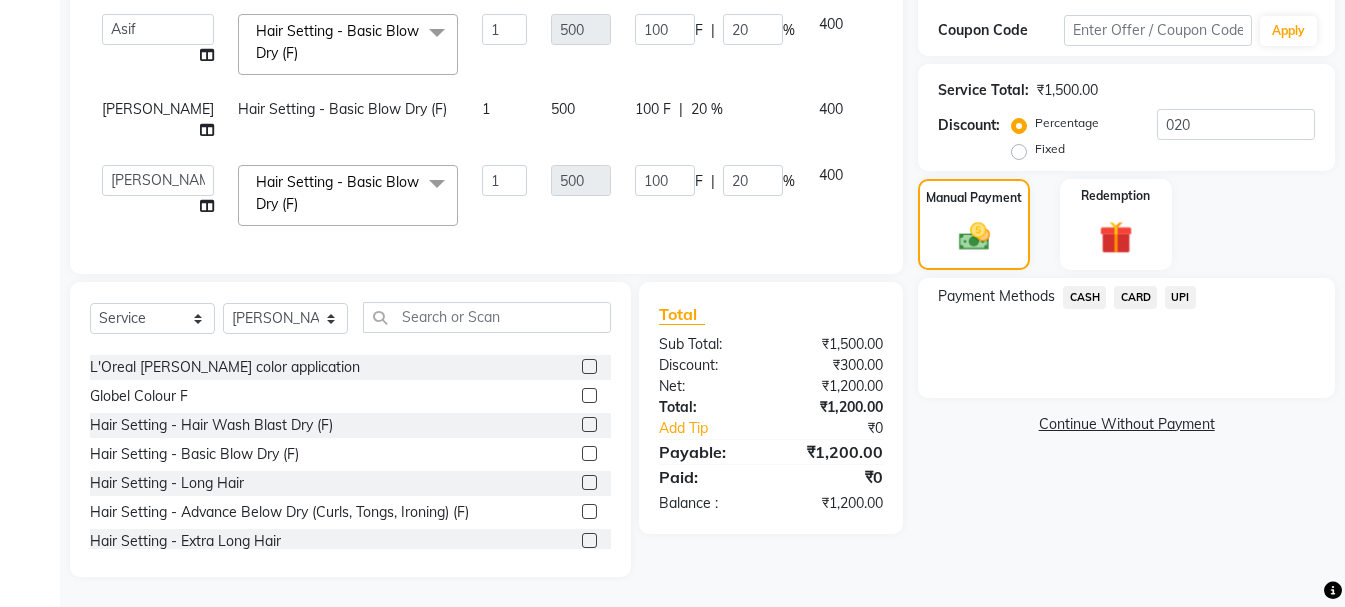 click on "UPI" 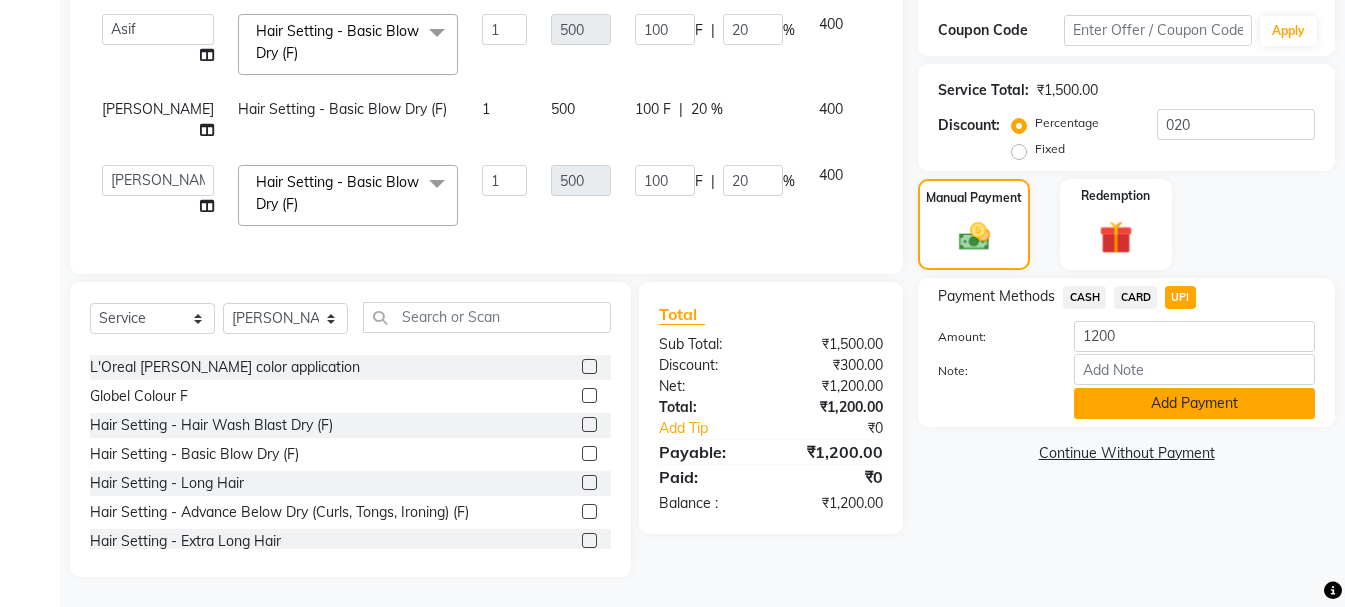 click on "Add Payment" 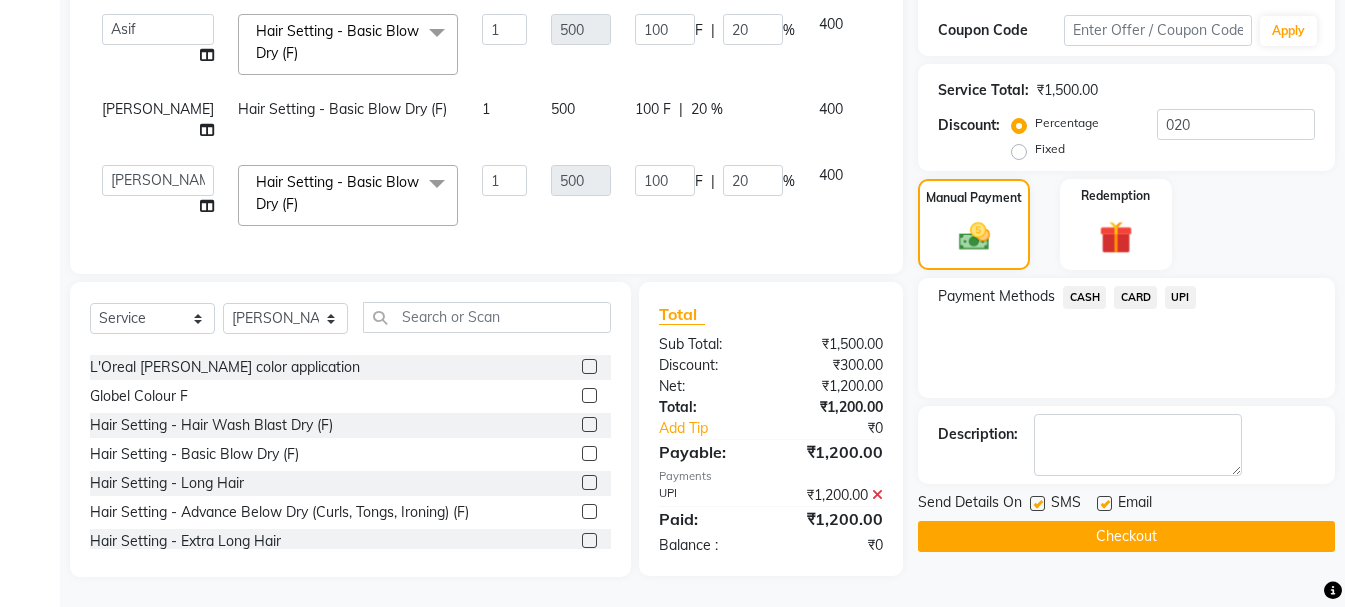 click on "Checkout" 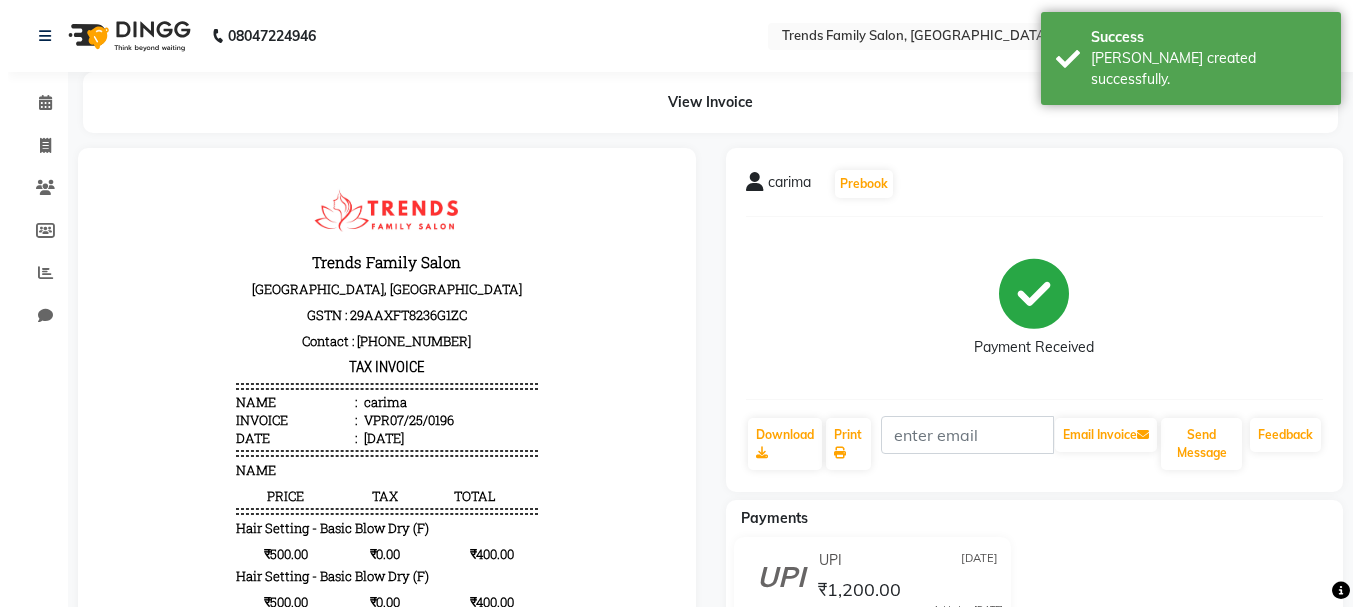 scroll, scrollTop: 0, scrollLeft: 0, axis: both 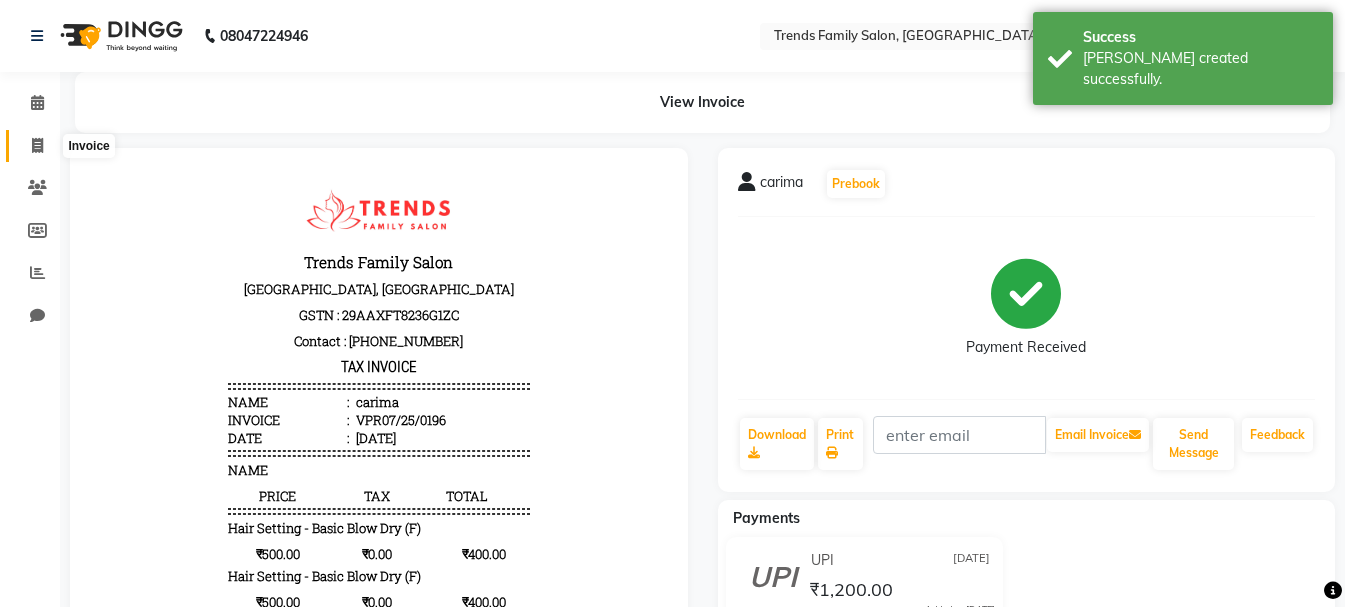 click 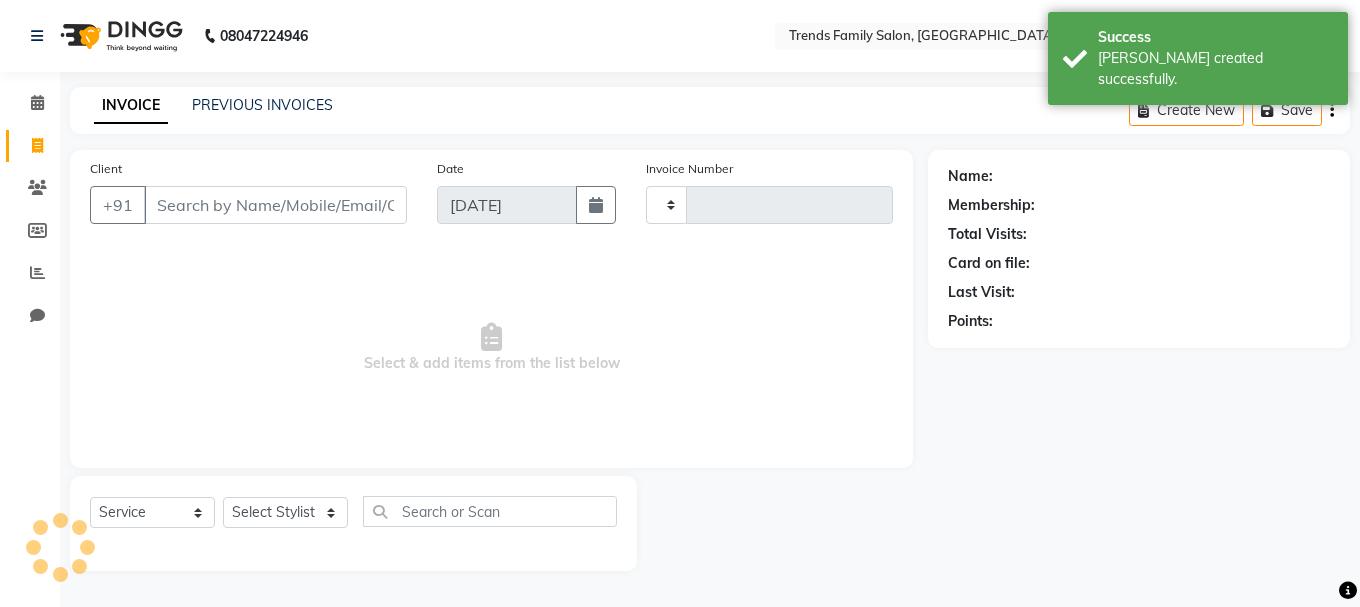 type on "0197" 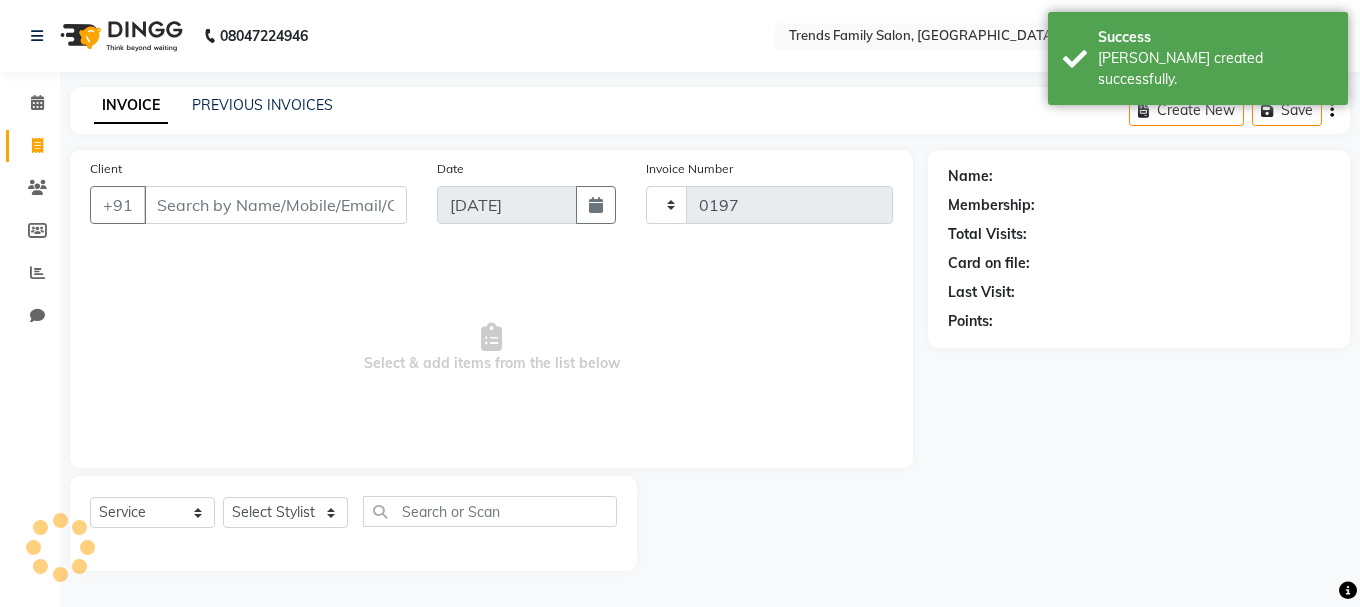 select on "8591" 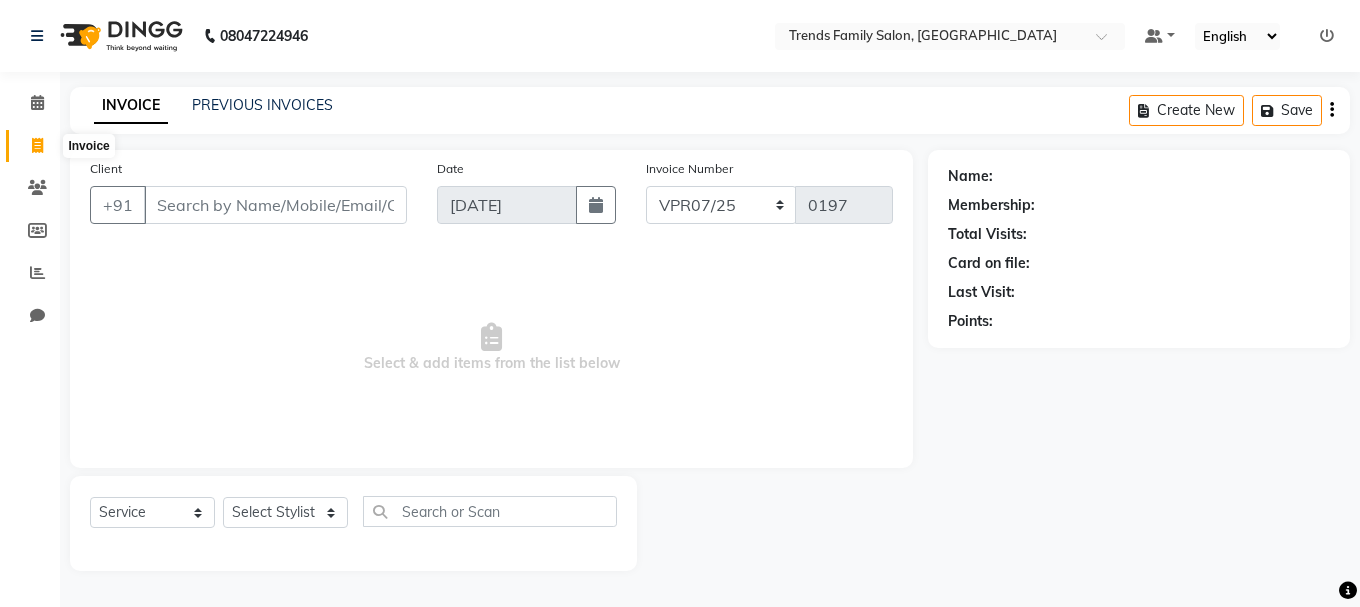 click 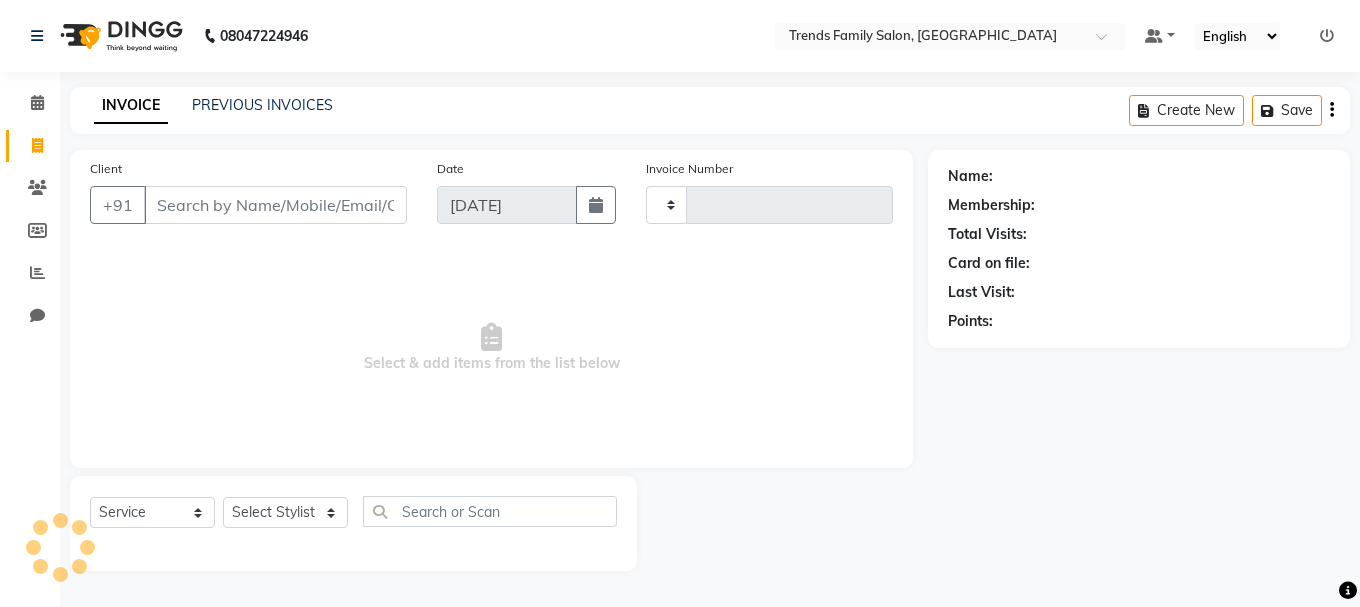 type on "0197" 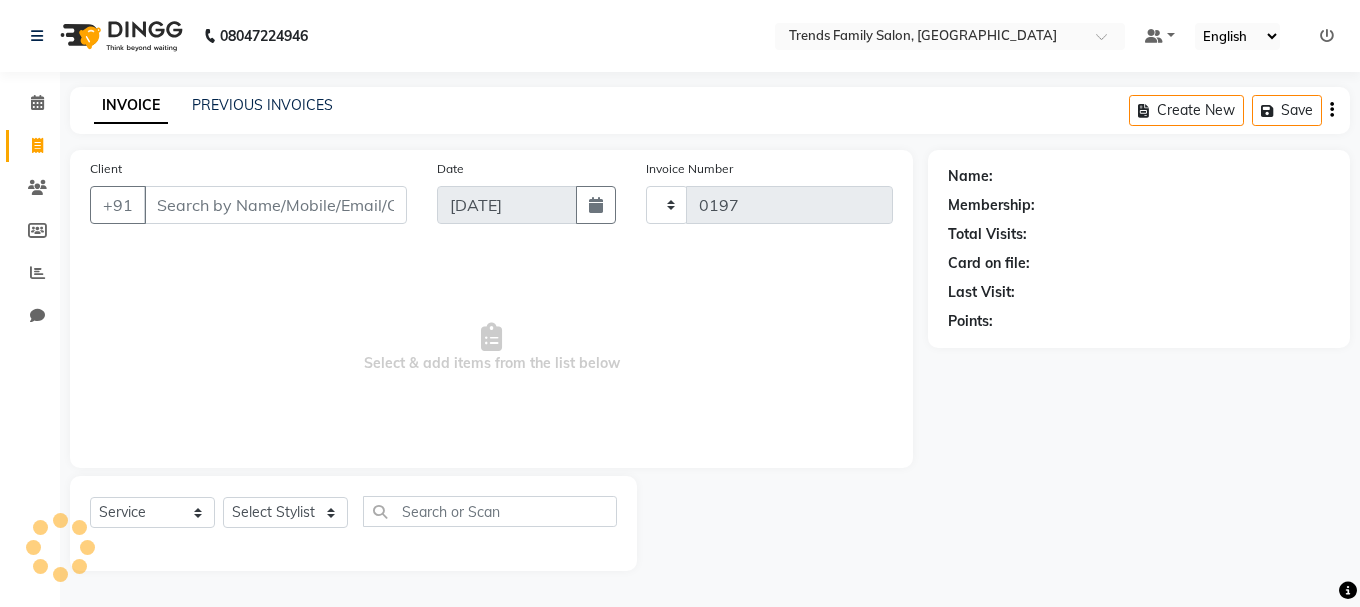 select on "8591" 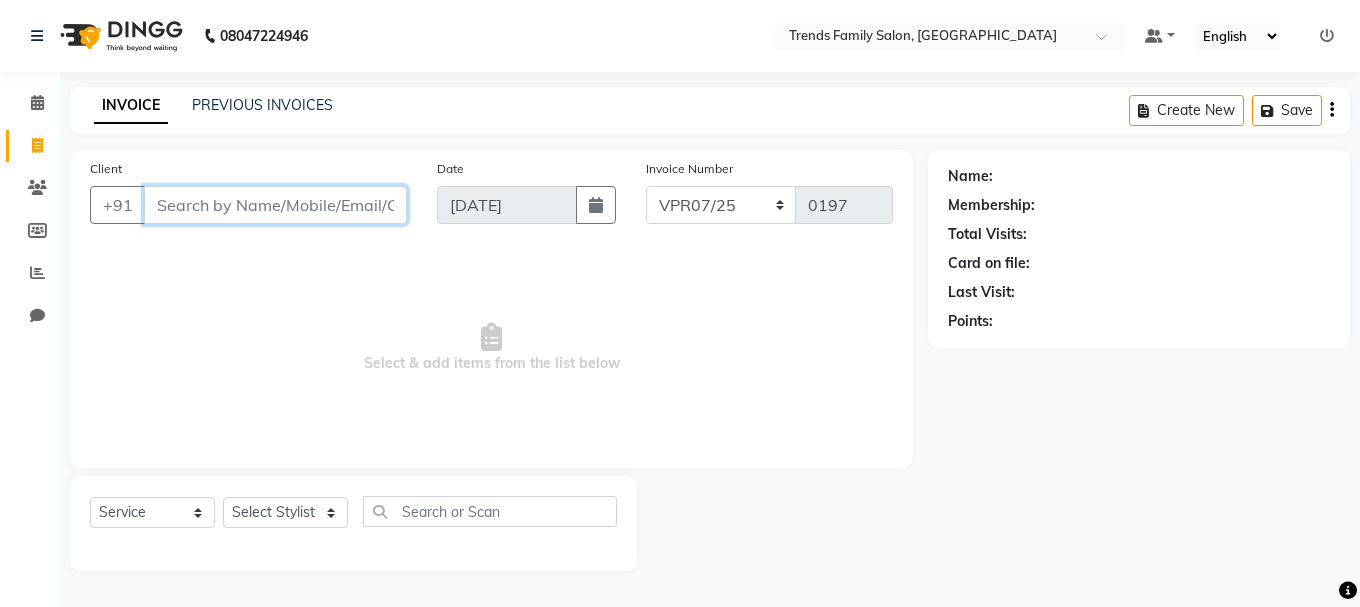 click on "Client" at bounding box center (275, 205) 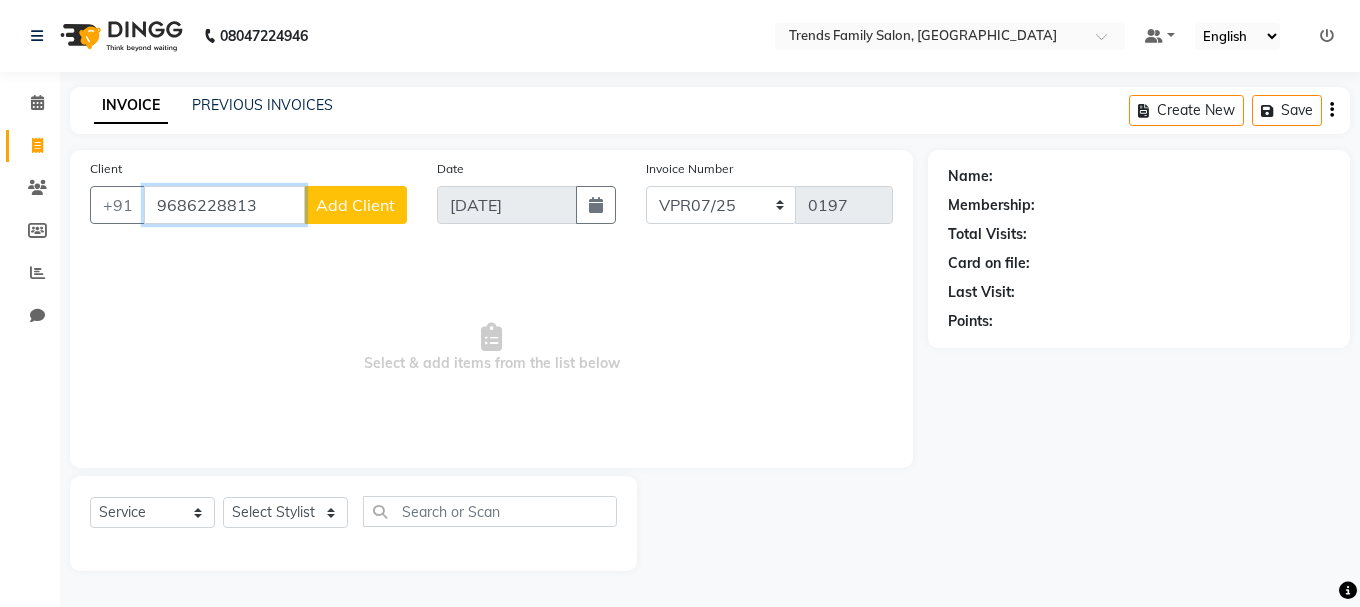 type on "9686228813" 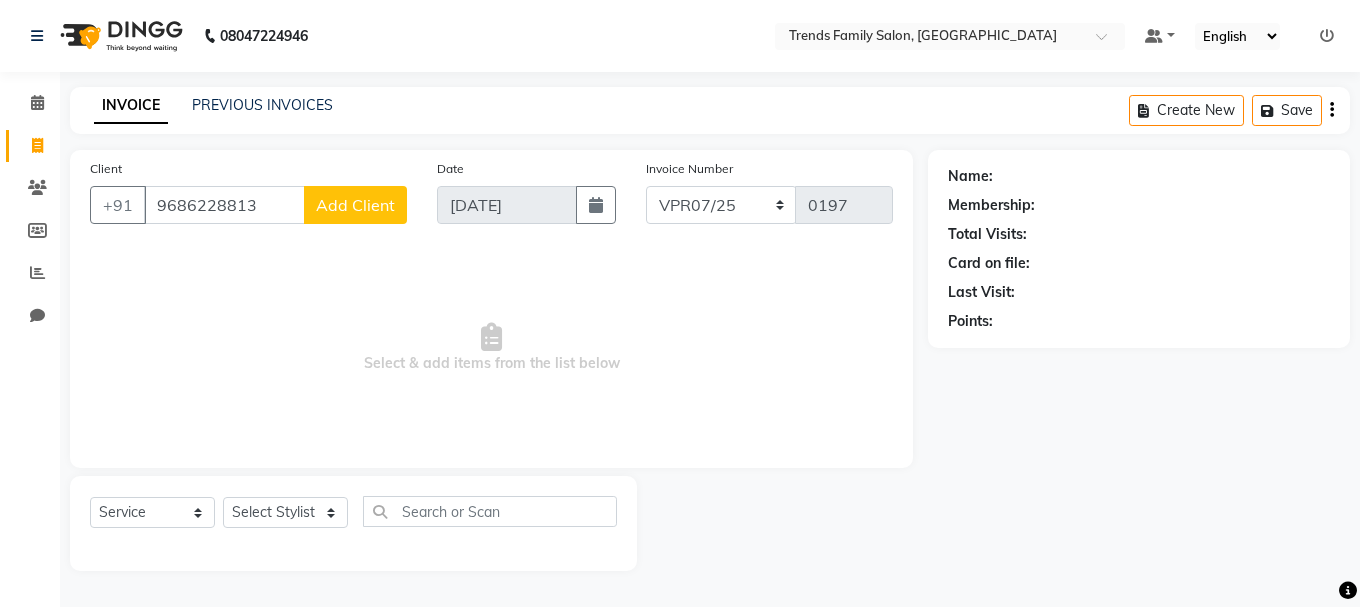 click on "Add Client" 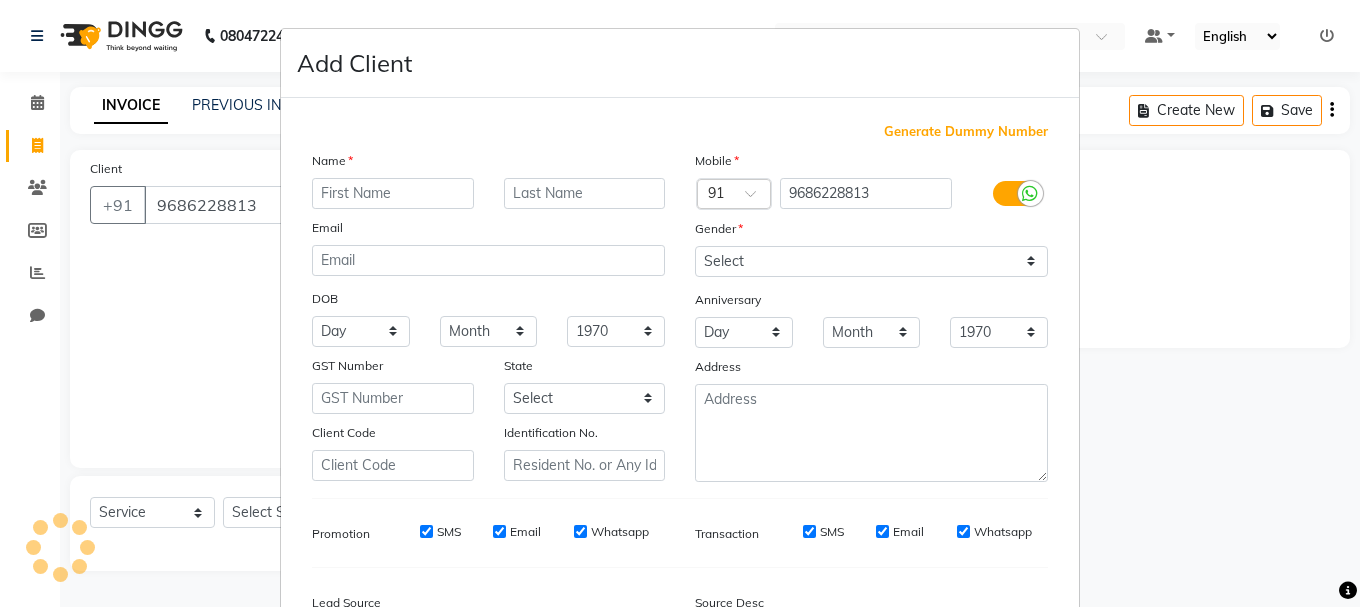 click at bounding box center [393, 193] 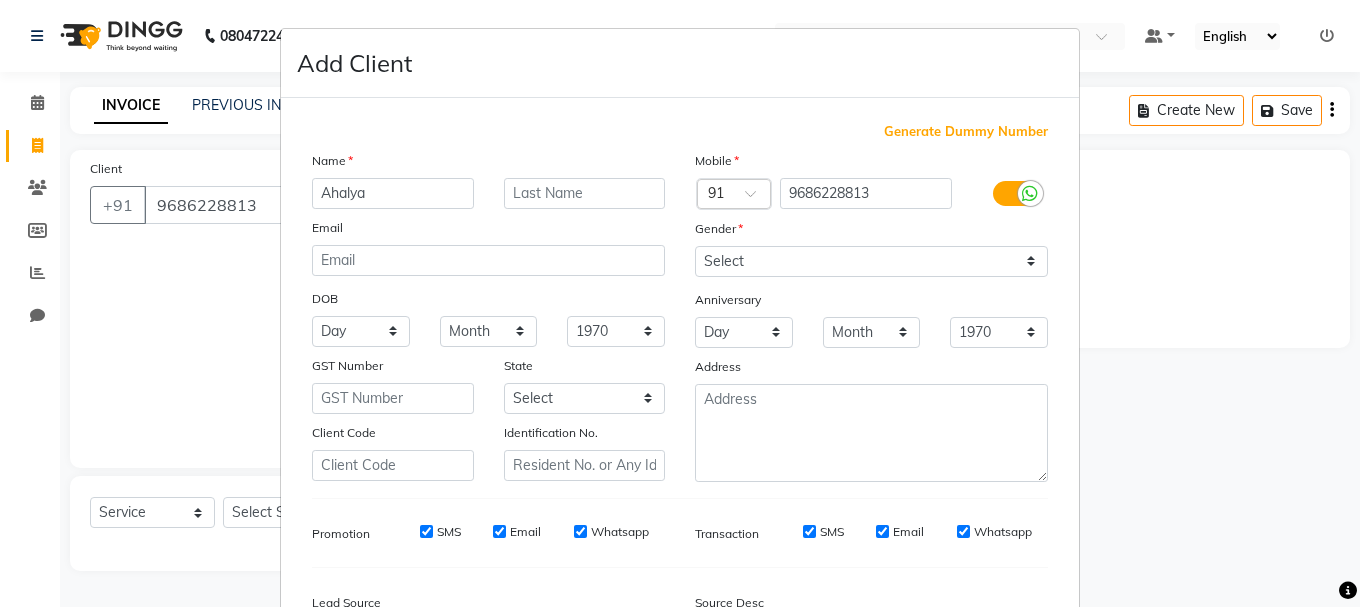type on "Ahalya" 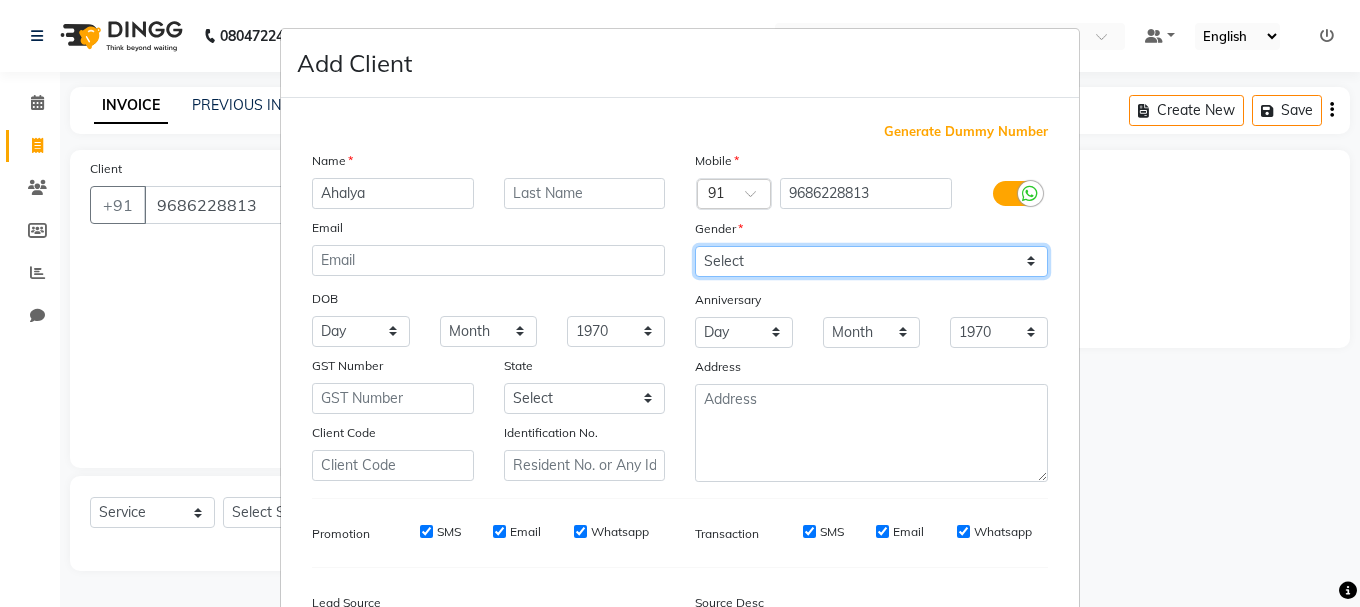 click on "Select [DEMOGRAPHIC_DATA] [DEMOGRAPHIC_DATA] Other Prefer Not To Say" at bounding box center [871, 261] 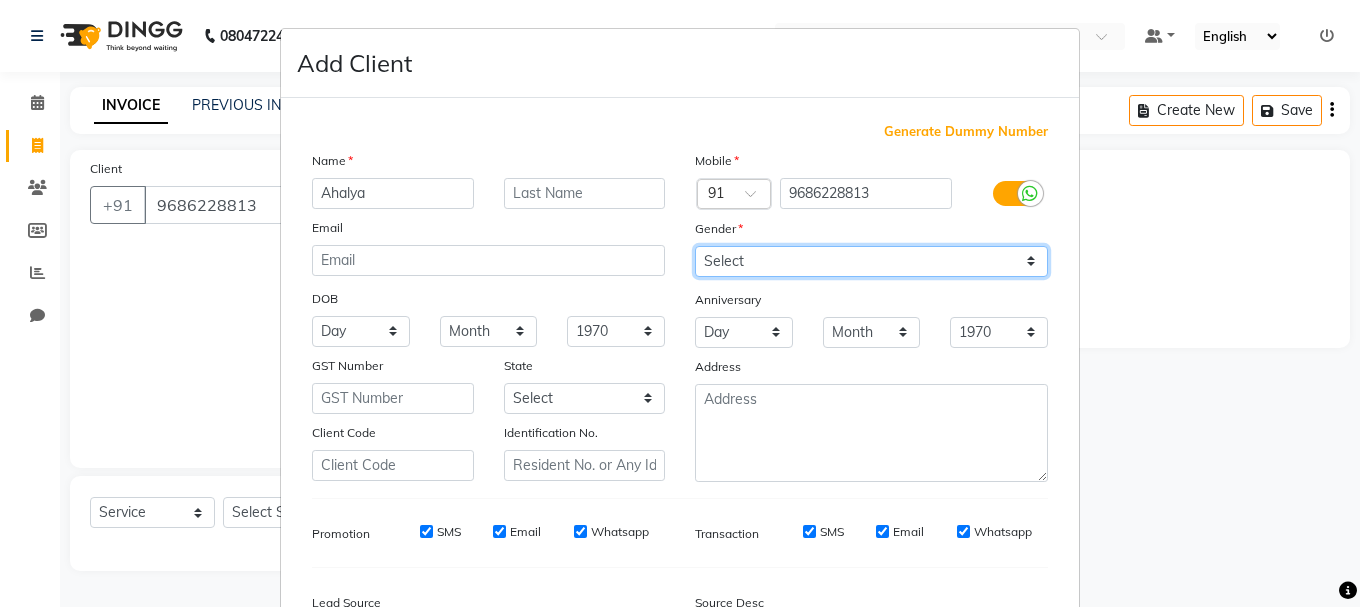 select on "[DEMOGRAPHIC_DATA]" 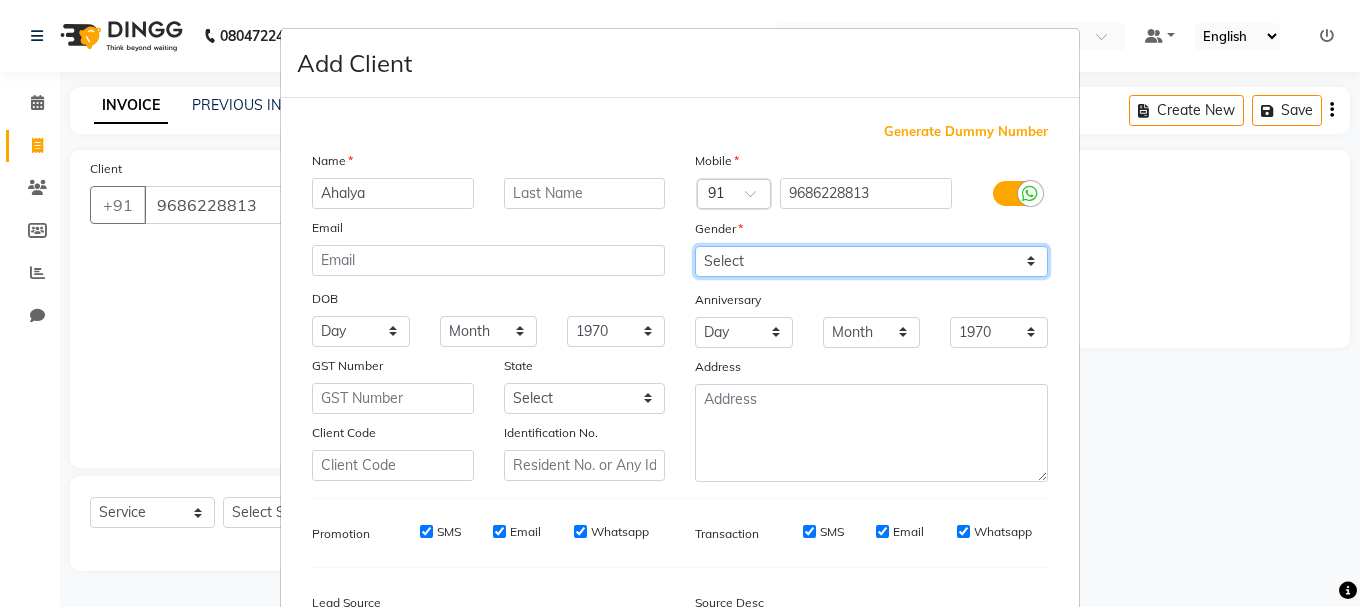 click on "Select [DEMOGRAPHIC_DATA] [DEMOGRAPHIC_DATA] Other Prefer Not To Say" at bounding box center [871, 261] 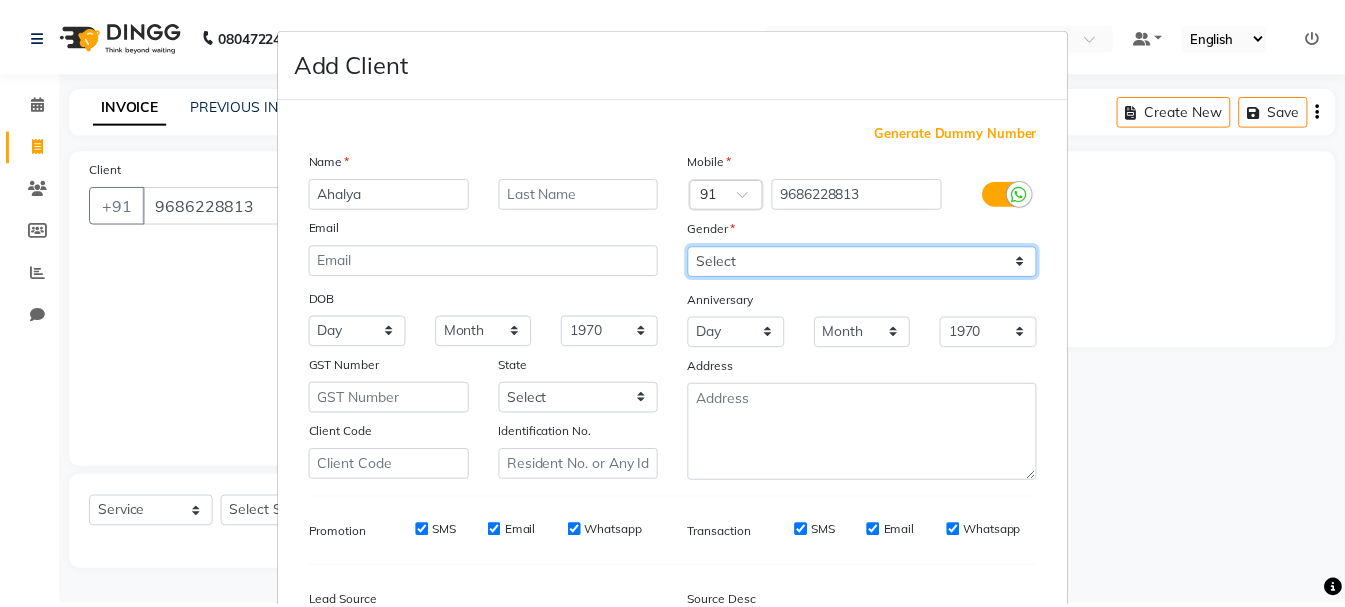 scroll, scrollTop: 242, scrollLeft: 0, axis: vertical 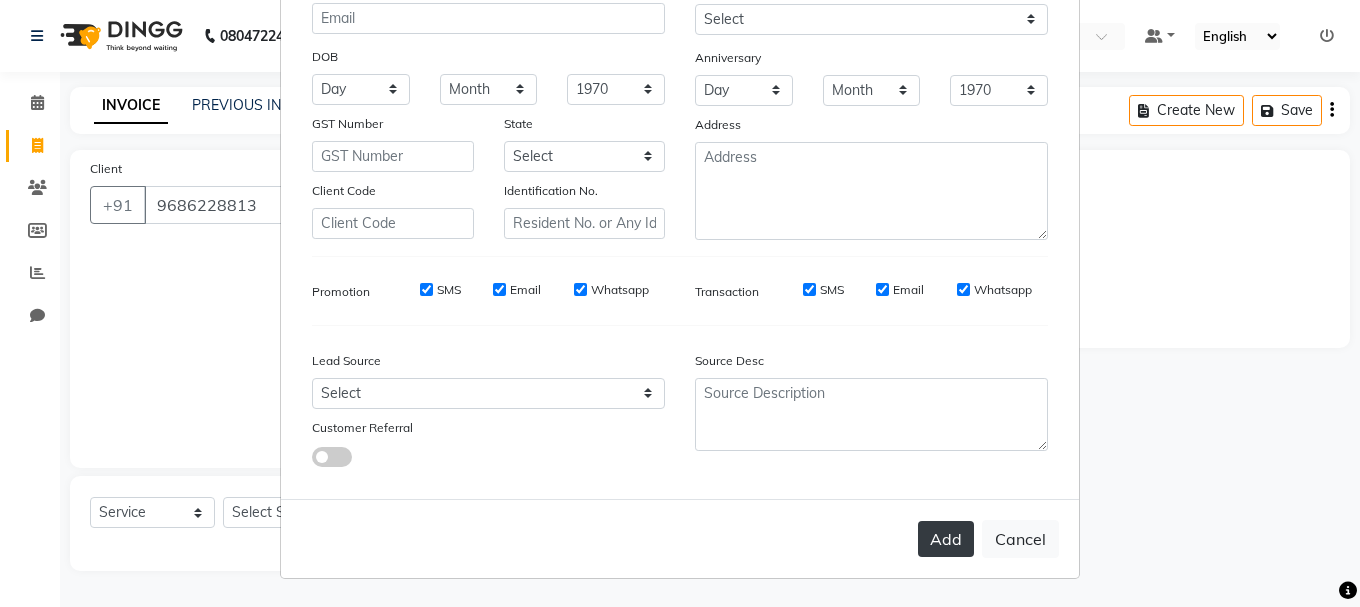 click on "Add" at bounding box center (946, 539) 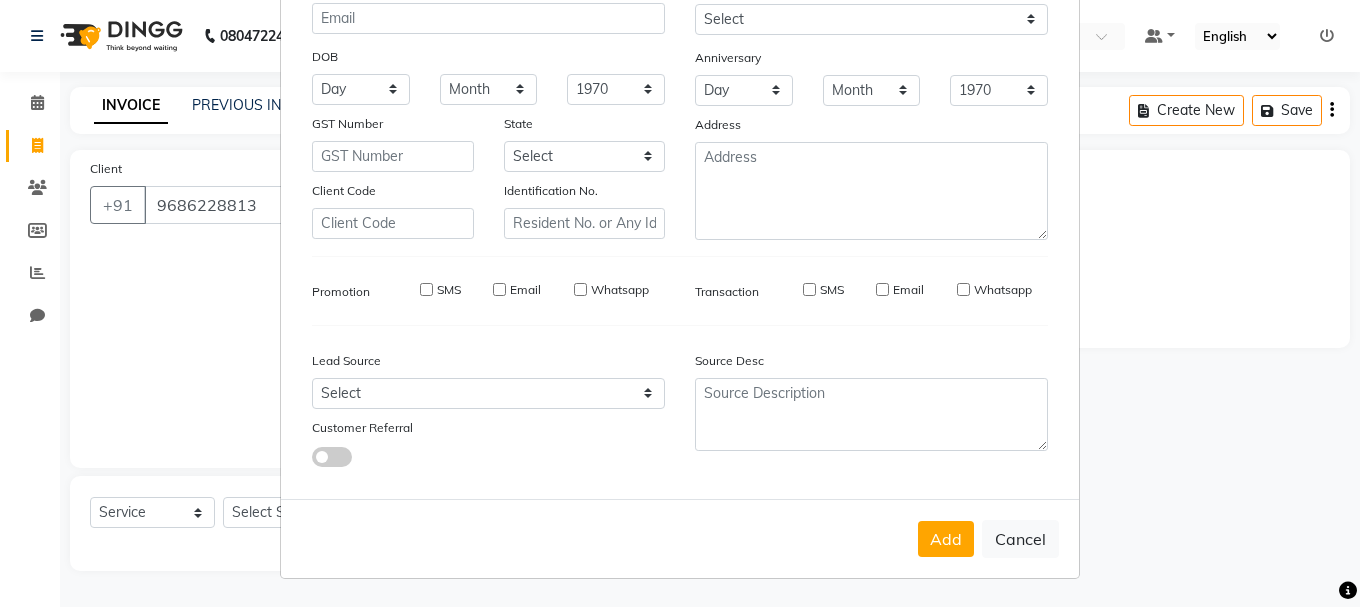type on "96******13" 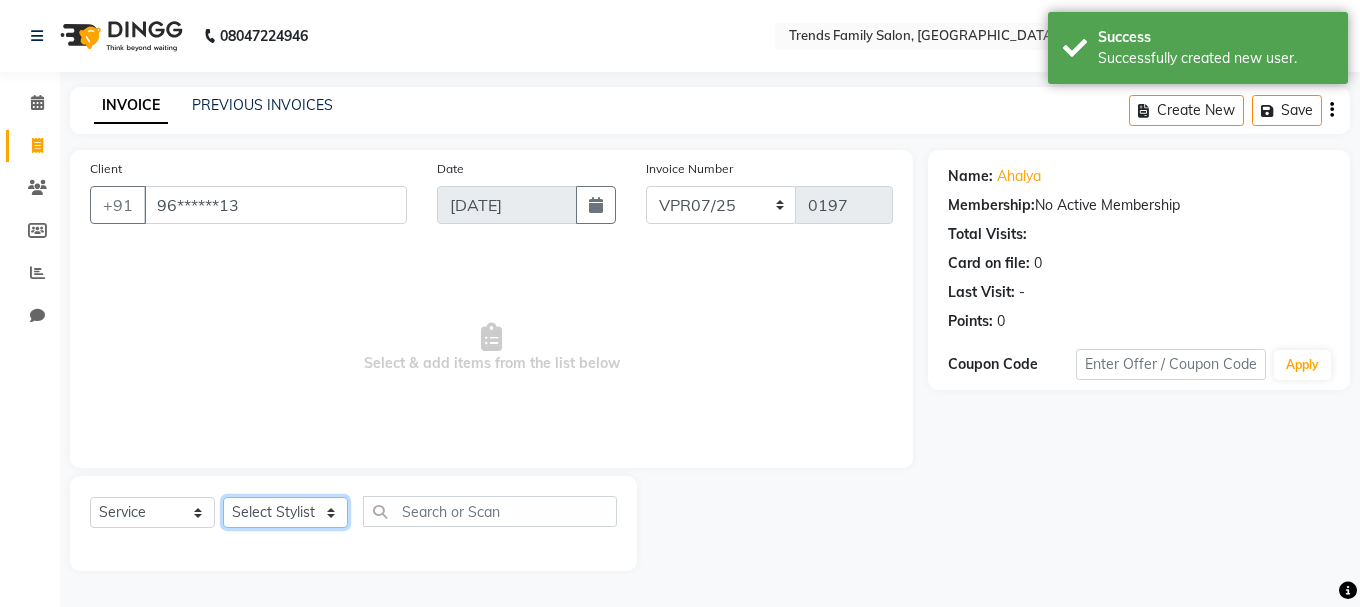 click on "Select Stylist [PERSON_NAME] Alsa Amaritha Ashwini [PERSON_NAME] Bhaktha Bhumi Danish Dolma Doma [PERSON_NAME] [PERSON_NAME] Lakshmi  Maya [PERSON_NAME] [PERSON_NAME] [PERSON_NAME] [PERSON_NAME] [PERSON_NAME] [PERSON_NAME] Sawsthika Shadav [PERSON_NAME] Sony Sherpa  [PERSON_NAME] [PERSON_NAME]" 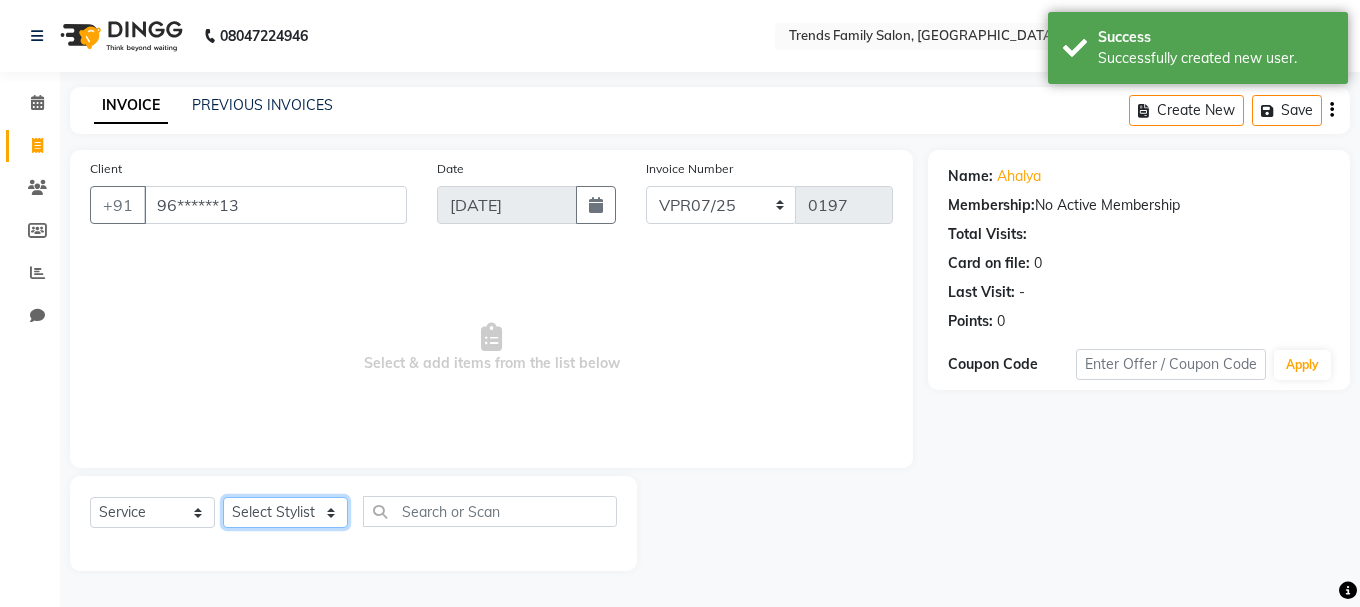select on "79458" 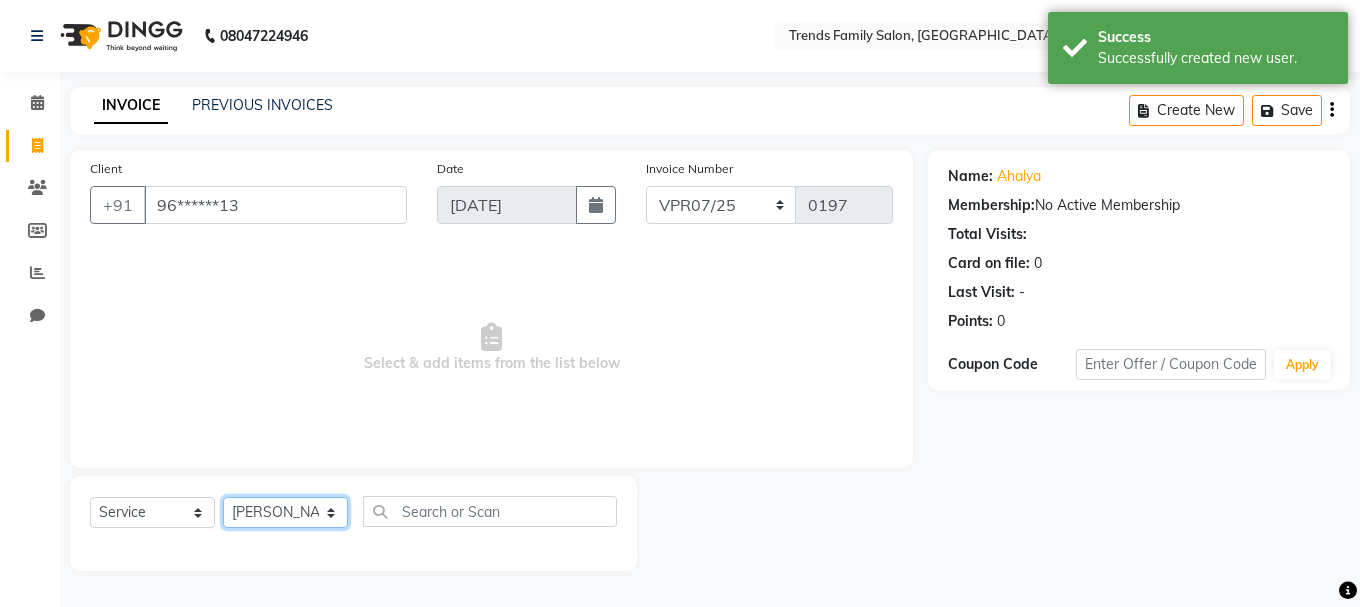 click on "Select Stylist [PERSON_NAME] Alsa Amaritha Ashwini [PERSON_NAME] Bhaktha Bhumi Danish Dolma Doma [PERSON_NAME] [PERSON_NAME] Lakshmi  Maya [PERSON_NAME] [PERSON_NAME] [PERSON_NAME] [PERSON_NAME] [PERSON_NAME] [PERSON_NAME] Sawsthika Shadav [PERSON_NAME] Sony Sherpa  [PERSON_NAME] [PERSON_NAME]" 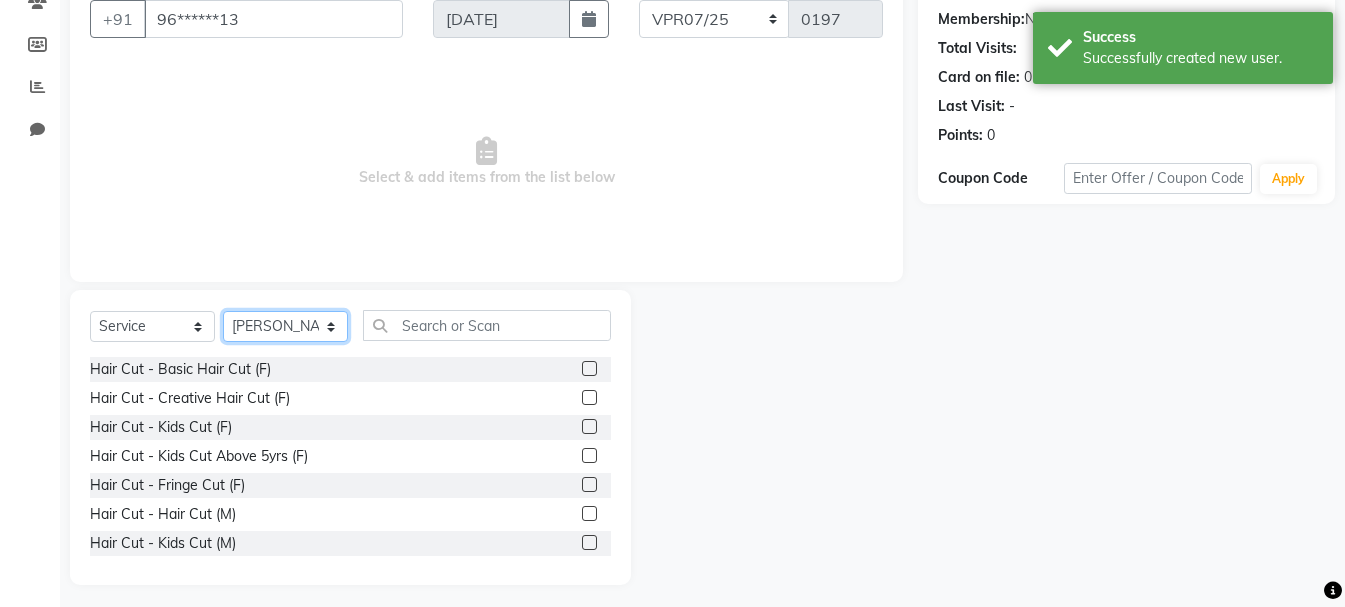 scroll, scrollTop: 194, scrollLeft: 0, axis: vertical 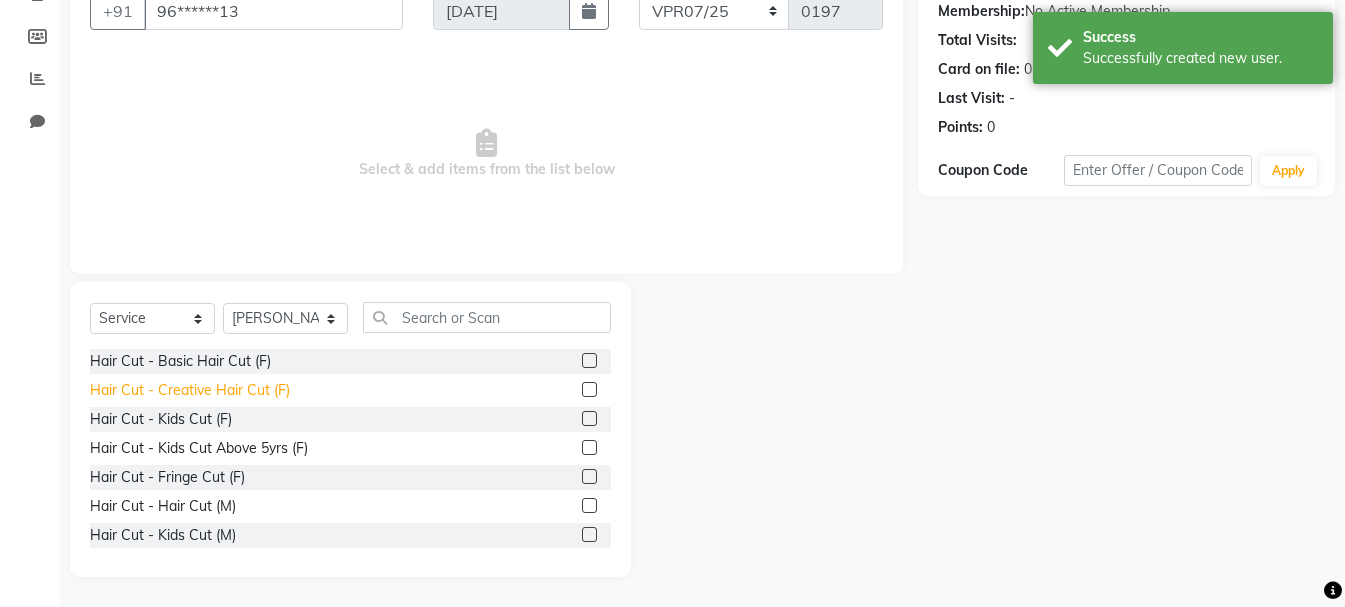 click on "Hair Cut - Creative Hair Cut (F)" 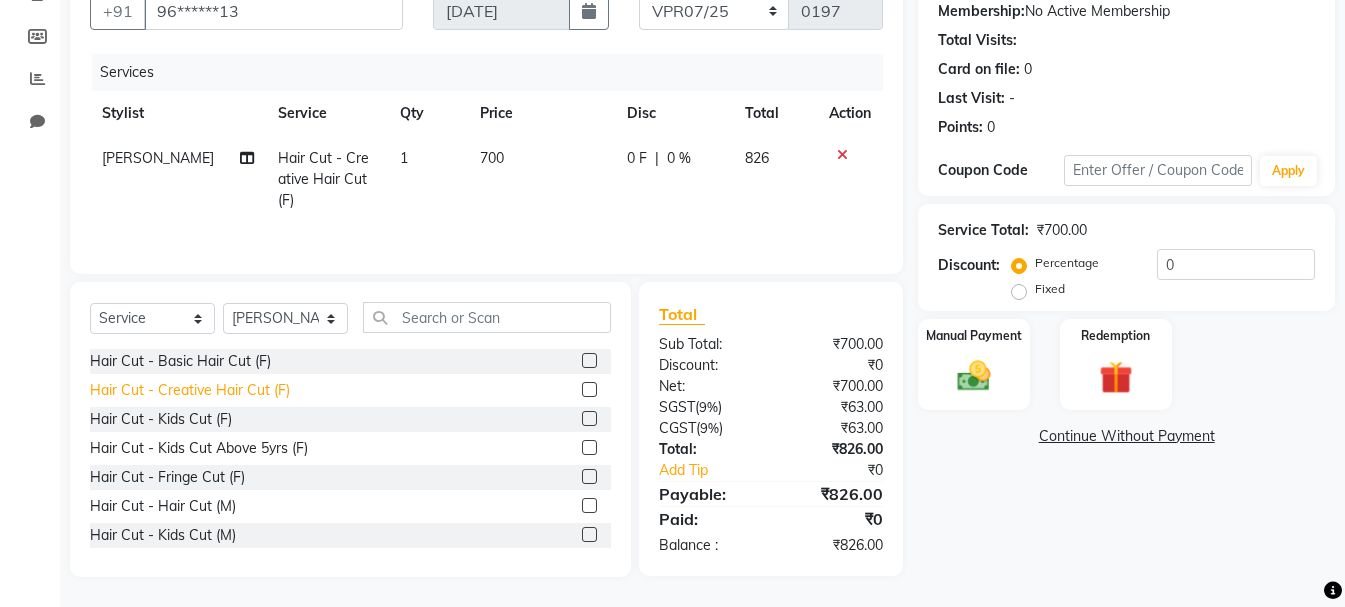 click on "Hair Cut - Creative Hair Cut (F)" 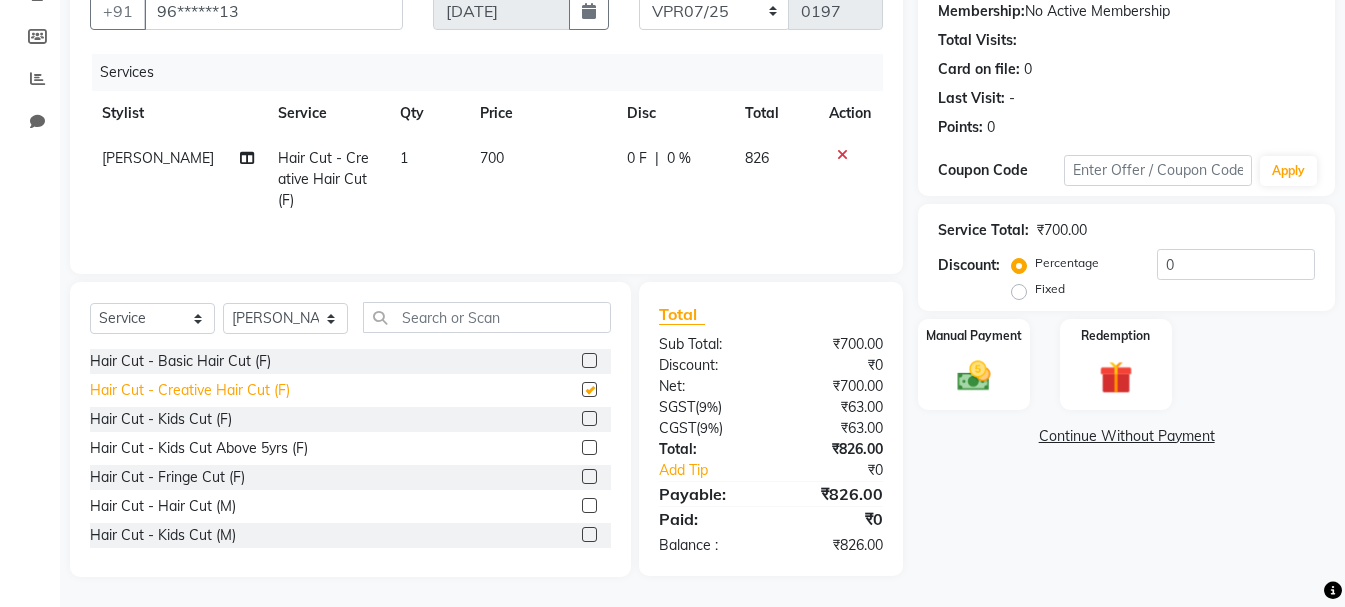 checkbox on "false" 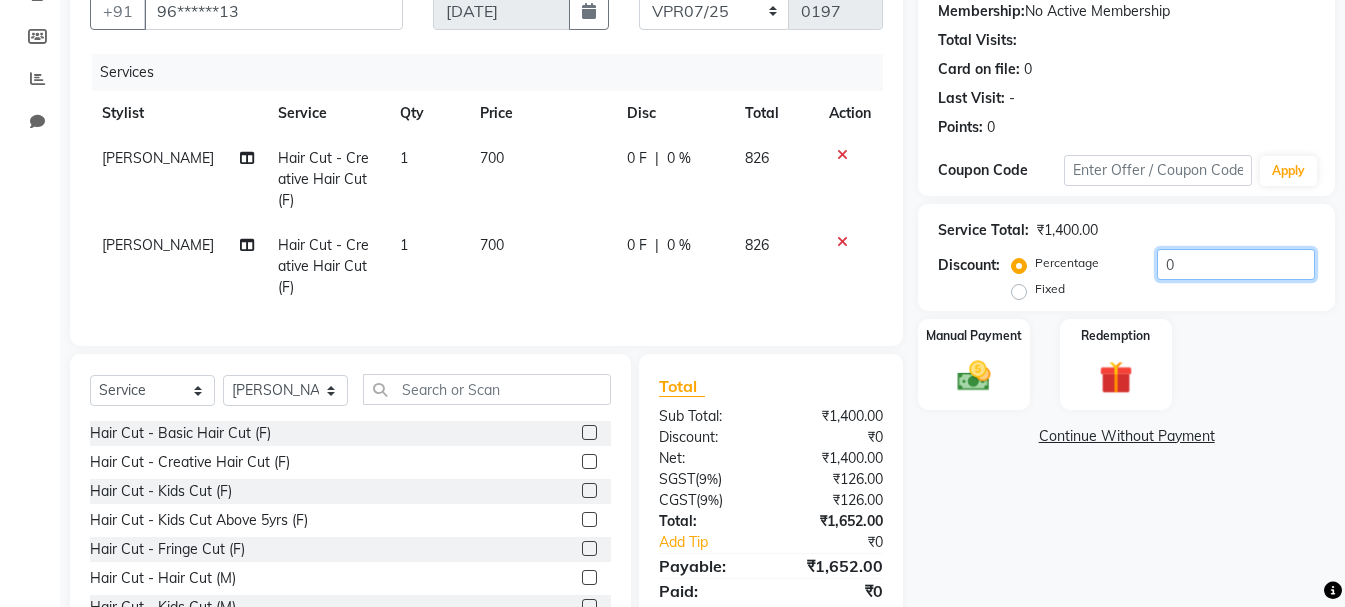 click on "0" 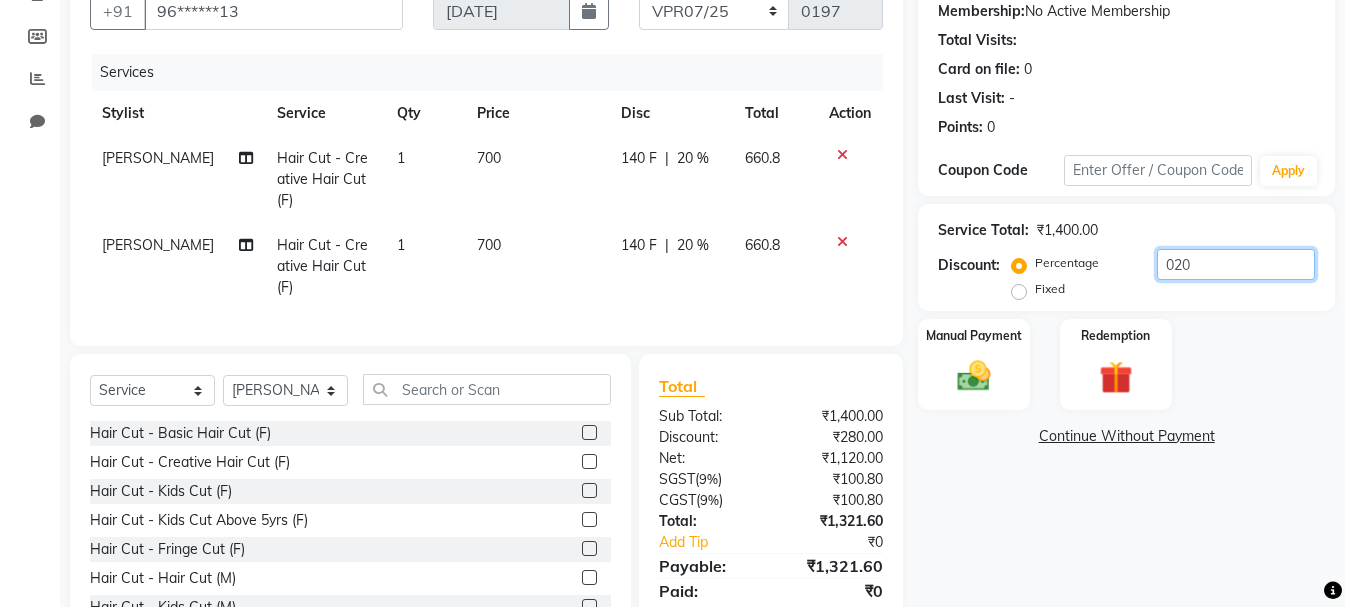 scroll, scrollTop: 0, scrollLeft: 0, axis: both 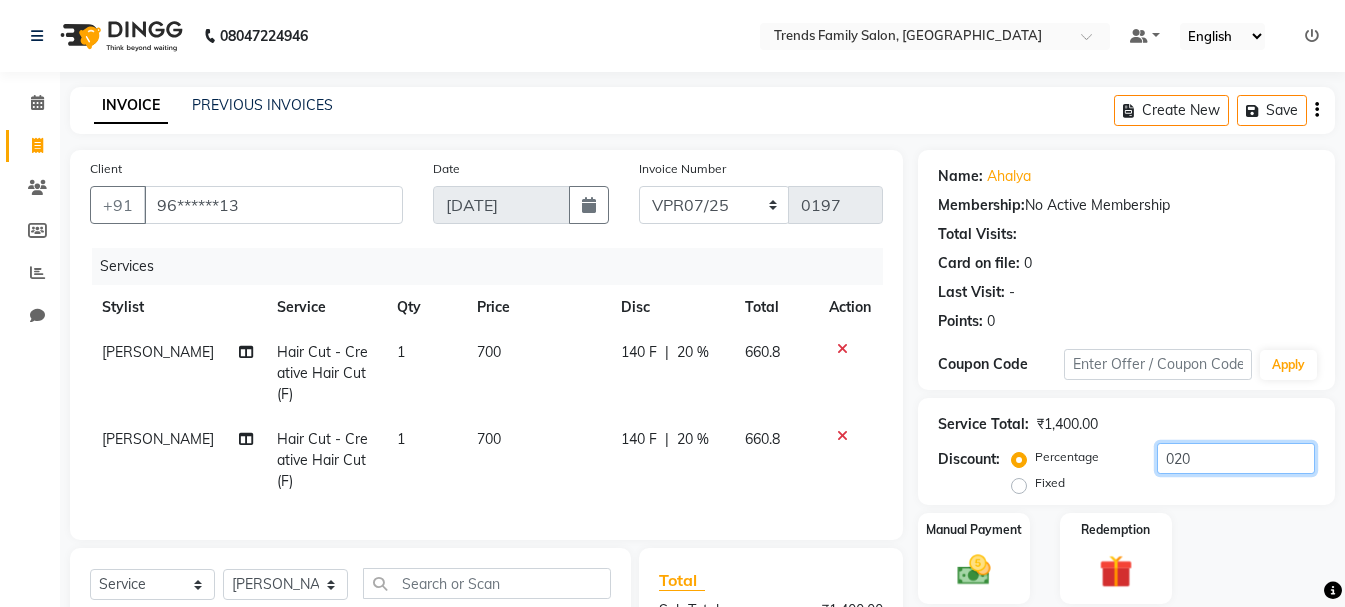 type on "020" 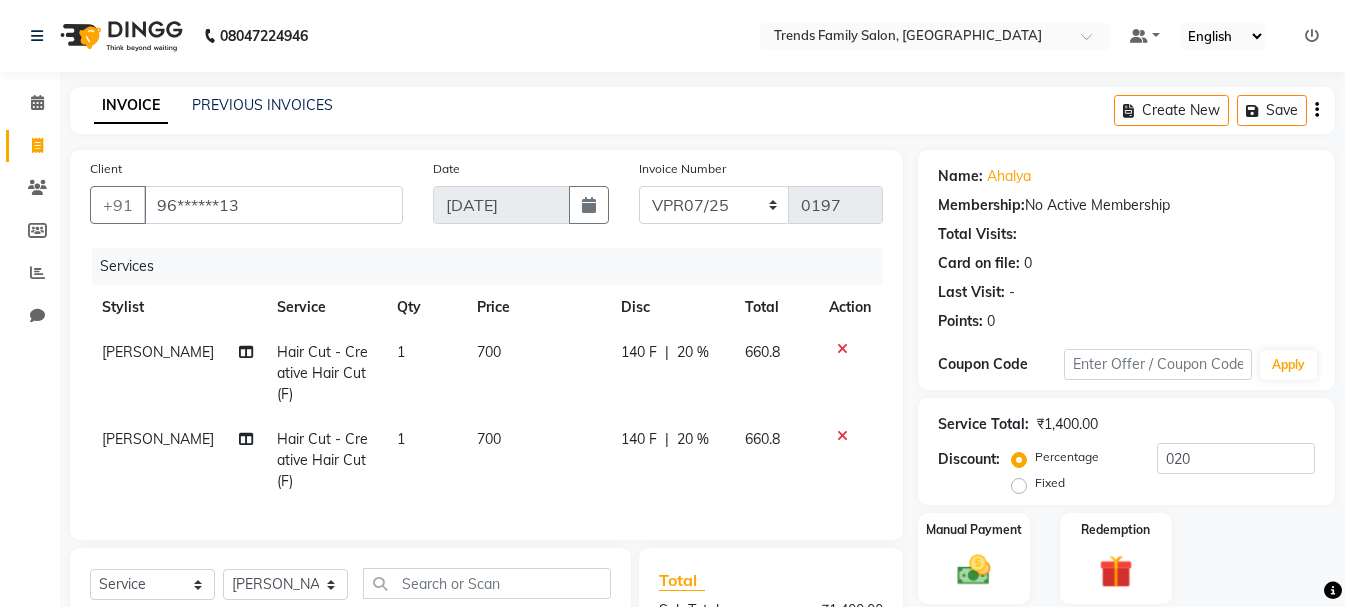 click 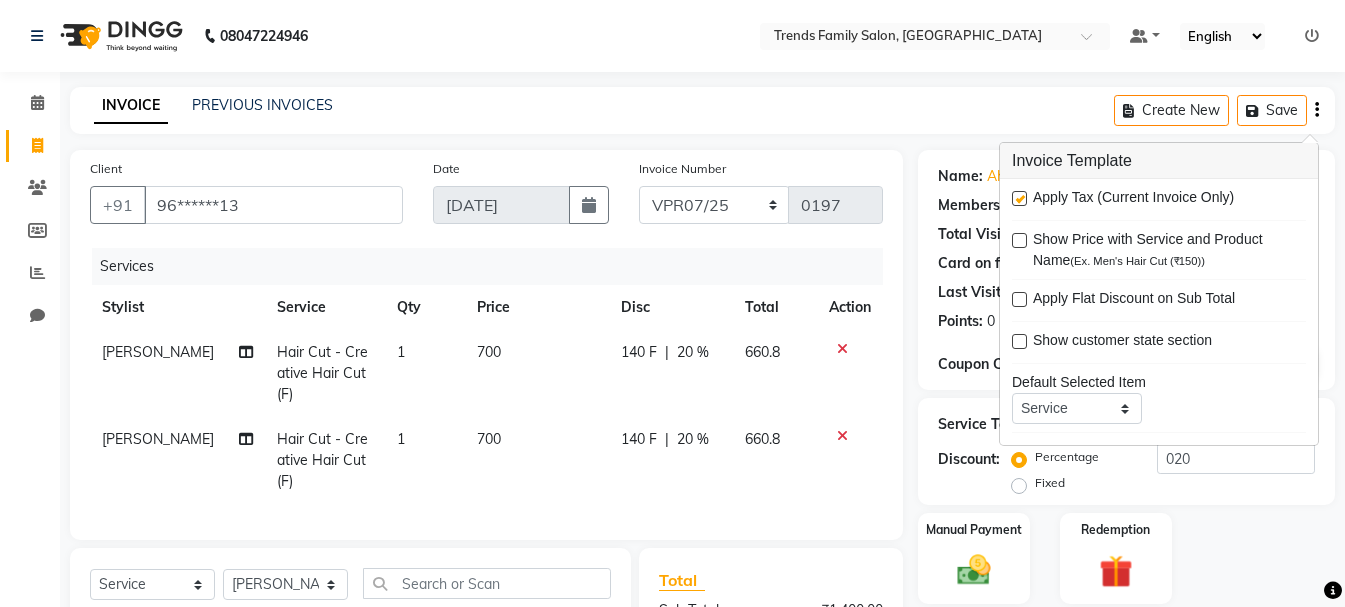 click at bounding box center (1019, 198) 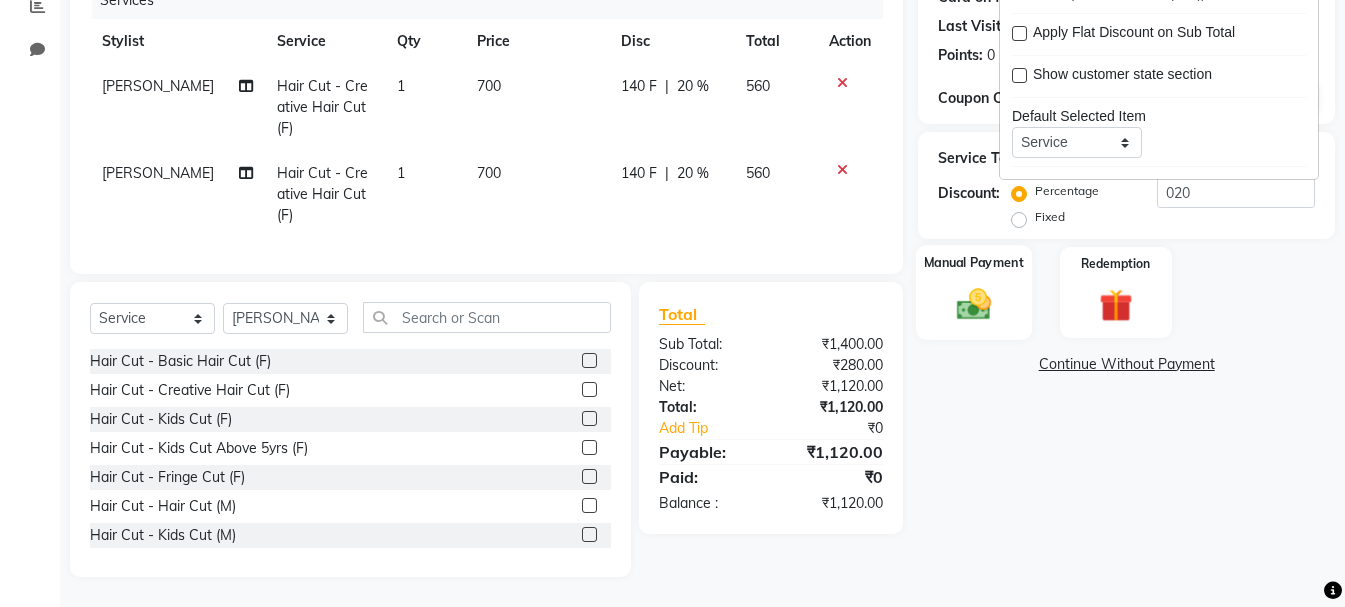 scroll, scrollTop: 281, scrollLeft: 0, axis: vertical 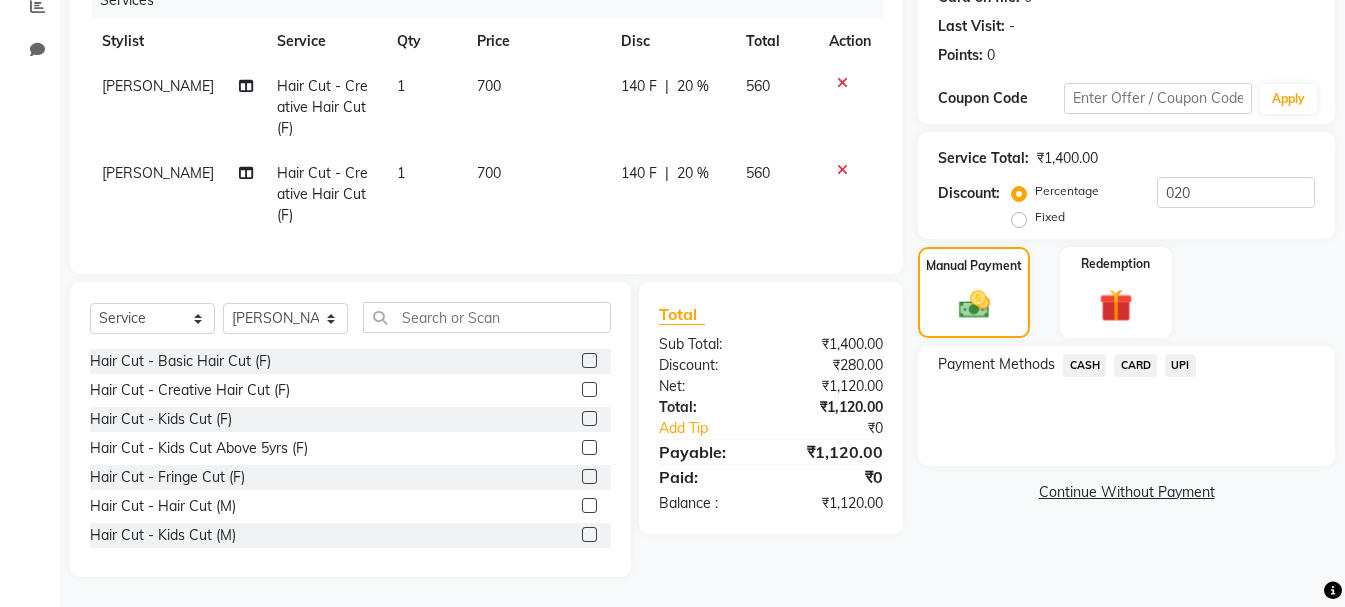 click on "UPI" 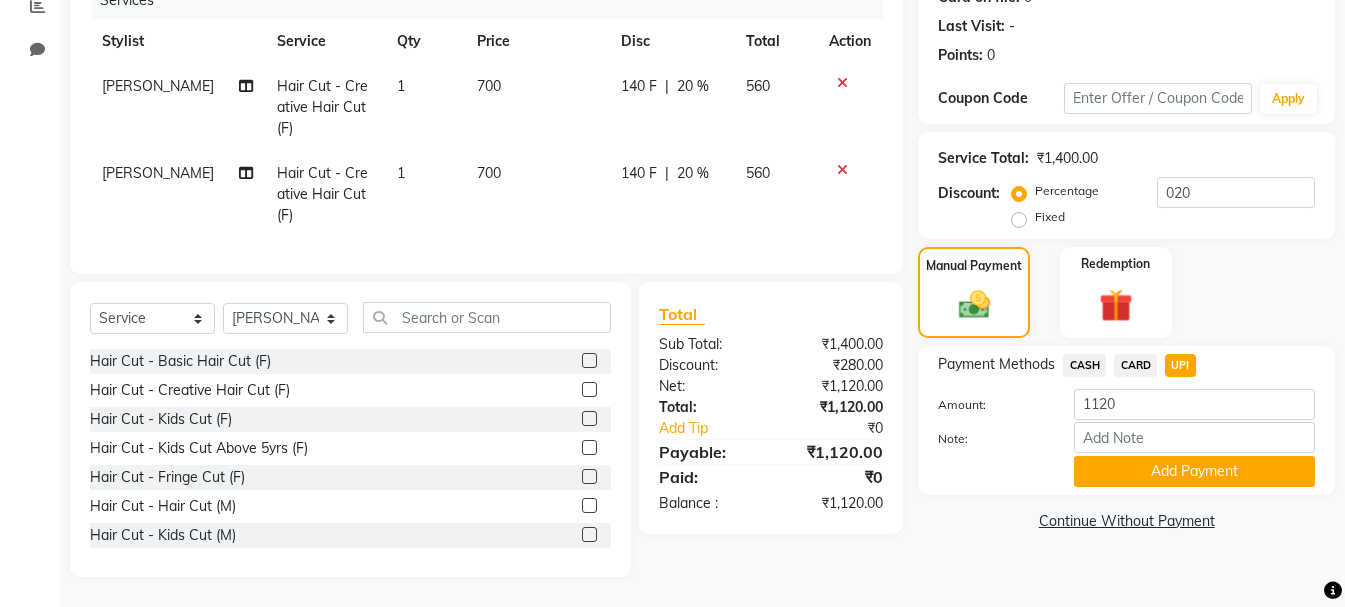 click on "CASH" 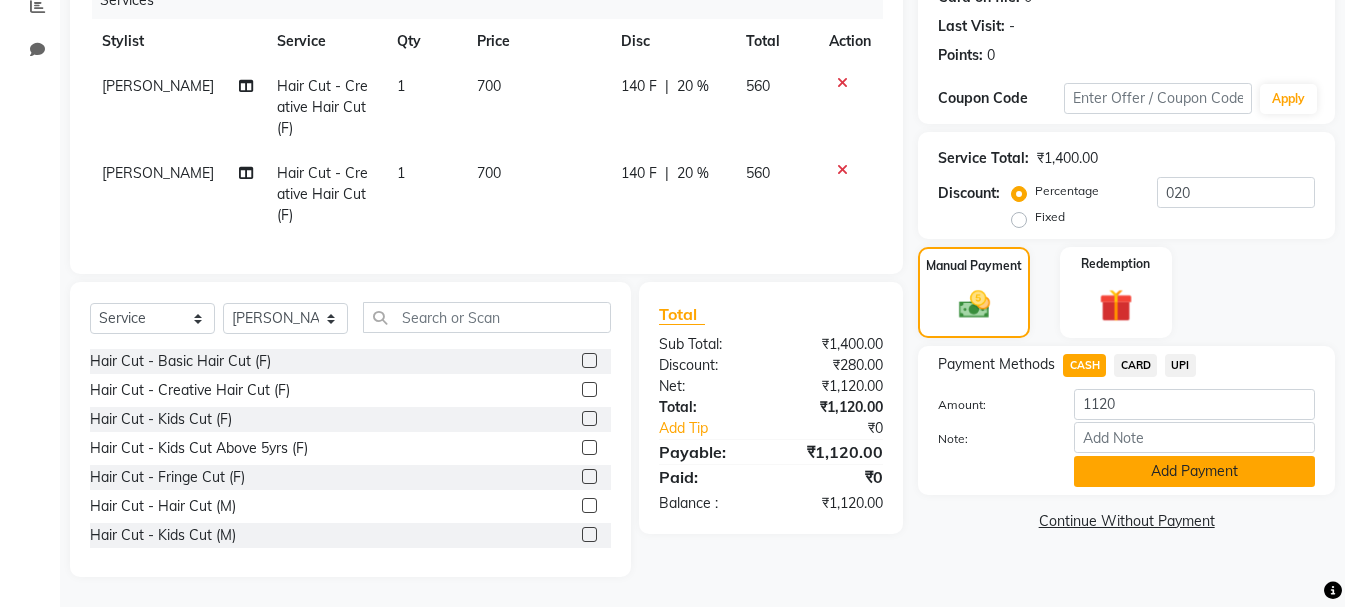 click on "Add Payment" 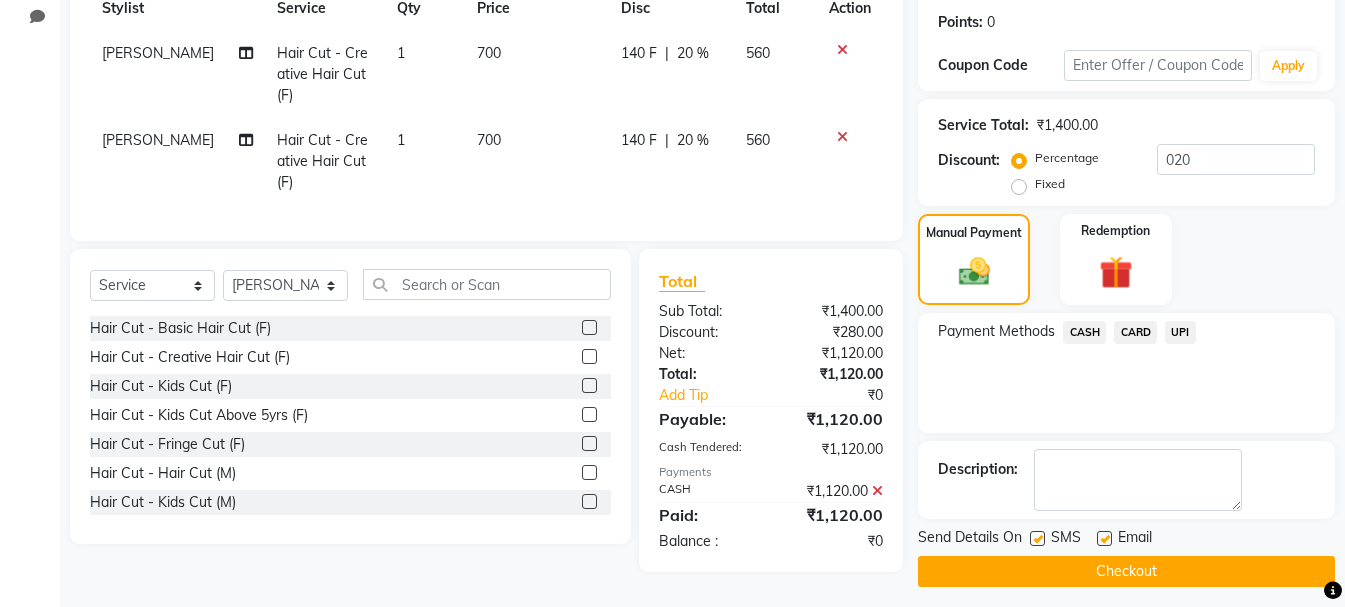 scroll, scrollTop: 309, scrollLeft: 0, axis: vertical 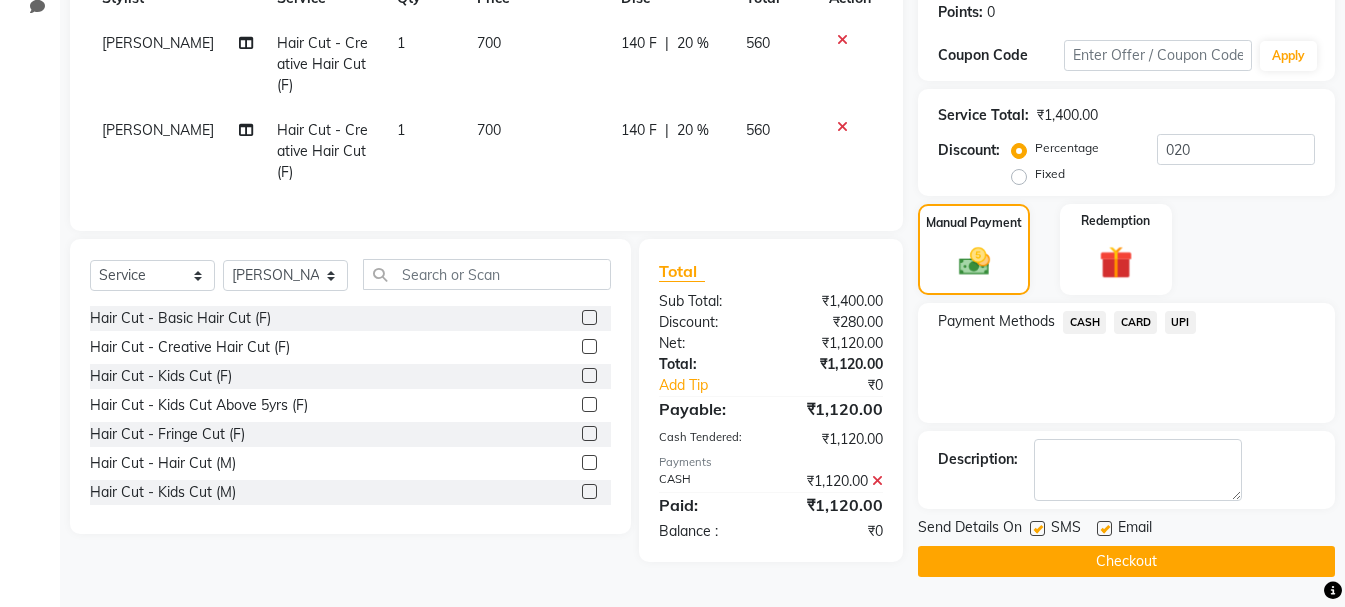 click on "Checkout" 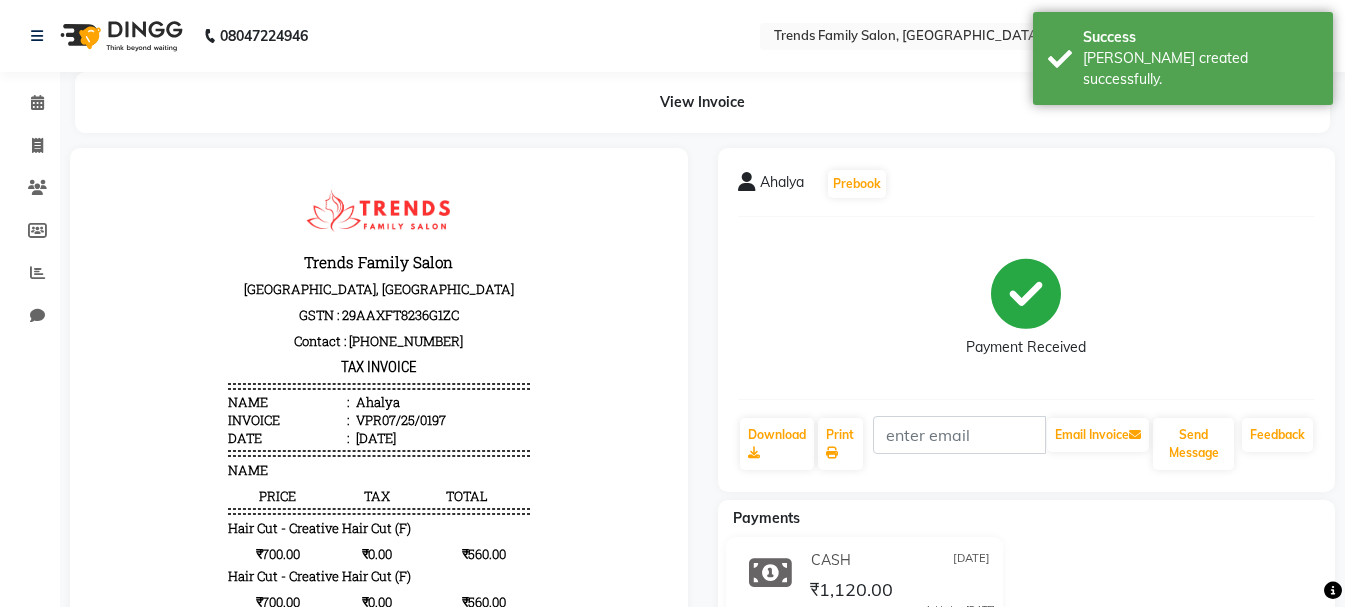 scroll, scrollTop: 0, scrollLeft: 0, axis: both 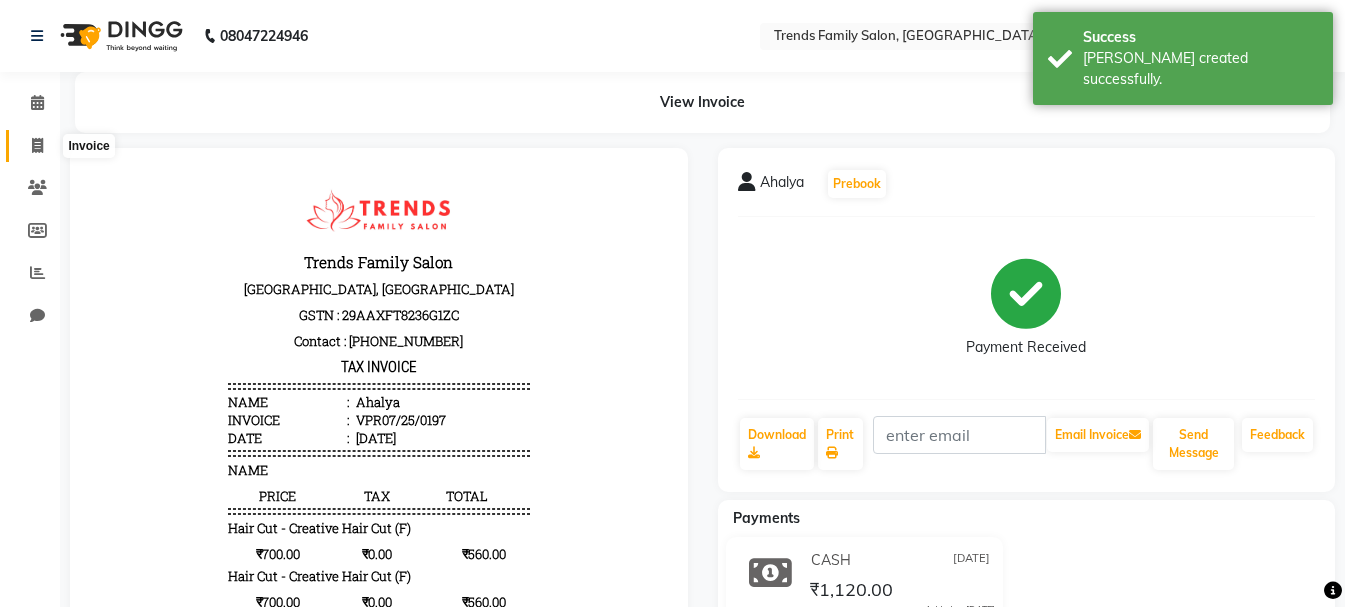 click 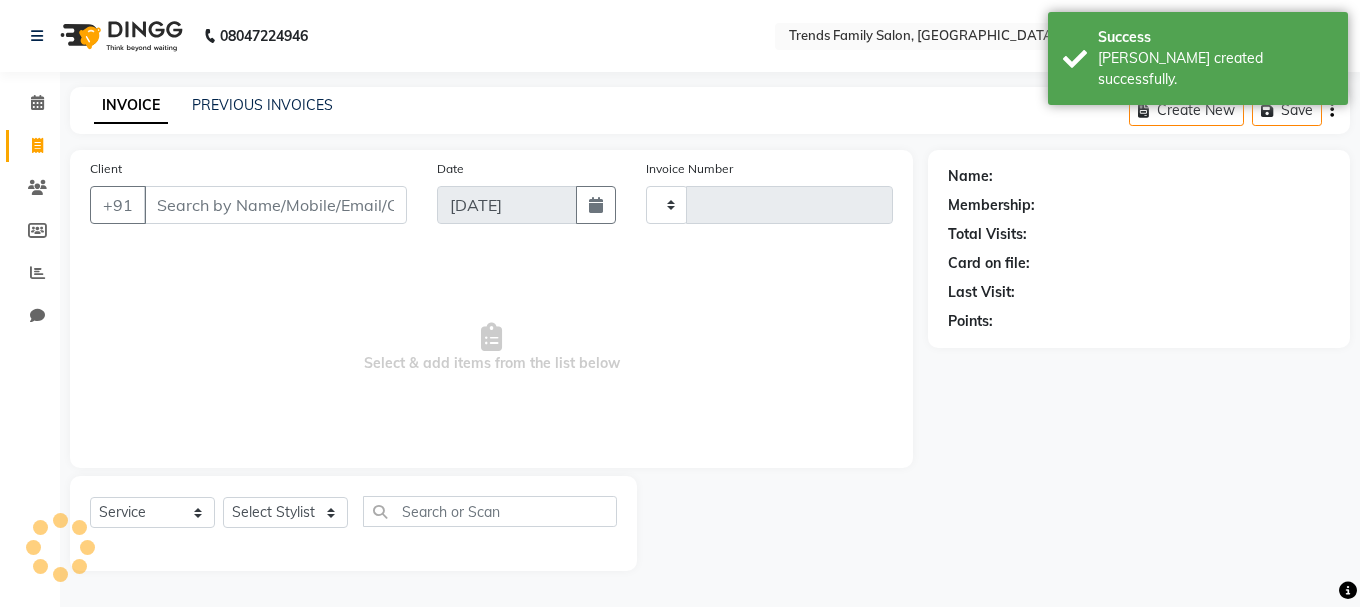 type on "0198" 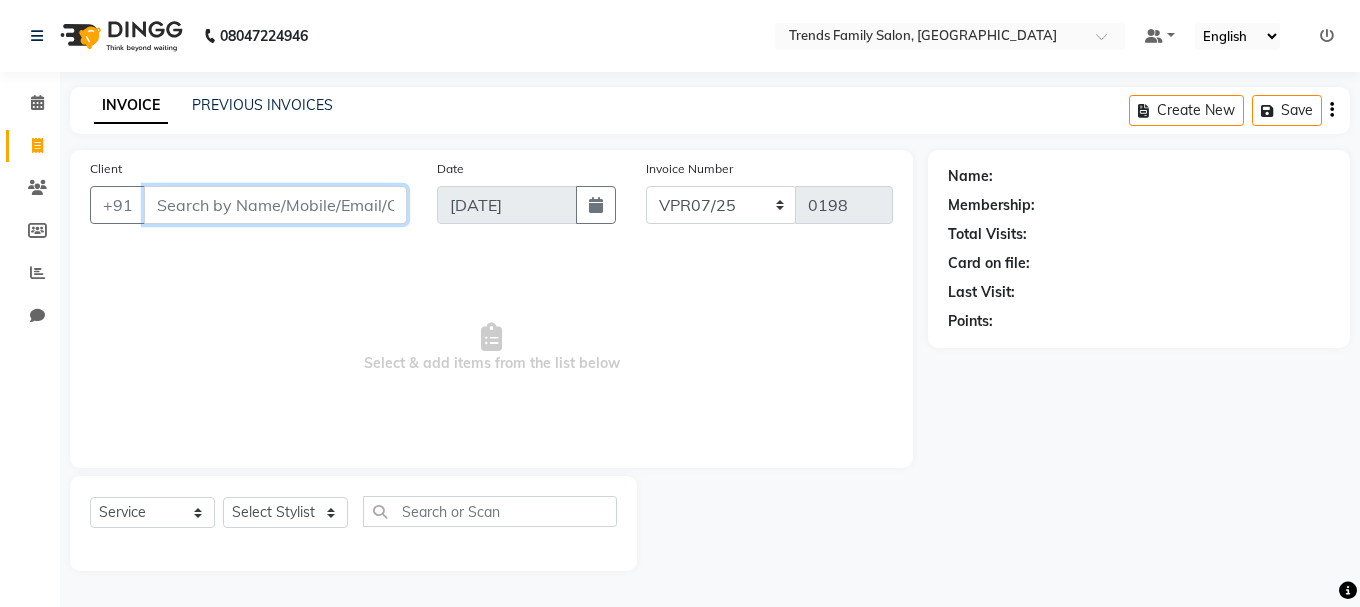 click on "Client" at bounding box center [275, 205] 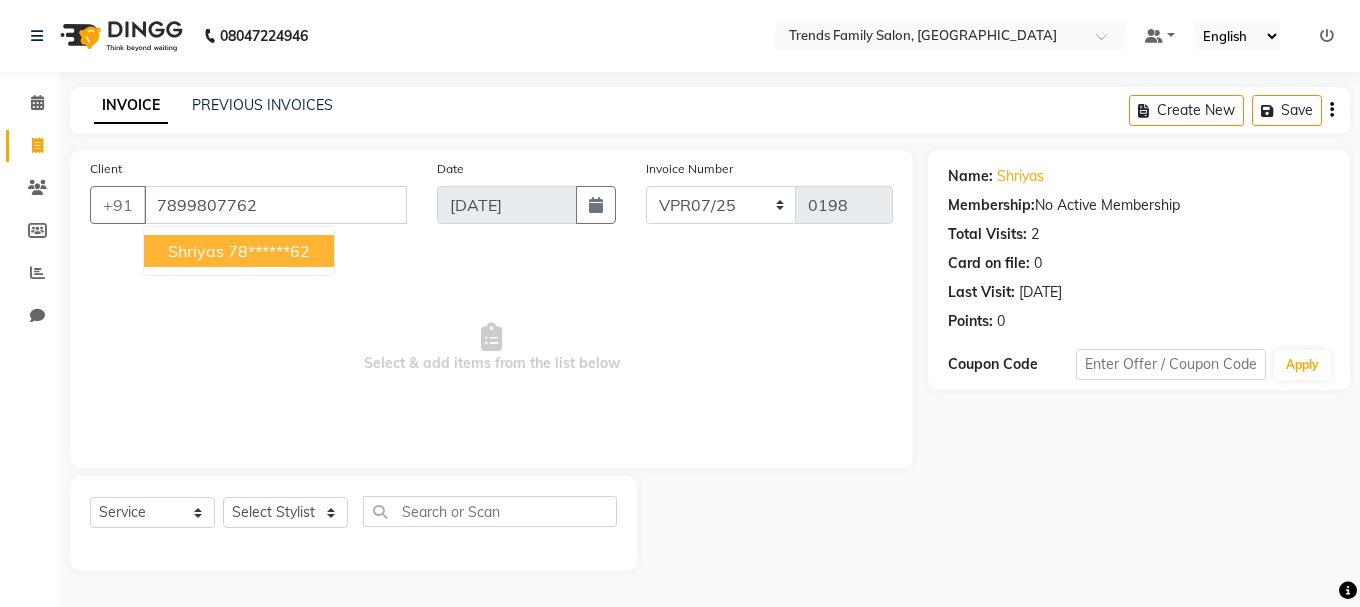 click on "78******62" at bounding box center [269, 251] 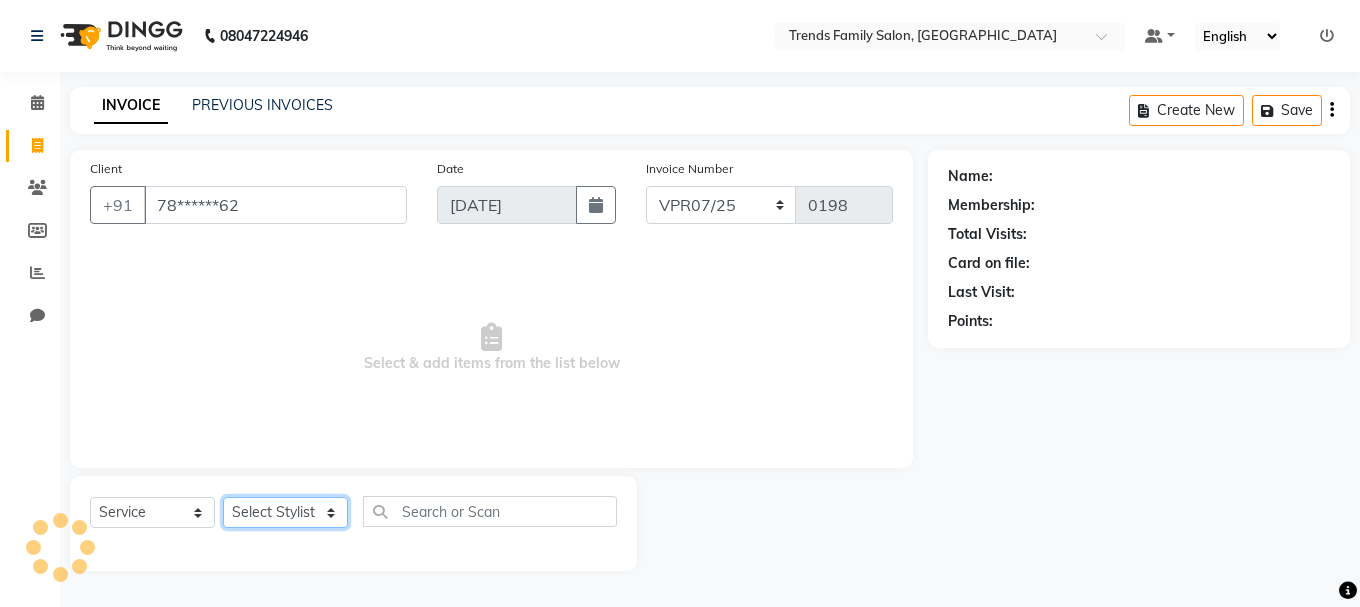 click on "Select Stylist [PERSON_NAME] Alsa Amaritha Ashwini [PERSON_NAME] Bhaktha Bhumi Danish Dolma Doma [PERSON_NAME] [PERSON_NAME] Lakshmi  Maya [PERSON_NAME] [PERSON_NAME] [PERSON_NAME] [PERSON_NAME] [PERSON_NAME] [PERSON_NAME] Sawsthika Shadav [PERSON_NAME] Sony Sherpa  [PERSON_NAME] [PERSON_NAME]" 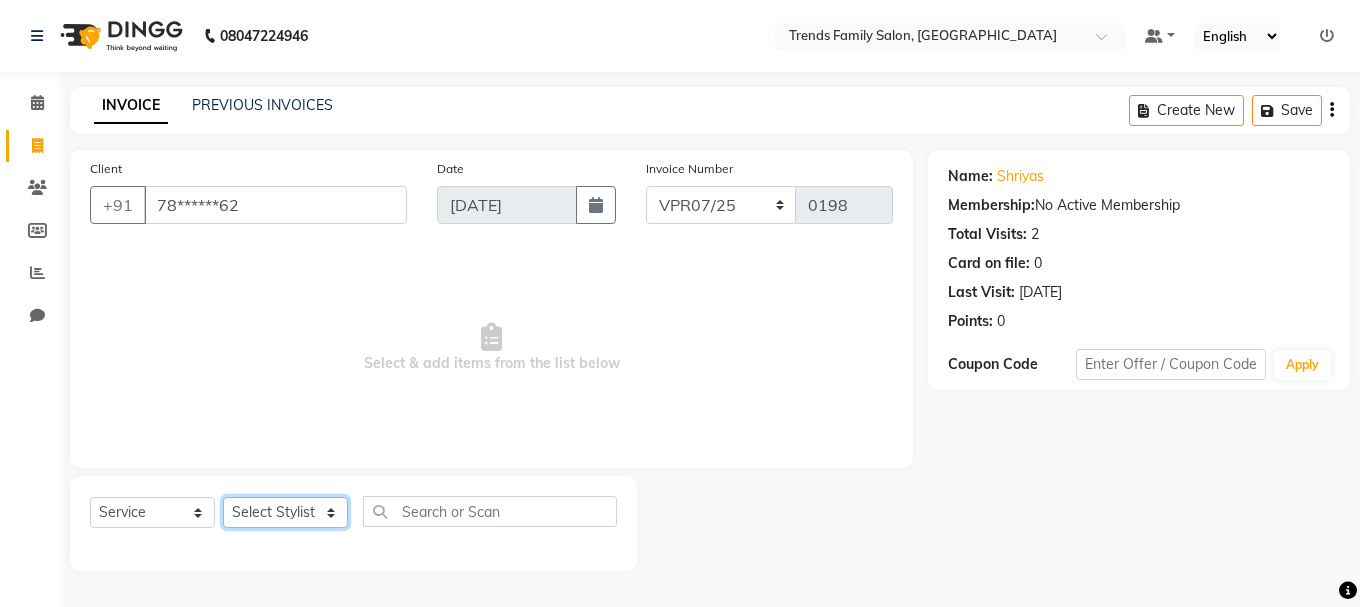 select on "74905" 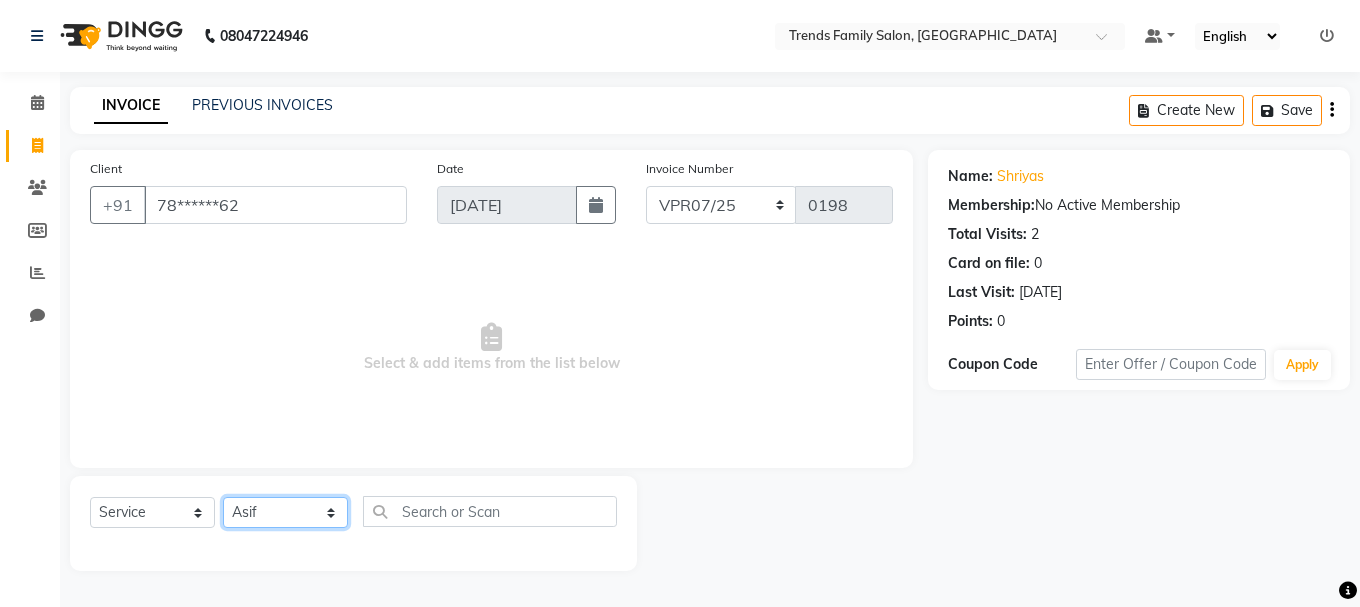 click on "Select Stylist [PERSON_NAME] Alsa Amaritha Ashwini [PERSON_NAME] Bhaktha Bhumi Danish Dolma Doma [PERSON_NAME] [PERSON_NAME] Lakshmi  Maya [PERSON_NAME] [PERSON_NAME] [PERSON_NAME] [PERSON_NAME] [PERSON_NAME] [PERSON_NAME] Sawsthika Shadav [PERSON_NAME] Sony Sherpa  [PERSON_NAME] [PERSON_NAME]" 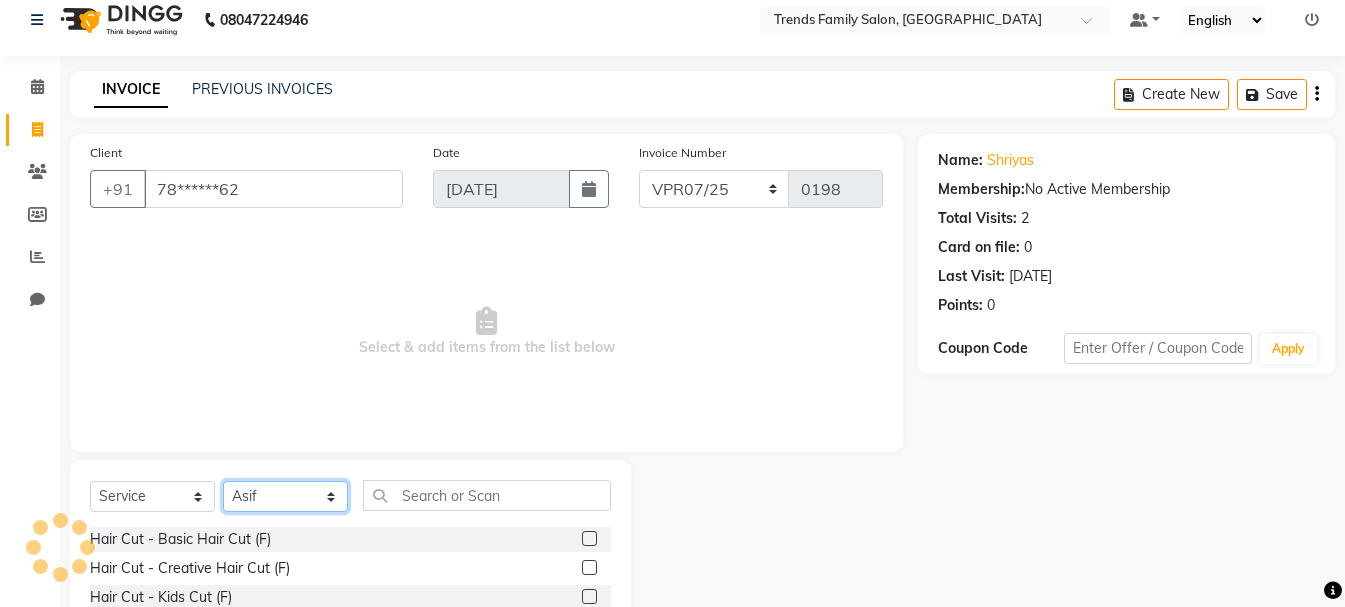scroll, scrollTop: 194, scrollLeft: 0, axis: vertical 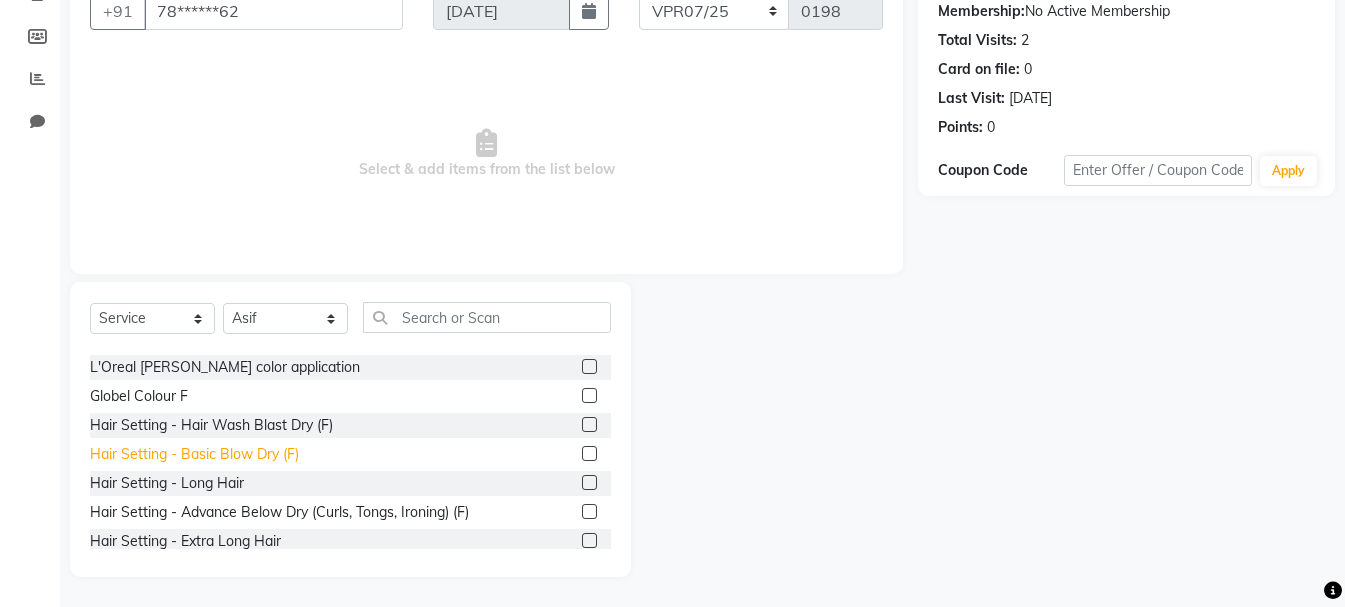 click on "Hair Setting - Basic Blow Dry (F)" 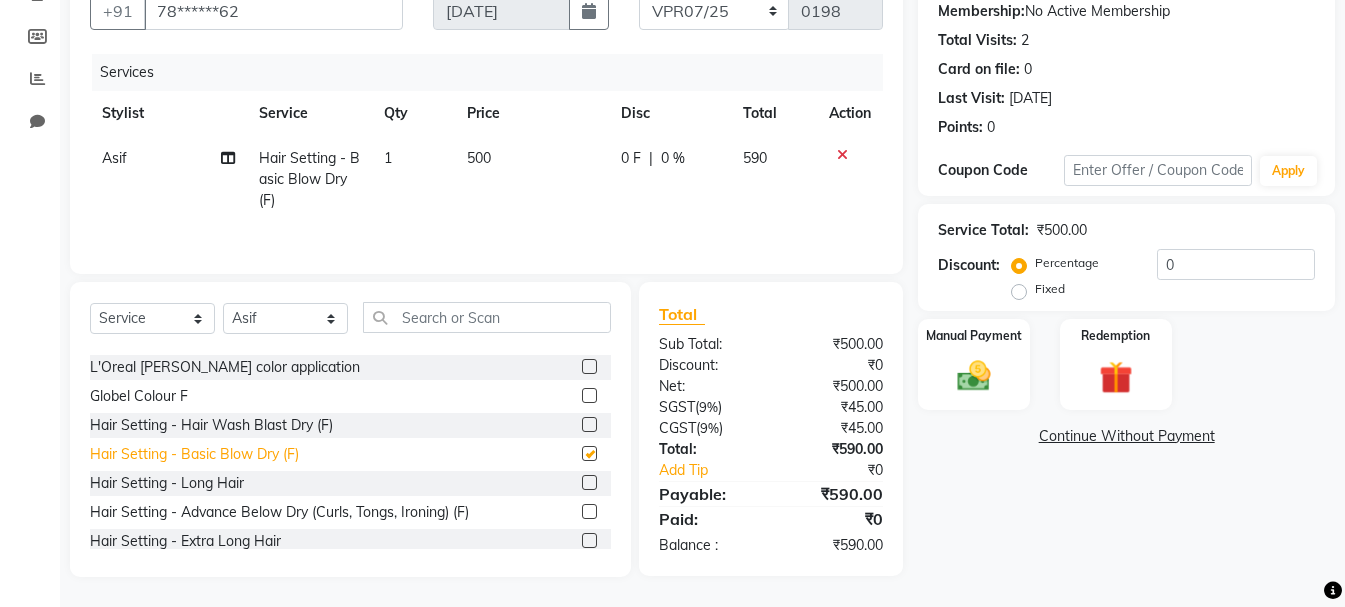 checkbox on "false" 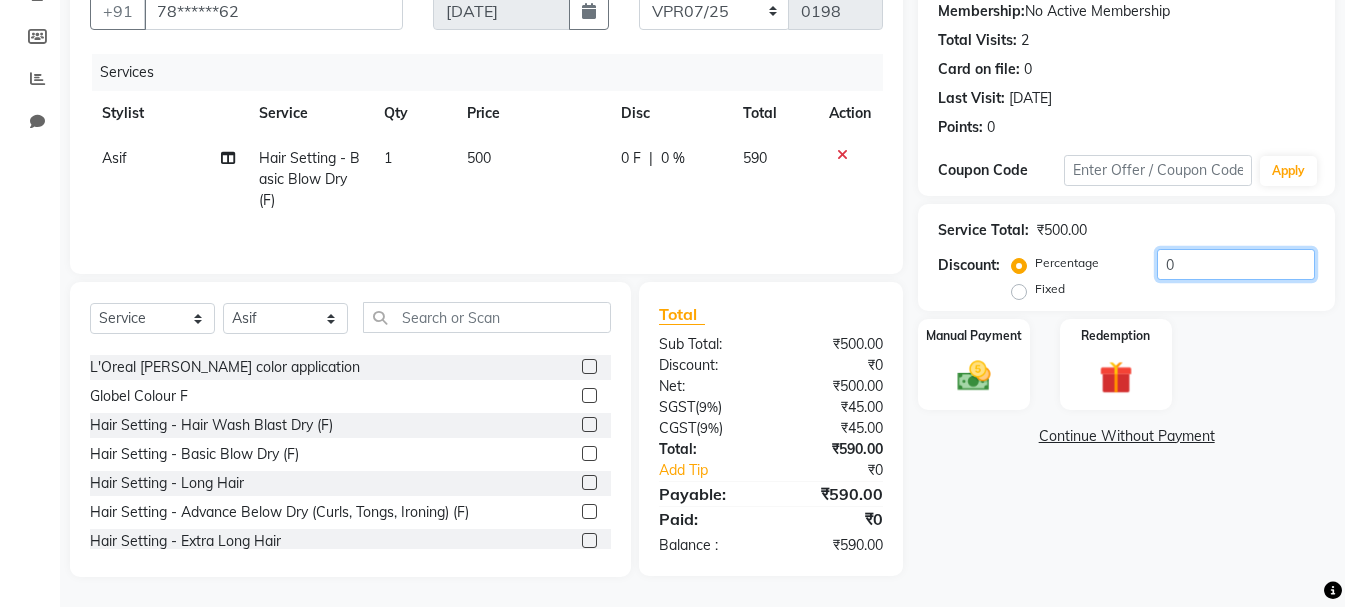 click on "0" 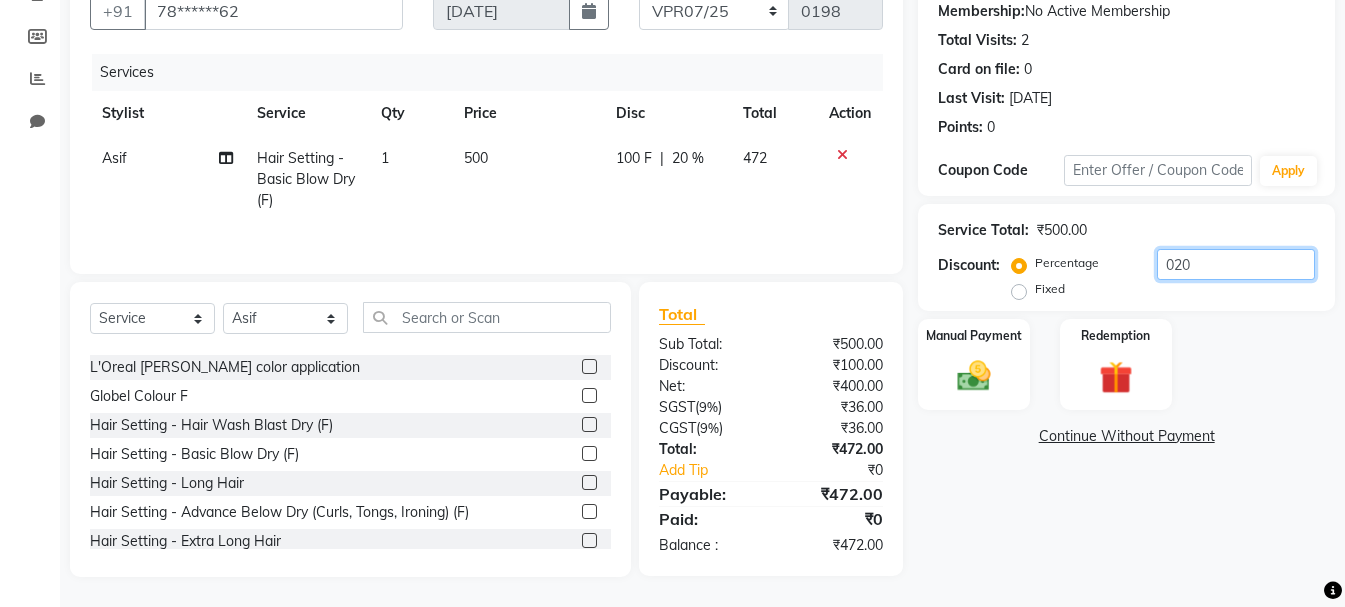 type on "020" 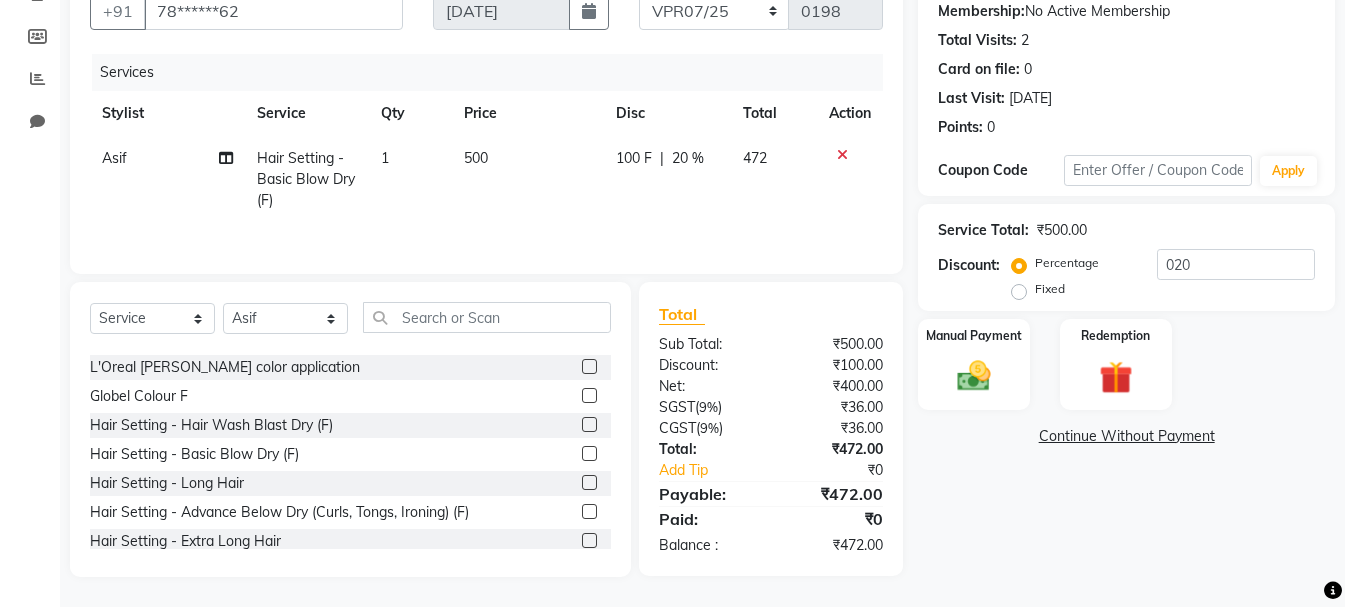 click on "Name: Shriyas  Membership:  No Active Membership  Total Visits:  2 Card on file:  0 Last Visit:   [DATE] Points:   0  Coupon Code Apply Service Total:  ₹500.00  Discount:  Percentage   Fixed  020 Manual Payment Redemption  Continue Without Payment" 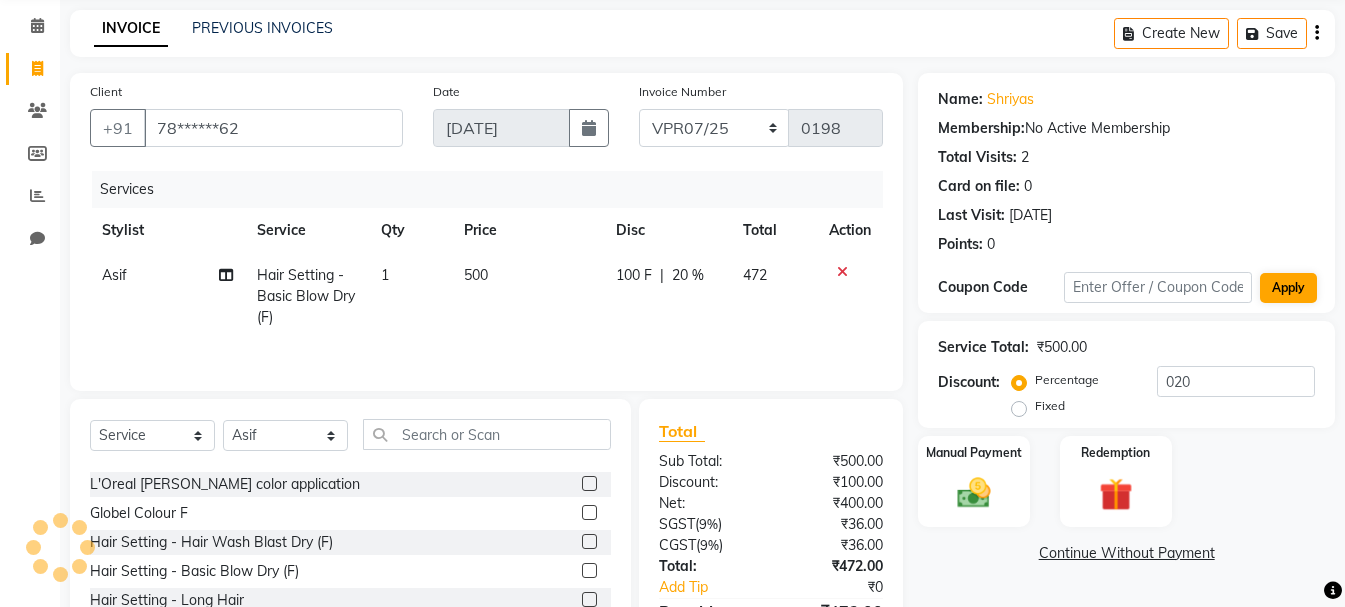 scroll, scrollTop: 0, scrollLeft: 0, axis: both 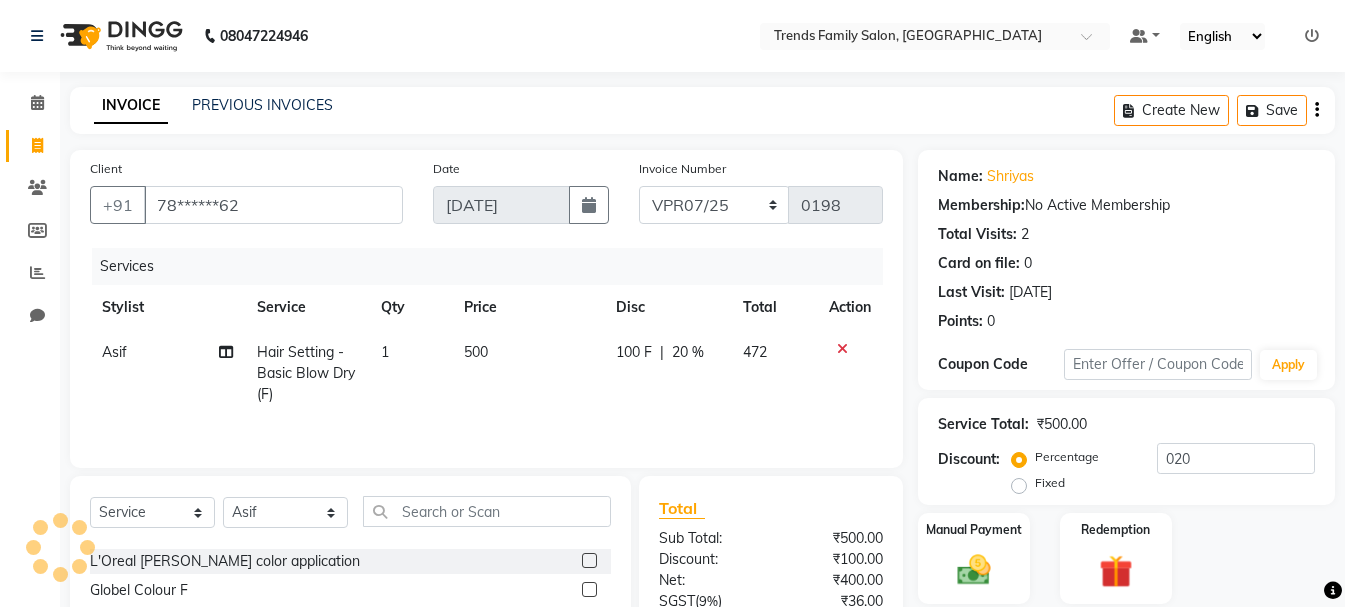 click 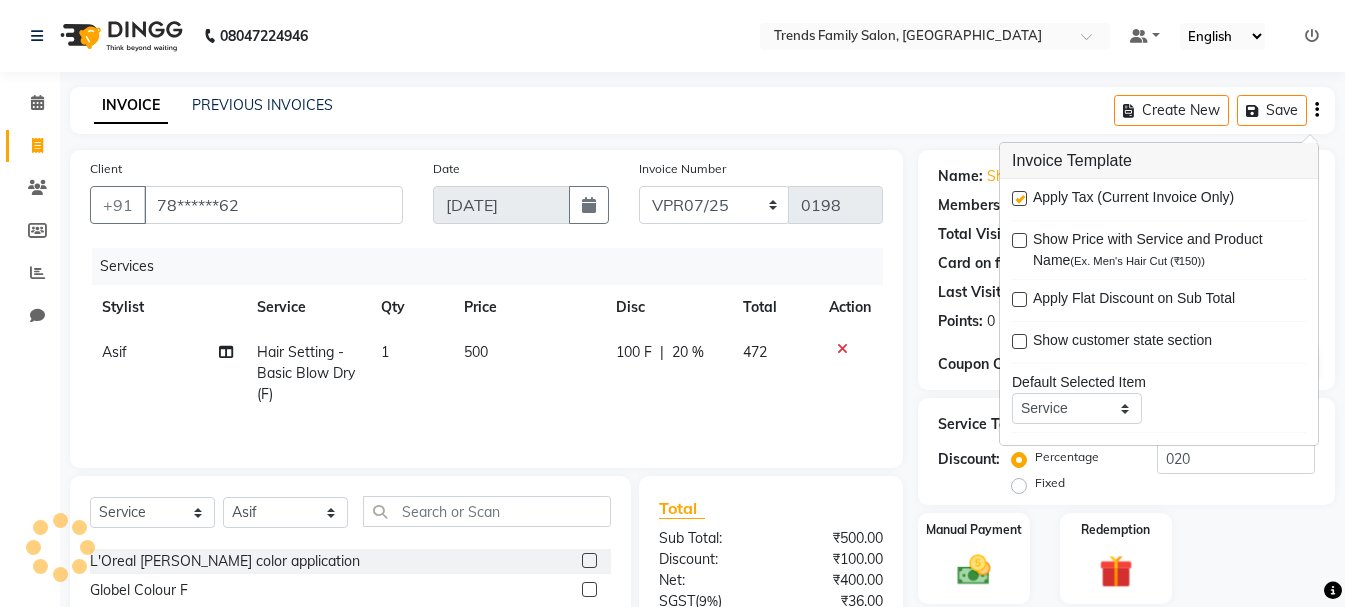 click at bounding box center [1019, 198] 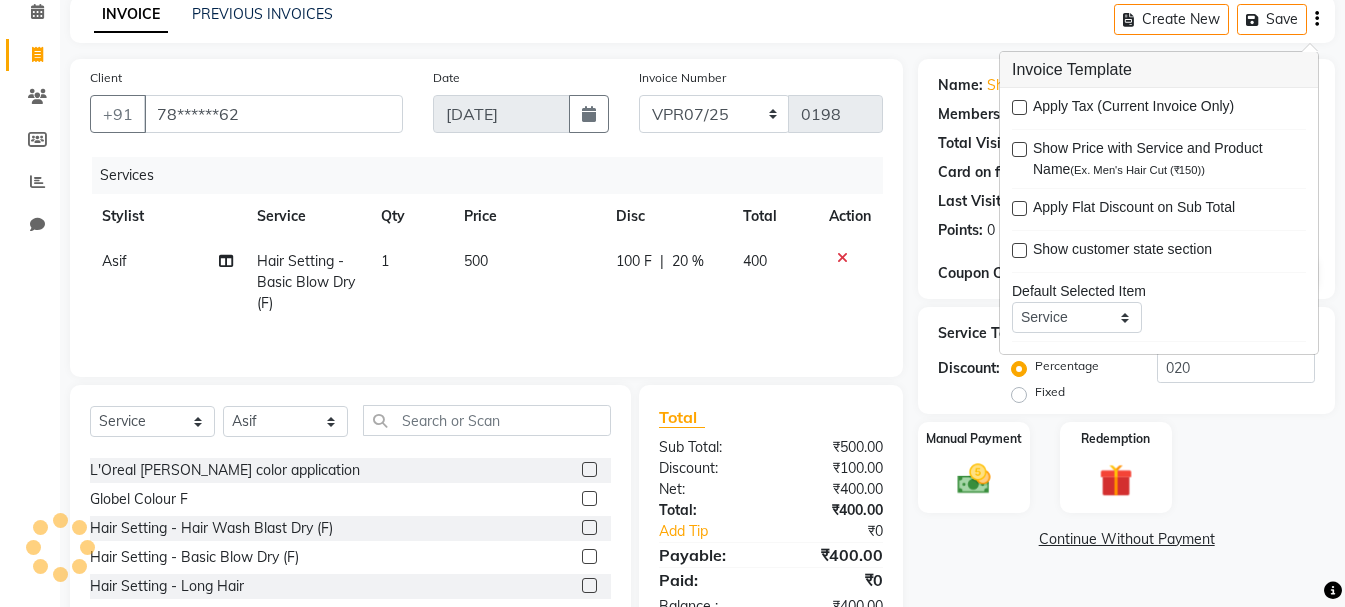 scroll, scrollTop: 194, scrollLeft: 0, axis: vertical 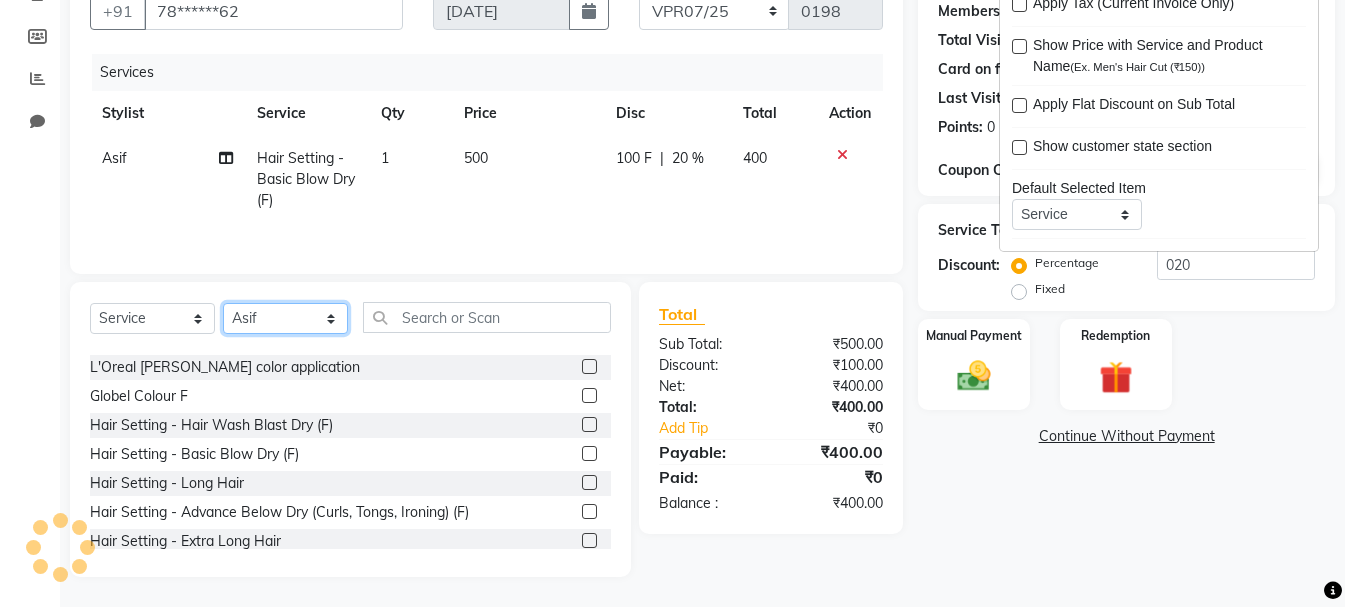 click on "Select Stylist [PERSON_NAME] Alsa Amaritha Ashwini [PERSON_NAME] Bhaktha Bhumi Danish Dolma Doma [PERSON_NAME] [PERSON_NAME] Lakshmi  Maya [PERSON_NAME] [PERSON_NAME] [PERSON_NAME] [PERSON_NAME] [PERSON_NAME] [PERSON_NAME] Sawsthika Shadav [PERSON_NAME] Sony Sherpa  [PERSON_NAME] [PERSON_NAME]" 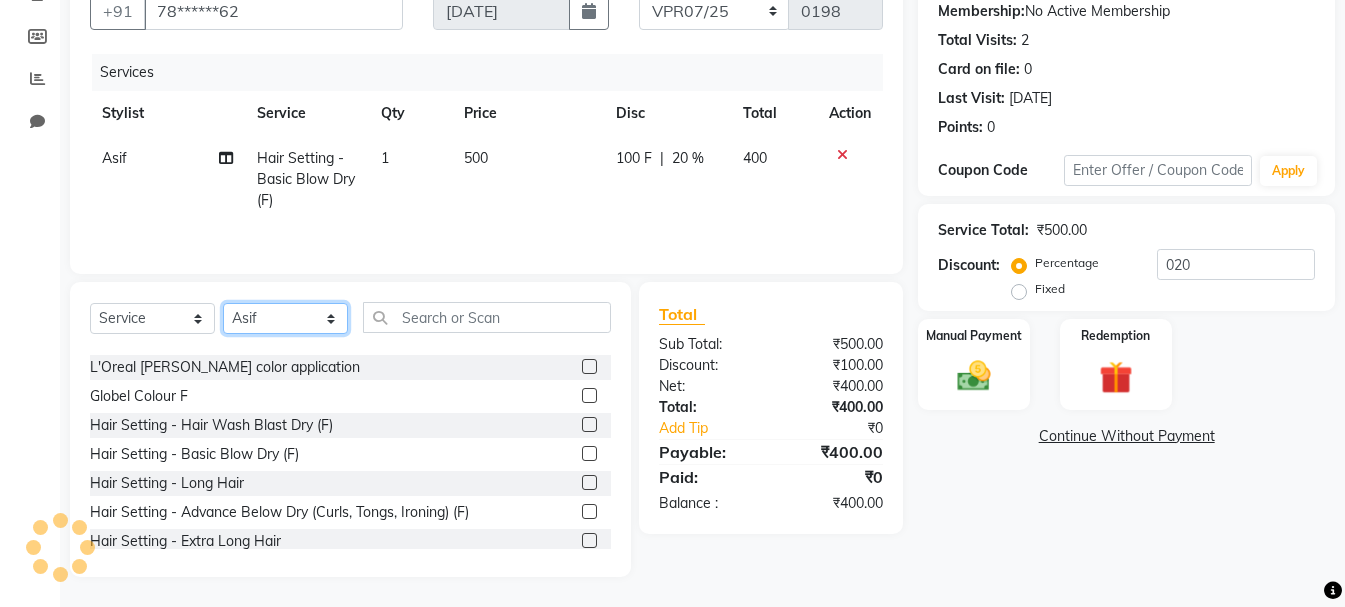select on "85498" 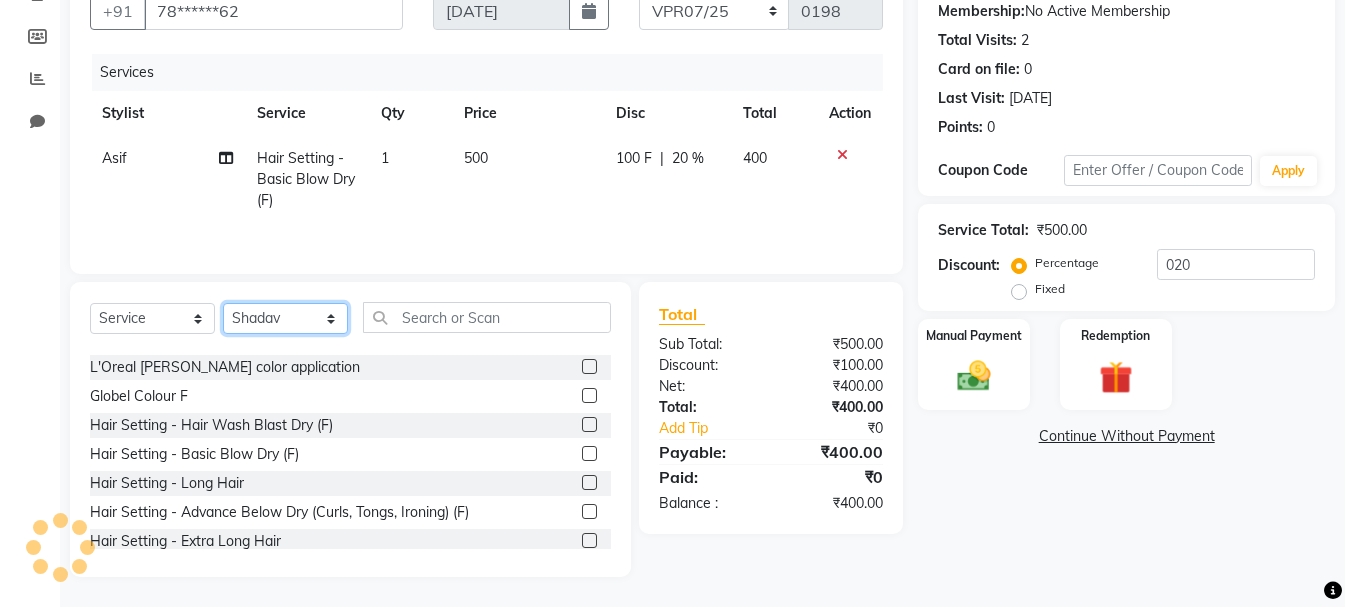 click on "Select Stylist [PERSON_NAME] Alsa Amaritha Ashwini [PERSON_NAME] Bhaktha Bhumi Danish Dolma Doma [PERSON_NAME] [PERSON_NAME] Lakshmi  Maya [PERSON_NAME] [PERSON_NAME] [PERSON_NAME] [PERSON_NAME] [PERSON_NAME] [PERSON_NAME] Sawsthika Shadav [PERSON_NAME] Sony Sherpa  [PERSON_NAME] [PERSON_NAME]" 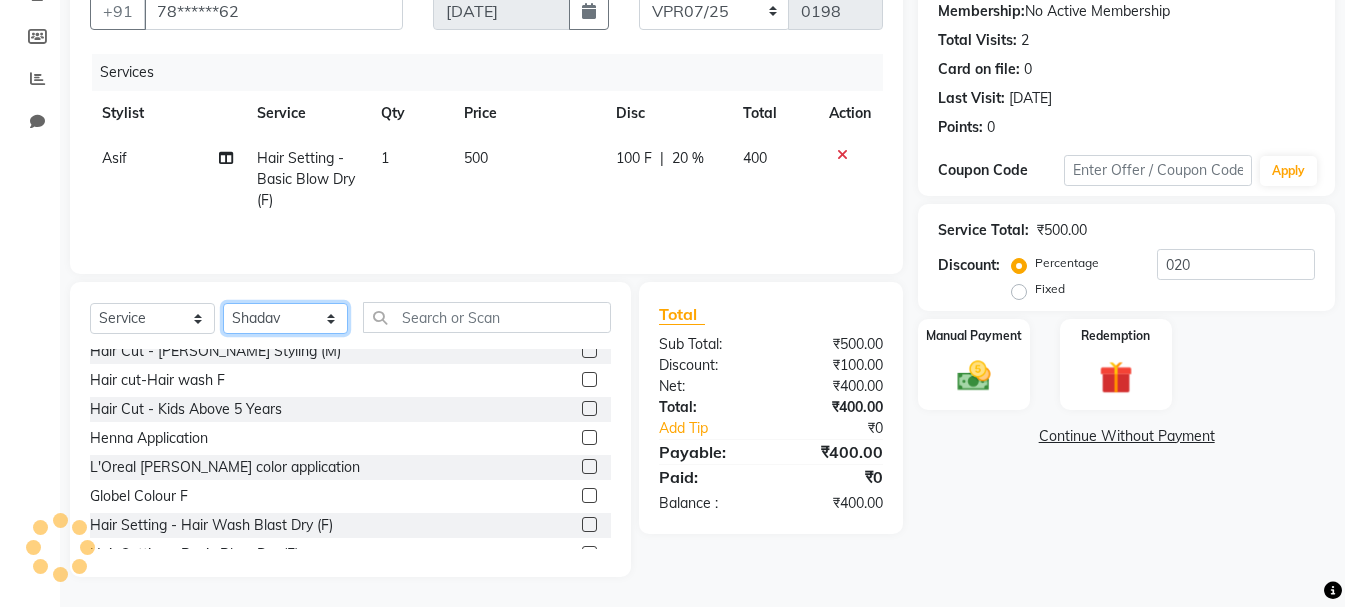 scroll, scrollTop: 200, scrollLeft: 0, axis: vertical 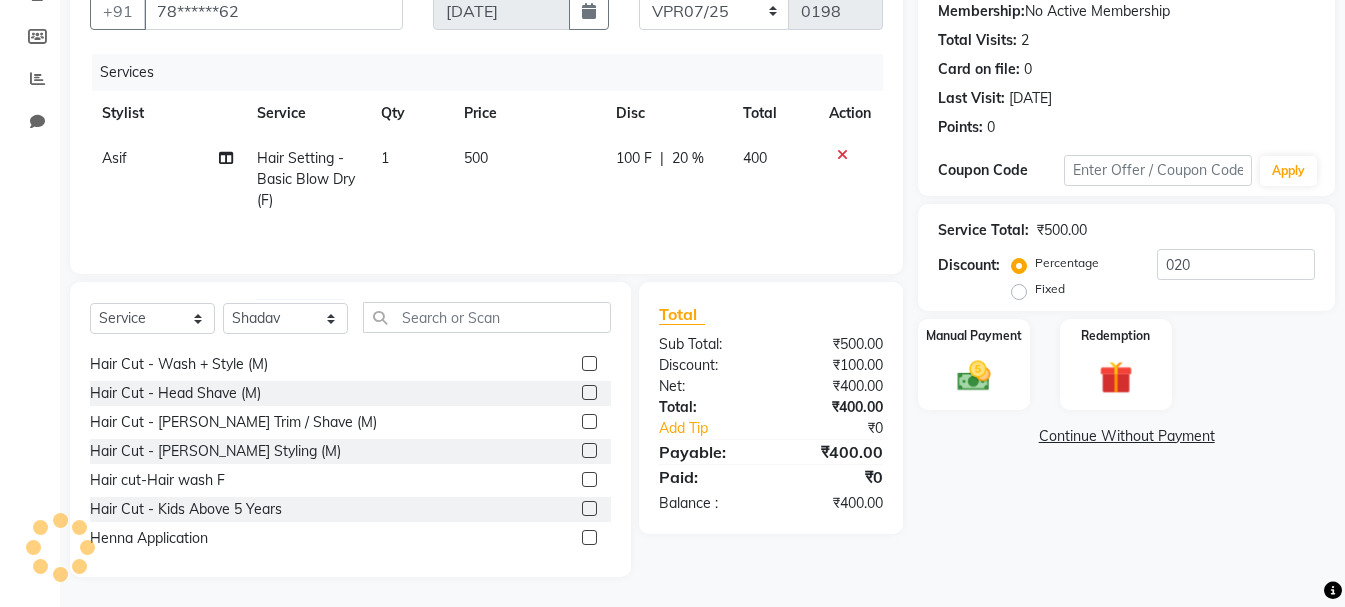 click on "Hair Cut - Basic Hair Cut (F)  Hair Cut - Creative Hair Cut (F)  Hair Cut - Kids Cut (F)  Hair Cut - Kids Cut Above 5yrs (F)  Hair Cut - Fringe Cut (F)  Hair Cut - Hair Cut (M)  Hair Cut - Kids Cut (M)  Hair Cut - Wash + Style (M)  Hair Cut - Head Shave (M)  Hair Cut - [PERSON_NAME] Trim / Shave (M)  Hair Cut - [PERSON_NAME] Styling (M)  Hair cut-Hair wash F  Hair Cut - Kids Above 5 Years  Henna Application  L'Oreal [PERSON_NAME] color application  Globel Colour F  Hair Setting - Hair Wash Blast Dry (F)  Hair Setting - Basic Blow Dry (F)  Hair Setting - Long Hair  Hair Setting - Advance Below Dry (Curls, Tongs, Ironing) (F)  Hair Setting - Extra Long Hair  Hair setting (M)  Hair Coloring - Loreal ([GEOGRAPHIC_DATA]) Root Touchup (F)  Hair Coloring - Loreal ([GEOGRAPHIC_DATA]) Short Hair (F)  Hair Coloring - Loreal ([GEOGRAPHIC_DATA]) Medium Hair (F)  Hair Coloring - Loreal ([GEOGRAPHIC_DATA]) Long Hair (F)  Hair Coloring - Loreal ([GEOGRAPHIC_DATA]) Extra Long Hair (F)  Hair Coloring - Loreal ([GEOGRAPHIC_DATA]) Root Touchup (M)  Hair Coloring - Loreal ([GEOGRAPHIC_DATA]) Highlights (M)  Highlights (F)" 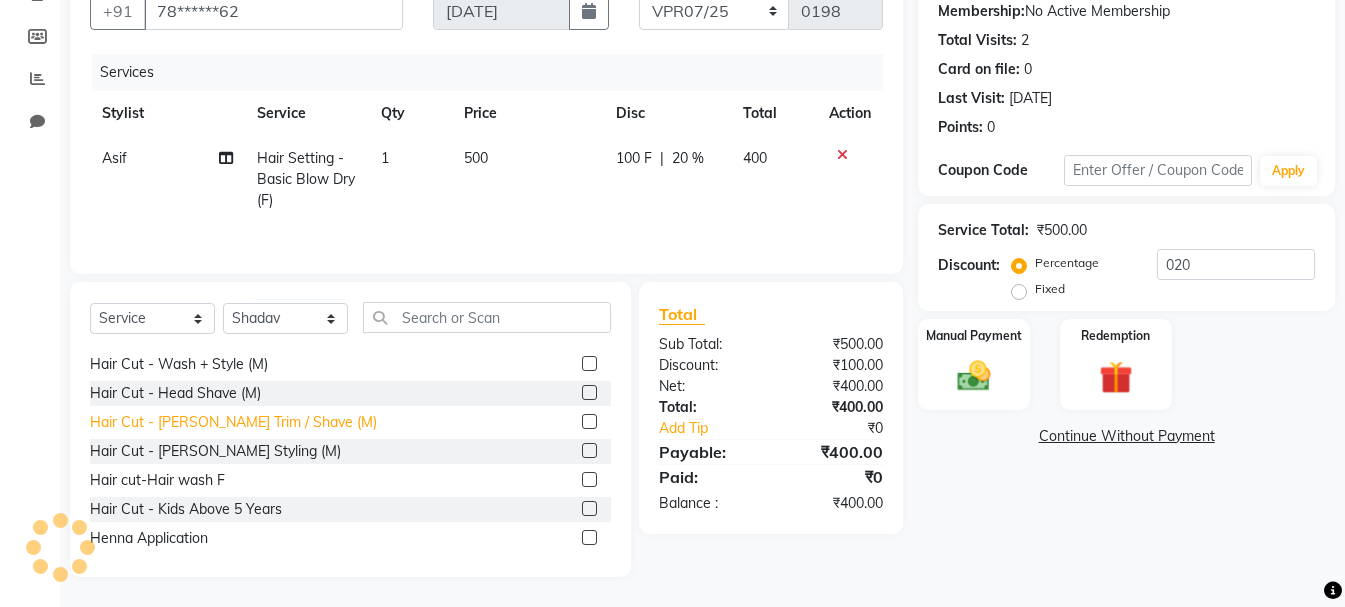 click on "Hair Cut - [PERSON_NAME] Trim / Shave (M)" 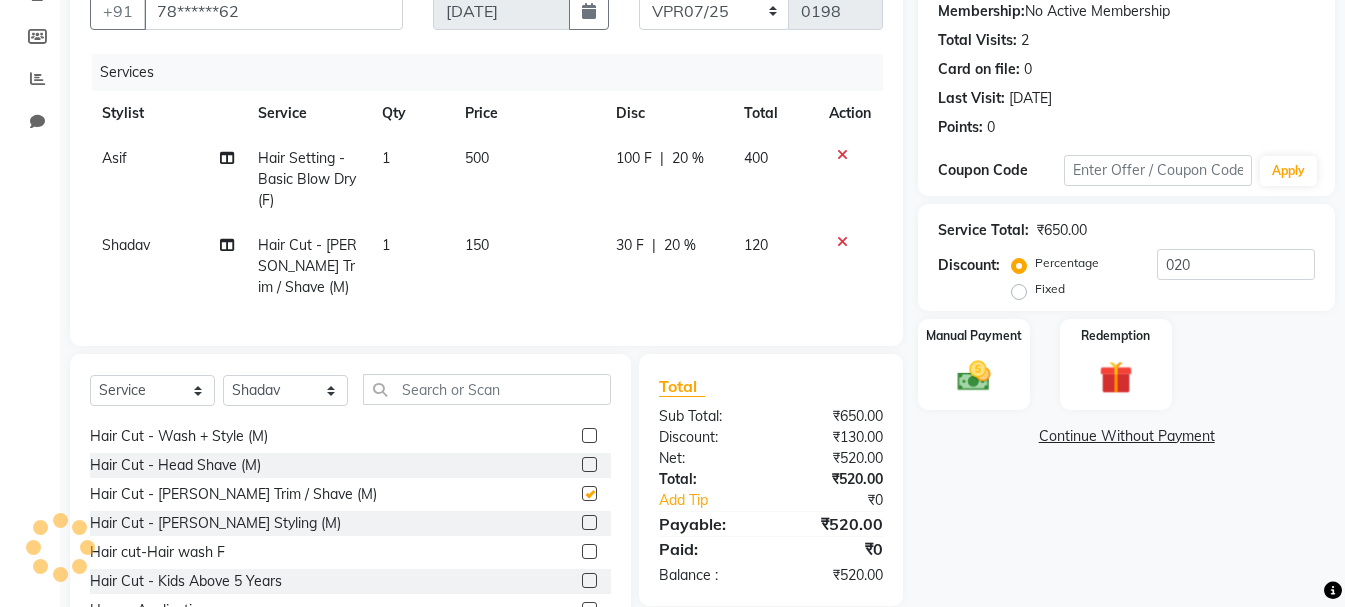 checkbox on "false" 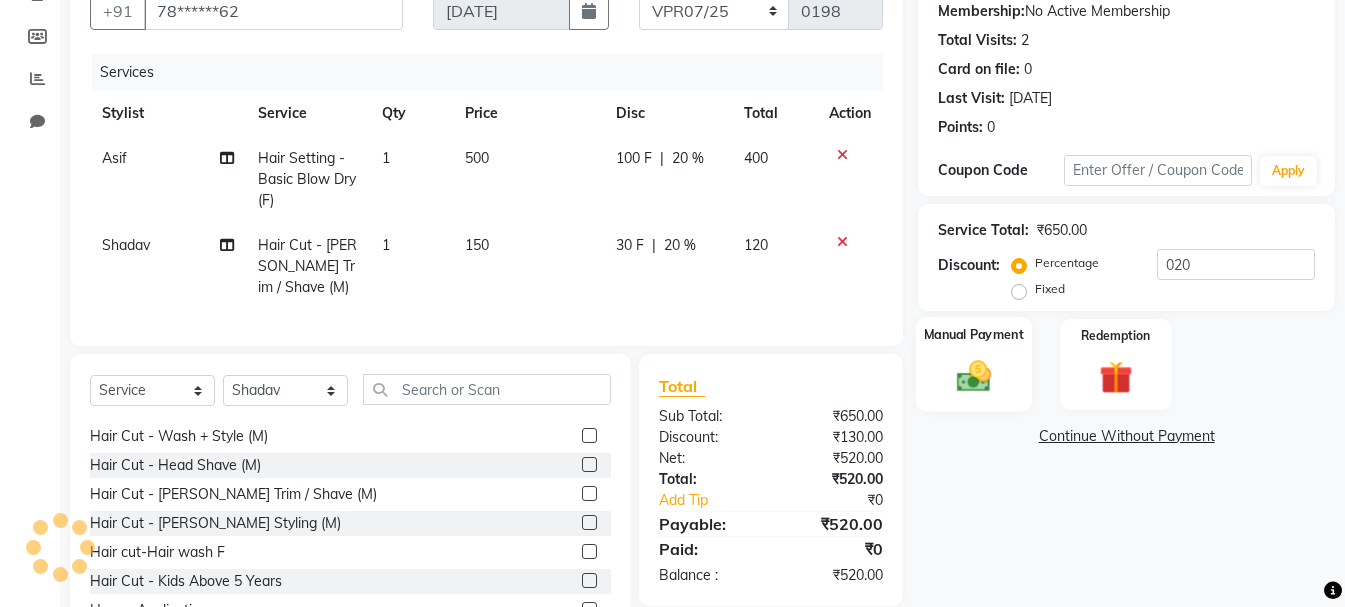 click 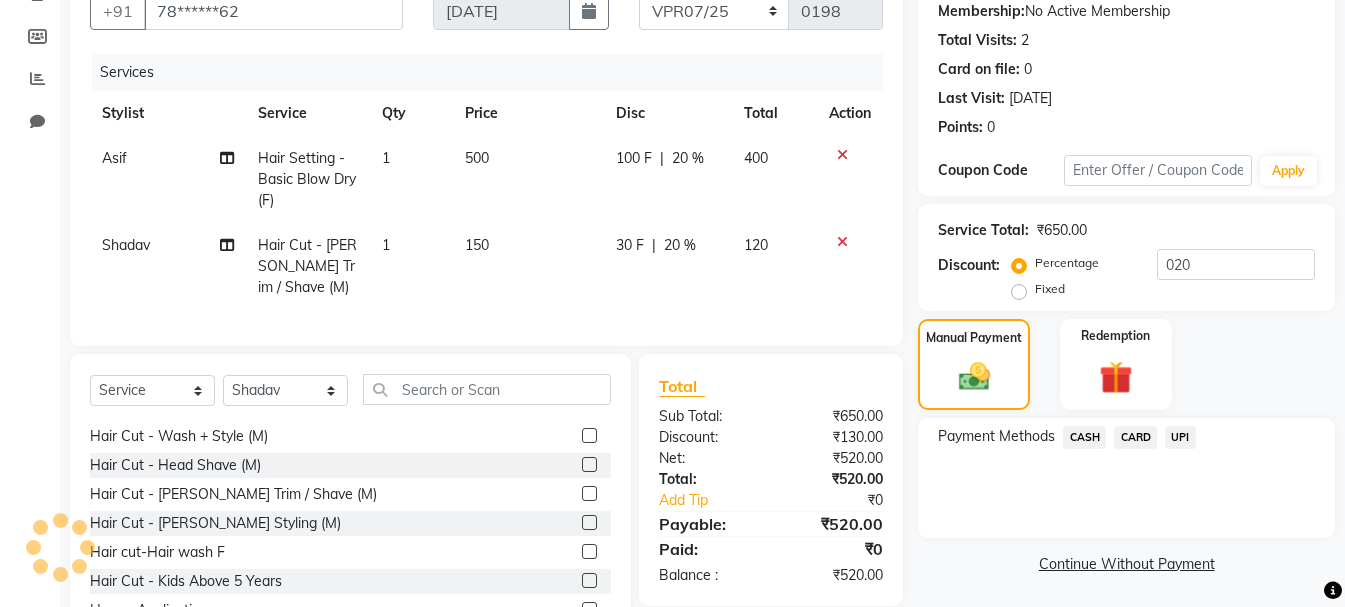 click on "UPI" 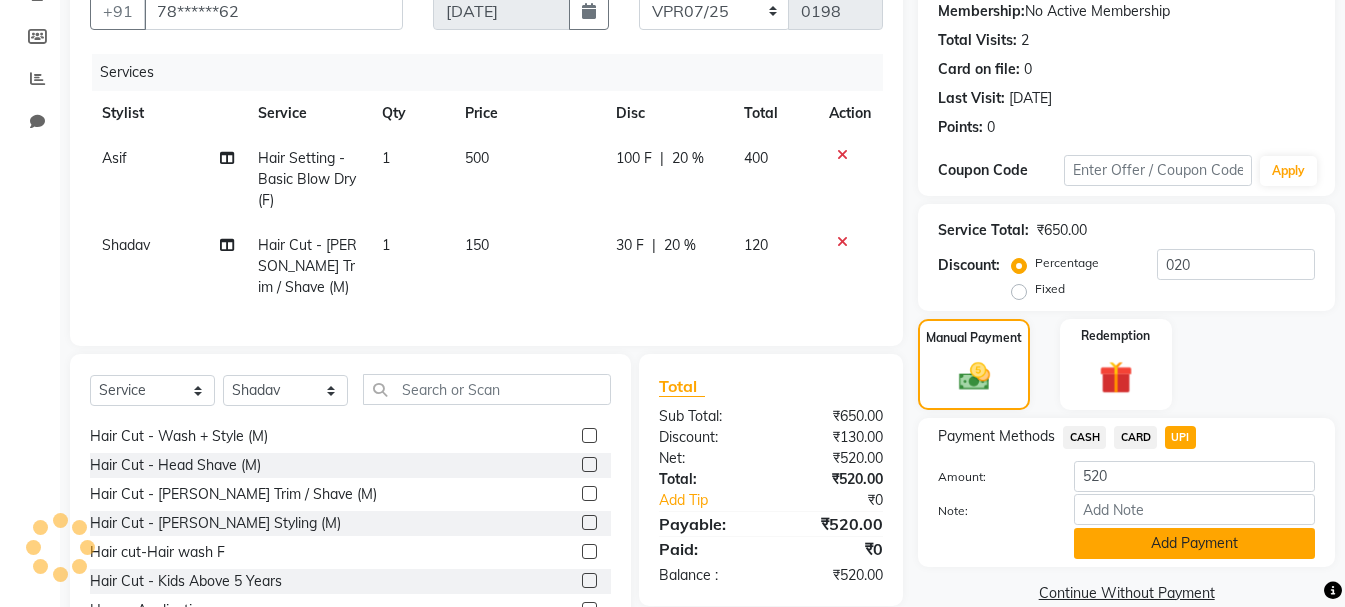 click on "Add Payment" 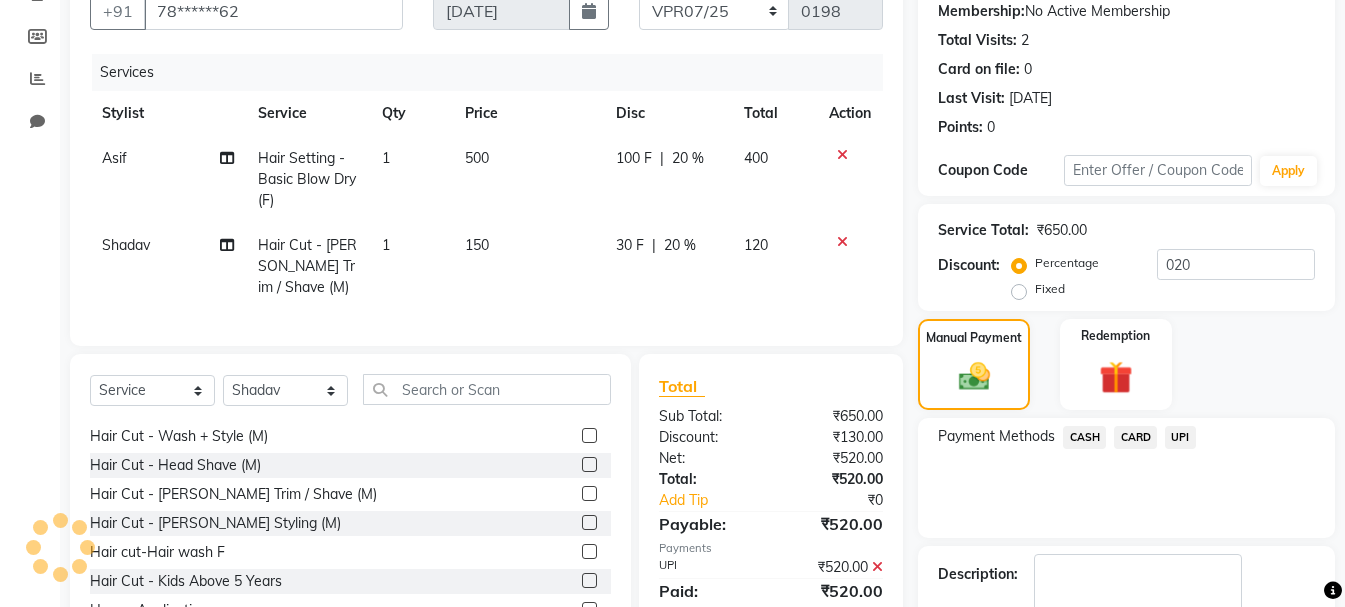 scroll, scrollTop: 309, scrollLeft: 0, axis: vertical 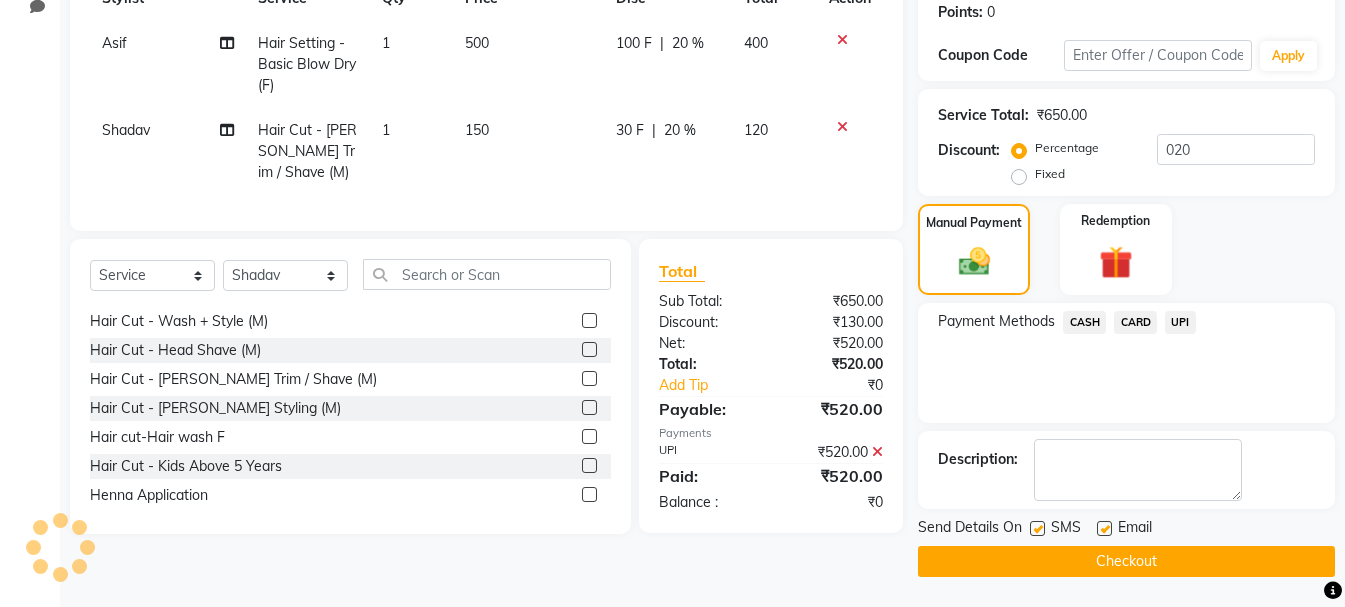 click on "Checkout" 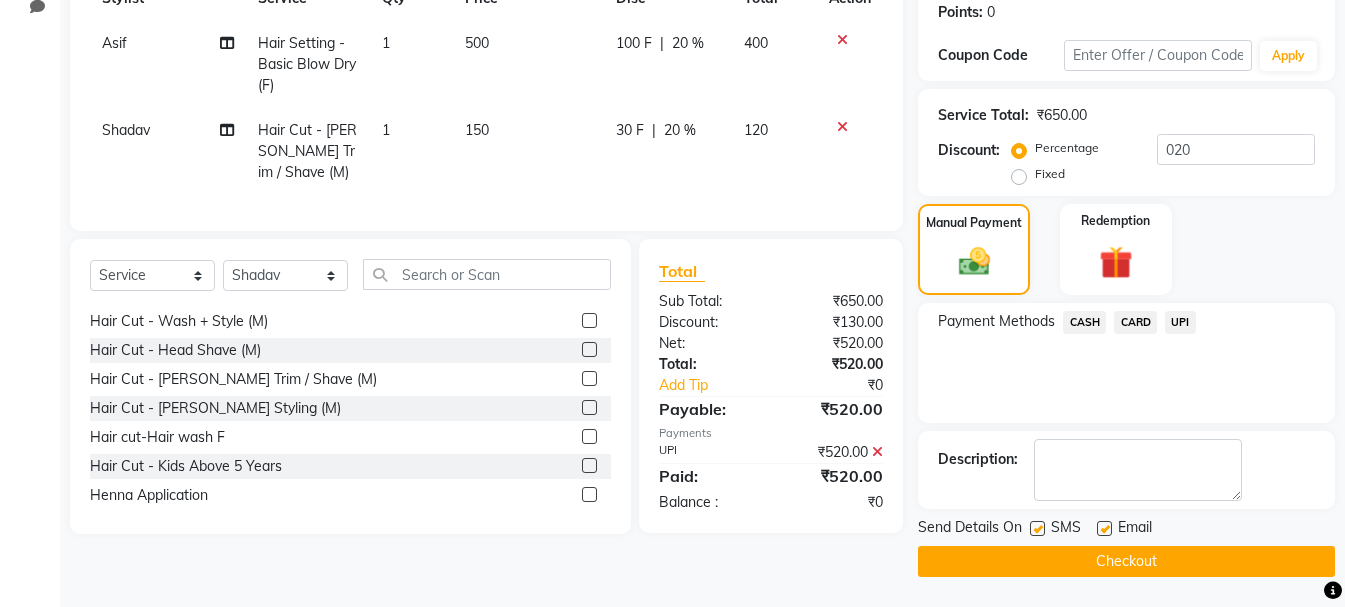 click on "Checkout" 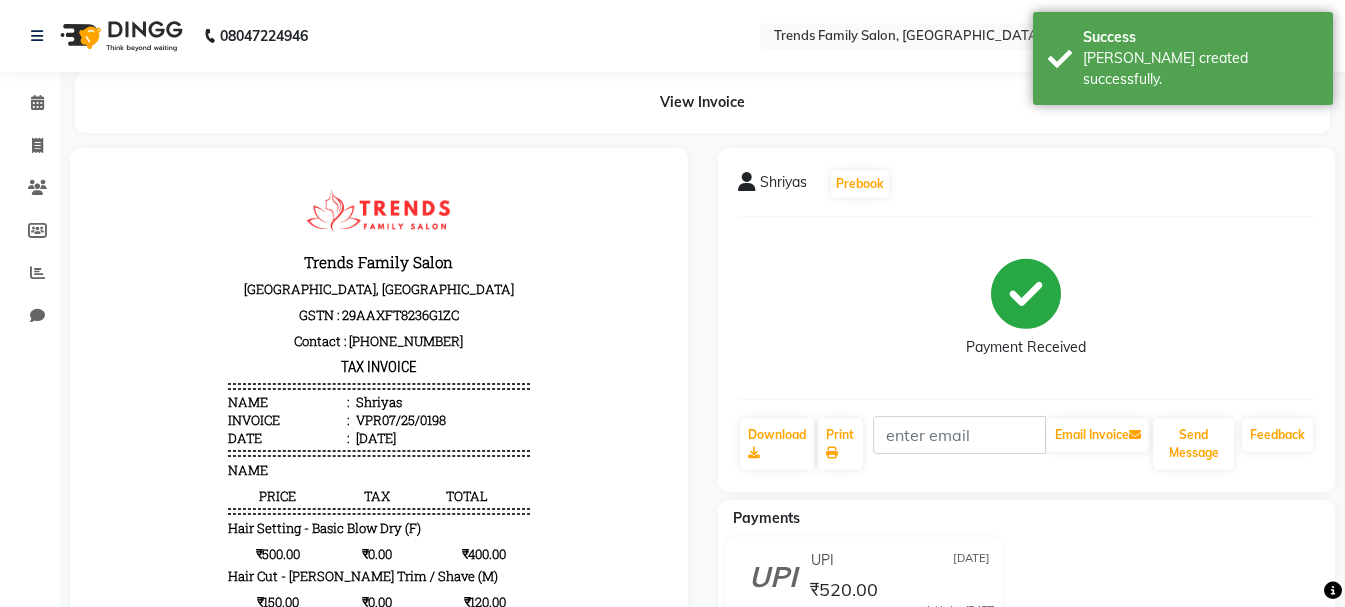 scroll, scrollTop: 0, scrollLeft: 0, axis: both 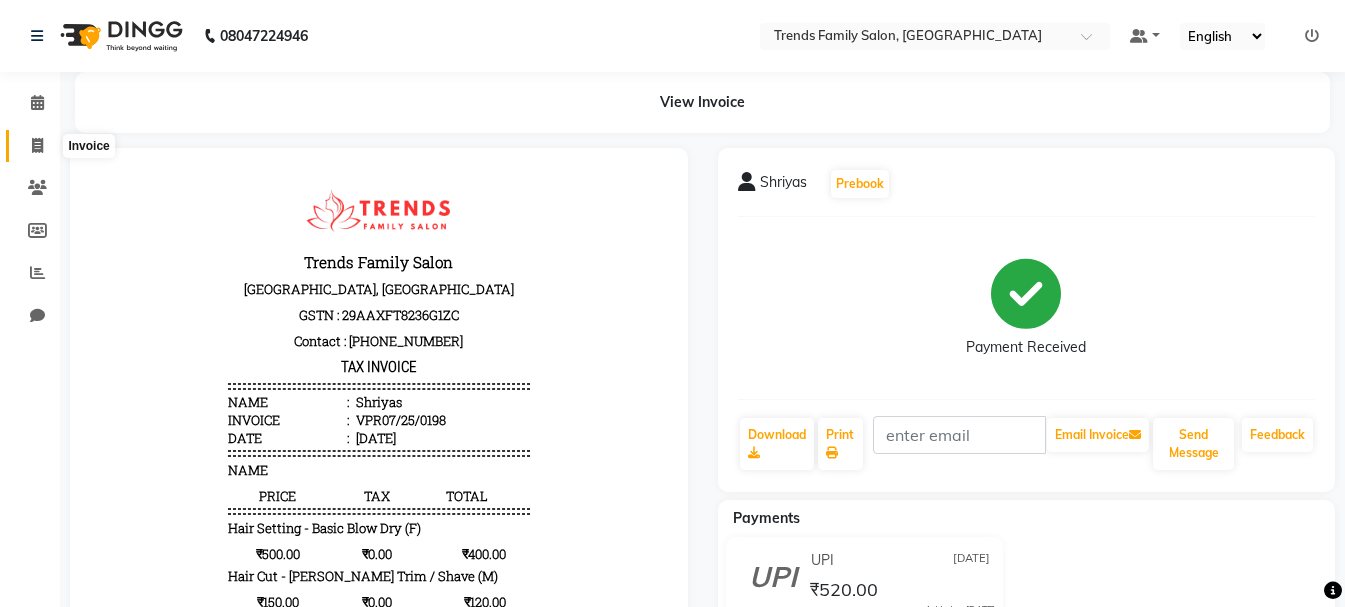 click 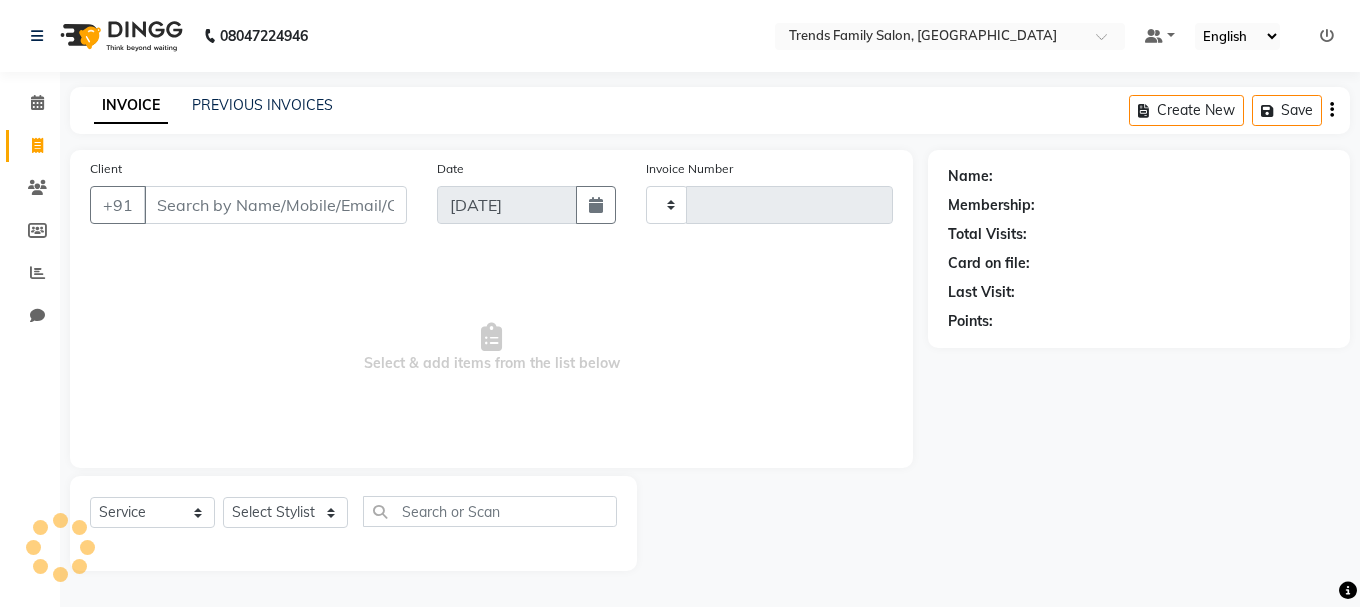 type on "0199" 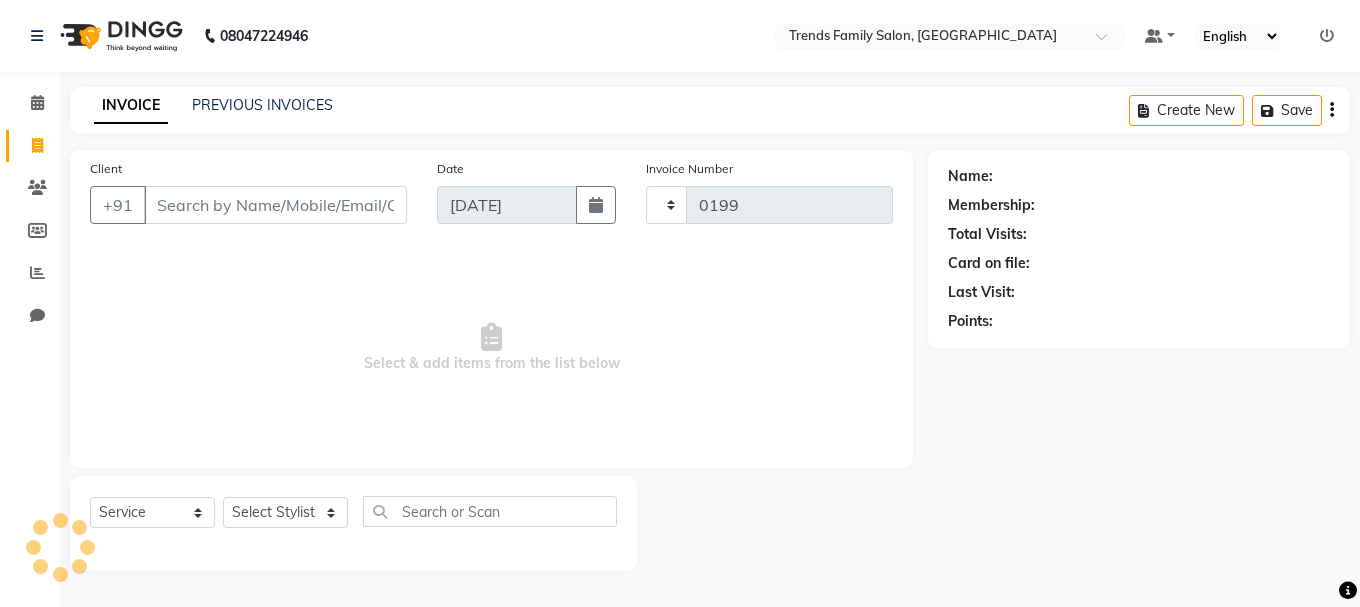 select on "8591" 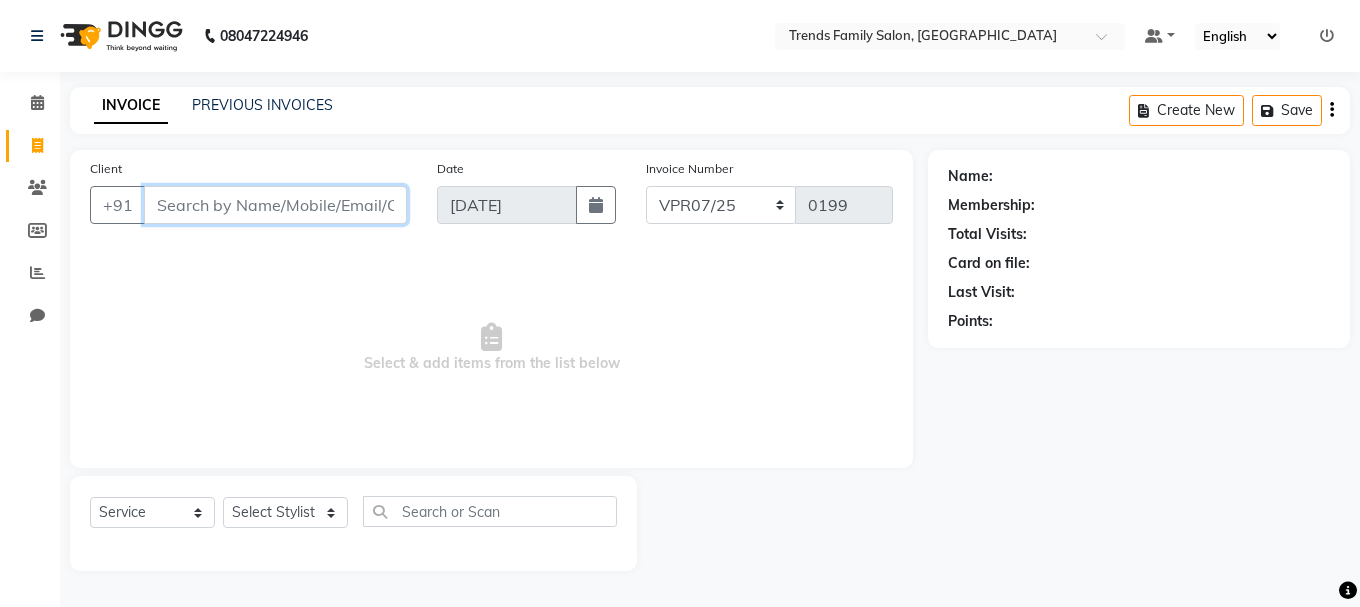 click on "Client" at bounding box center [275, 205] 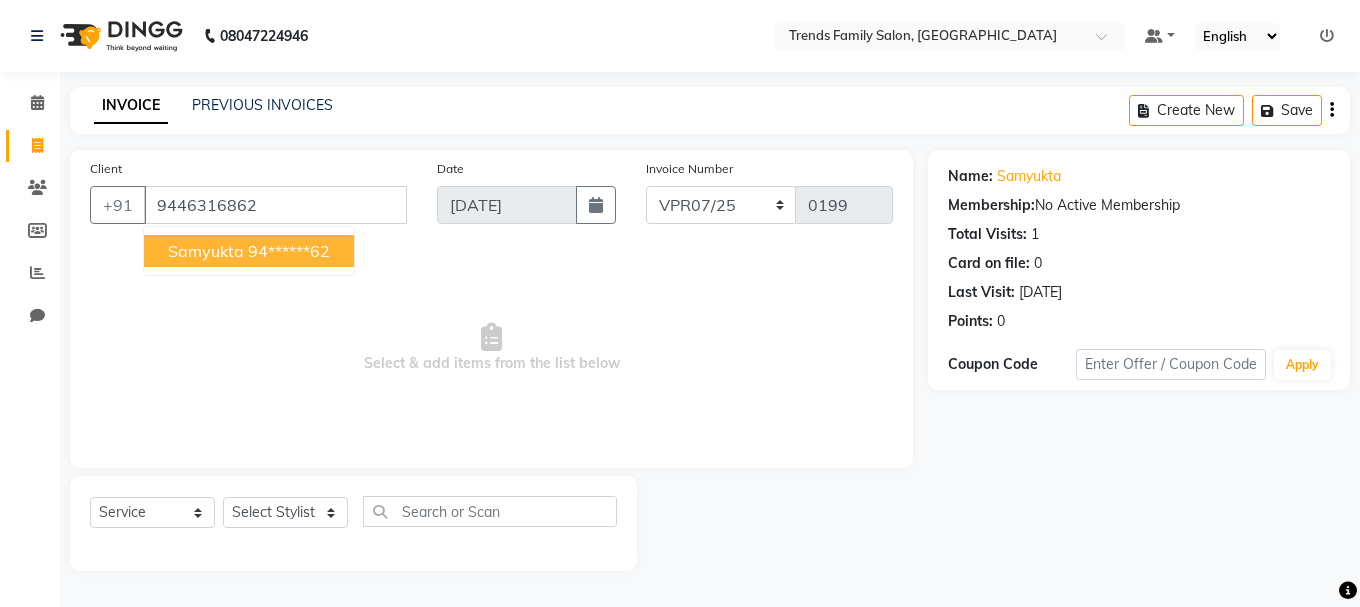 click on "94******62" at bounding box center [289, 251] 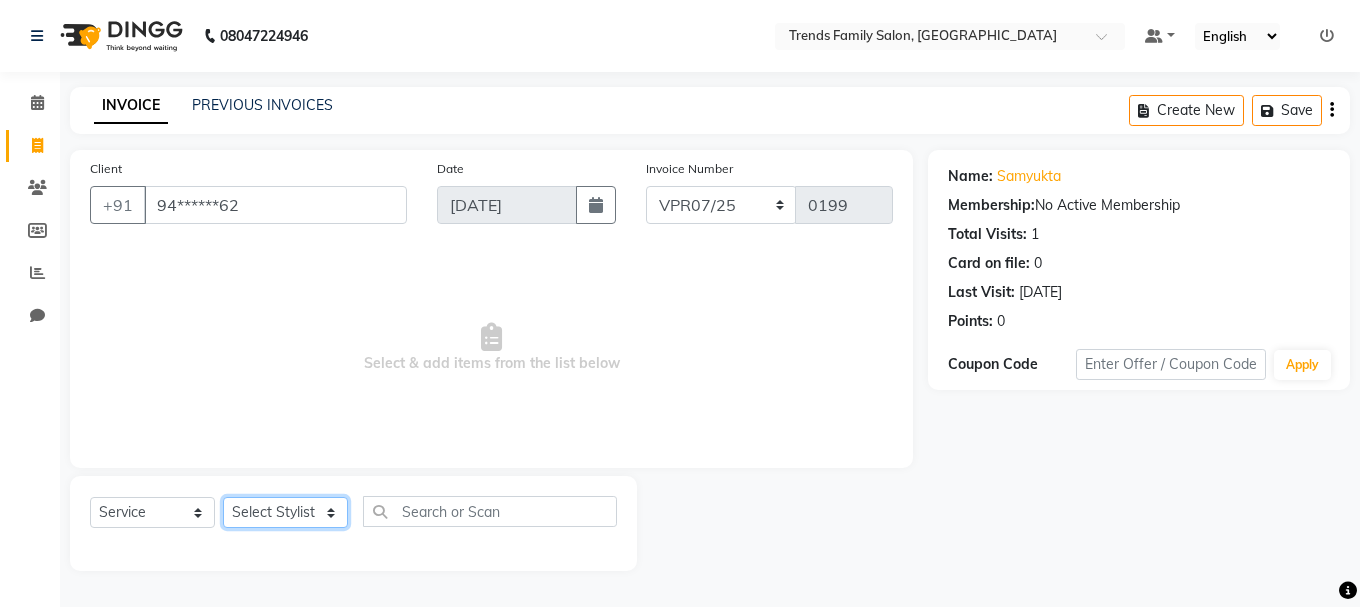 click on "Select Stylist [PERSON_NAME] Alsa Amaritha Ashwini [PERSON_NAME] Bhaktha Bhumi Danish Dolma Doma [PERSON_NAME] [PERSON_NAME] Lakshmi  Maya [PERSON_NAME] [PERSON_NAME] [PERSON_NAME] [PERSON_NAME] [PERSON_NAME] [PERSON_NAME] Sawsthika Shadav [PERSON_NAME] Sony Sherpa  [PERSON_NAME] [PERSON_NAME]" 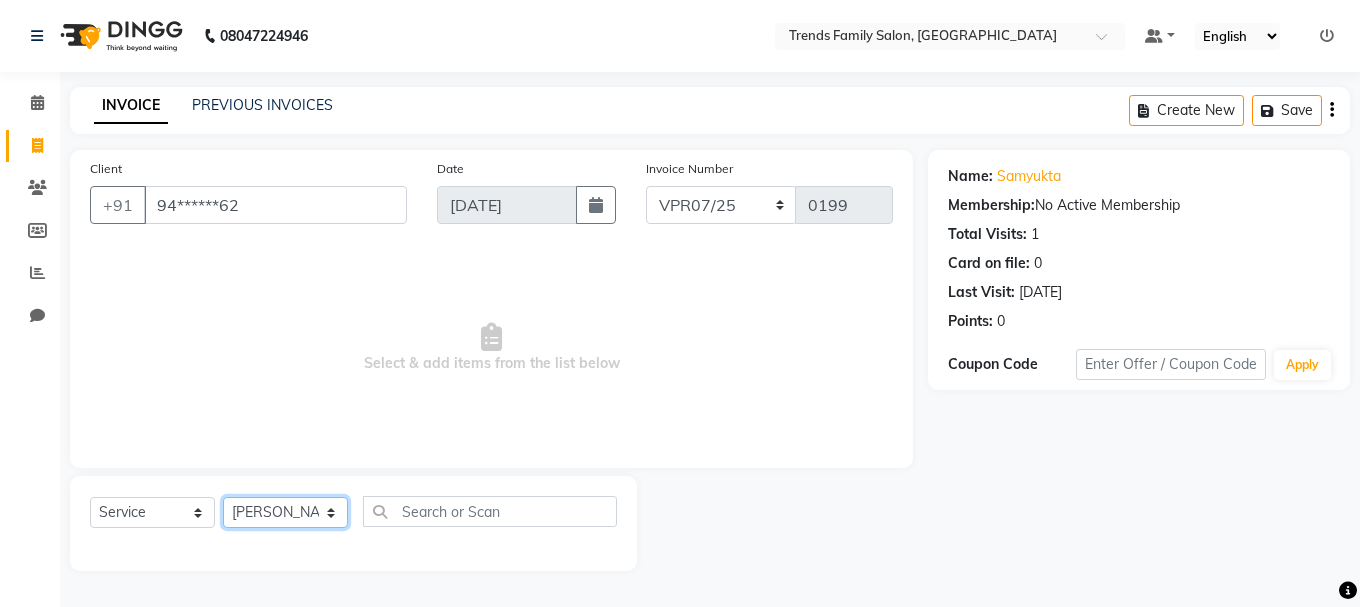 click on "Select Stylist [PERSON_NAME] Alsa Amaritha Ashwini [PERSON_NAME] Bhaktha Bhumi Danish Dolma Doma [PERSON_NAME] [PERSON_NAME] Lakshmi  Maya [PERSON_NAME] [PERSON_NAME] [PERSON_NAME] [PERSON_NAME] [PERSON_NAME] [PERSON_NAME] Sawsthika Shadav [PERSON_NAME] Sony Sherpa  [PERSON_NAME] [PERSON_NAME]" 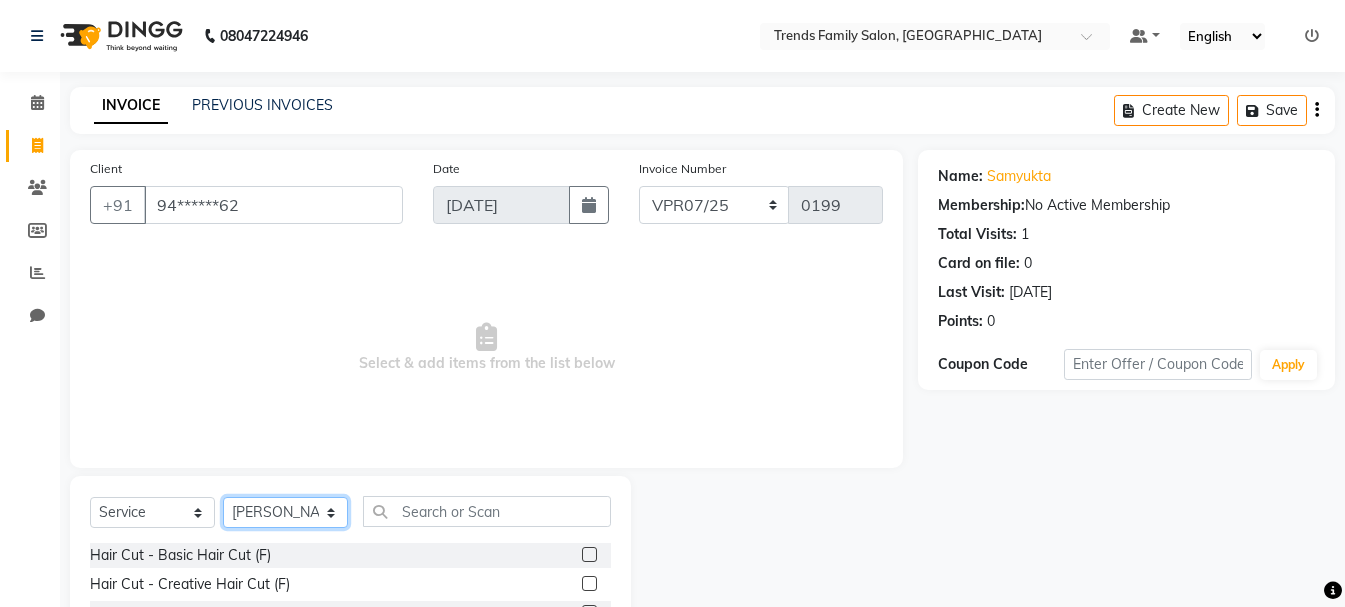 scroll, scrollTop: 194, scrollLeft: 0, axis: vertical 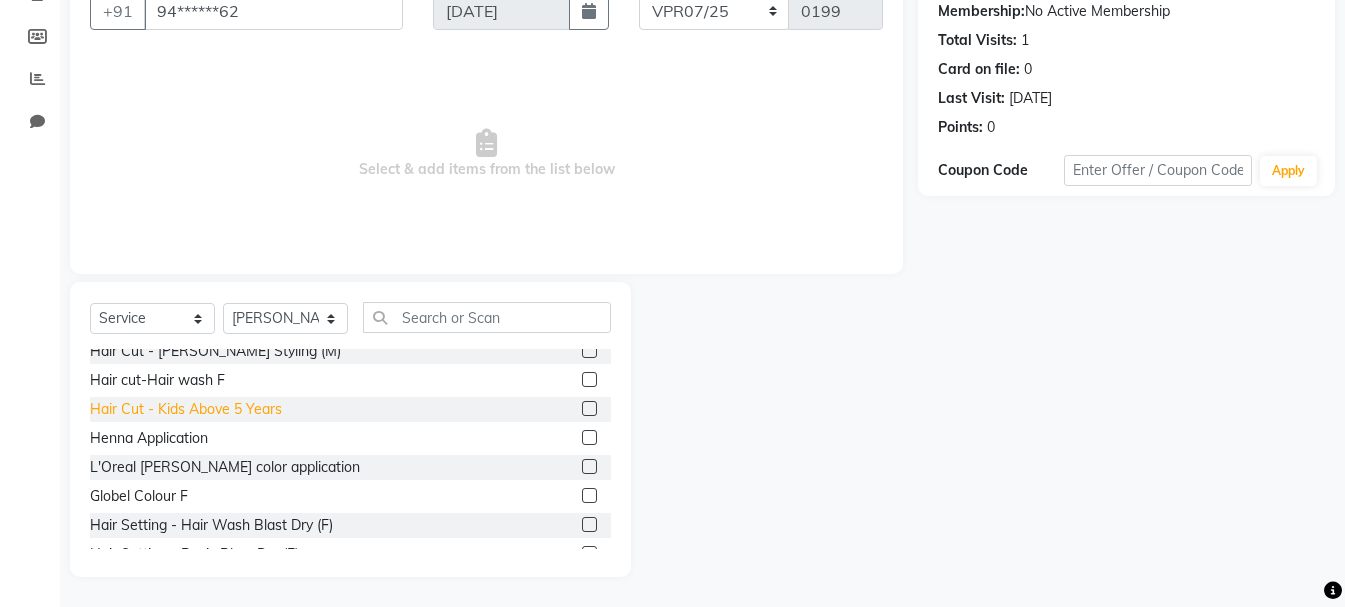 click on "Hair Cut - Kids Above 5 Years" 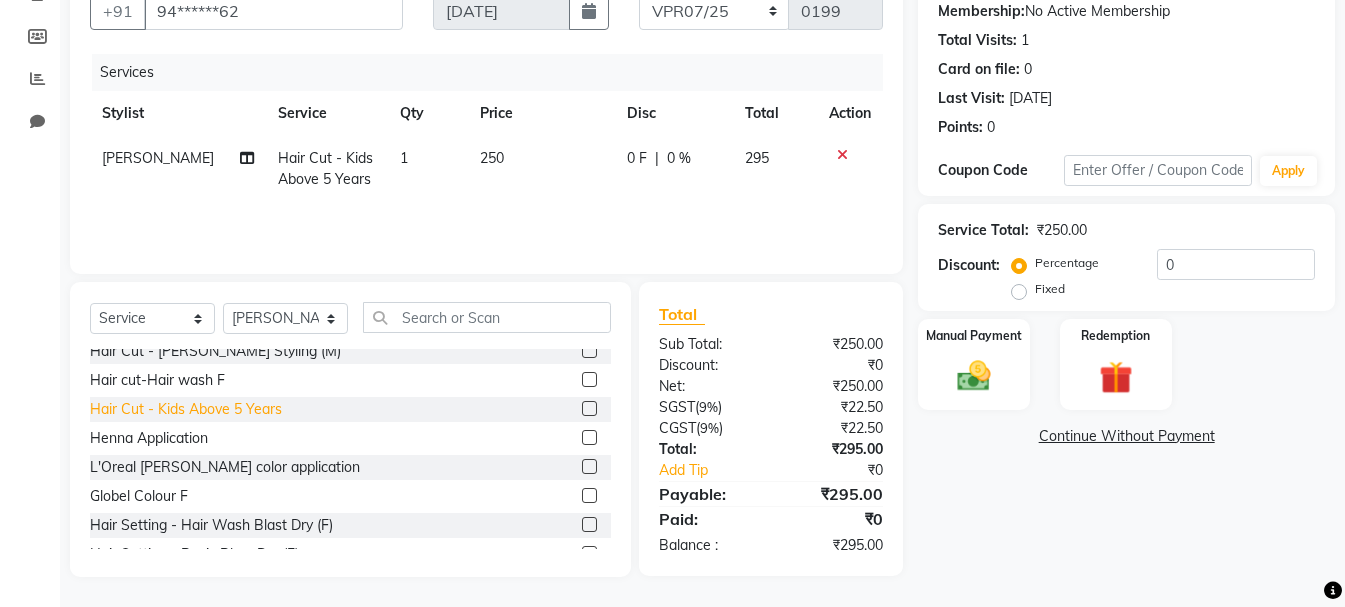 click on "Hair Cut - Kids Above 5 Years" 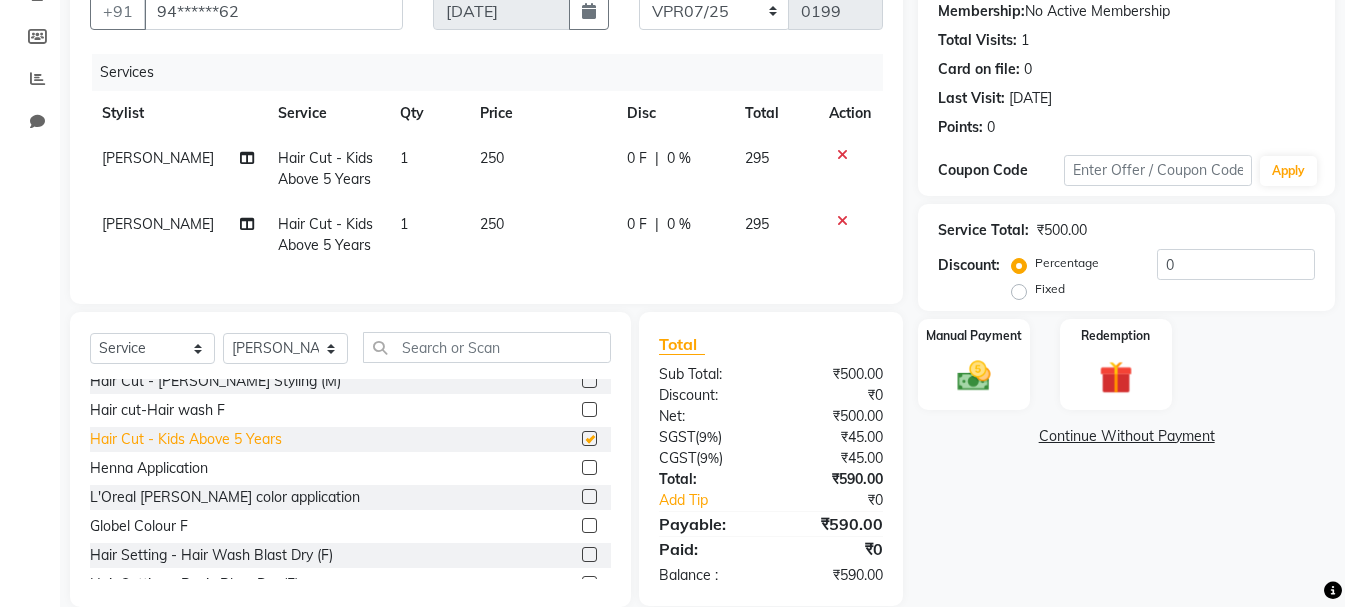checkbox on "false" 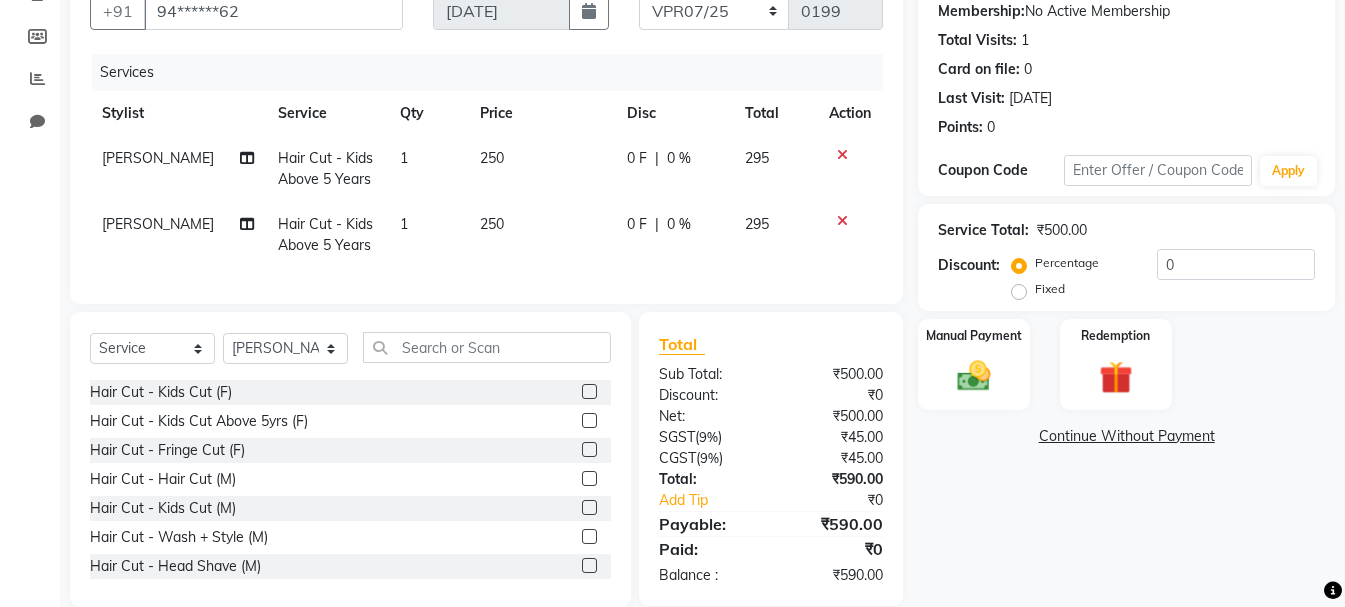 scroll, scrollTop: 0, scrollLeft: 0, axis: both 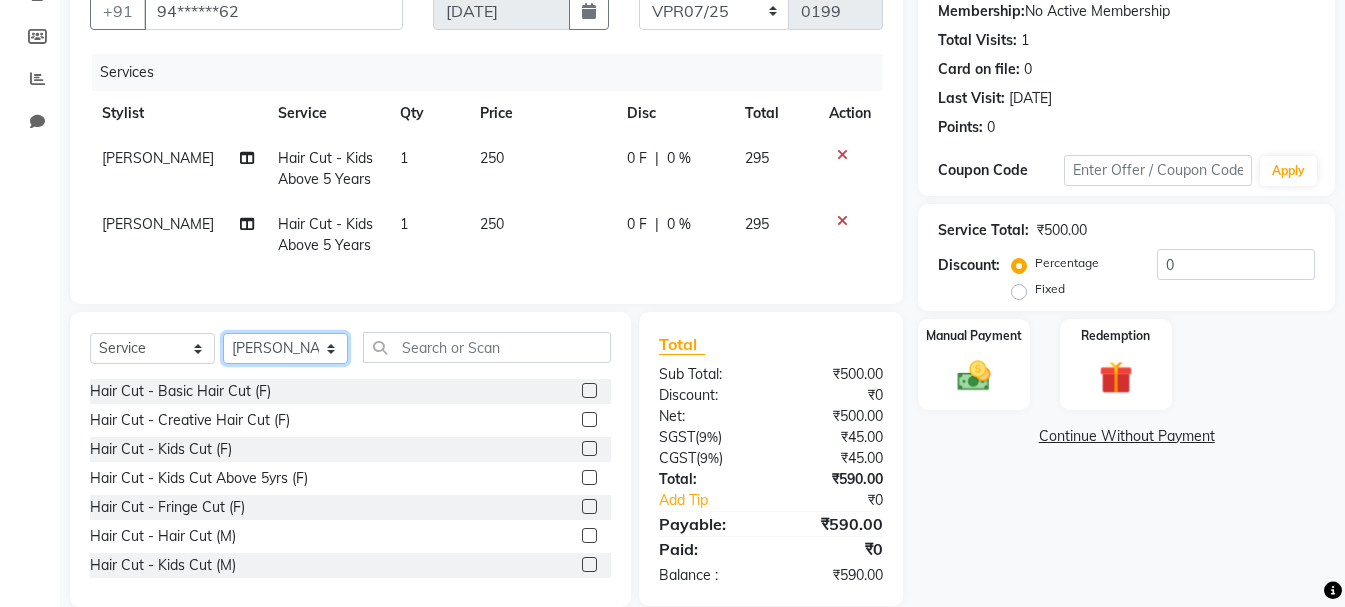click on "Select Stylist [PERSON_NAME] Alsa Amaritha Ashwini [PERSON_NAME] Bhaktha Bhumi Danish Dolma Doma [PERSON_NAME] [PERSON_NAME] Lakshmi  Maya [PERSON_NAME] [PERSON_NAME] [PERSON_NAME] [PERSON_NAME] [PERSON_NAME] [PERSON_NAME] Sawsthika Shadav [PERSON_NAME] Sony Sherpa  [PERSON_NAME] [PERSON_NAME]" 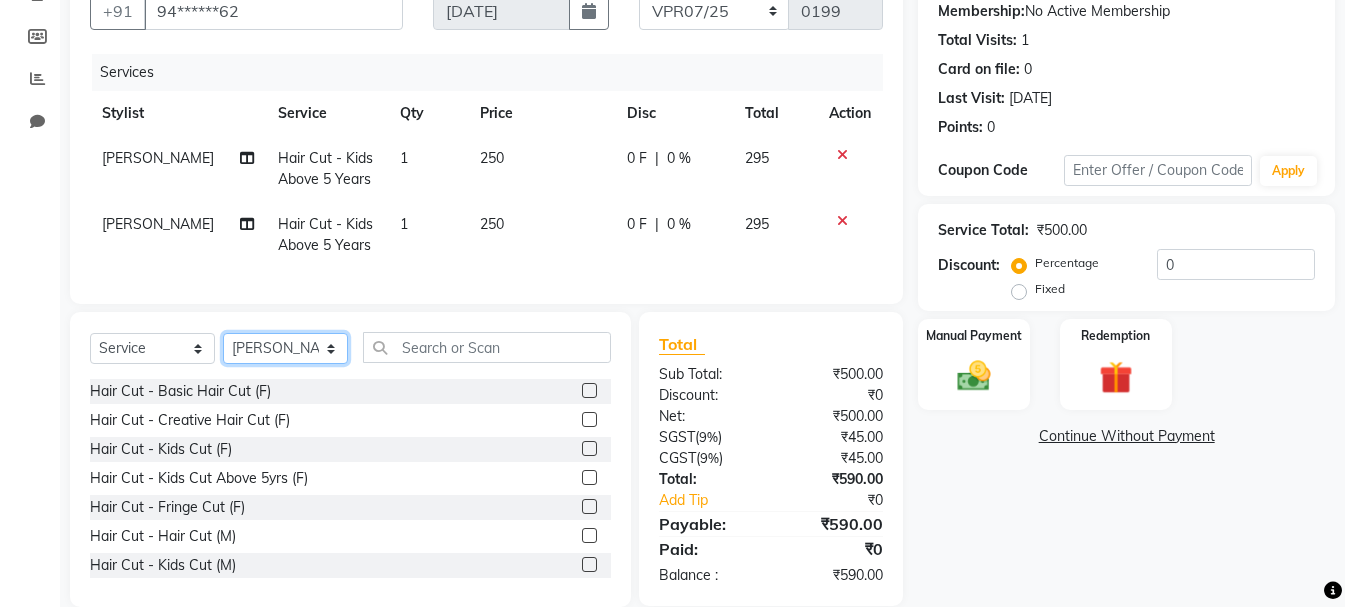 select on "84890" 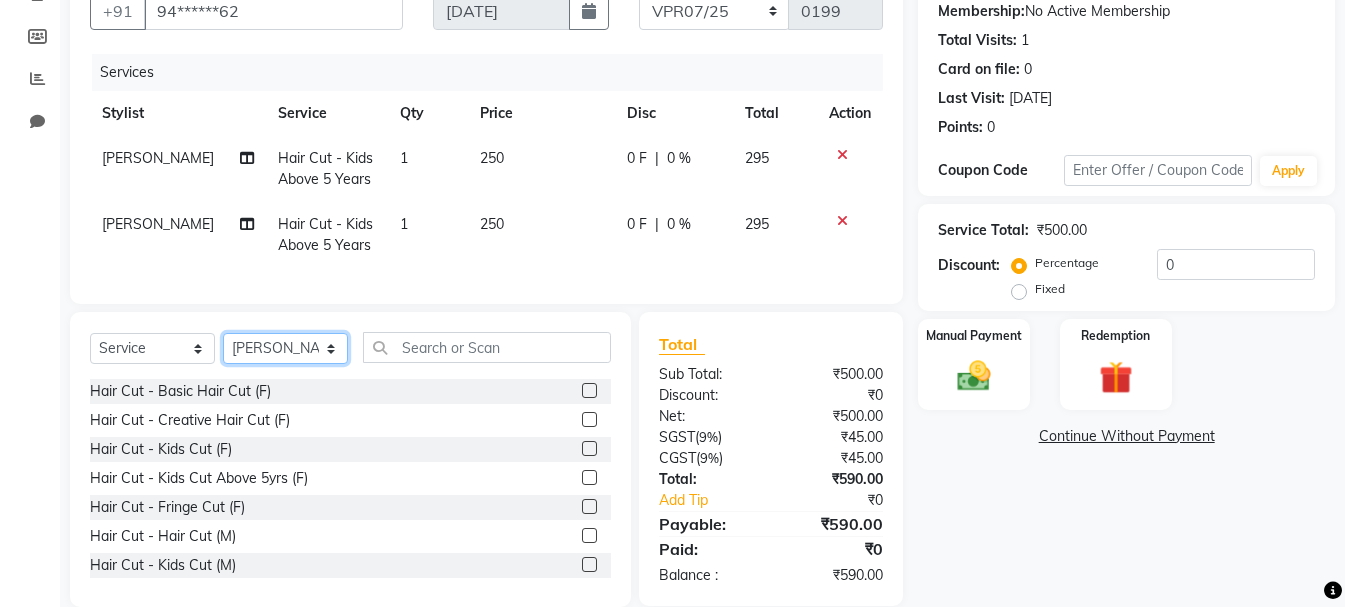click on "Select Stylist [PERSON_NAME] Alsa Amaritha Ashwini [PERSON_NAME] Bhaktha Bhumi Danish Dolma Doma [PERSON_NAME] [PERSON_NAME] Lakshmi  Maya [PERSON_NAME] [PERSON_NAME] [PERSON_NAME] [PERSON_NAME] [PERSON_NAME] [PERSON_NAME] Sawsthika Shadav [PERSON_NAME] Sony Sherpa  [PERSON_NAME] [PERSON_NAME]" 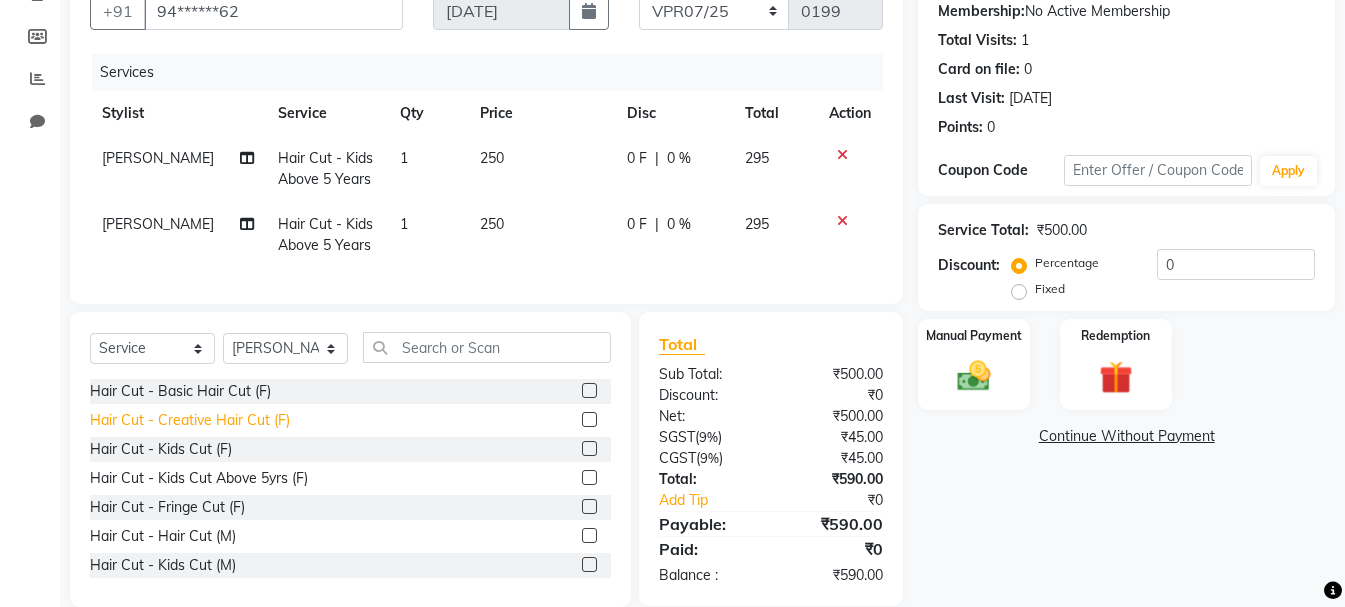 click on "Hair Cut - Creative Hair Cut (F)" 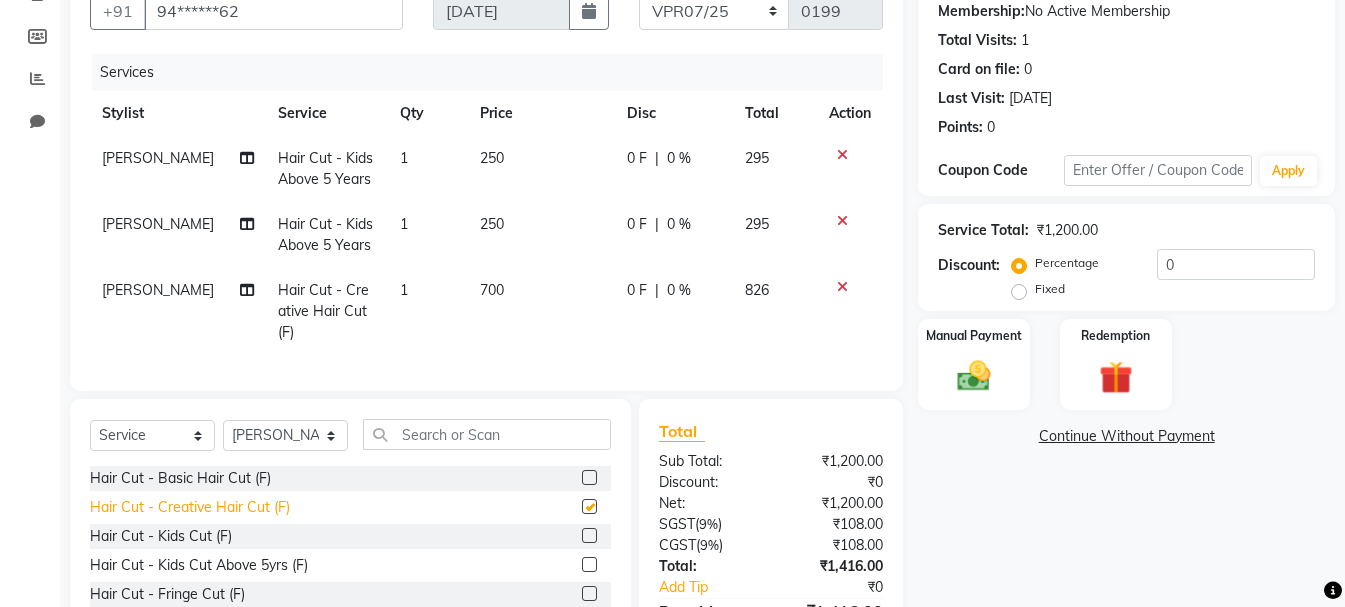 checkbox on "false" 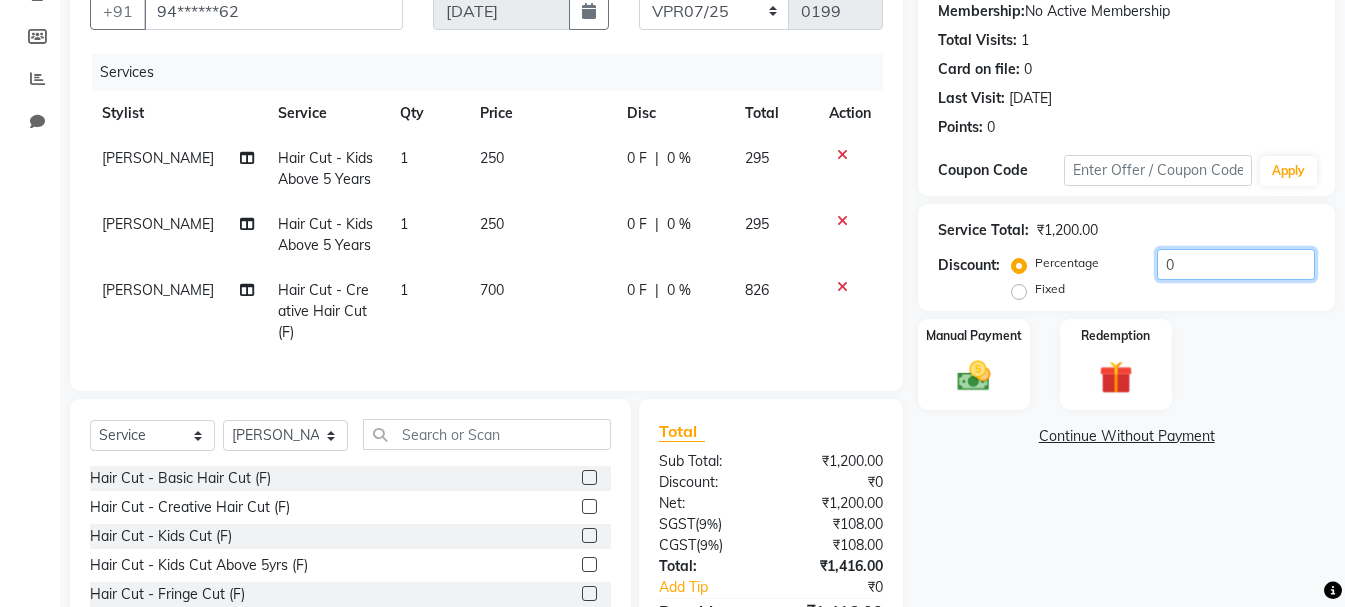click on "0" 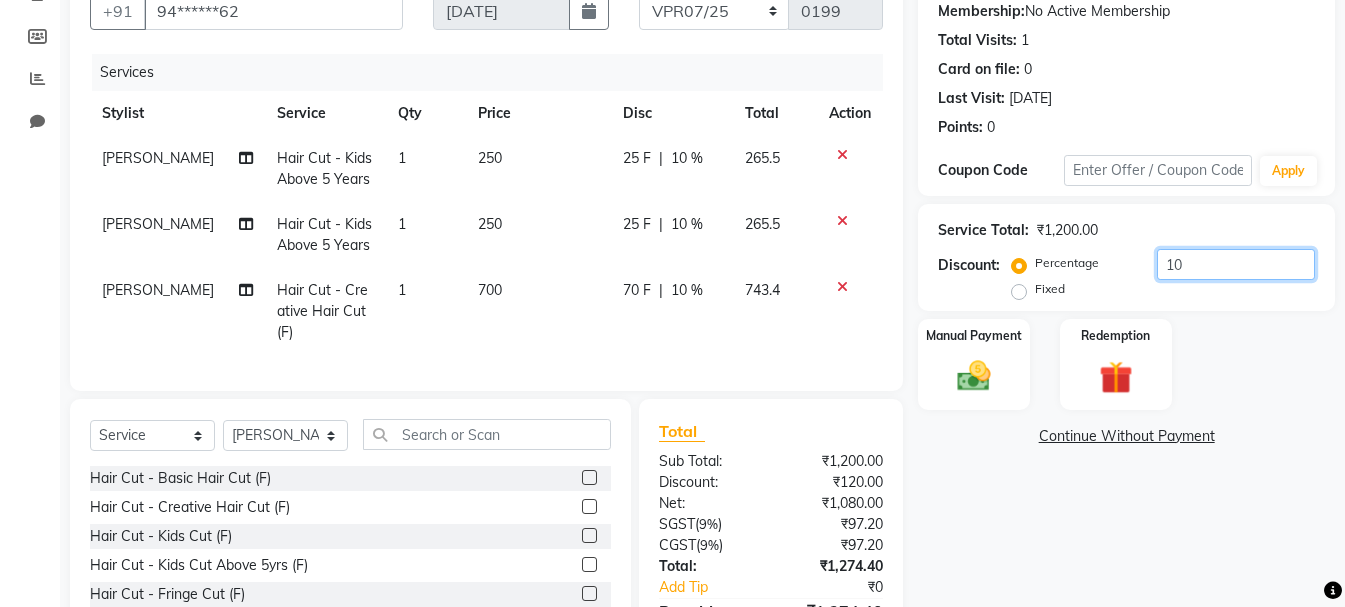 type on "1" 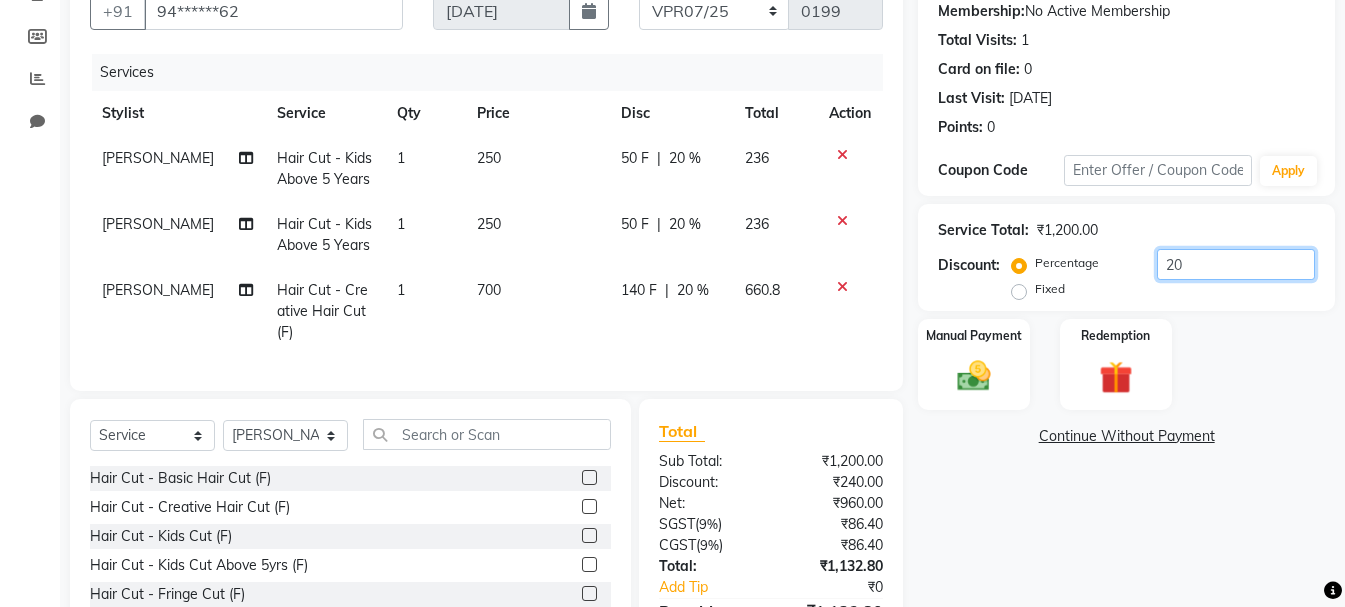 scroll, scrollTop: 0, scrollLeft: 0, axis: both 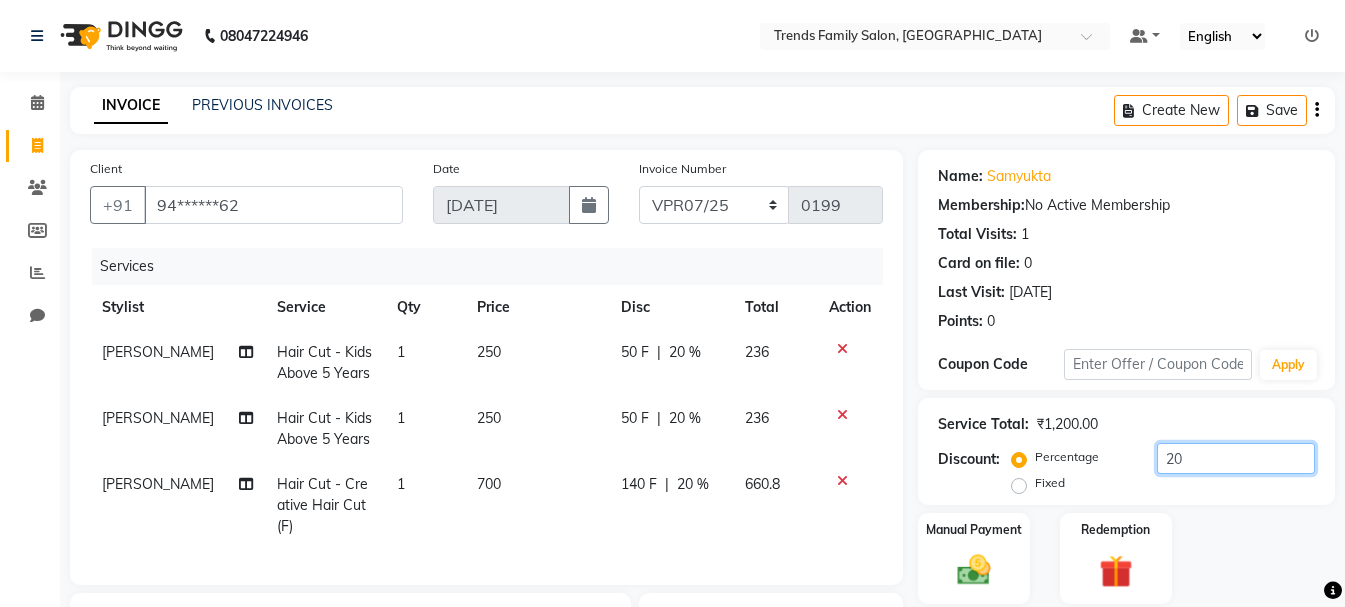 type on "20" 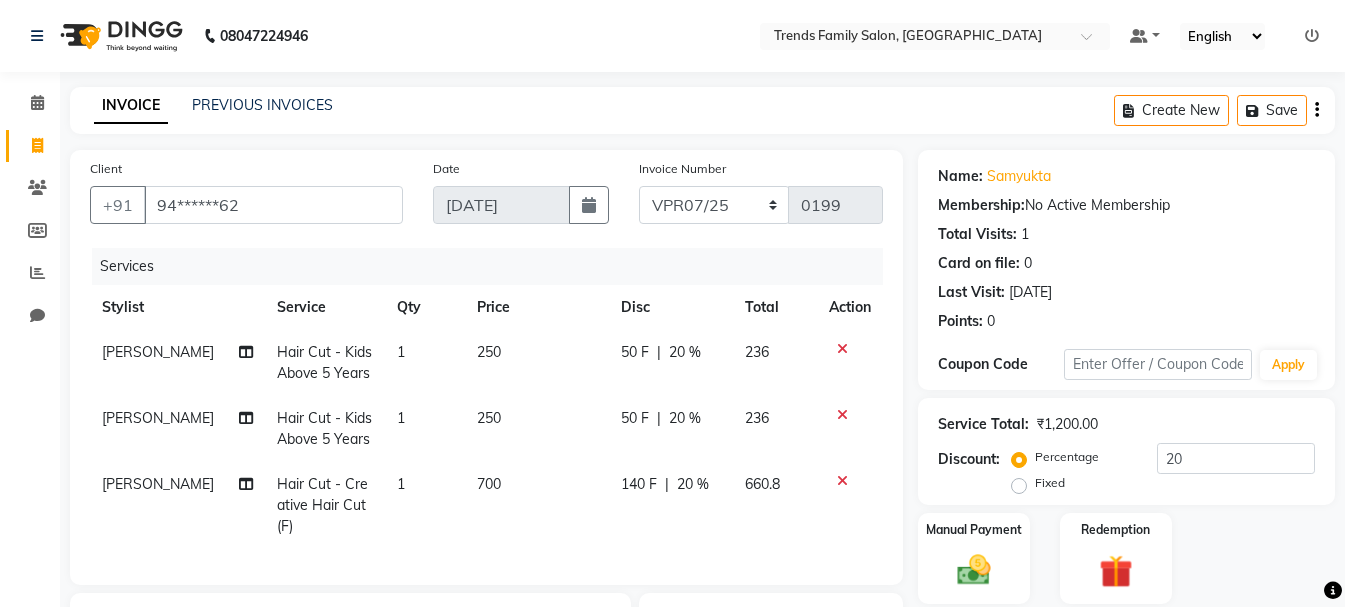 click 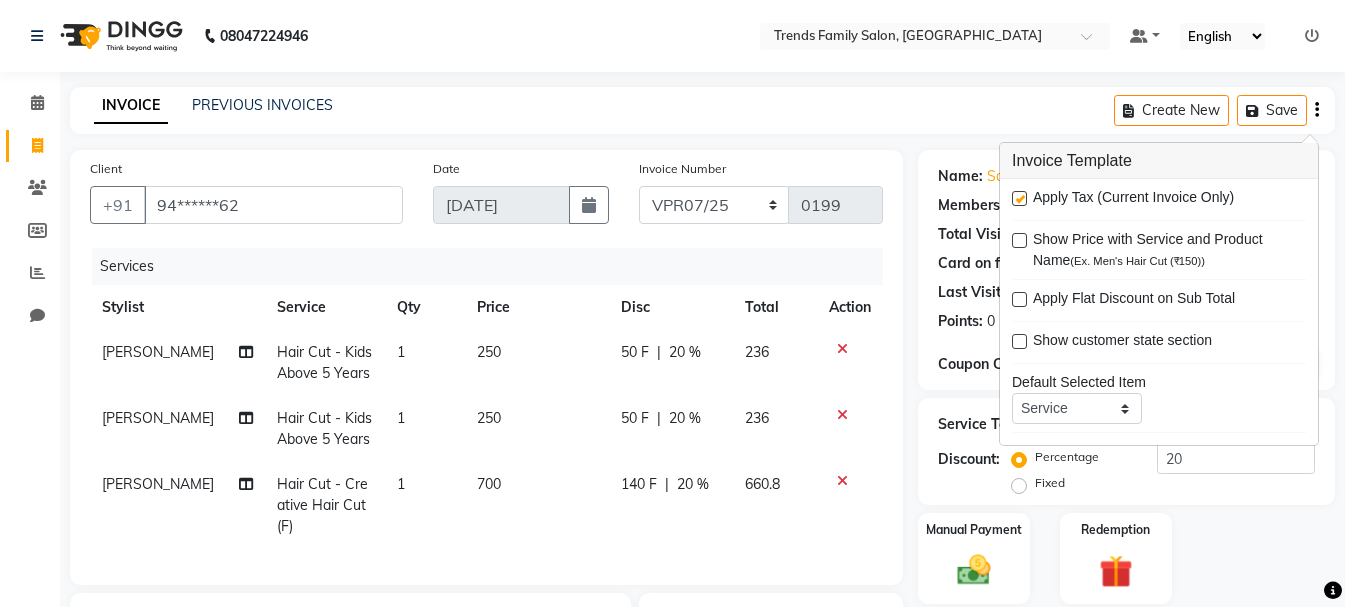 click at bounding box center (1019, 198) 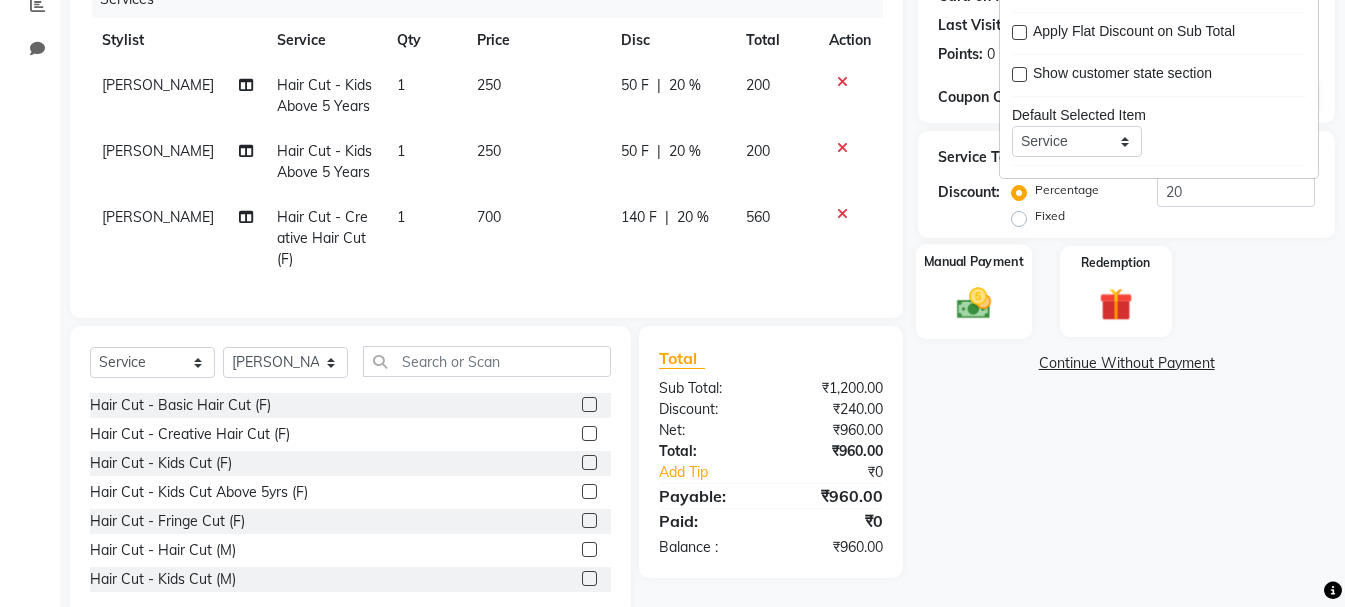 scroll, scrollTop: 326, scrollLeft: 0, axis: vertical 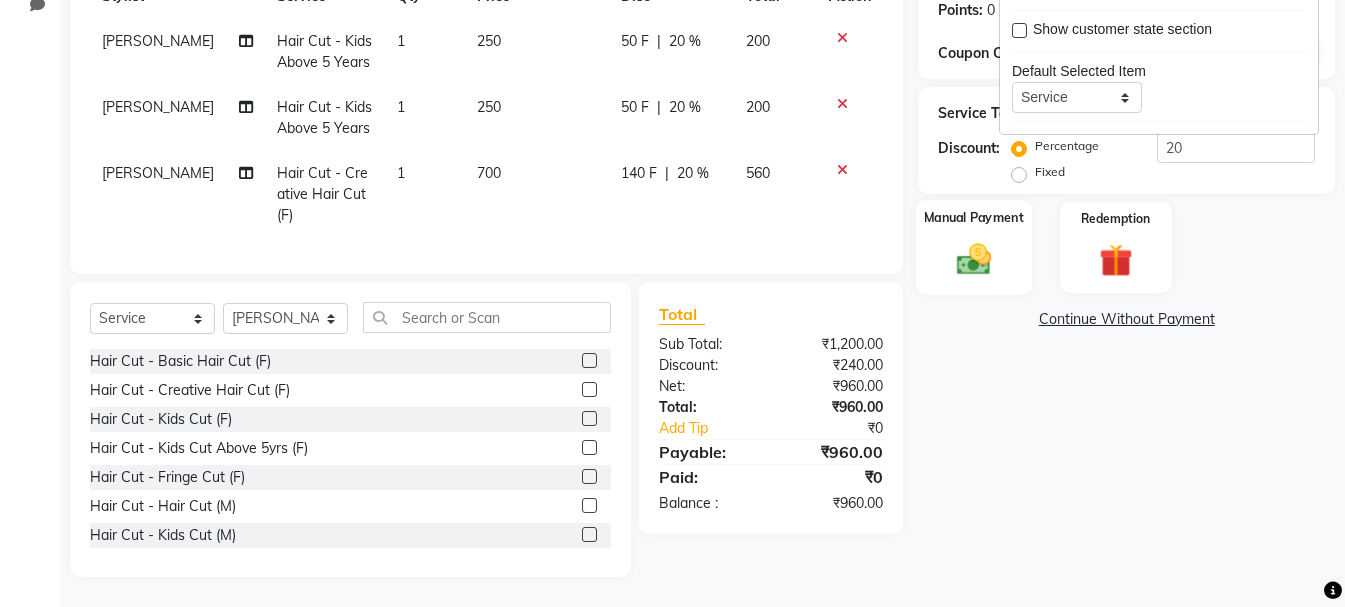 click 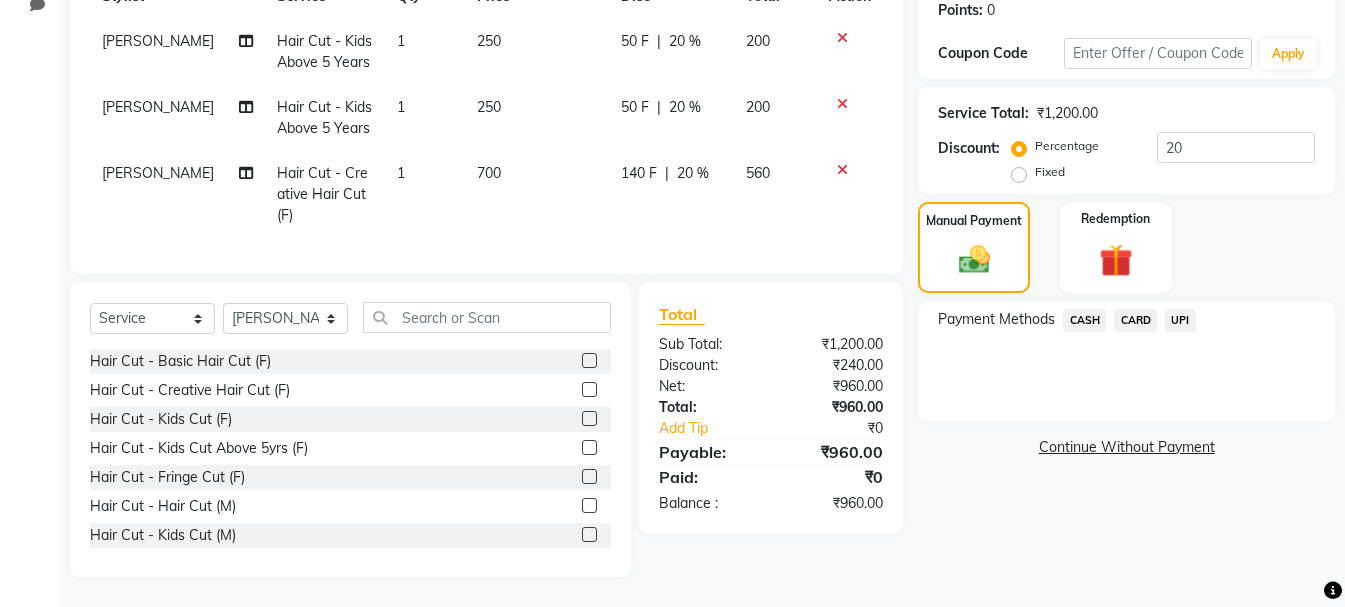 click on "CARD" 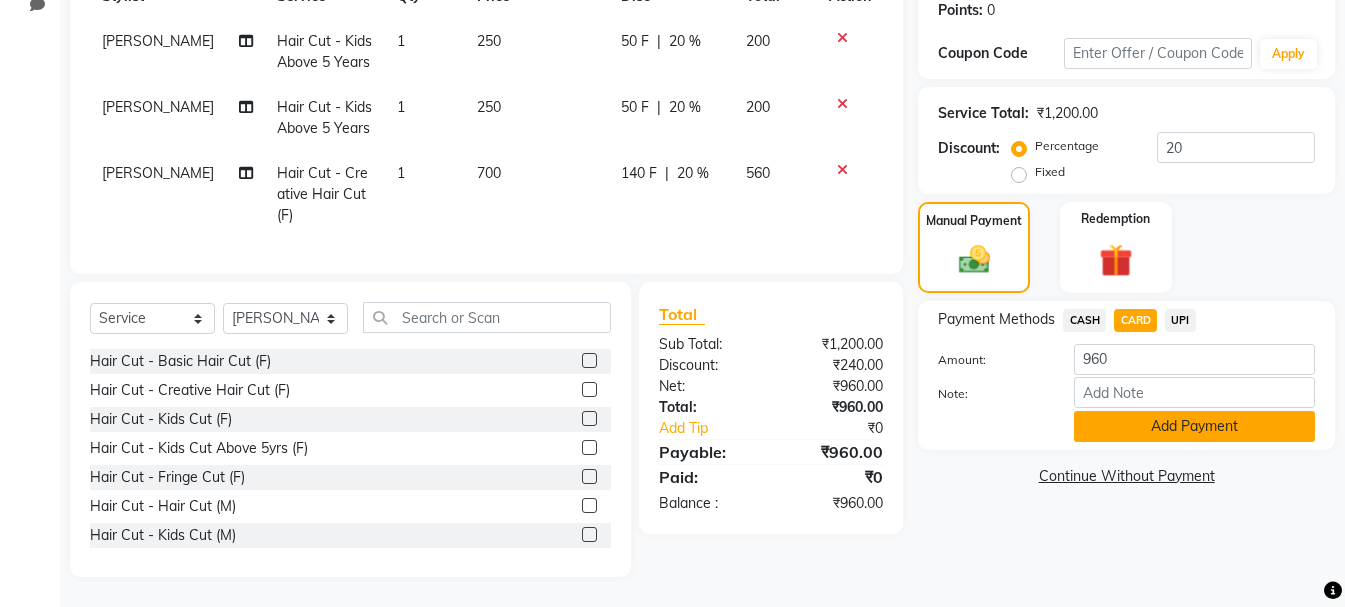 click on "Add Payment" 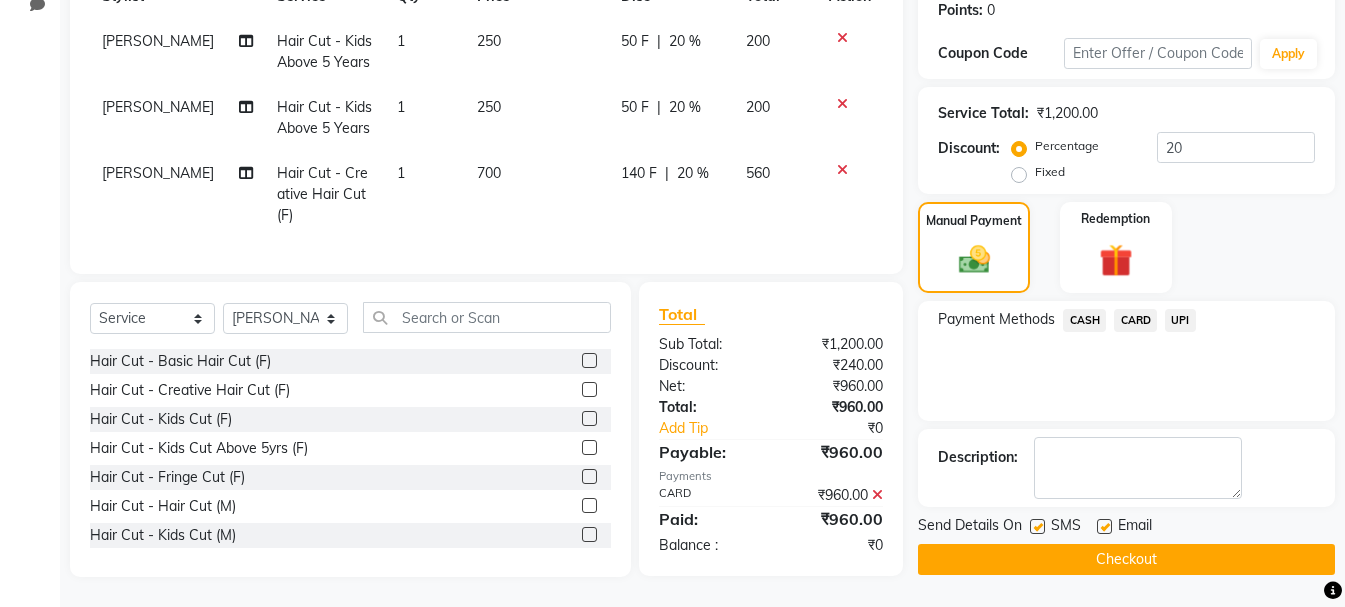 click on "Checkout" 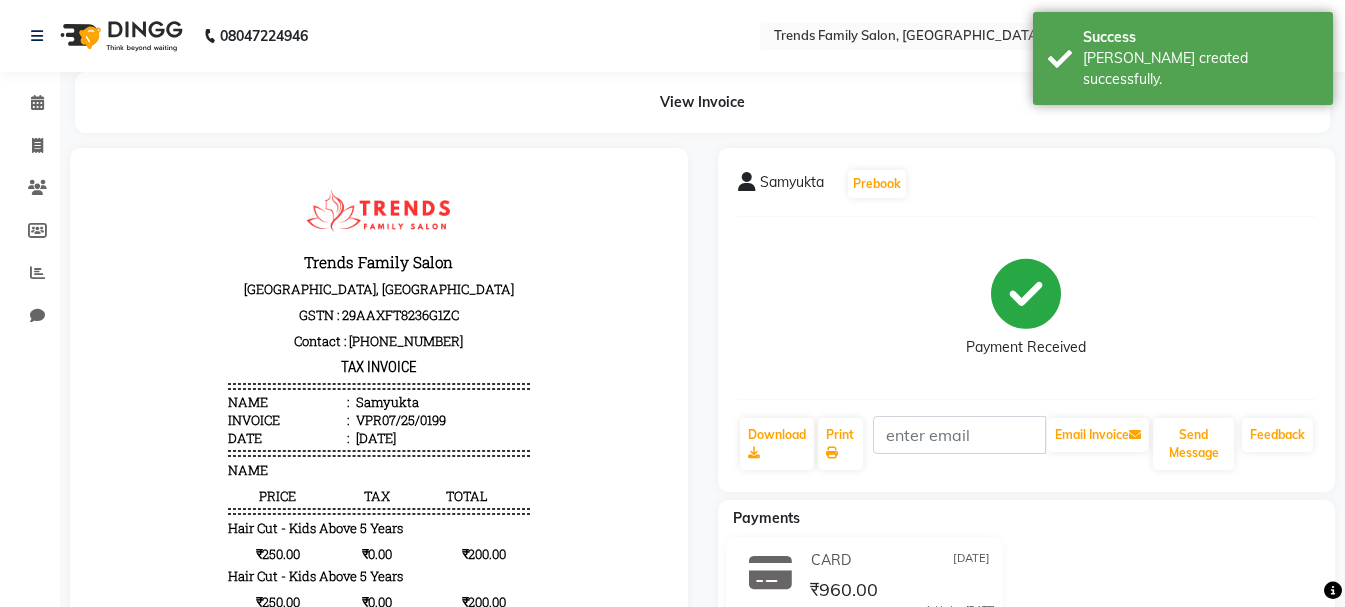 scroll, scrollTop: 0, scrollLeft: 0, axis: both 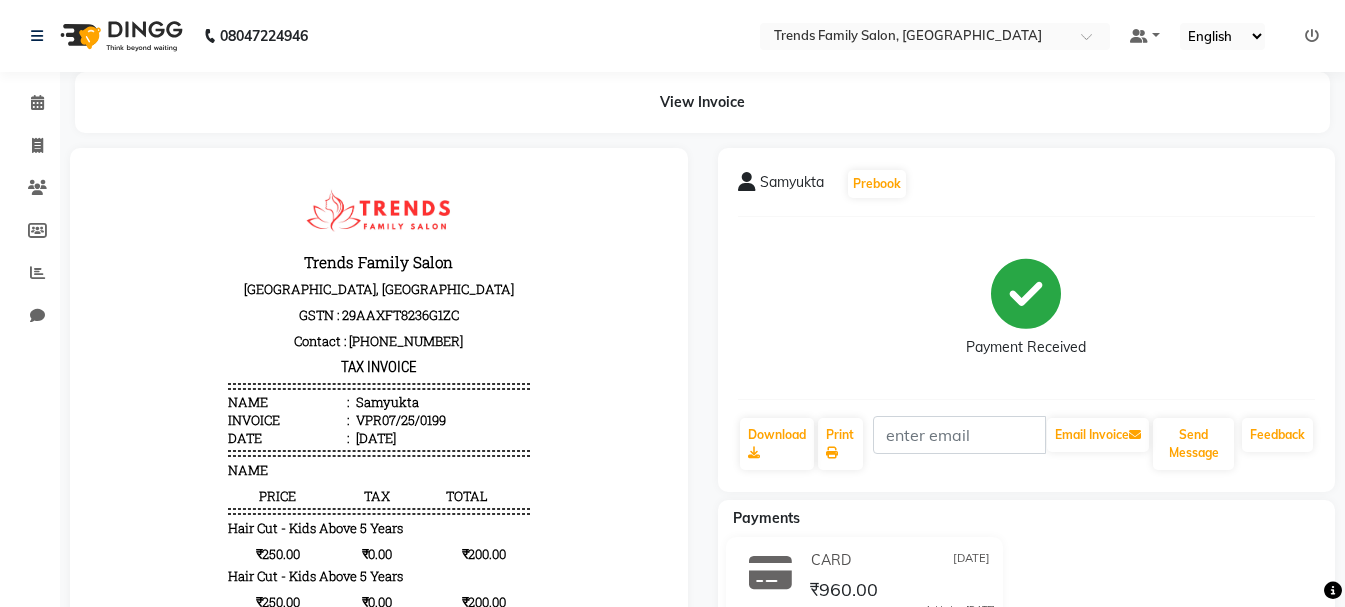 click on "Invoice" 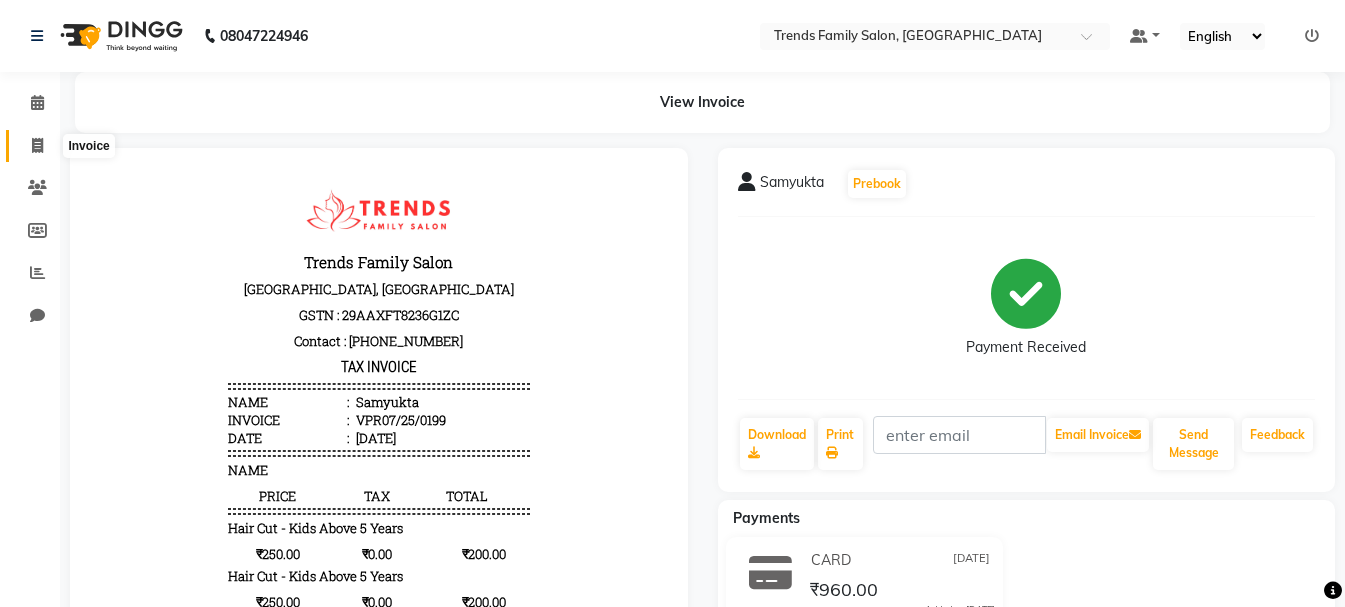 click 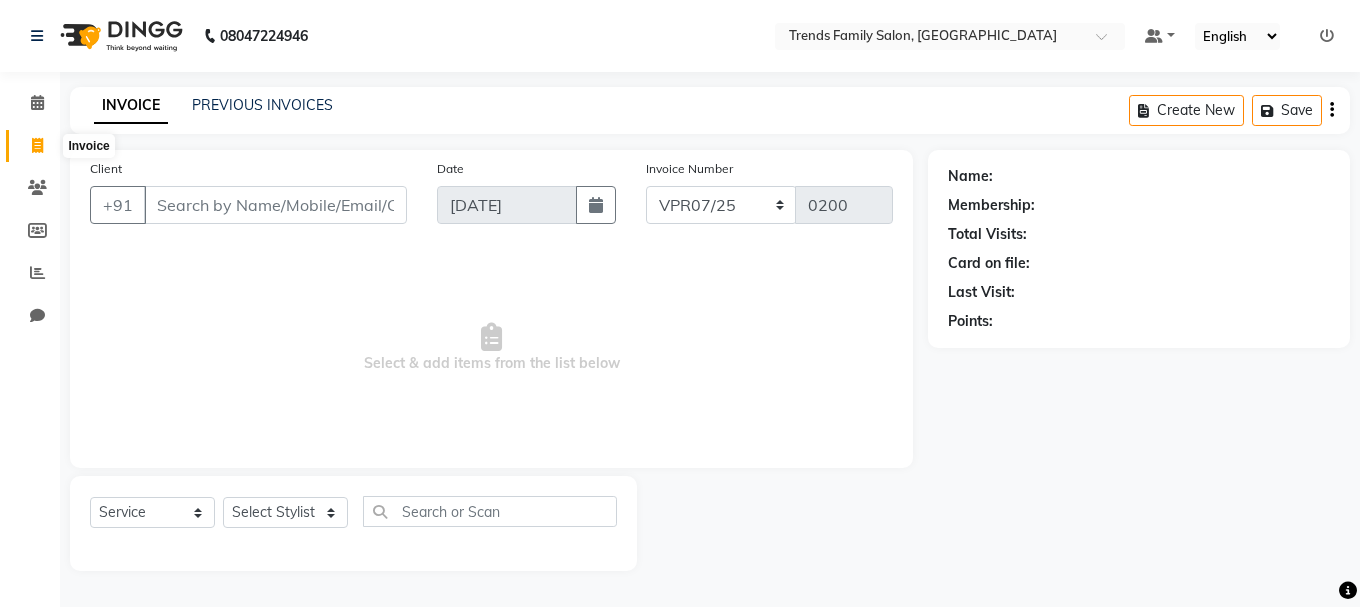 click 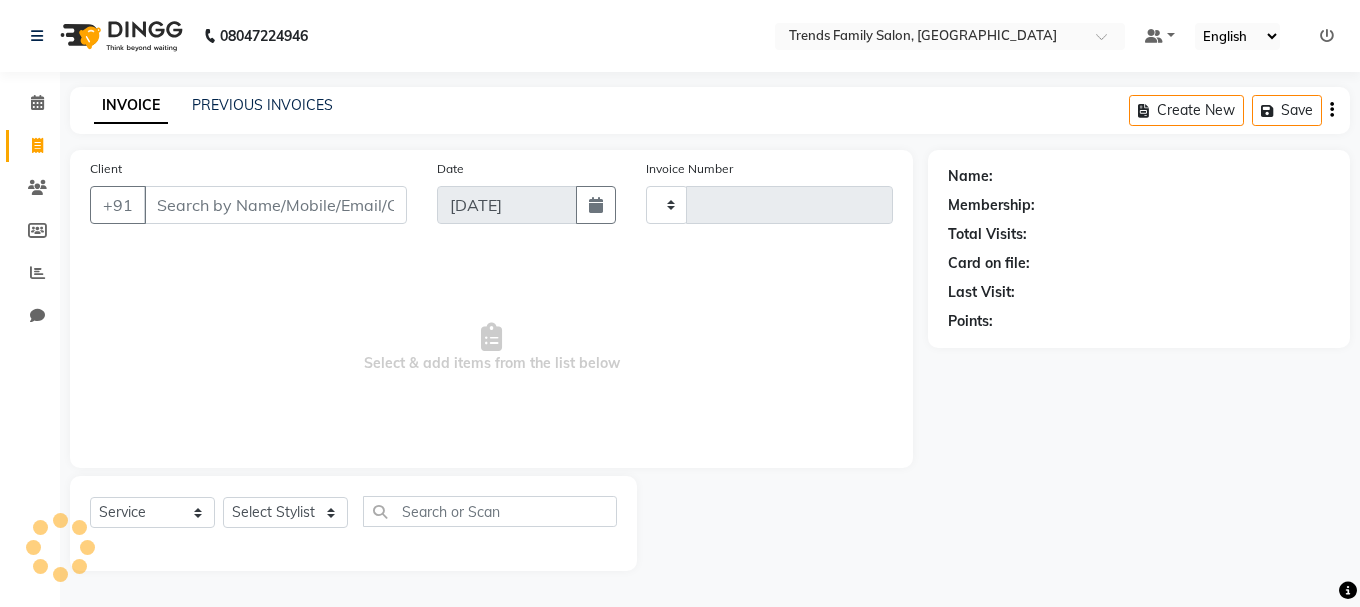 type on "0200" 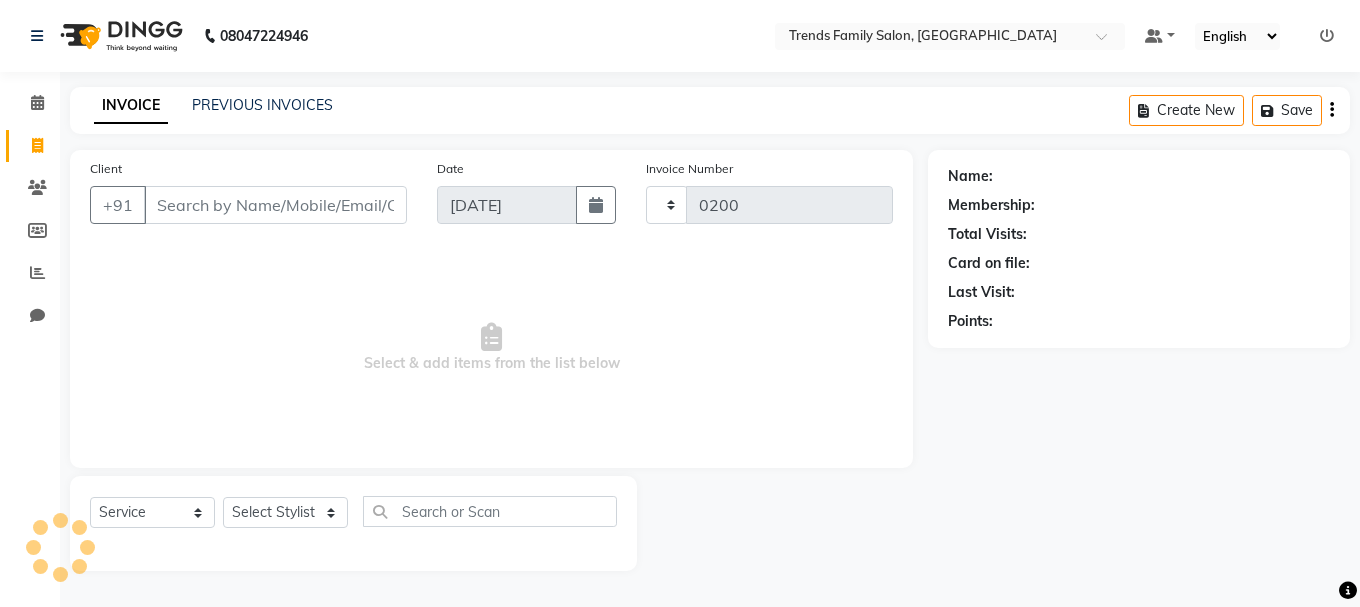 select on "8591" 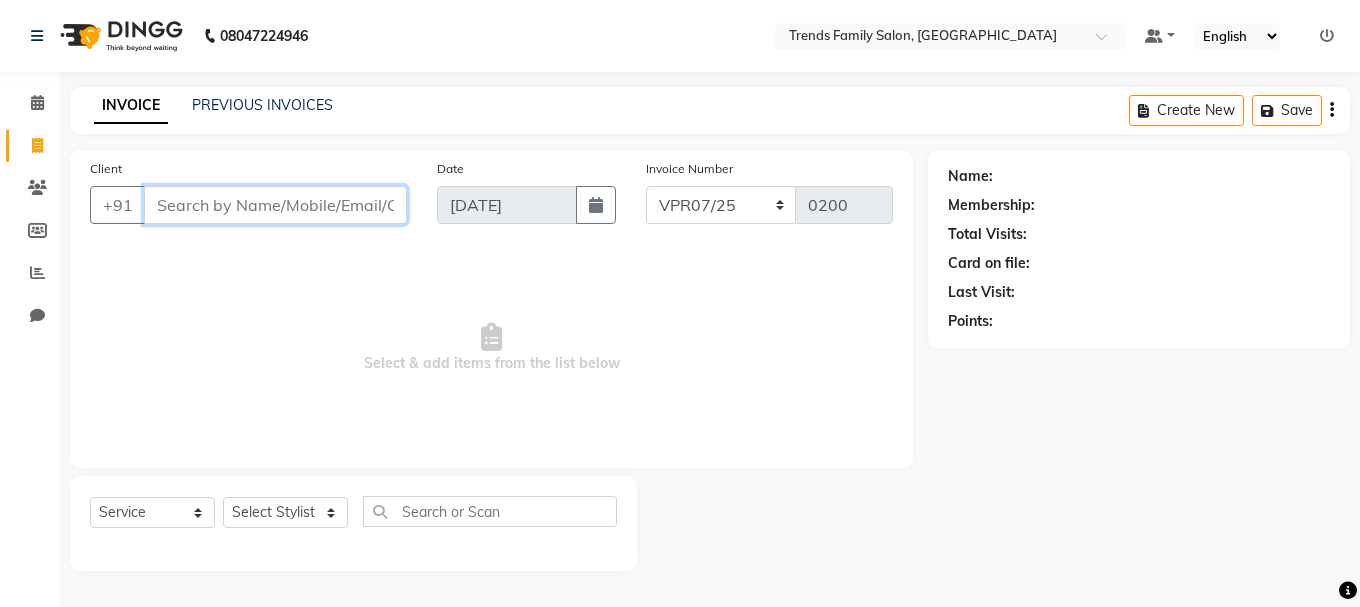 click on "Client" at bounding box center (275, 205) 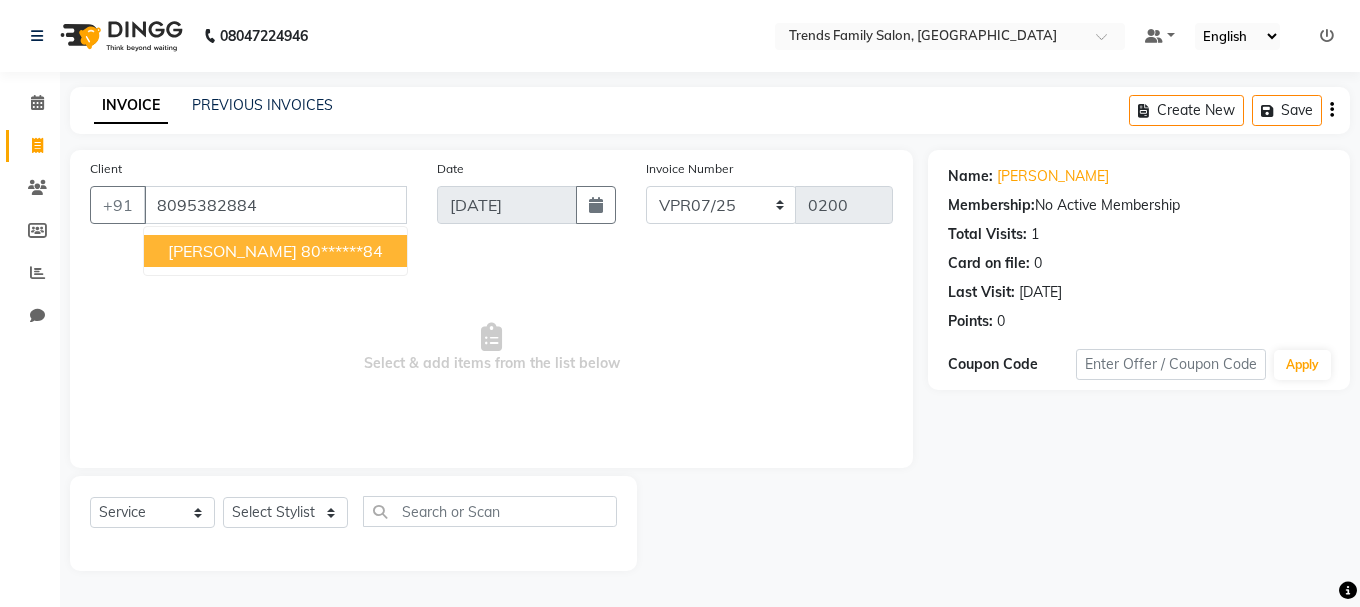click on "[PERSON_NAME]" at bounding box center (232, 251) 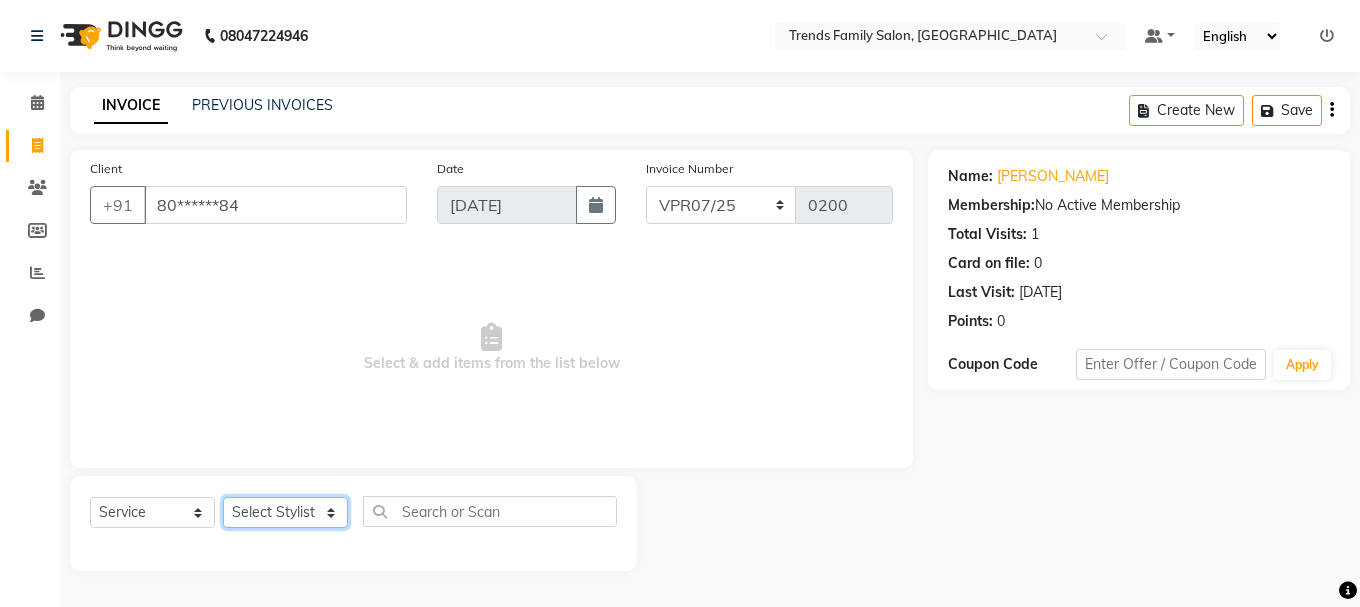 click on "Select Stylist [PERSON_NAME] Alsa Amaritha Ashwini [PERSON_NAME] Bhaktha Bhumi Danish Dolma Doma [PERSON_NAME] [PERSON_NAME] Lakshmi  Maya [PERSON_NAME] [PERSON_NAME] [PERSON_NAME] [PERSON_NAME] [PERSON_NAME] [PERSON_NAME] Sawsthika Shadav [PERSON_NAME] Sony Sherpa  [PERSON_NAME] [PERSON_NAME]" 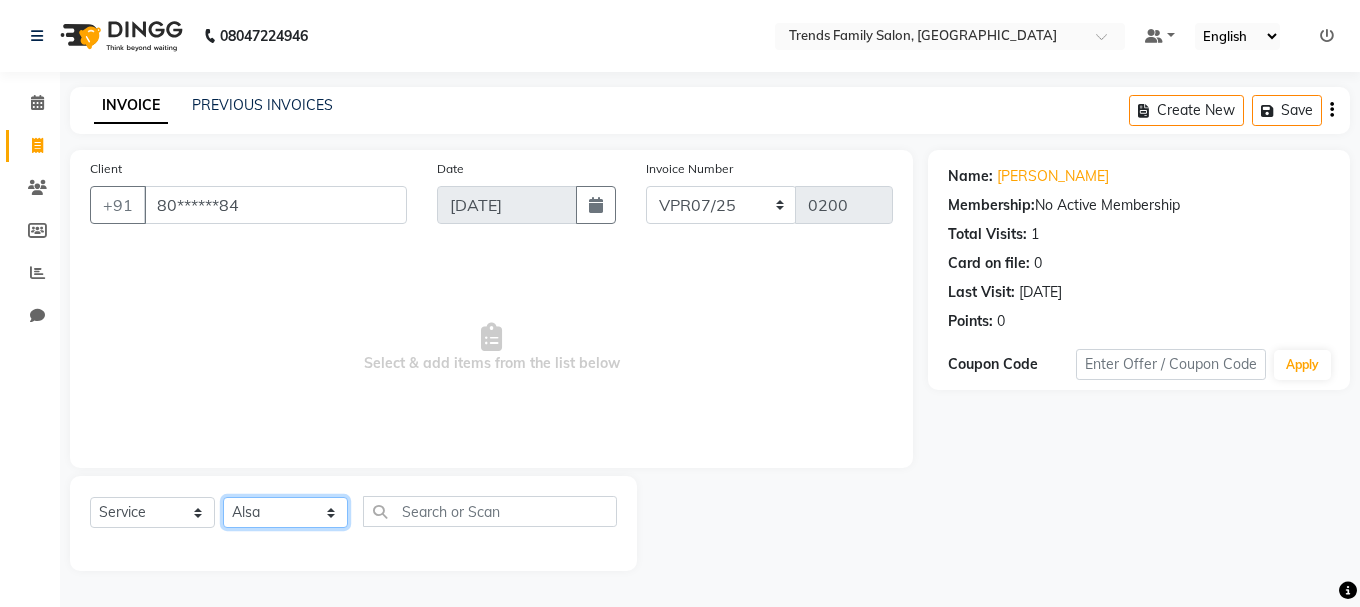 click on "Select Stylist [PERSON_NAME] Alsa Amaritha Ashwini [PERSON_NAME] Bhaktha Bhumi Danish Dolma Doma [PERSON_NAME] [PERSON_NAME] Lakshmi  Maya [PERSON_NAME] [PERSON_NAME] [PERSON_NAME] [PERSON_NAME] [PERSON_NAME] [PERSON_NAME] Sawsthika Shadav [PERSON_NAME] Sony Sherpa  [PERSON_NAME] [PERSON_NAME]" 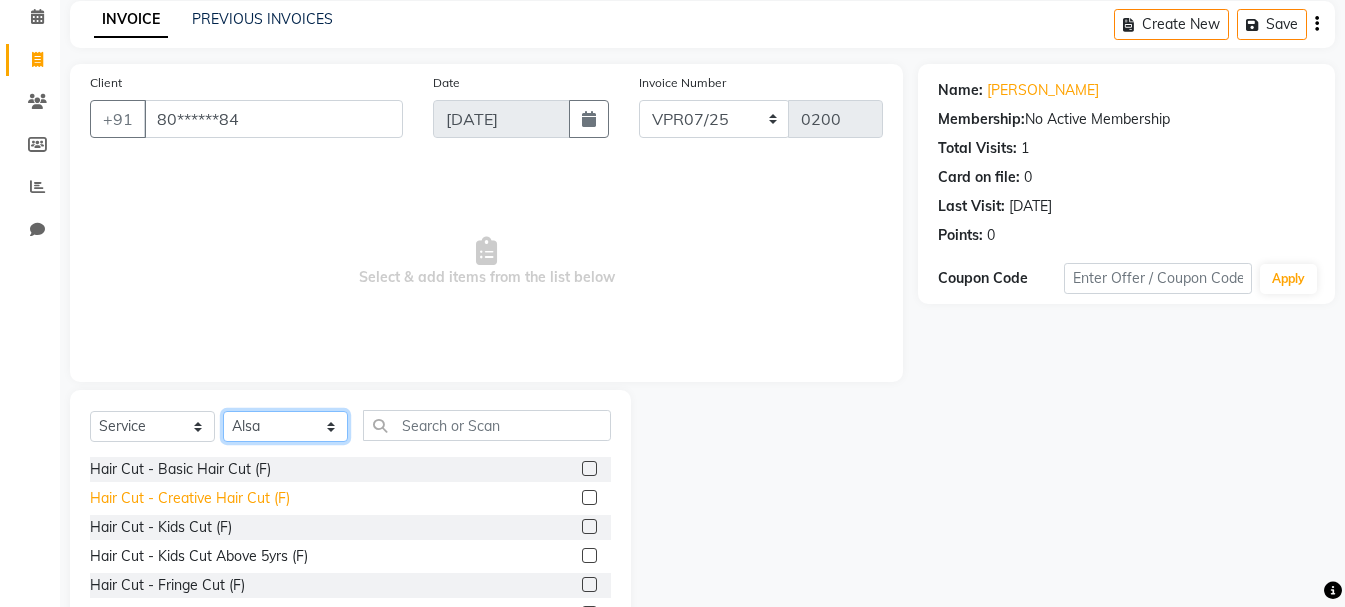 scroll, scrollTop: 194, scrollLeft: 0, axis: vertical 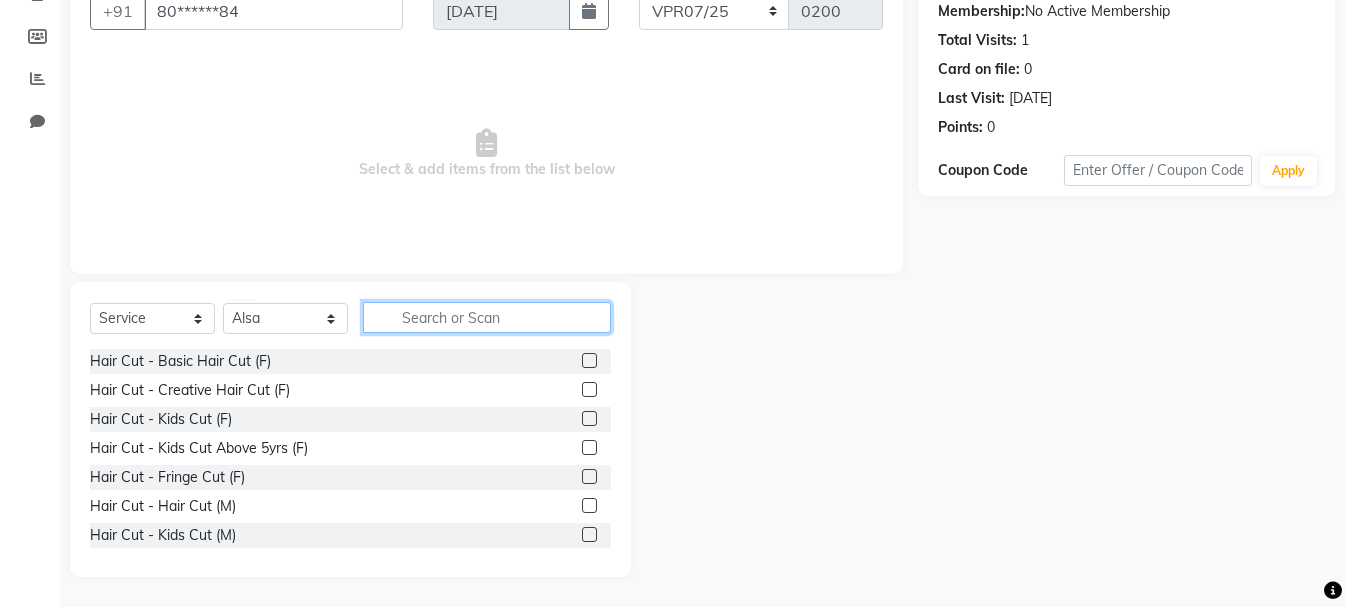 click 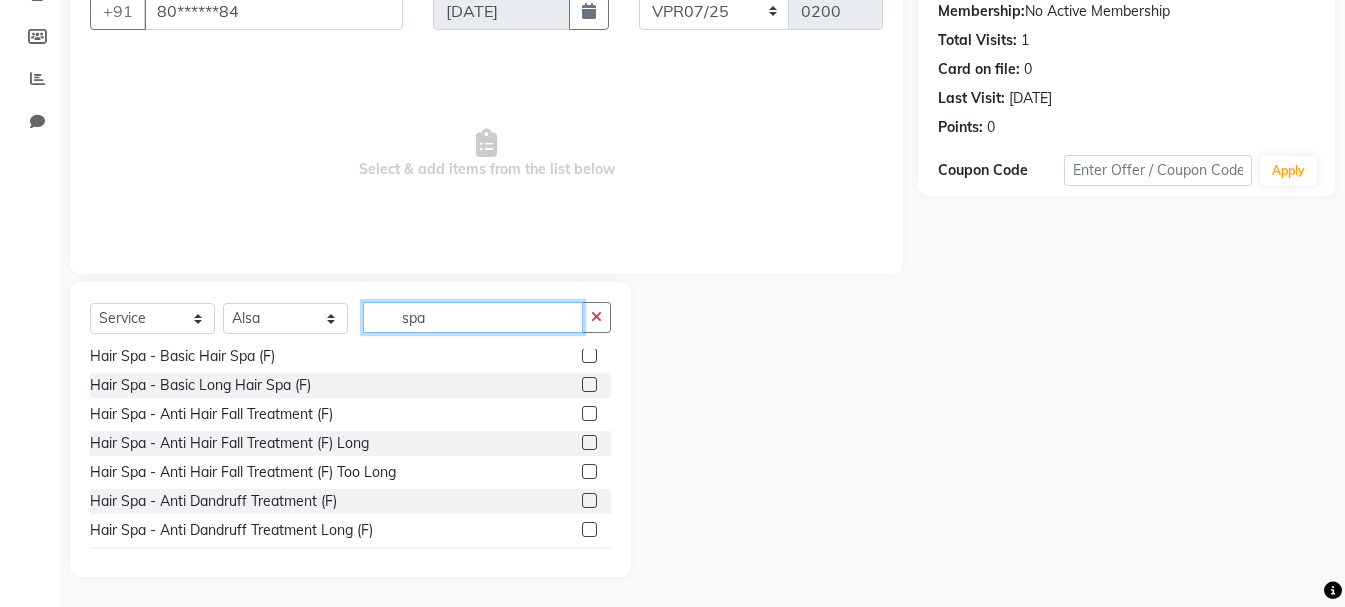 scroll, scrollTop: 0, scrollLeft: 0, axis: both 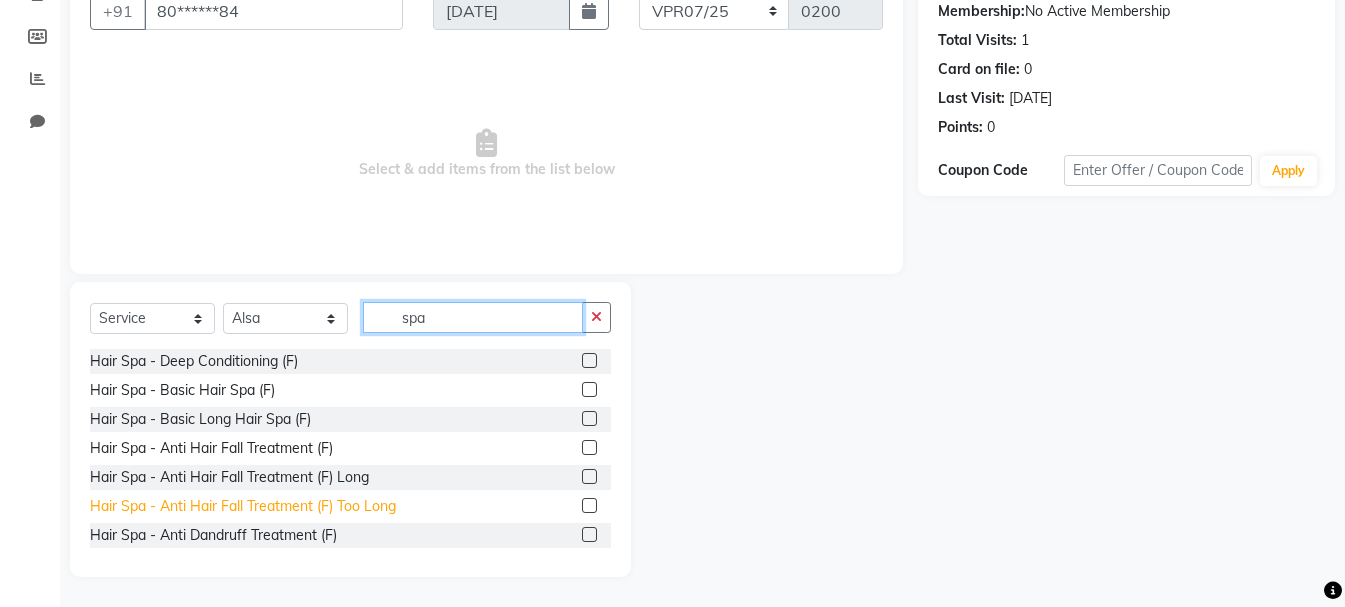type on "spa" 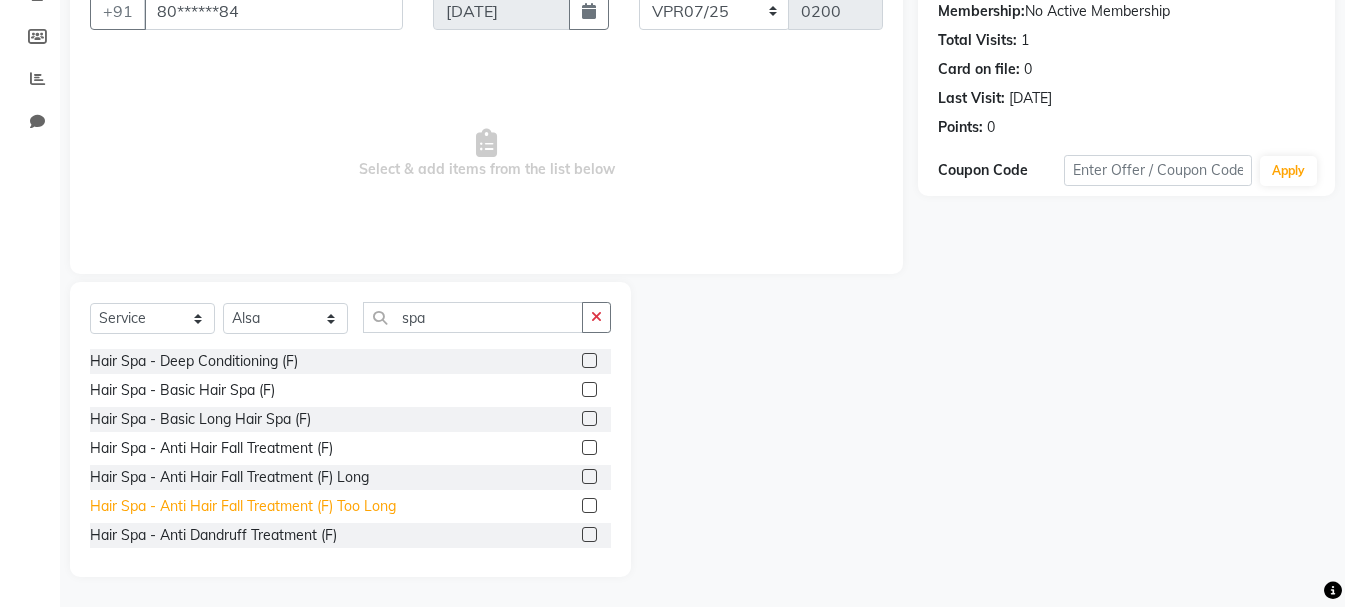 click on "Hair Spa - Anti Hair Fall Treatment (F) Too Long" 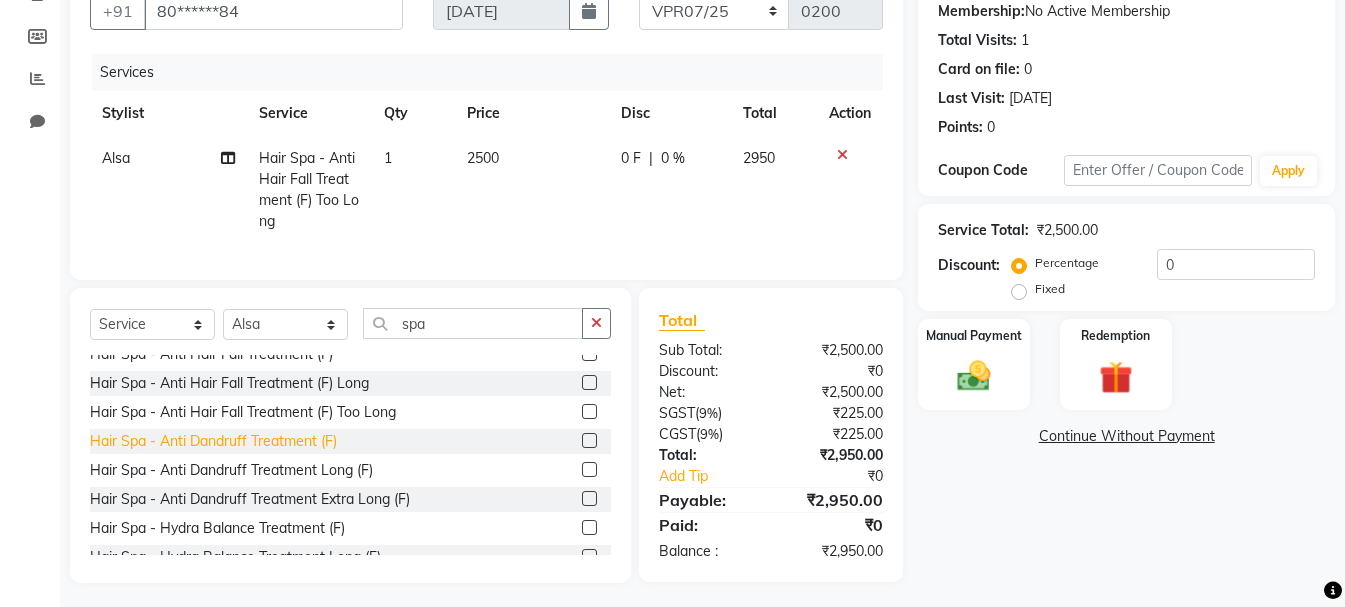 scroll, scrollTop: 0, scrollLeft: 0, axis: both 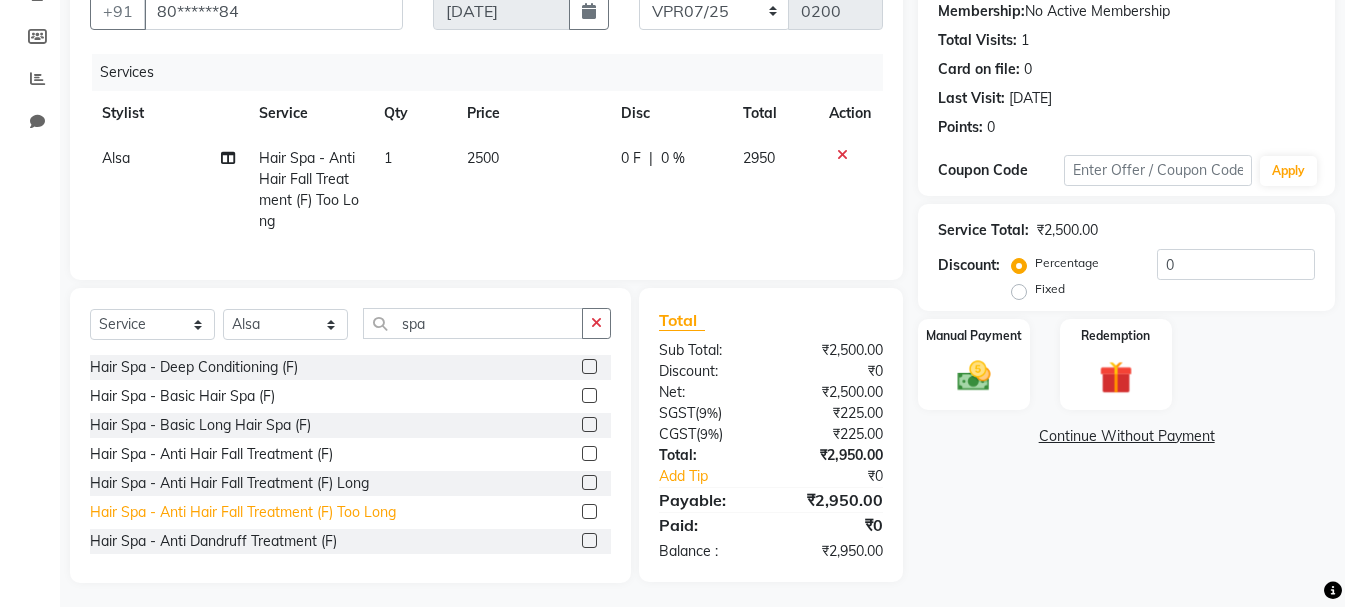 click on "Hair Spa - Anti Hair Fall Treatment (F) Too Long" 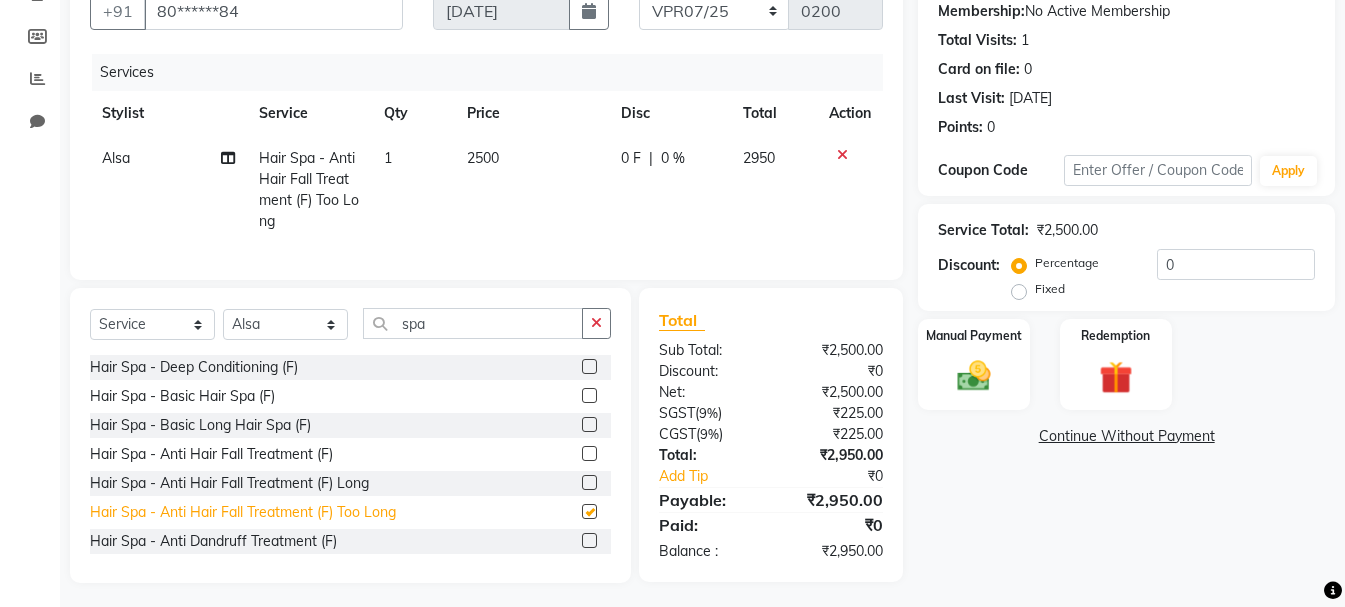 checkbox on "false" 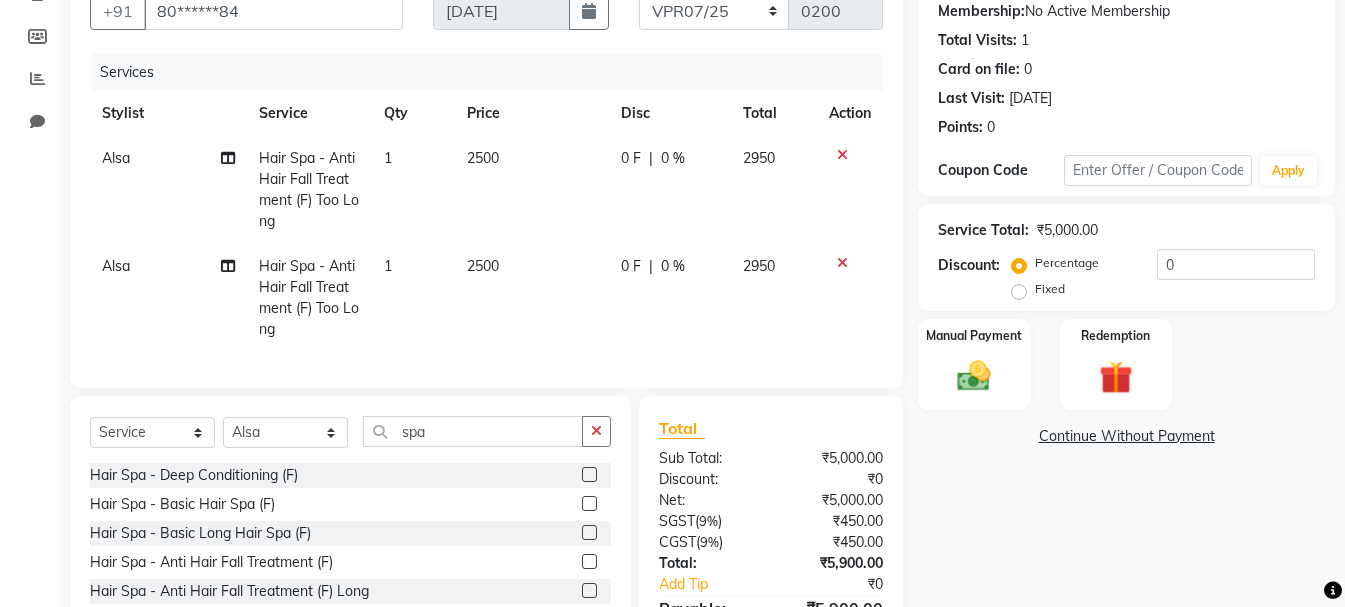 click 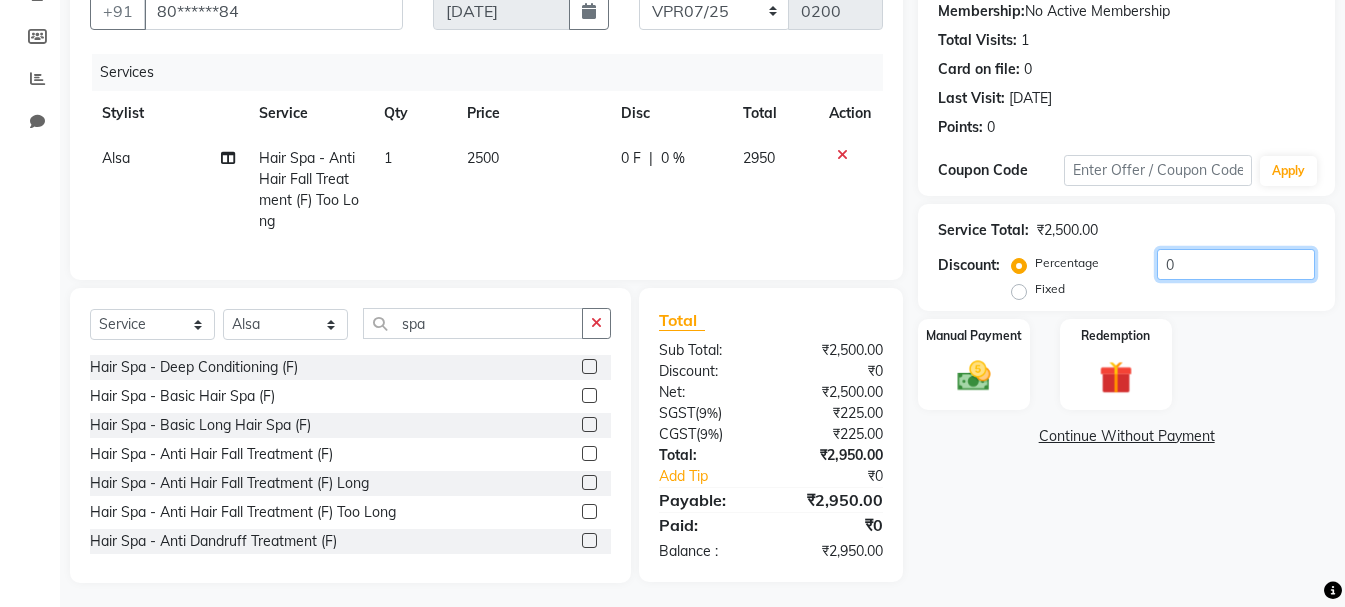 click on "0" 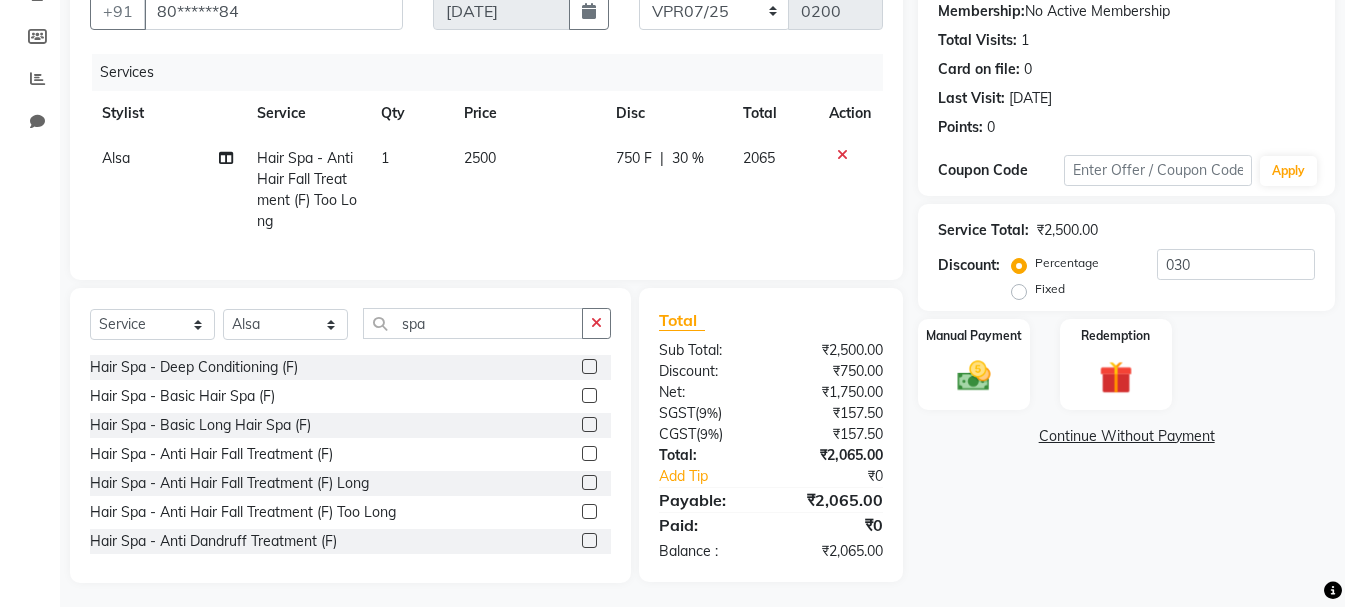 click on "Name: [PERSON_NAME]  Membership:  No Active Membership  Total Visits:  1 Card on file:  0 Last Visit:   [DATE] Points:   0  Coupon Code Apply Service Total:  ₹2,500.00  Discount:  Percentage   Fixed  030 Manual Payment Redemption  Continue Without Payment" 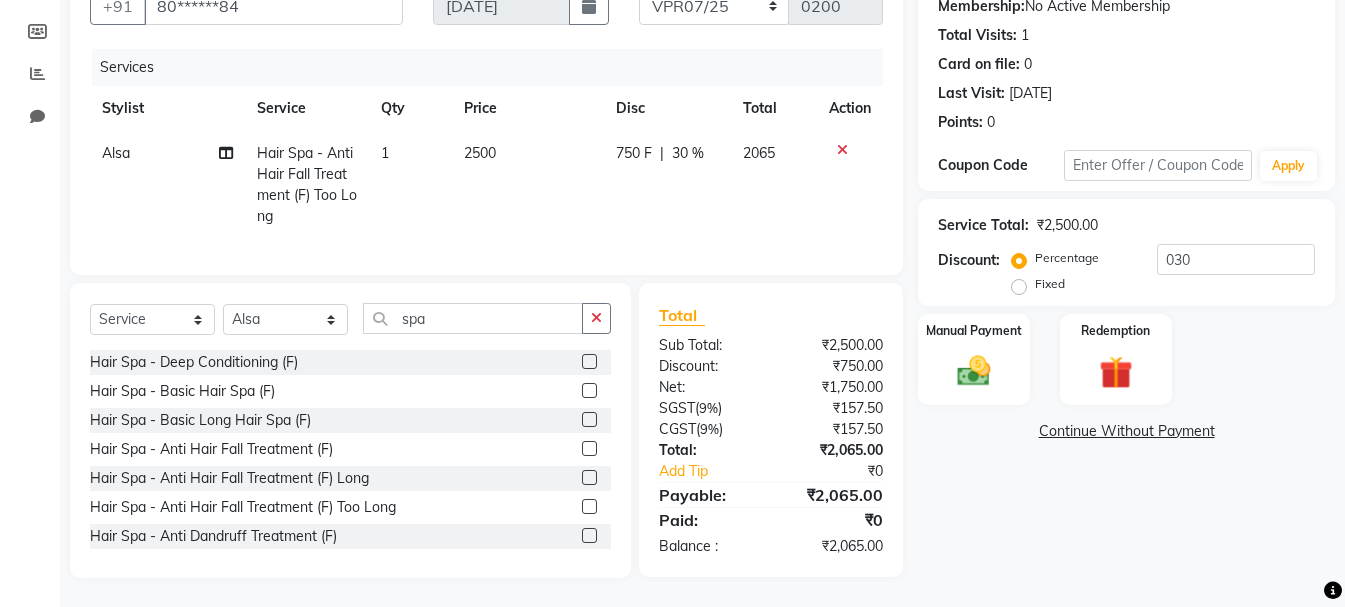 scroll, scrollTop: 200, scrollLeft: 0, axis: vertical 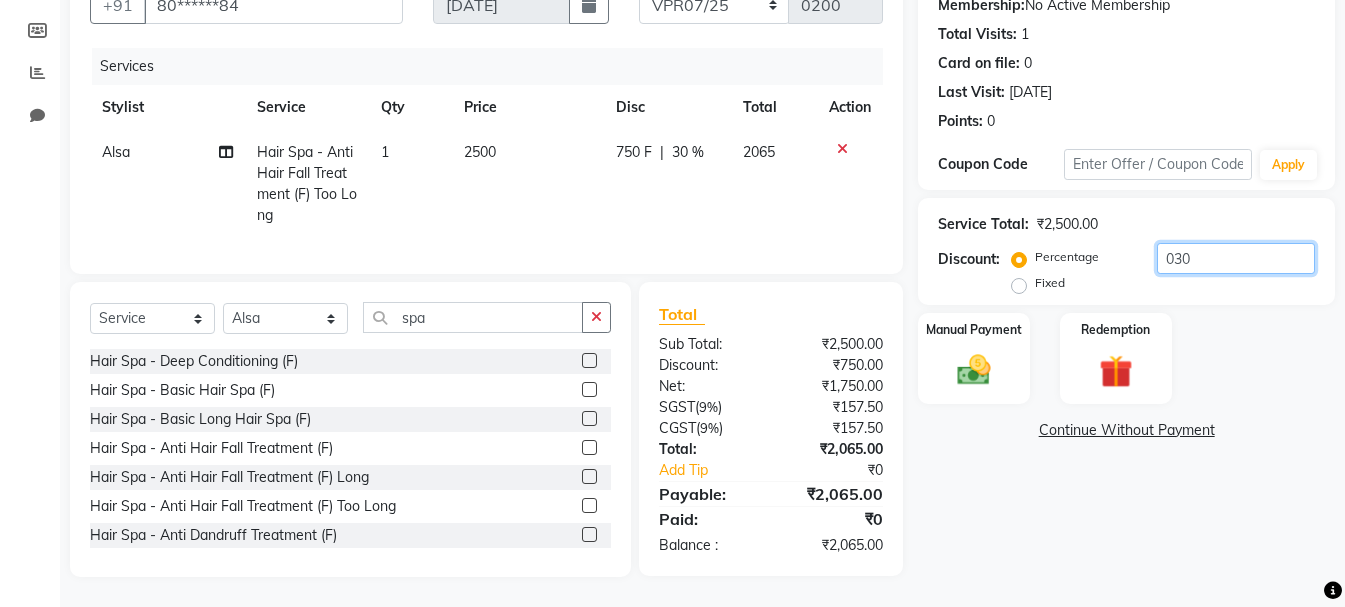 click on "030" 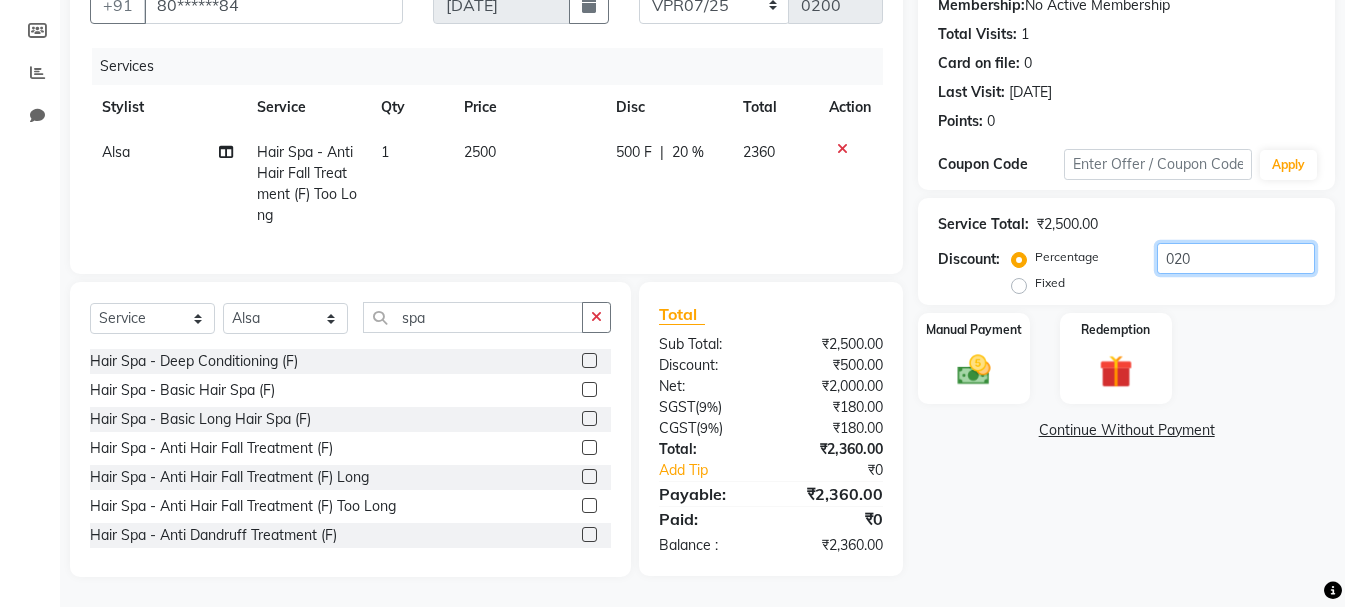 type on "020" 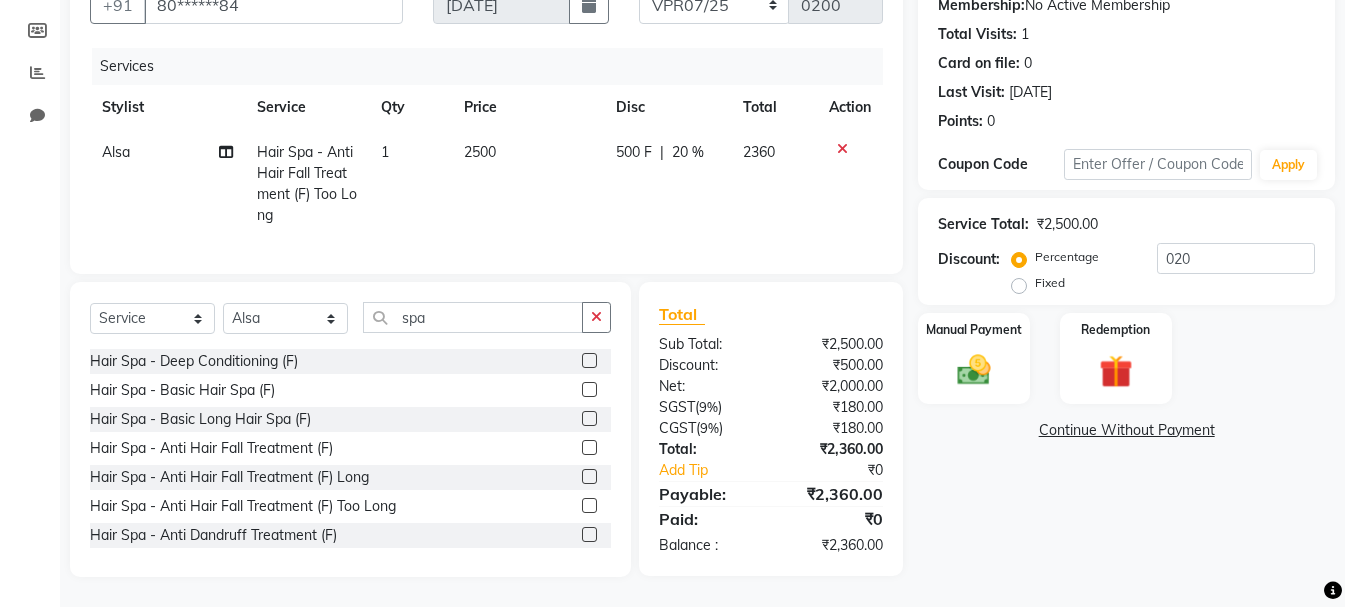click on "Name: [PERSON_NAME]  Membership:  No Active Membership  Total Visits:  1 Card on file:  0 Last Visit:   [DATE] Points:   0  Coupon Code Apply Service Total:  ₹2,500.00  Discount:  Percentage   Fixed  020 Manual Payment Redemption  Continue Without Payment" 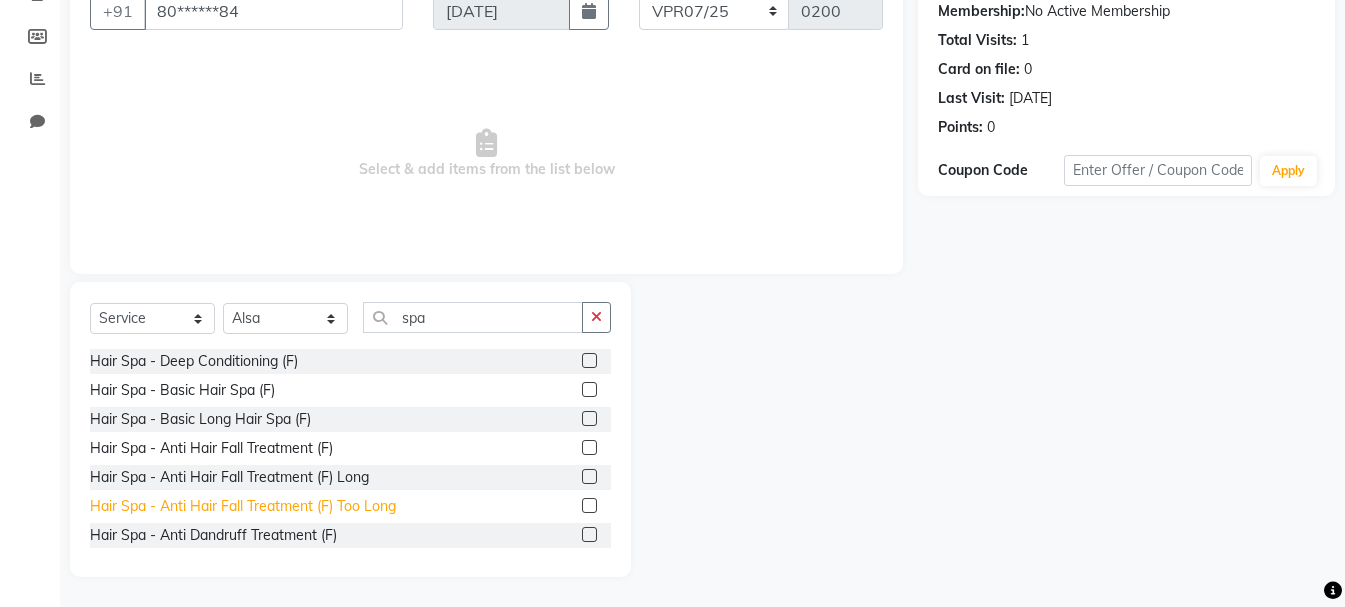 click on "Hair Spa - Anti Hair Fall Treatment (F) Too Long" 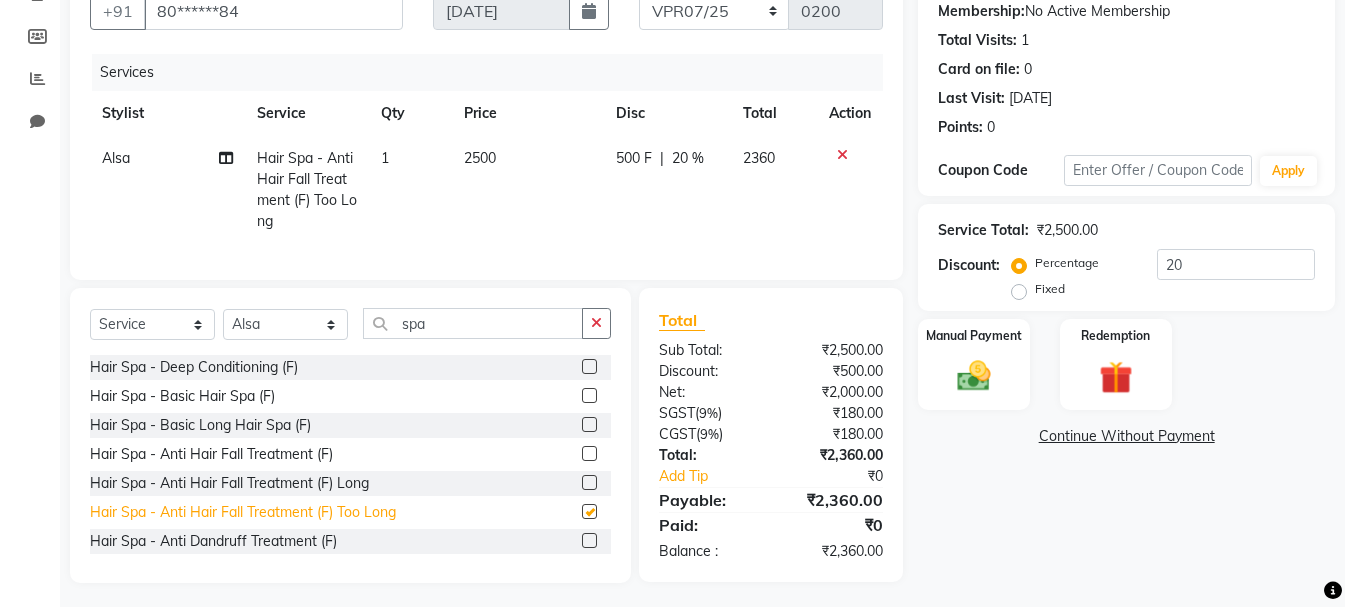scroll, scrollTop: 200, scrollLeft: 0, axis: vertical 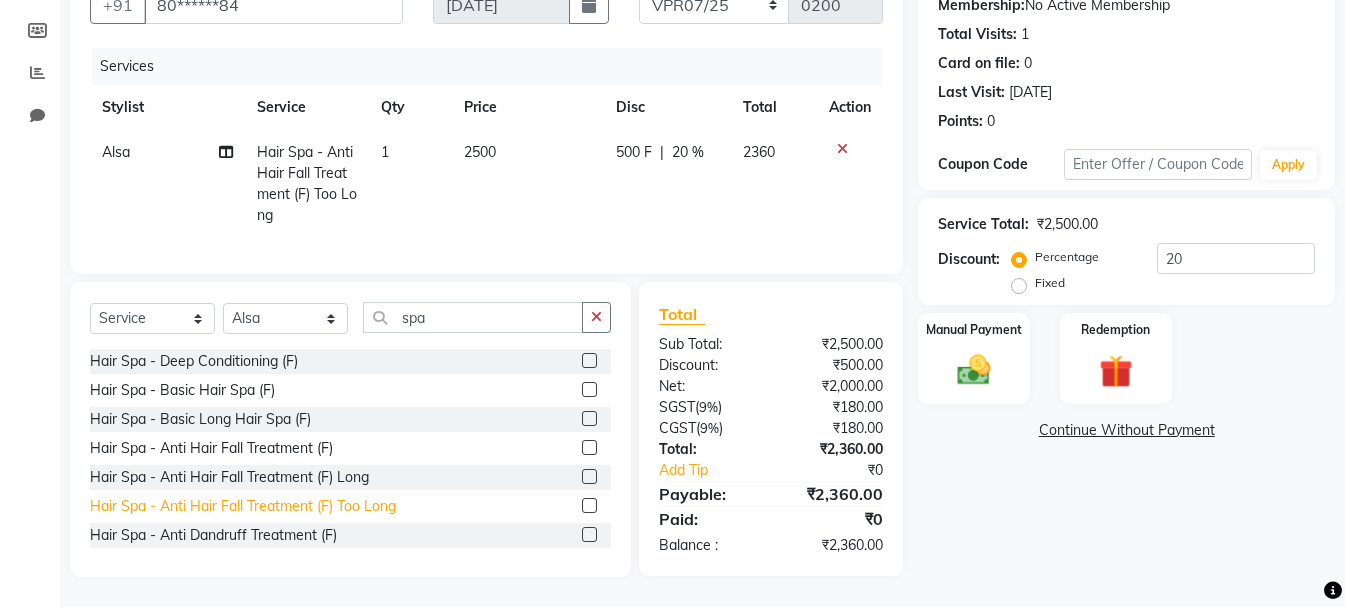 checkbox on "false" 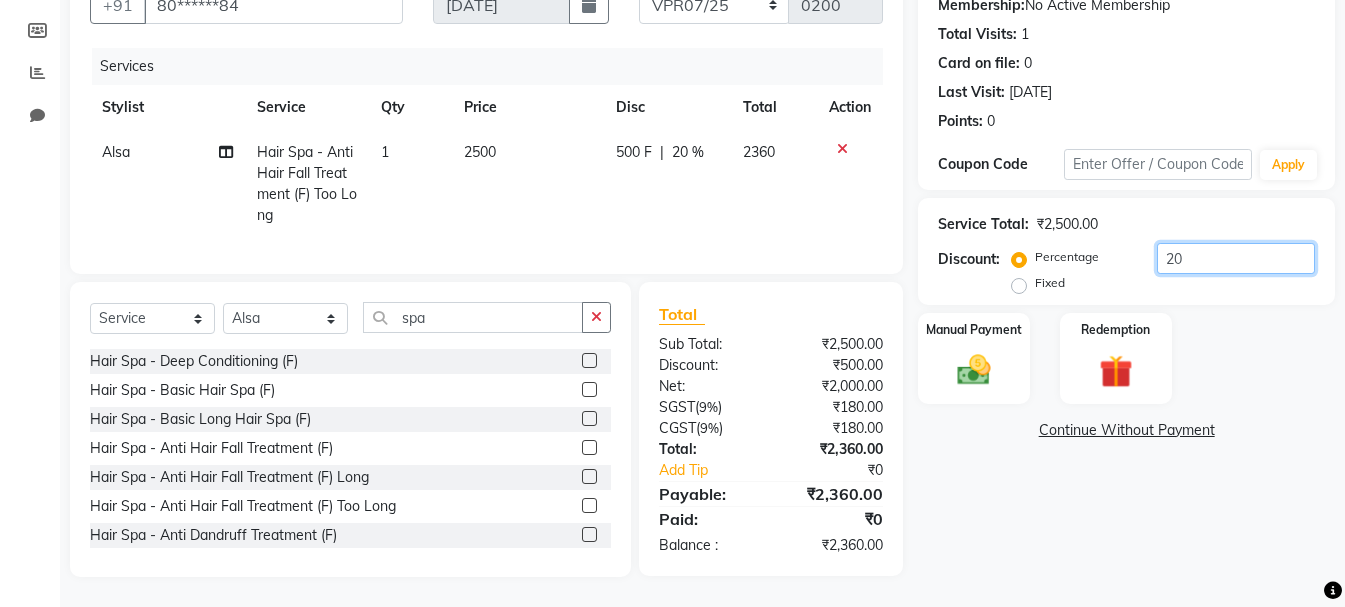 click on "20" 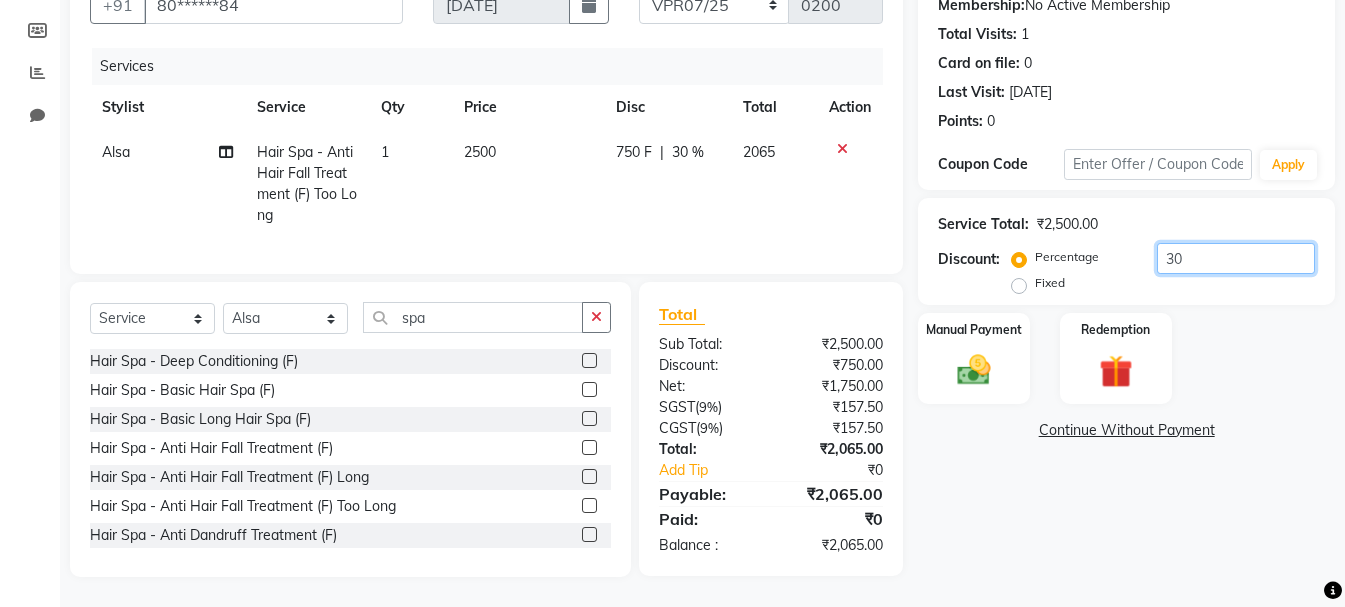 type on "30" 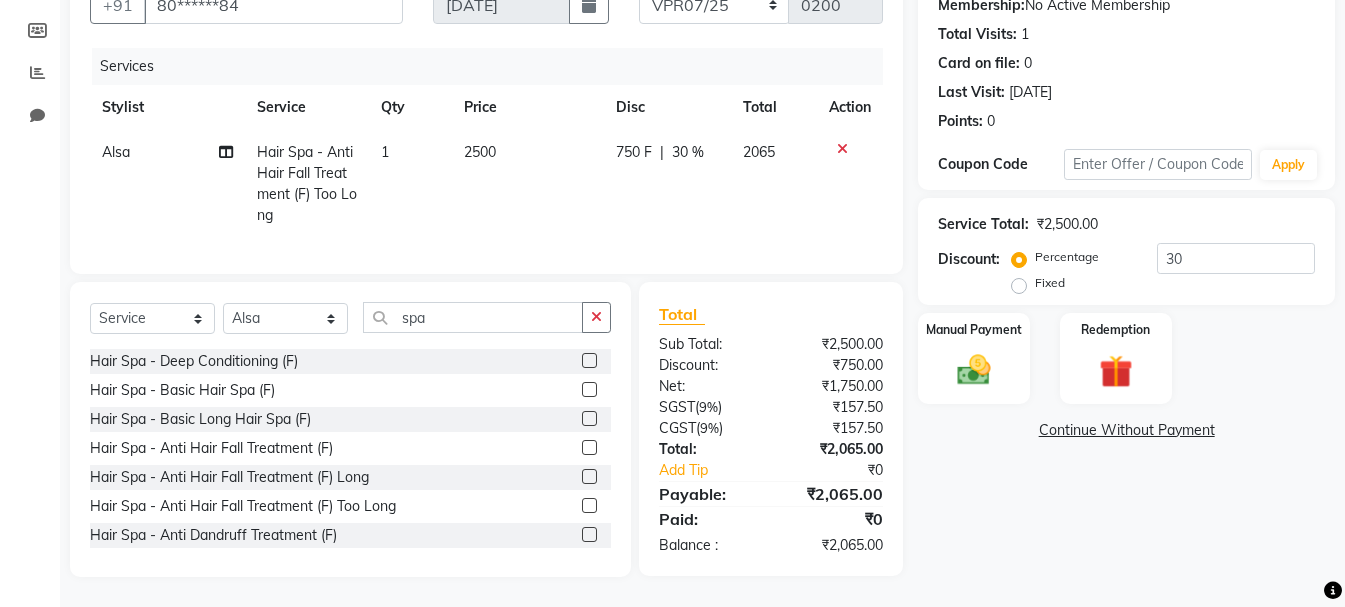 click 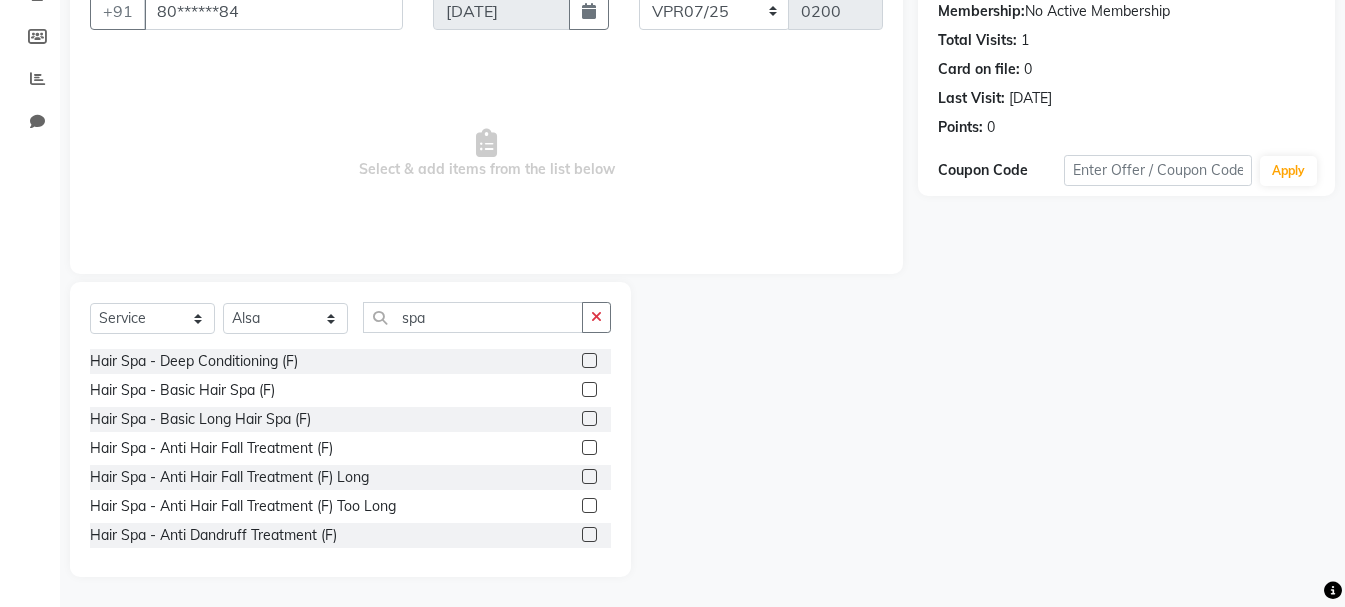 scroll, scrollTop: 194, scrollLeft: 0, axis: vertical 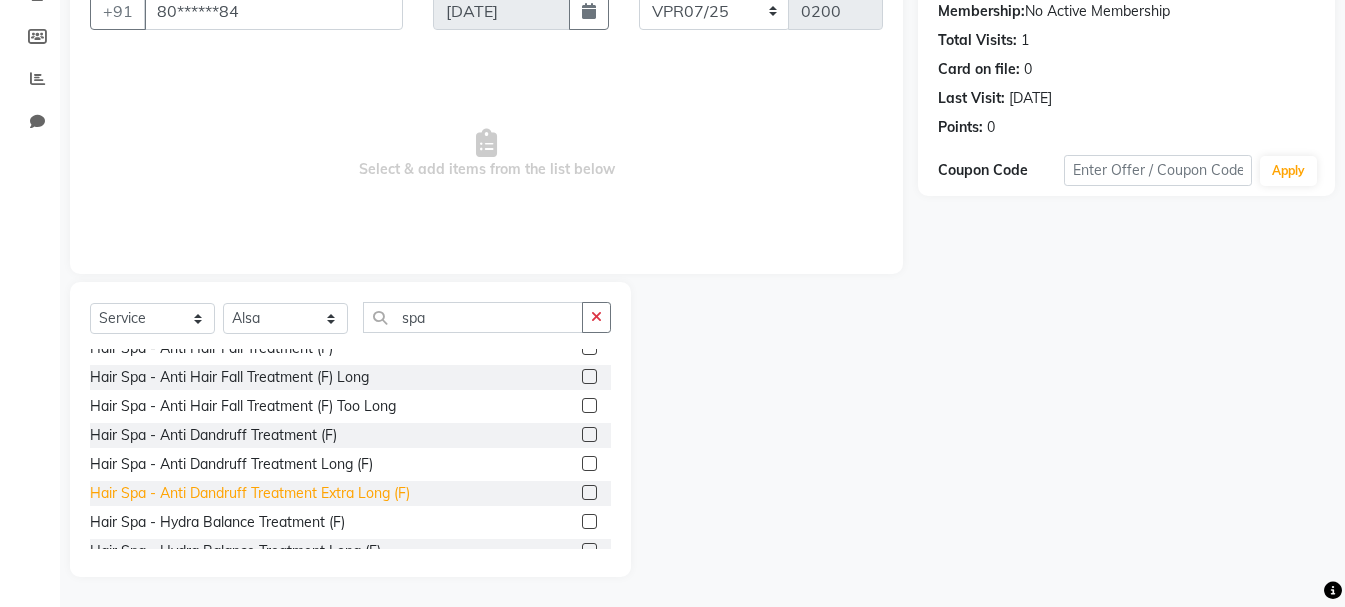 click on "Hair Spa - Anti Dandruff Treatment Extra Long (F)" 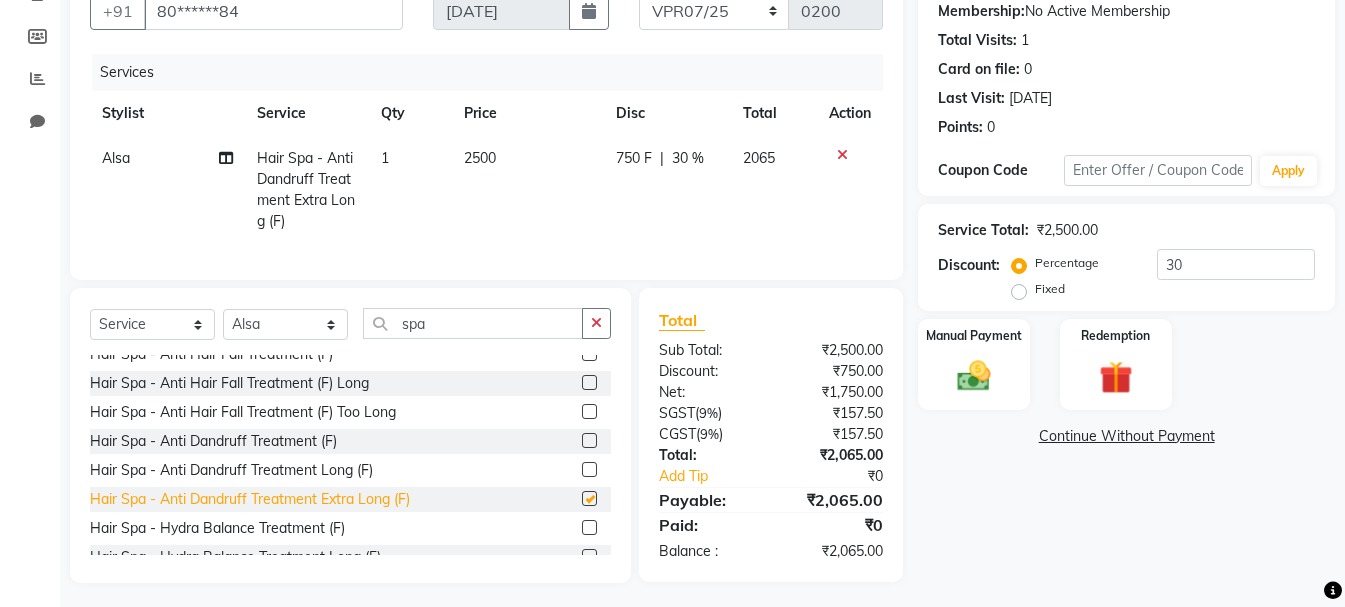 checkbox on "false" 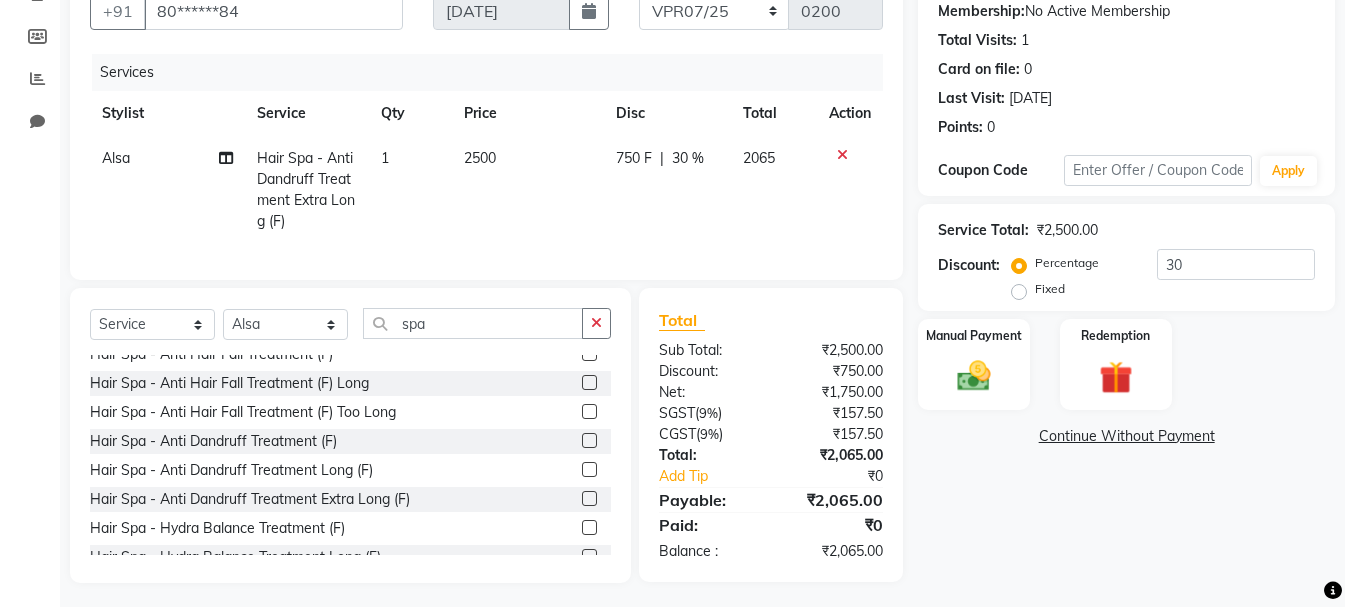 click 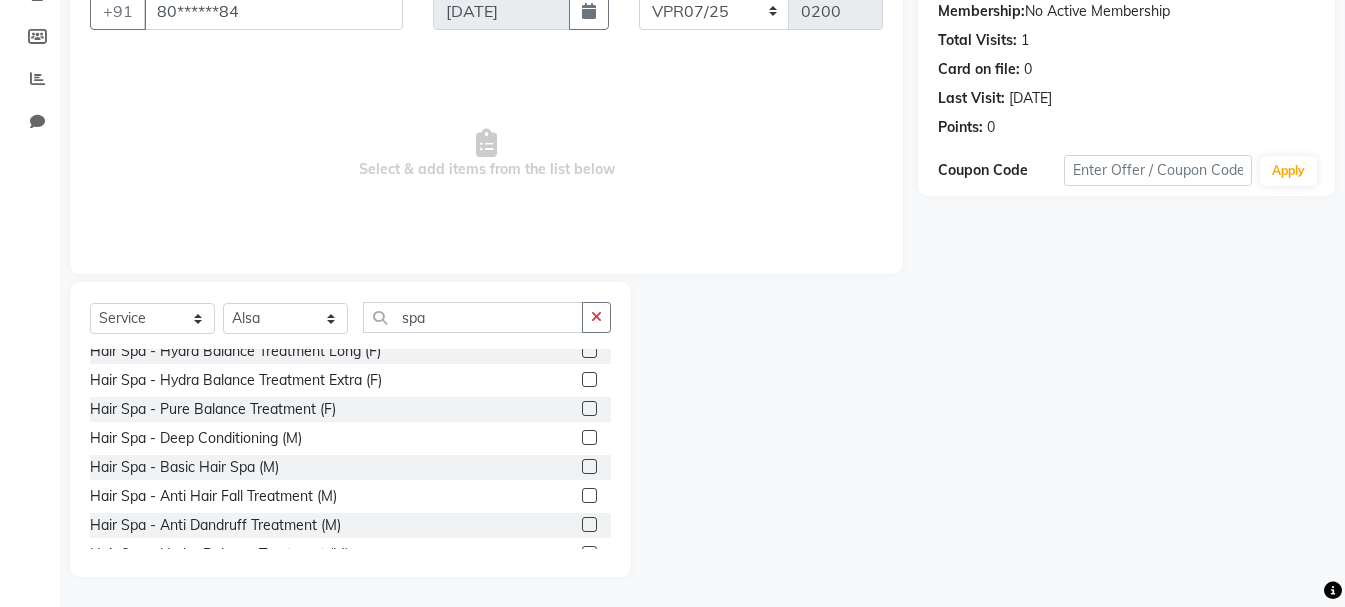 scroll, scrollTop: 200, scrollLeft: 0, axis: vertical 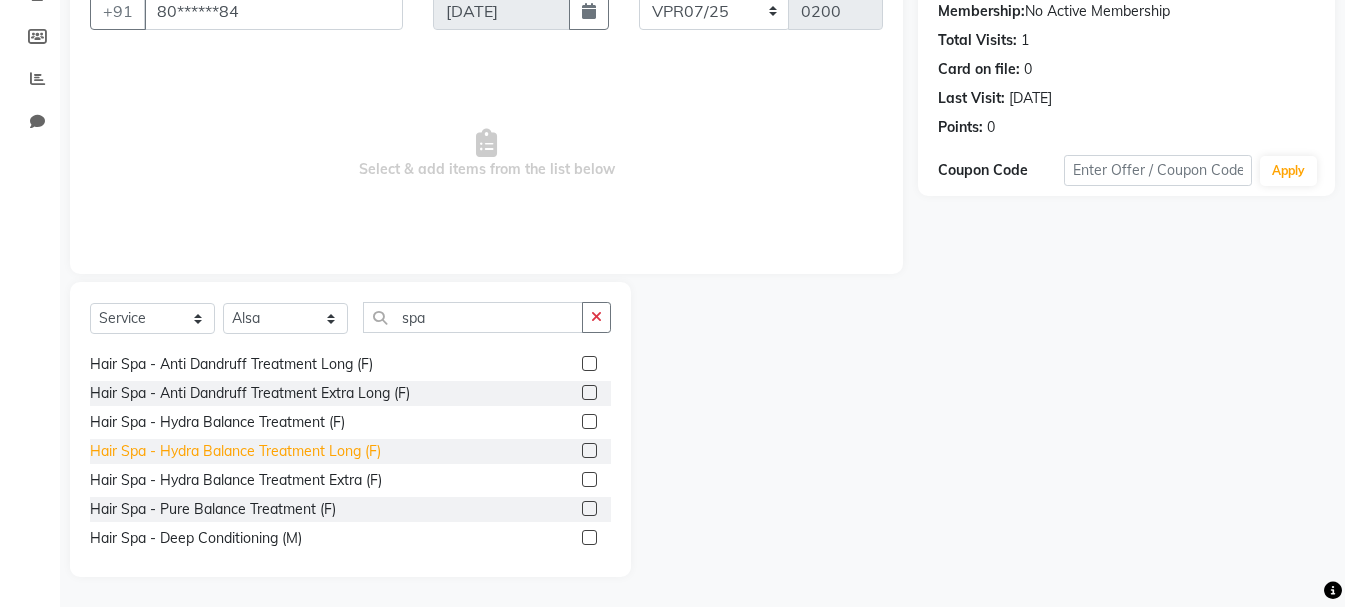 click on "Hair Spa - Hydra Balance Treatment Long (F)" 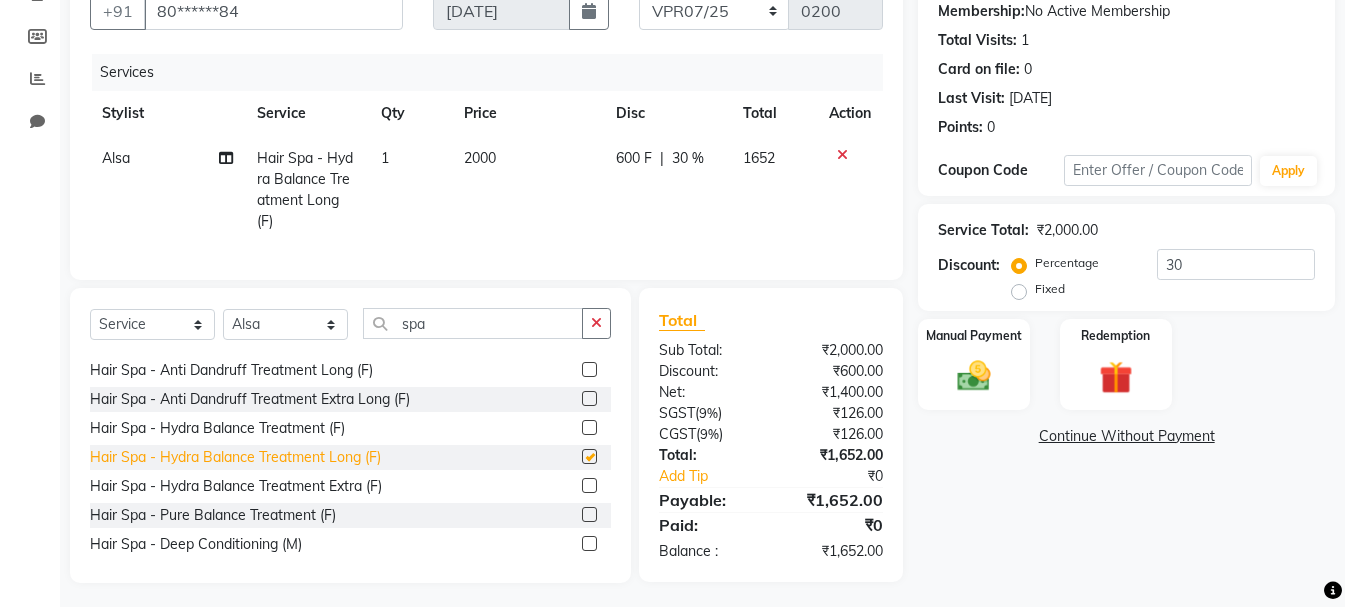 checkbox on "false" 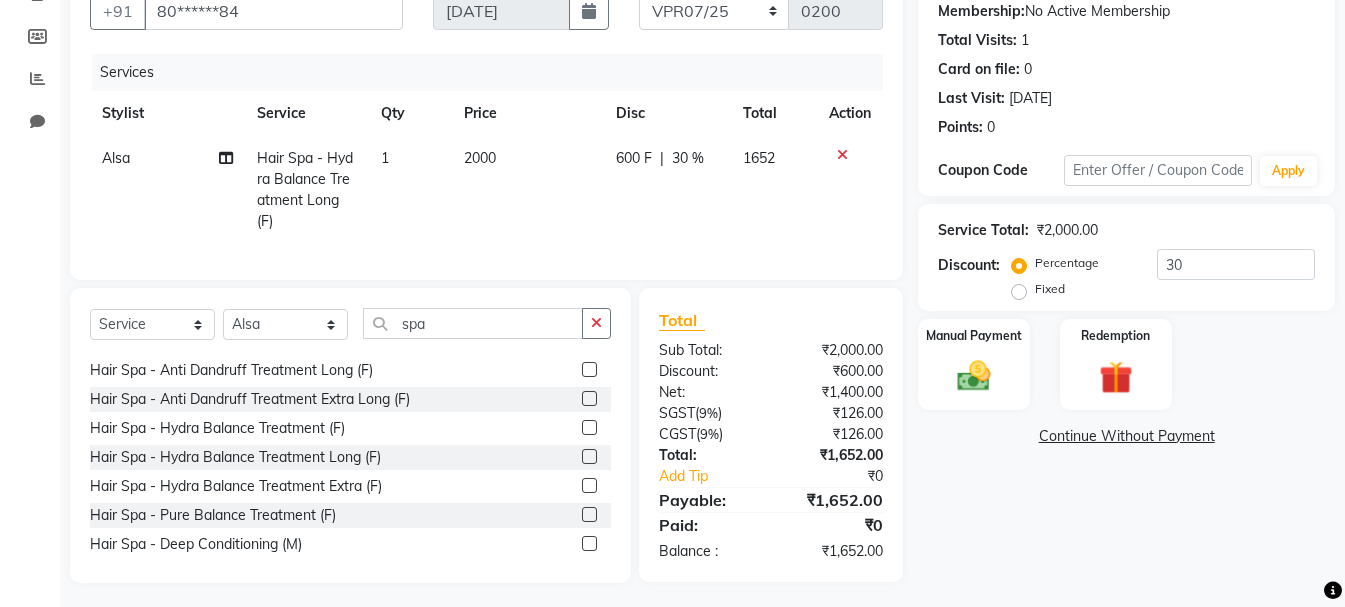 click 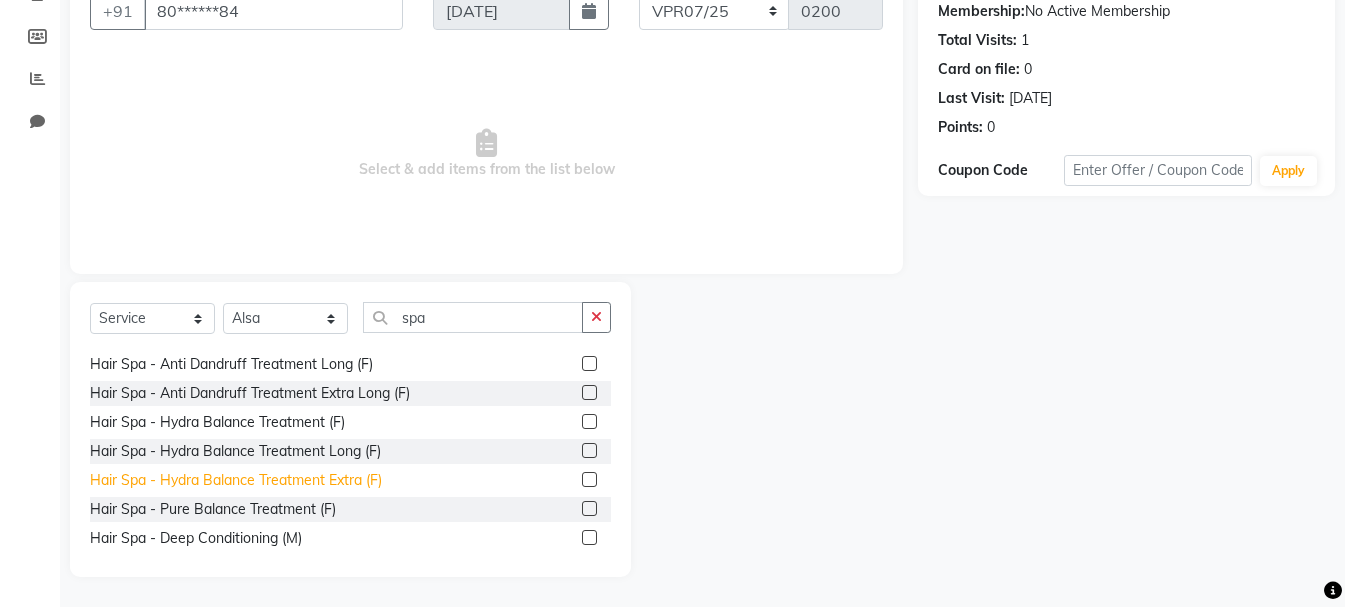 click on "Hair Spa - Hydra Balance Treatment Extra (F)" 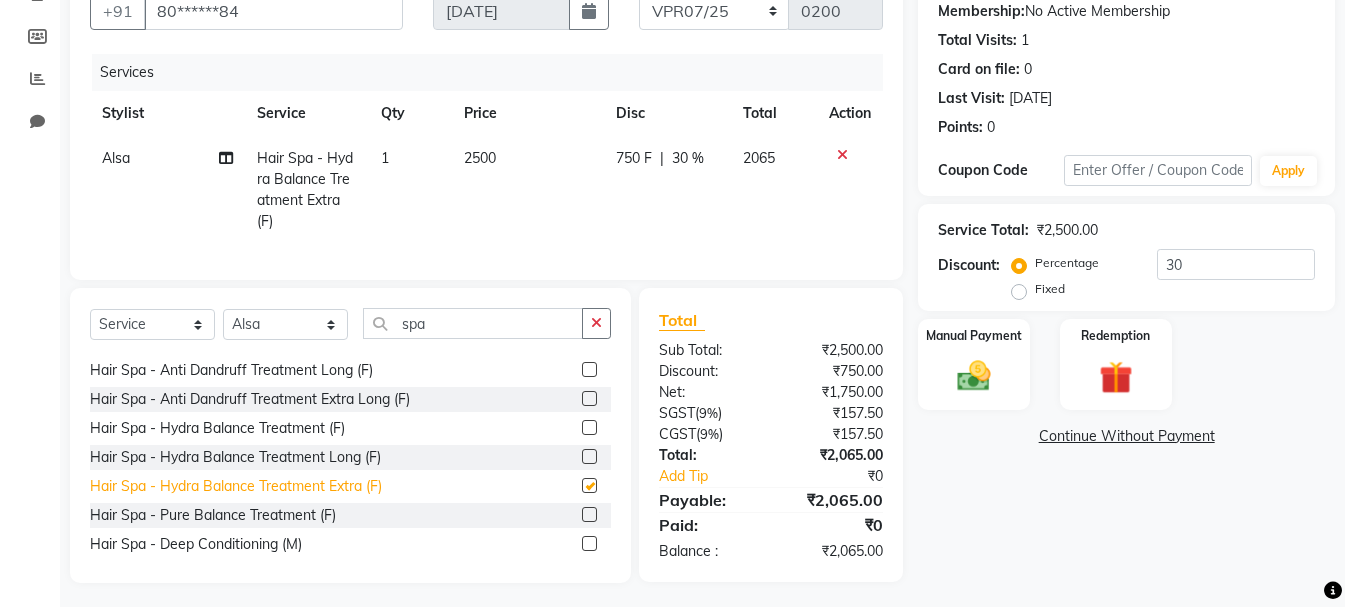 checkbox on "false" 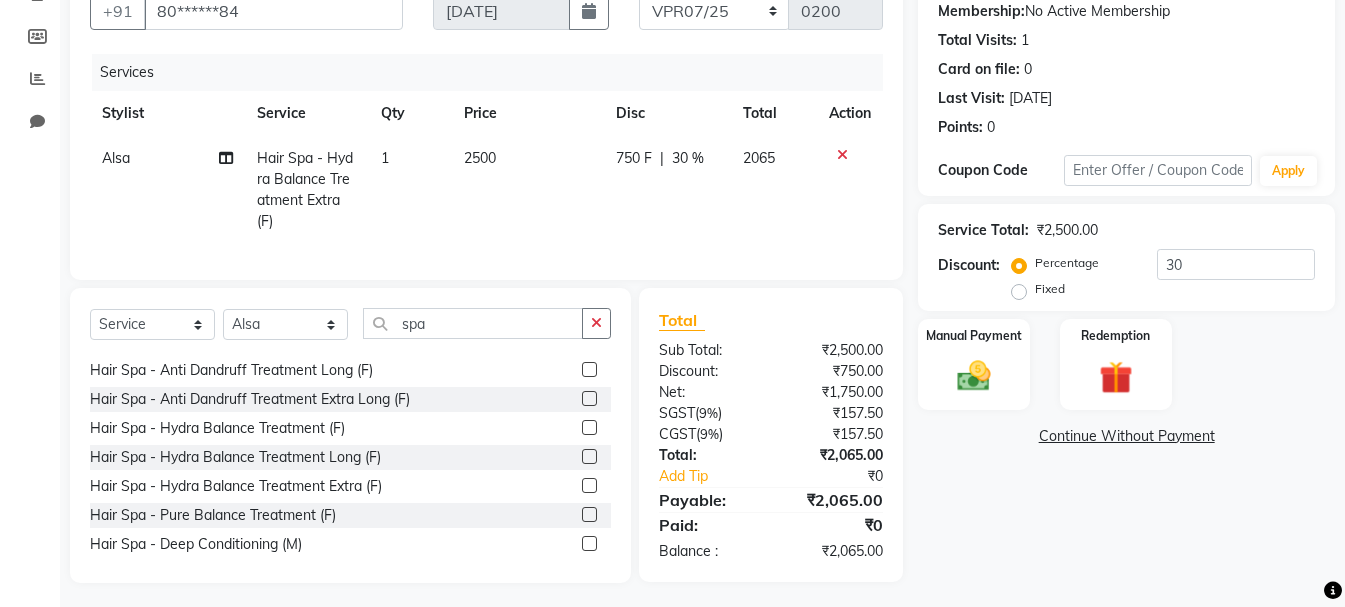 click 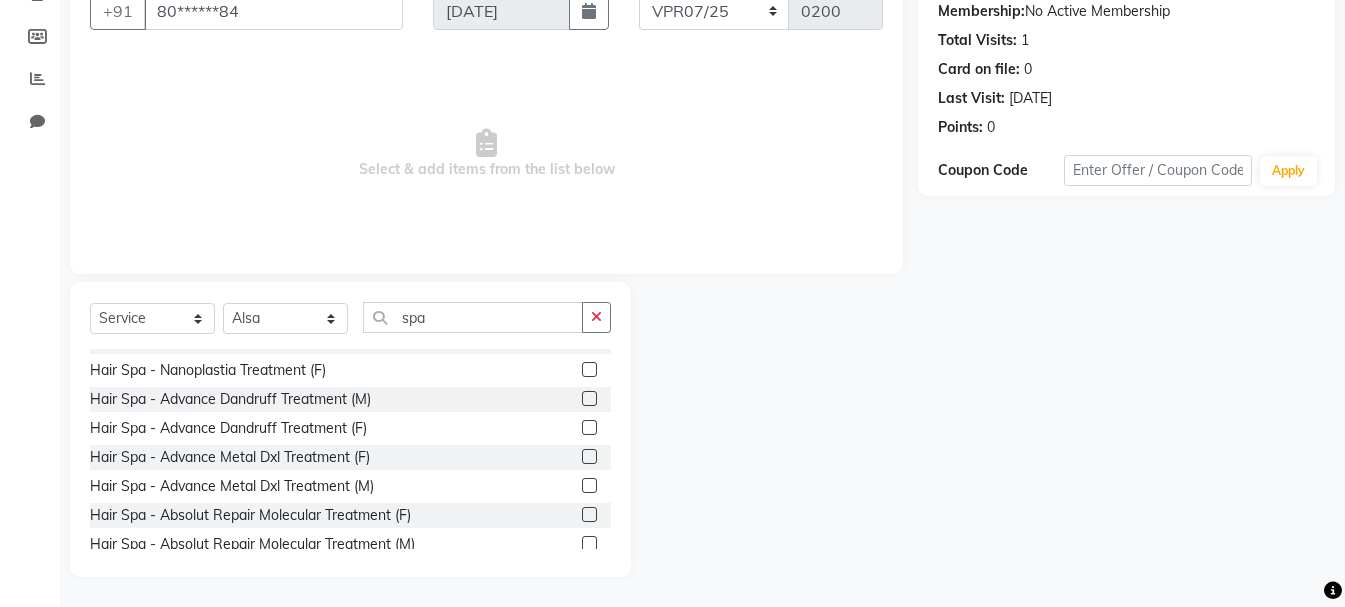 scroll, scrollTop: 700, scrollLeft: 0, axis: vertical 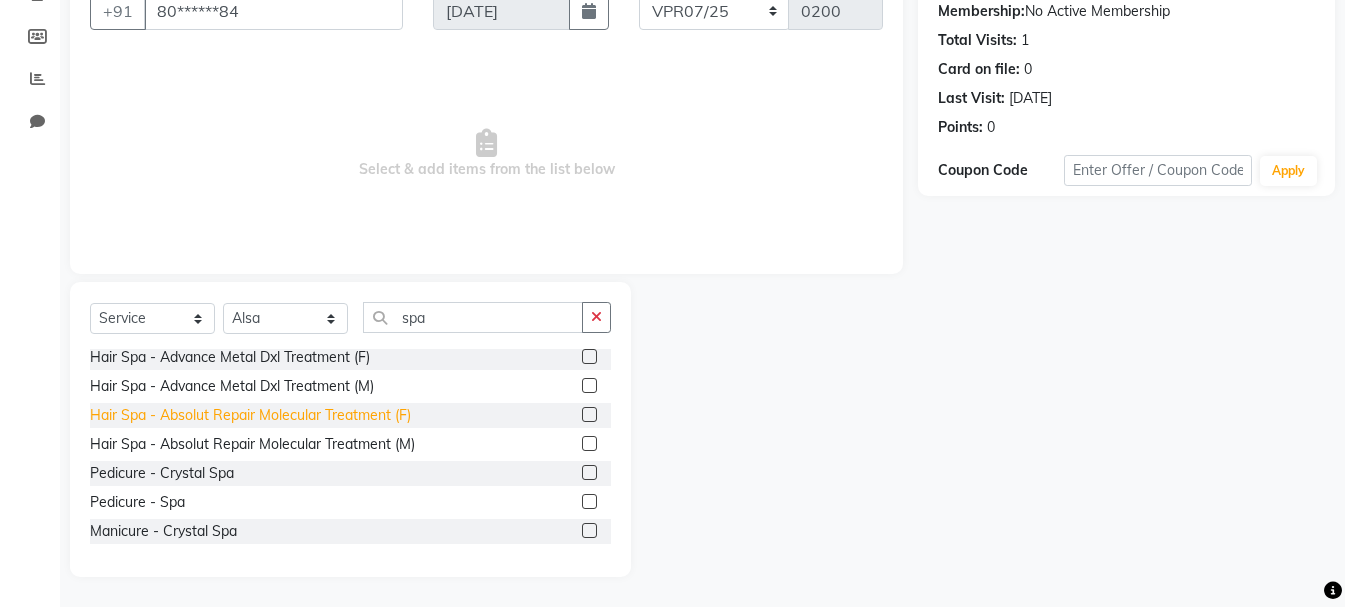 click on "Hair Spa - Absolut Repair Molecular Treatment (F)" 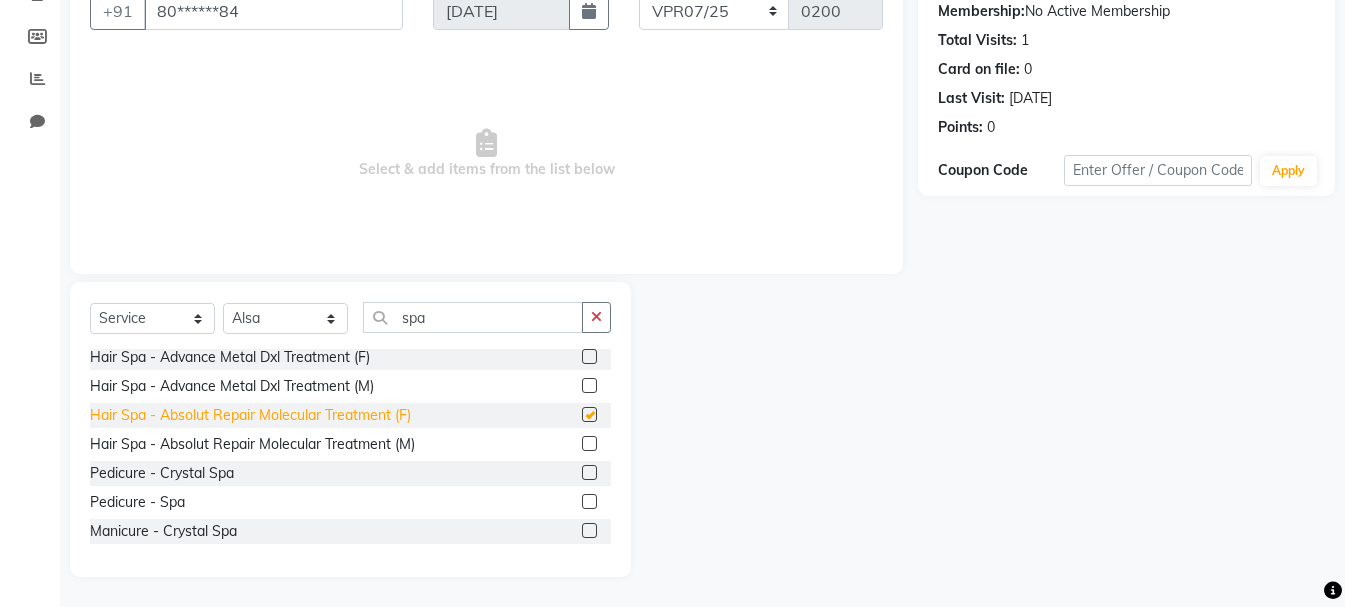checkbox on "false" 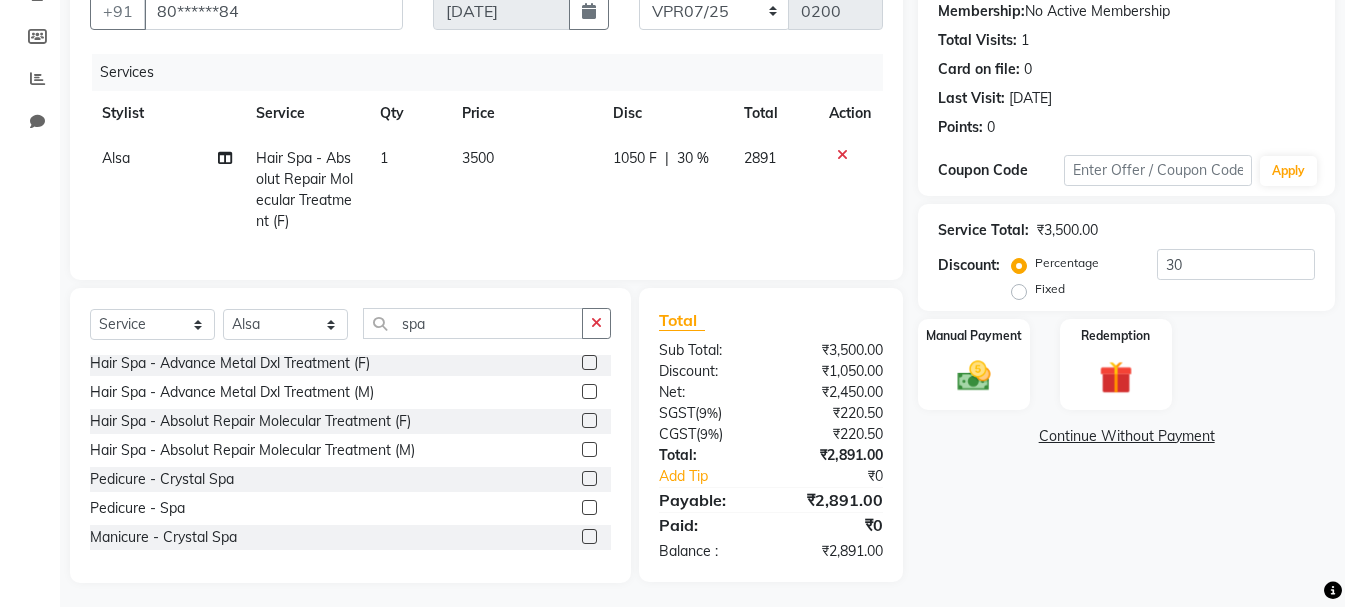 click 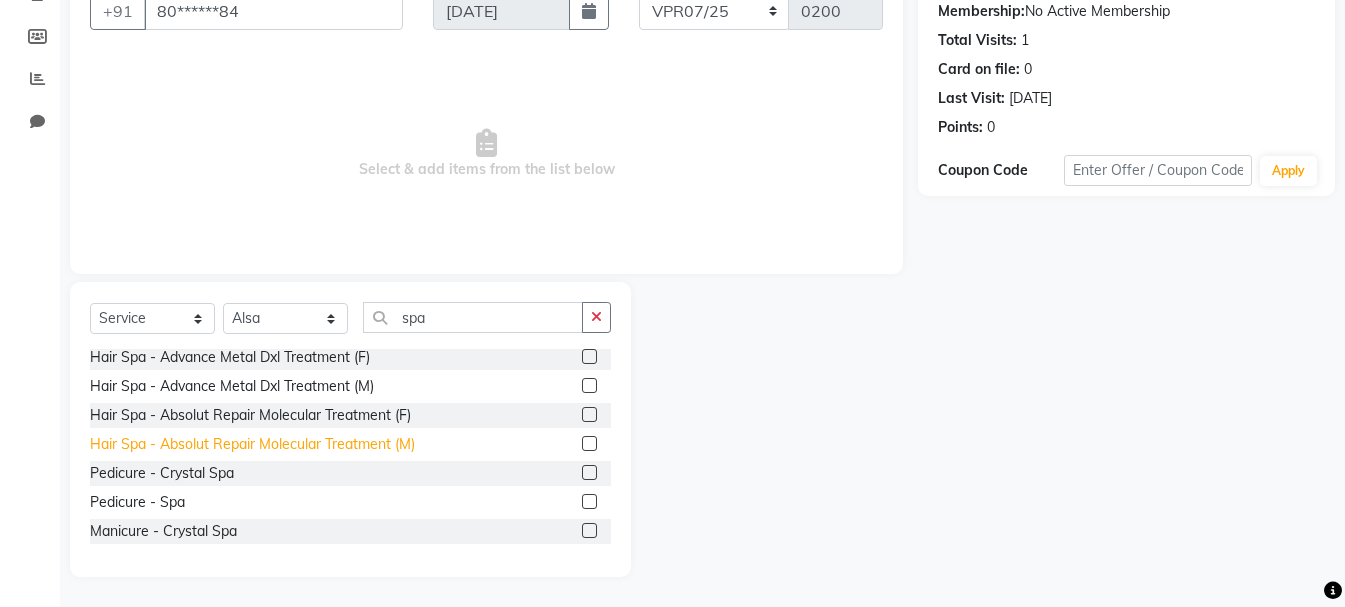 click on "Hair Spa - Absolut Repair Molecular Treatment (M)" 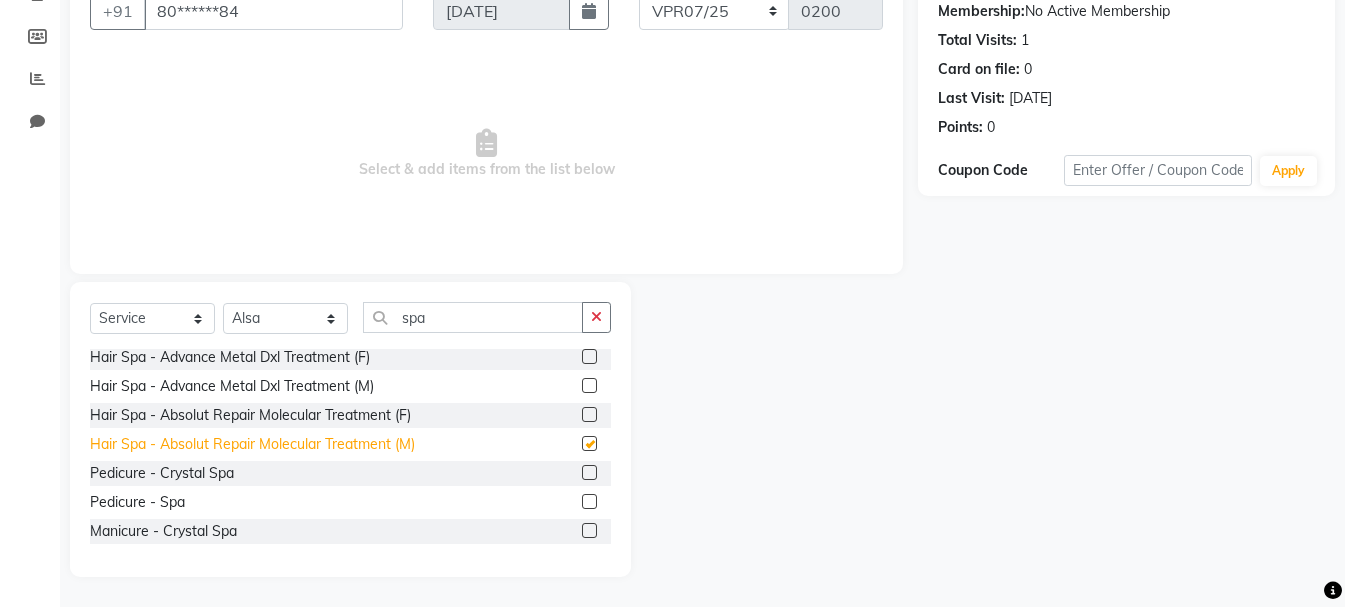checkbox on "false" 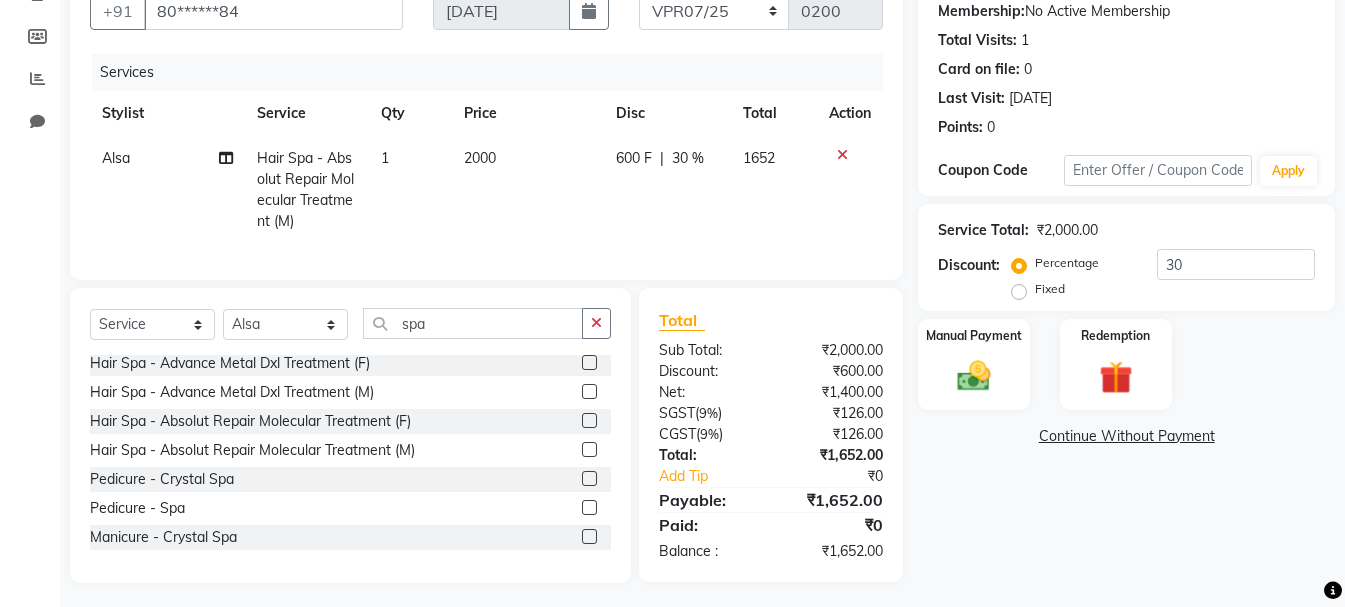 click 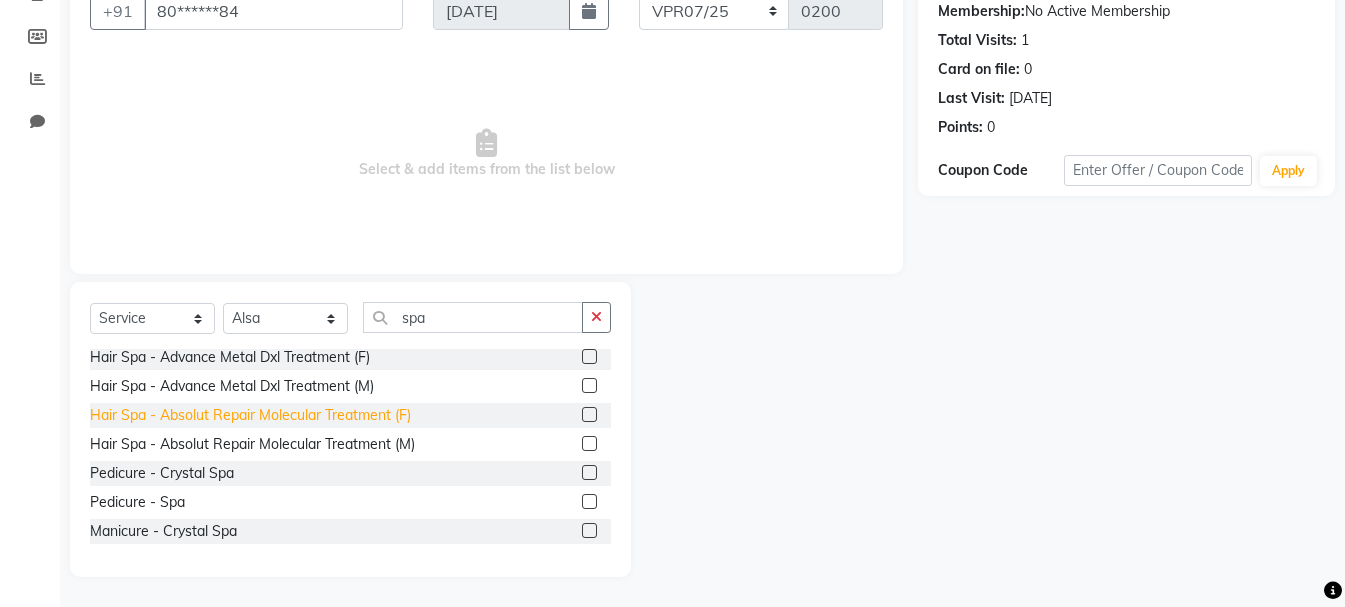 click on "Hair Spa - Absolut Repair Molecular Treatment (F)" 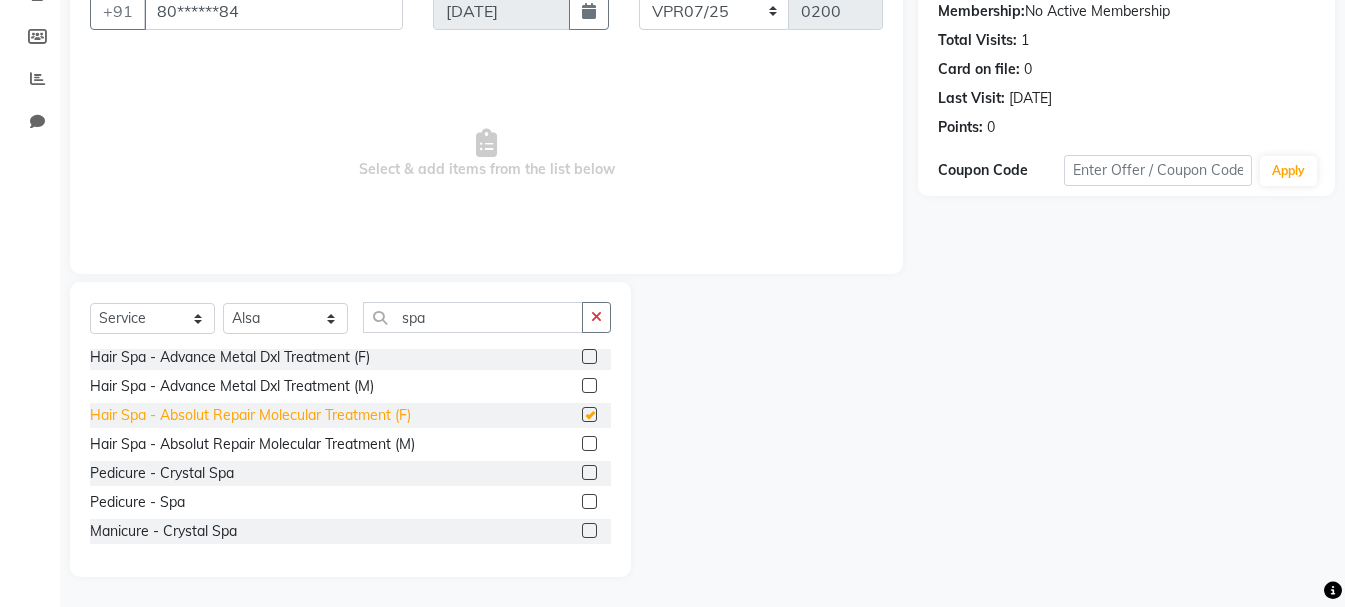 checkbox on "false" 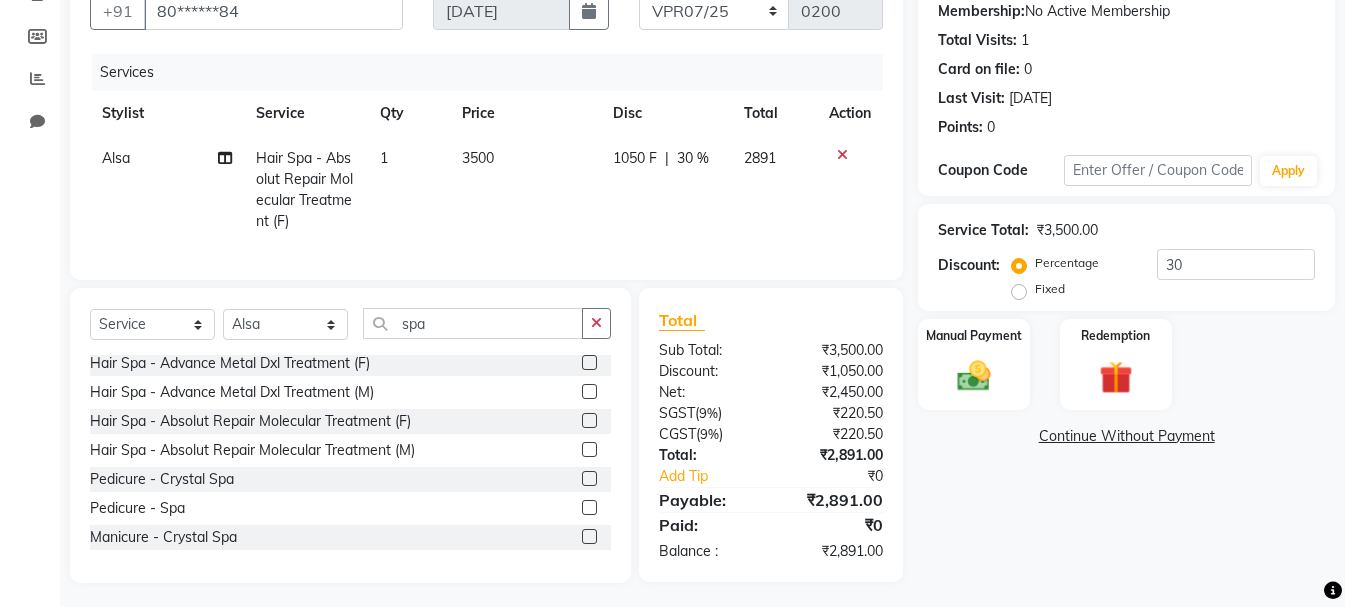 click 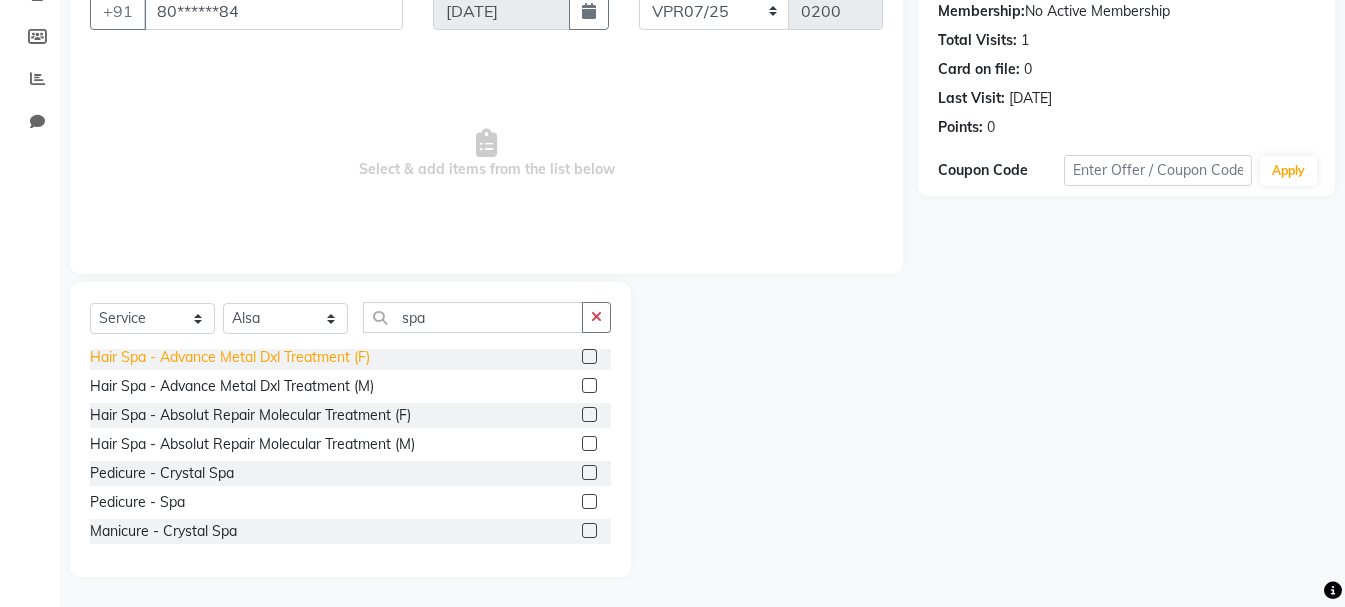 click on "Hair Spa - Advance Metal Dxl Treatment (F)" 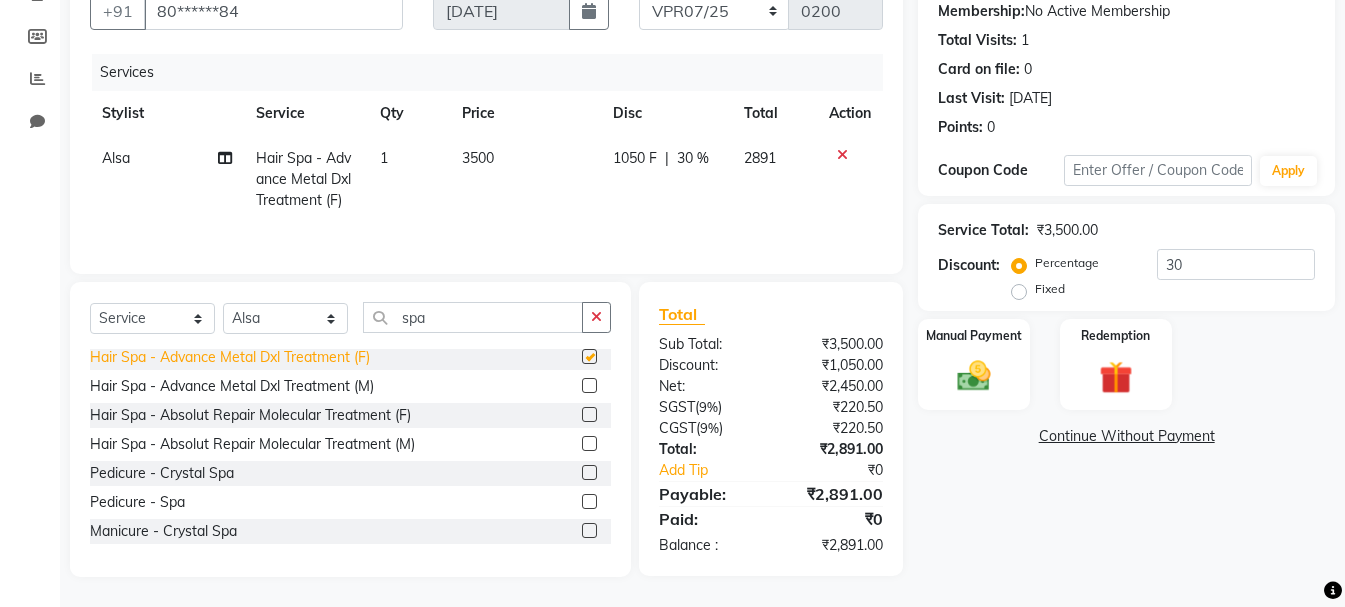 checkbox on "false" 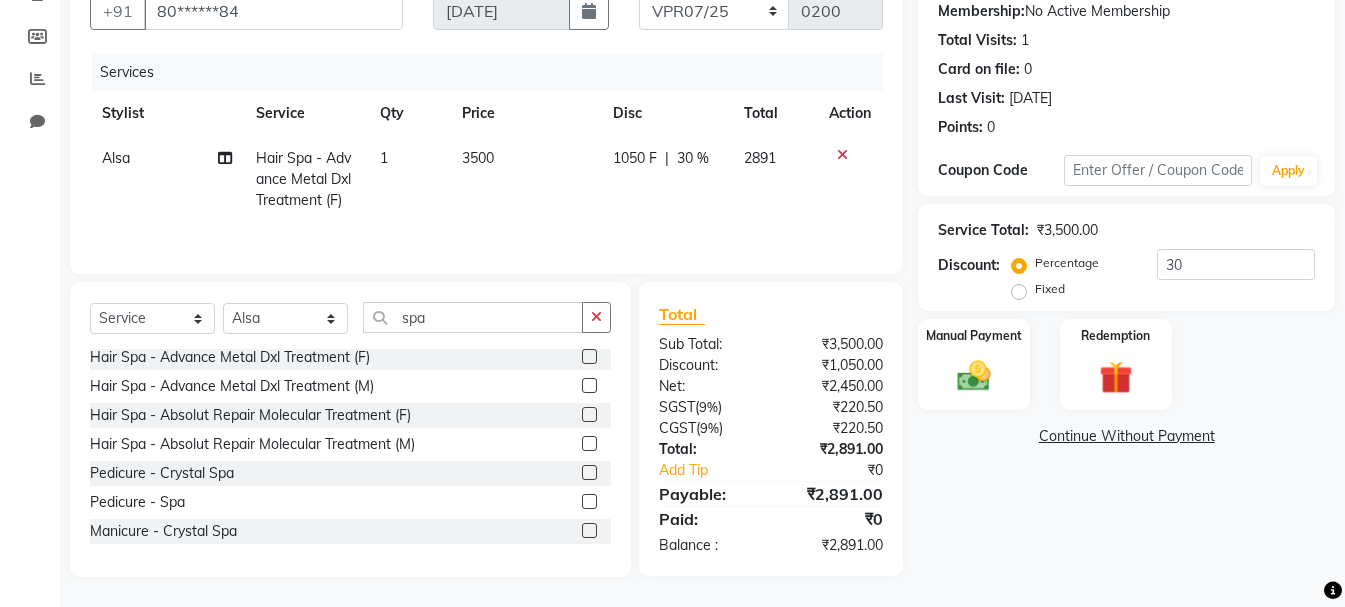 click 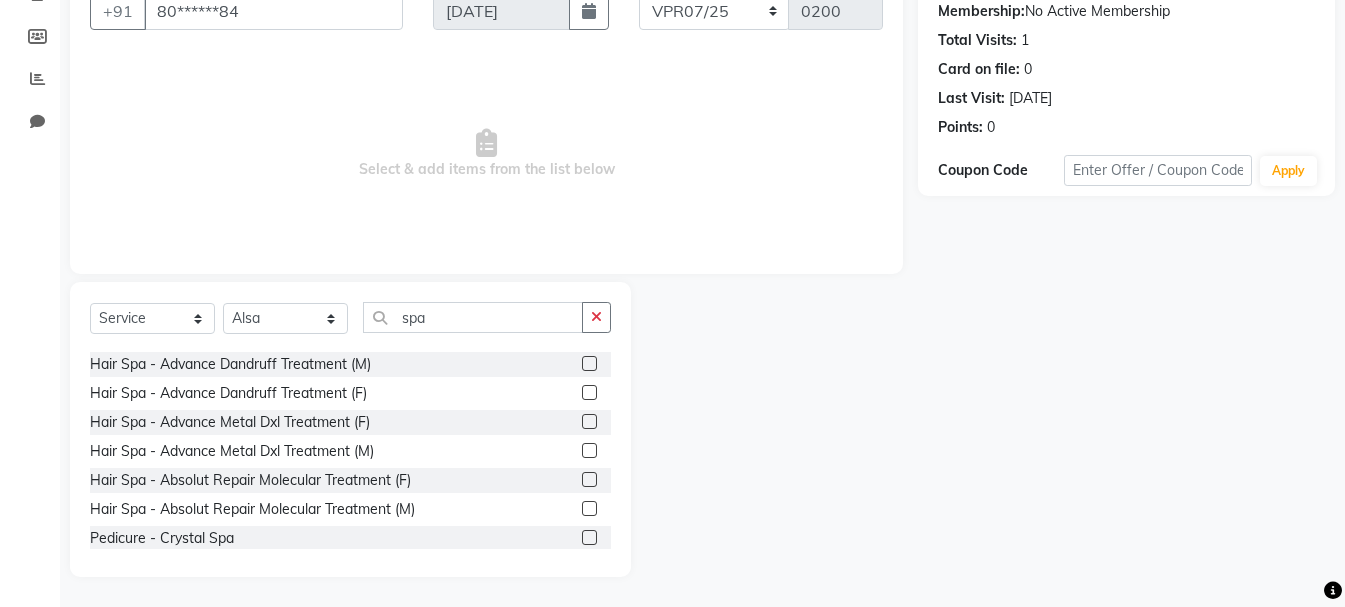 scroll, scrollTop: 600, scrollLeft: 0, axis: vertical 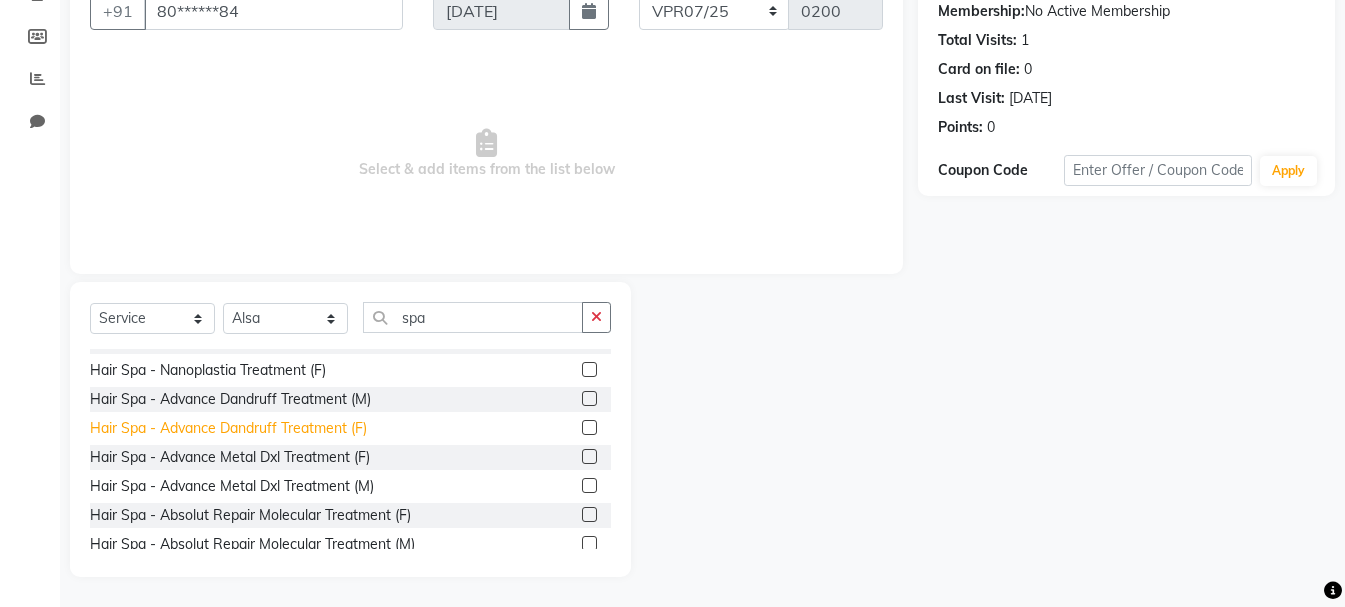 click on "Hair Spa - Advance Dandruff Treatment (F)" 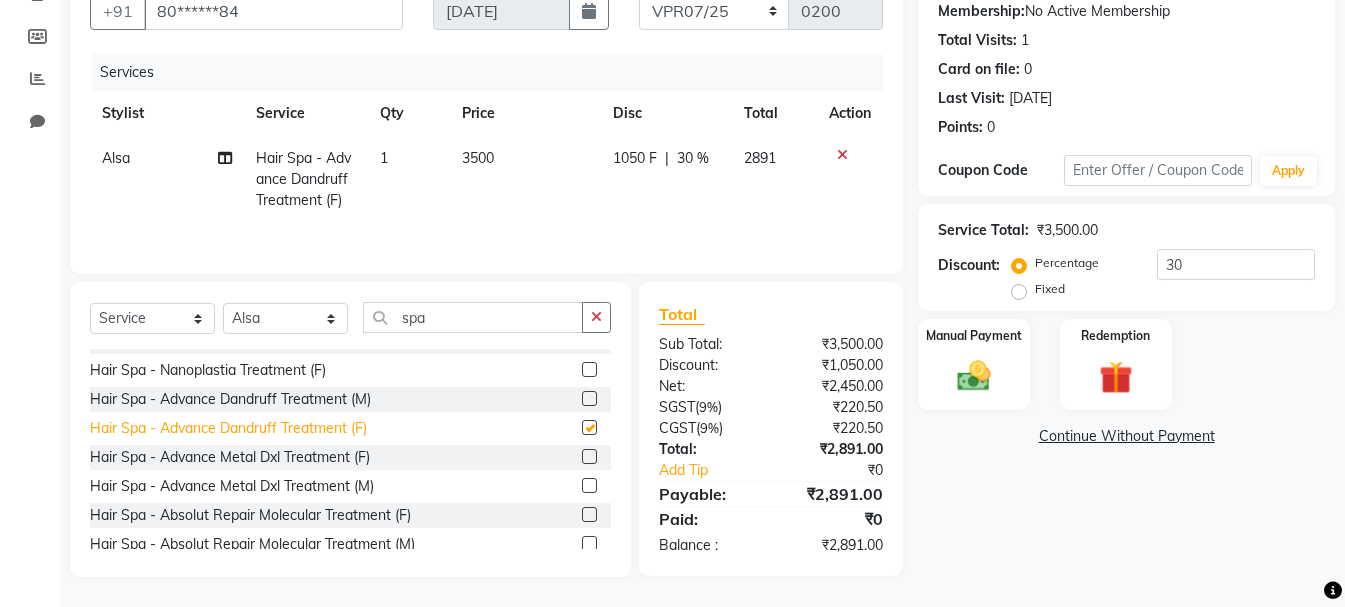 checkbox on "false" 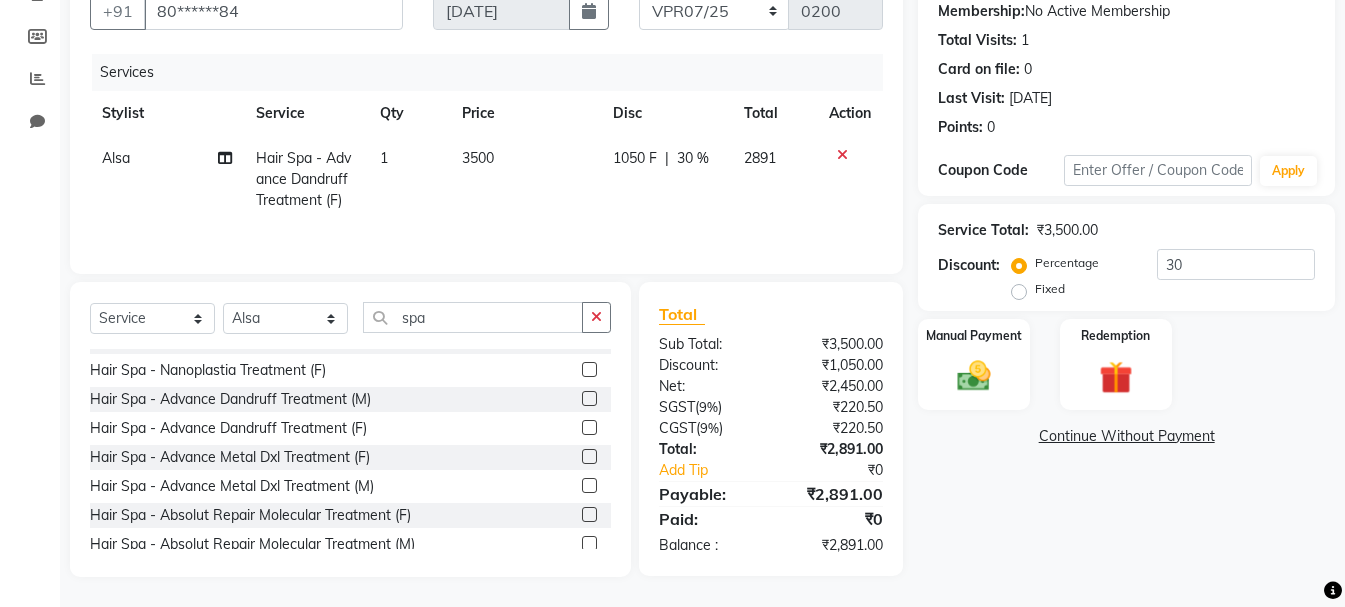 click 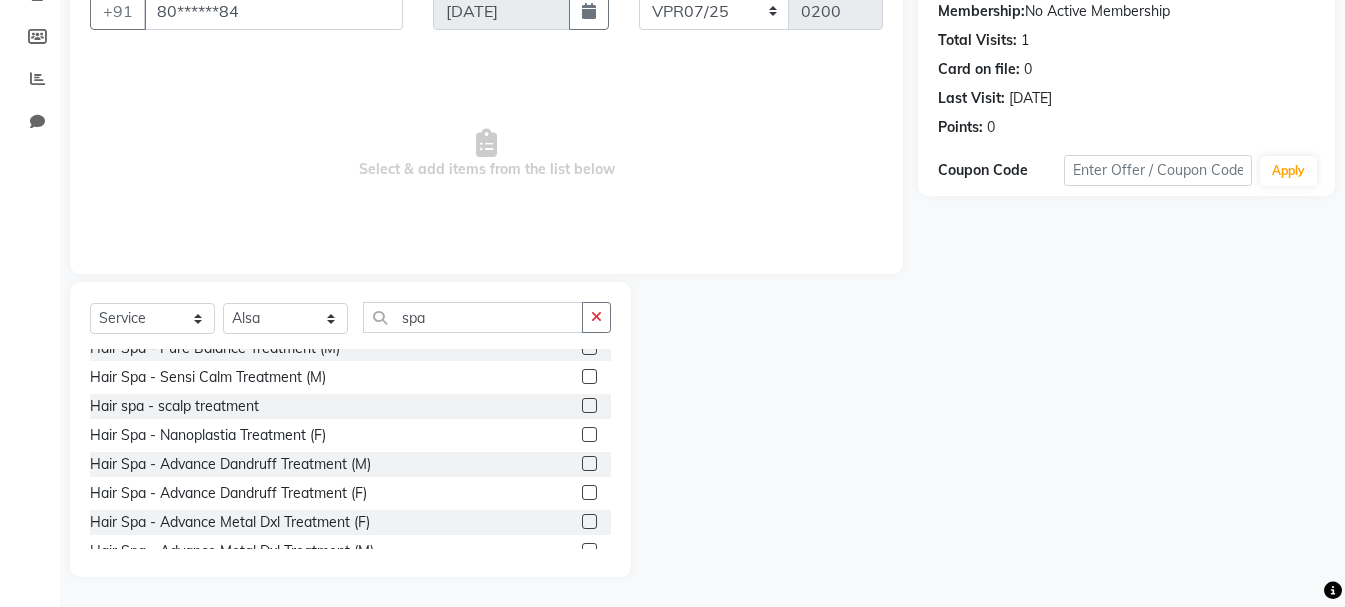 scroll, scrollTop: 500, scrollLeft: 0, axis: vertical 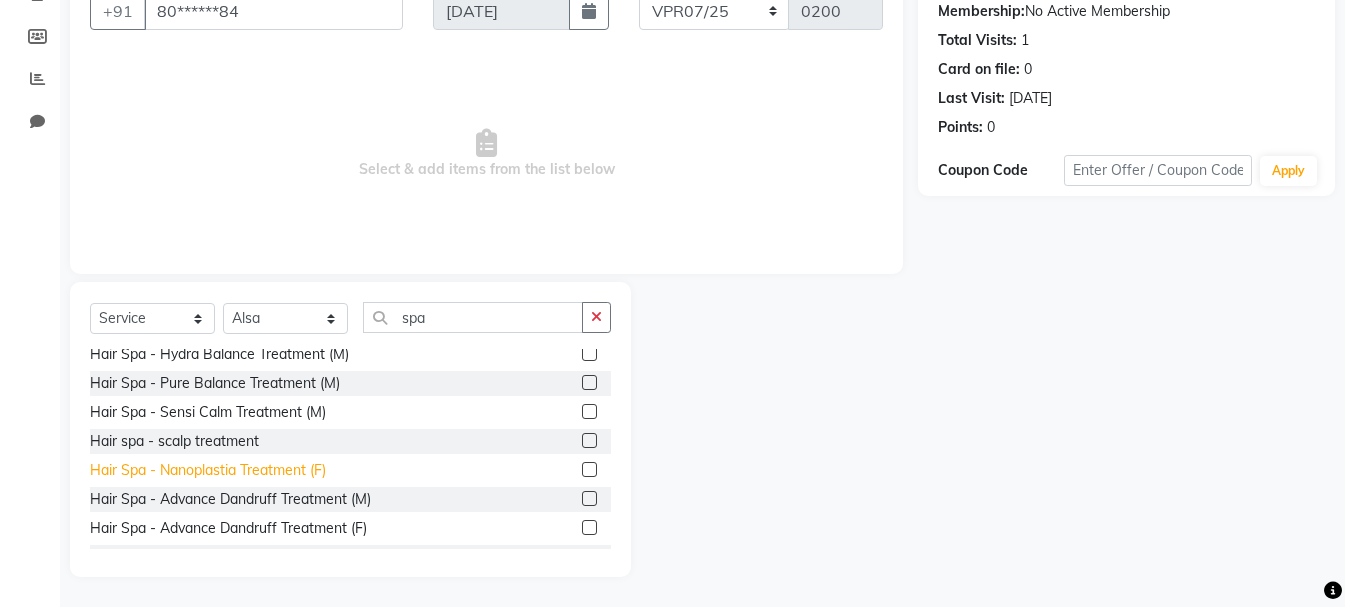click on "Hair Spa - Nanoplastia Treatment (F)" 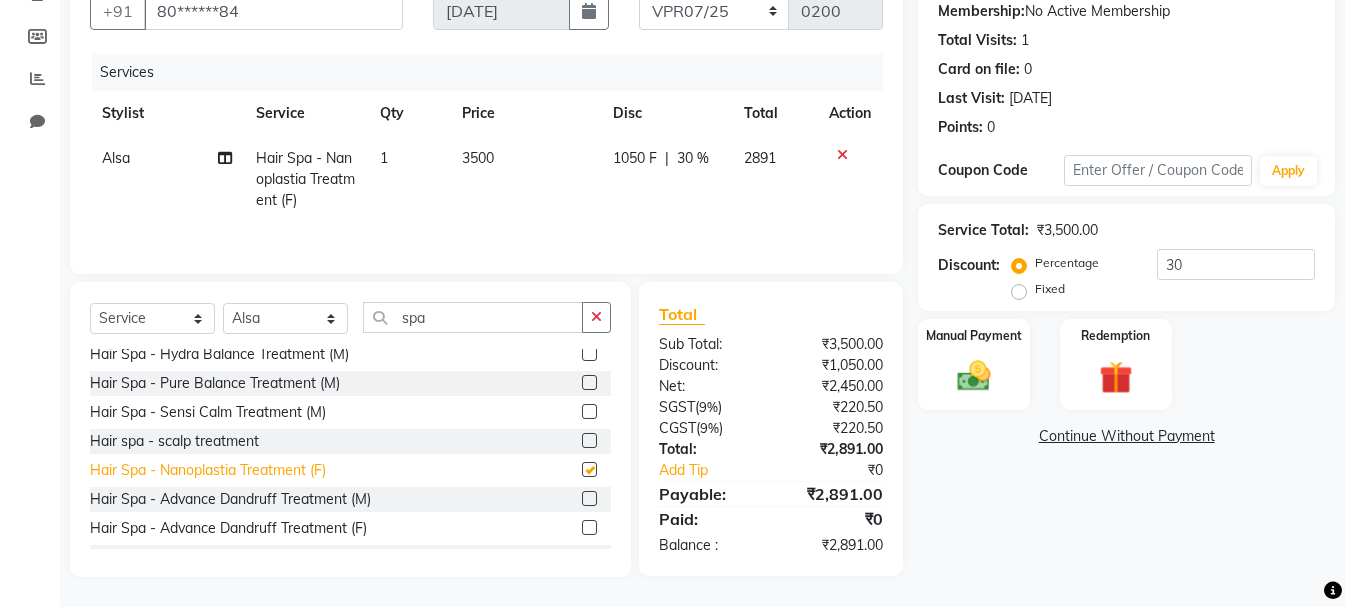 checkbox on "false" 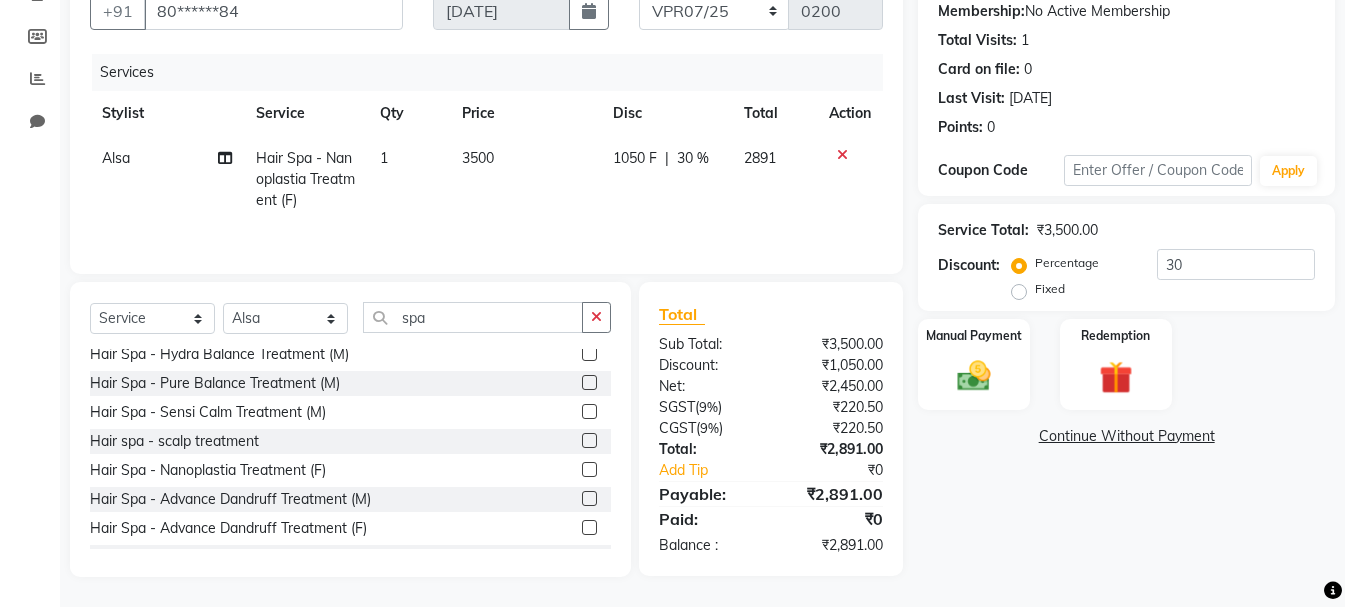 click 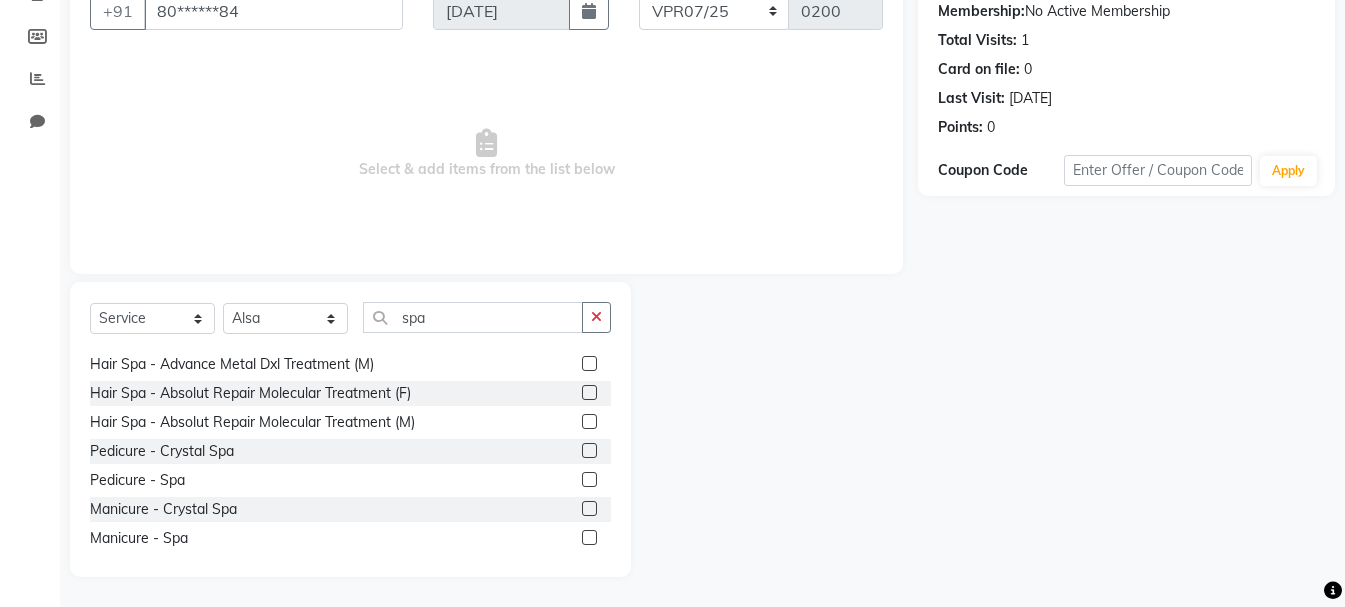 scroll, scrollTop: 728, scrollLeft: 0, axis: vertical 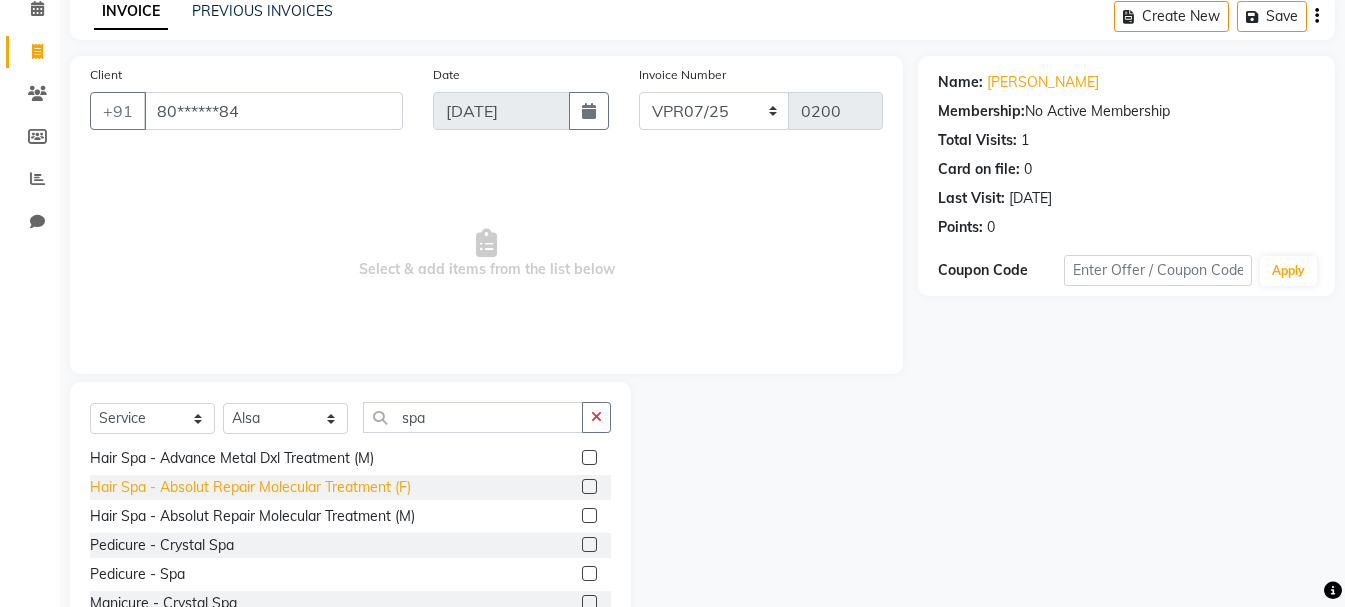 click on "Hair Spa - Absolut Repair Molecular Treatment (F)" 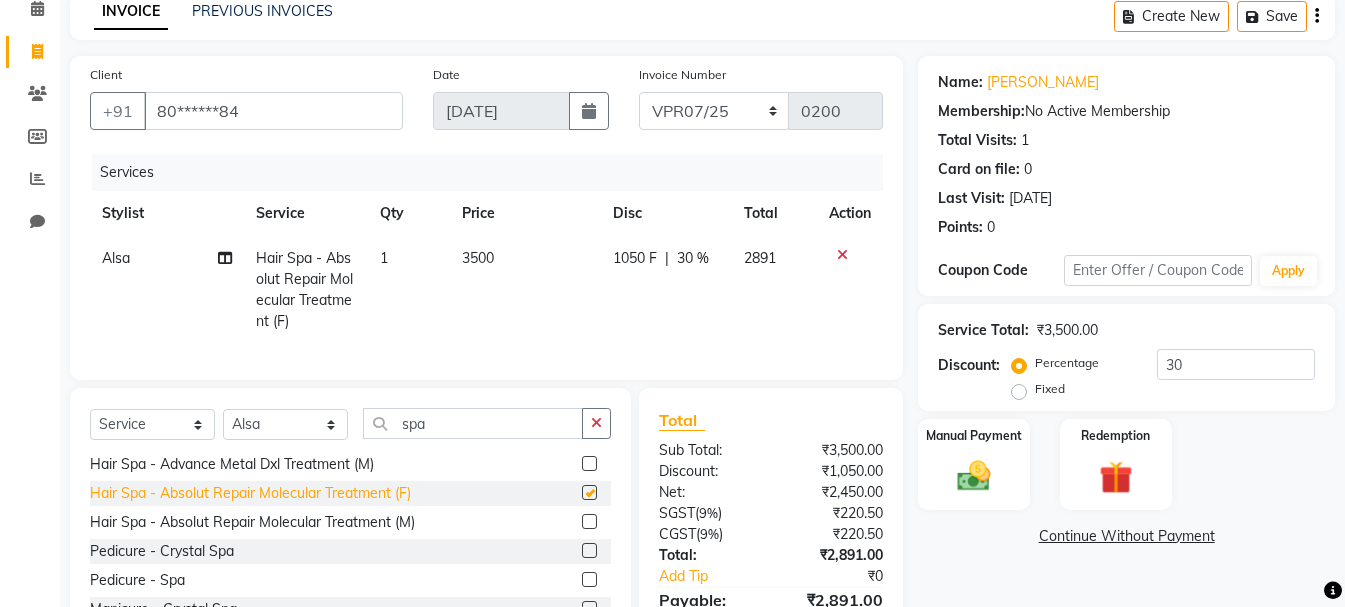 checkbox on "false" 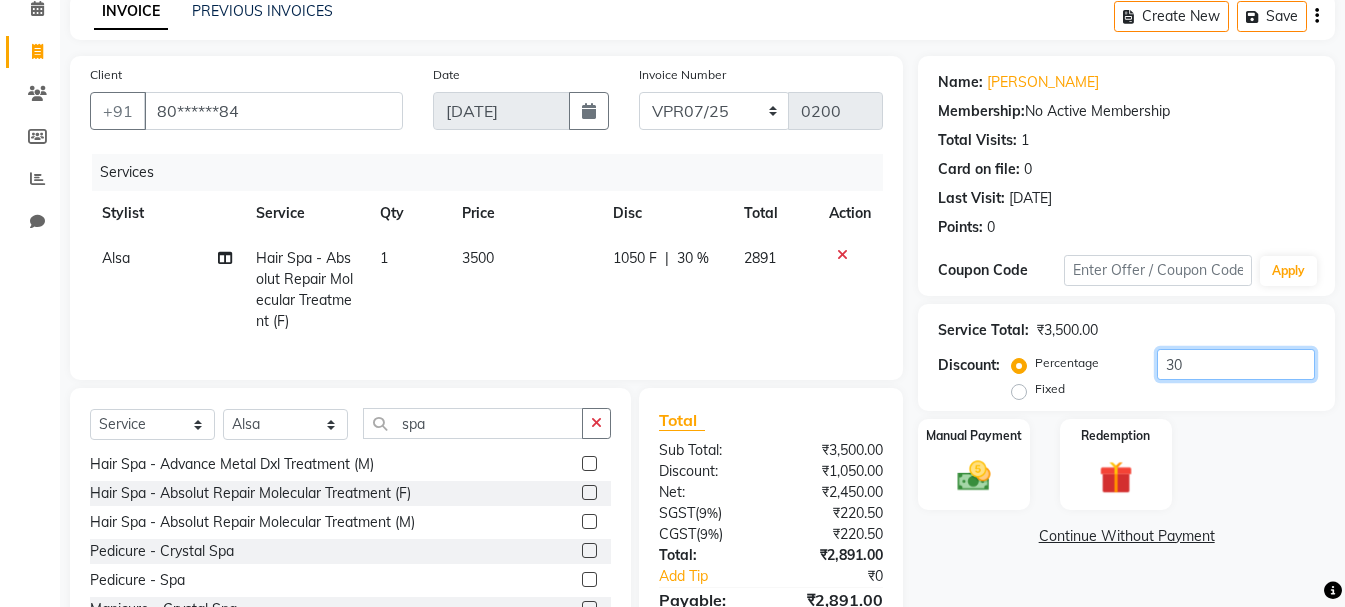click on "30" 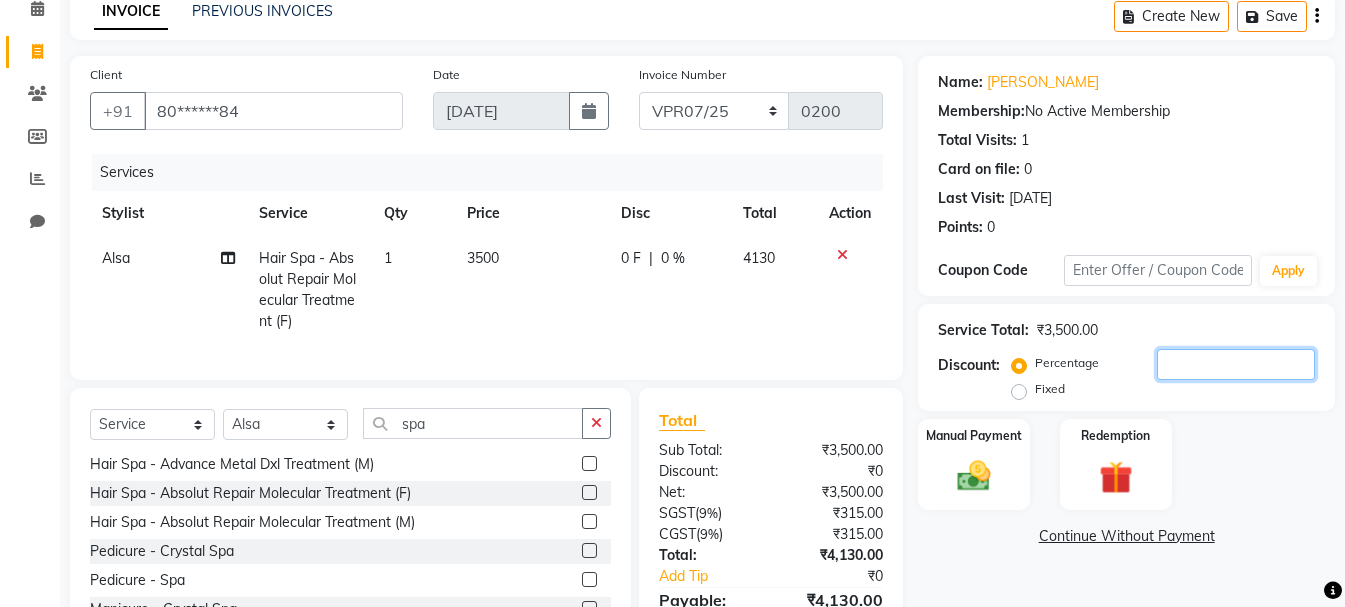 click 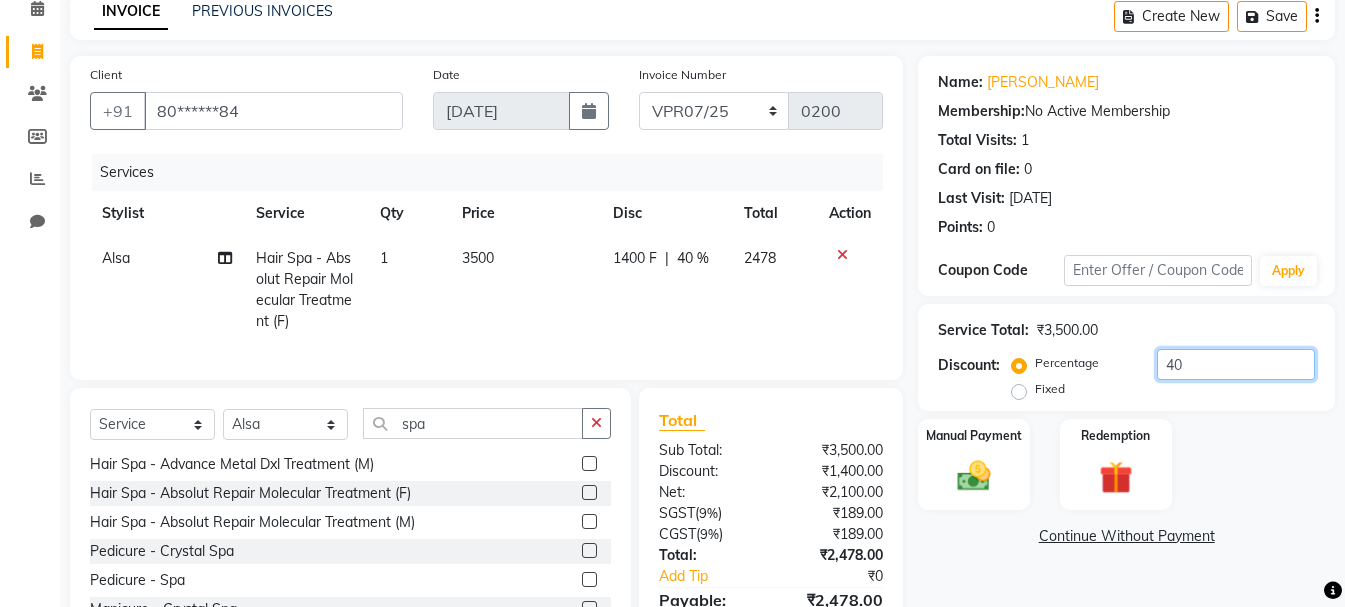 type on "40" 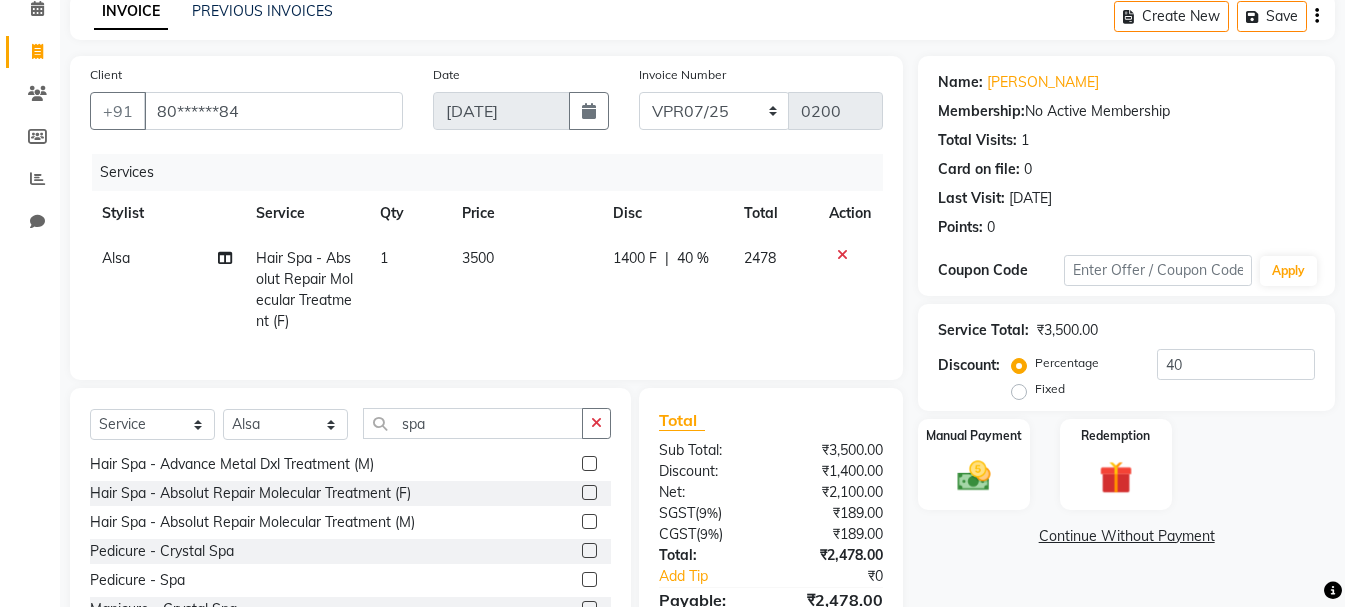 click on "Manual Payment Redemption" 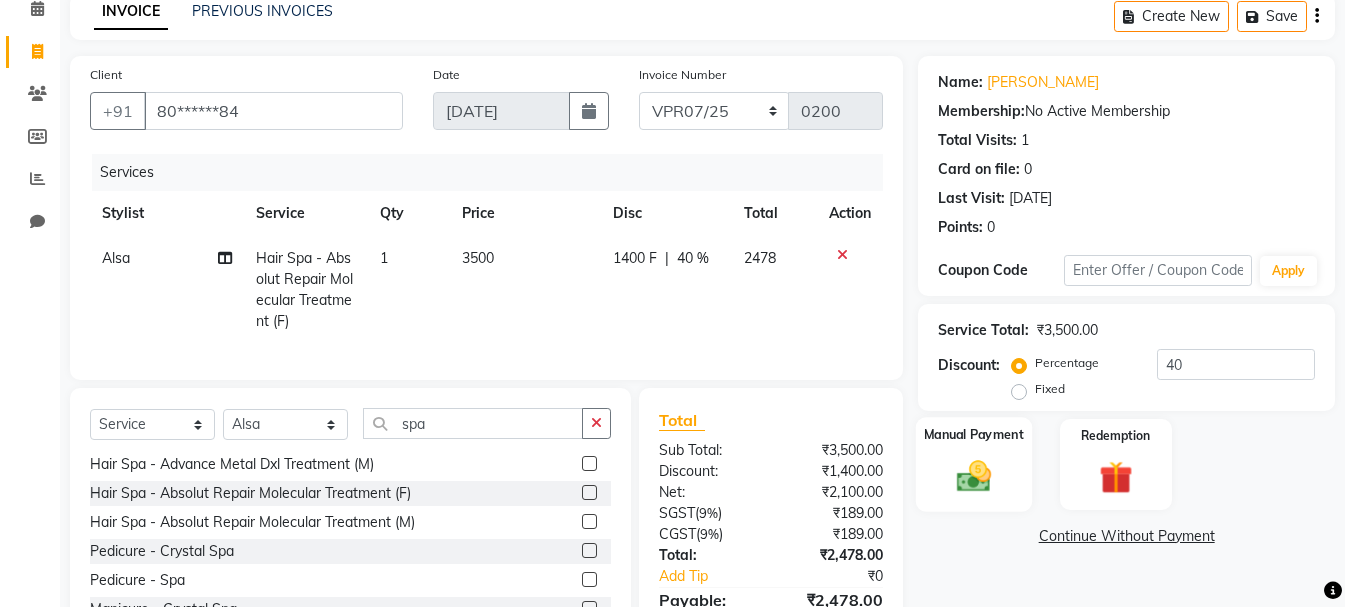 scroll, scrollTop: 215, scrollLeft: 0, axis: vertical 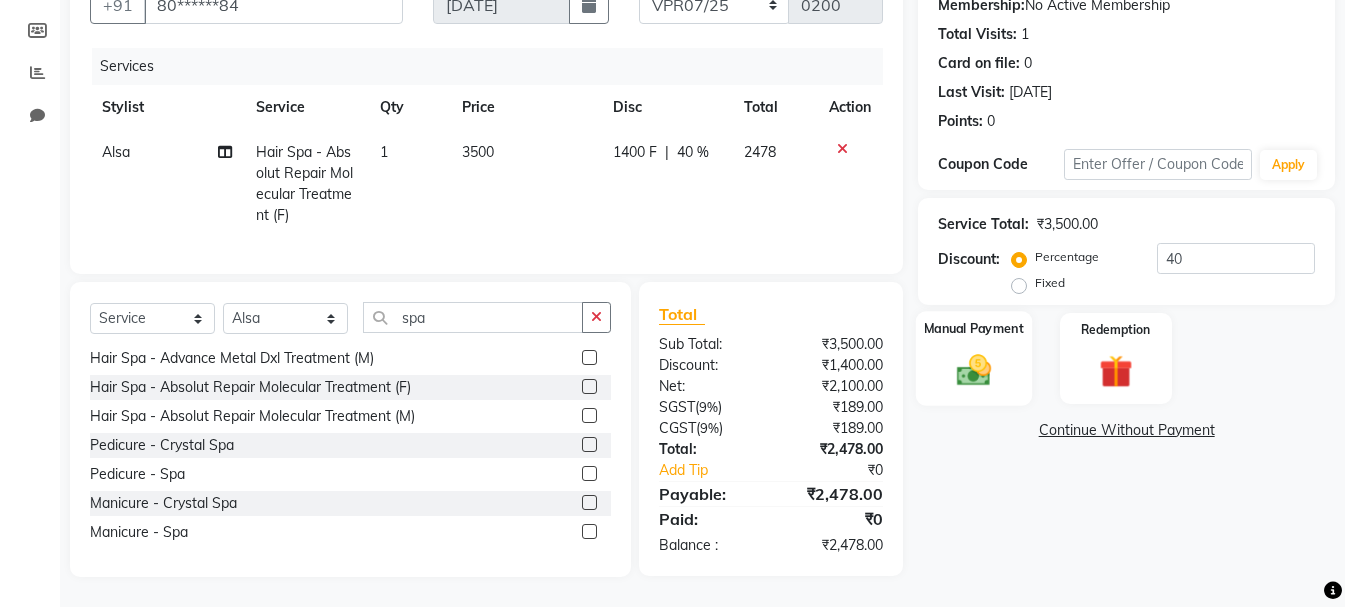 click 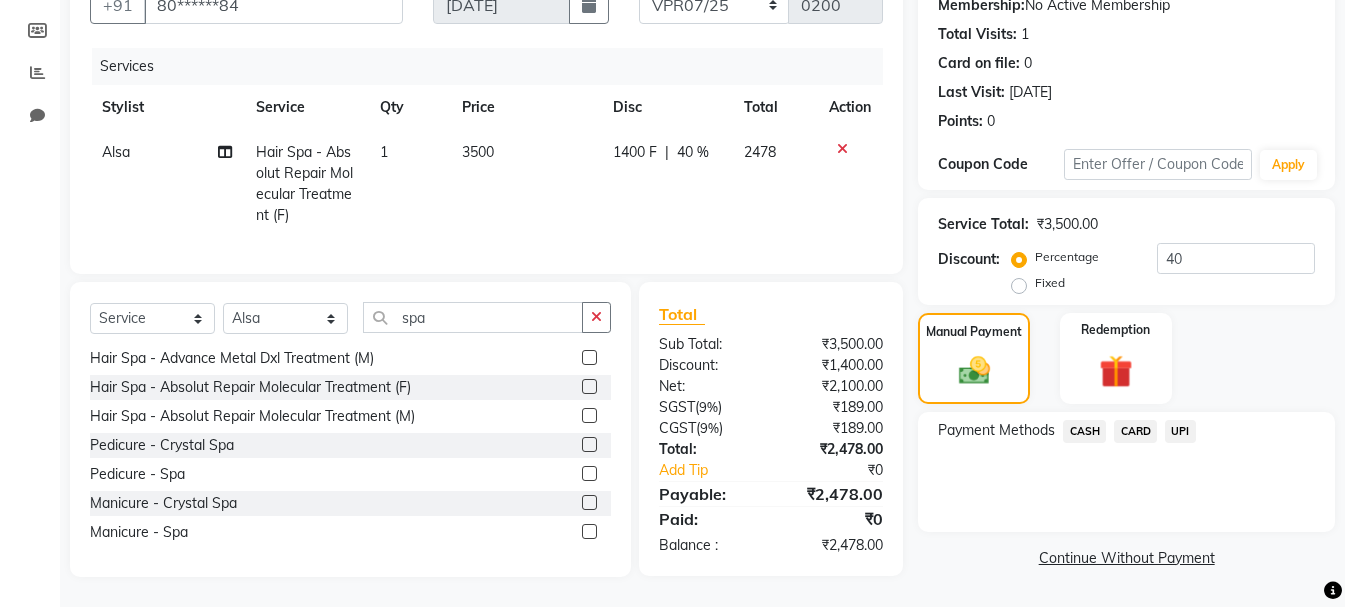 click on "UPI" 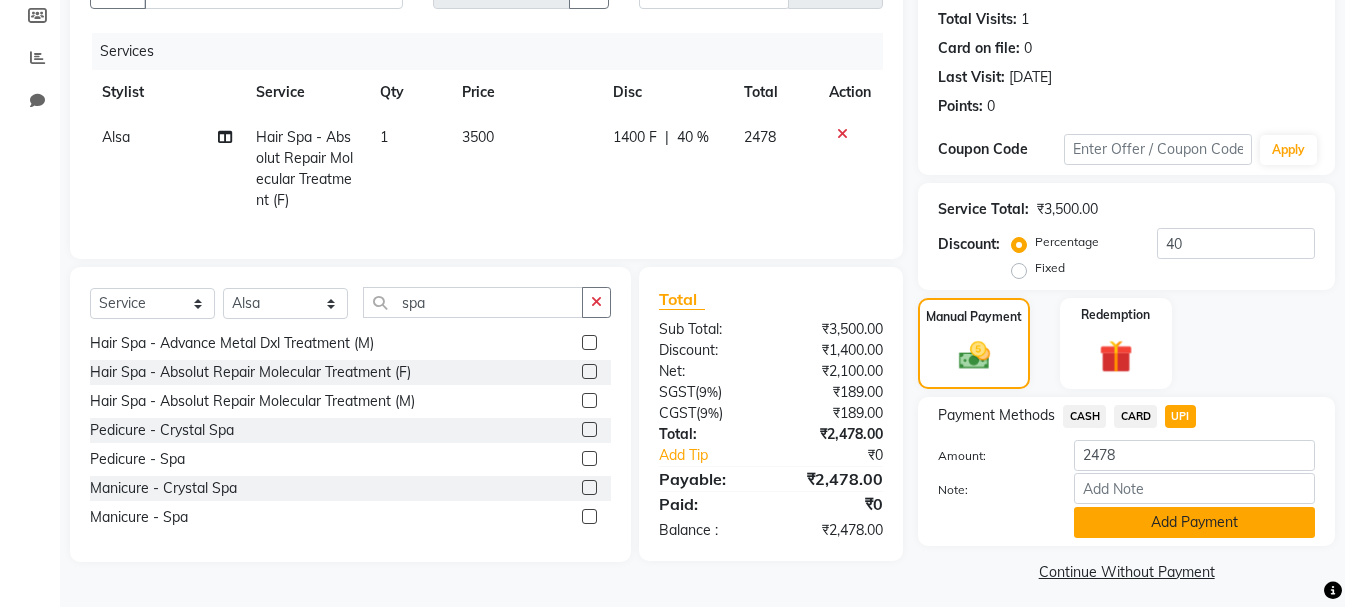 click on "Add Payment" 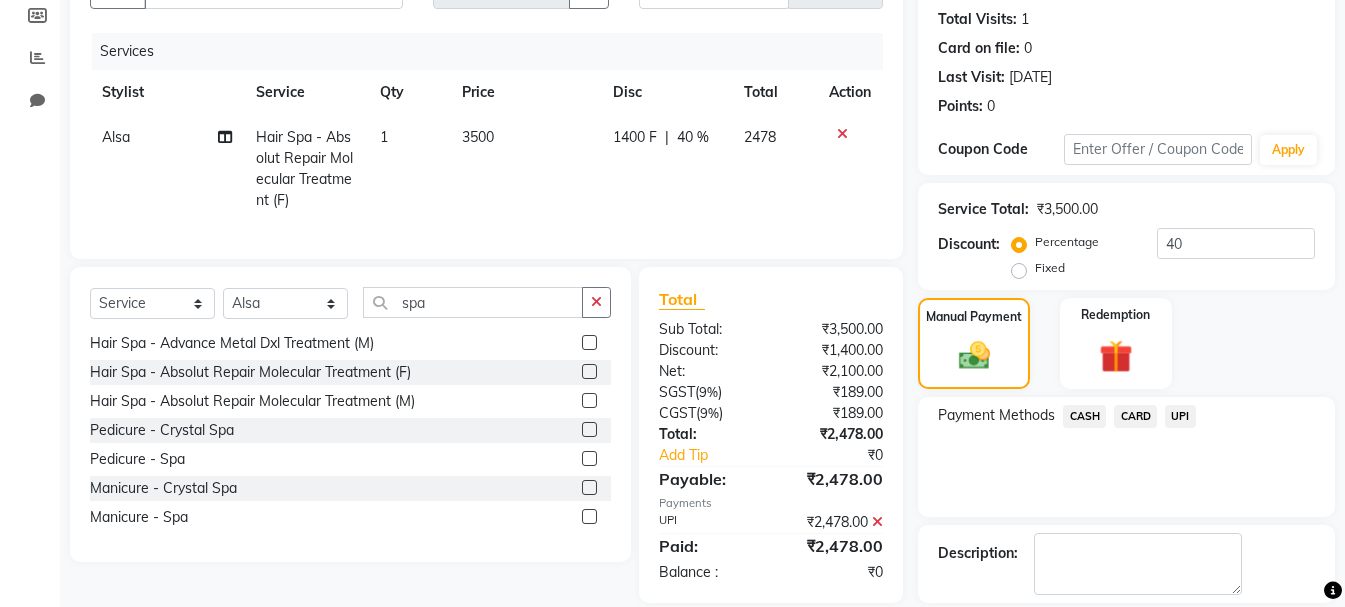 scroll, scrollTop: 309, scrollLeft: 0, axis: vertical 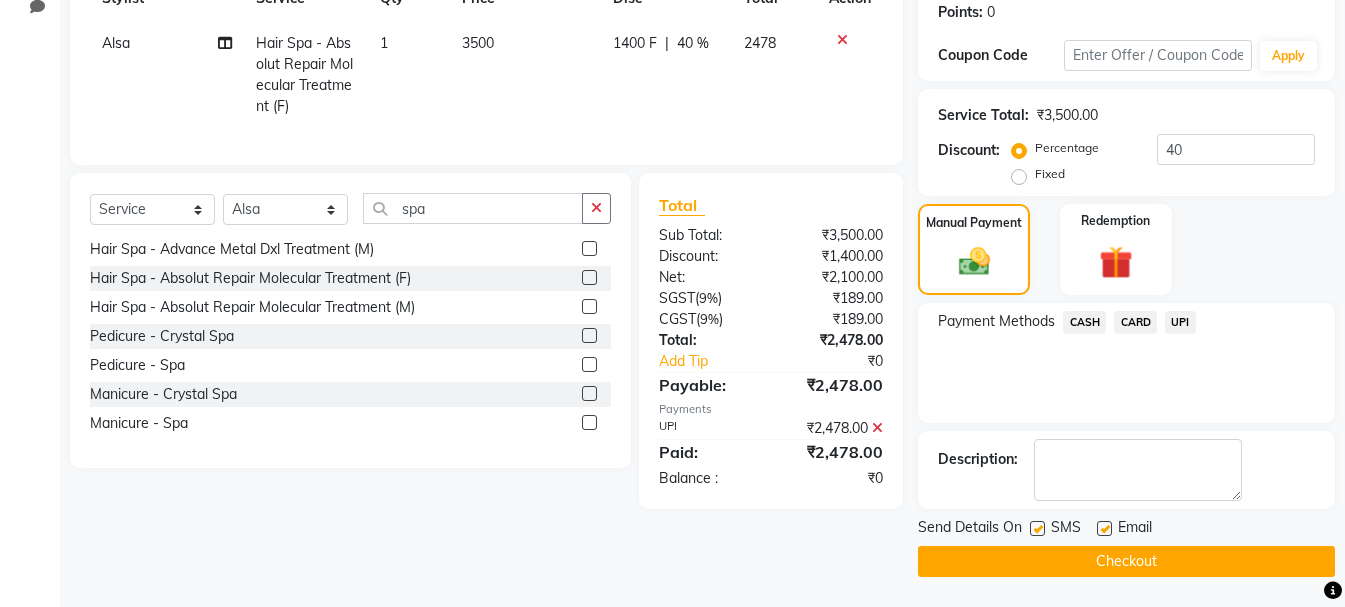 click on "Checkout" 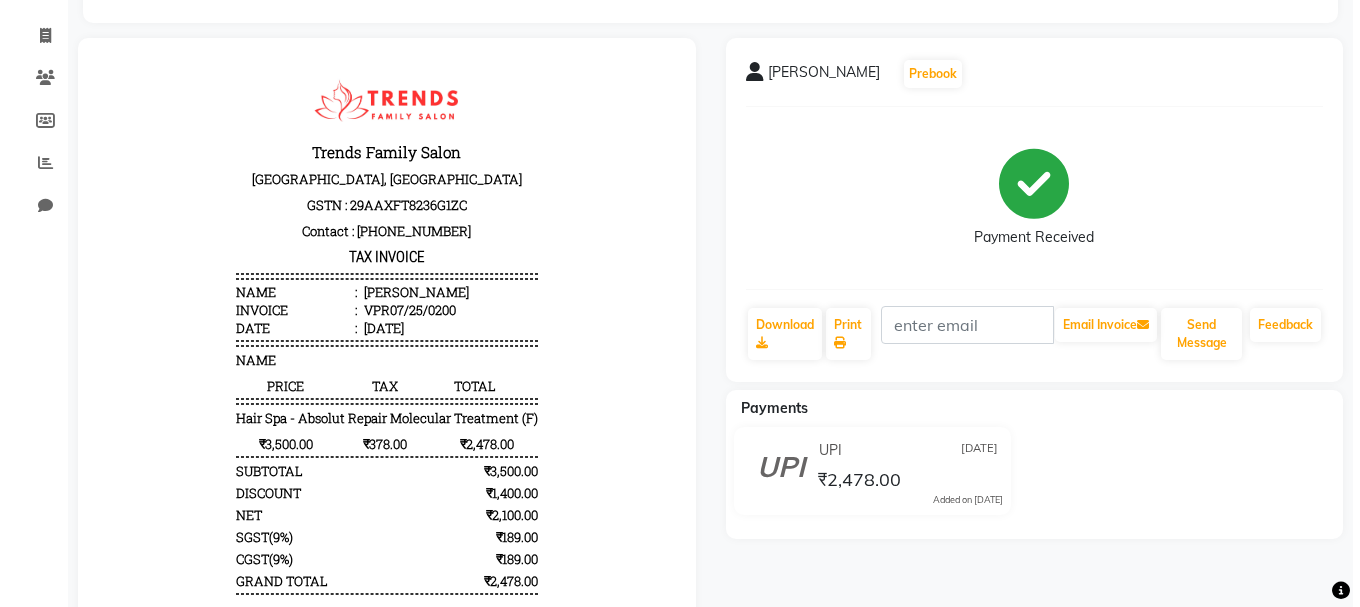 scroll, scrollTop: 0, scrollLeft: 0, axis: both 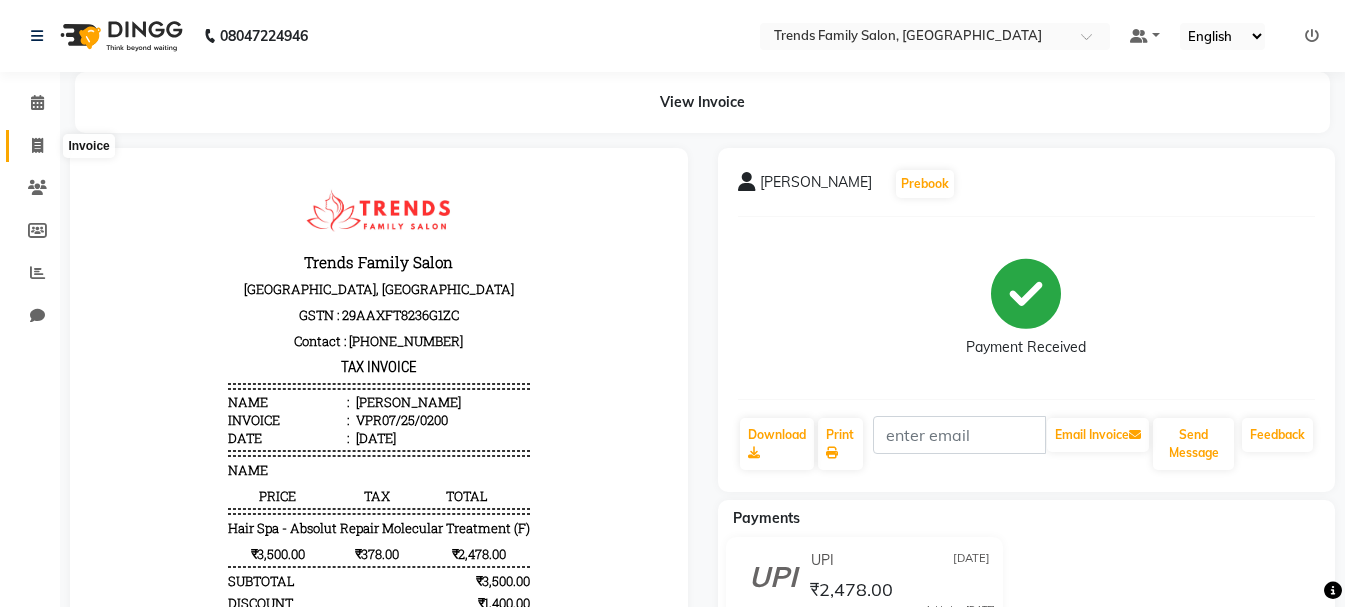 click 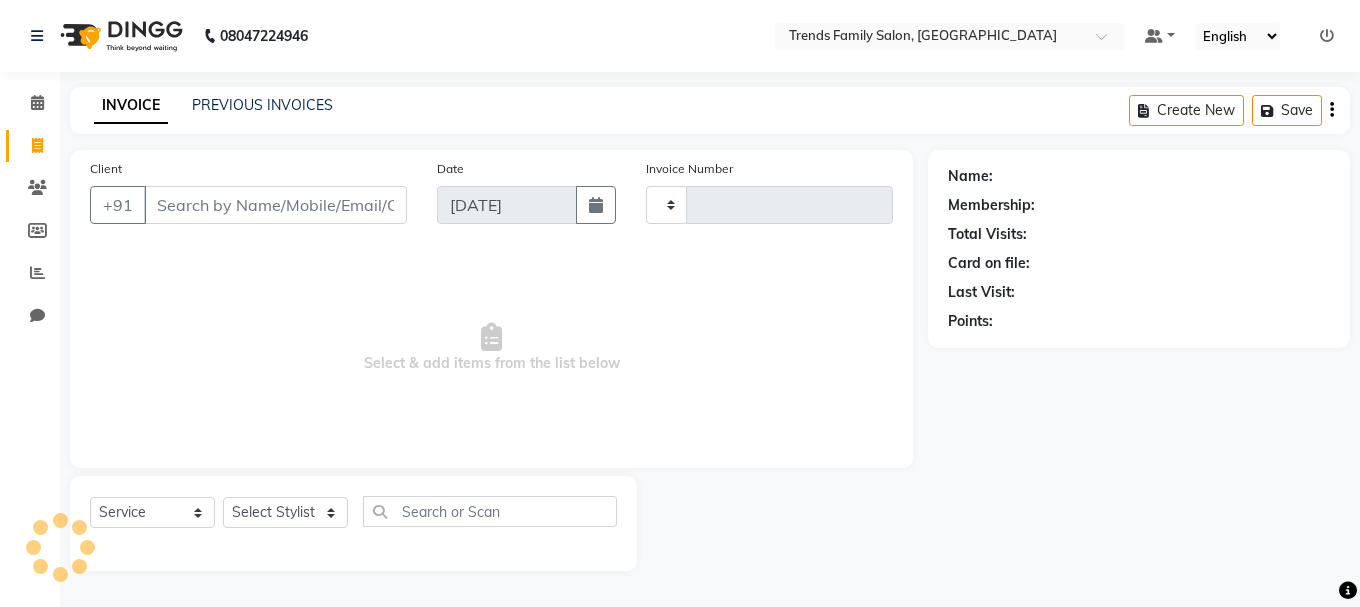 type on "0201" 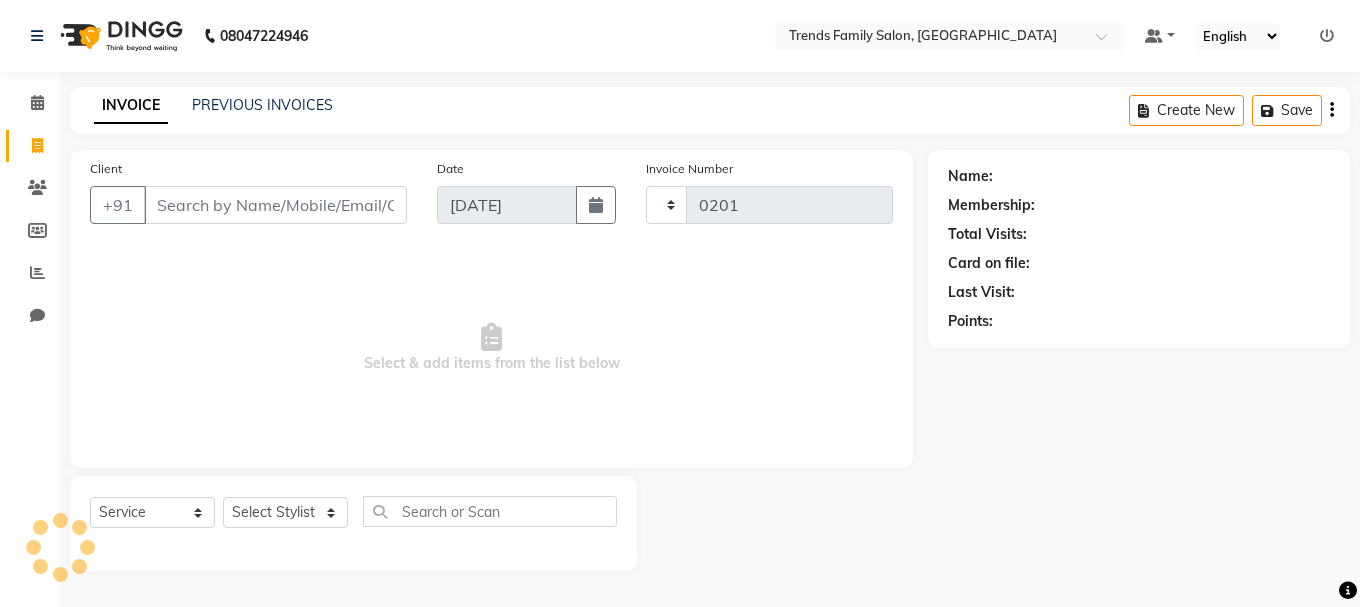 select on "8591" 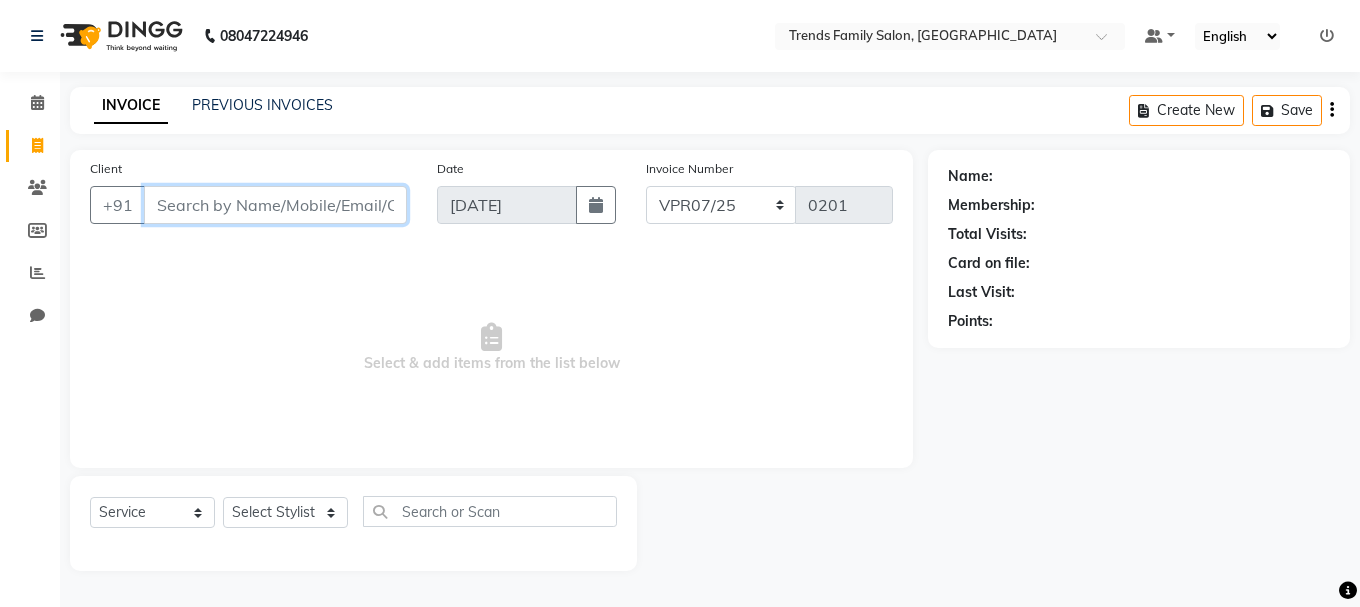 click on "Client" at bounding box center [275, 205] 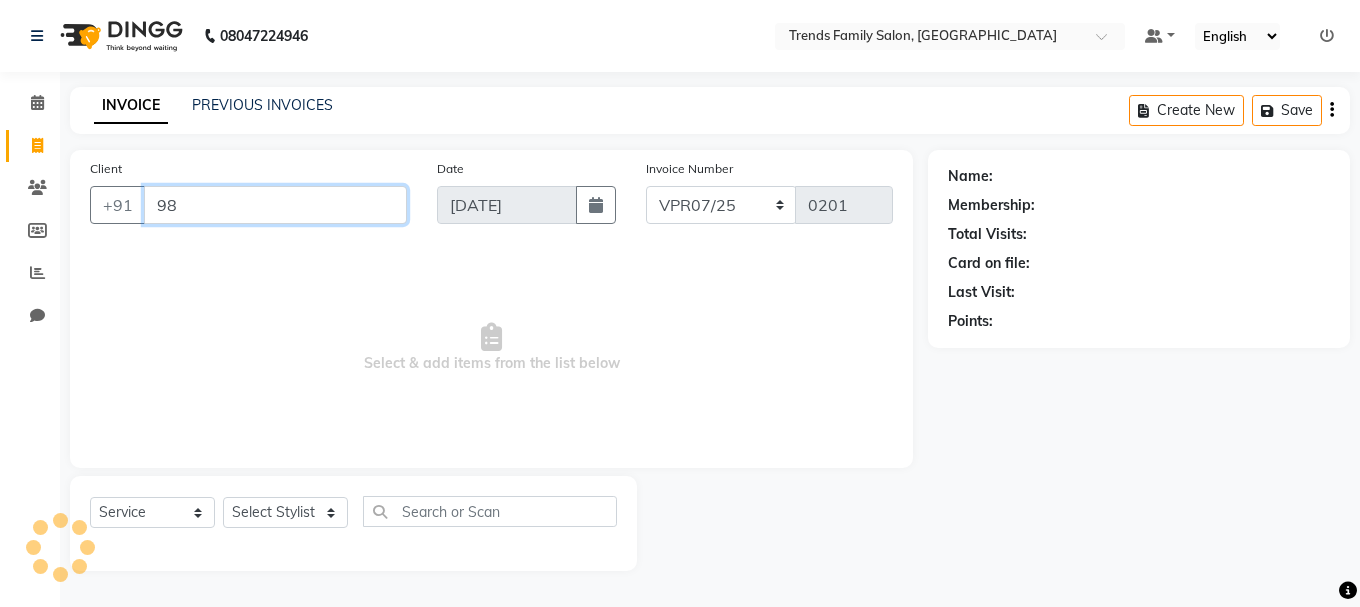 type on "9" 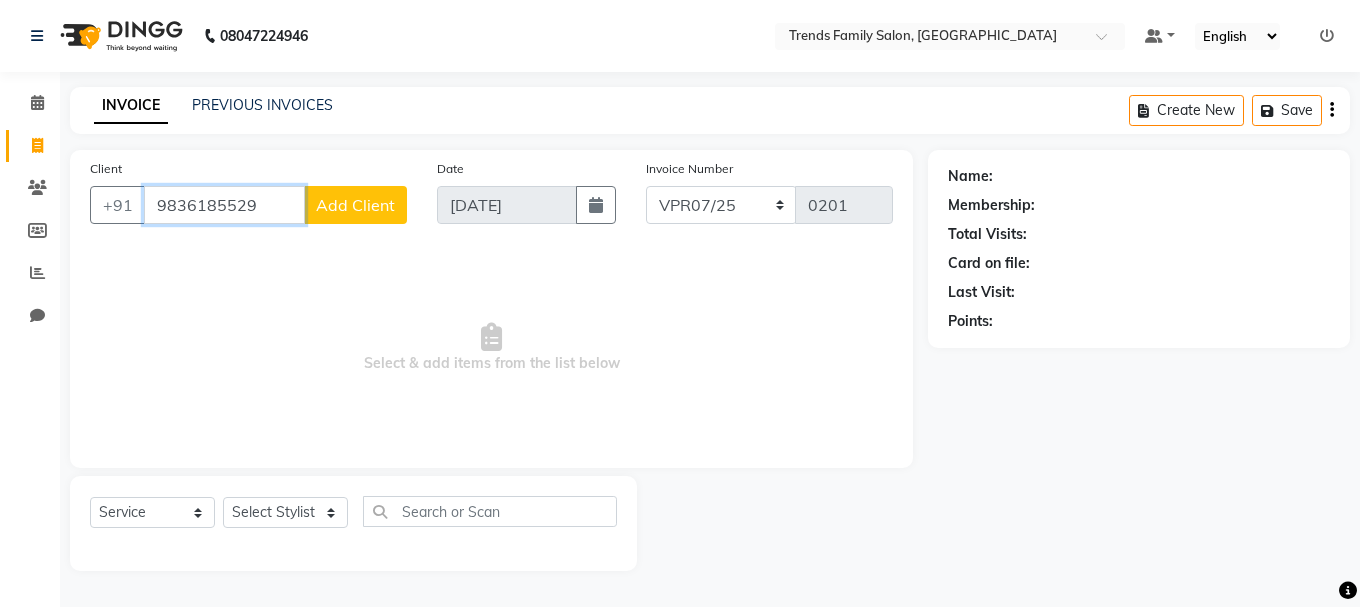 type on "9836185529" 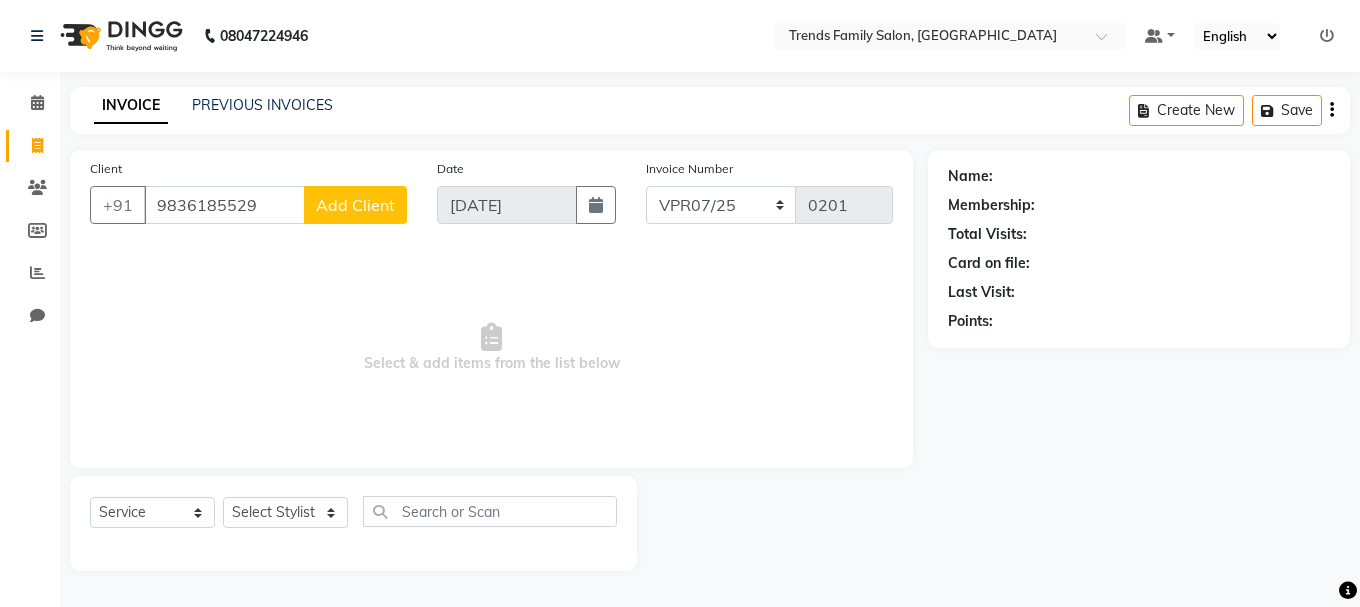click on "Add Client" 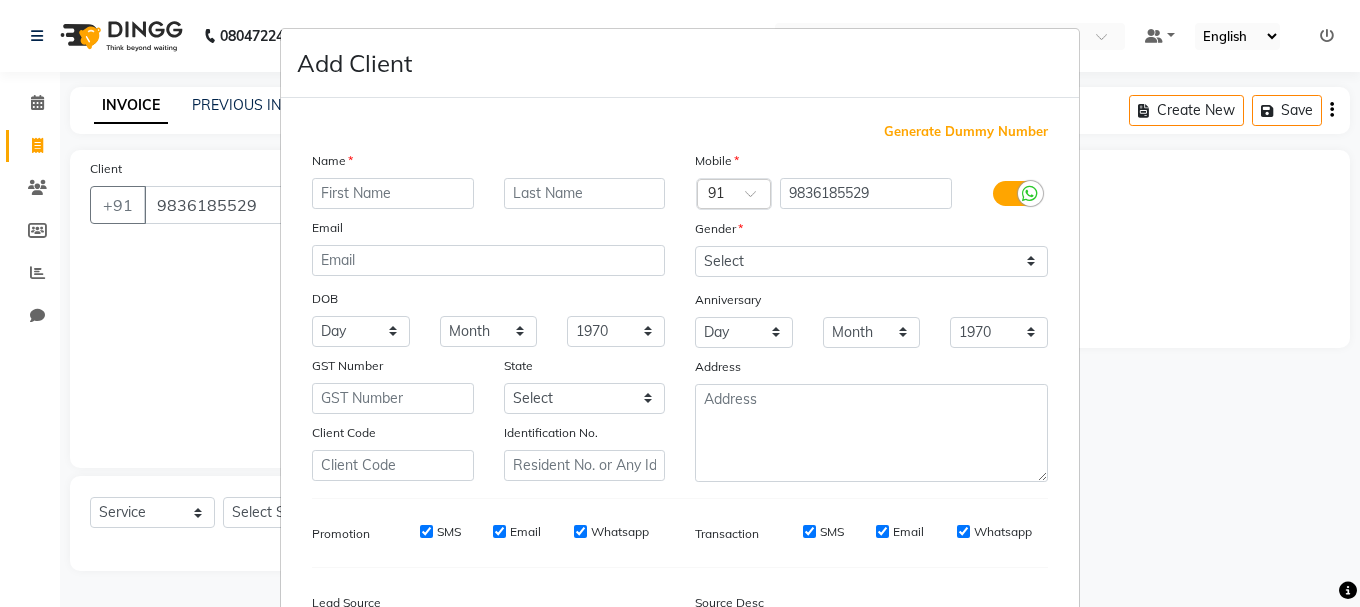 click at bounding box center (393, 193) 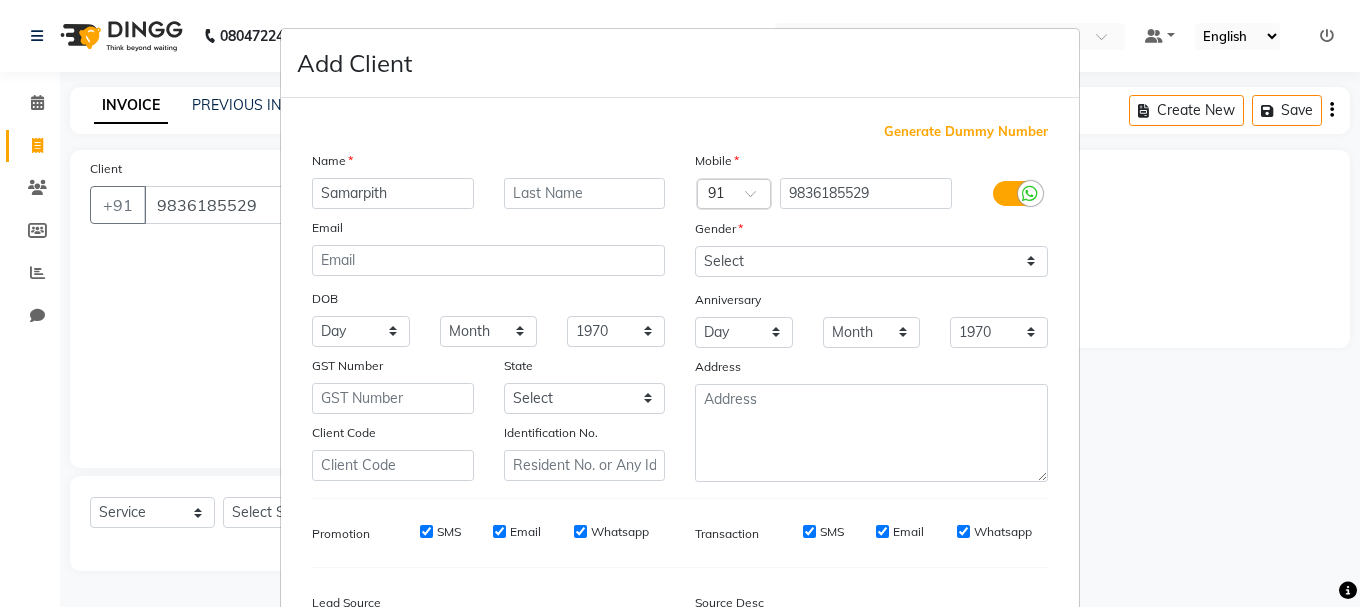 drag, startPoint x: 435, startPoint y: 193, endPoint x: 390, endPoint y: 183, distance: 46.09772 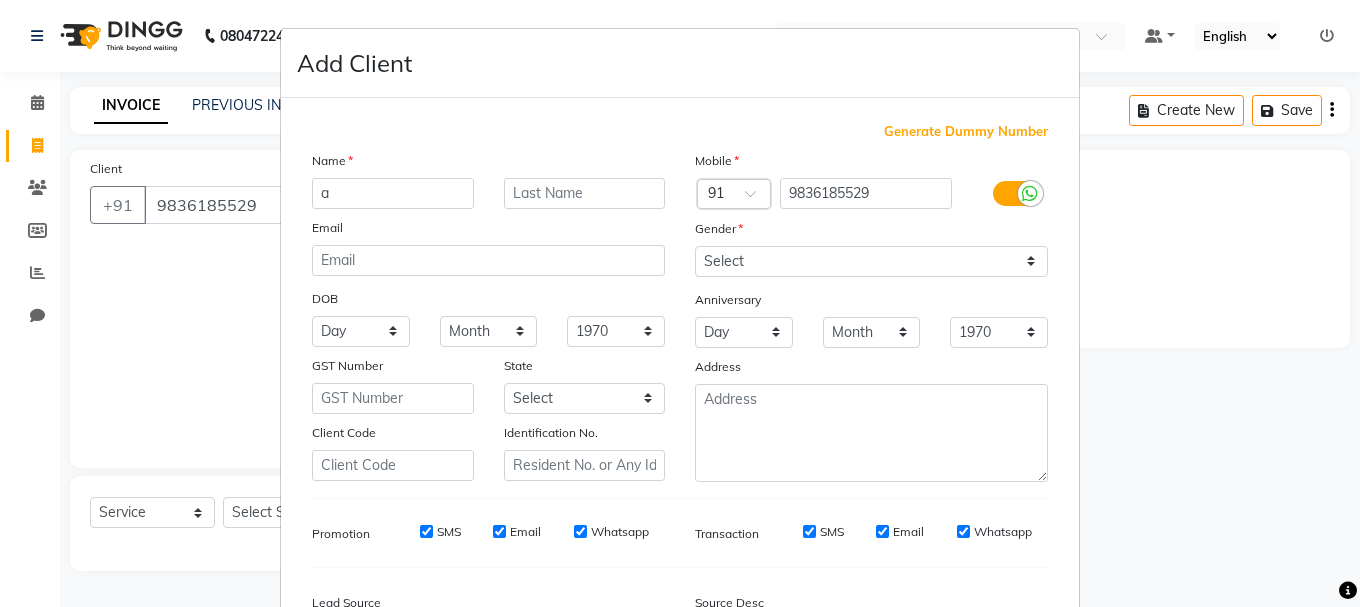click on "a" at bounding box center (393, 193) 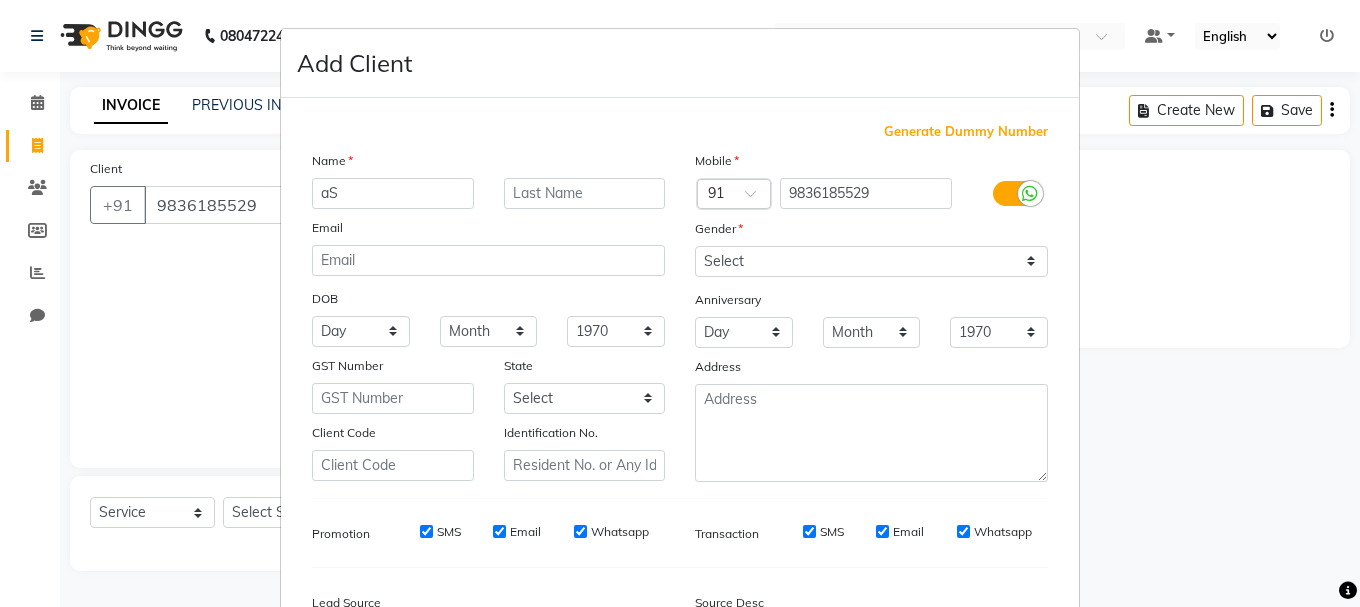 type on "a" 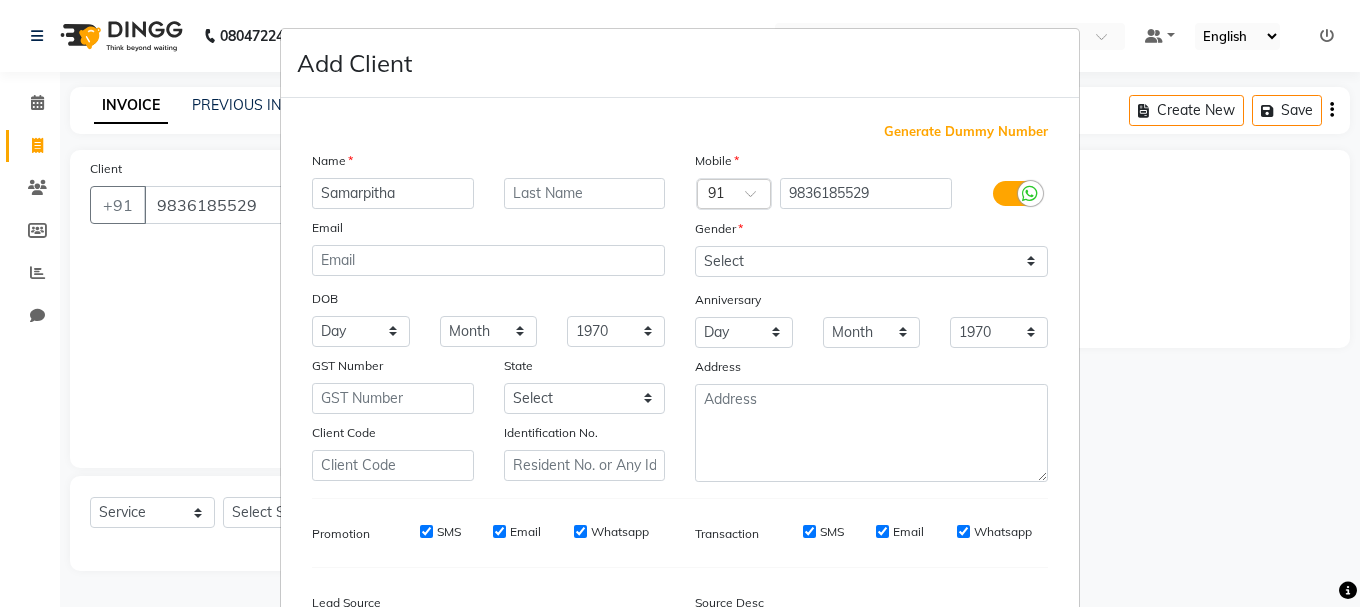 type on "Samarpitha" 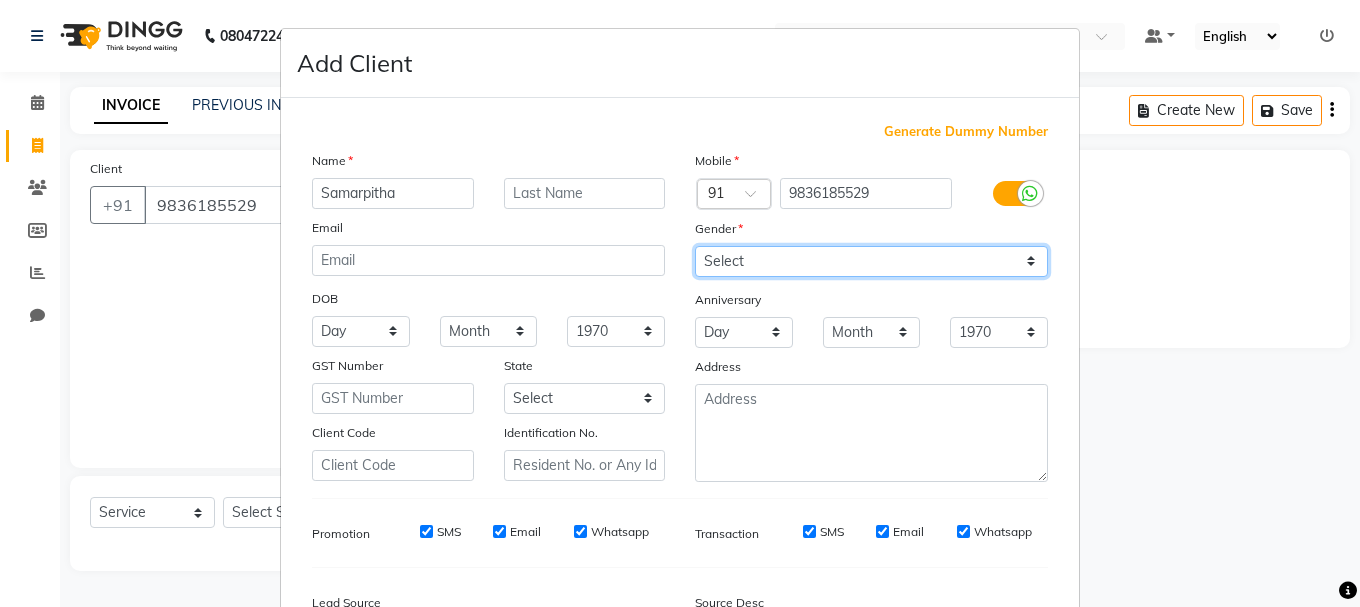 click on "Select [DEMOGRAPHIC_DATA] [DEMOGRAPHIC_DATA] Other Prefer Not To Say" at bounding box center (871, 261) 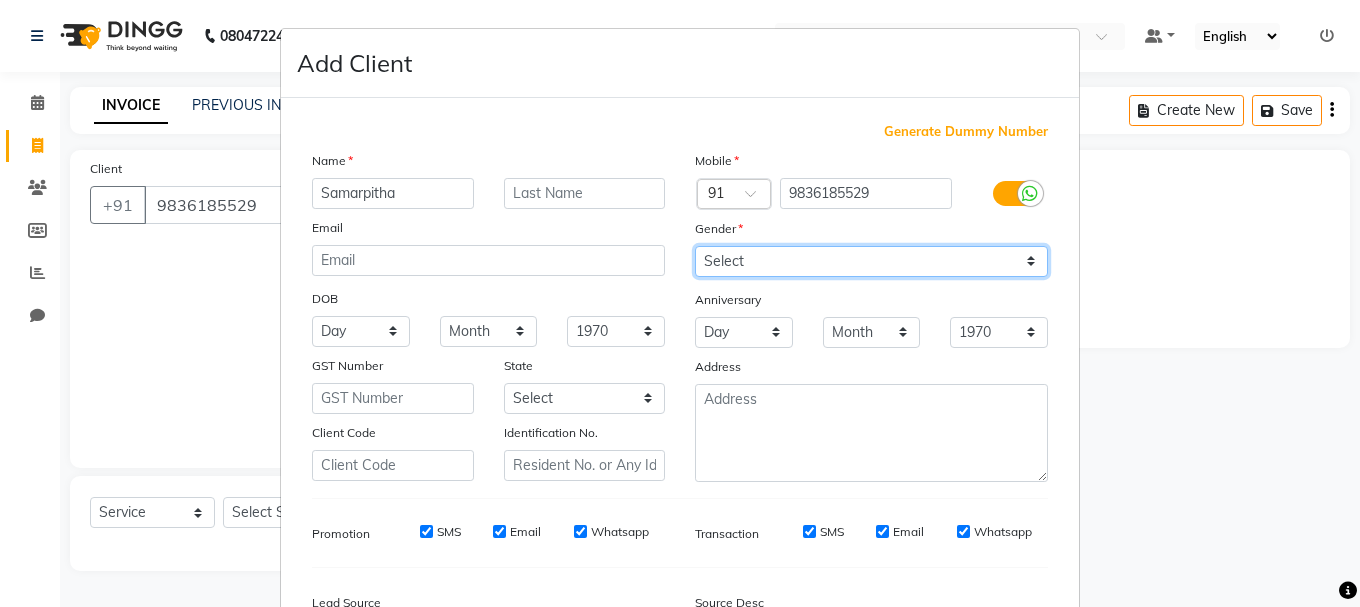 select on "[DEMOGRAPHIC_DATA]" 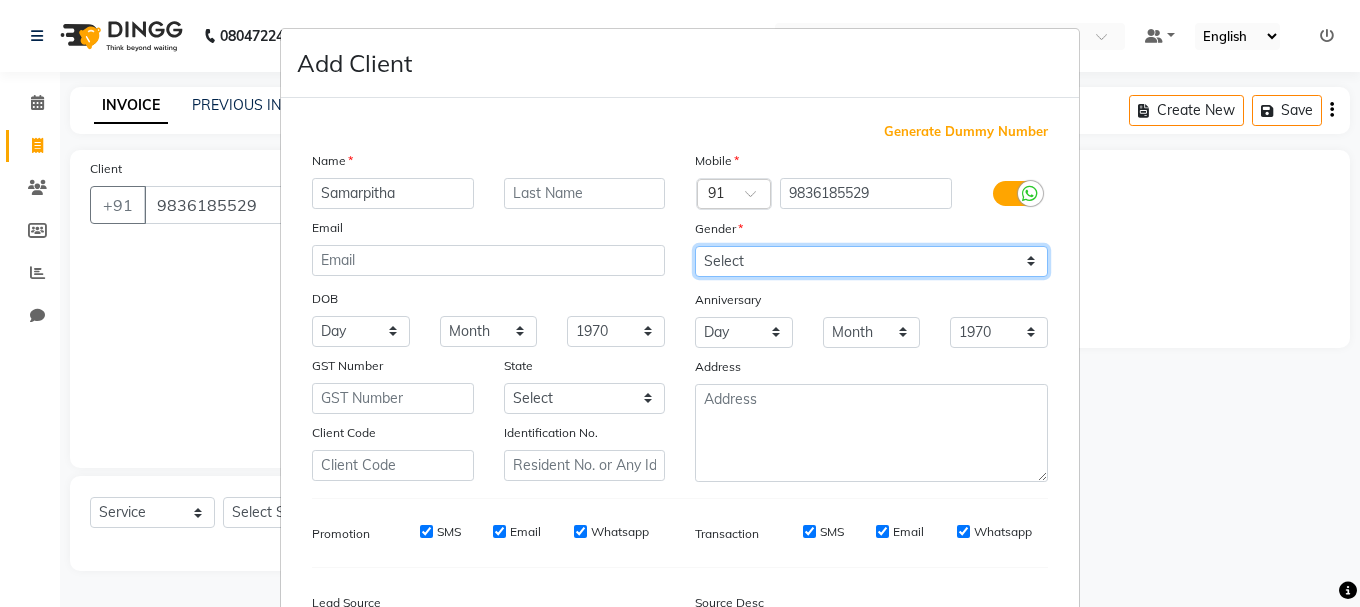 click on "Select [DEMOGRAPHIC_DATA] [DEMOGRAPHIC_DATA] Other Prefer Not To Say" at bounding box center (871, 261) 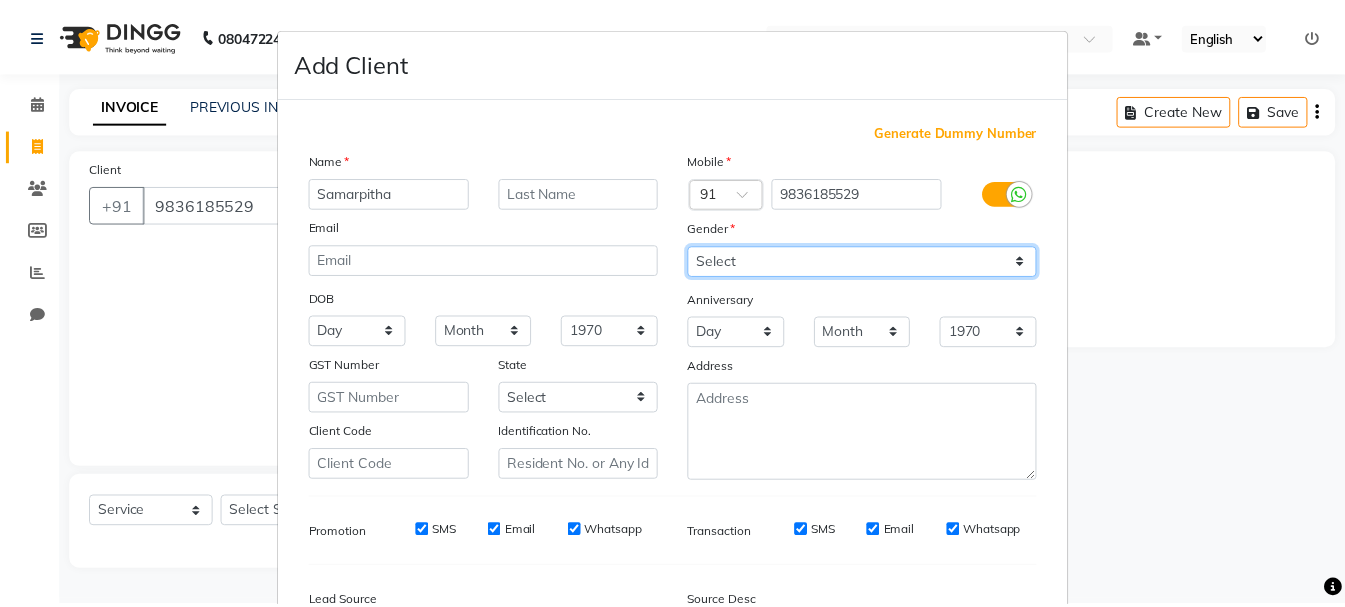 scroll, scrollTop: 242, scrollLeft: 0, axis: vertical 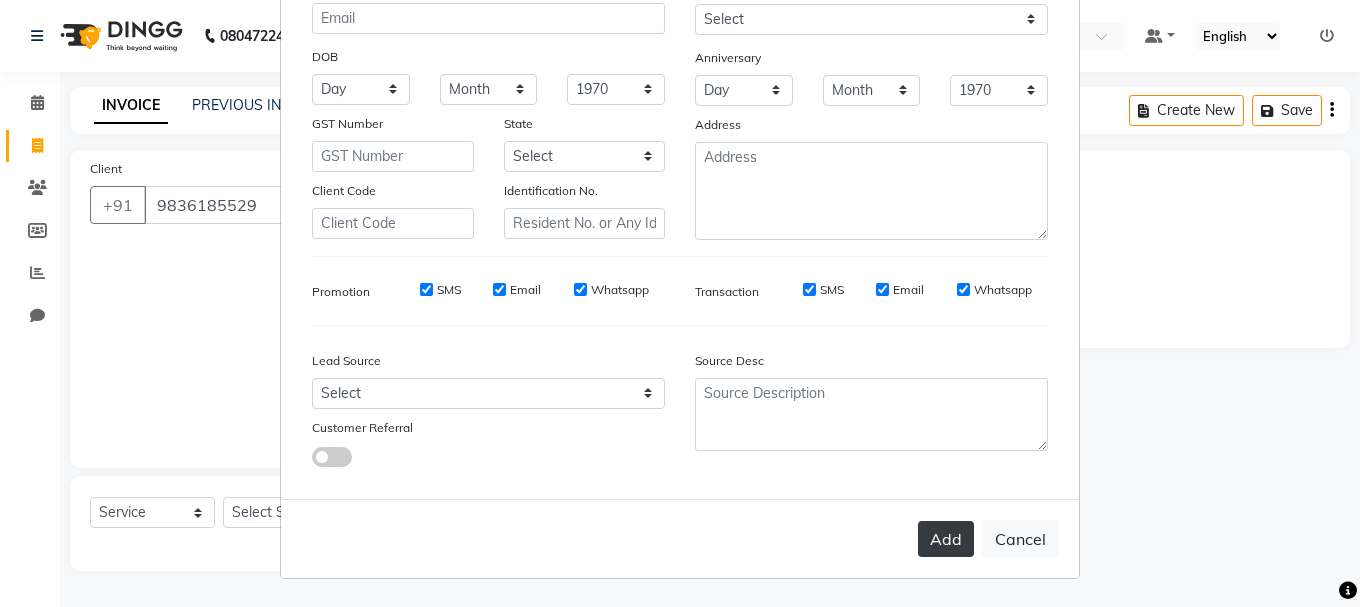 click on "Add" at bounding box center (946, 539) 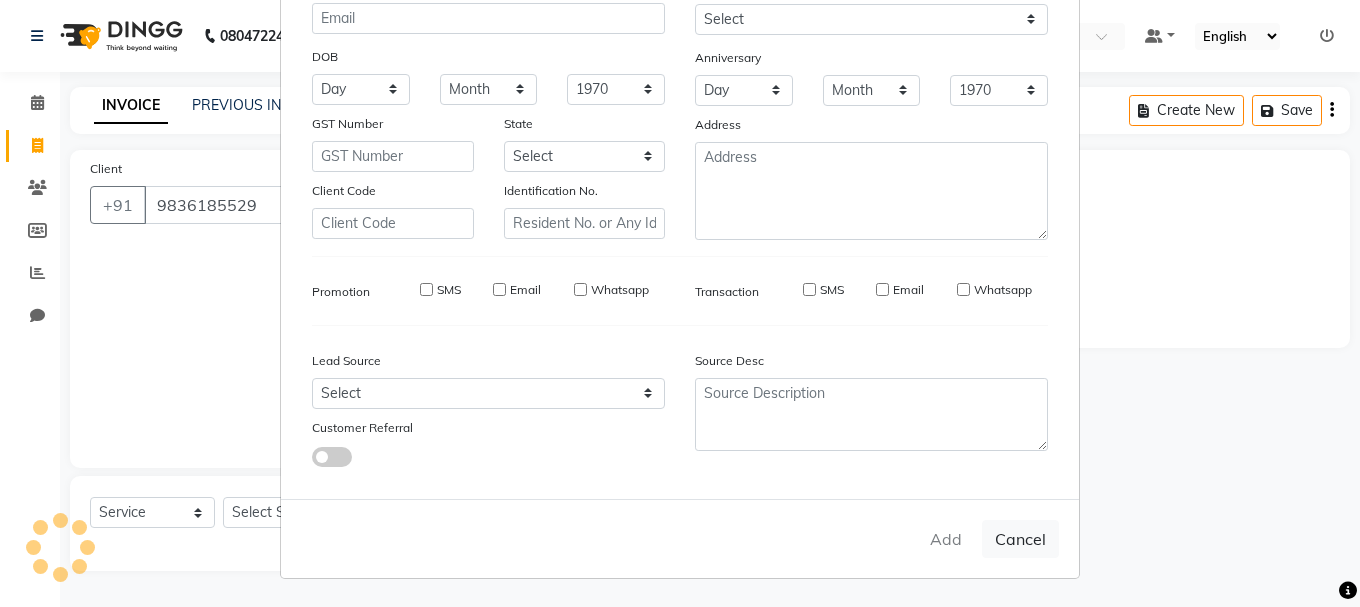 type on "98******29" 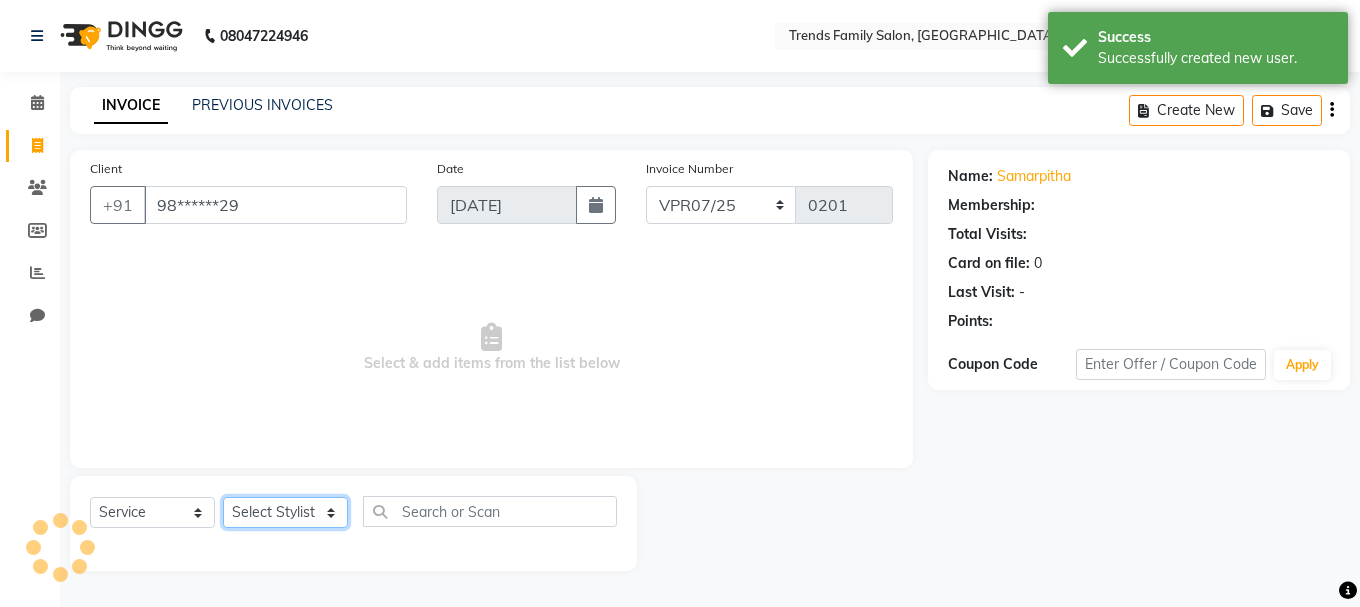 click on "Select Stylist [PERSON_NAME] Alsa Amaritha Ashwini [PERSON_NAME] Bhaktha Bhumi Danish Dolma Doma [PERSON_NAME] [PERSON_NAME] Lakshmi  Maya [PERSON_NAME] [PERSON_NAME] [PERSON_NAME] [PERSON_NAME] [PERSON_NAME] [PERSON_NAME] Sawsthika Shadav [PERSON_NAME] Sony Sherpa  [PERSON_NAME] [PERSON_NAME]" 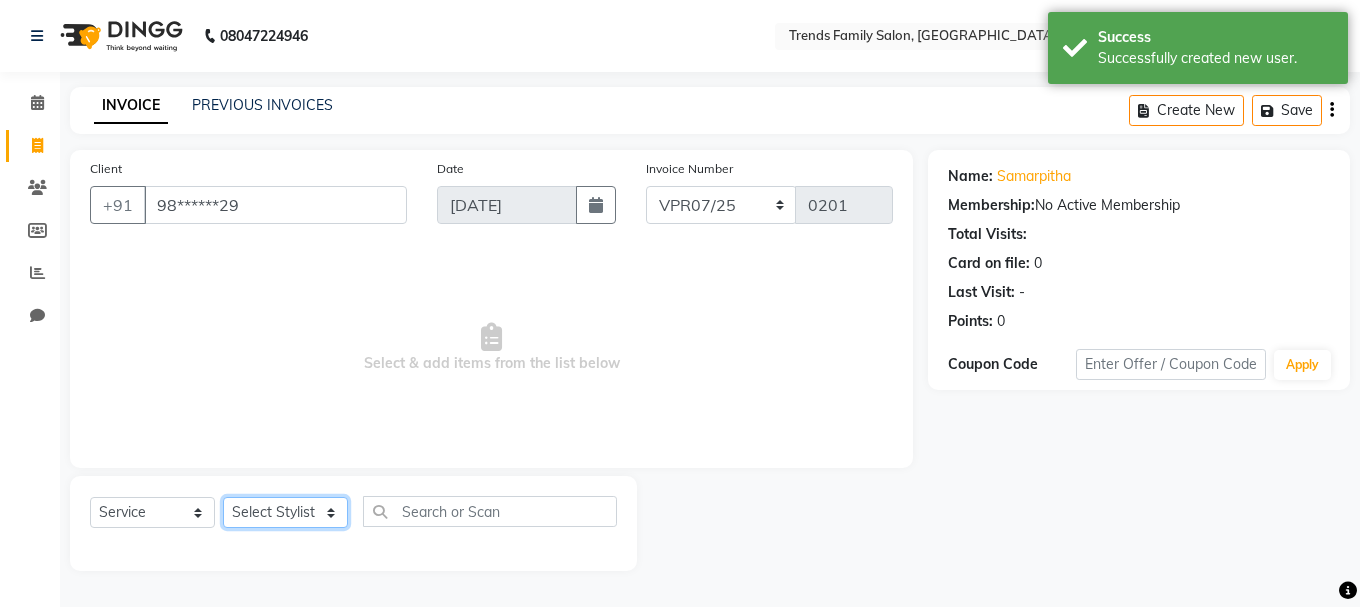 click on "Select Stylist [PERSON_NAME] Alsa Amaritha Ashwini [PERSON_NAME] Bhaktha Bhumi Danish Dolma Doma [PERSON_NAME] [PERSON_NAME] Lakshmi  Maya [PERSON_NAME] [PERSON_NAME] [PERSON_NAME] [PERSON_NAME] [PERSON_NAME] [PERSON_NAME] Sawsthika Shadav [PERSON_NAME] Sony Sherpa  [PERSON_NAME] [PERSON_NAME]" 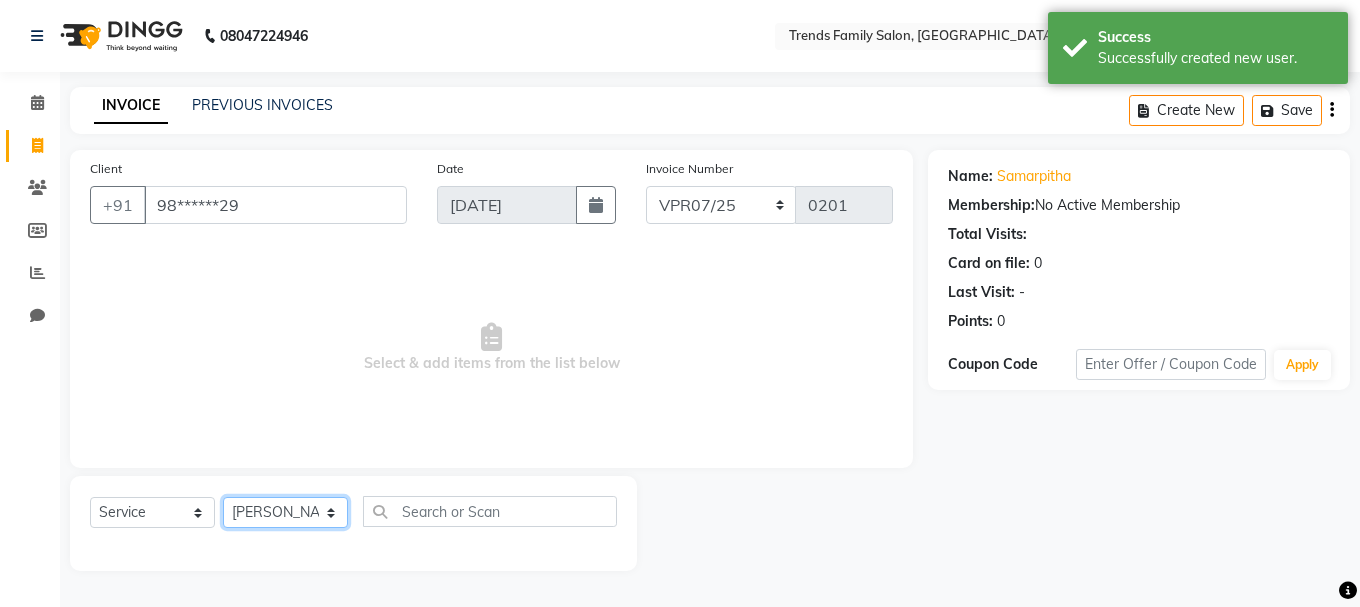 click on "Select Stylist [PERSON_NAME] Alsa Amaritha Ashwini [PERSON_NAME] Bhaktha Bhumi Danish Dolma Doma [PERSON_NAME] [PERSON_NAME] Lakshmi  Maya [PERSON_NAME] [PERSON_NAME] [PERSON_NAME] [PERSON_NAME] [PERSON_NAME] [PERSON_NAME] Sawsthika Shadav [PERSON_NAME] Sony Sherpa  [PERSON_NAME] [PERSON_NAME]" 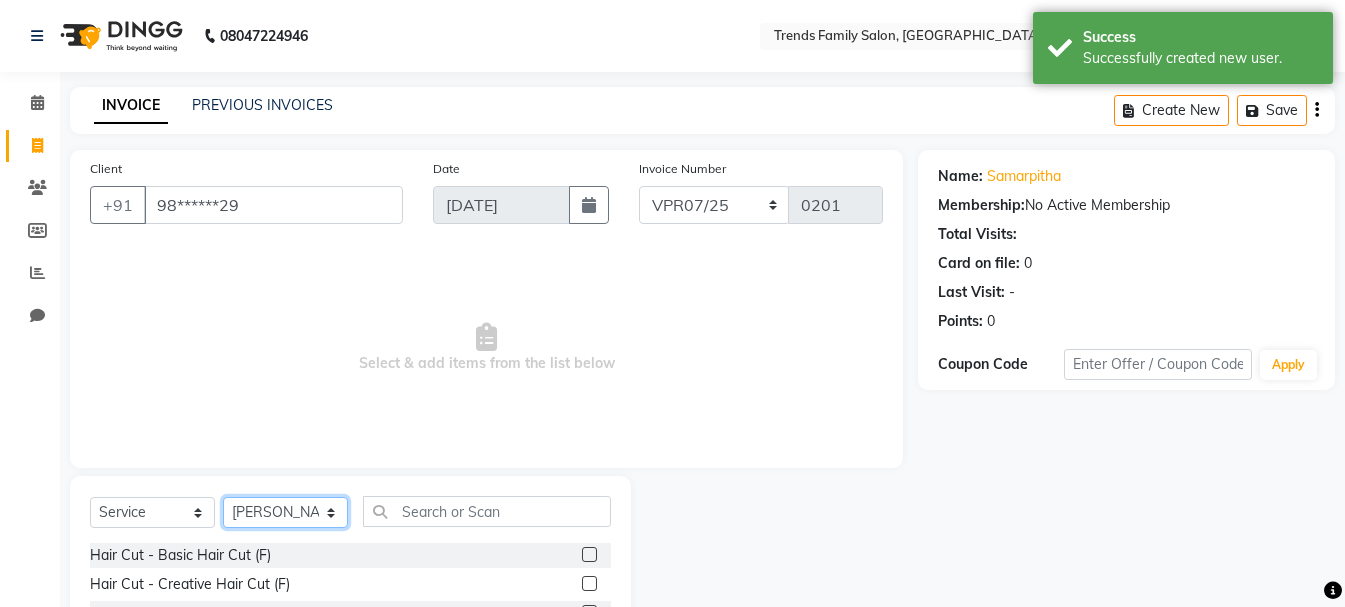 scroll, scrollTop: 194, scrollLeft: 0, axis: vertical 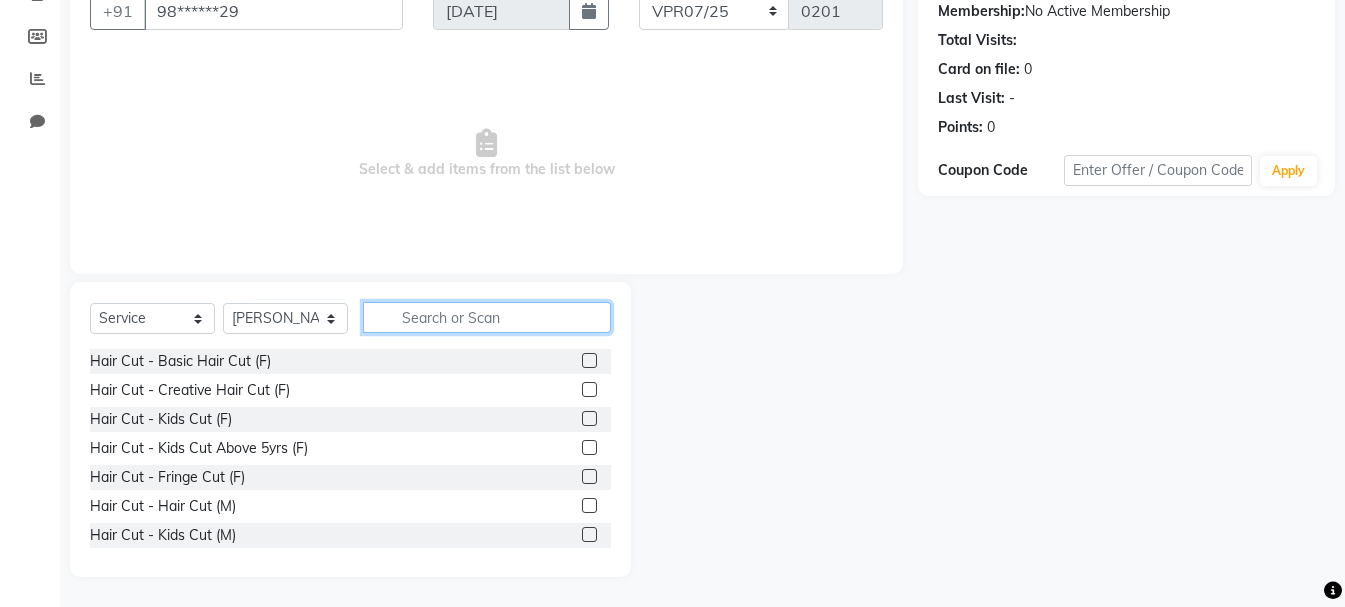 click 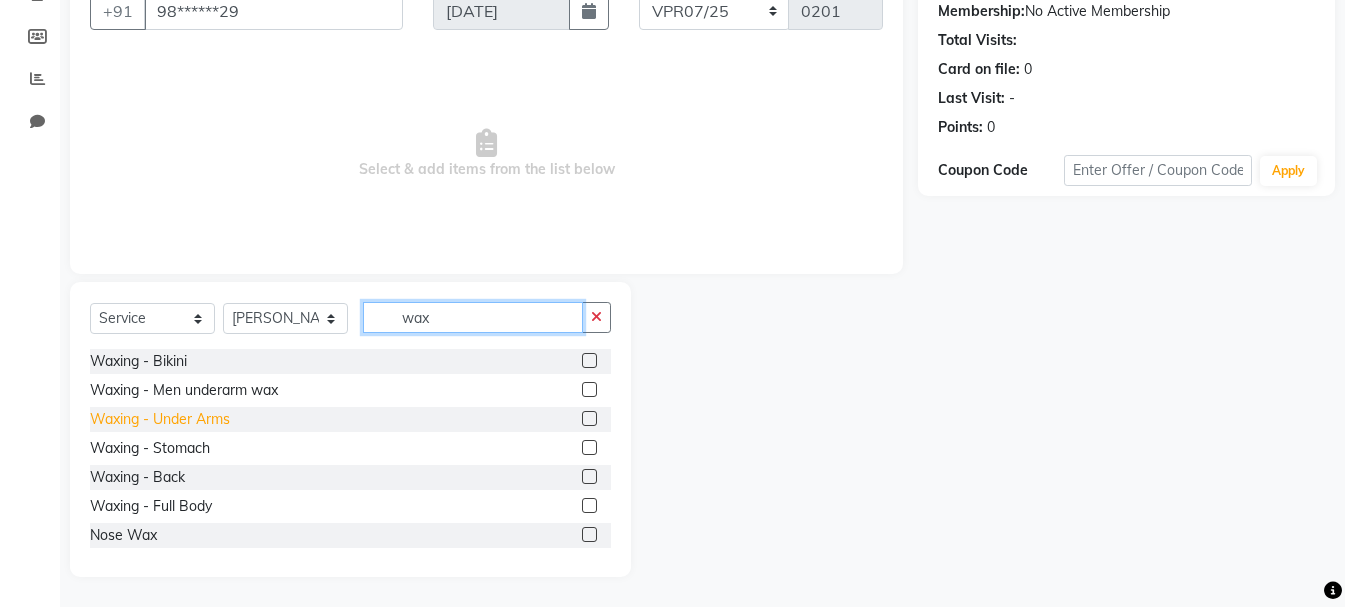 type on "wax" 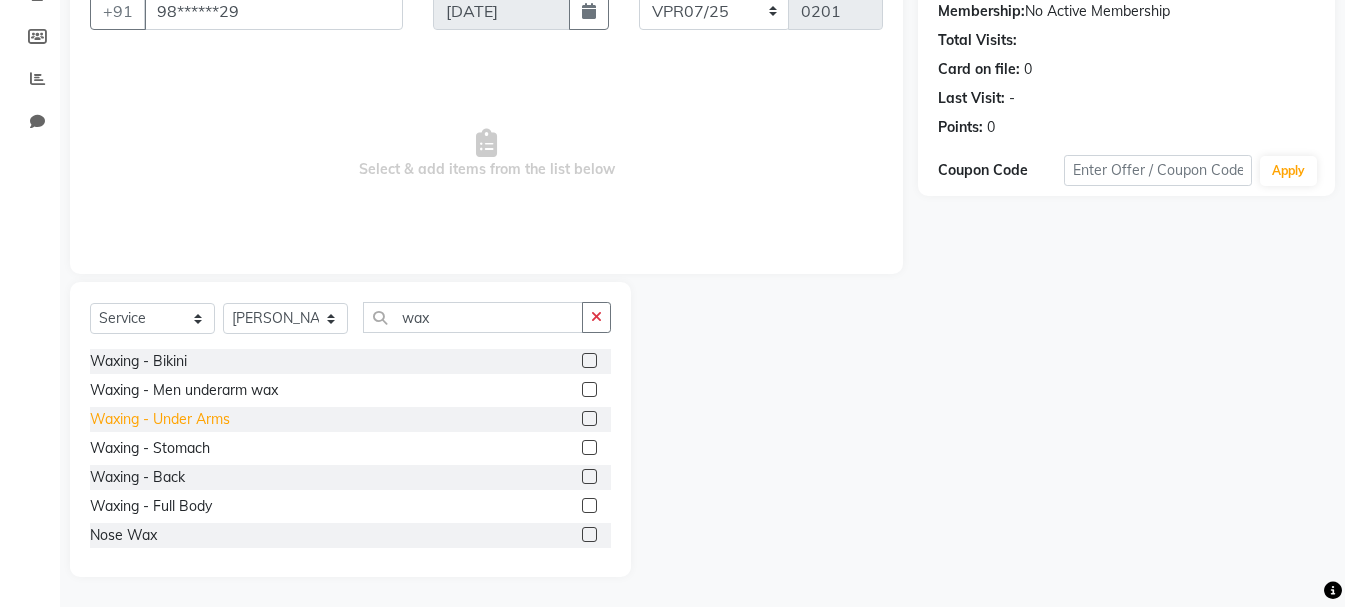 click on "Waxing - Under Arms" 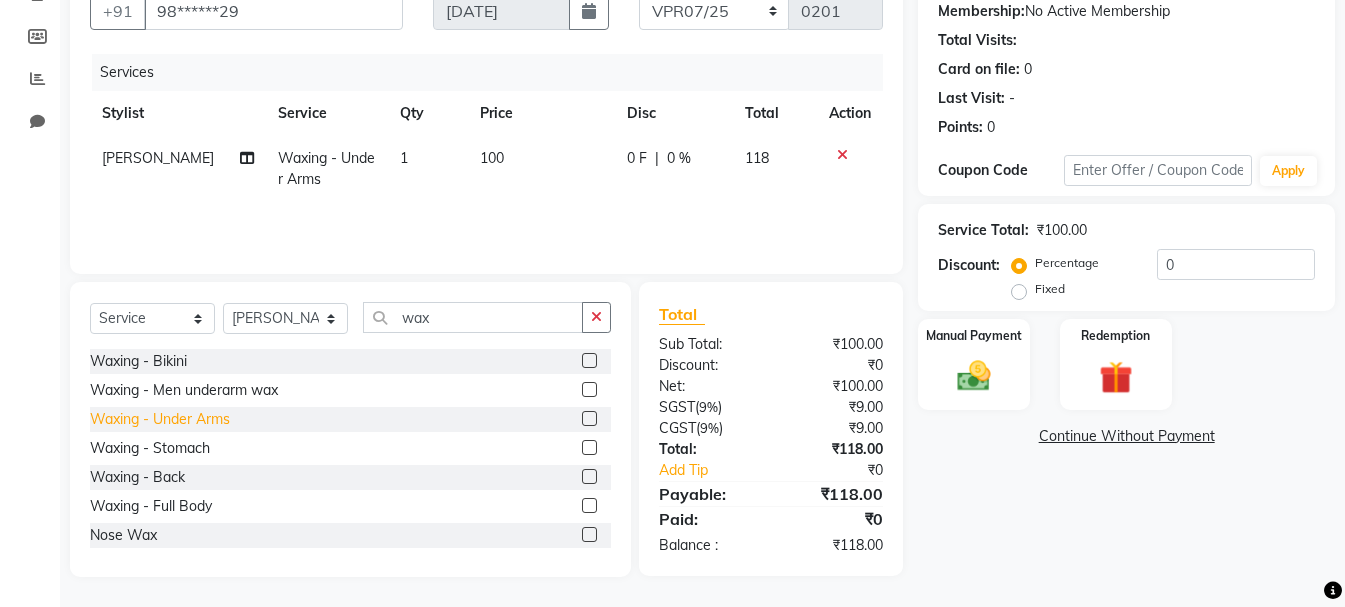 click on "Waxing - Under Arms" 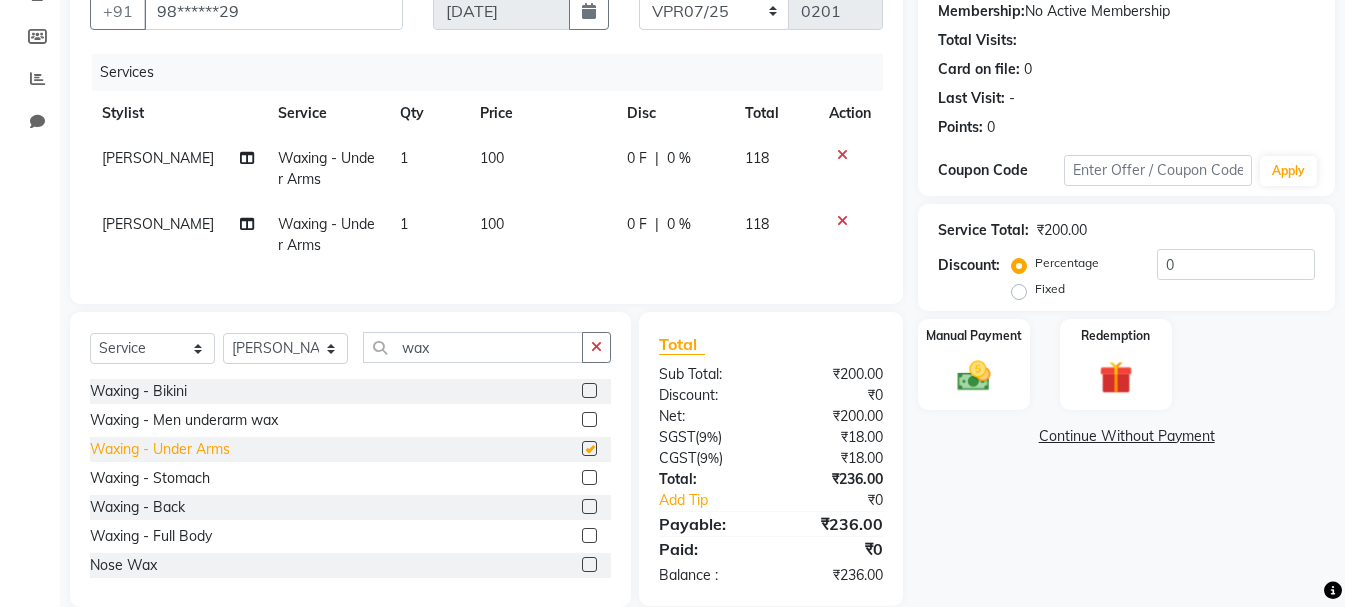 checkbox on "false" 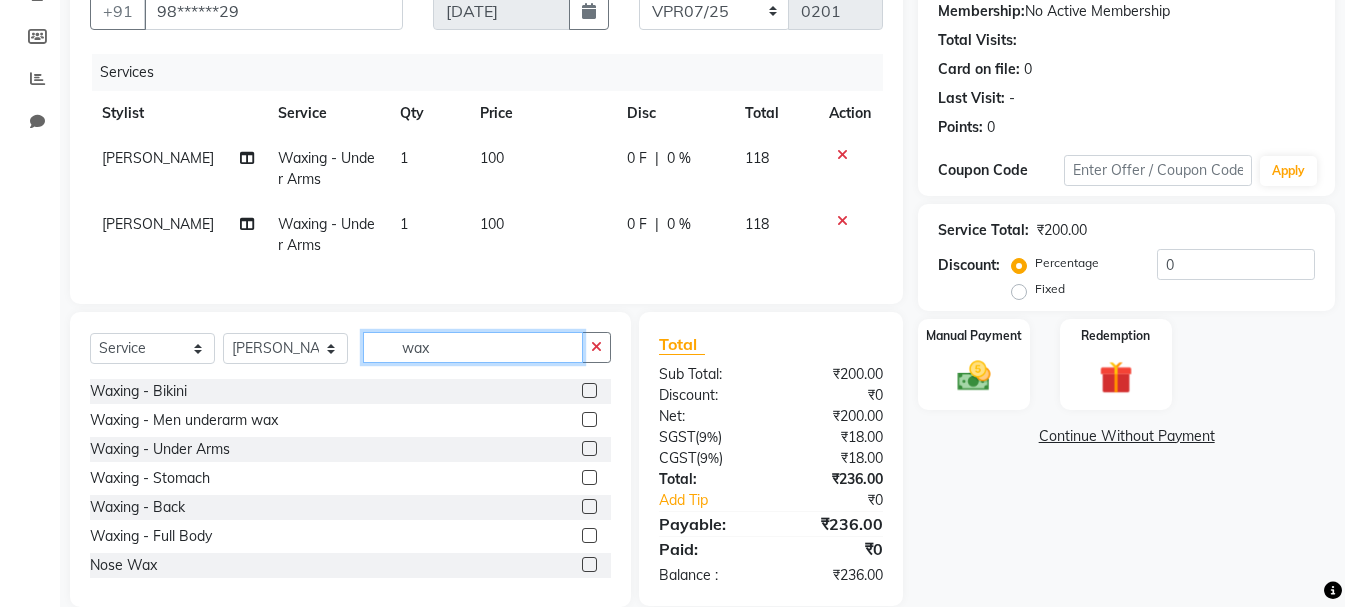 click on "wax" 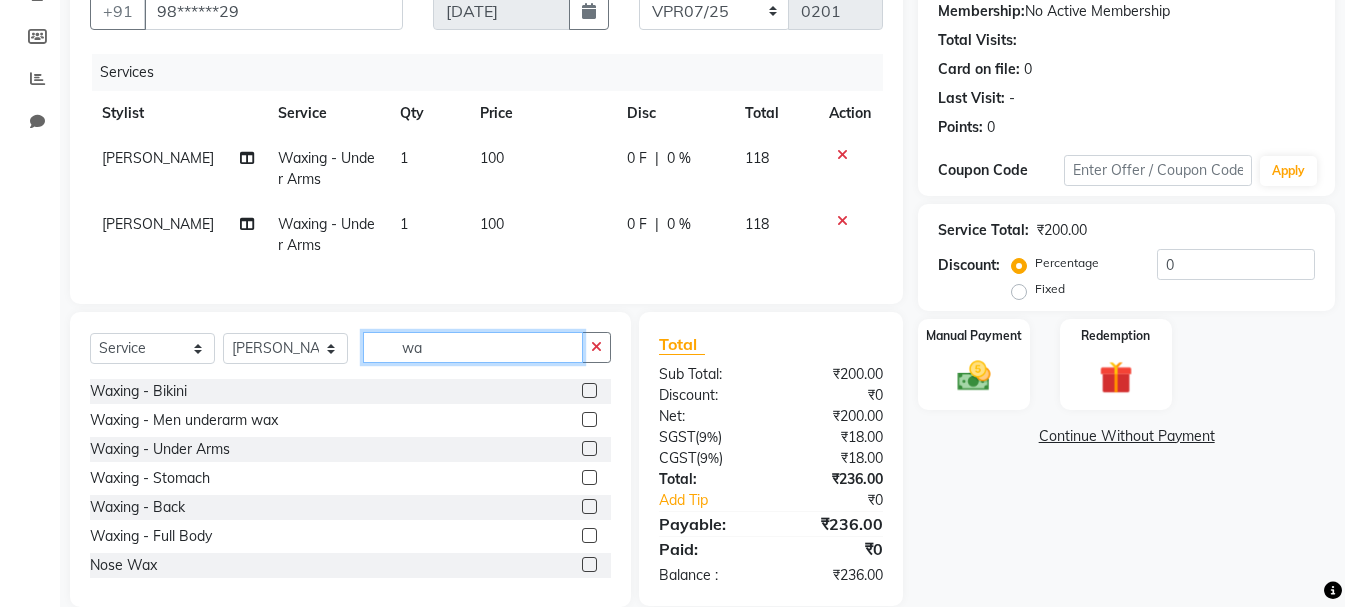 type on "w" 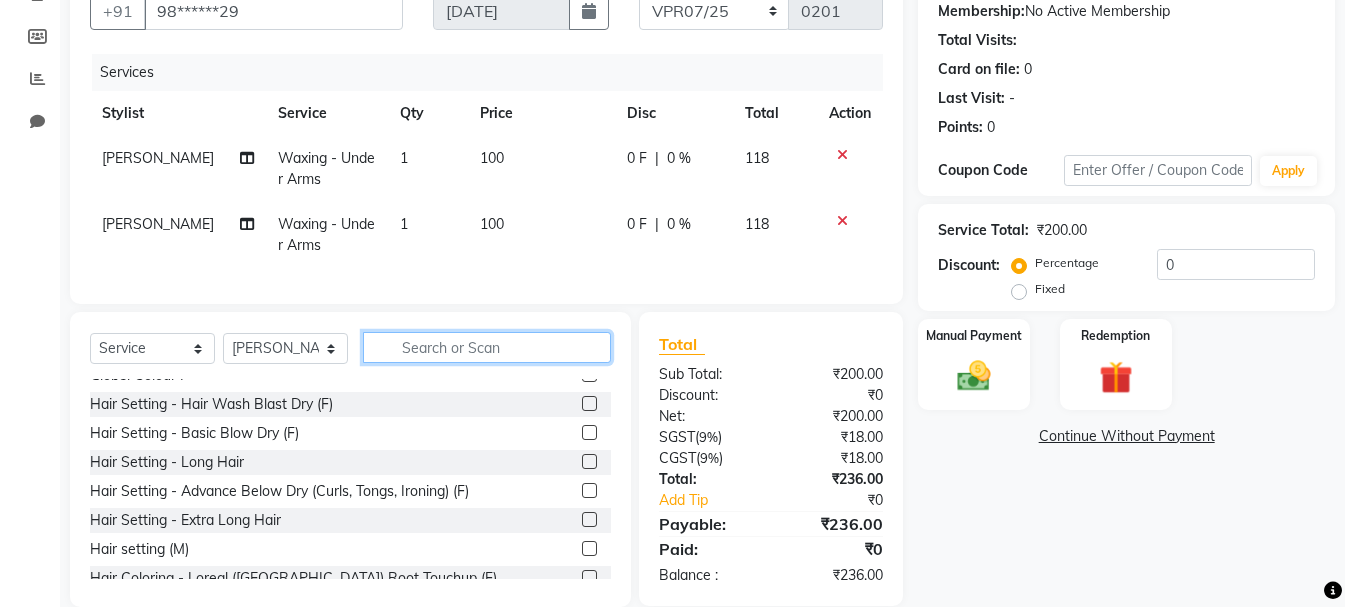 scroll, scrollTop: 500, scrollLeft: 0, axis: vertical 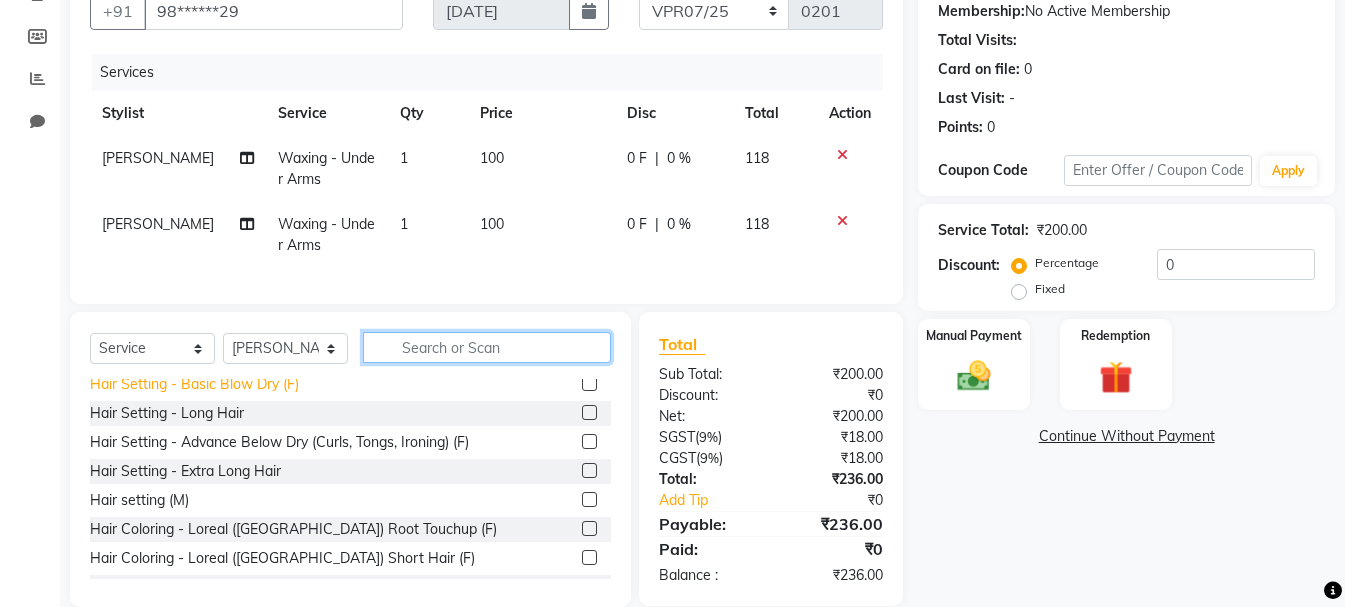 type 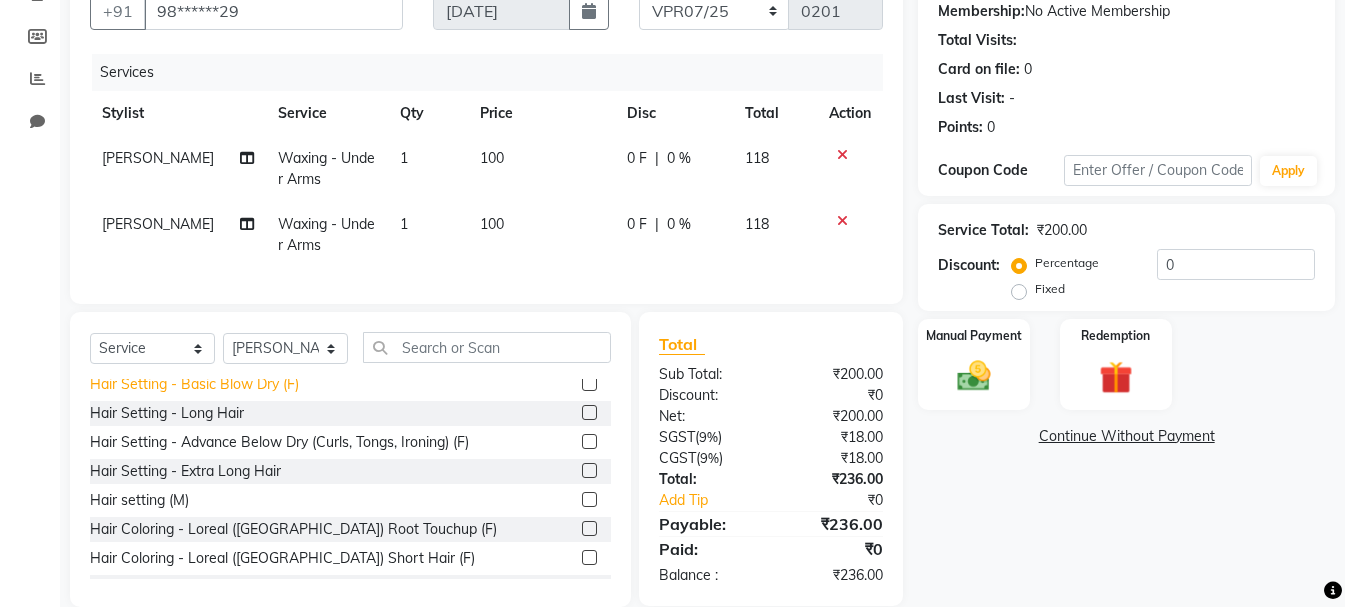 click on "Hair Setting - Basic Blow Dry (F)" 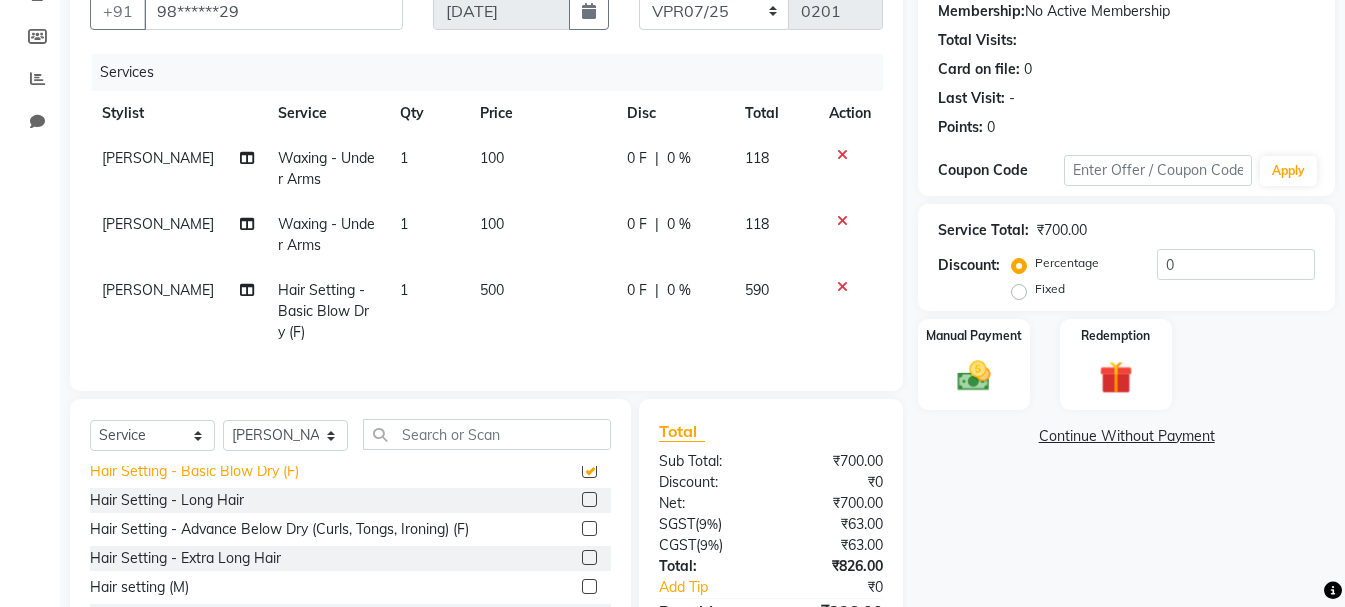 checkbox on "false" 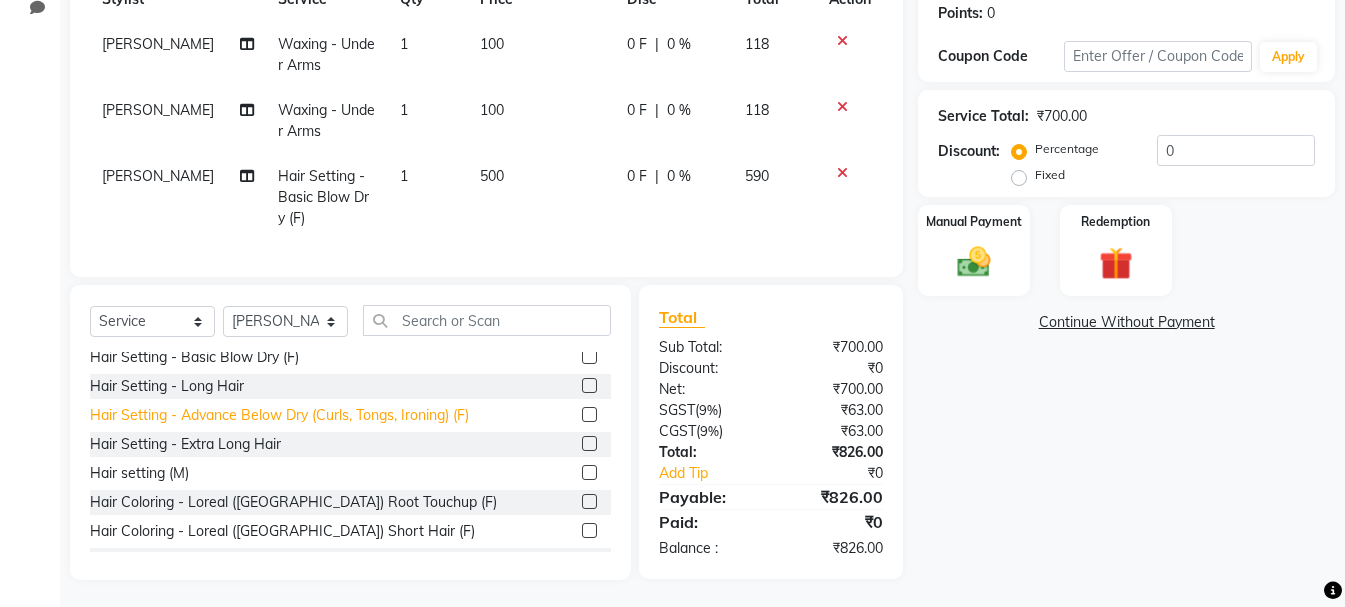 scroll, scrollTop: 326, scrollLeft: 0, axis: vertical 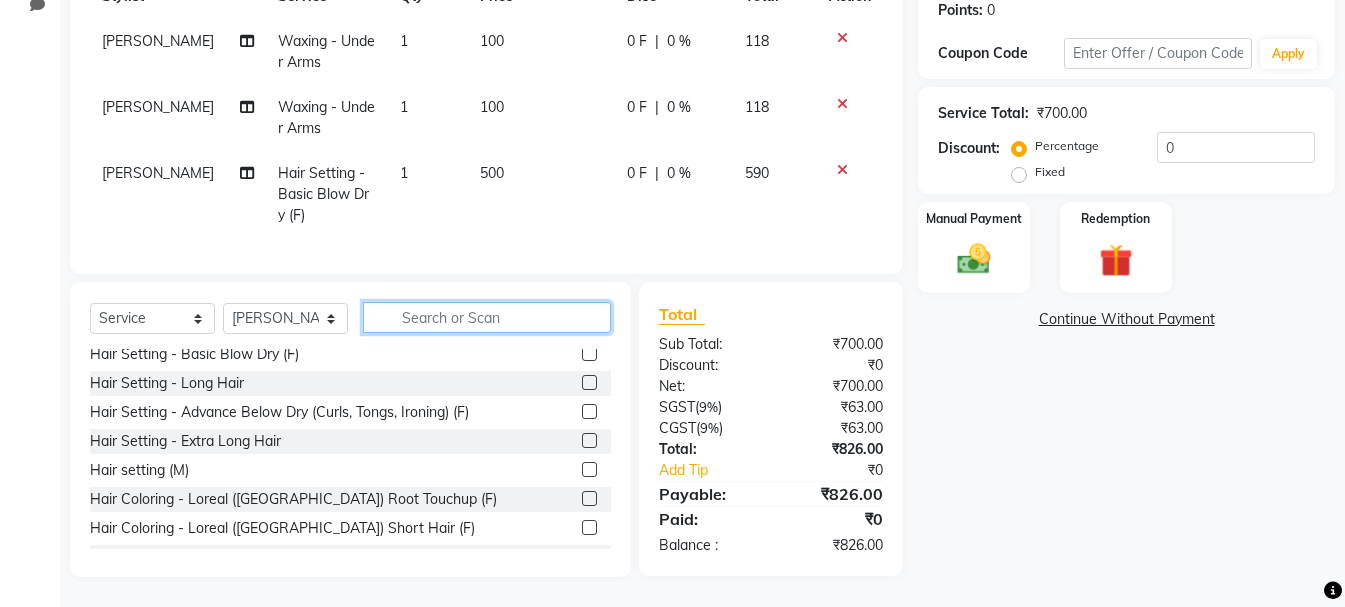 click 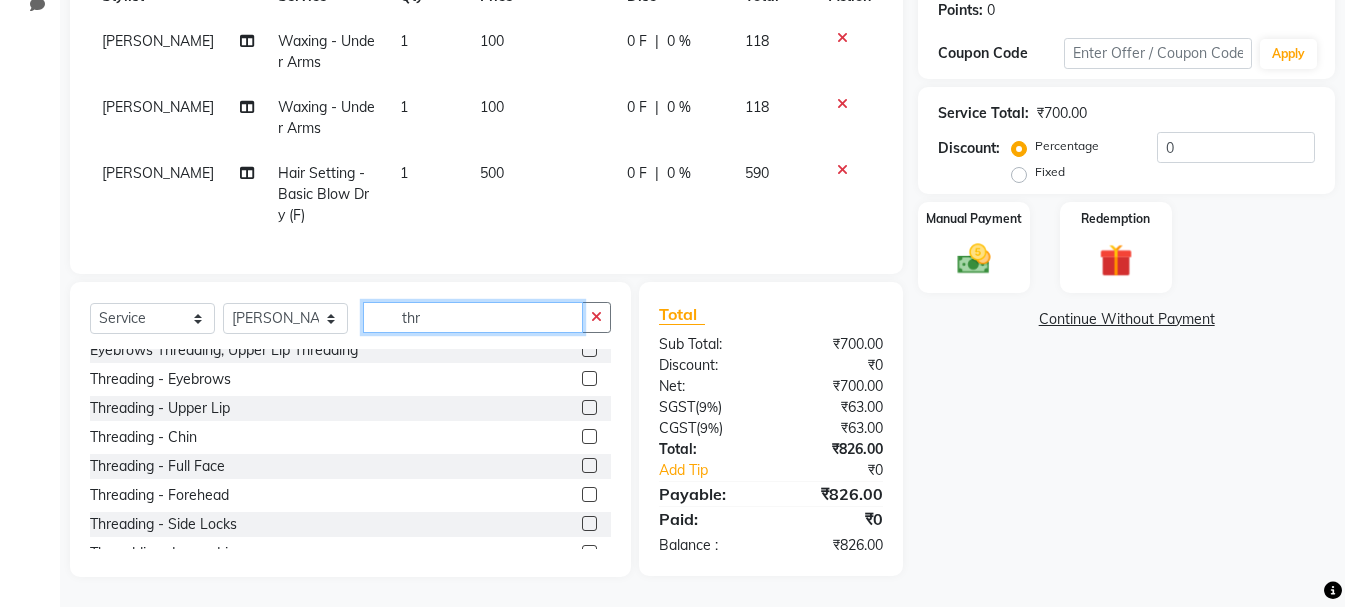 scroll, scrollTop: 0, scrollLeft: 0, axis: both 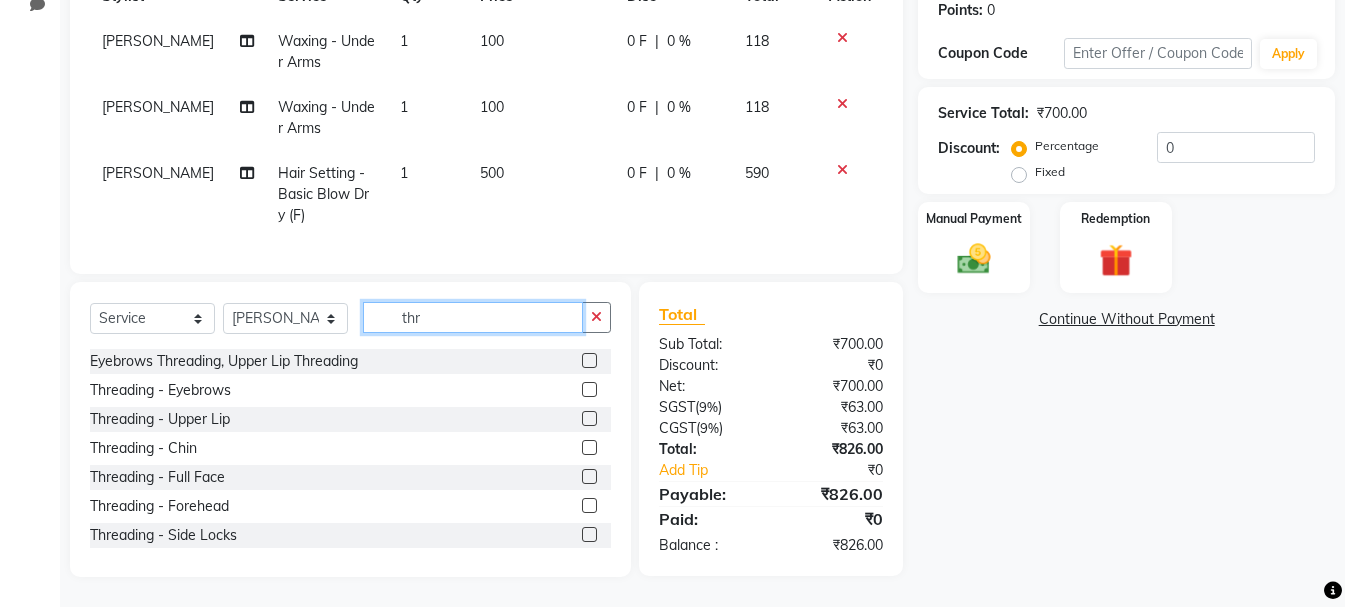 type on "thr" 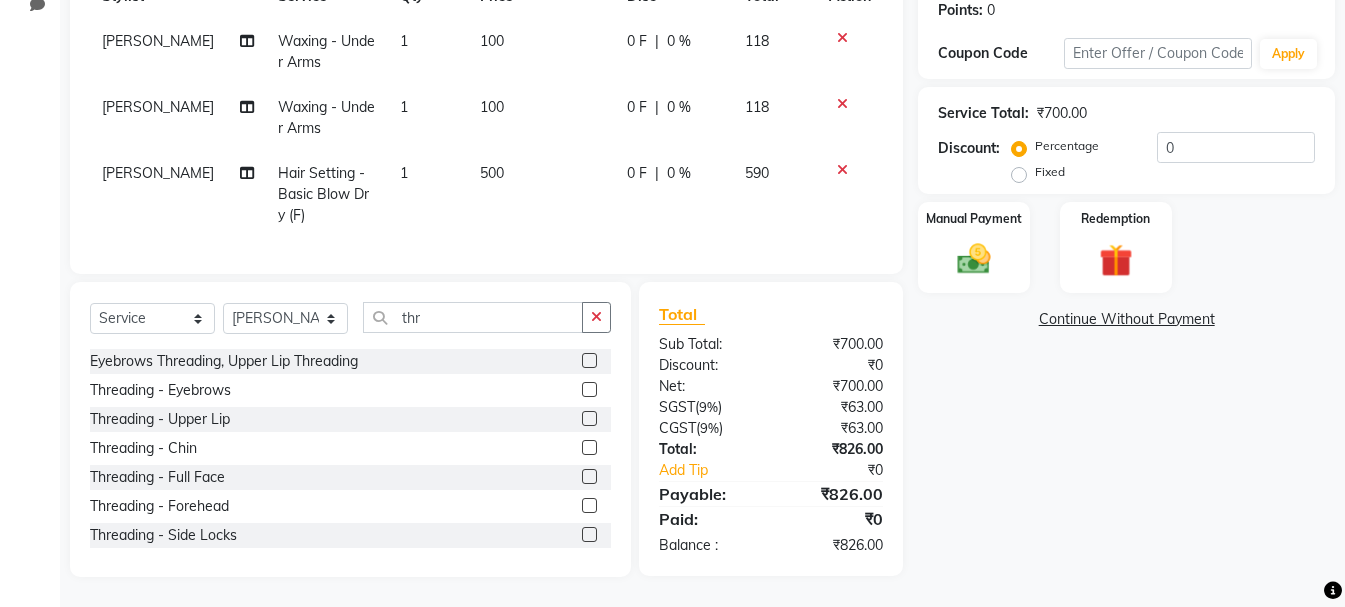 click 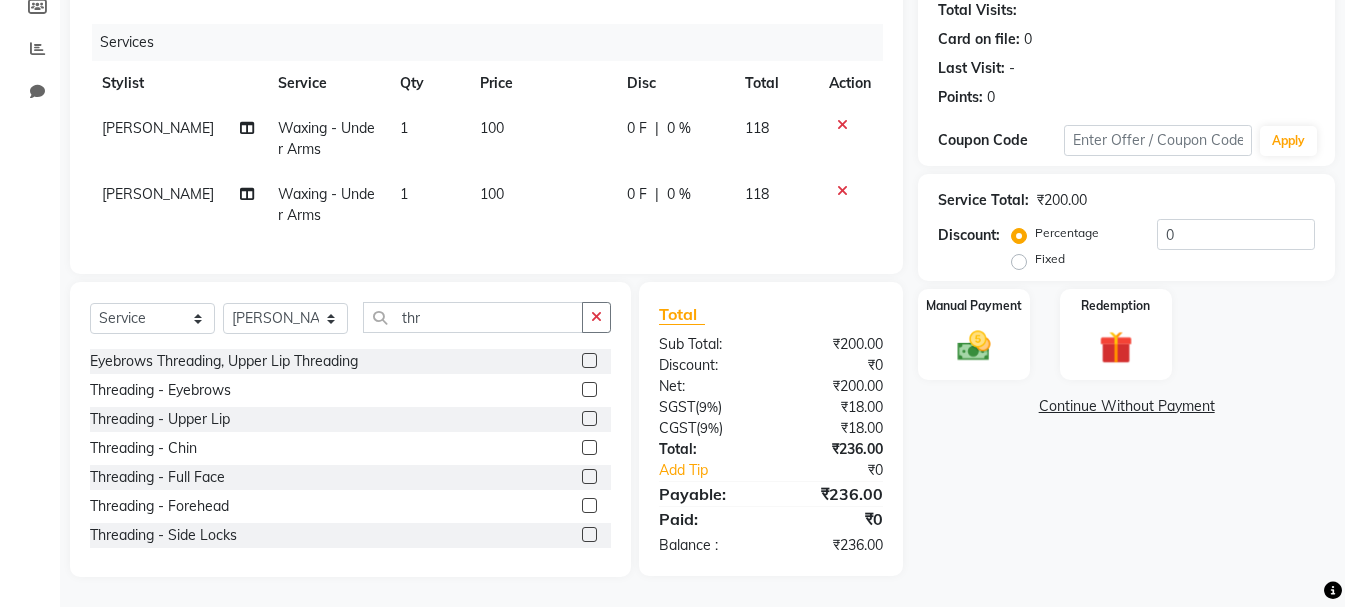 scroll, scrollTop: 239, scrollLeft: 0, axis: vertical 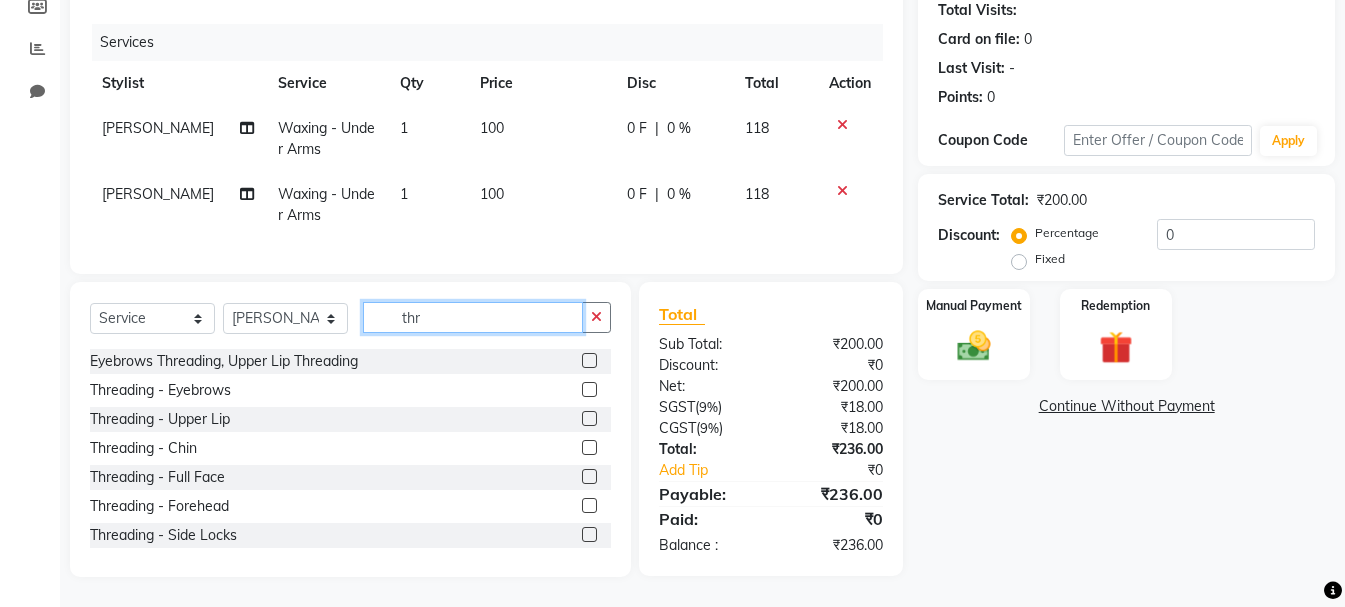 click on "thr" 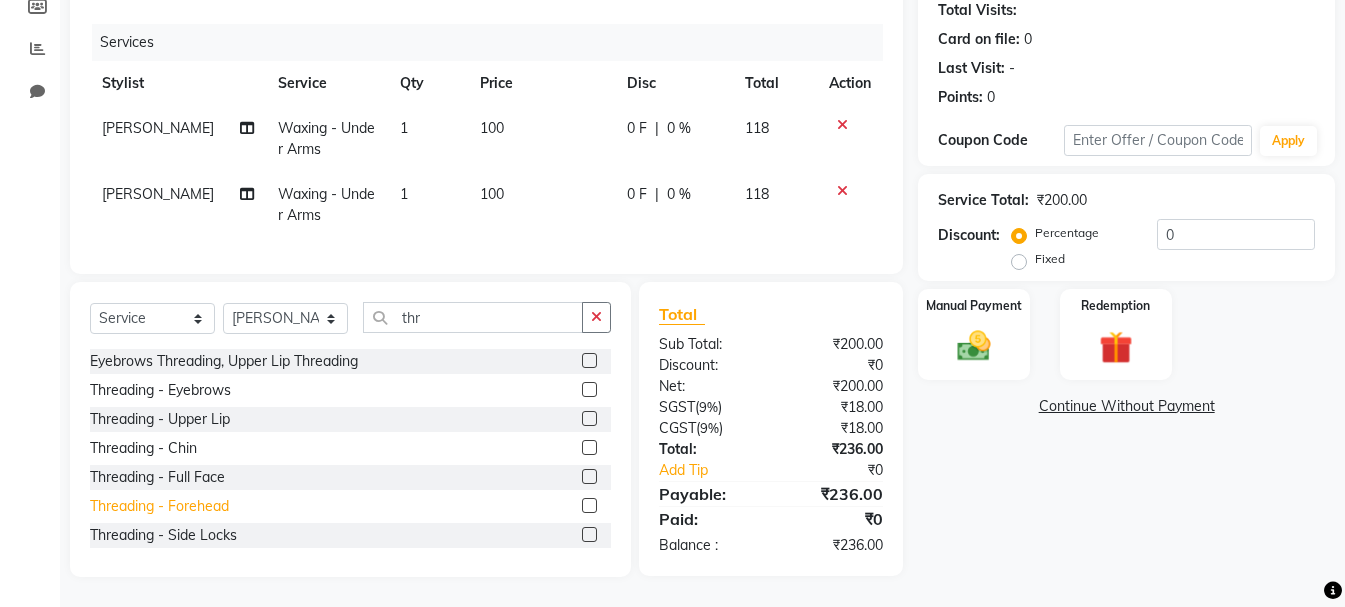 click on "Threading - Forehead" 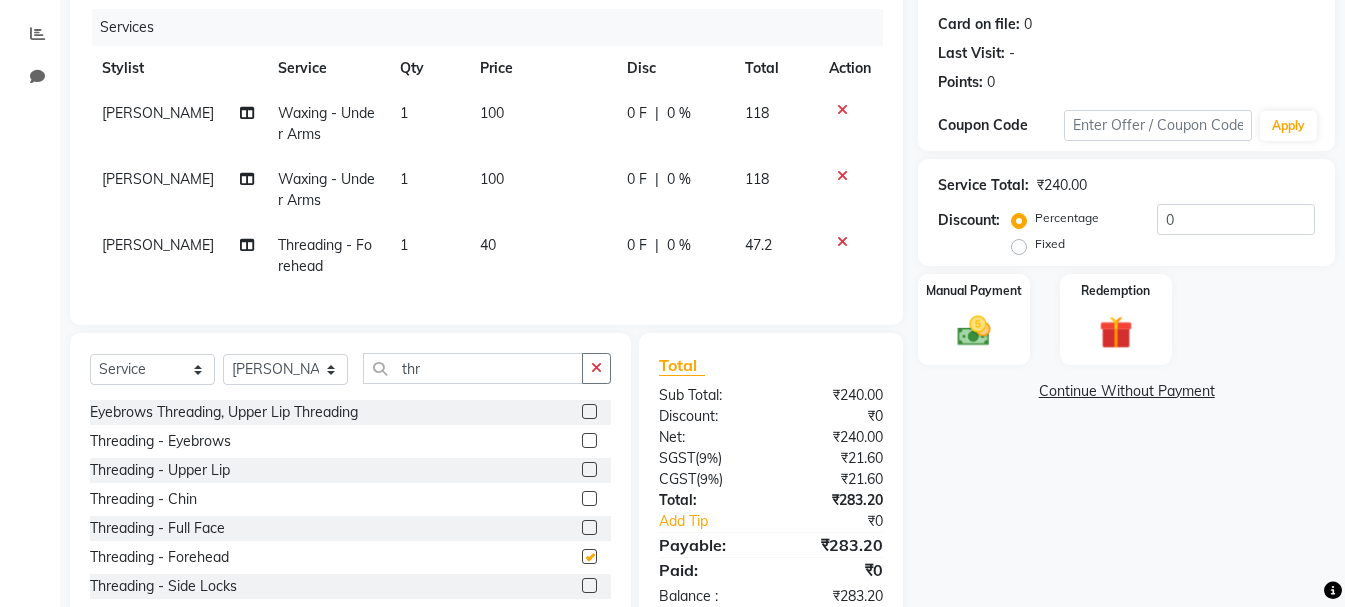 checkbox on "false" 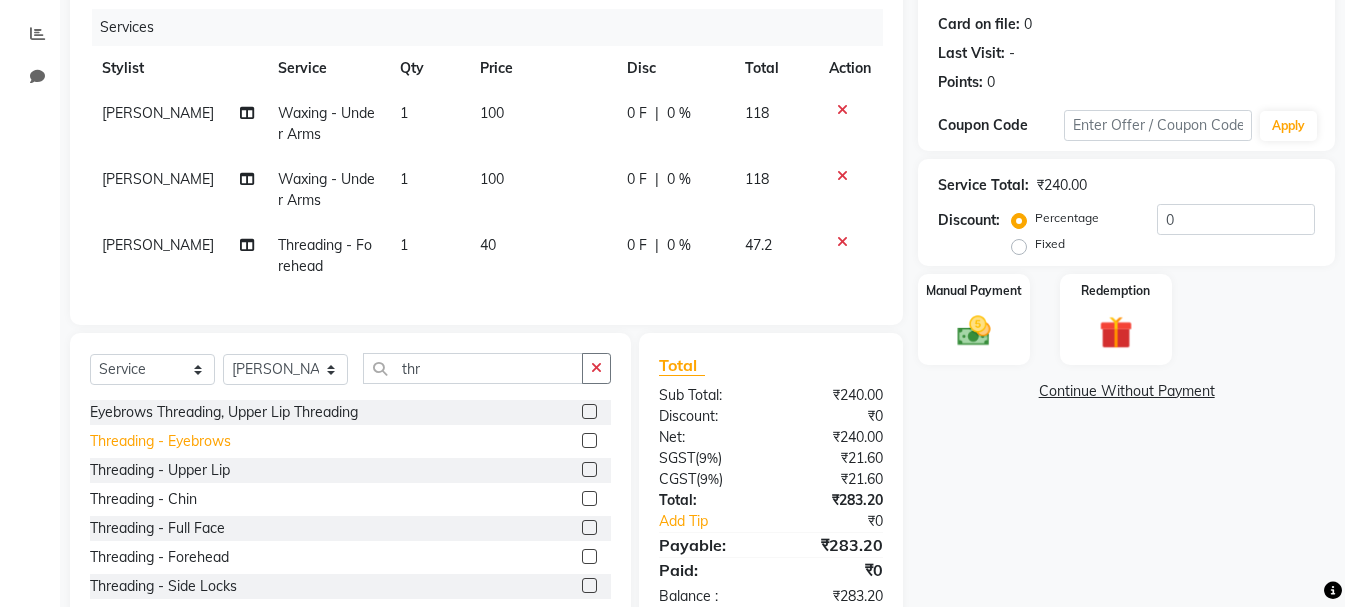 click on "Threading - Eyebrows" 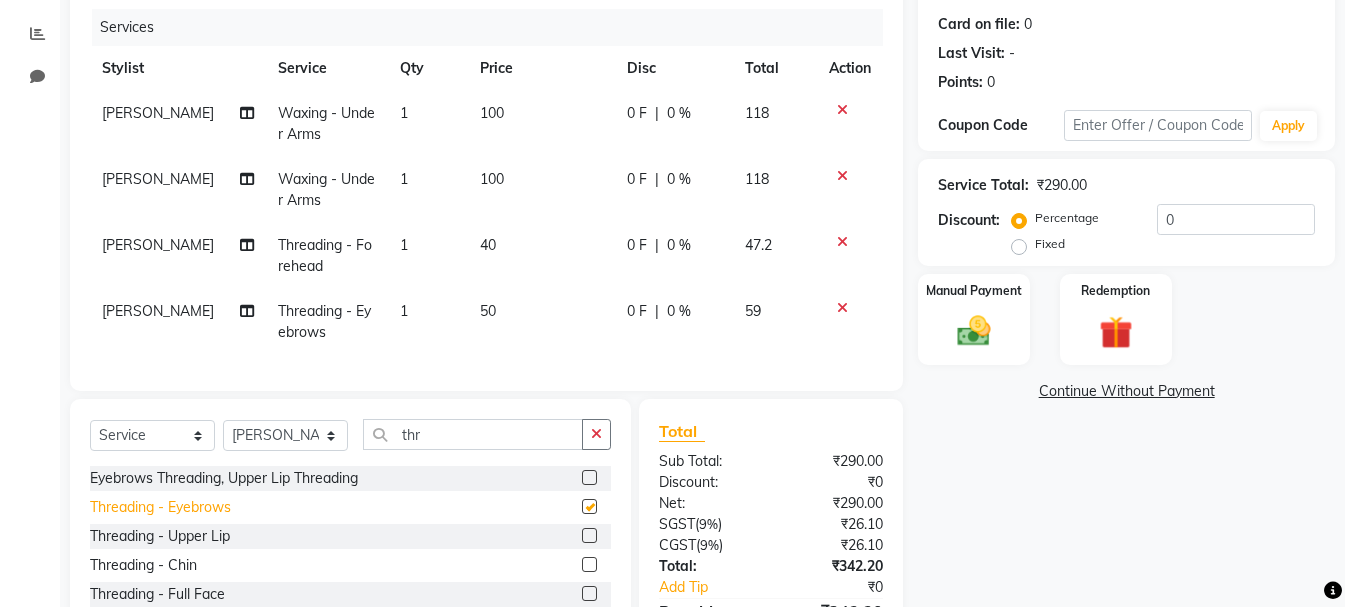 checkbox on "false" 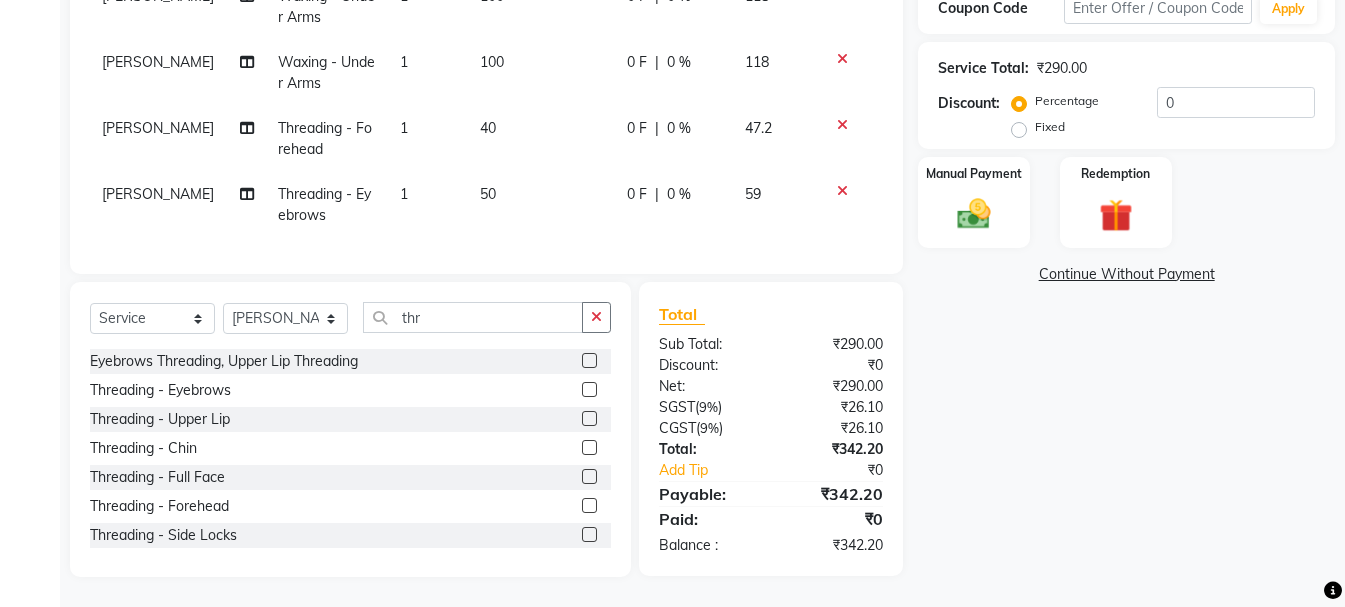 scroll, scrollTop: 371, scrollLeft: 0, axis: vertical 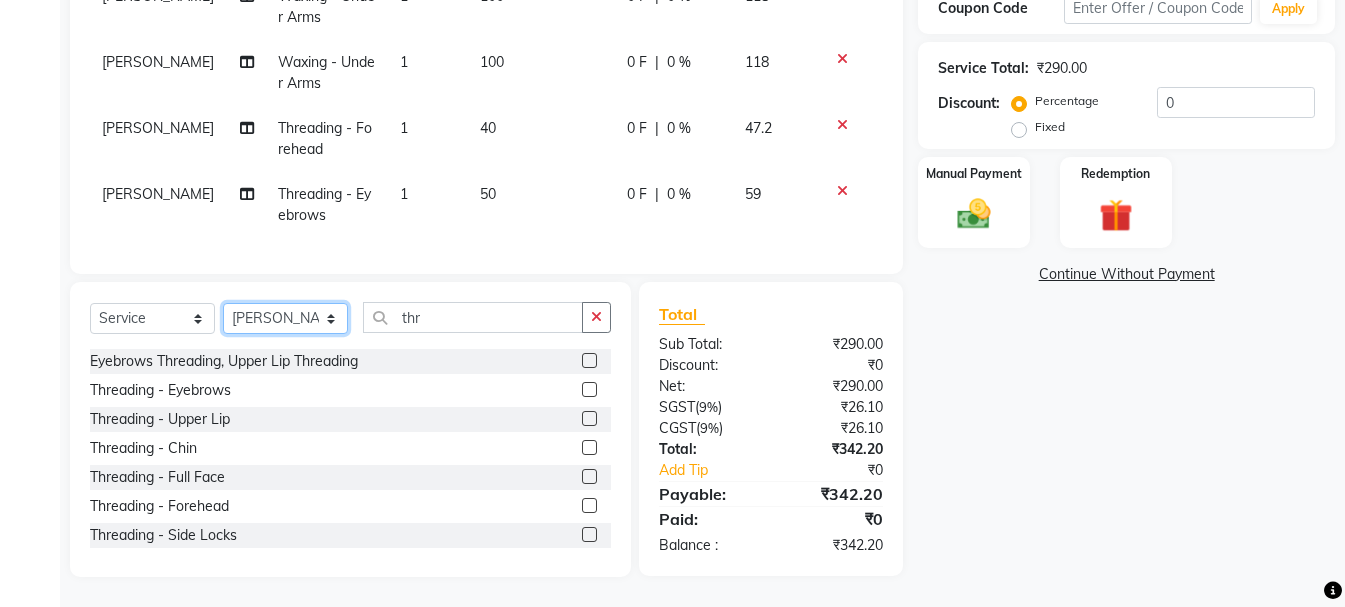 click on "Select Stylist [PERSON_NAME] Alsa Amaritha Ashwini [PERSON_NAME] Bhaktha Bhumi Danish Dolma Doma [PERSON_NAME] [PERSON_NAME] Lakshmi  Maya [PERSON_NAME] [PERSON_NAME] [PERSON_NAME] [PERSON_NAME] [PERSON_NAME] [PERSON_NAME] Sawsthika Shadav [PERSON_NAME] Sony Sherpa  [PERSON_NAME] [PERSON_NAME]" 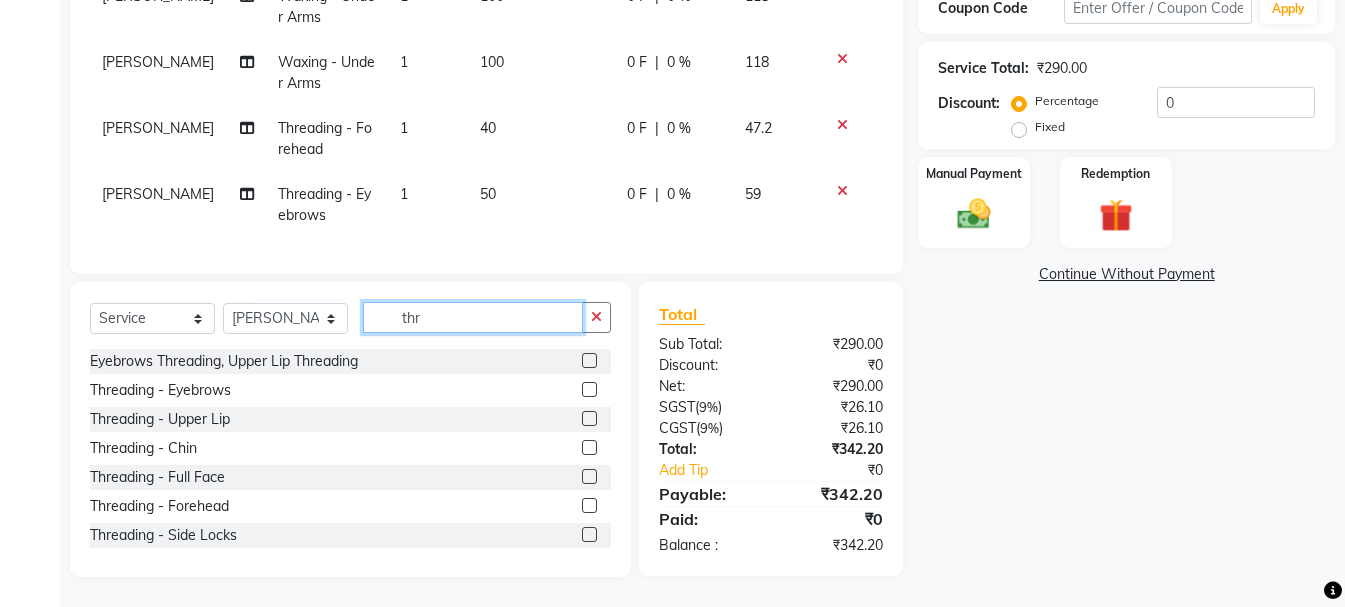 click on "thr" 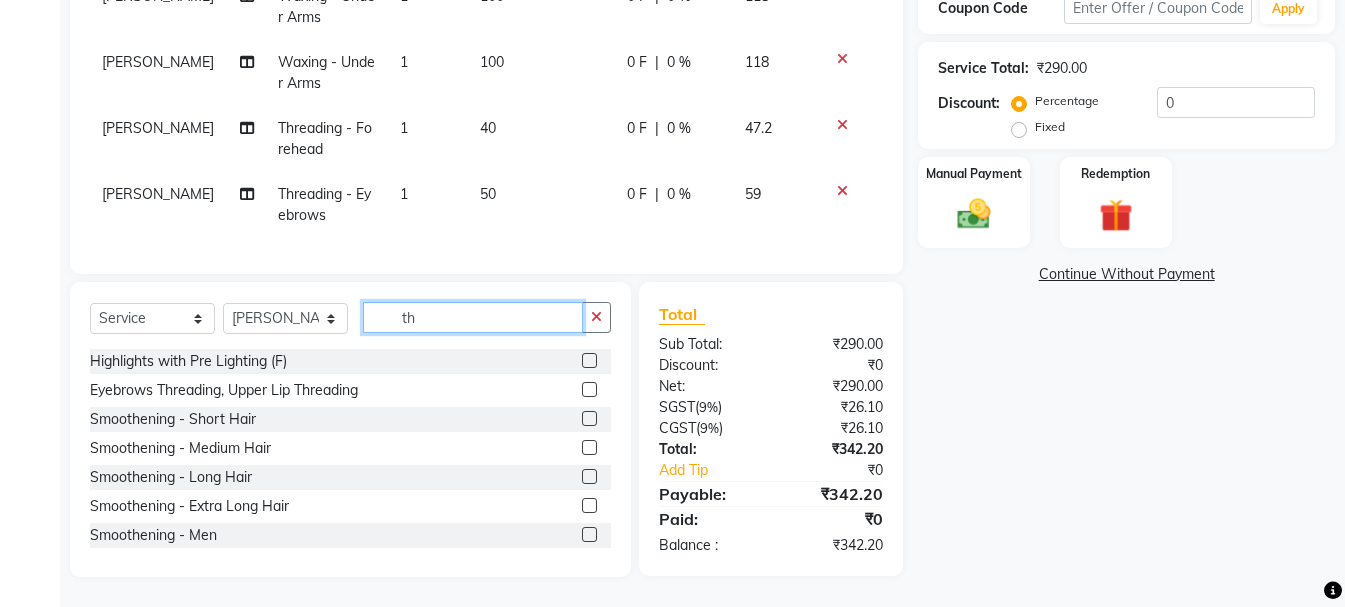 type on "t" 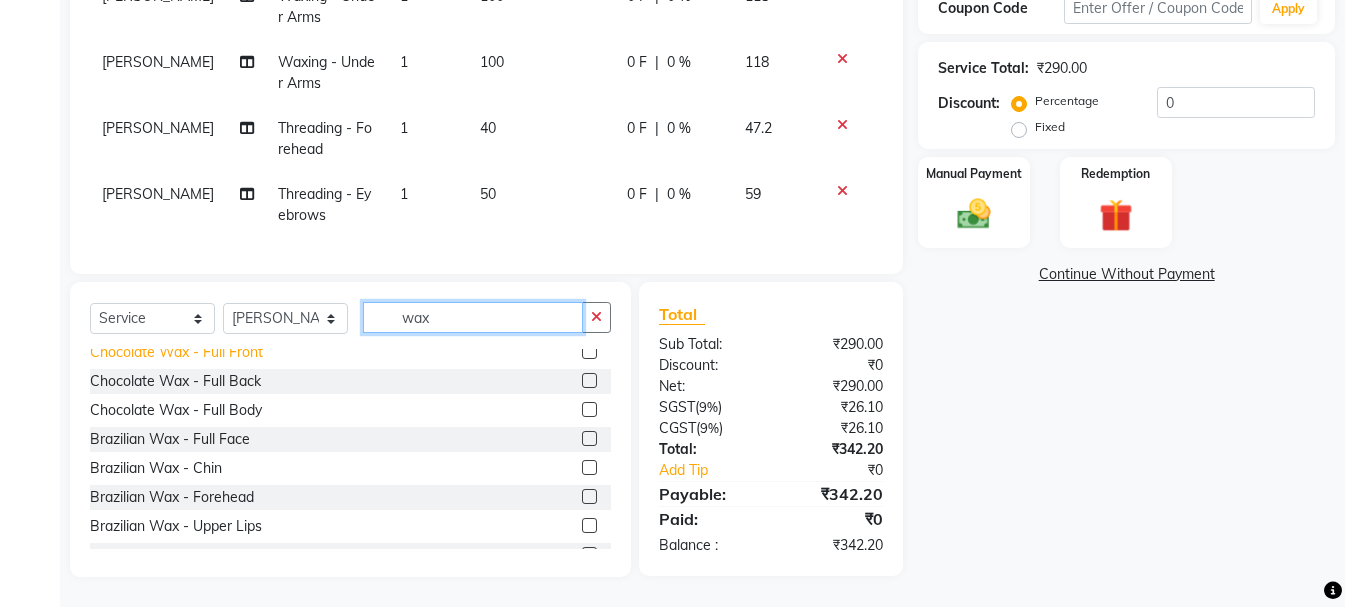 scroll, scrollTop: 989, scrollLeft: 0, axis: vertical 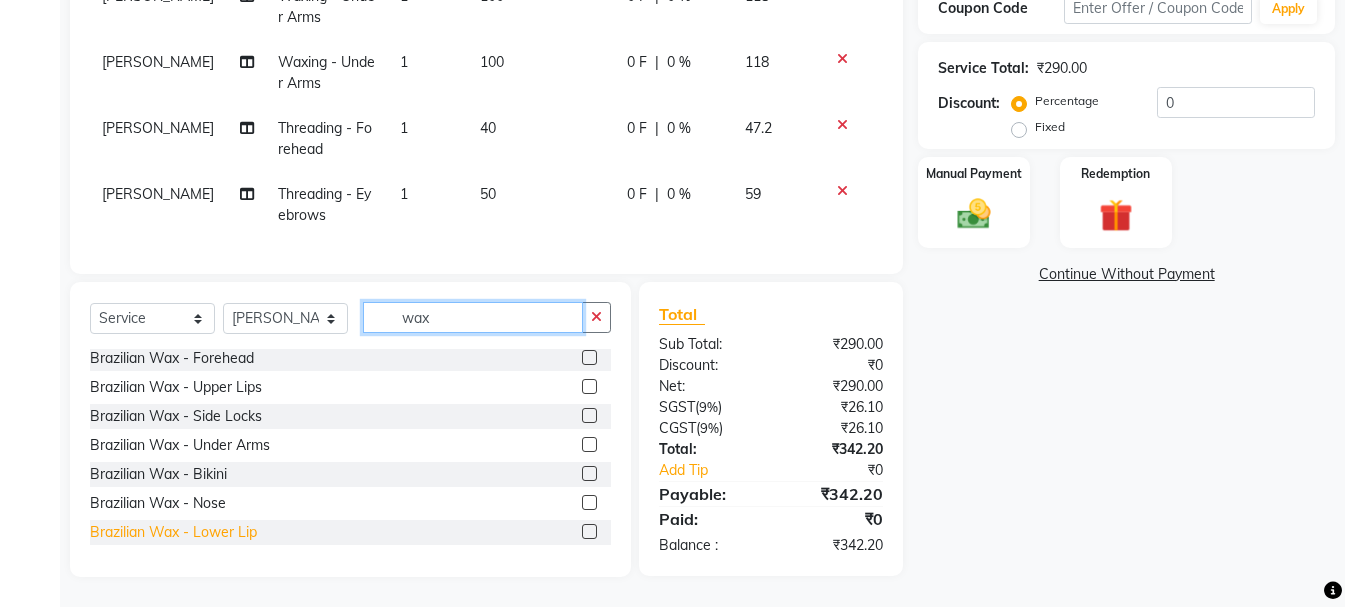type on "wax" 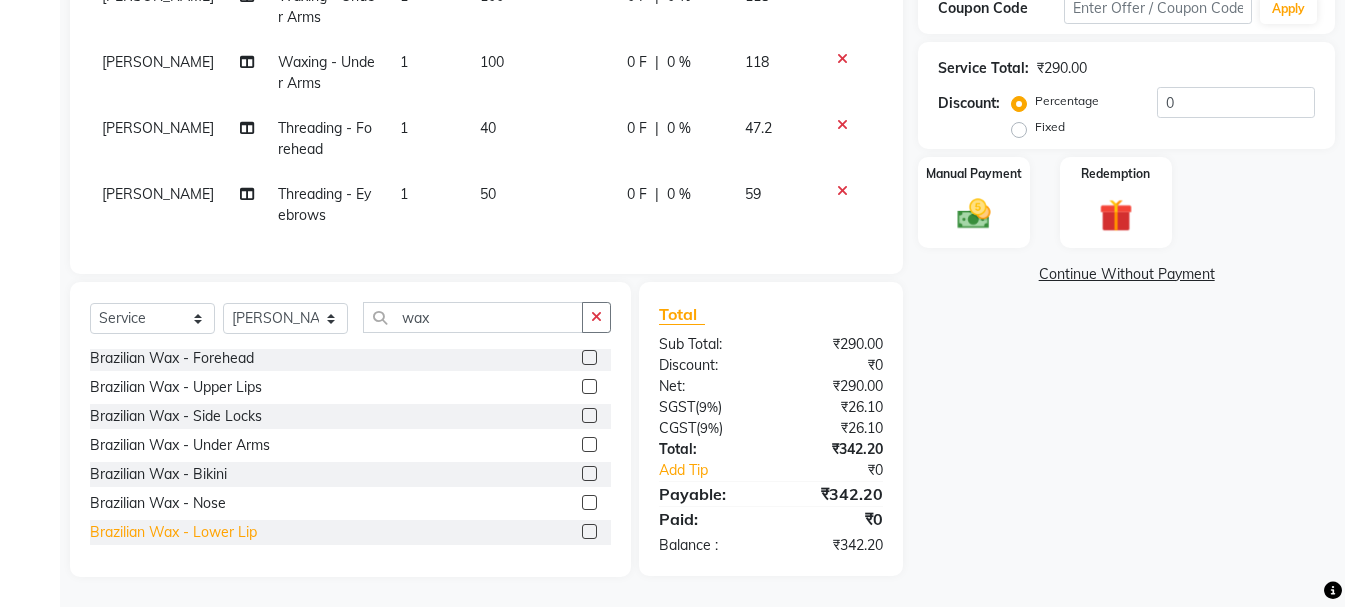 click on "Brazilian Wax - Lower Lip" 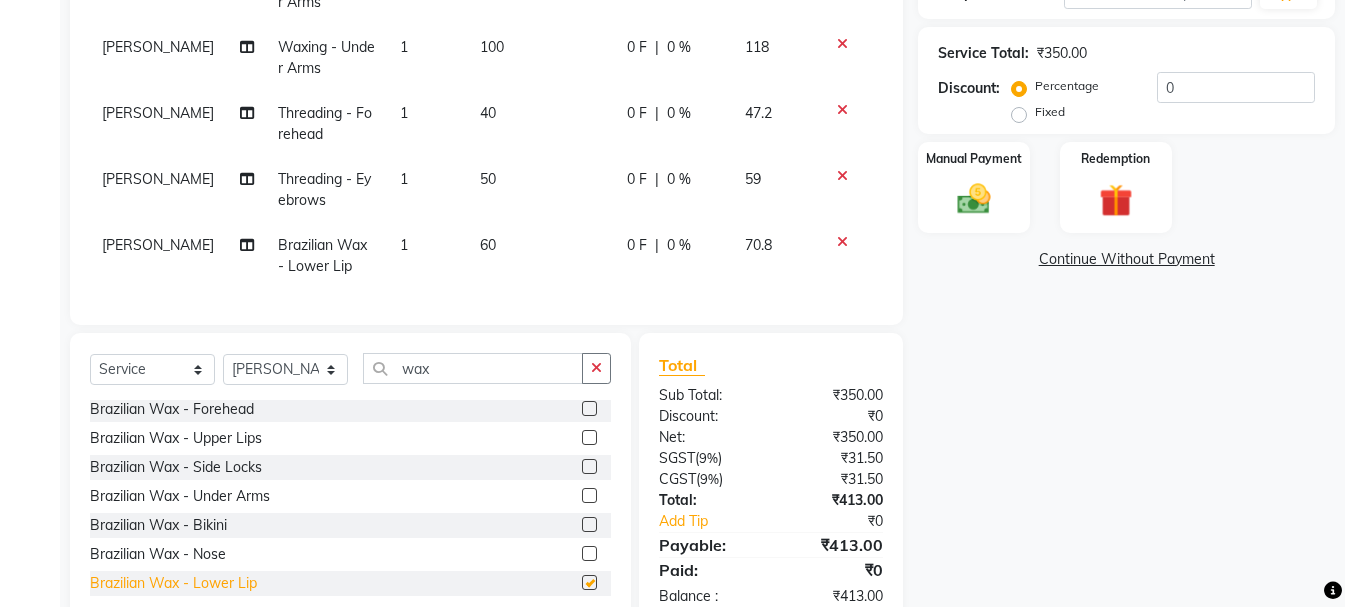 checkbox on "false" 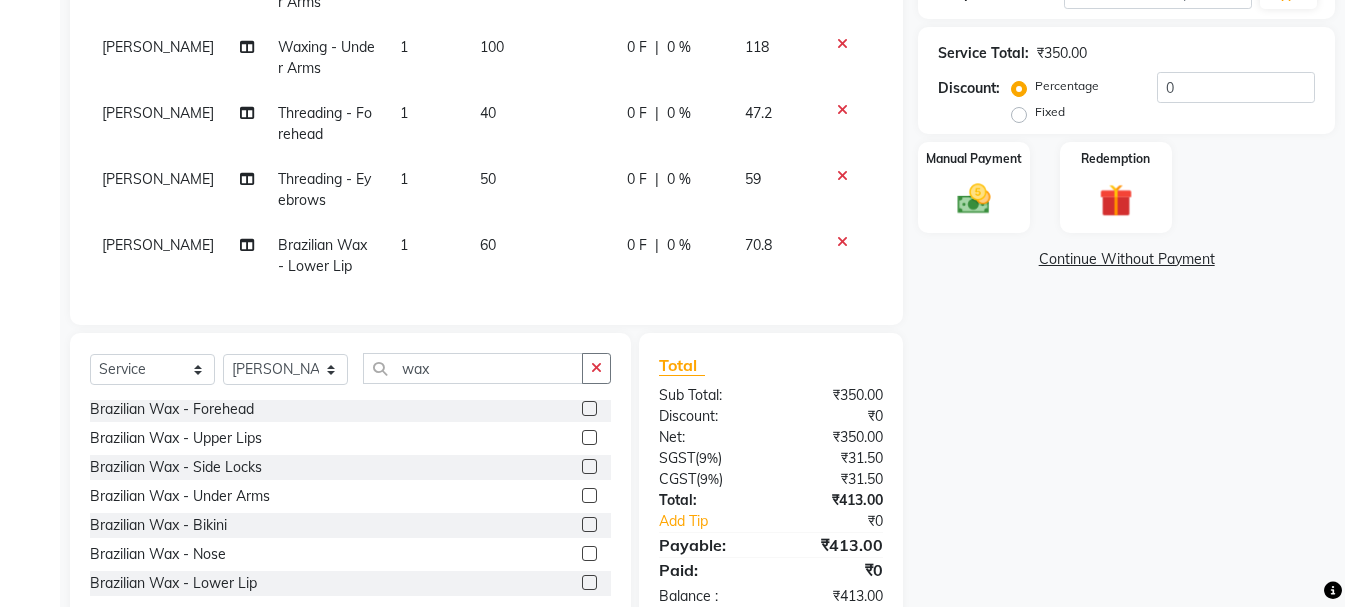click 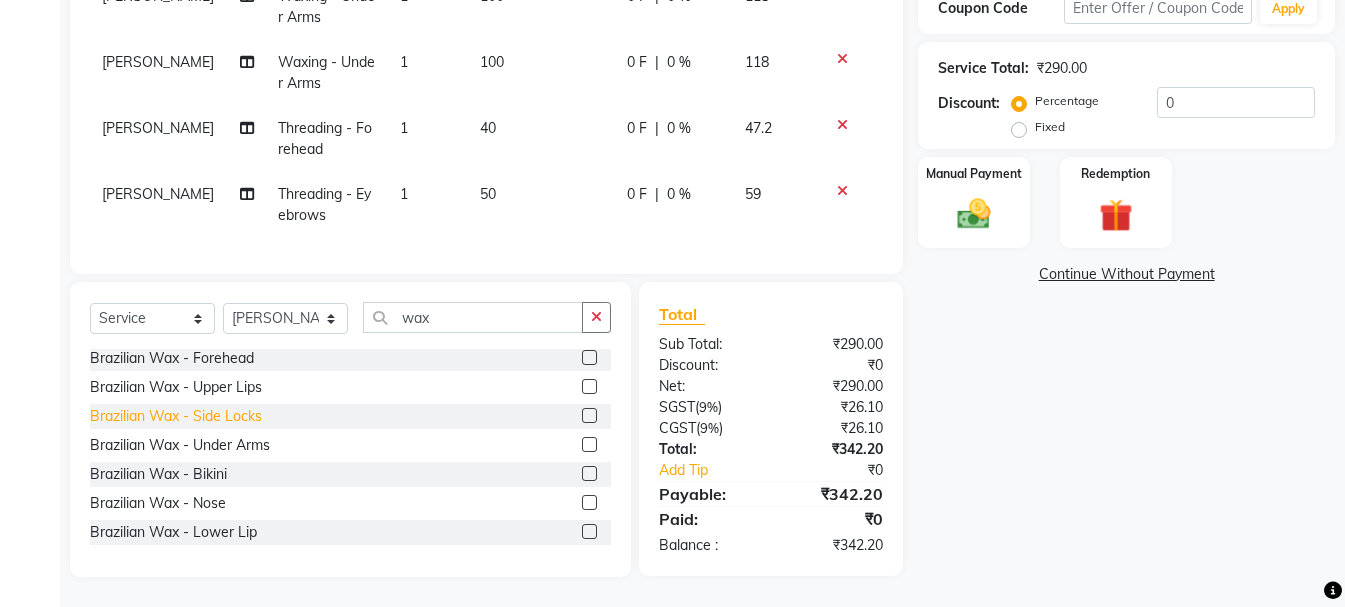 click on "Brazilian Wax - Side Locks" 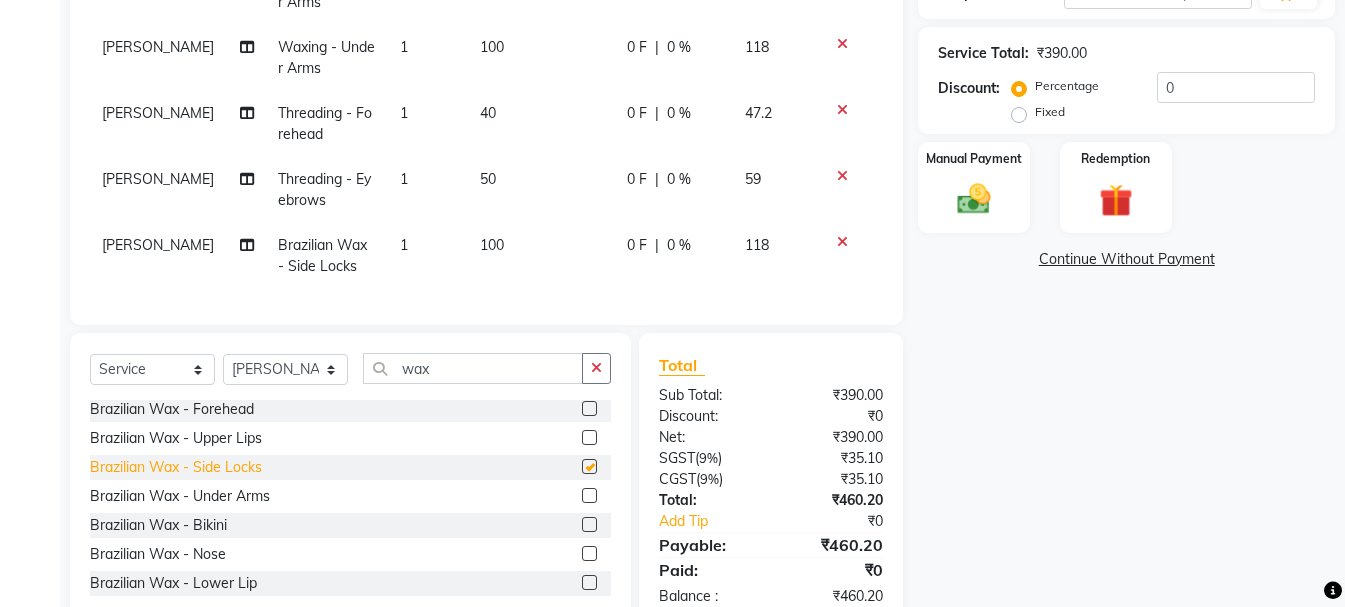 checkbox on "false" 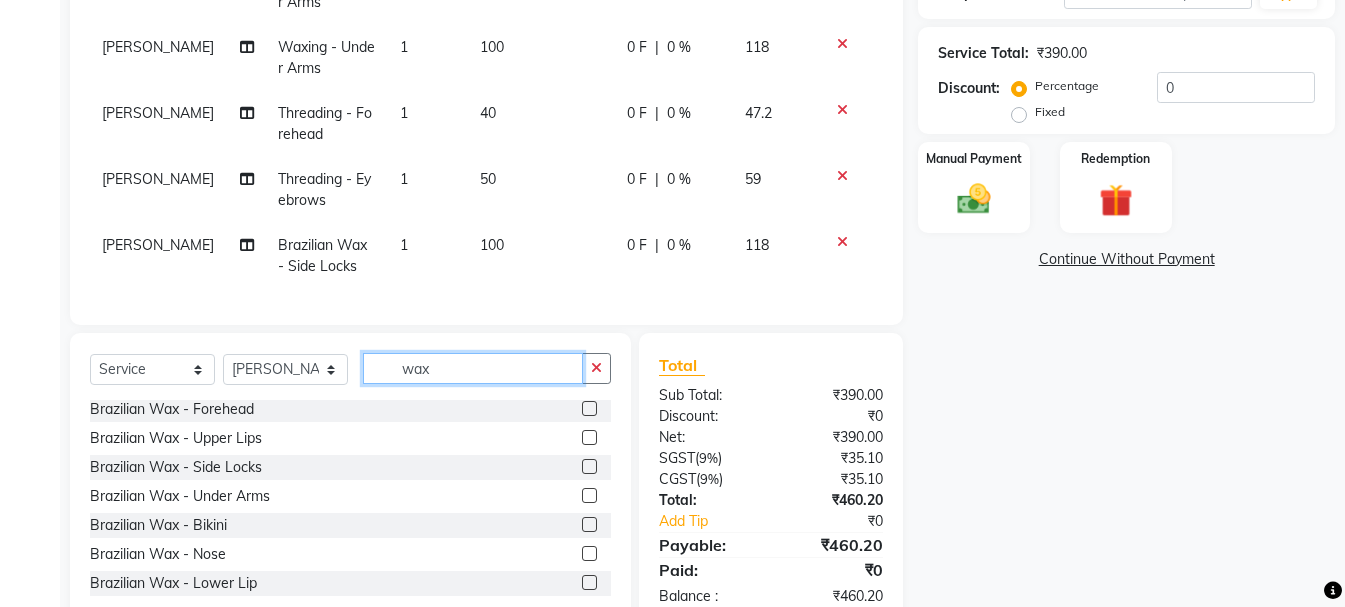 click on "wax" 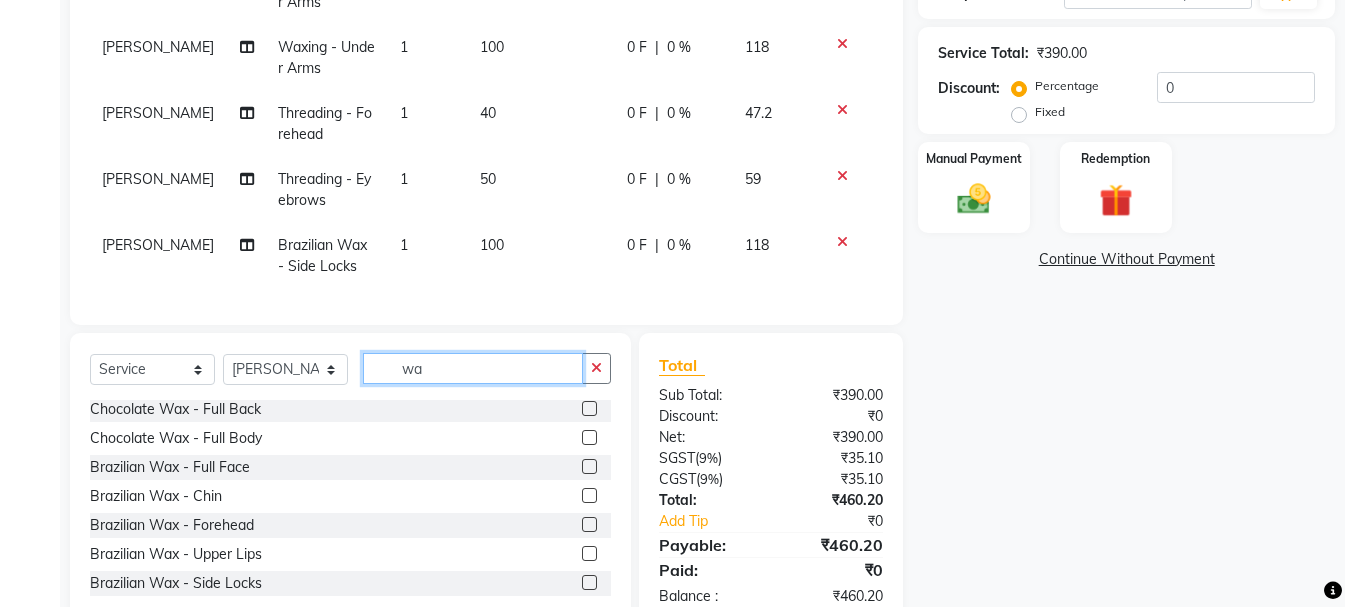 type on "w" 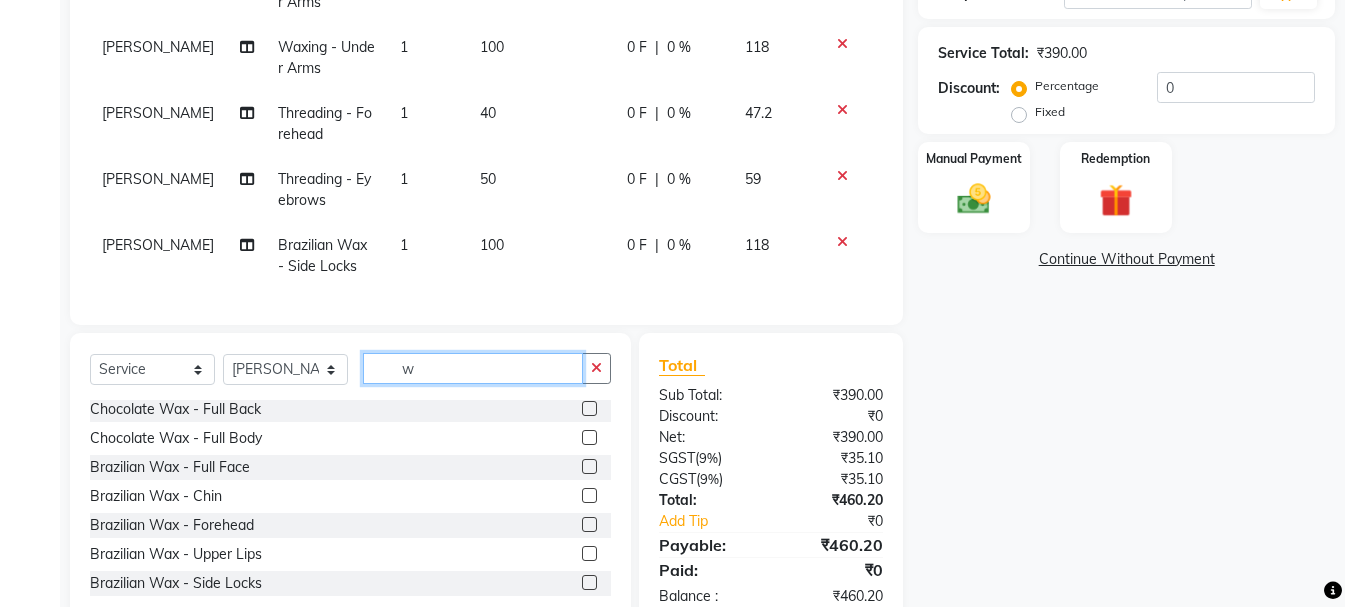 scroll, scrollTop: 1105, scrollLeft: 0, axis: vertical 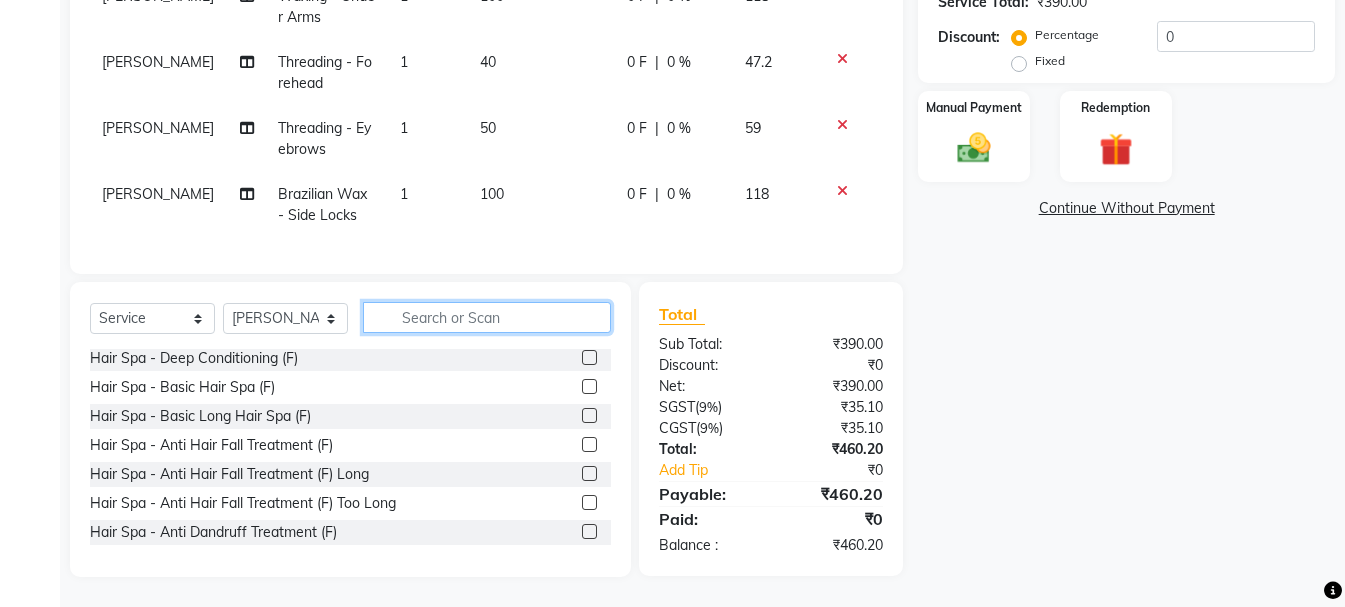 type 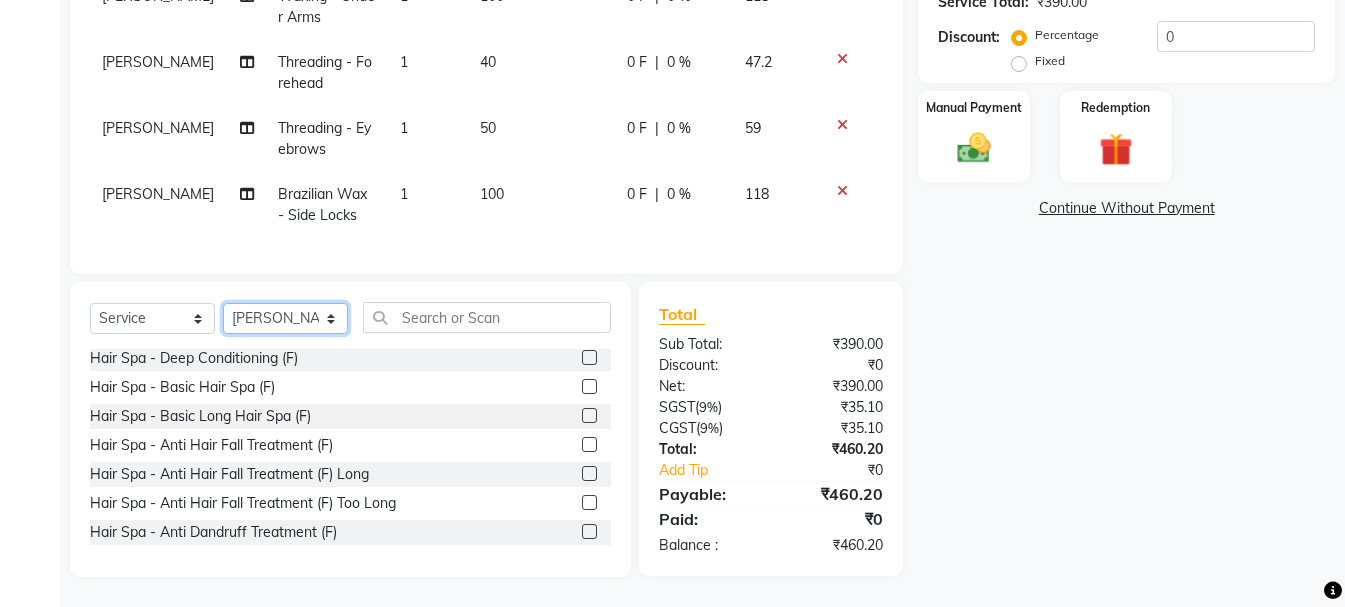 click on "Select Stylist [PERSON_NAME] Alsa Amaritha Ashwini [PERSON_NAME] Bhaktha Bhumi Danish Dolma Doma [PERSON_NAME] [PERSON_NAME] Lakshmi  Maya [PERSON_NAME] [PERSON_NAME] [PERSON_NAME] [PERSON_NAME] [PERSON_NAME] [PERSON_NAME] Sawsthika Shadav [PERSON_NAME] Sony Sherpa  [PERSON_NAME] [PERSON_NAME]" 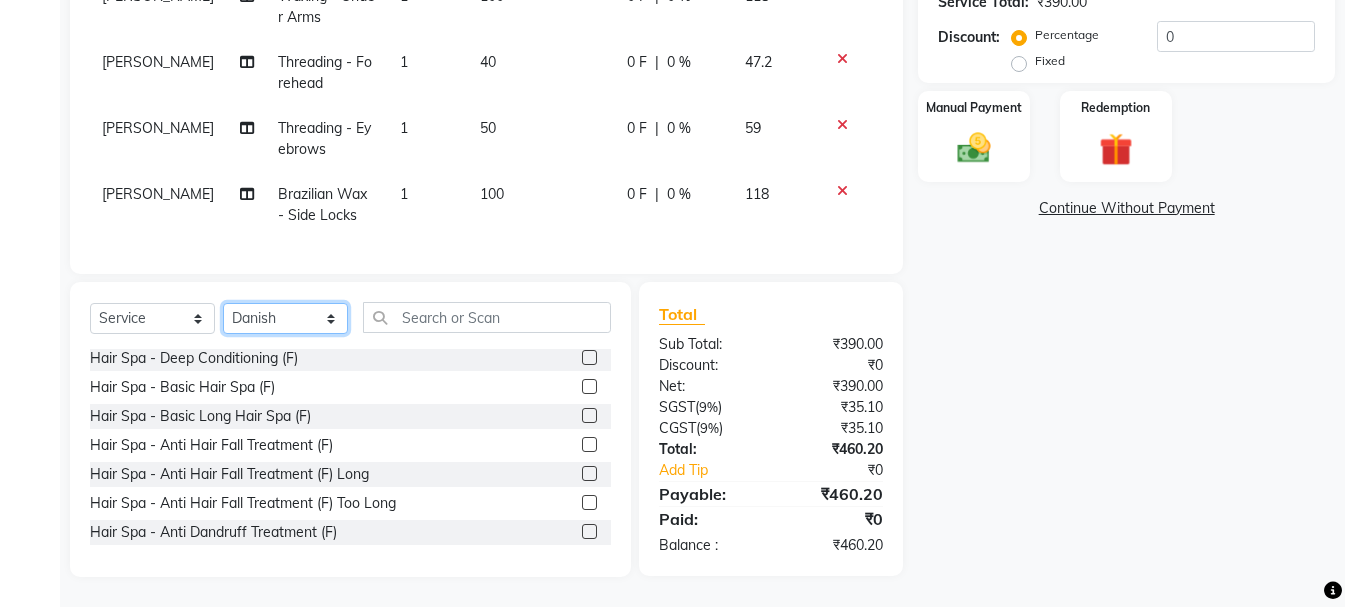 click on "Select Stylist [PERSON_NAME] Alsa Amaritha Ashwini [PERSON_NAME] Bhaktha Bhumi Danish Dolma Doma [PERSON_NAME] [PERSON_NAME] Lakshmi  Maya [PERSON_NAME] [PERSON_NAME] [PERSON_NAME] [PERSON_NAME] [PERSON_NAME] [PERSON_NAME] Sawsthika Shadav [PERSON_NAME] Sony Sherpa  [PERSON_NAME] [PERSON_NAME]" 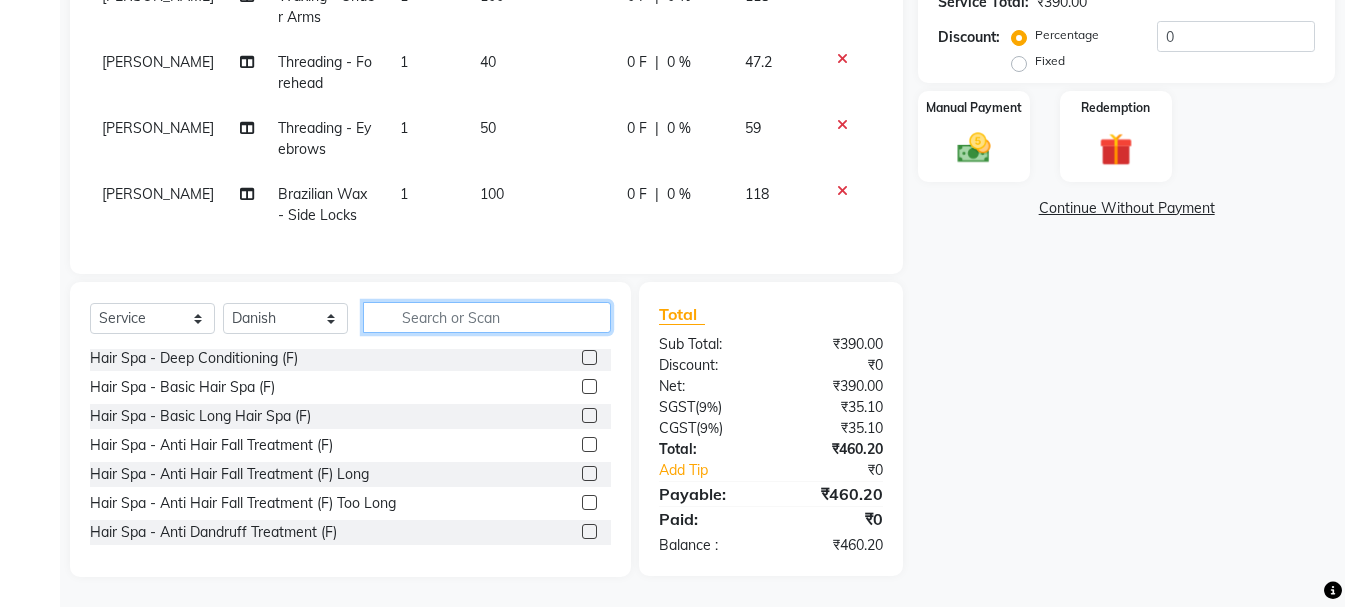 click 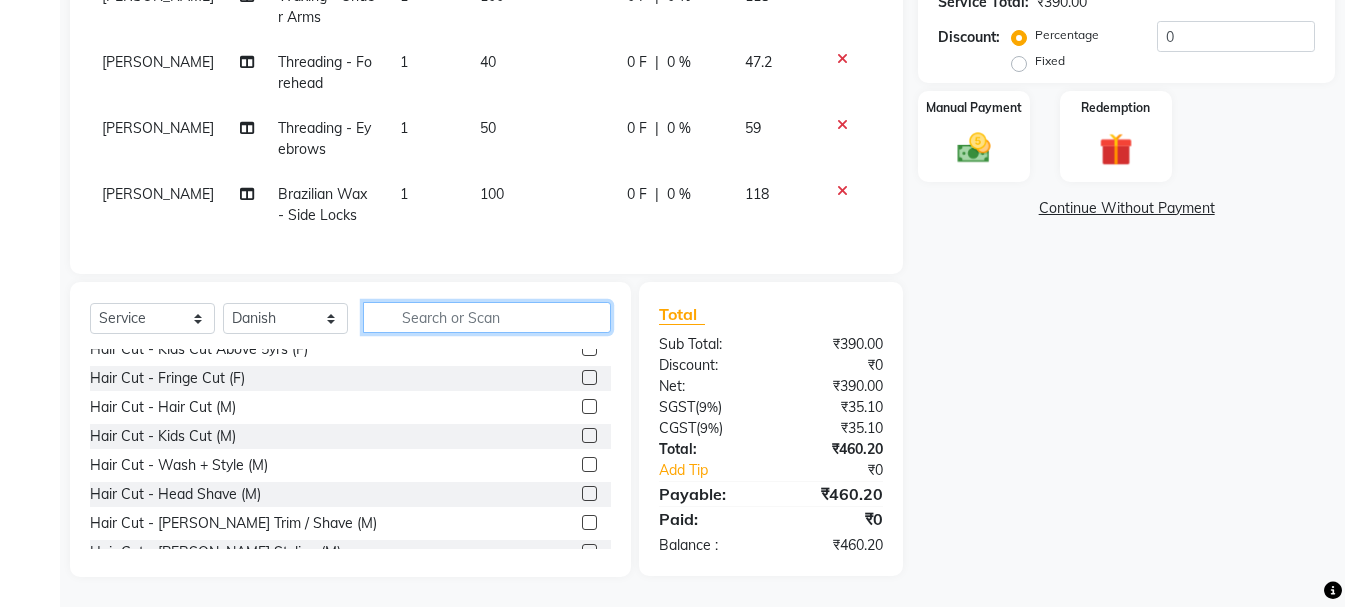 scroll, scrollTop: 0, scrollLeft: 0, axis: both 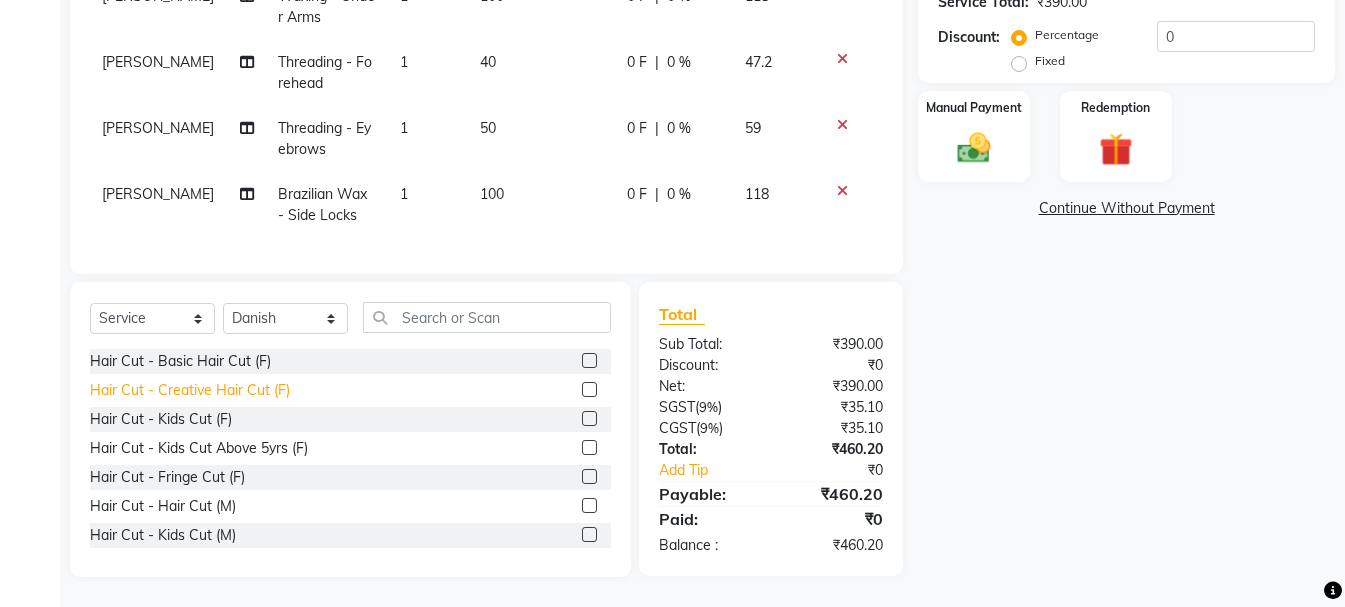 click on "Hair Cut - Creative Hair Cut (F)" 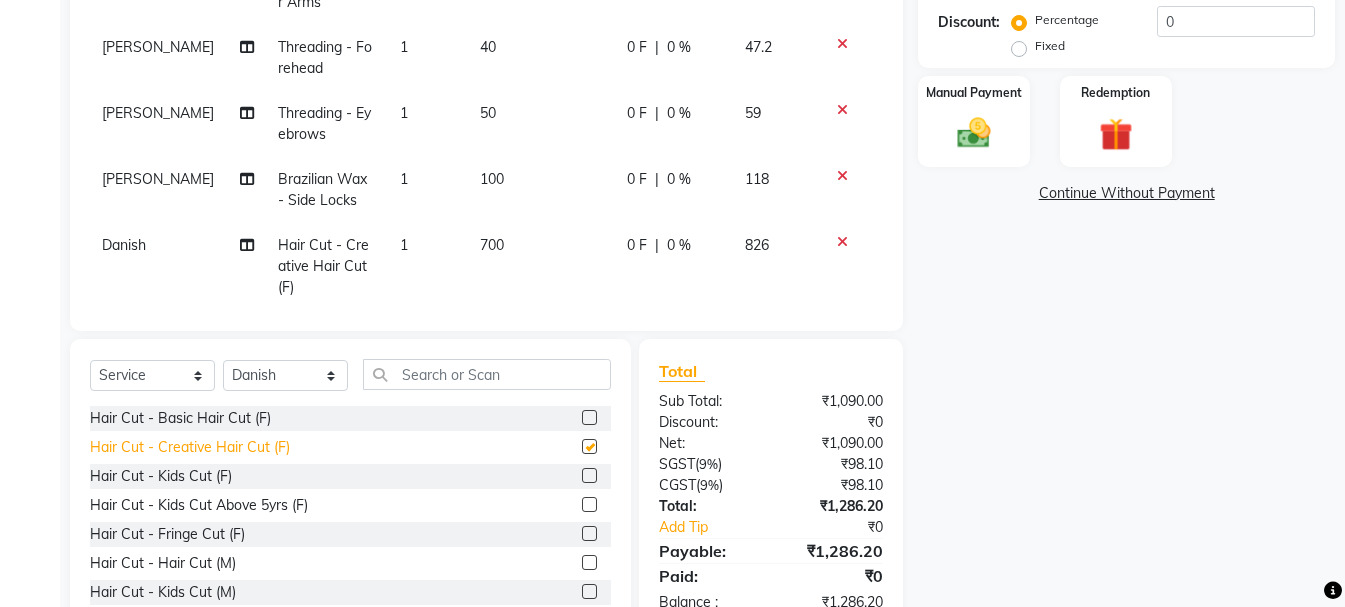 checkbox on "false" 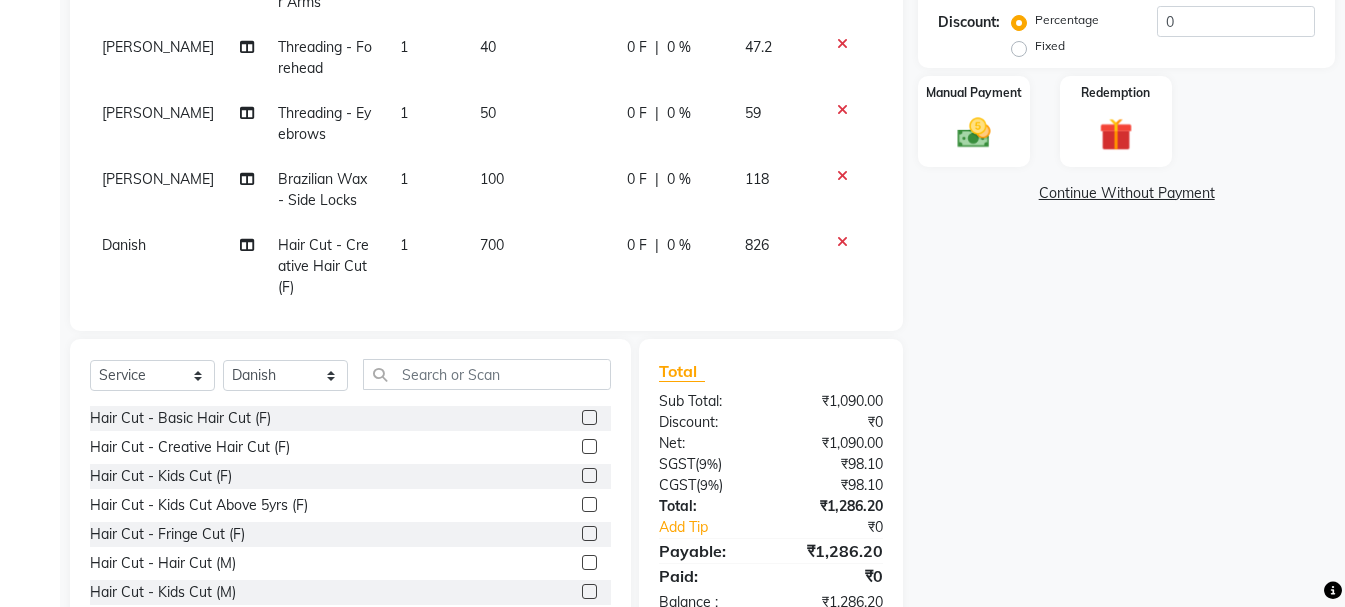 scroll, scrollTop: 100, scrollLeft: 0, axis: vertical 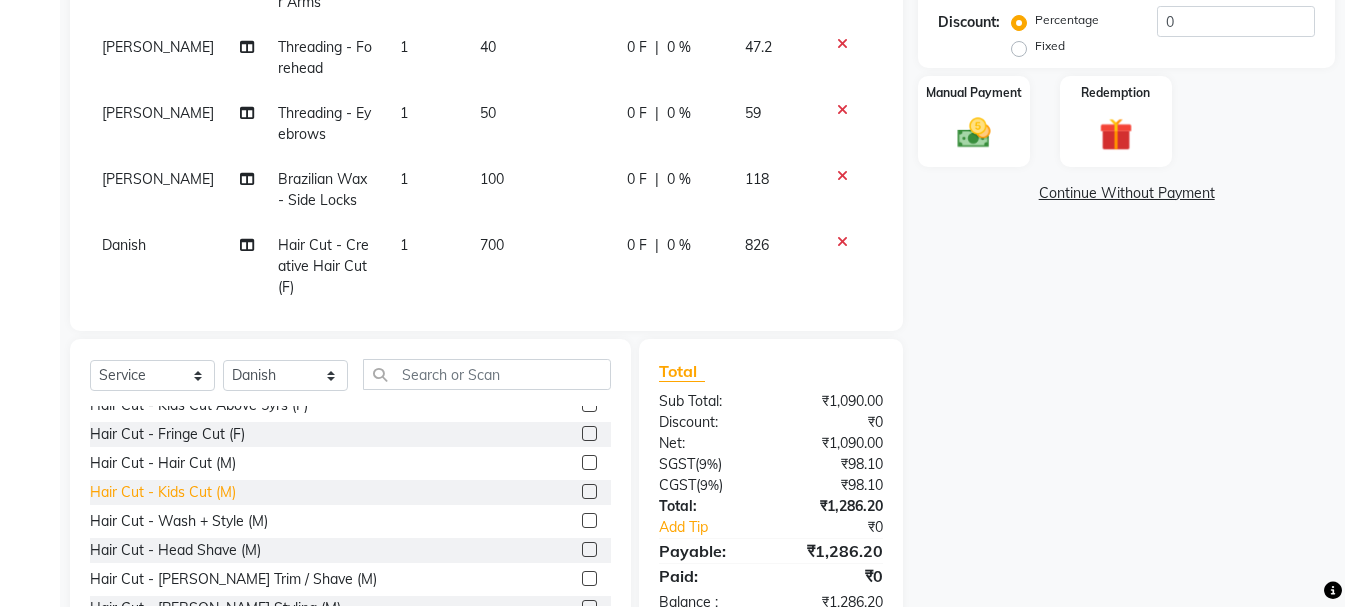 click on "Hair Cut - Kids Cut (M)" 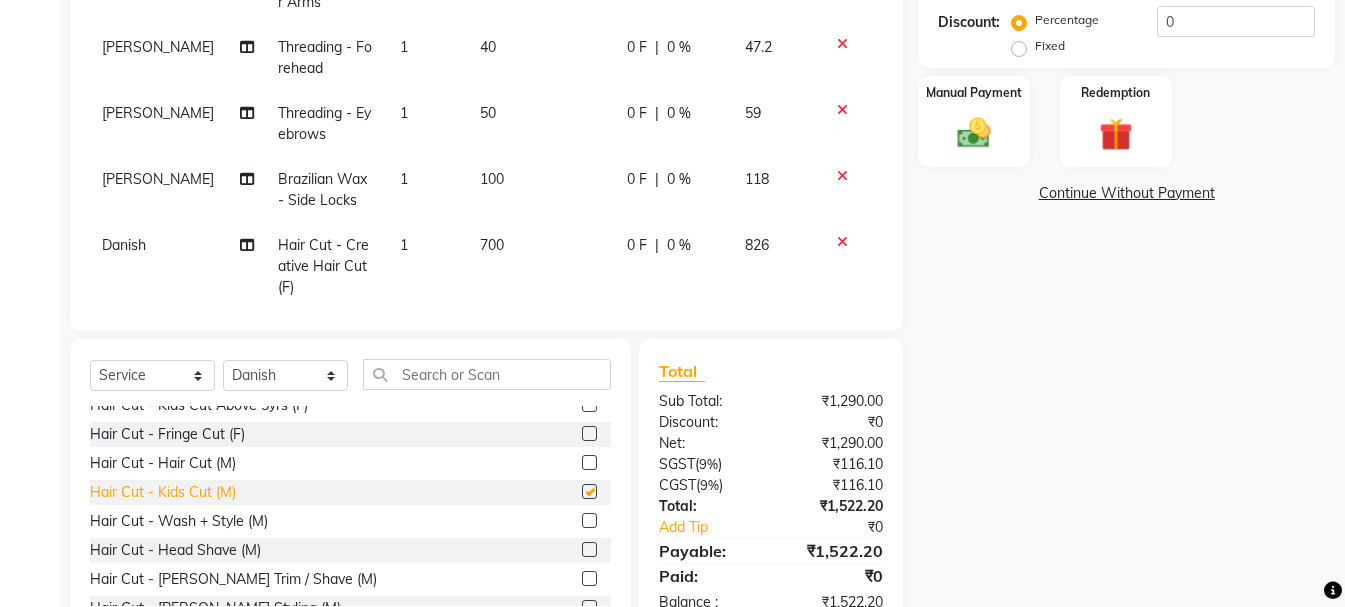 checkbox on "false" 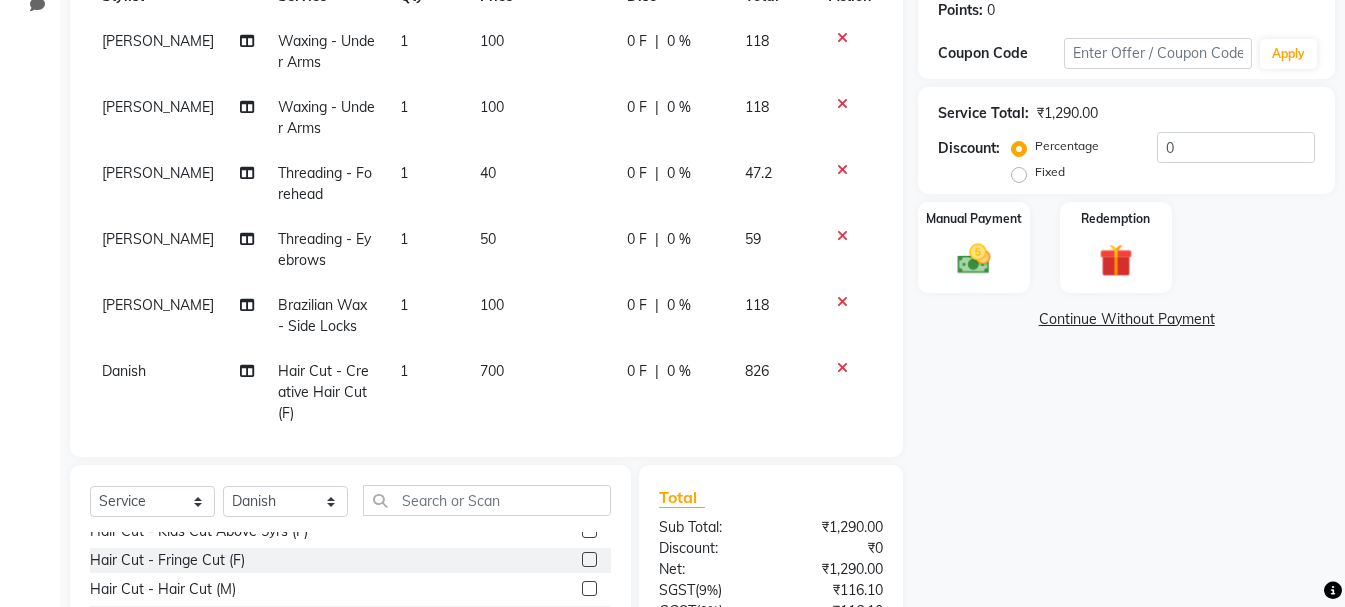 scroll, scrollTop: 237, scrollLeft: 0, axis: vertical 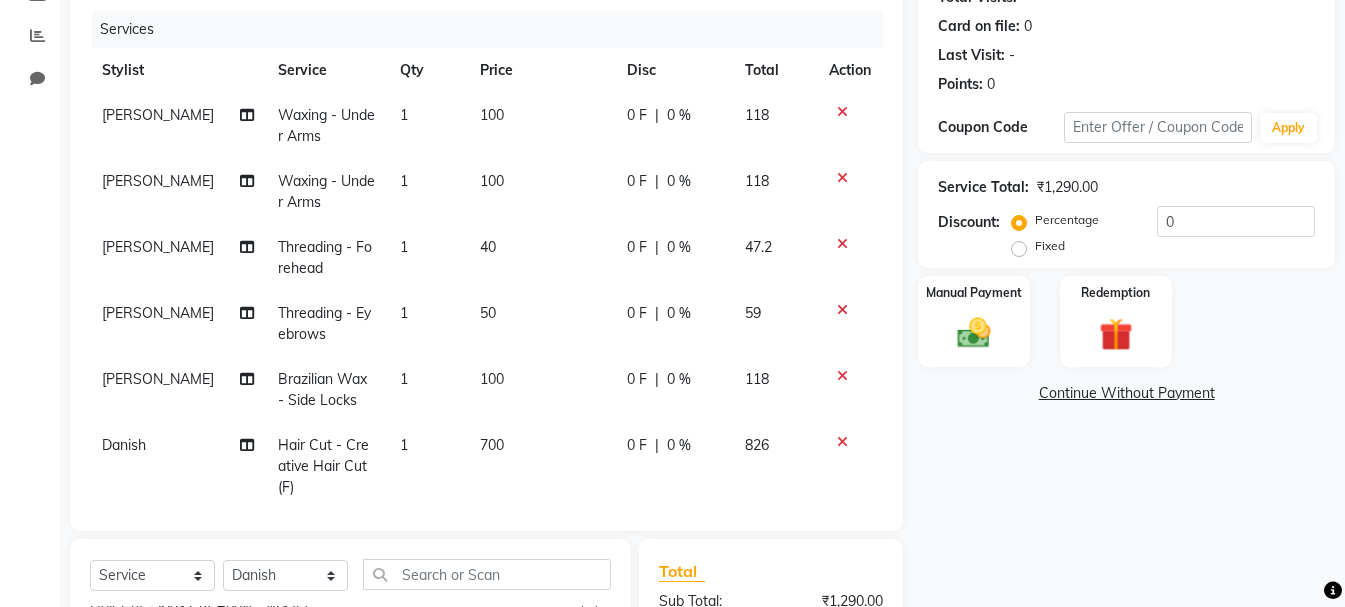 click on "0 %" 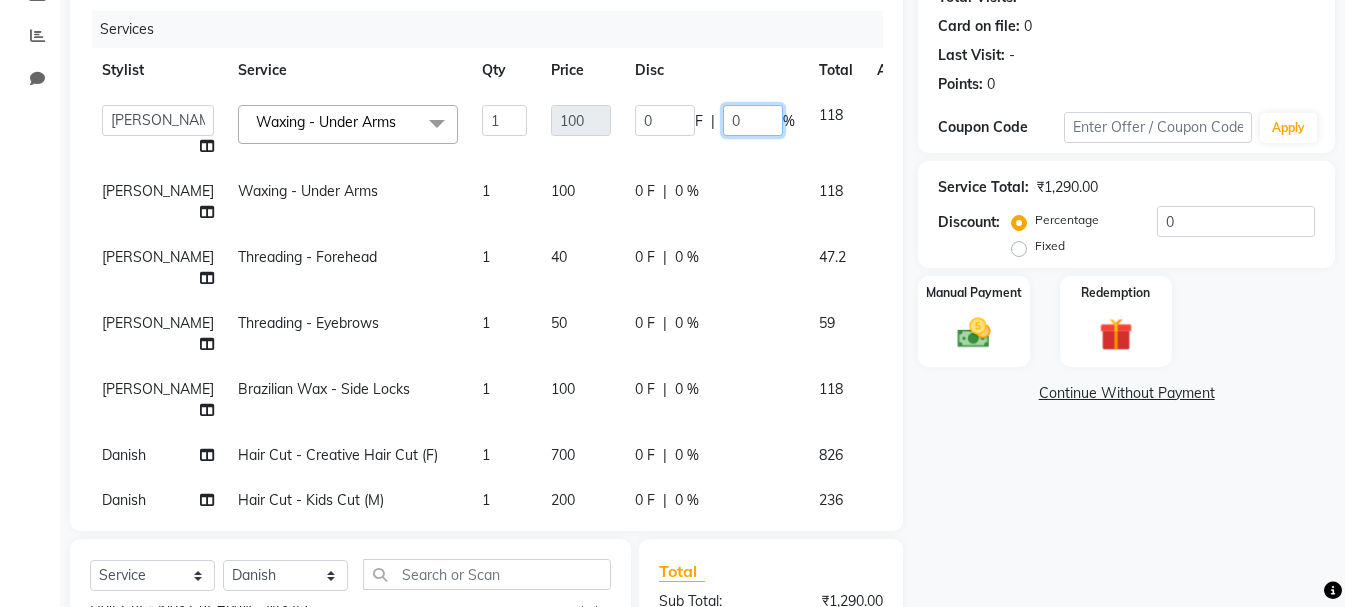 click on "0" 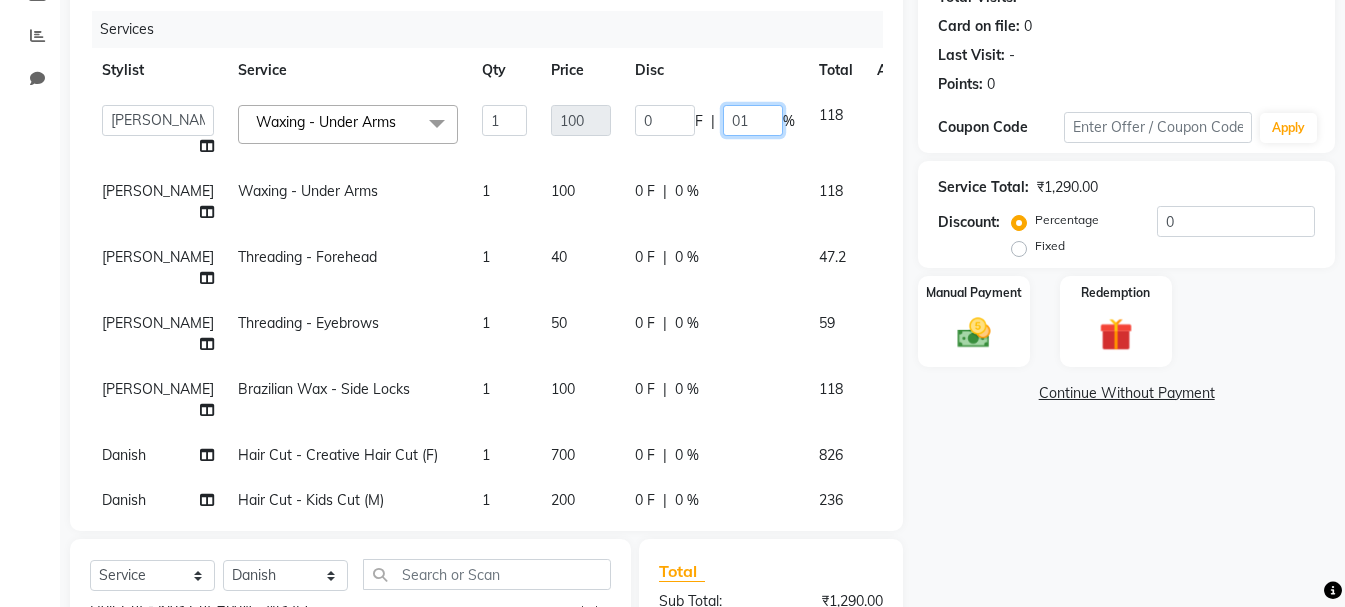 type on "015" 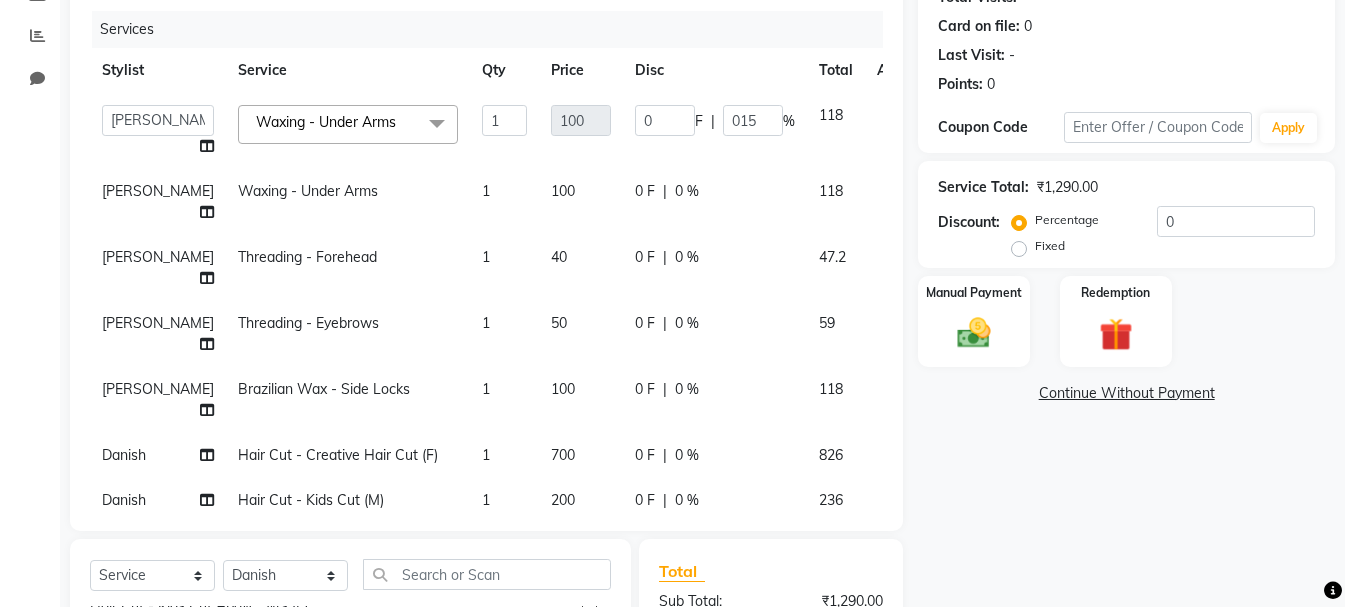 click on "0 F | 0 %" 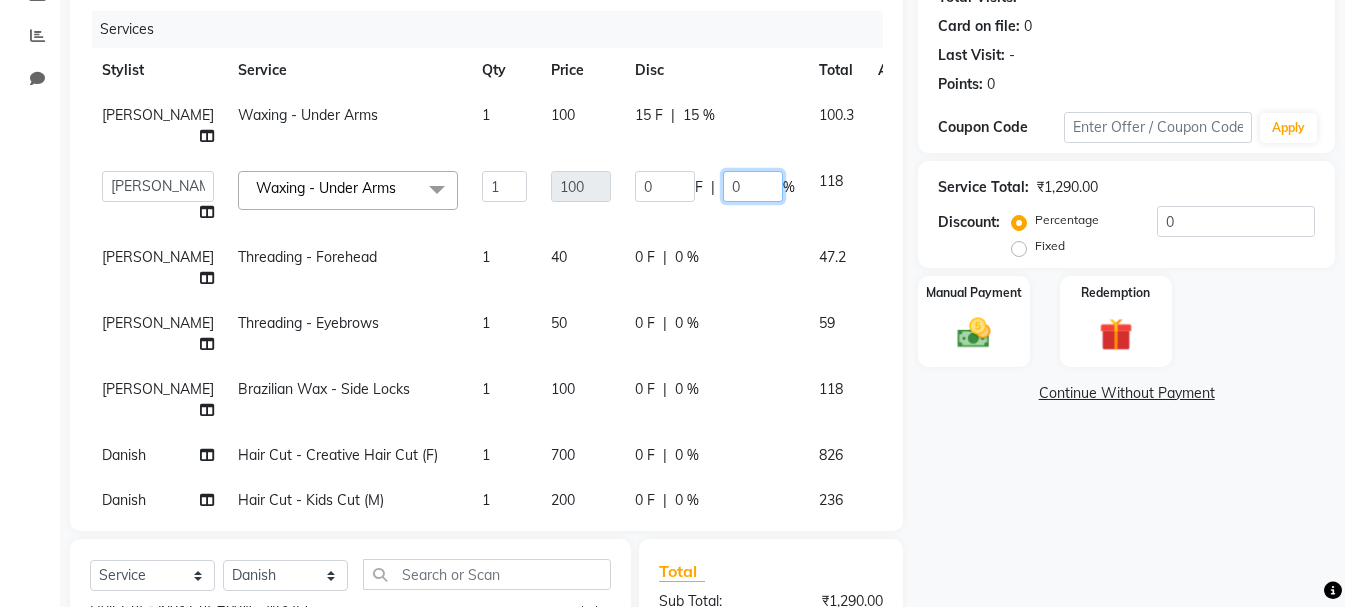 click on "0" 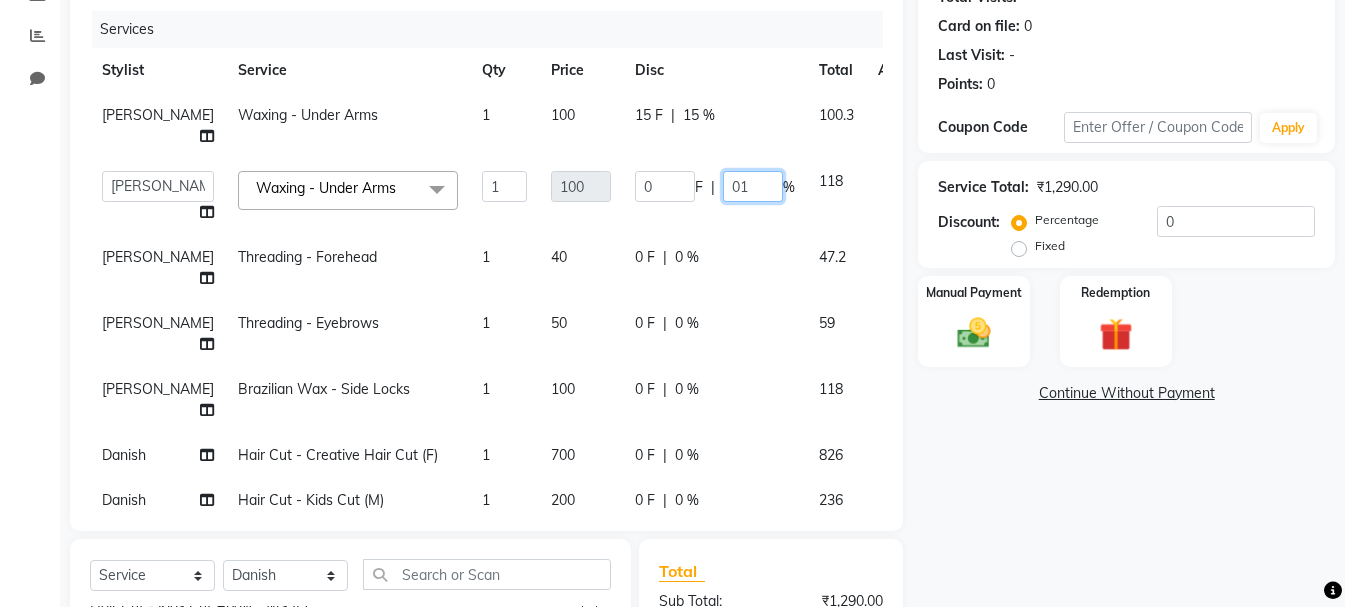 type on "015" 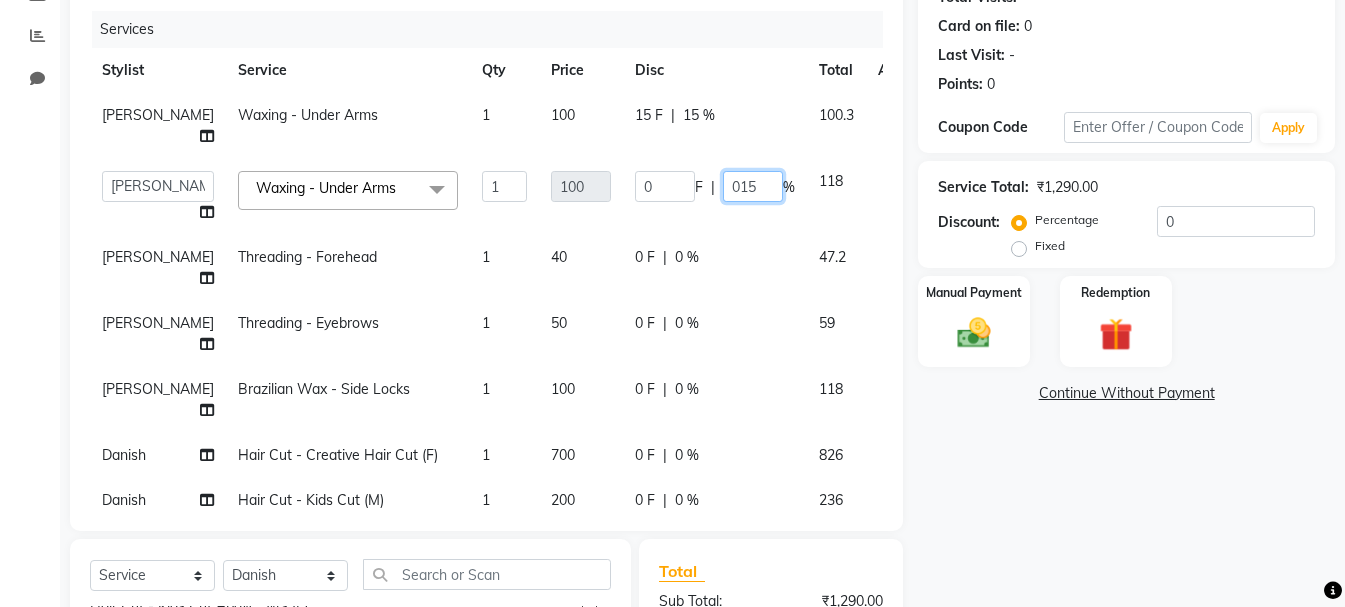 scroll, scrollTop: 137, scrollLeft: 0, axis: vertical 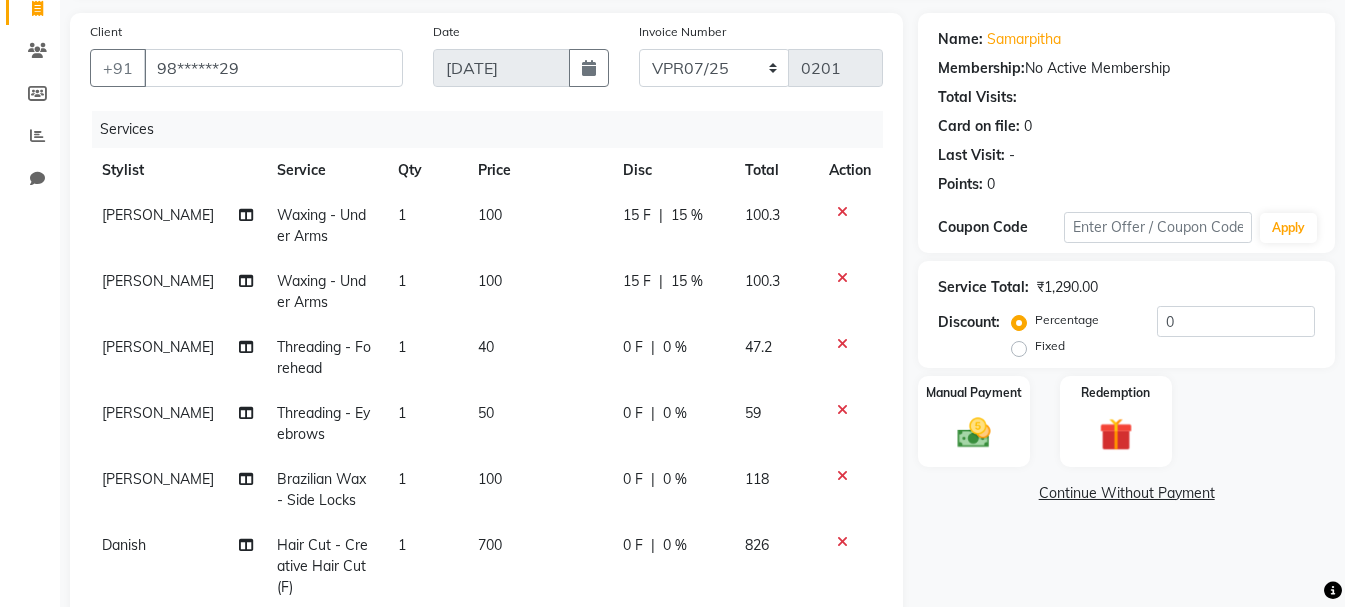 click on "0 F | 0 %" 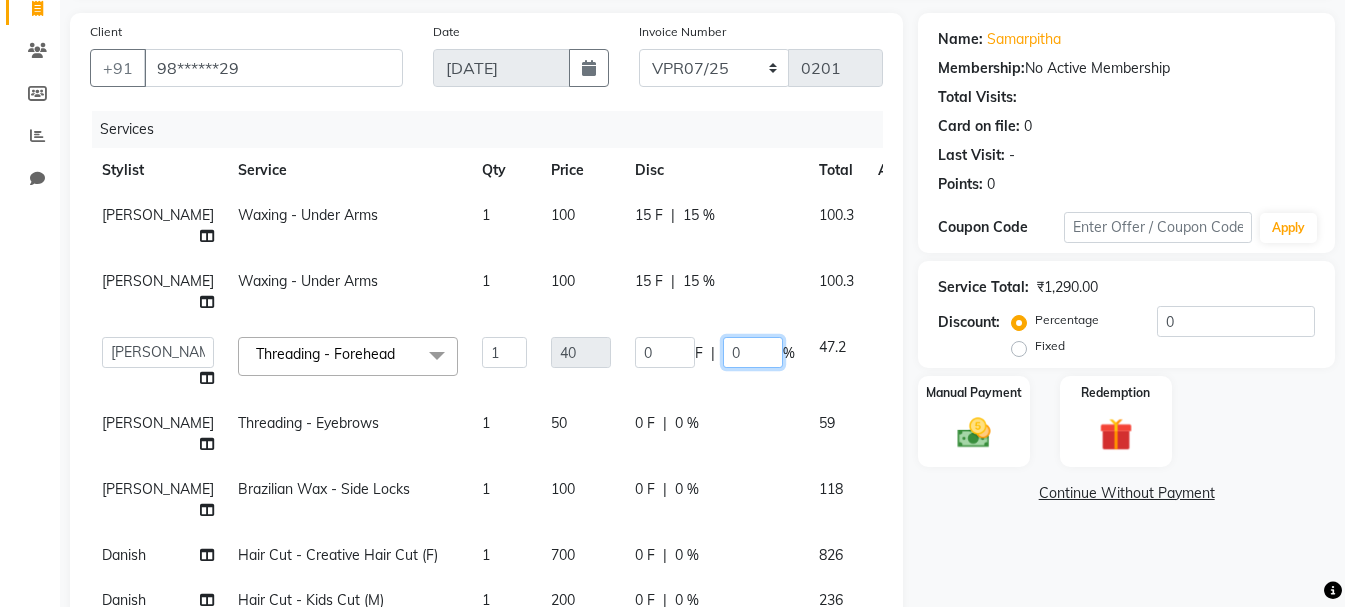 click on "0" 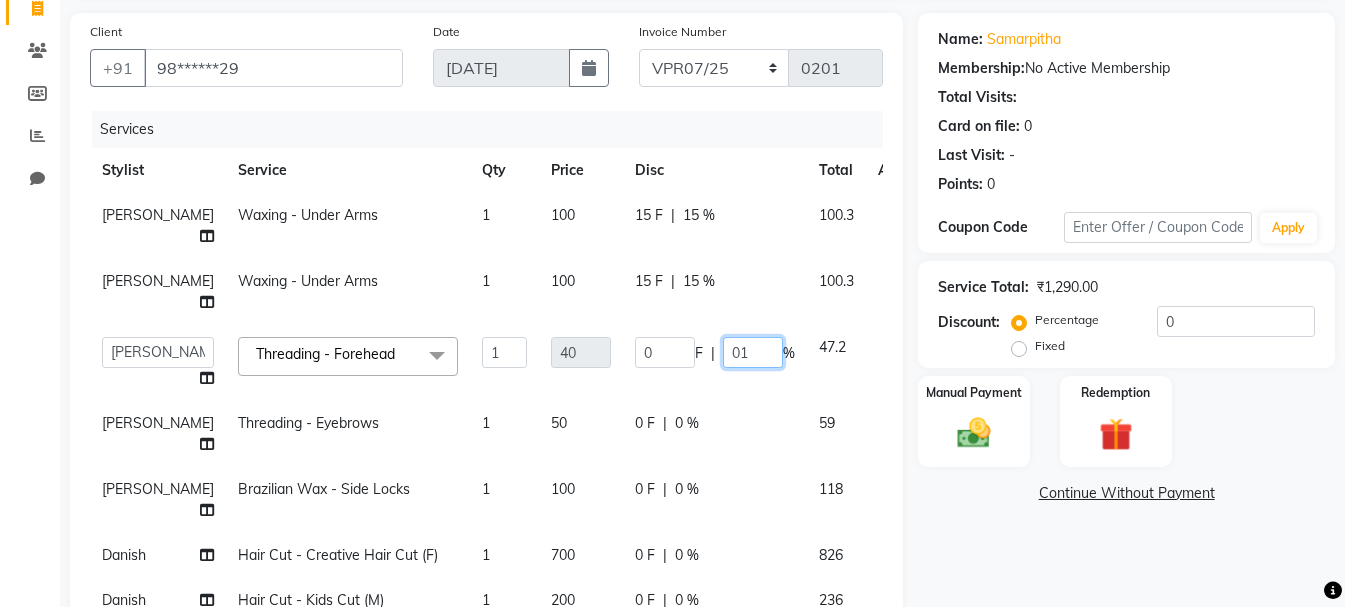 type on "015" 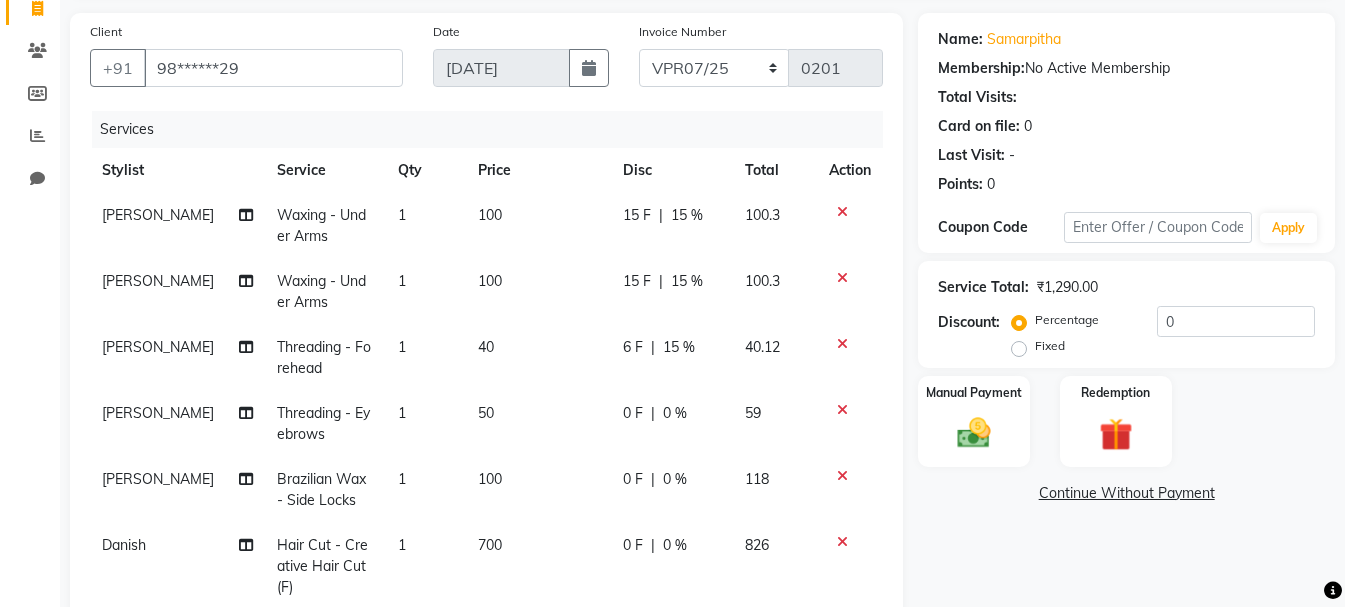 click on "0 F | 0 %" 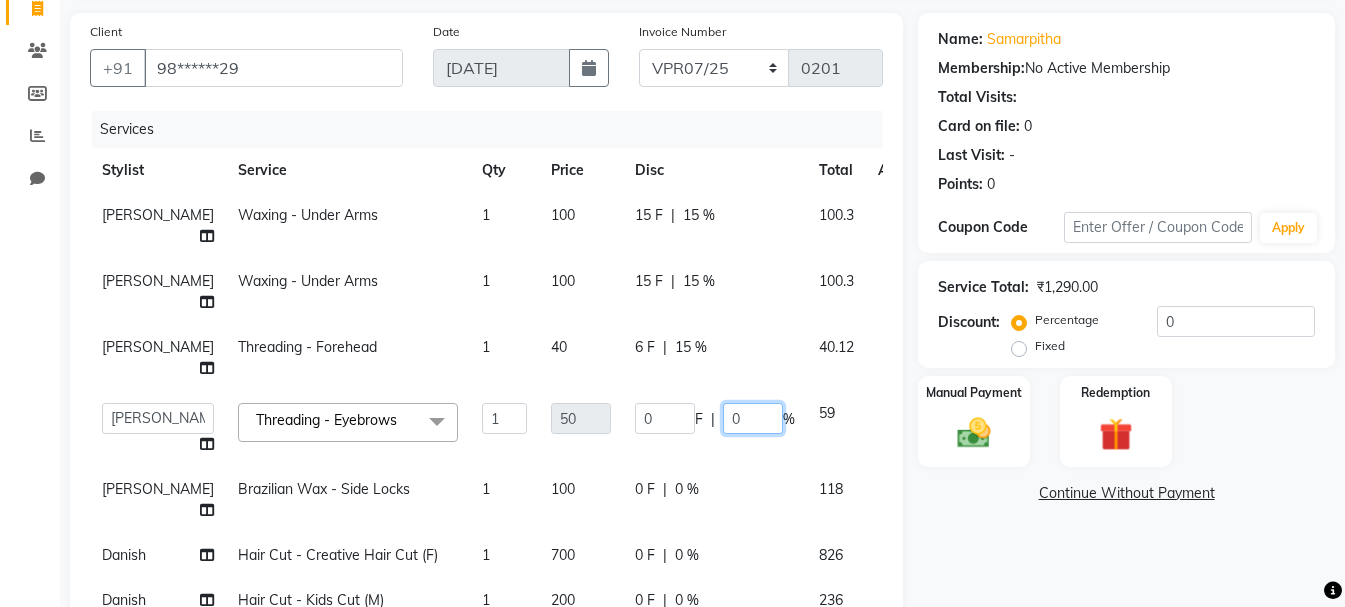 click on "0" 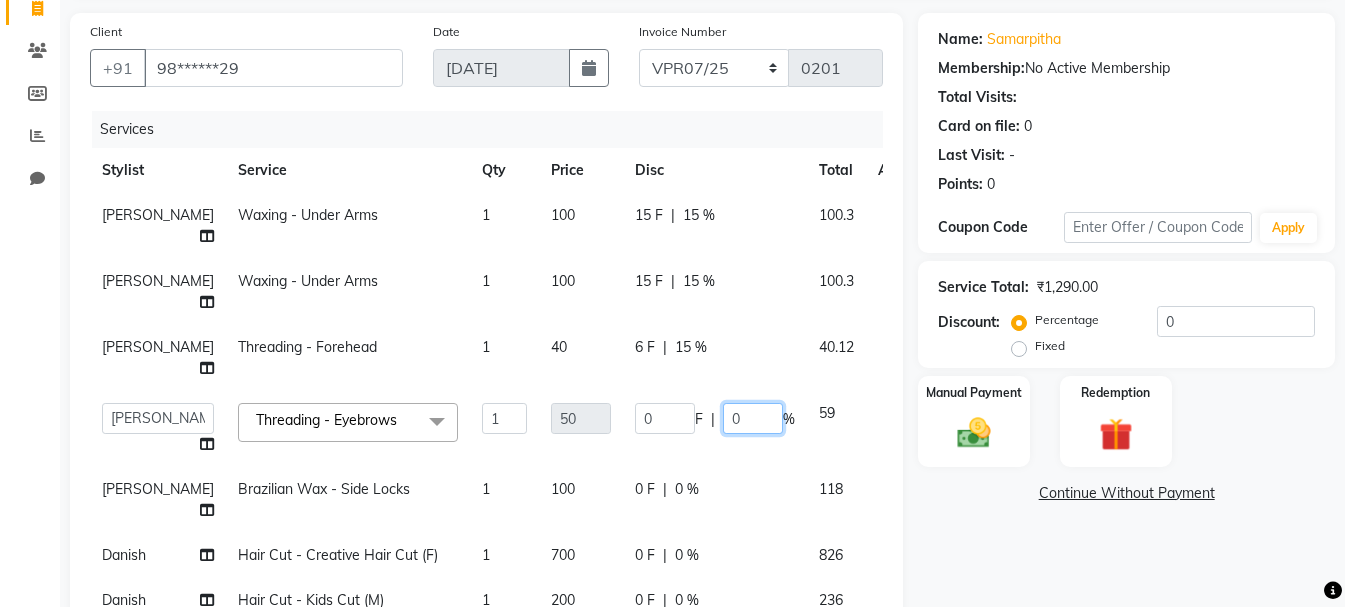 click on "0" 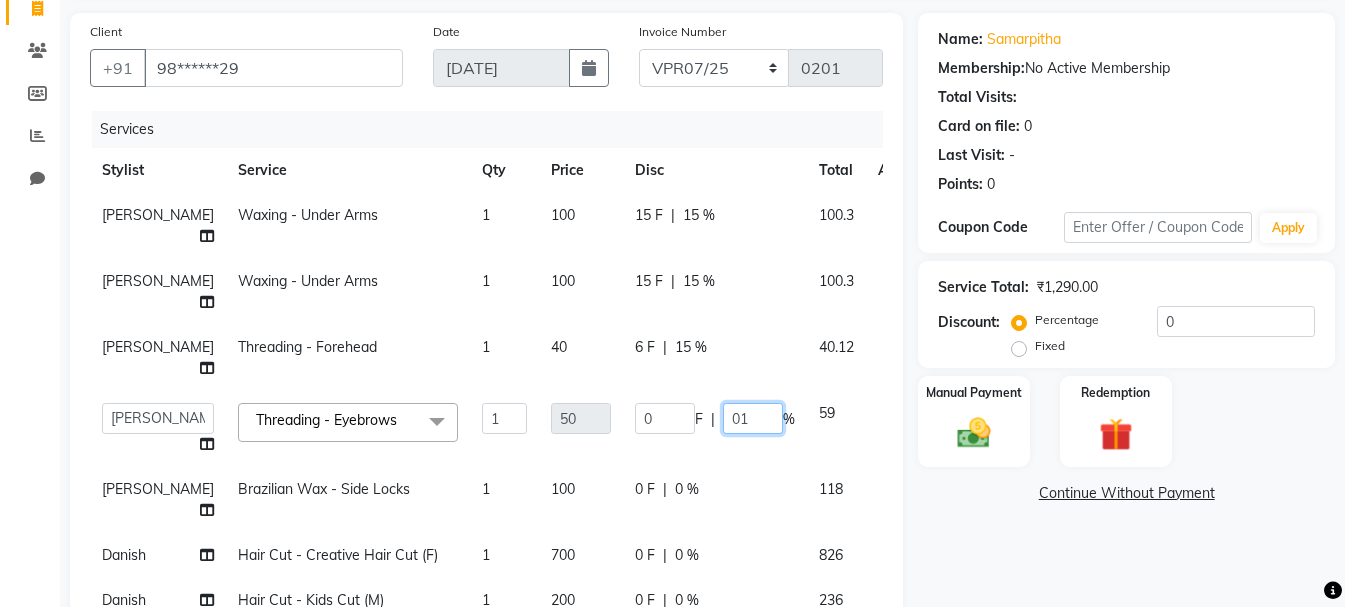 type on "015" 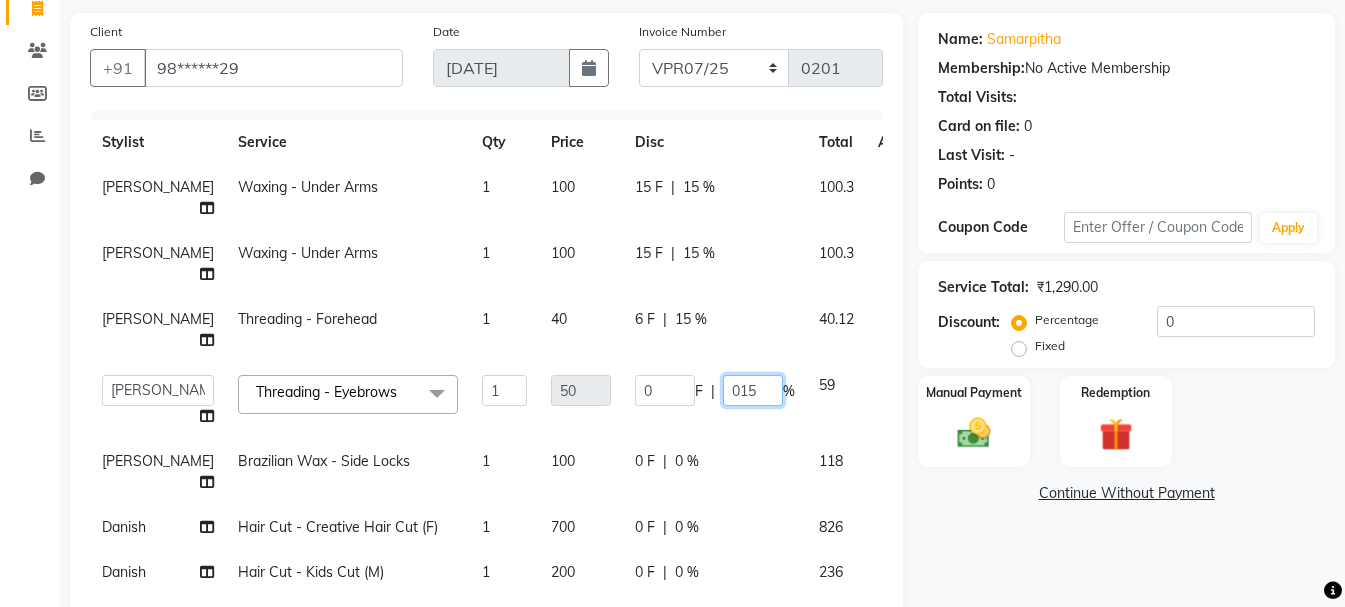 scroll, scrollTop: 85, scrollLeft: 0, axis: vertical 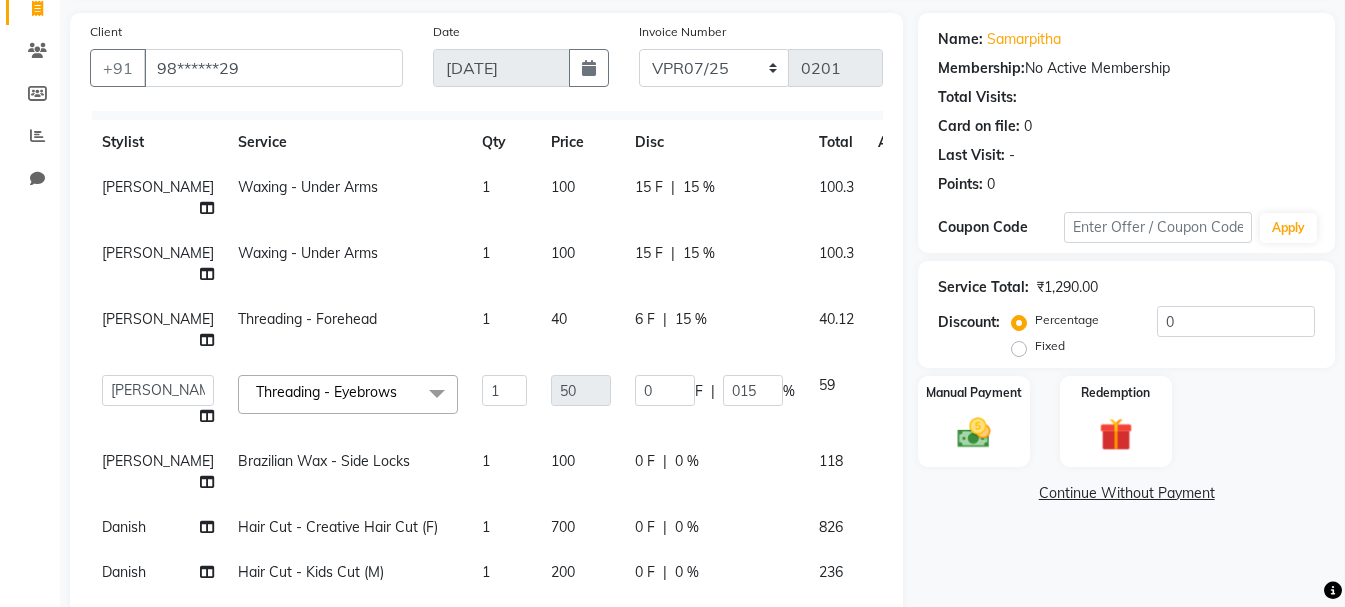 click on "0 F | 0 %" 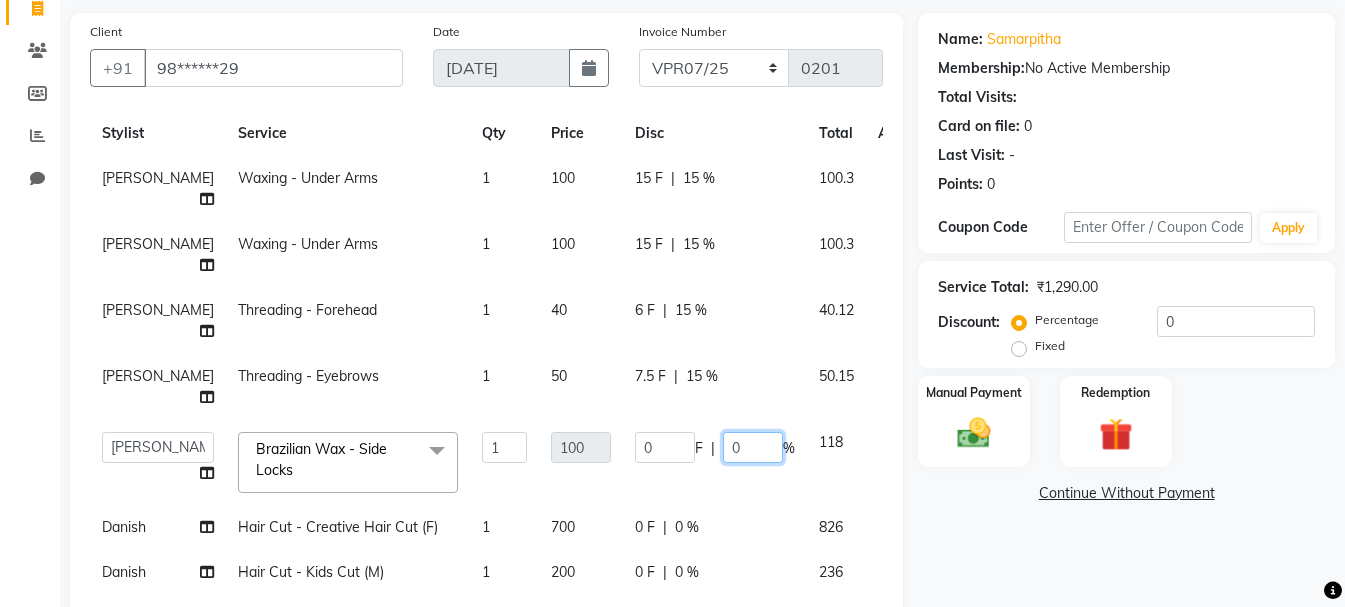 click on "0" 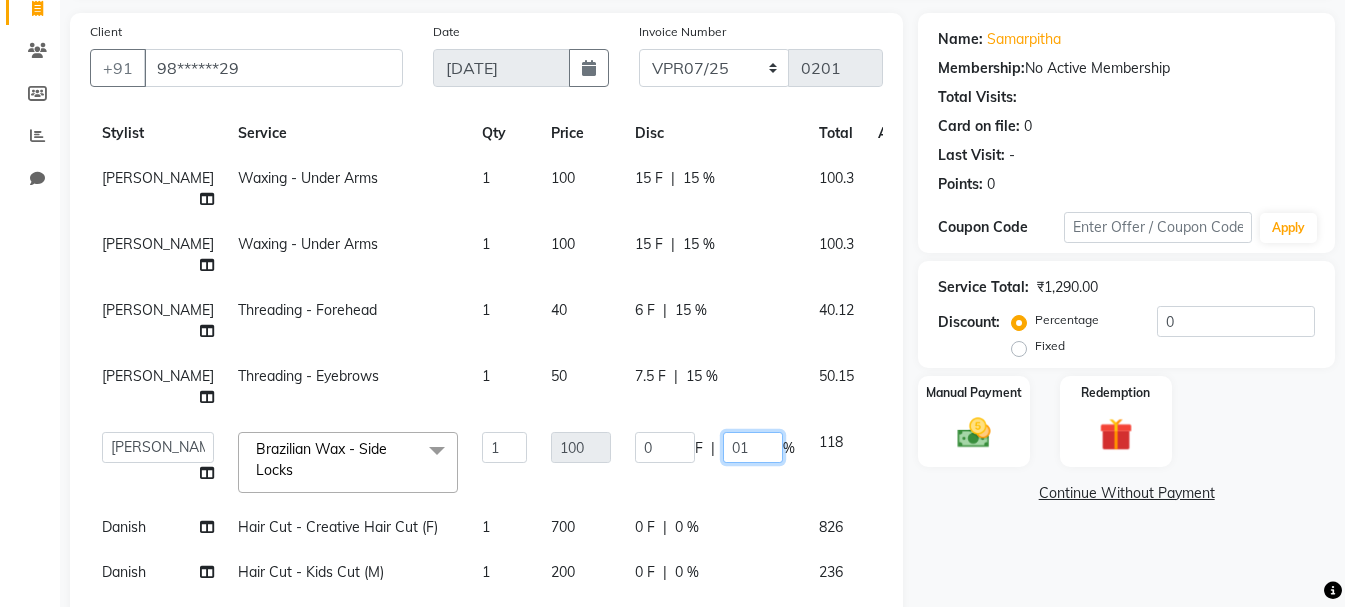 type on "015" 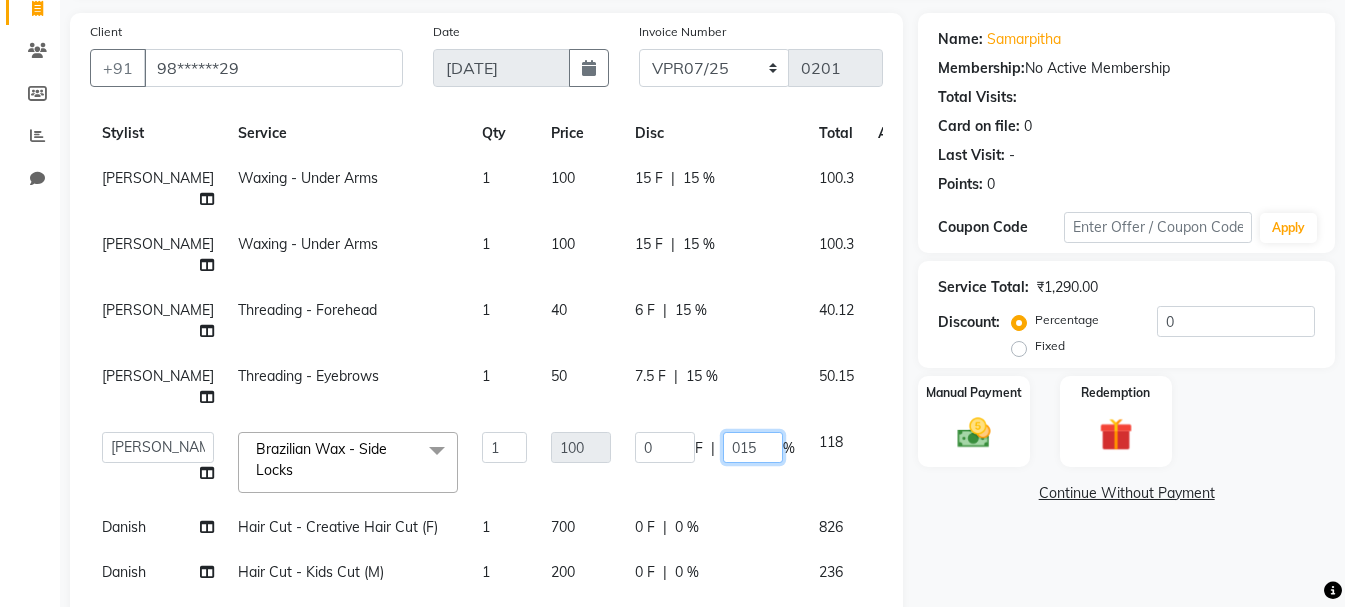 scroll, scrollTop: 94, scrollLeft: 0, axis: vertical 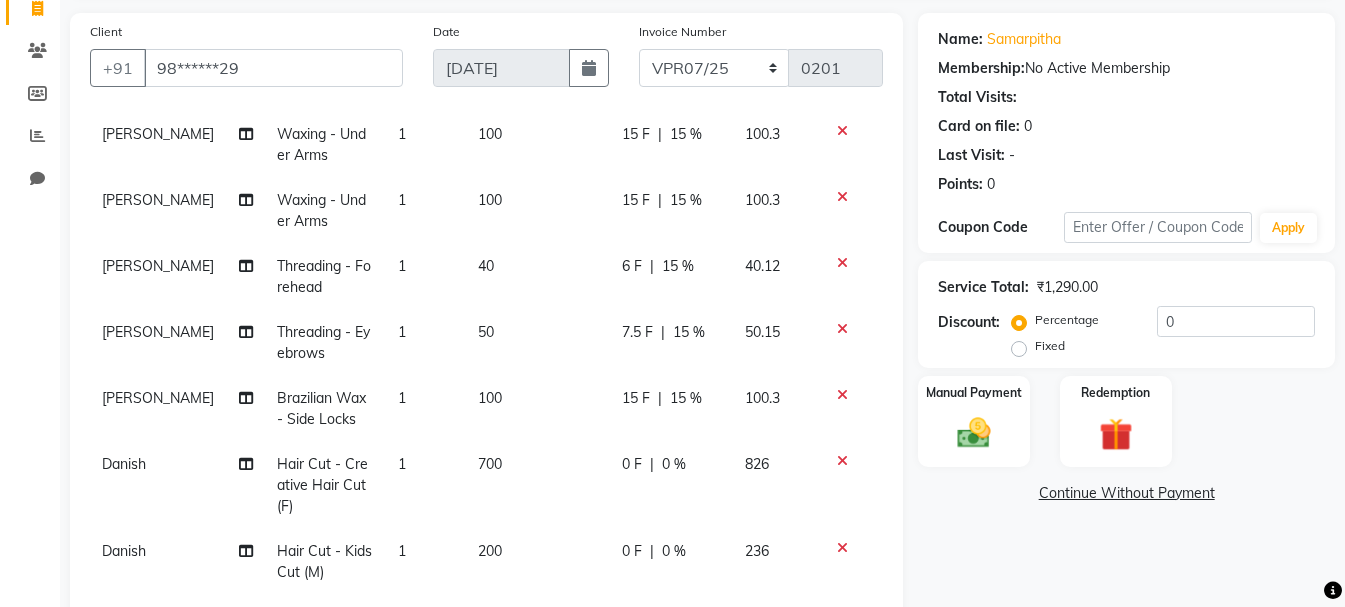 click on "0 F | 0 %" 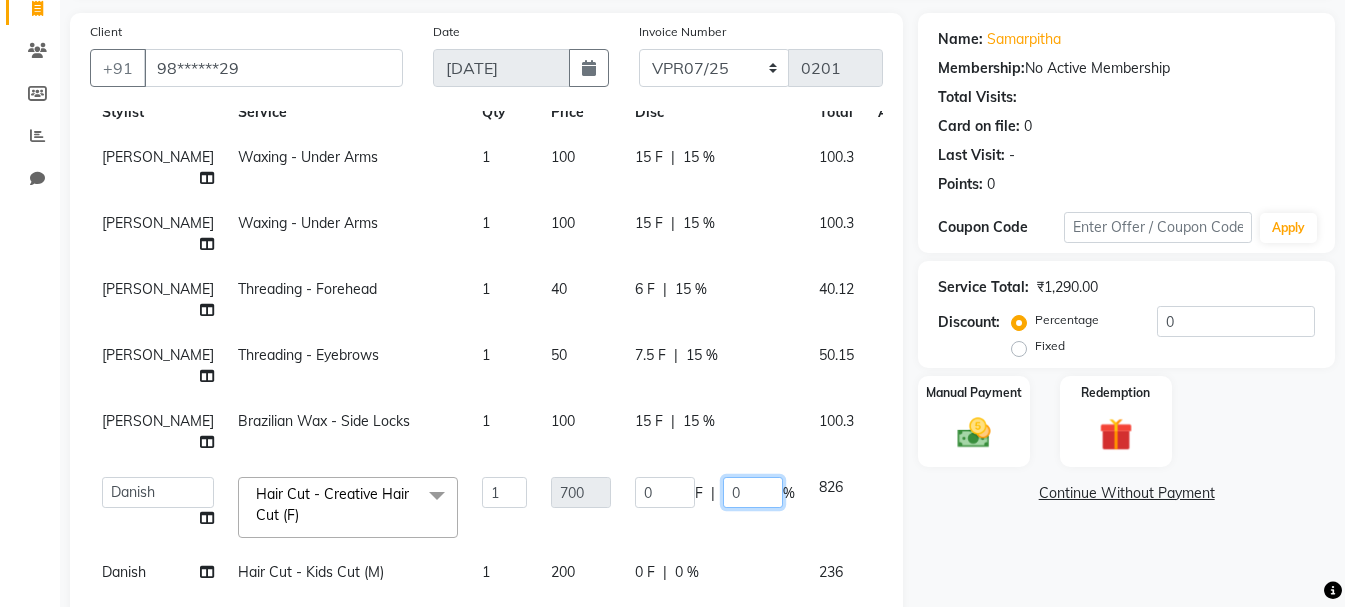 click on "0" 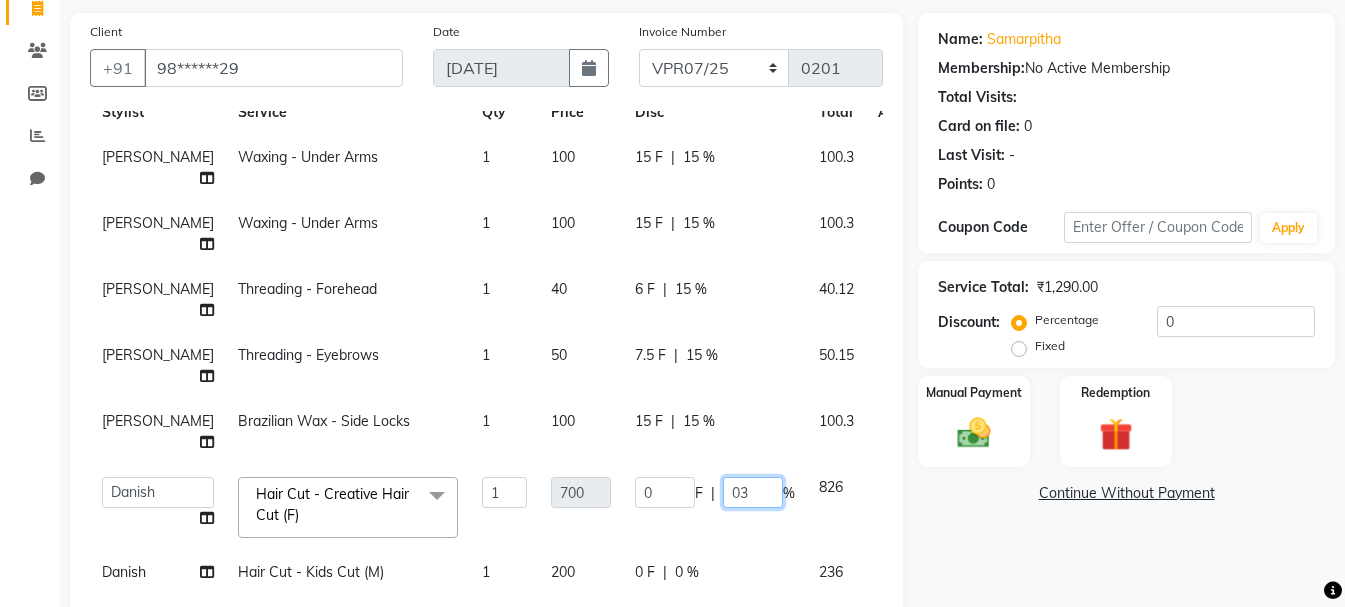 type on "032" 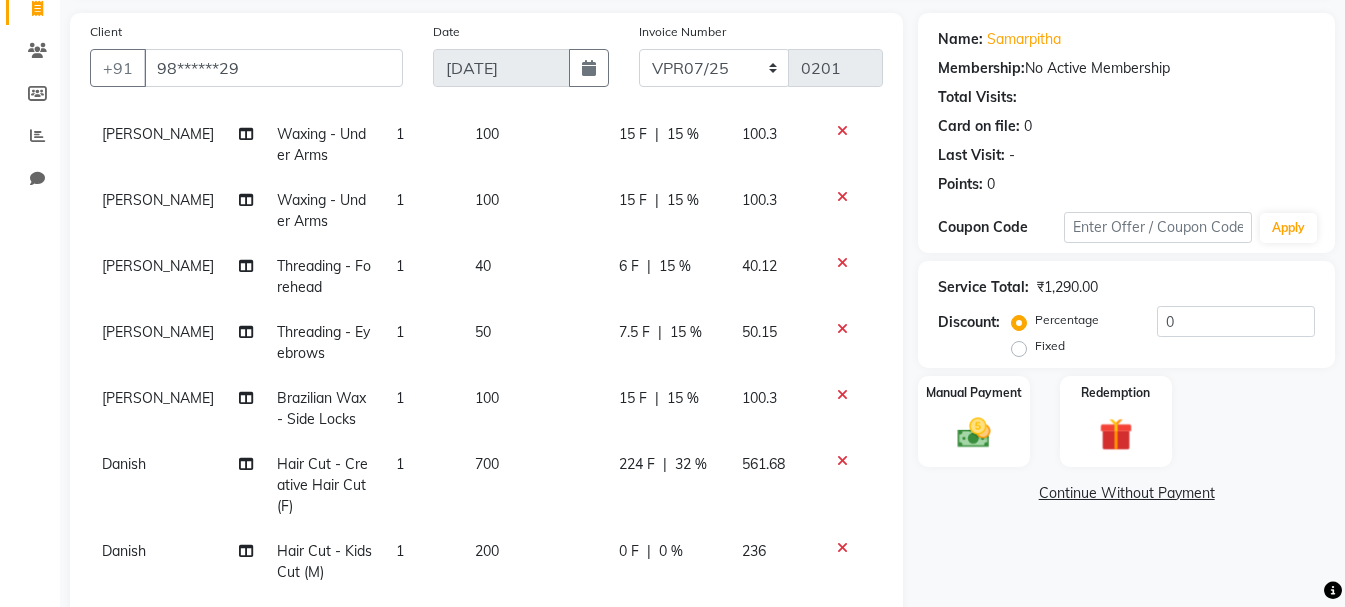 click on "0 F | 0 %" 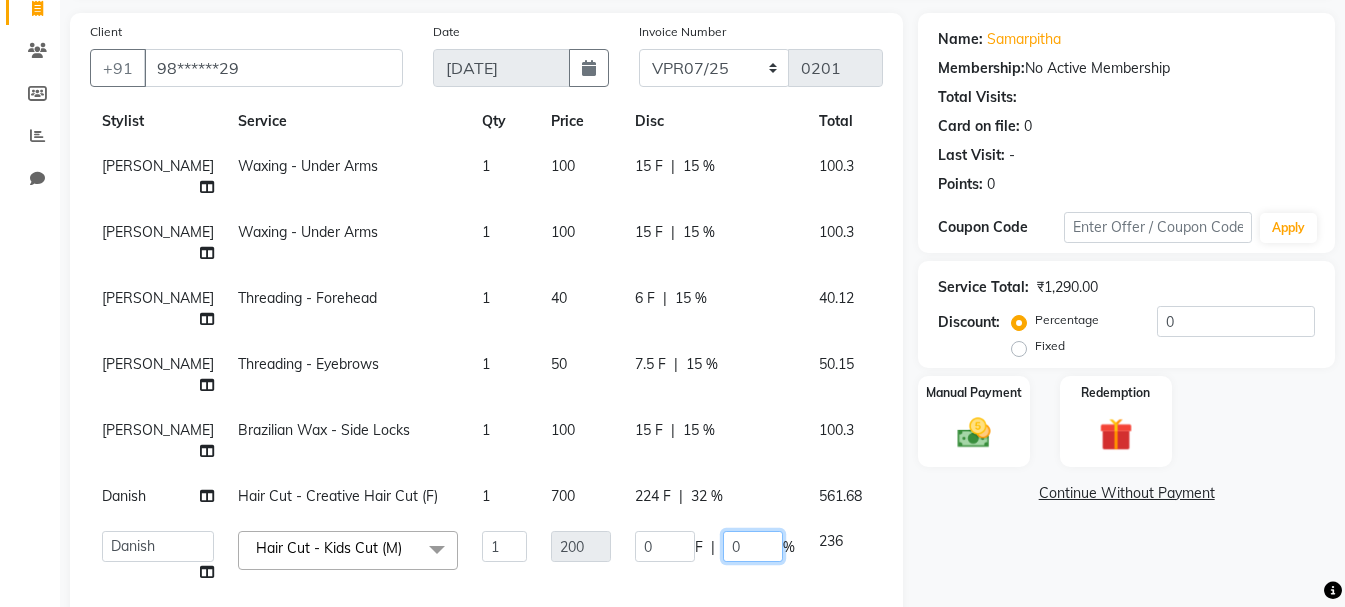 click on "0" 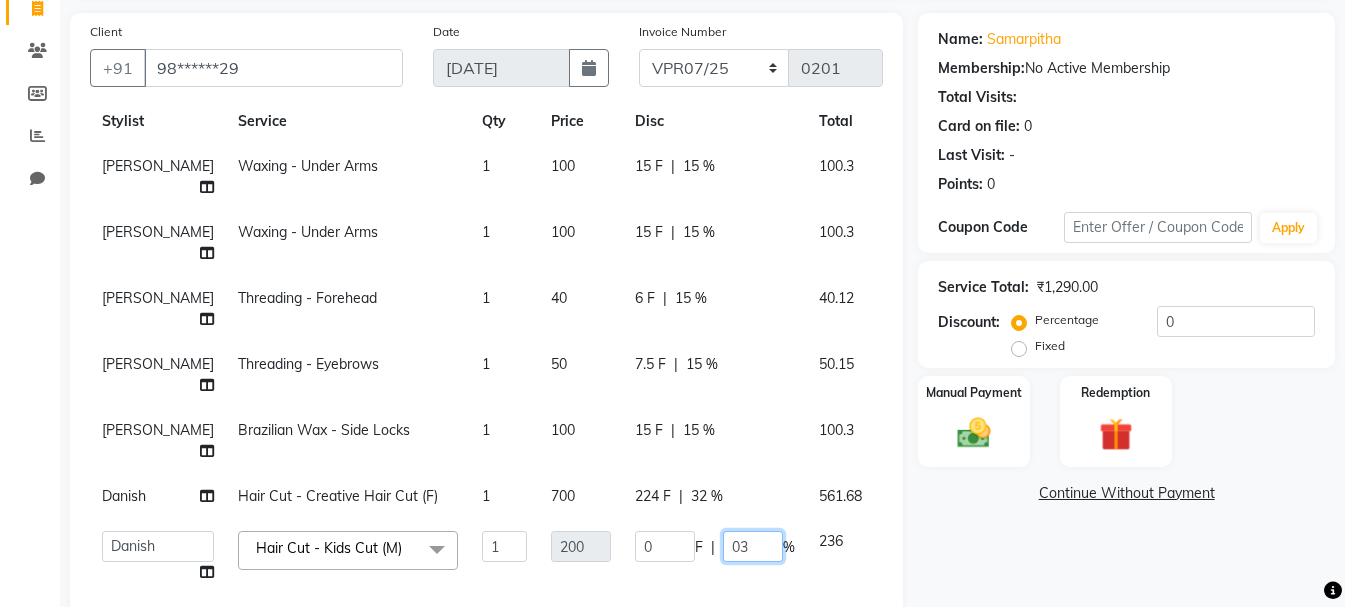 type on "032" 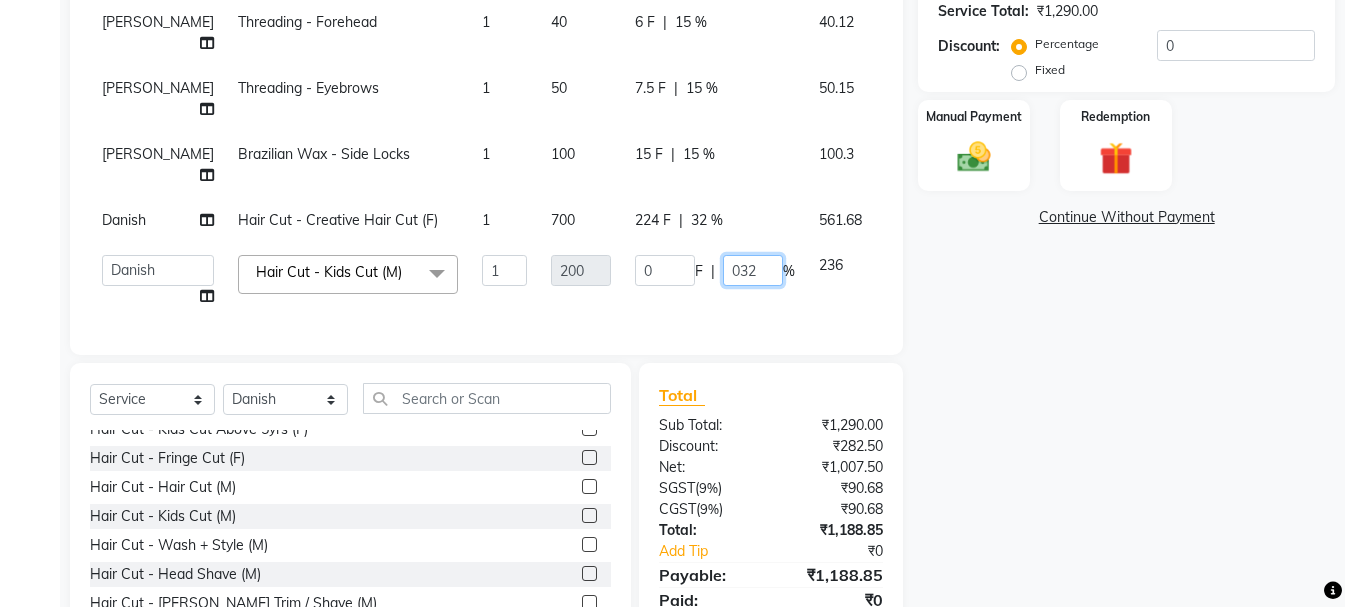 scroll, scrollTop: 437, scrollLeft: 0, axis: vertical 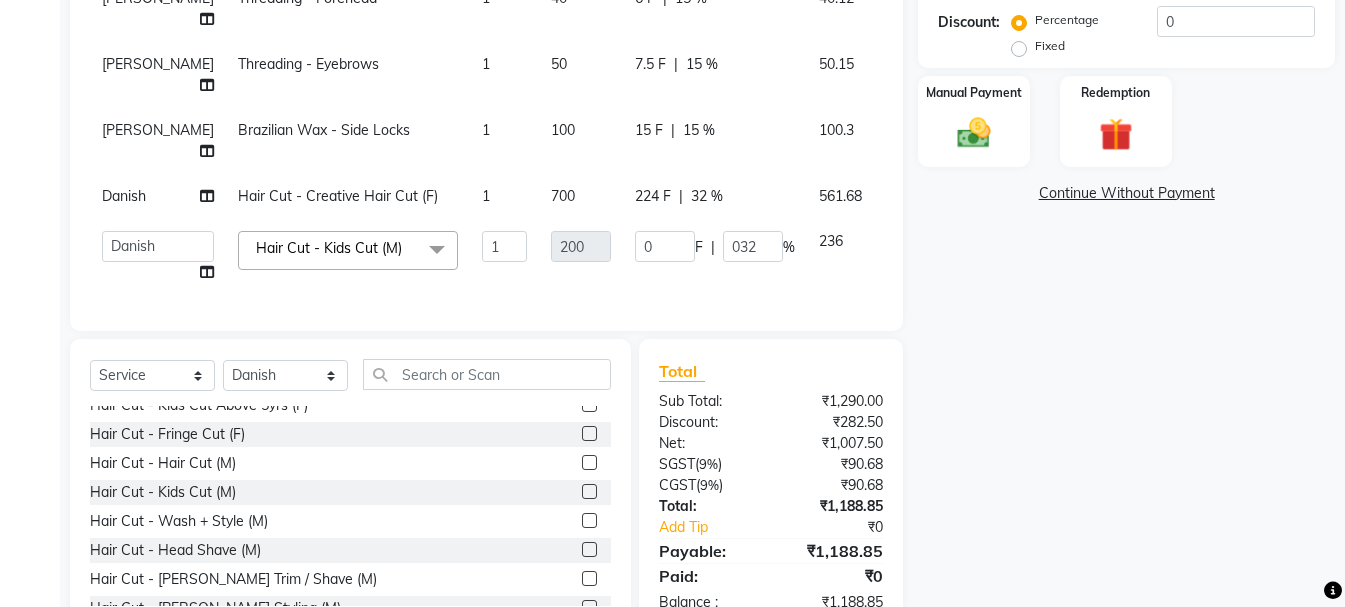 click on "Name: Samarpitha  Membership:  No Active Membership  Total Visits:   Card on file:  0 Last Visit:   - Points:   0  Coupon Code Apply Service Total:  ₹1,290.00  Discount:  Percentage   Fixed  0 Manual Payment Redemption  Continue Without Payment" 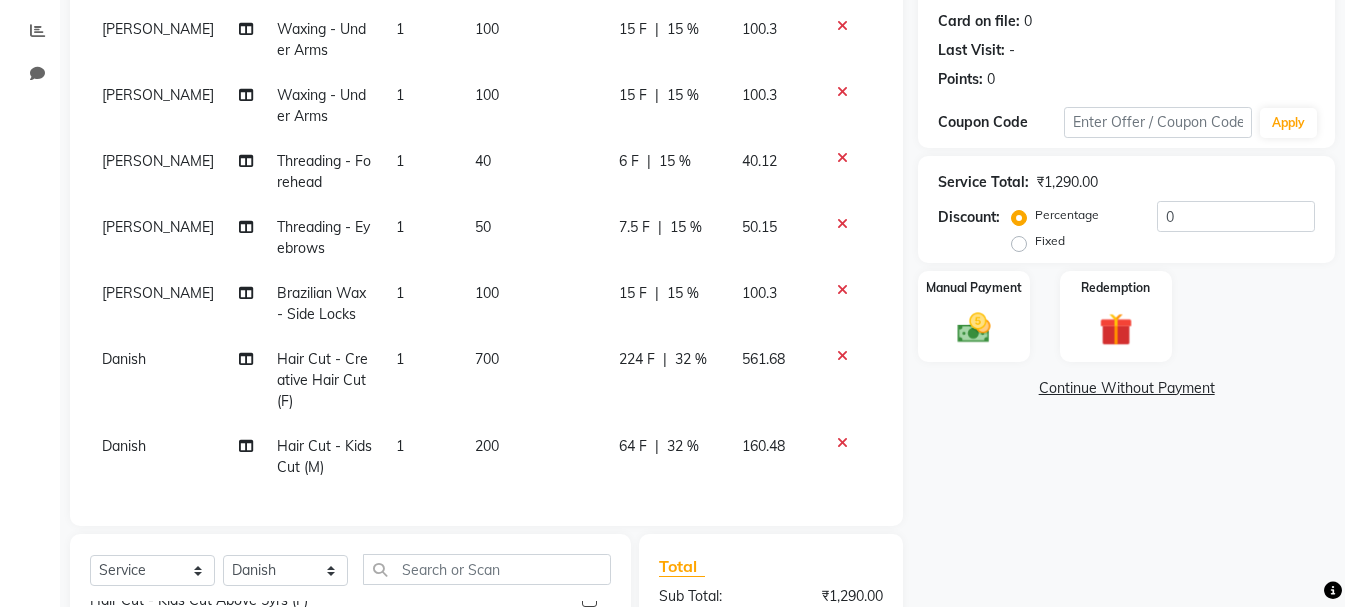 scroll, scrollTop: 194, scrollLeft: 0, axis: vertical 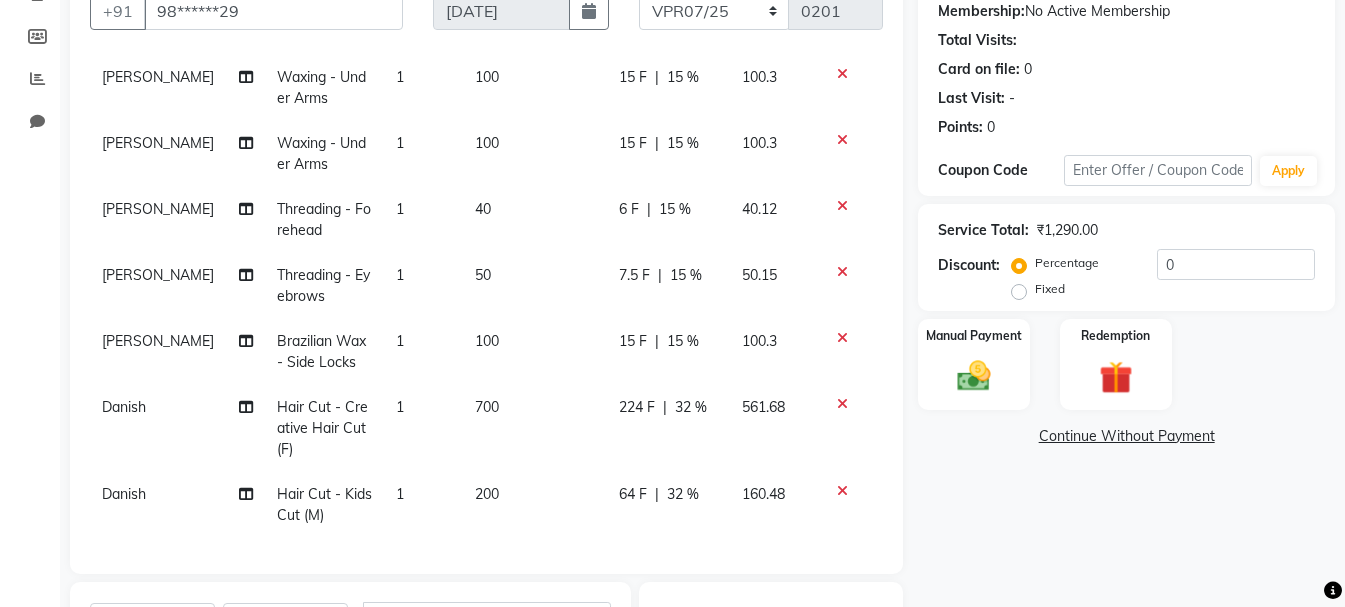 click 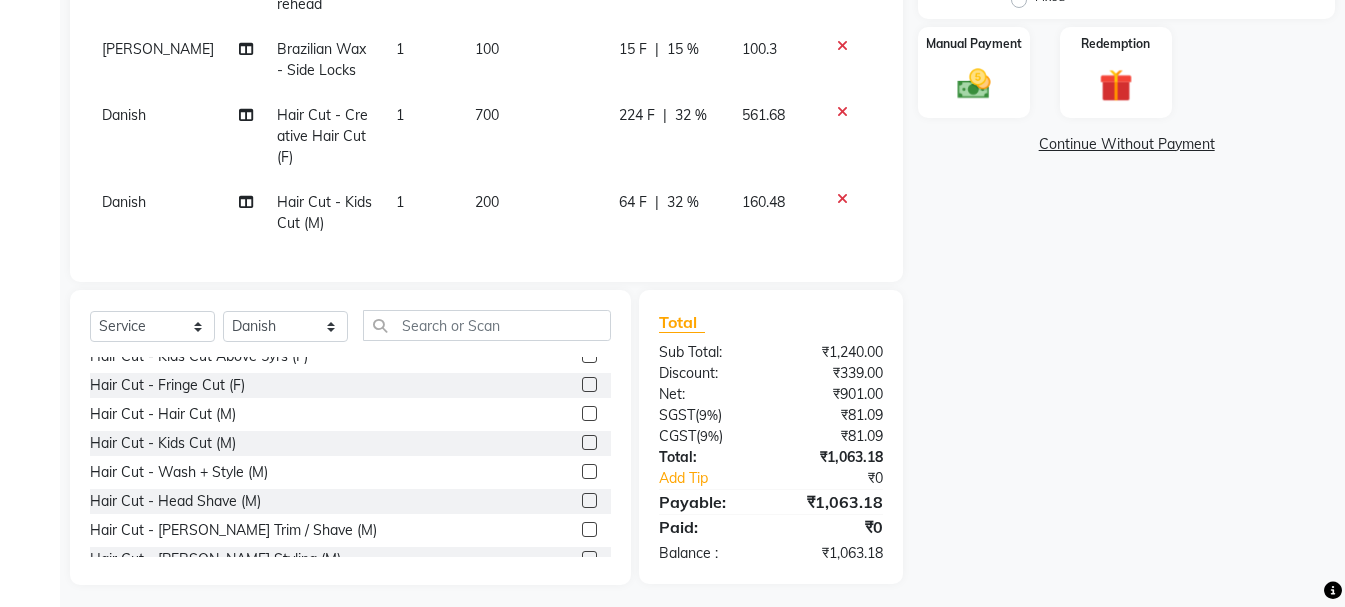 scroll, scrollTop: 494, scrollLeft: 0, axis: vertical 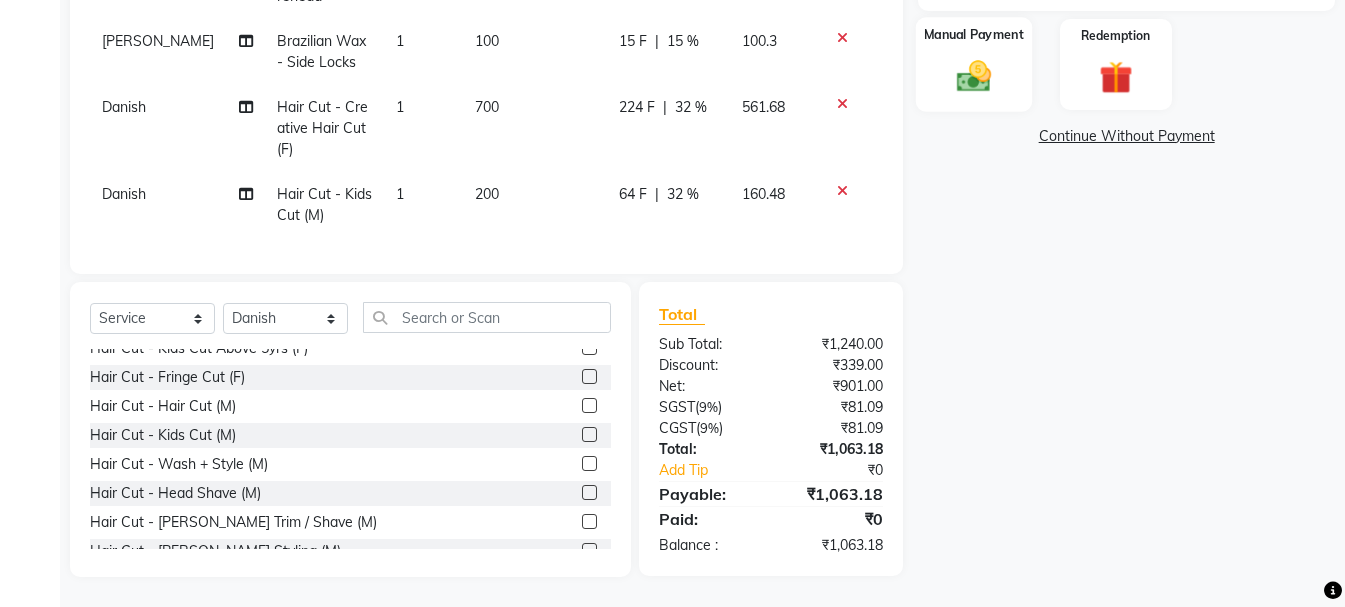 click 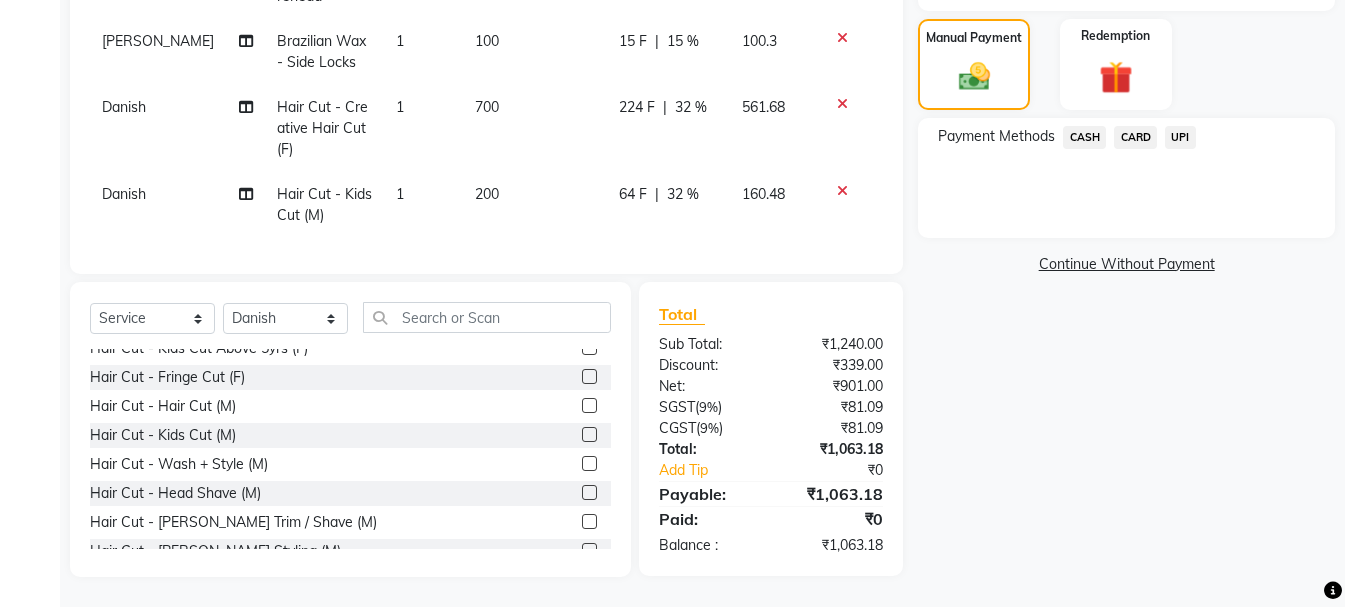 click on "UPI" 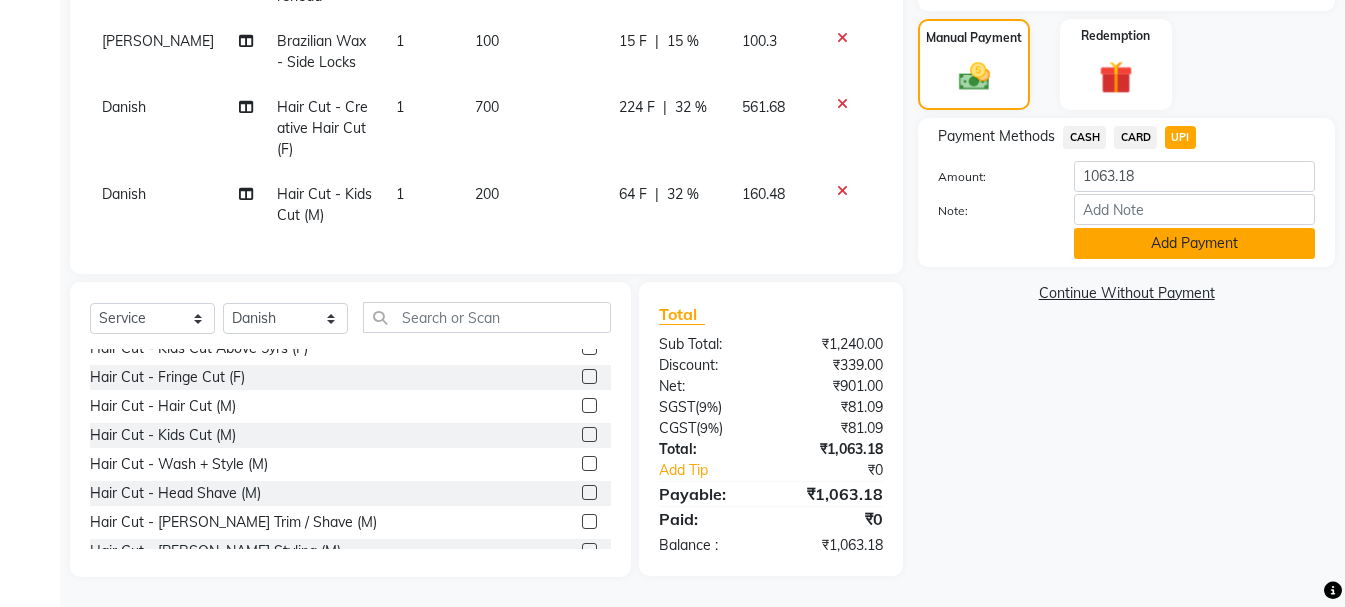 click on "Add Payment" 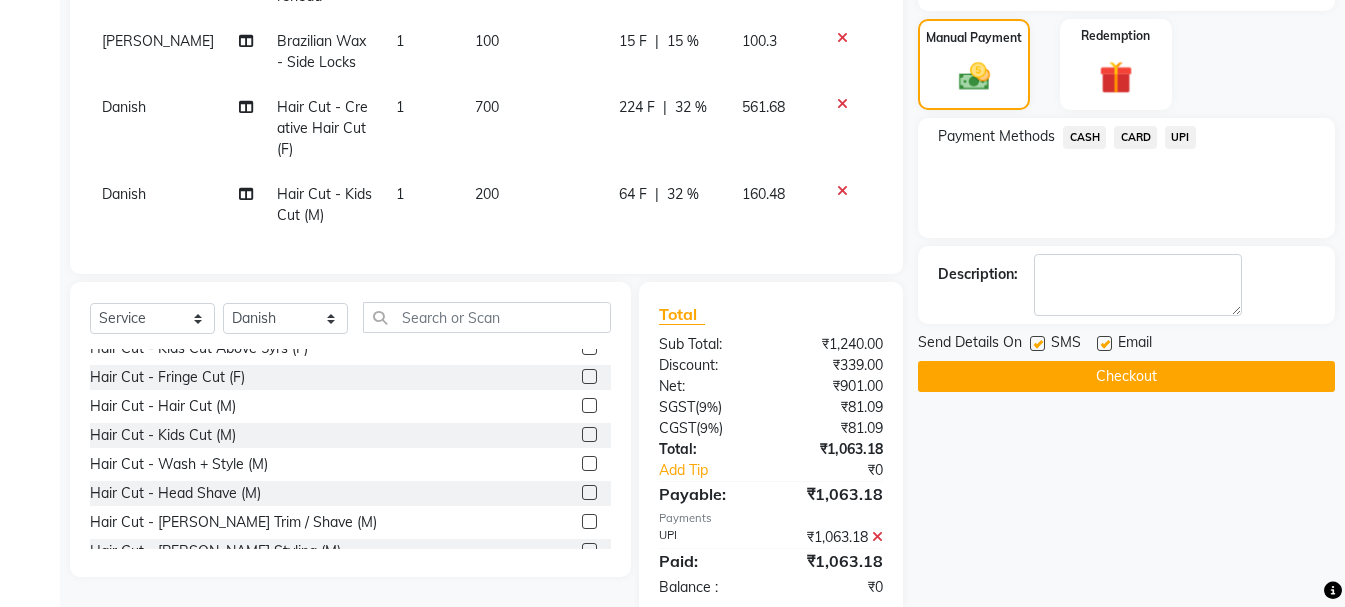 scroll, scrollTop: 535, scrollLeft: 0, axis: vertical 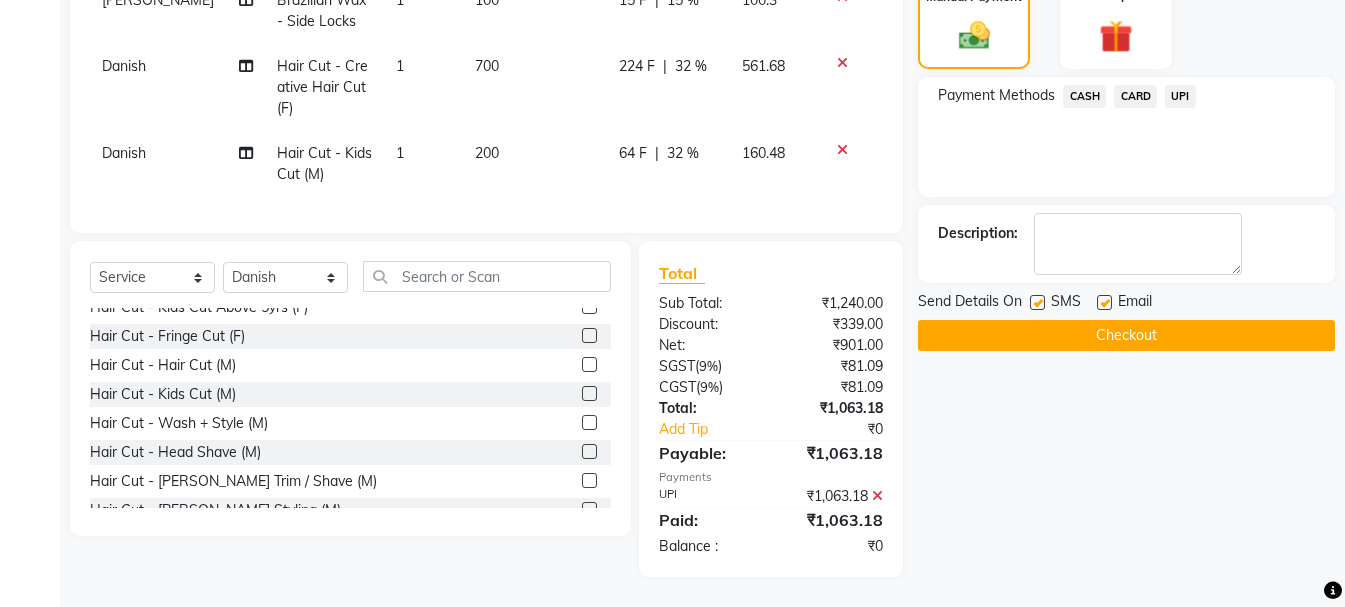click on "Checkout" 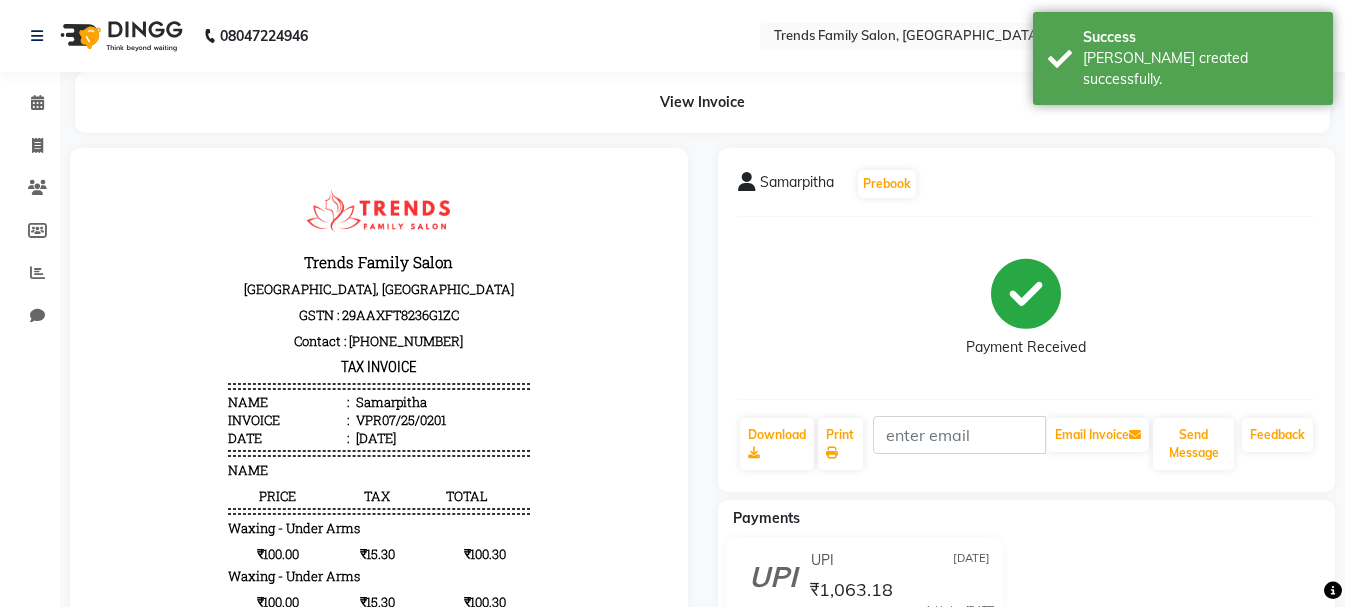 scroll, scrollTop: 0, scrollLeft: 0, axis: both 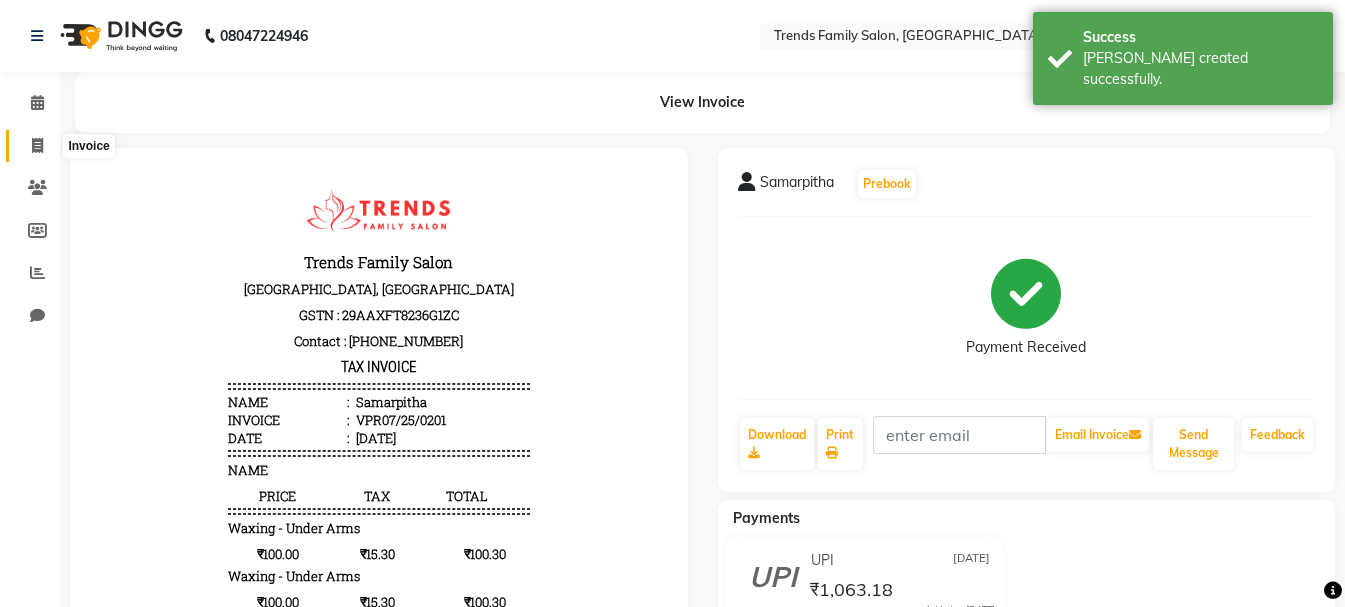 click 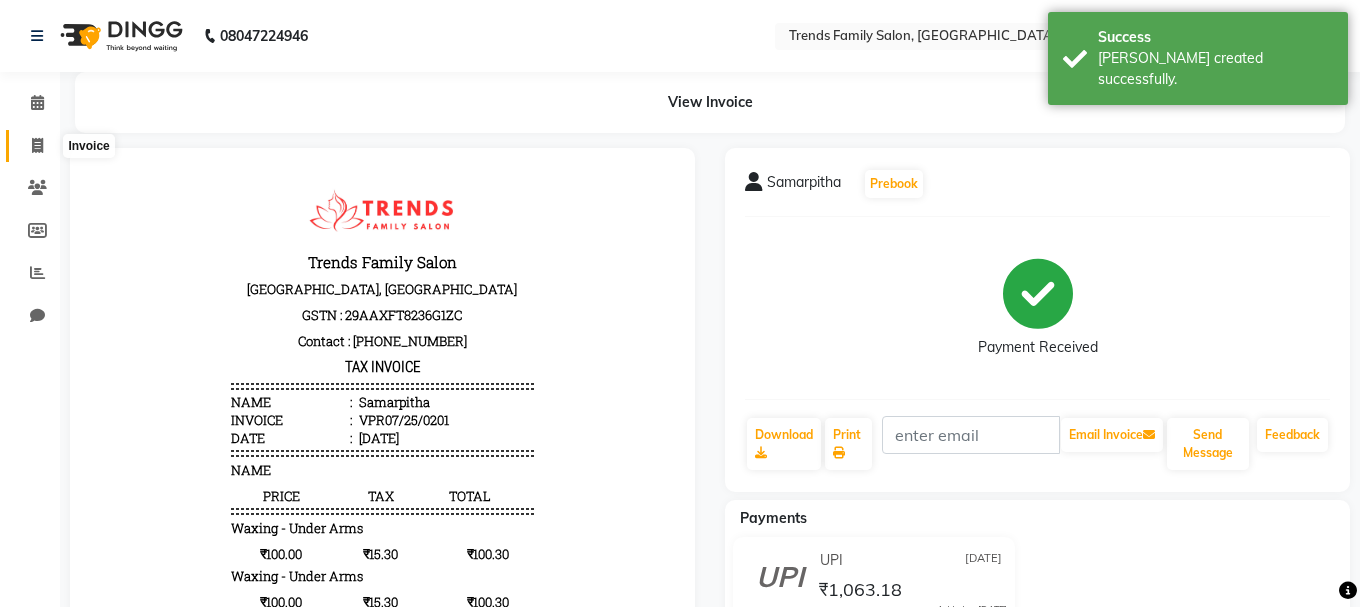type 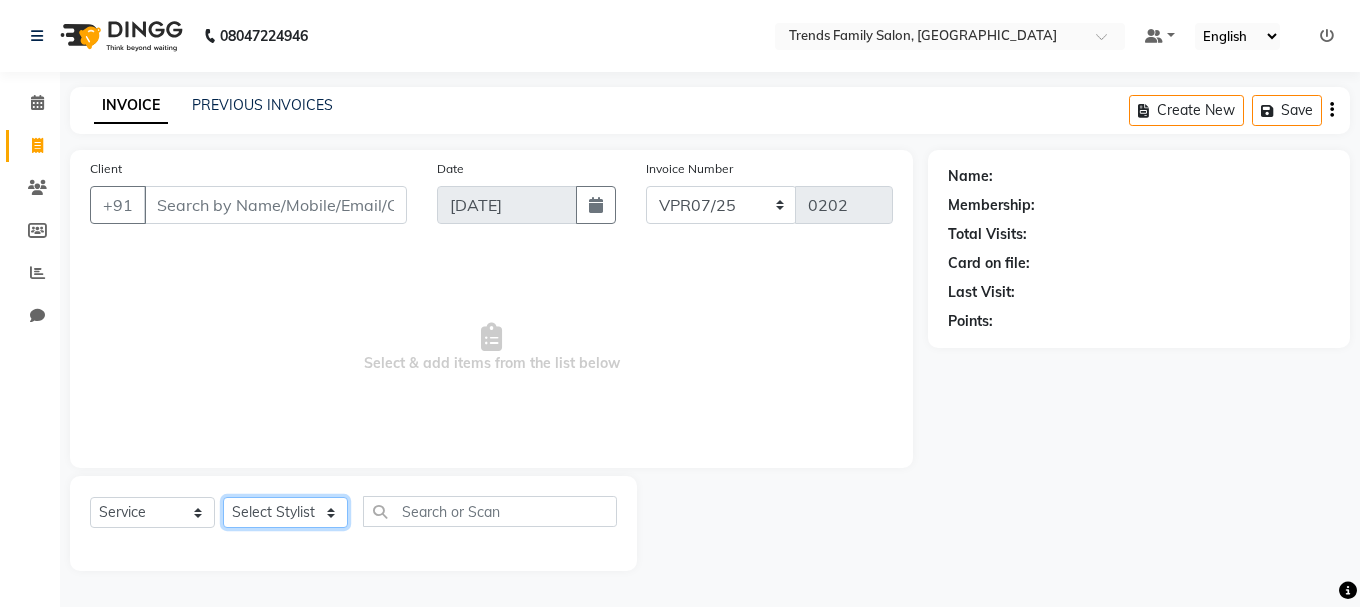 click on "Select Stylist [PERSON_NAME] Alsa Amaritha Ashwini [PERSON_NAME] Bhaktha Bhumi Danish Dolma Doma [PERSON_NAME] [PERSON_NAME] Lakshmi  Maya [PERSON_NAME] [PERSON_NAME] [PERSON_NAME] [PERSON_NAME] [PERSON_NAME] [PERSON_NAME] Sawsthika Shadav [PERSON_NAME] Sony Sherpa  [PERSON_NAME] [PERSON_NAME]" 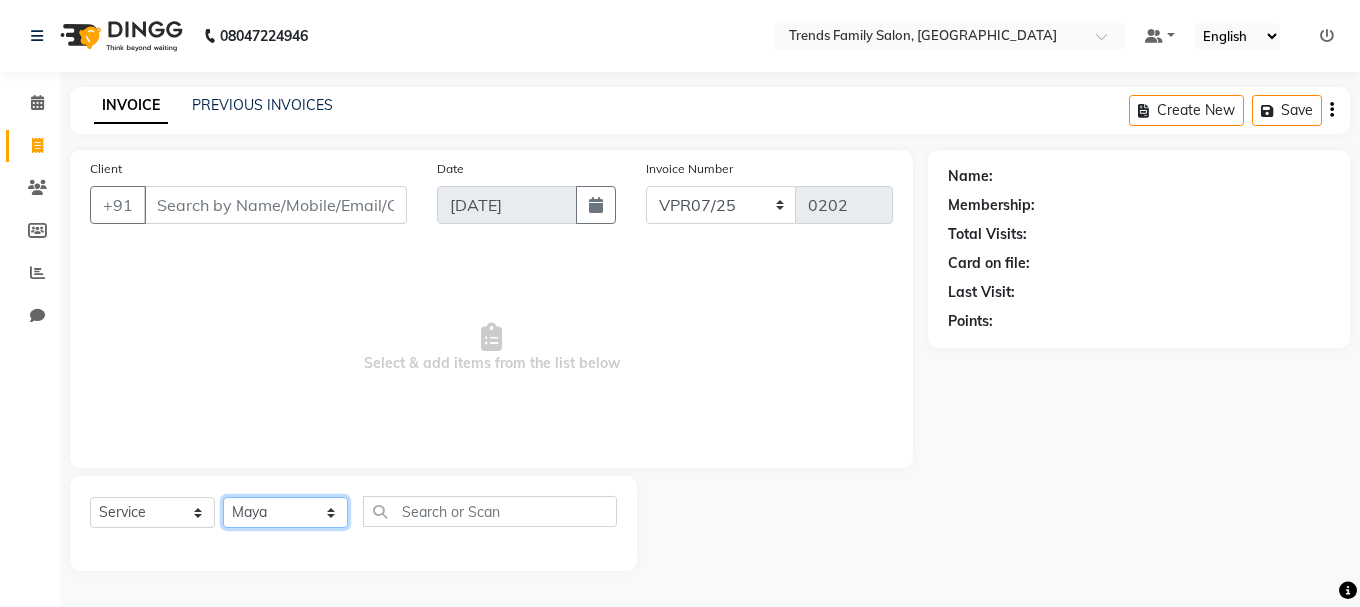 click on "Select Stylist [PERSON_NAME] Alsa Amaritha Ashwini [PERSON_NAME] Bhaktha Bhumi Danish Dolma Doma [PERSON_NAME] [PERSON_NAME] Lakshmi  Maya [PERSON_NAME] [PERSON_NAME] [PERSON_NAME] [PERSON_NAME] [PERSON_NAME] [PERSON_NAME] Sawsthika Shadav [PERSON_NAME] Sony Sherpa  [PERSON_NAME] [PERSON_NAME]" 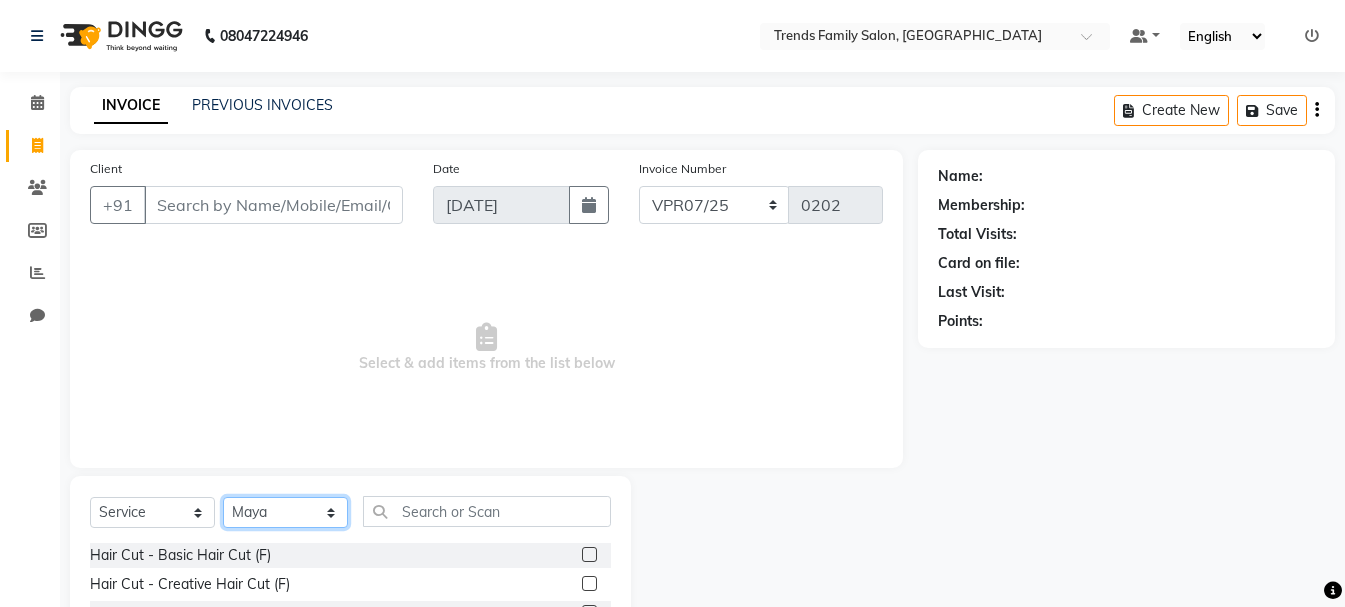 scroll, scrollTop: 194, scrollLeft: 0, axis: vertical 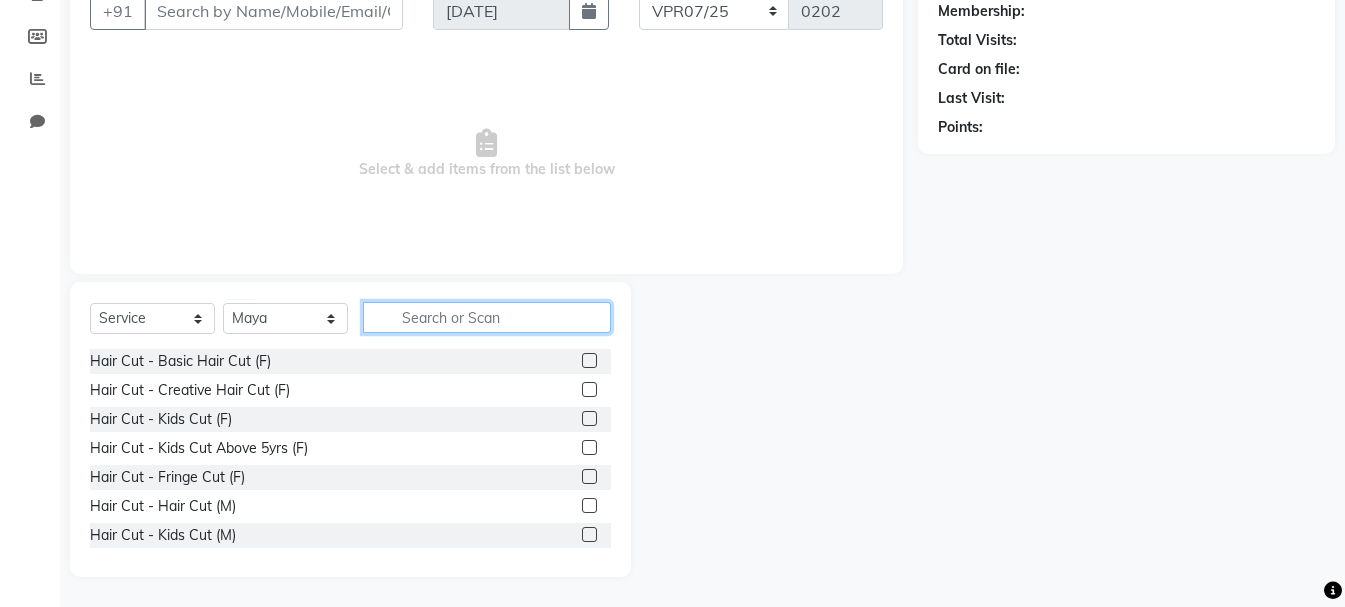 click 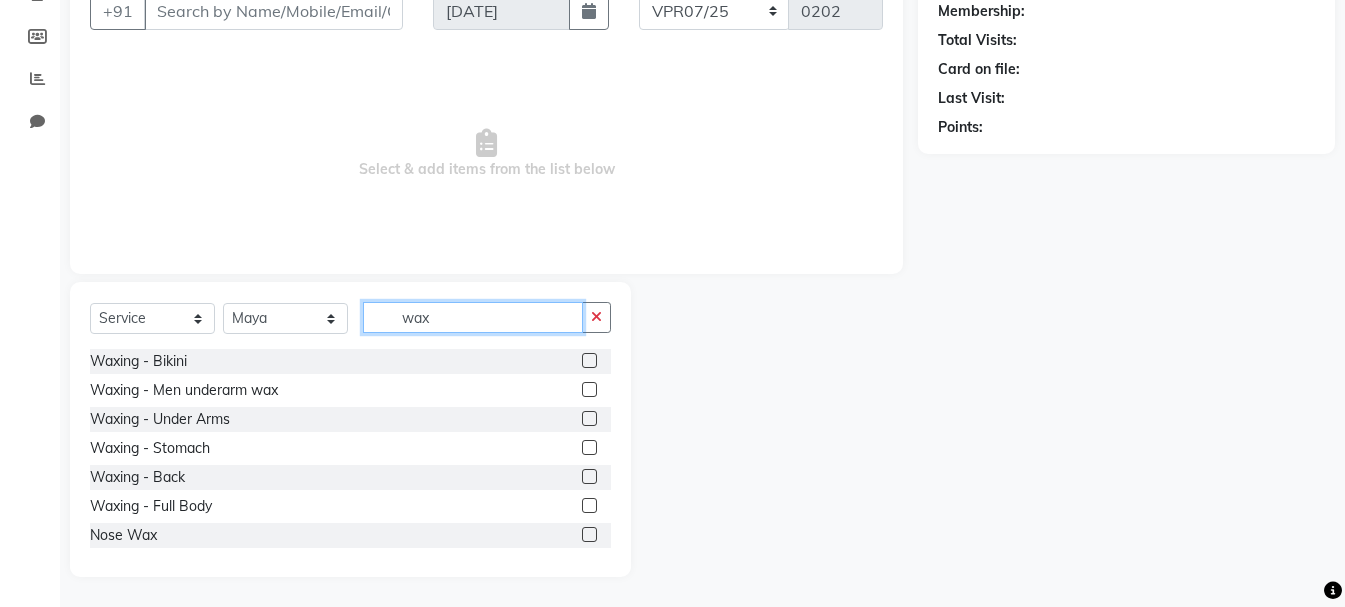 scroll, scrollTop: 989, scrollLeft: 0, axis: vertical 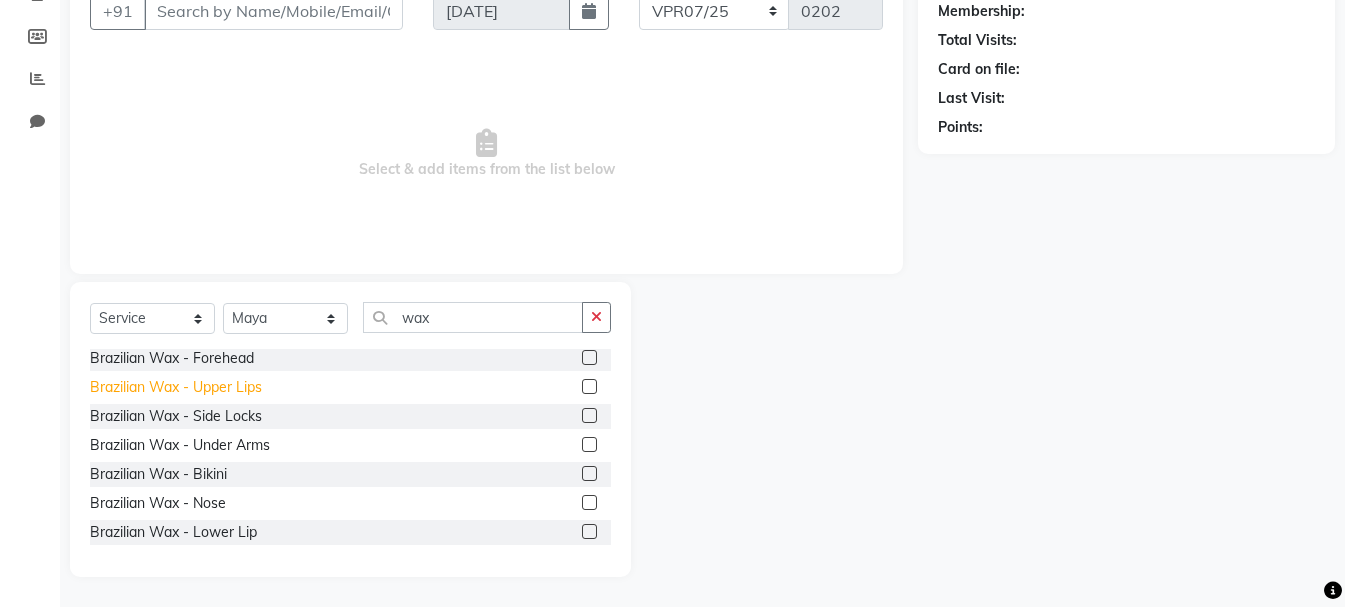 click on "Brazilian Wax - Upper Lips" 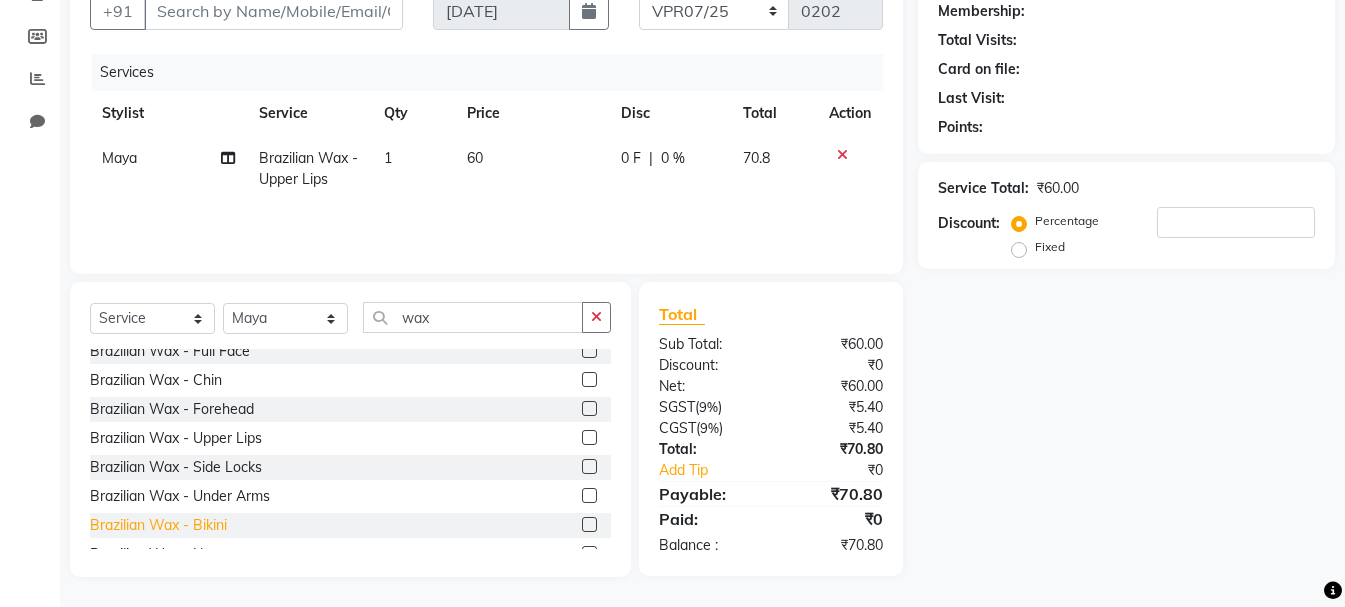 scroll, scrollTop: 889, scrollLeft: 0, axis: vertical 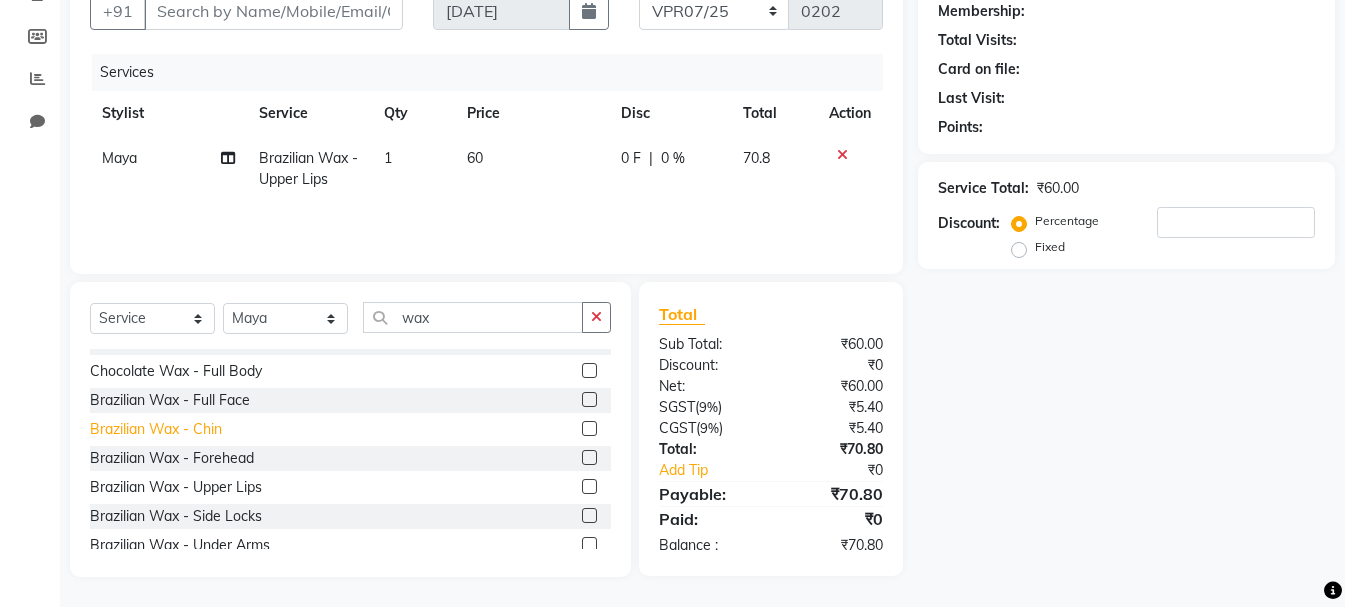 click on "Brazilian Wax - Chin" 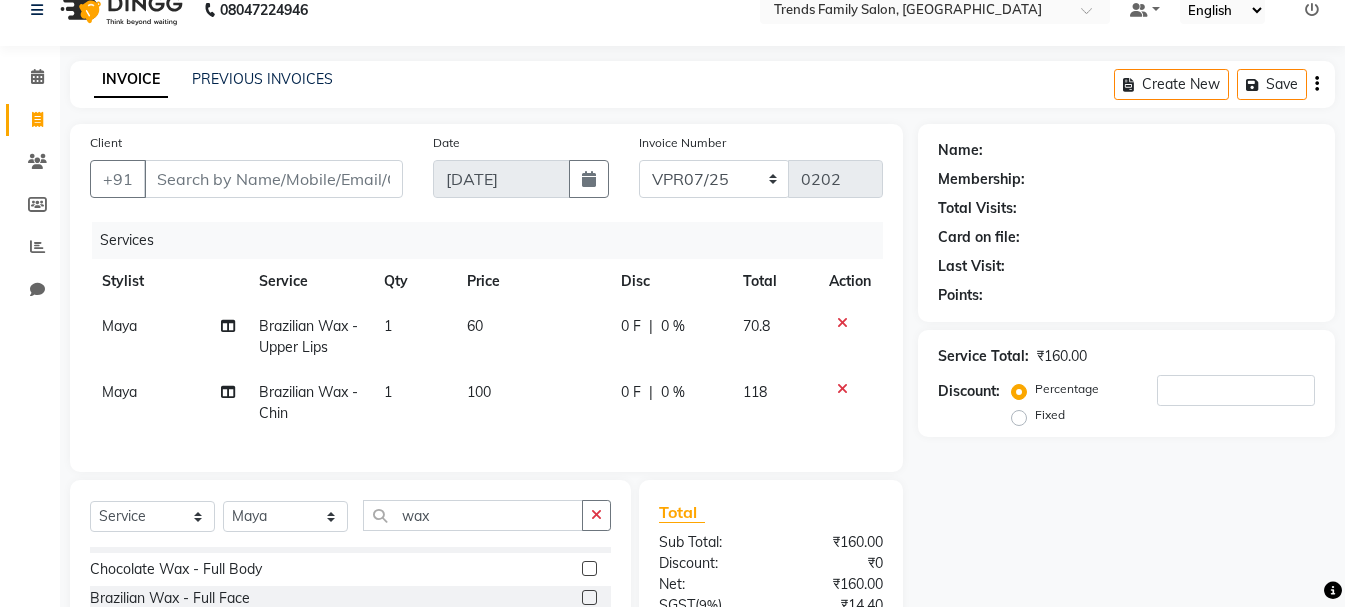 scroll, scrollTop: 0, scrollLeft: 0, axis: both 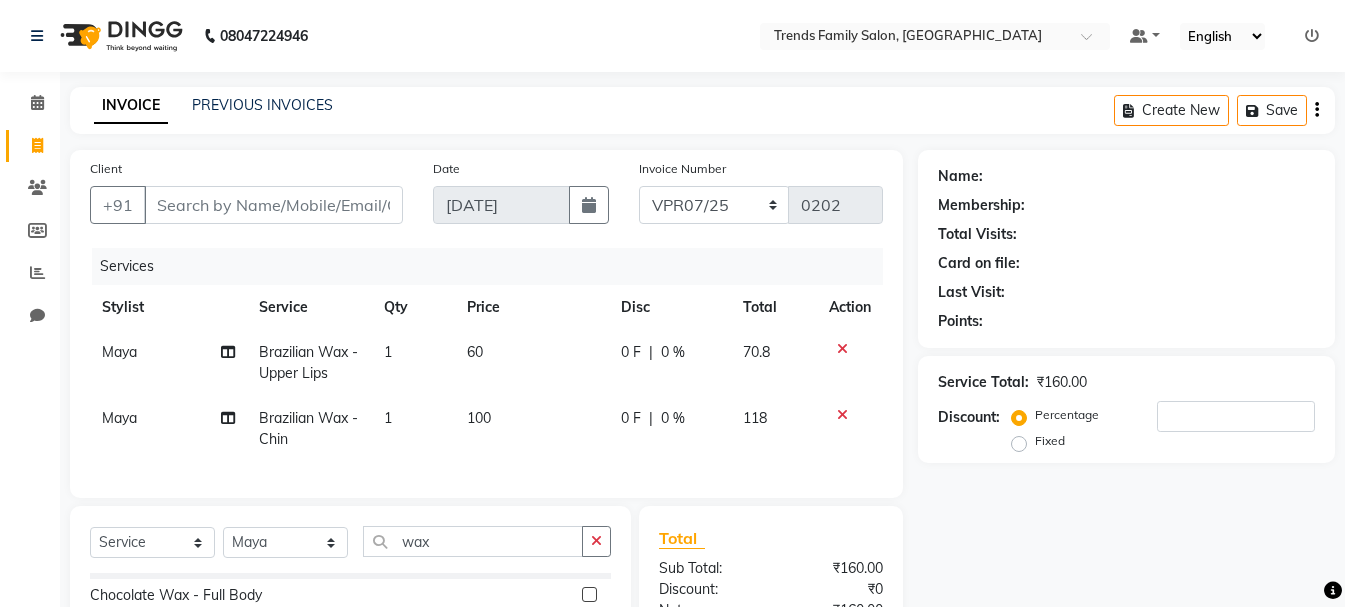 click 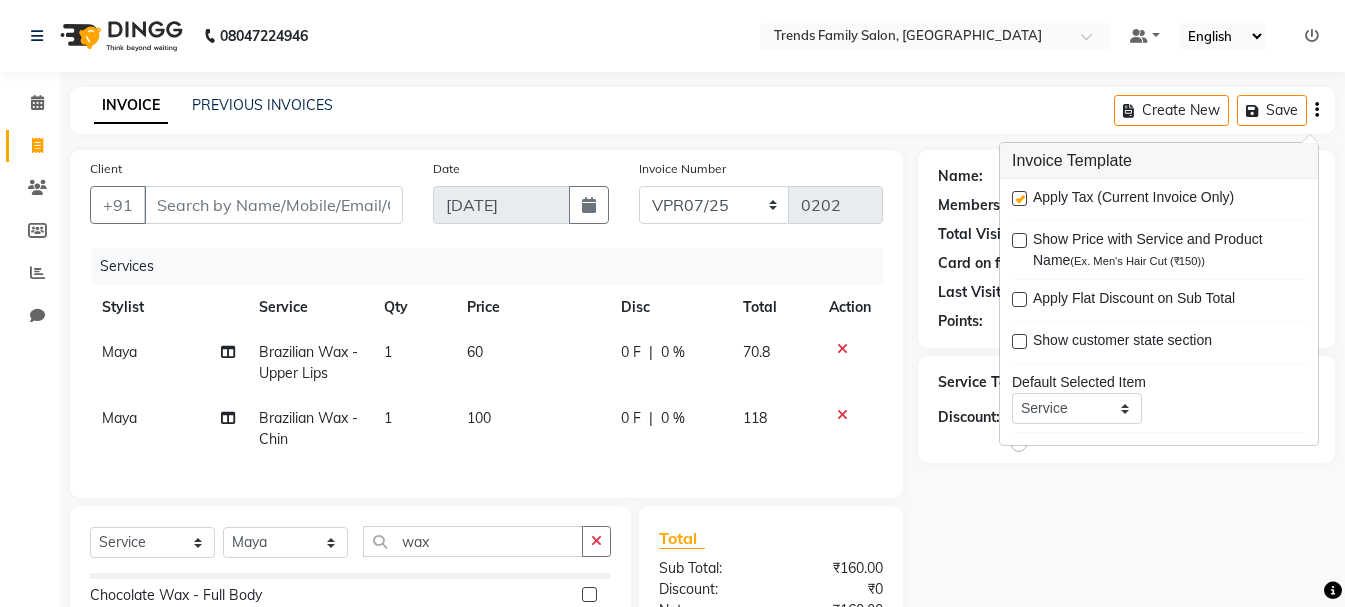 click at bounding box center (1019, 198) 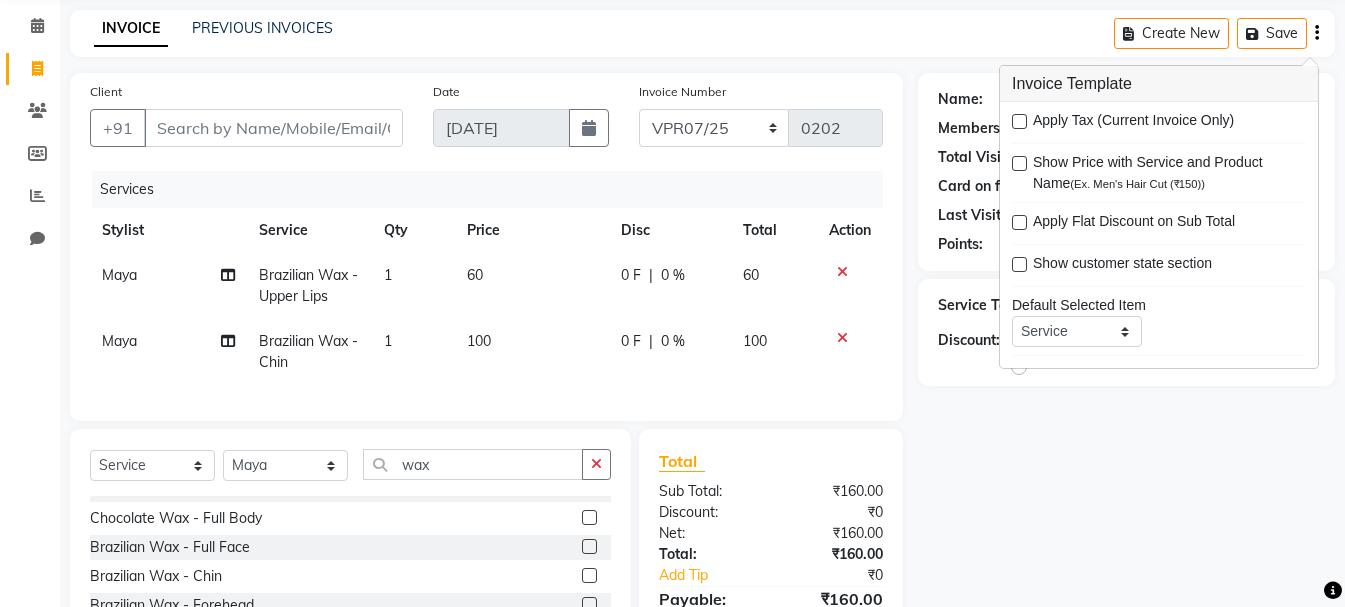 scroll, scrollTop: 0, scrollLeft: 0, axis: both 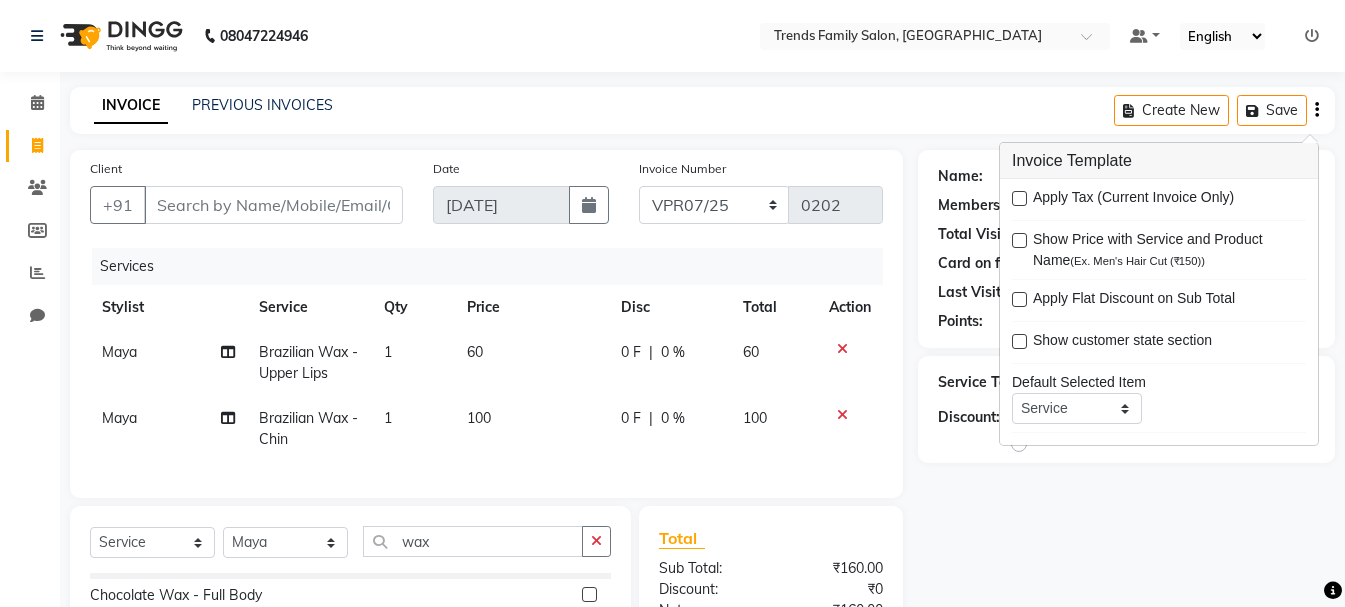 click on "08047224946 Select Location × Trends Family Salon, Vidyaranyapura Default Panel My Panel English ENGLISH Español العربية मराठी हिंदी ગુજરાતી தமிழ் 中文 Notifications nothing to show" 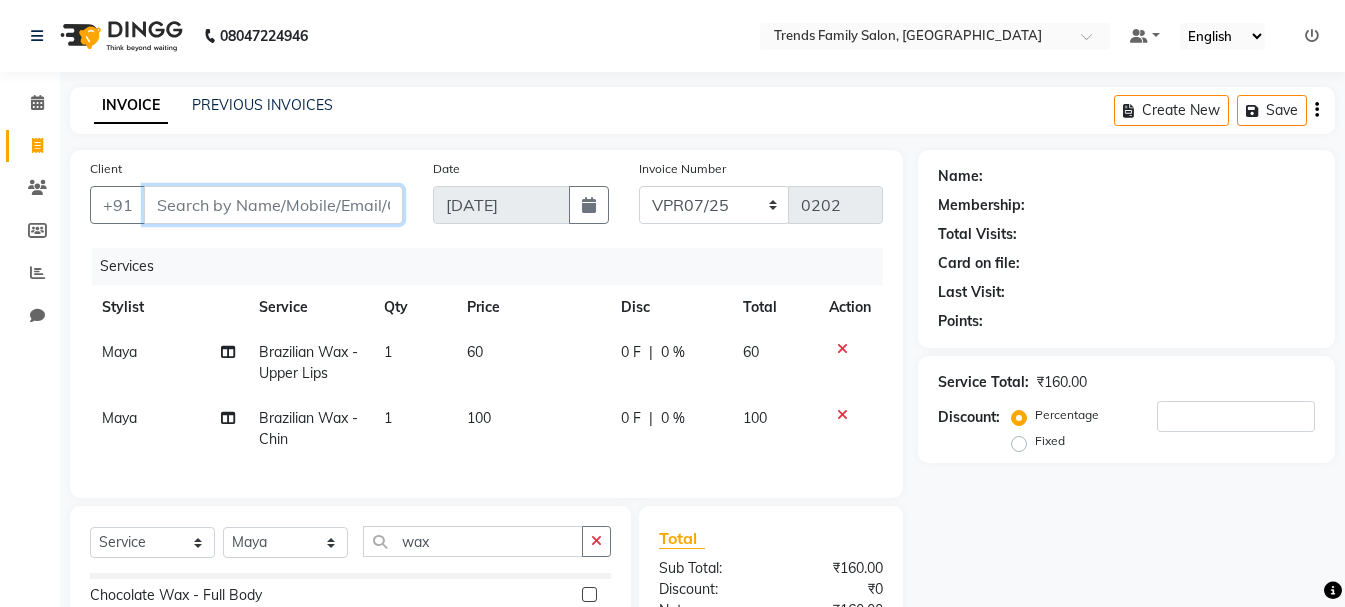 click on "Client" at bounding box center (273, 205) 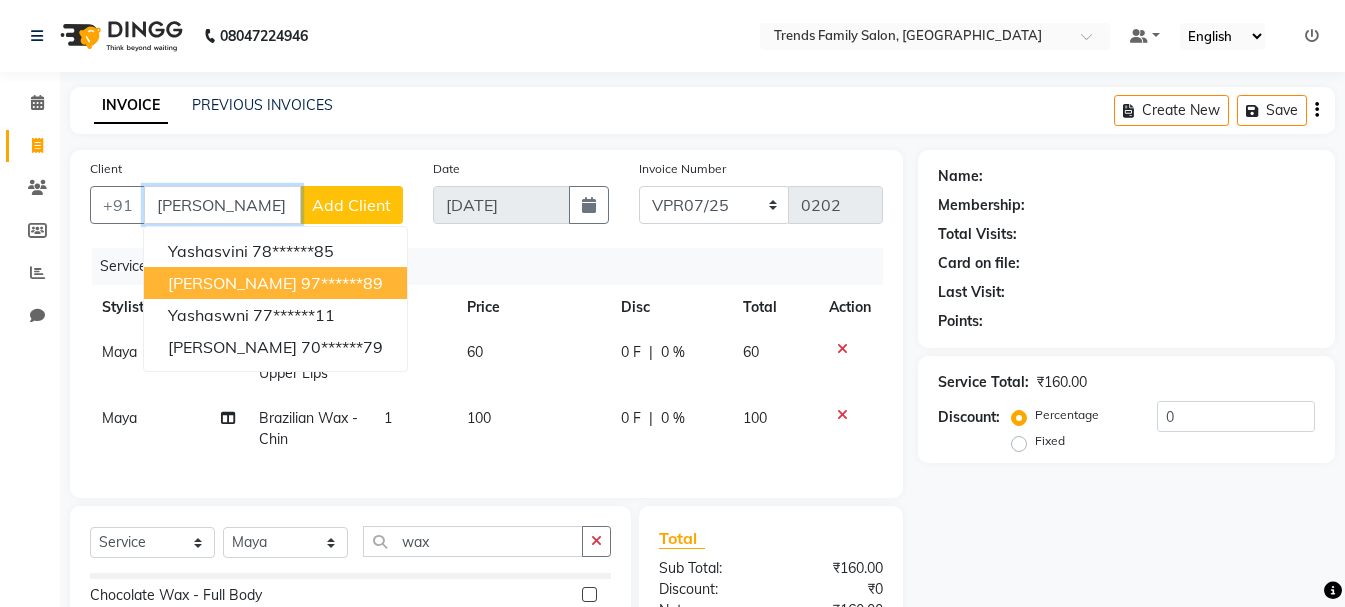 click on "97******89" at bounding box center (342, 283) 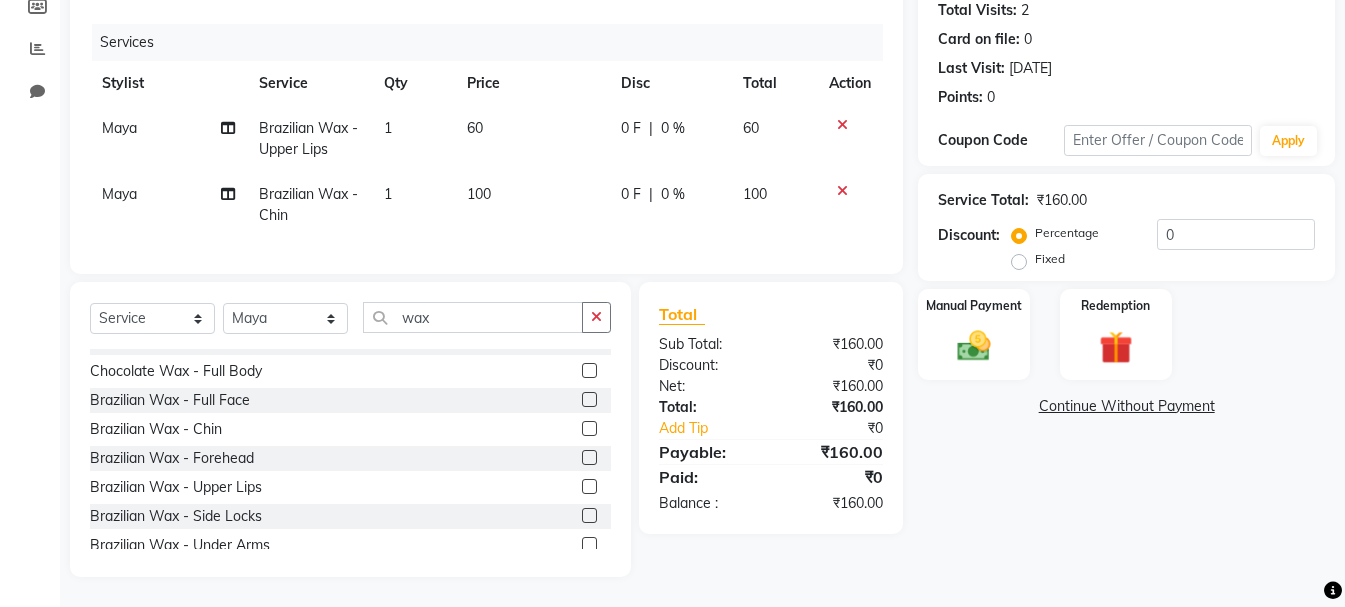scroll, scrollTop: 239, scrollLeft: 0, axis: vertical 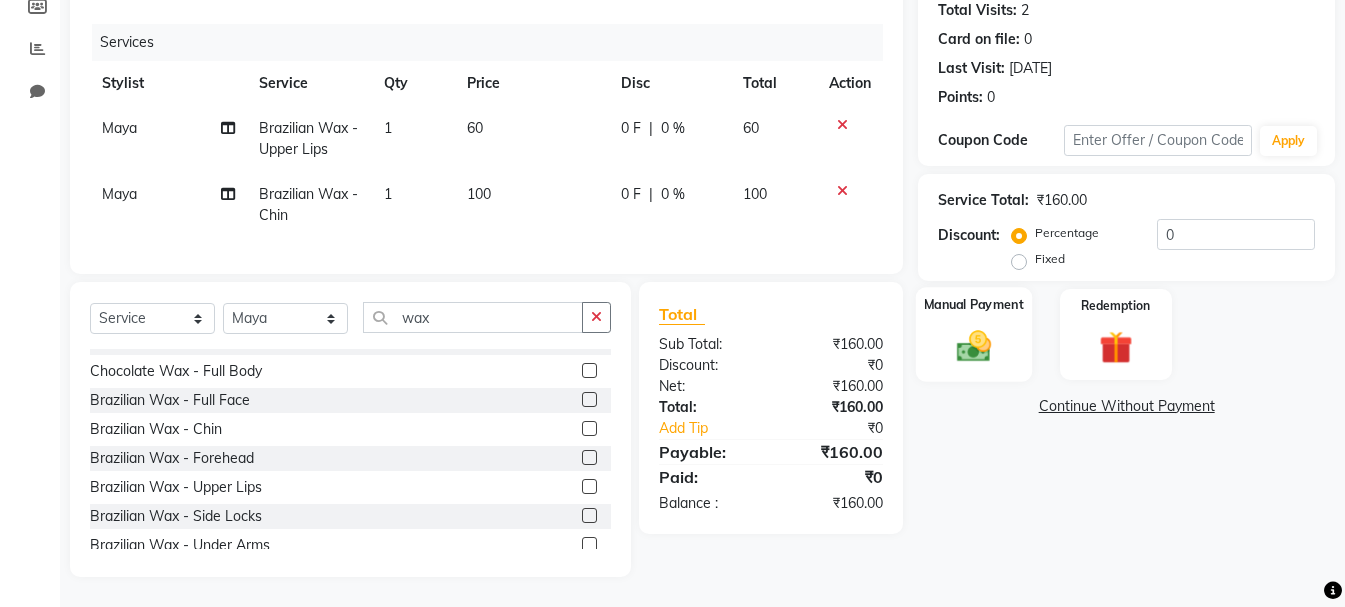 click 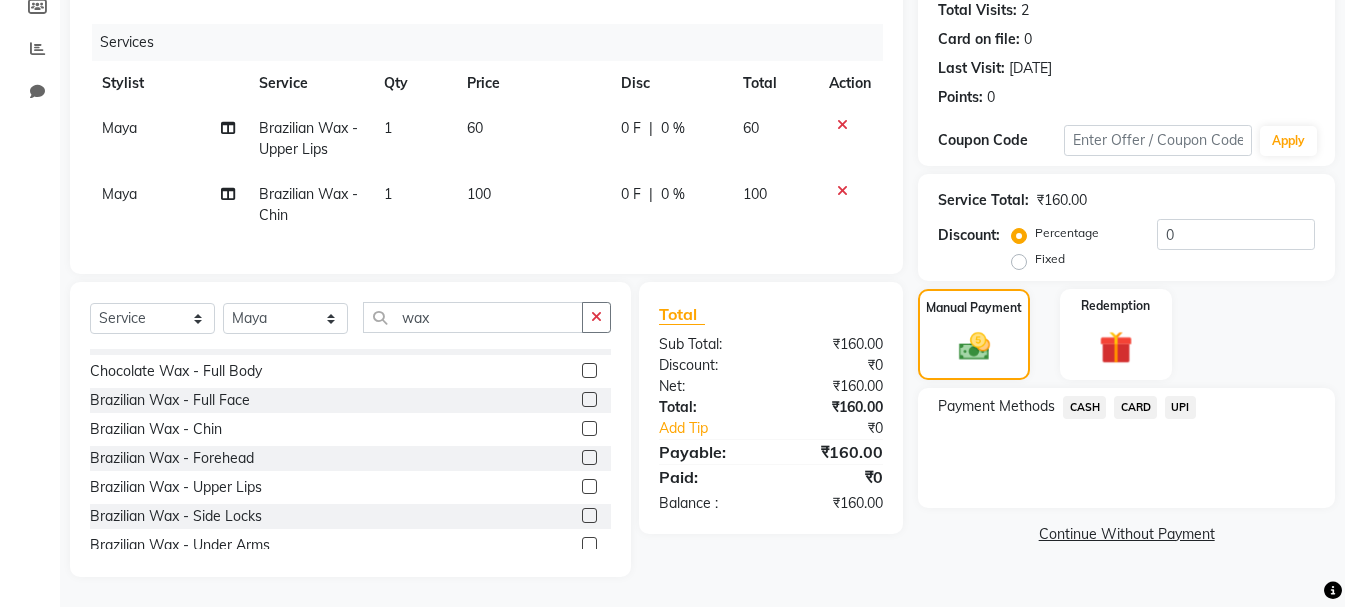 click on "UPI" 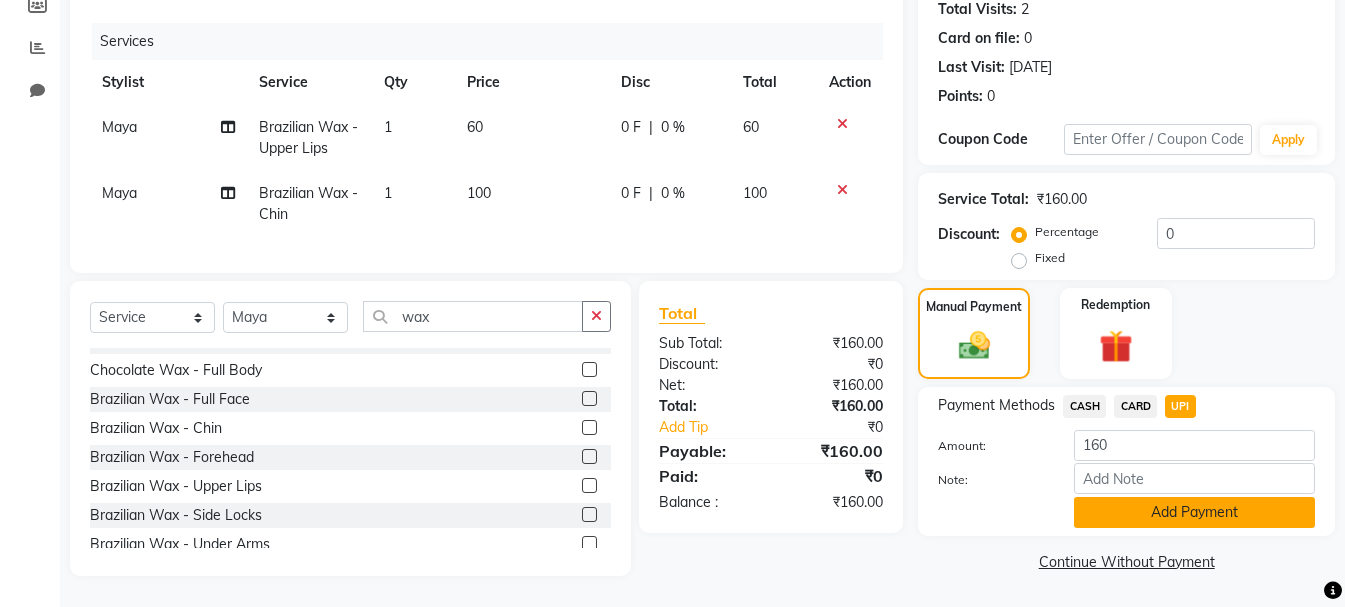 click on "Add Payment" 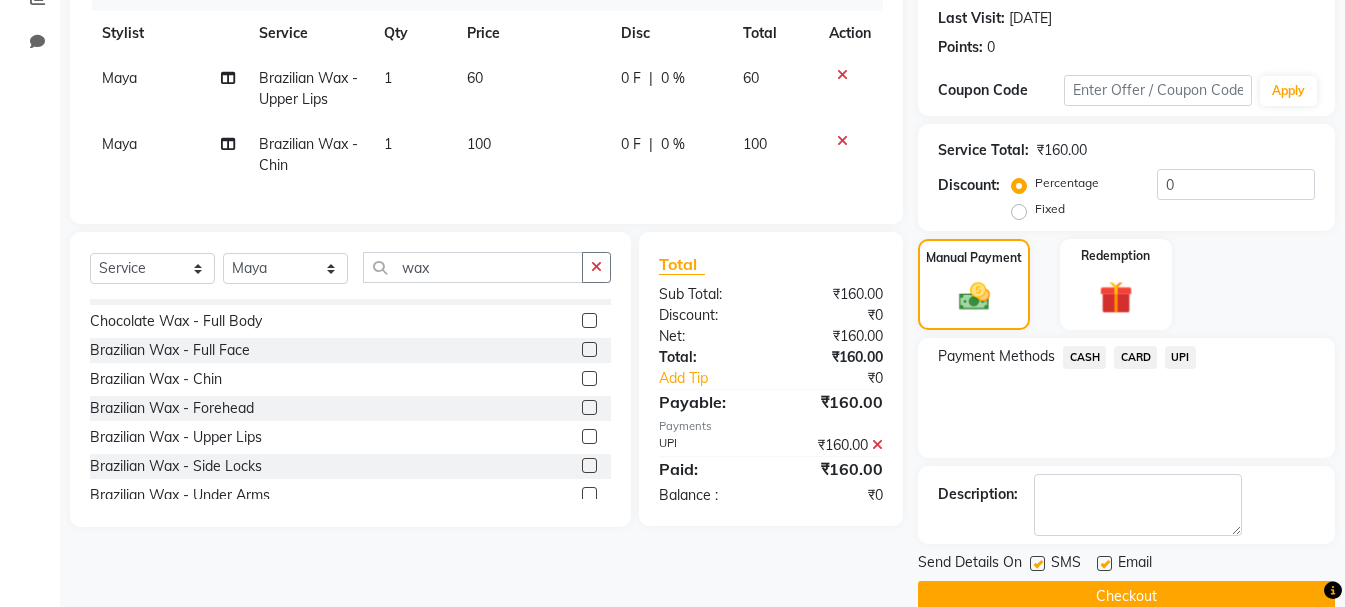 scroll, scrollTop: 309, scrollLeft: 0, axis: vertical 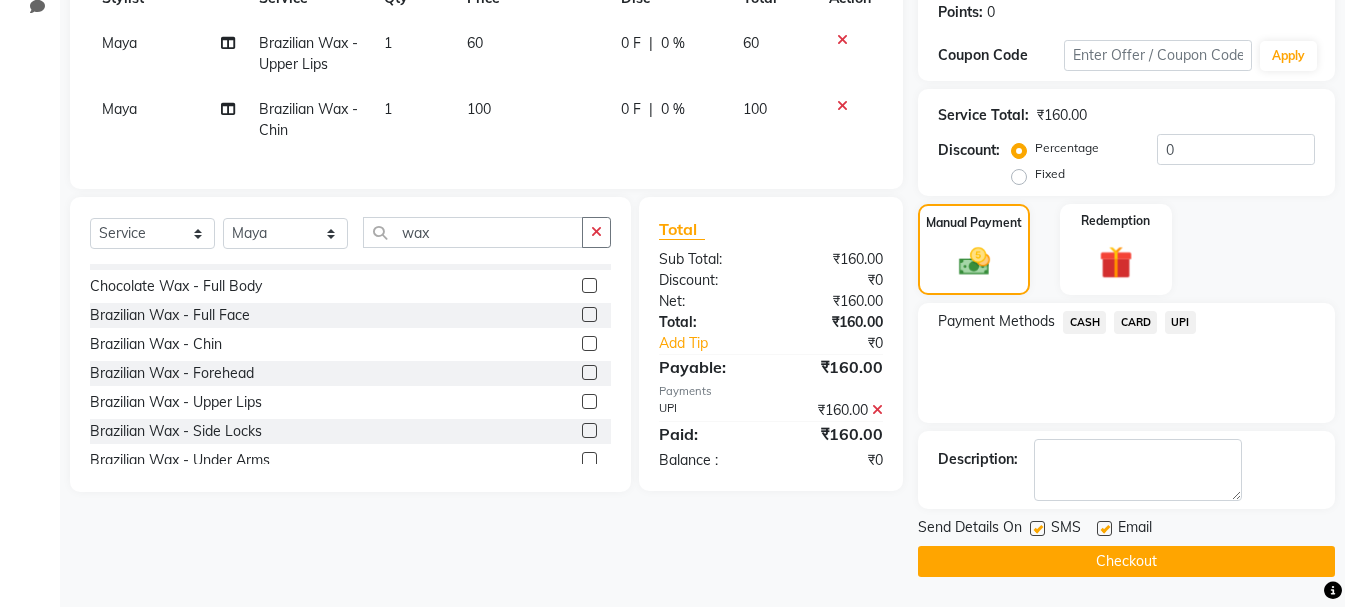 click on "Checkout" 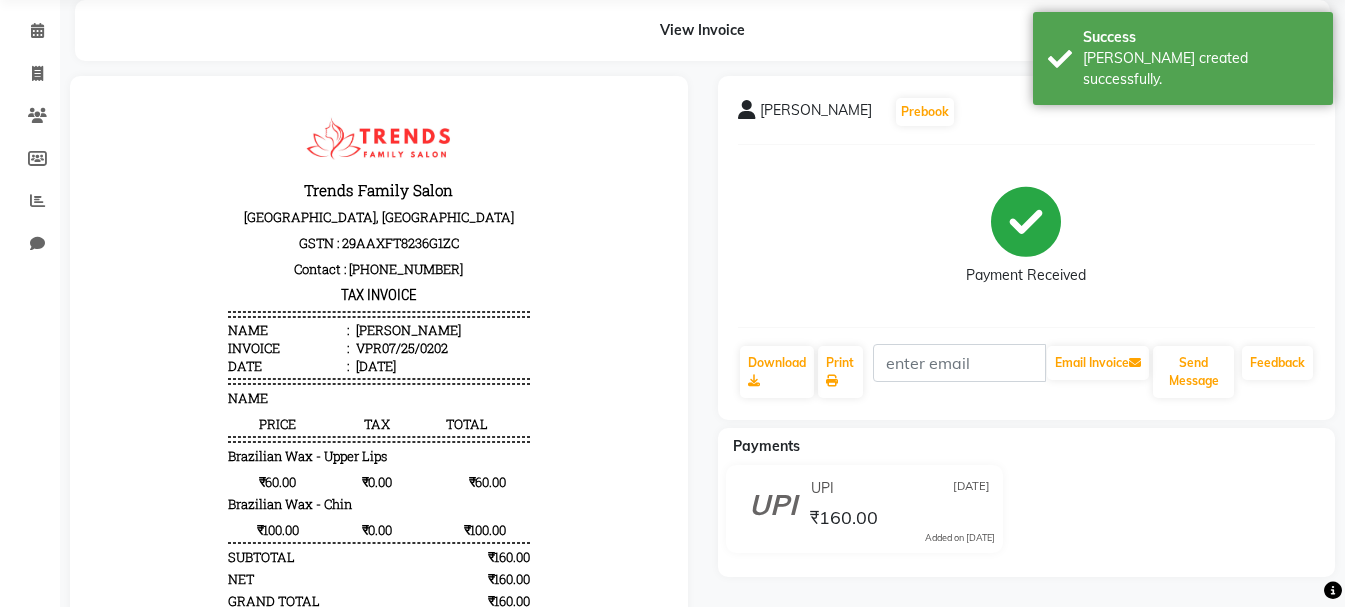 scroll, scrollTop: 0, scrollLeft: 0, axis: both 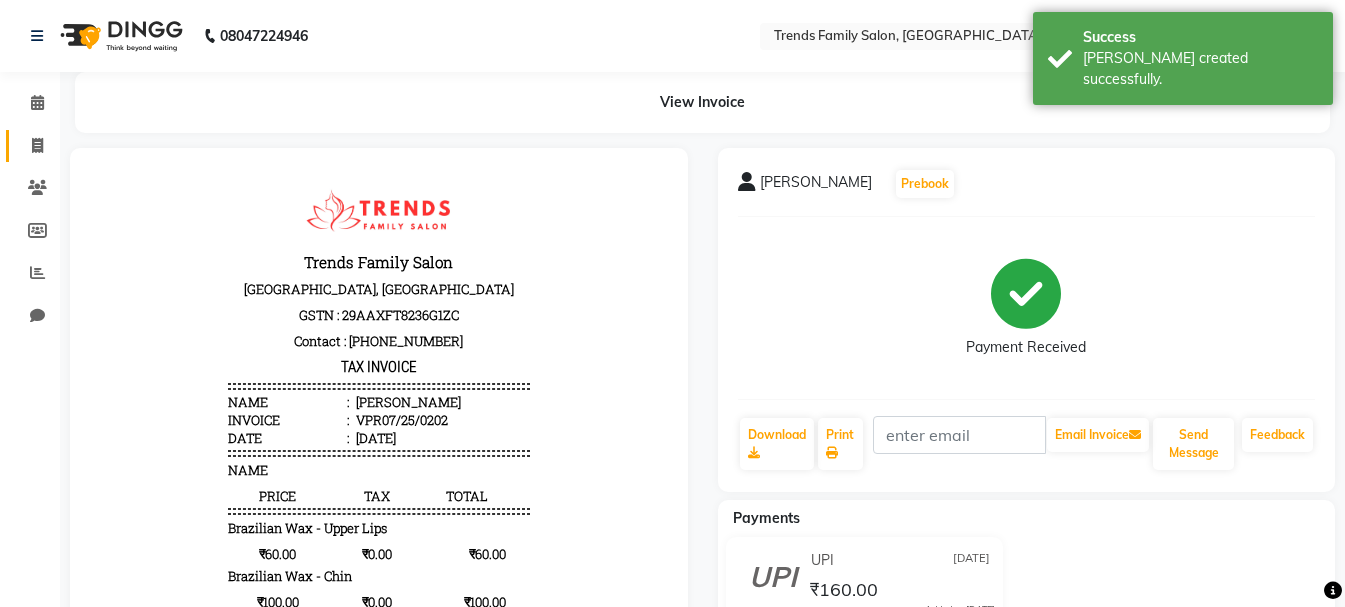 click 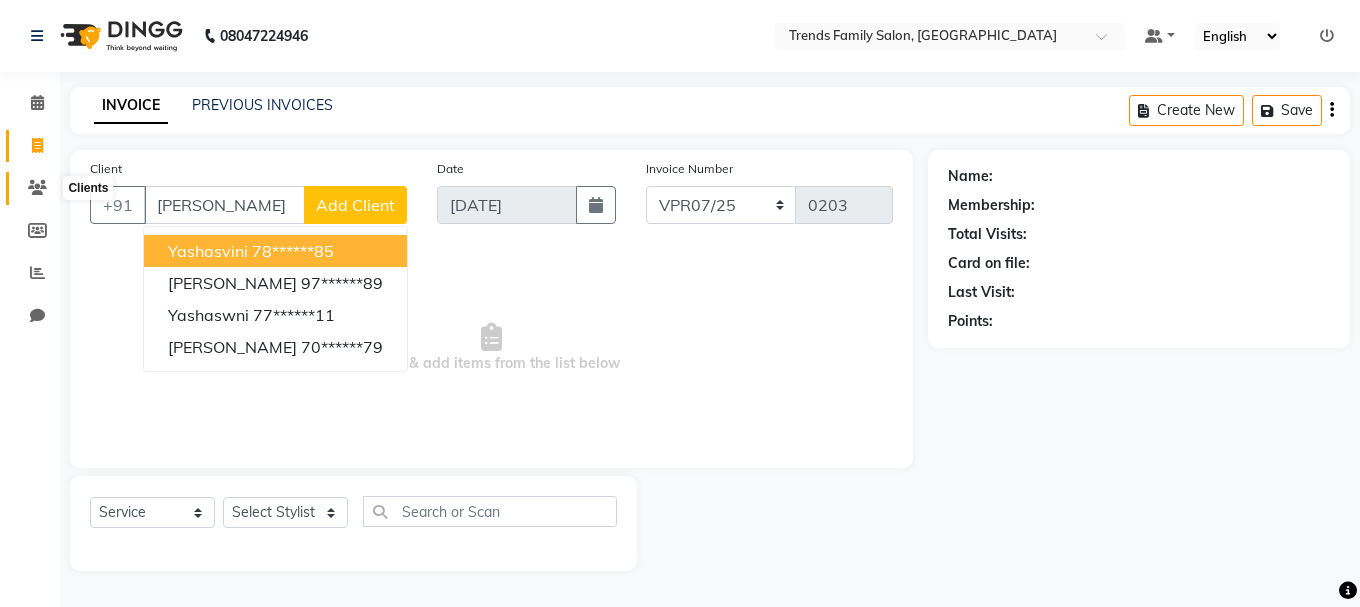 click 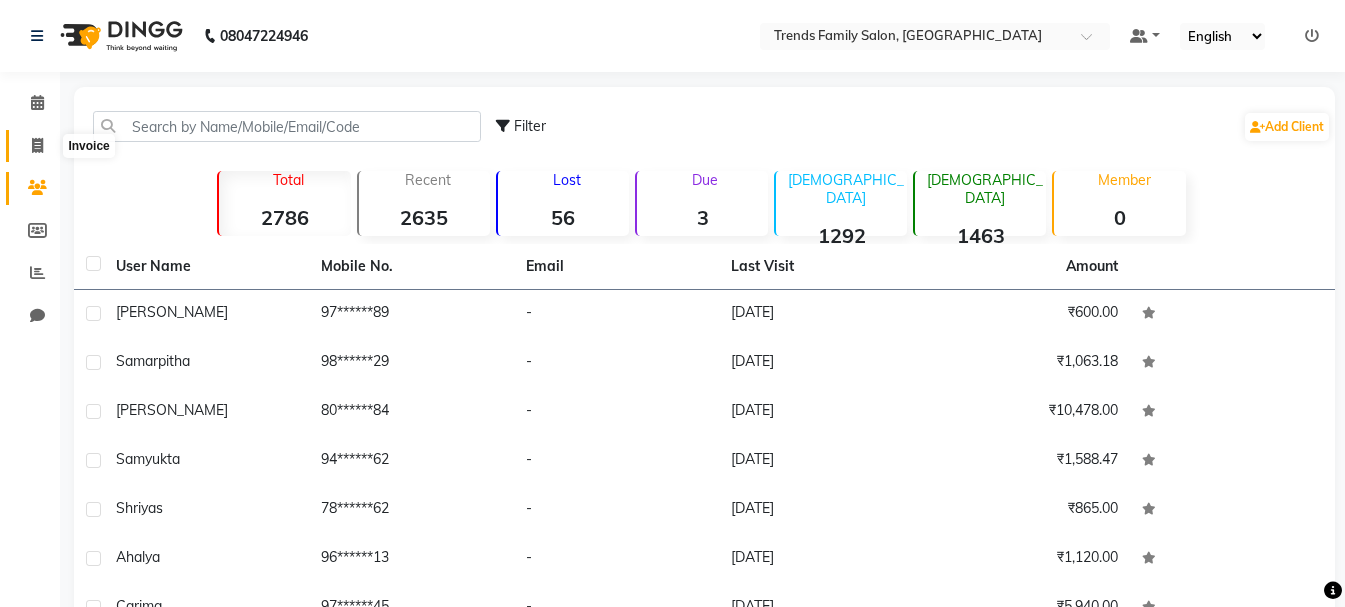 click 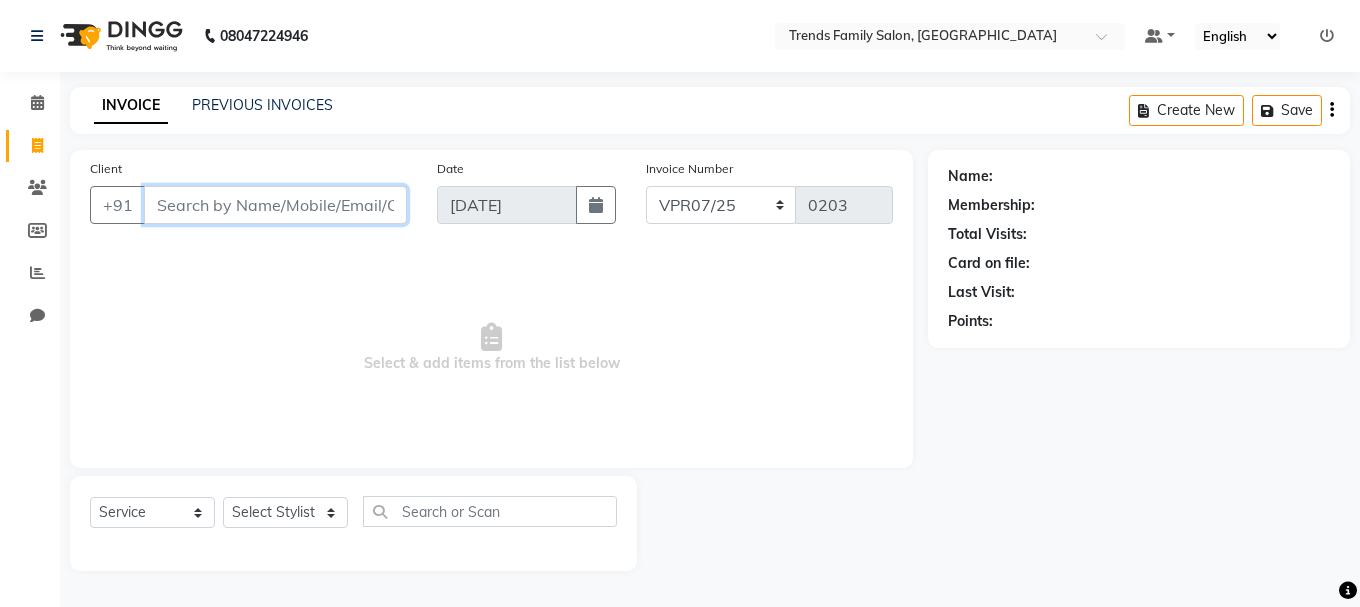 click on "Client" at bounding box center (275, 205) 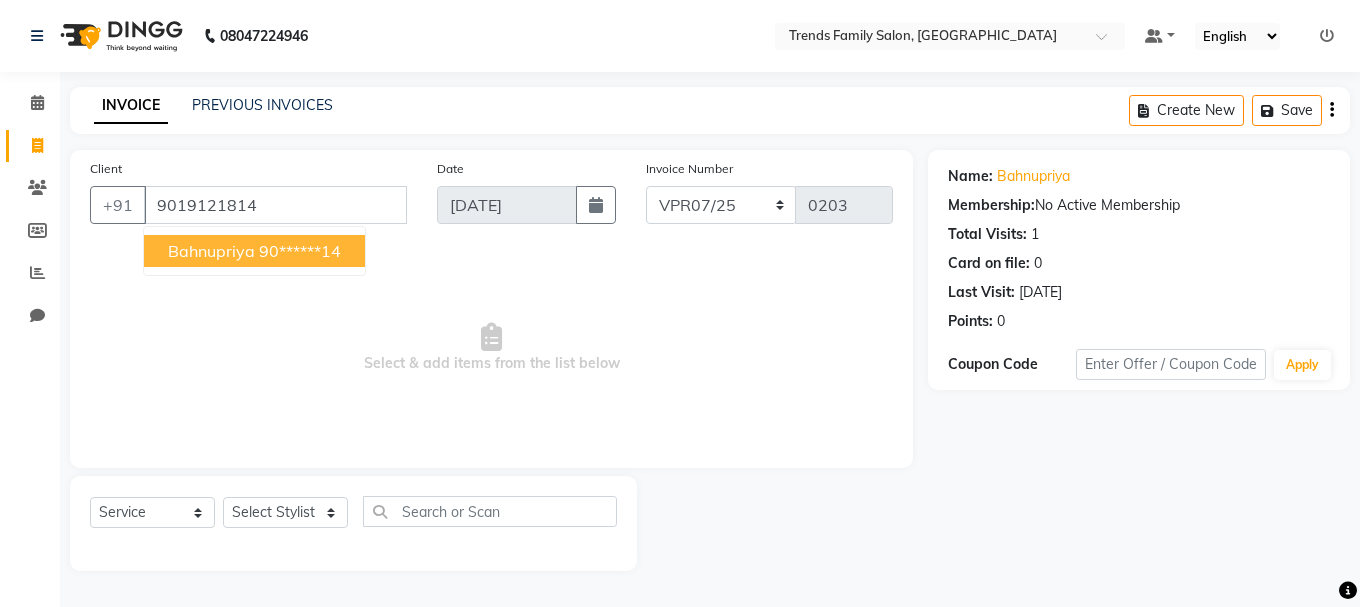 click on "90******14" at bounding box center (300, 251) 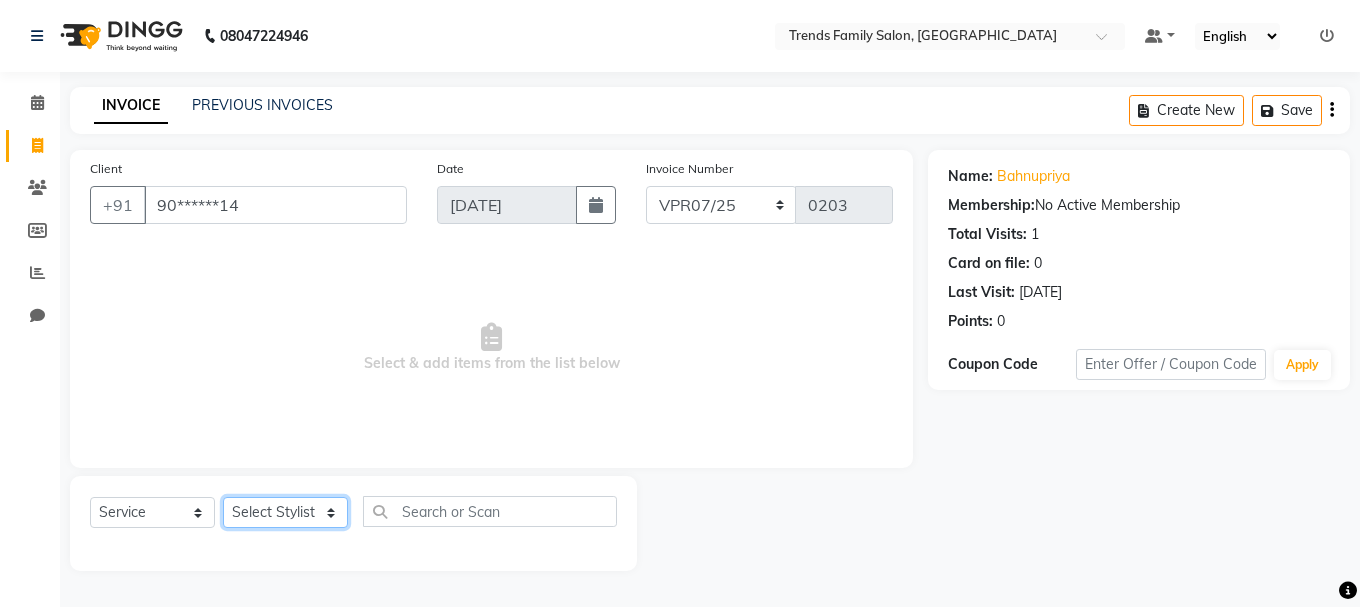 click on "Select Stylist [PERSON_NAME] Alsa Amaritha Ashwini [PERSON_NAME] Bhaktha Bhumi Danish Dolma Doma [PERSON_NAME] [PERSON_NAME] Lakshmi  Maya [PERSON_NAME] [PERSON_NAME] [PERSON_NAME] [PERSON_NAME] [PERSON_NAME] [PERSON_NAME] Sawsthika Shadav [PERSON_NAME] Sony Sherpa  [PERSON_NAME] [PERSON_NAME]" 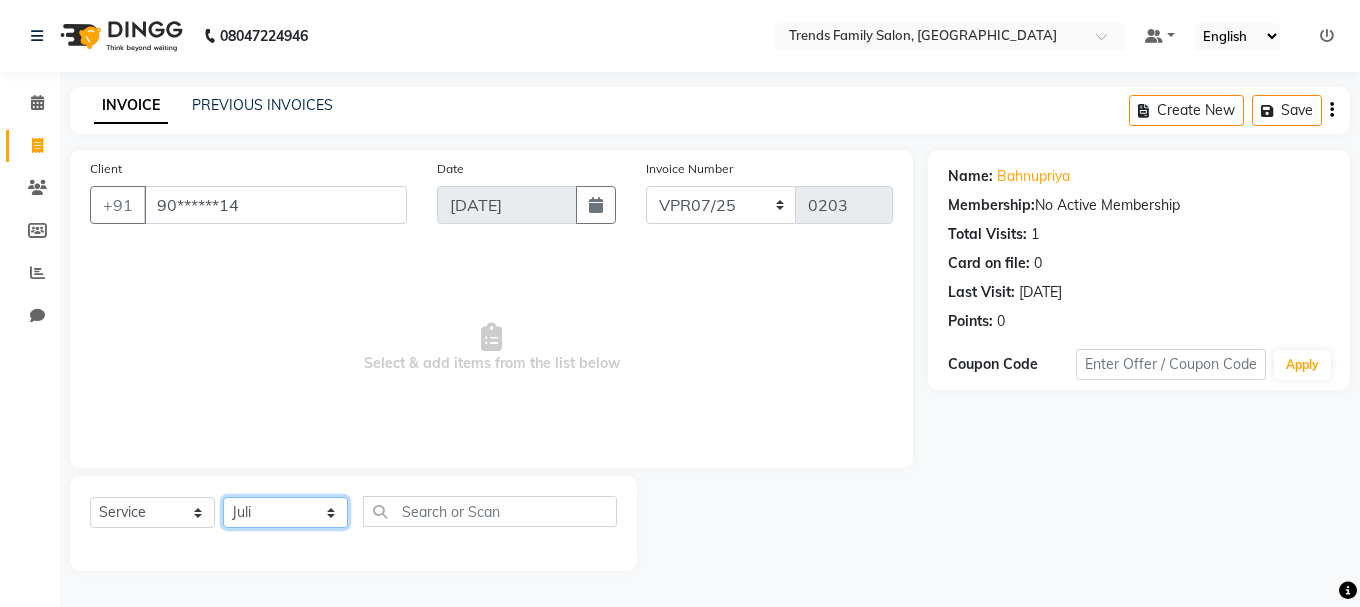 click on "Select Stylist [PERSON_NAME] Alsa Amaritha Ashwini [PERSON_NAME] Bhaktha Bhumi Danish Dolma Doma [PERSON_NAME] [PERSON_NAME] Lakshmi  Maya [PERSON_NAME] [PERSON_NAME] [PERSON_NAME] [PERSON_NAME] [PERSON_NAME] [PERSON_NAME] Sawsthika Shadav [PERSON_NAME] Sony Sherpa  [PERSON_NAME] [PERSON_NAME]" 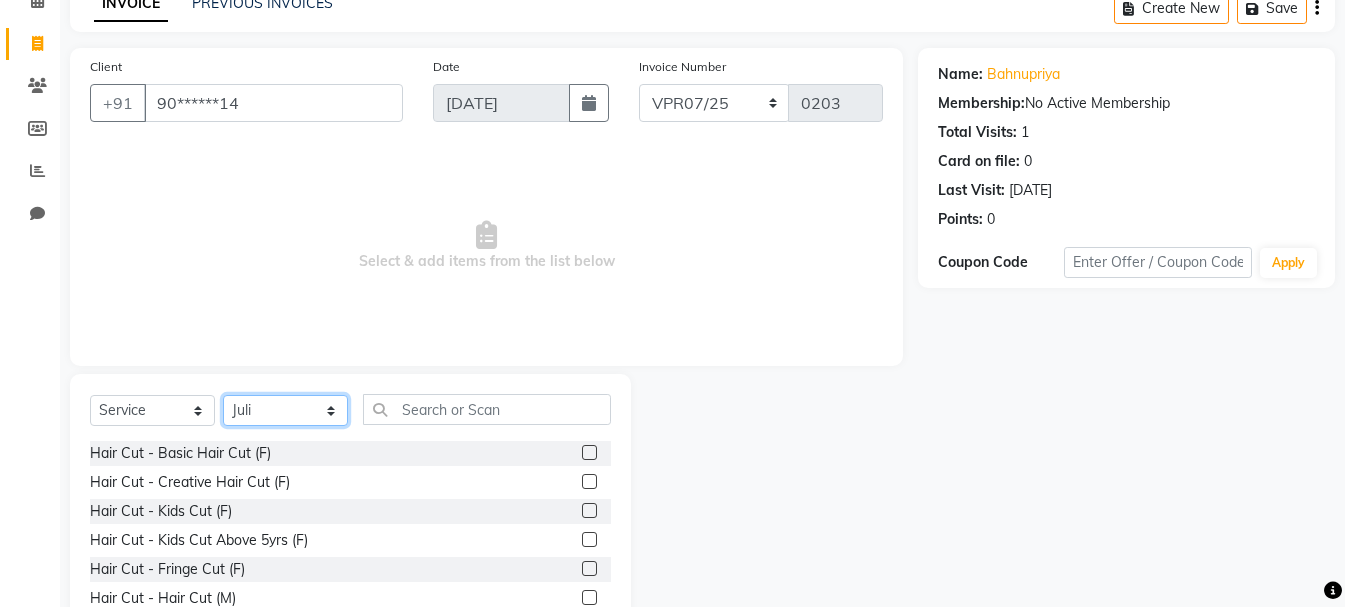 scroll, scrollTop: 194, scrollLeft: 0, axis: vertical 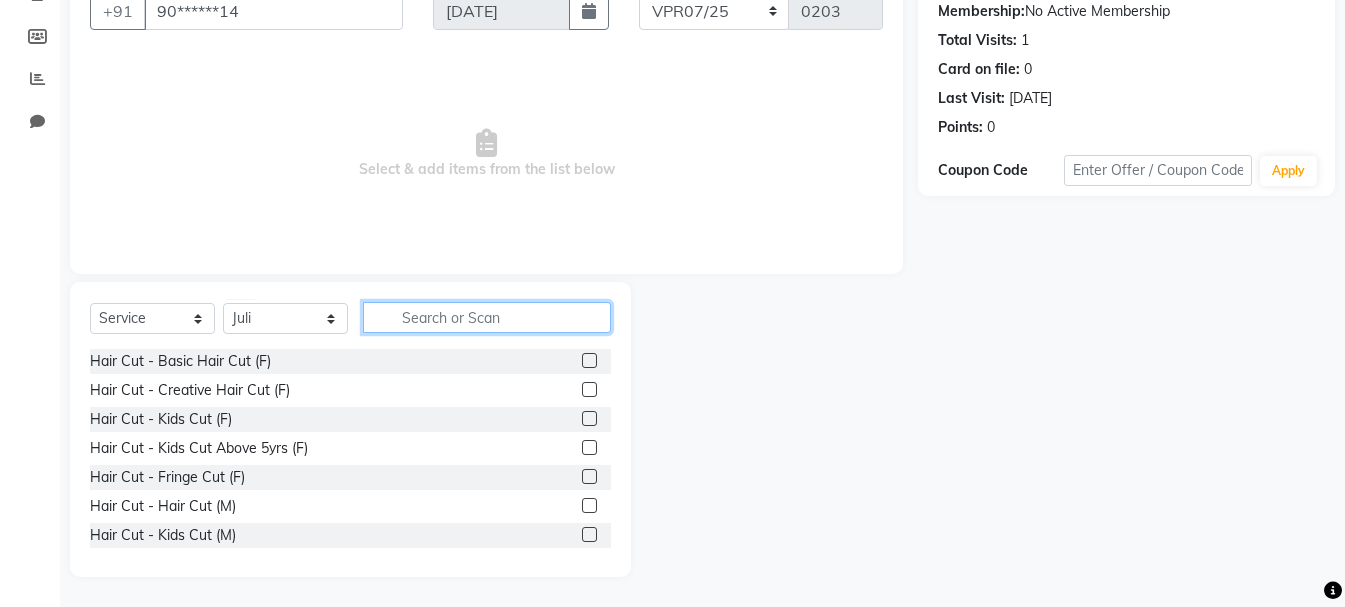 click 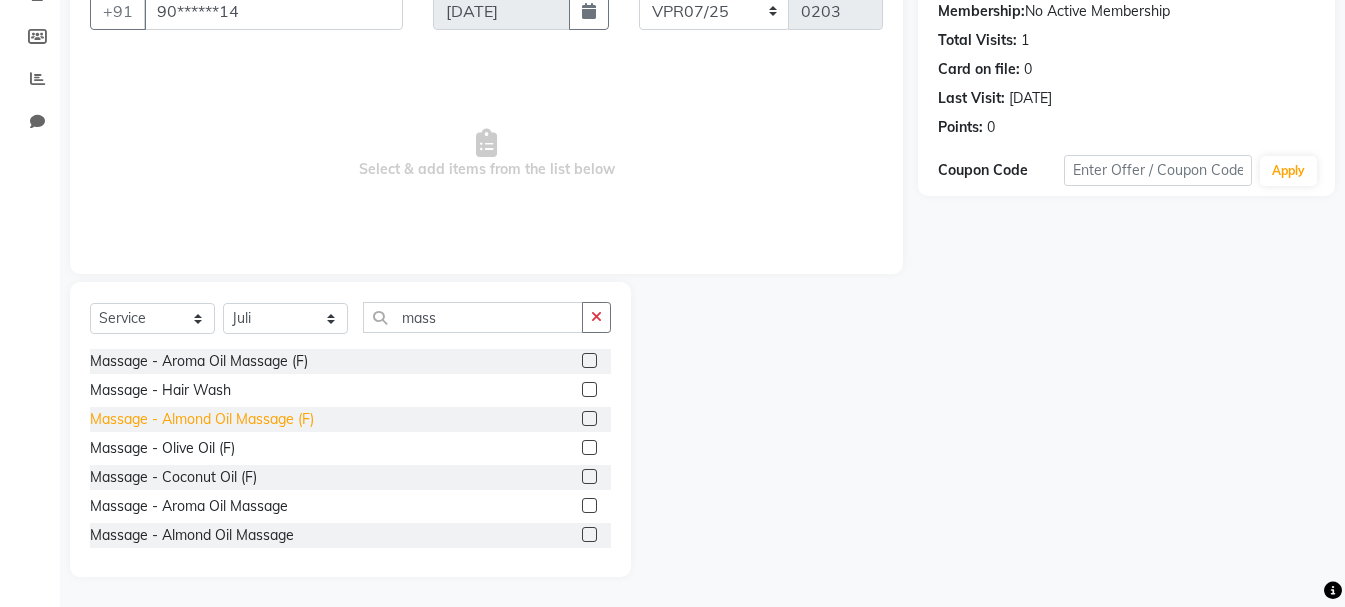 click on "Massage - Almond Oil Massage (F)" 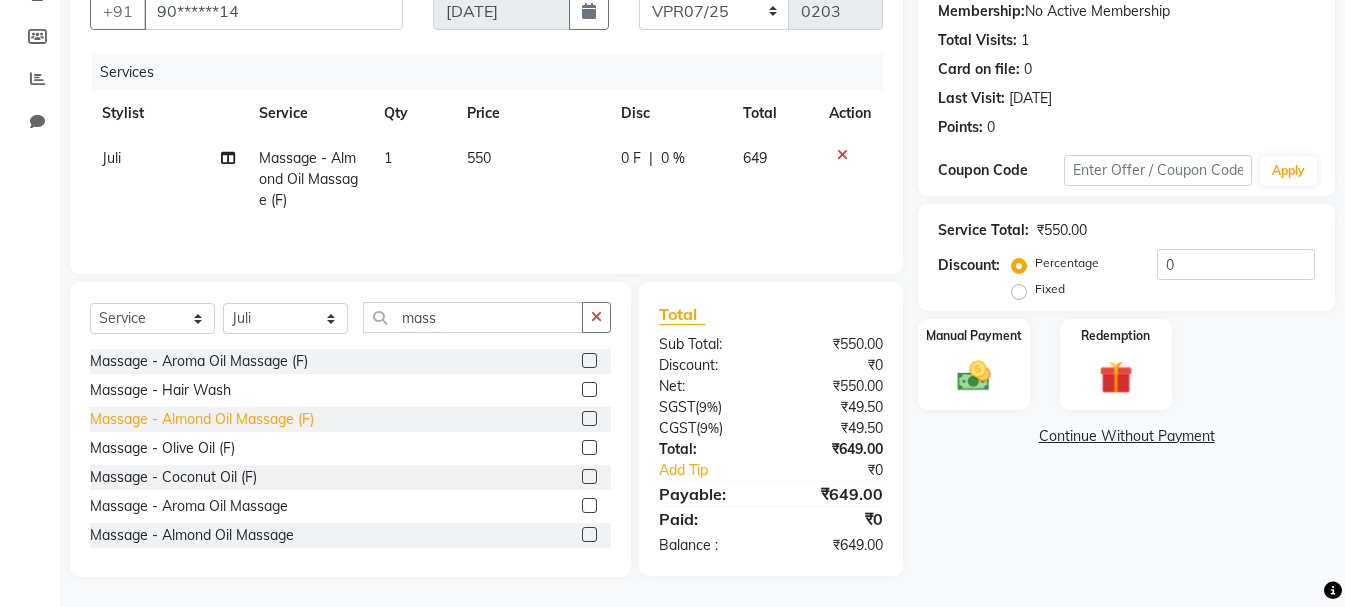 click on "Massage - Almond Oil Massage (F)" 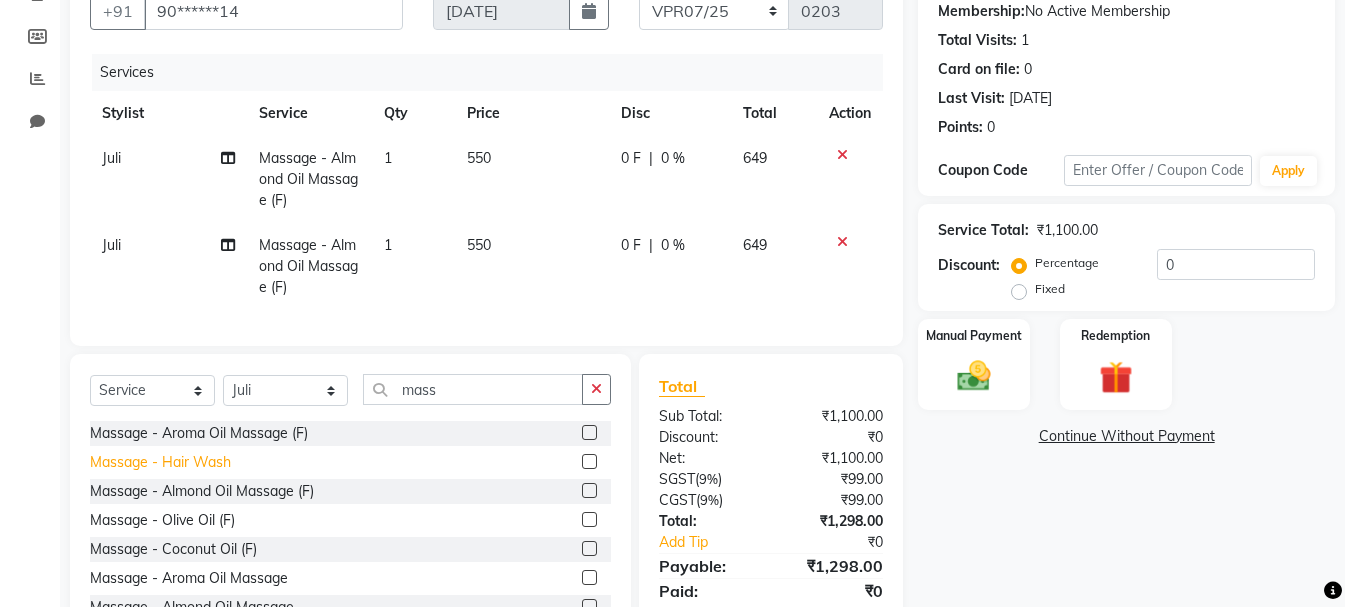 click on "Massage - Hair Wash" 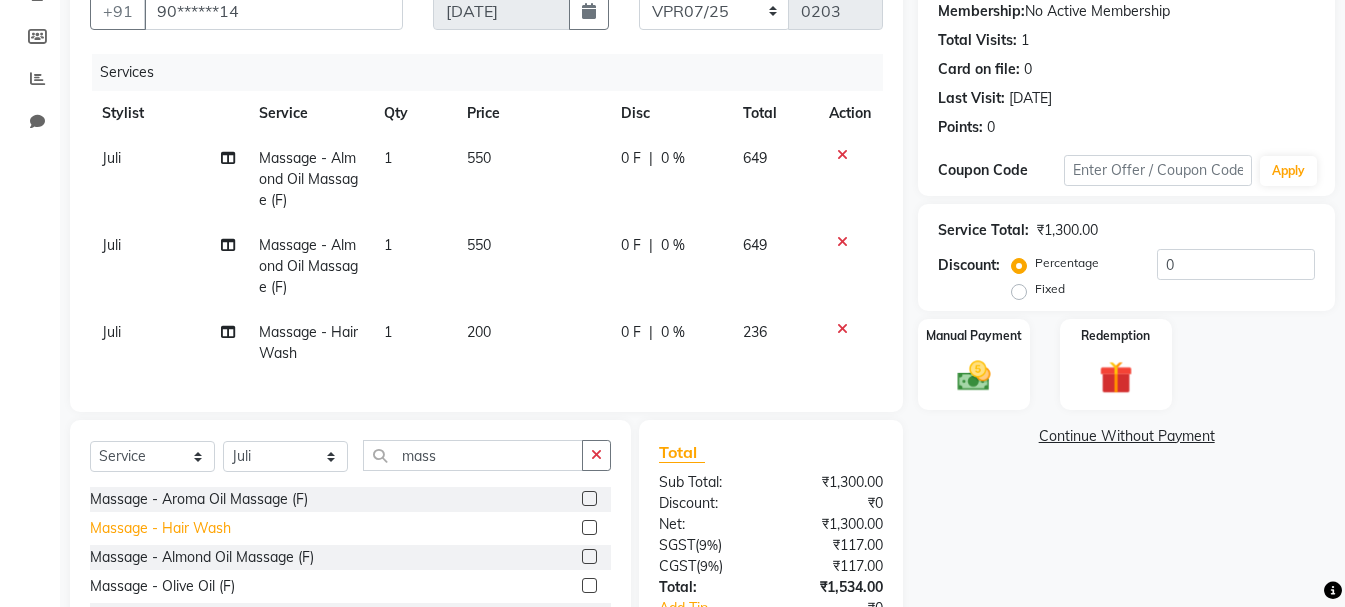 click on "Massage - Hair Wash" 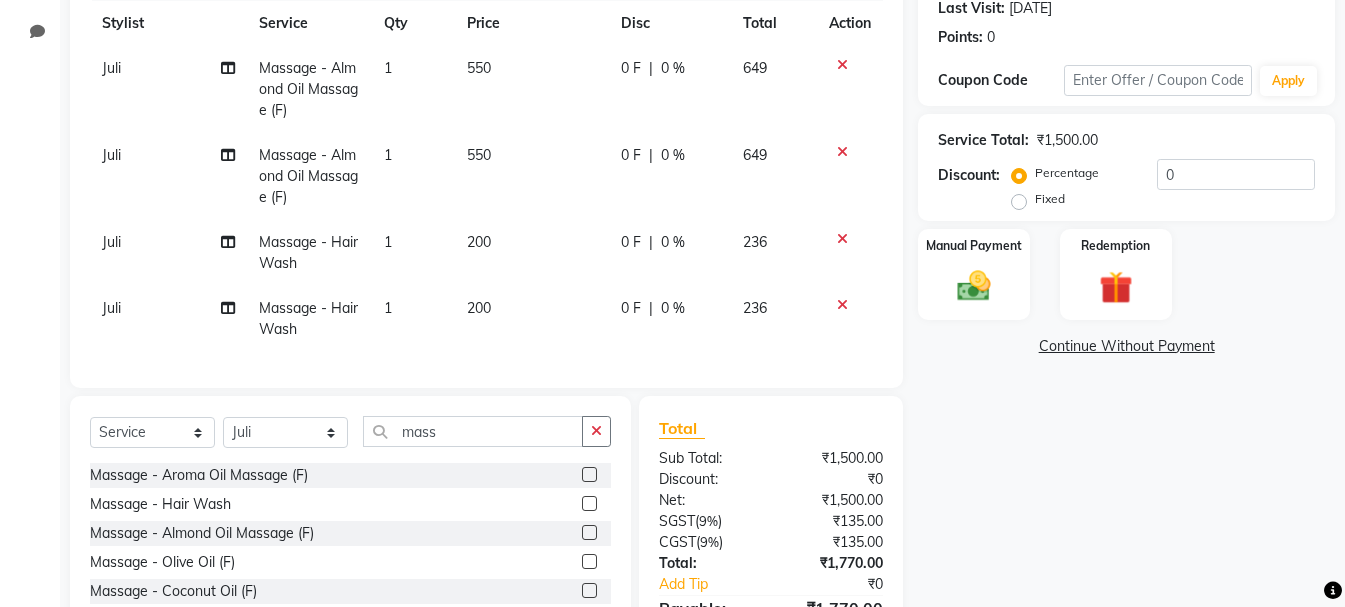 scroll, scrollTop: 413, scrollLeft: 0, axis: vertical 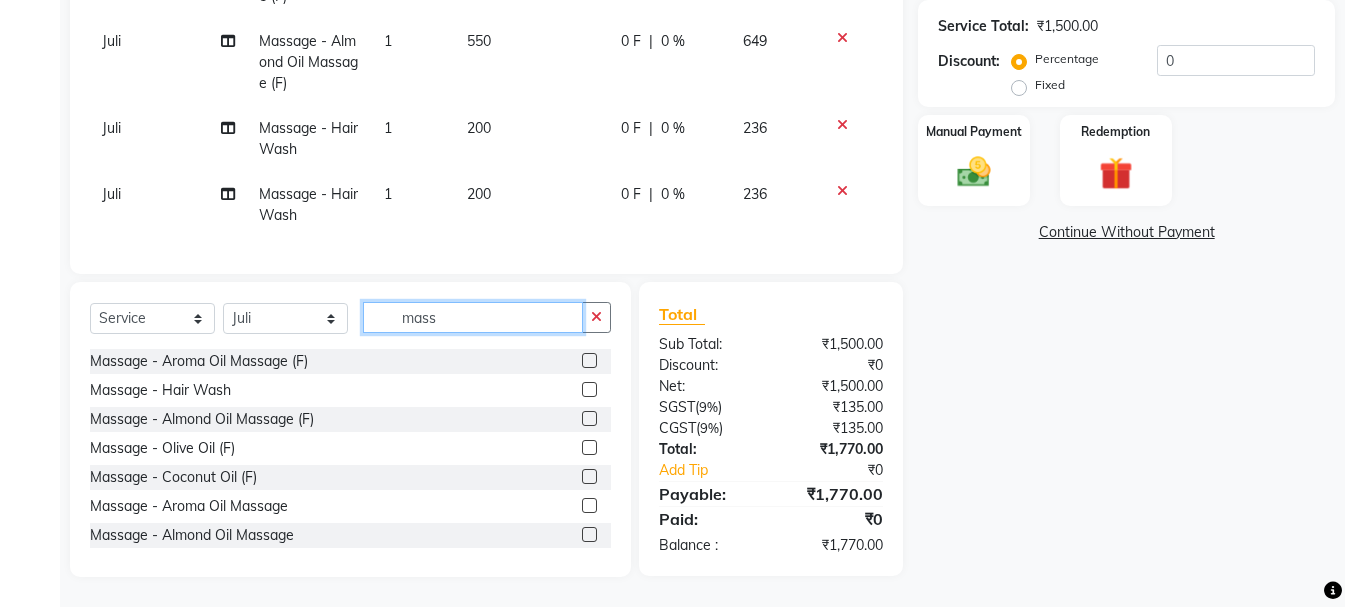 click on "mass" 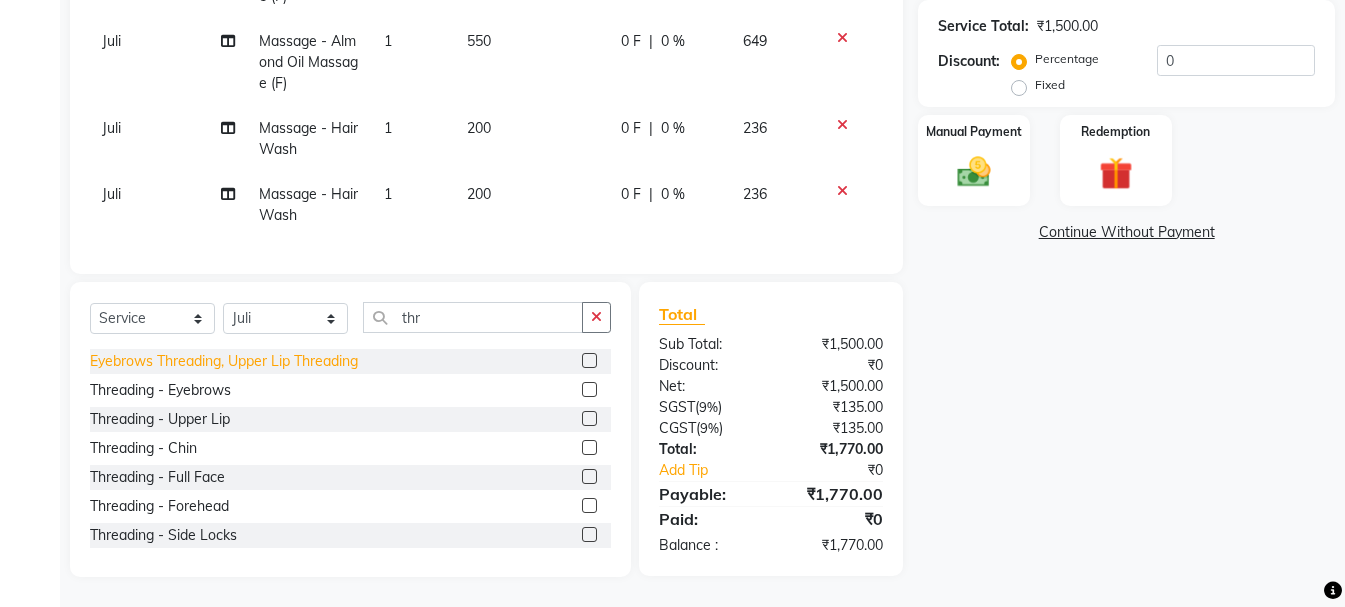 click on "Eyebrows Threading, Upper Lip Threading" 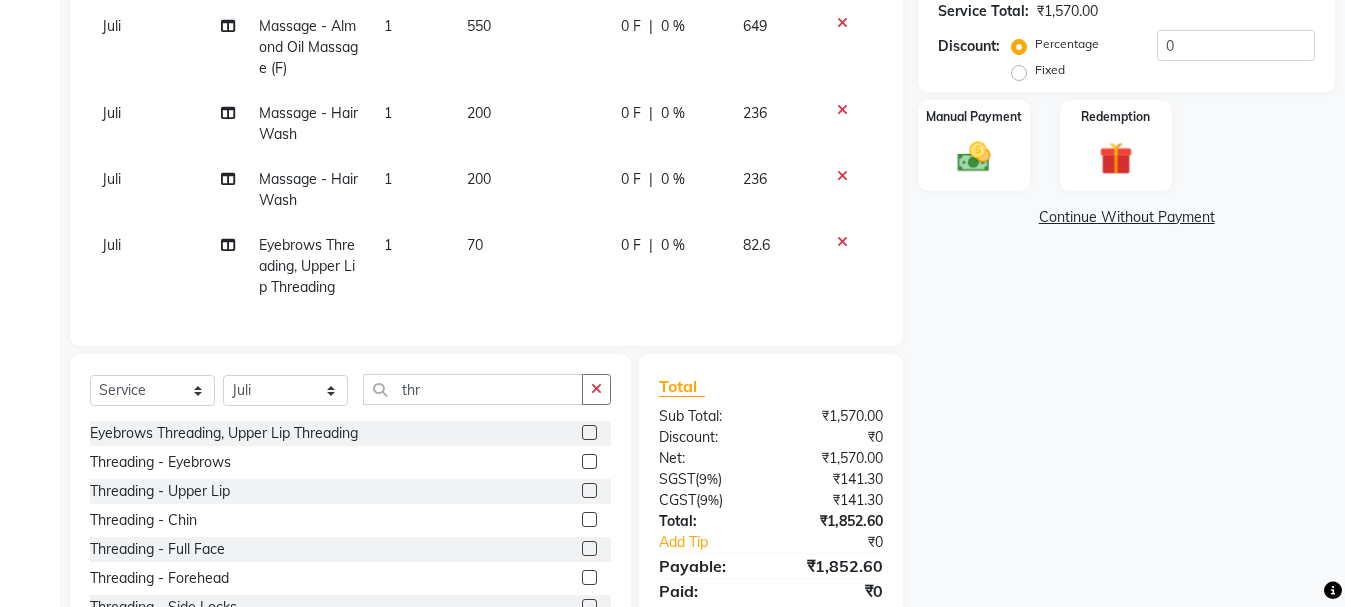 click 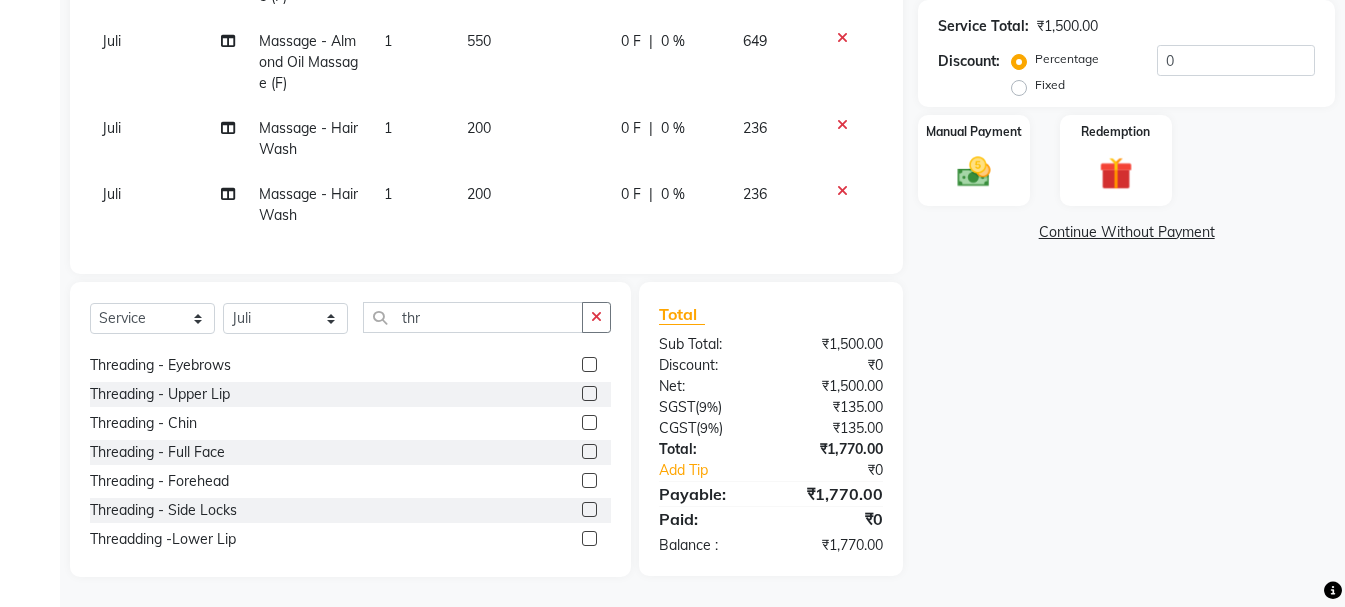scroll, scrollTop: 32, scrollLeft: 0, axis: vertical 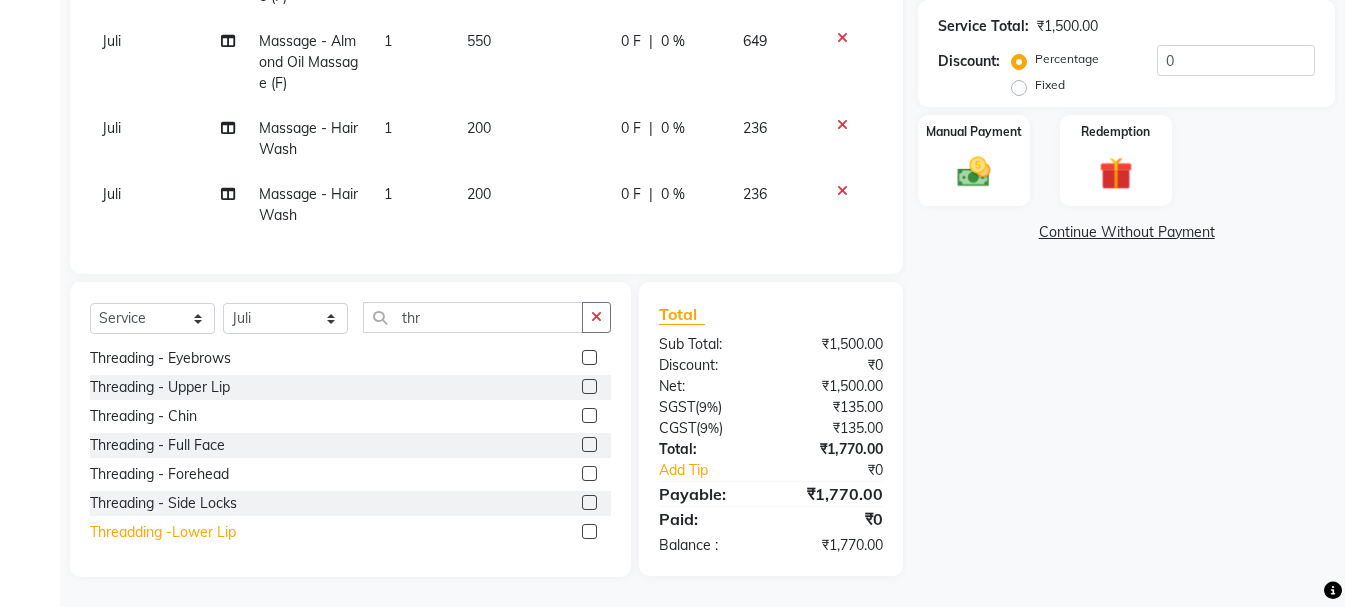 click on "Threadding -Lower Lip" 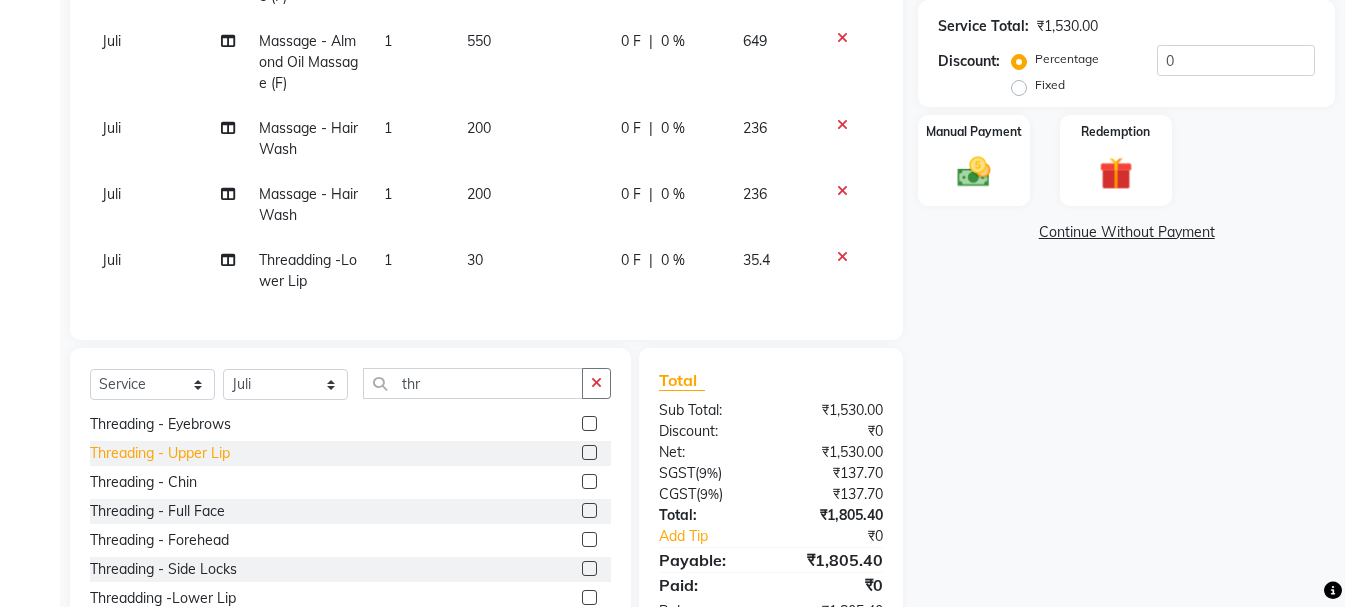 click on "Threading - Upper Lip" 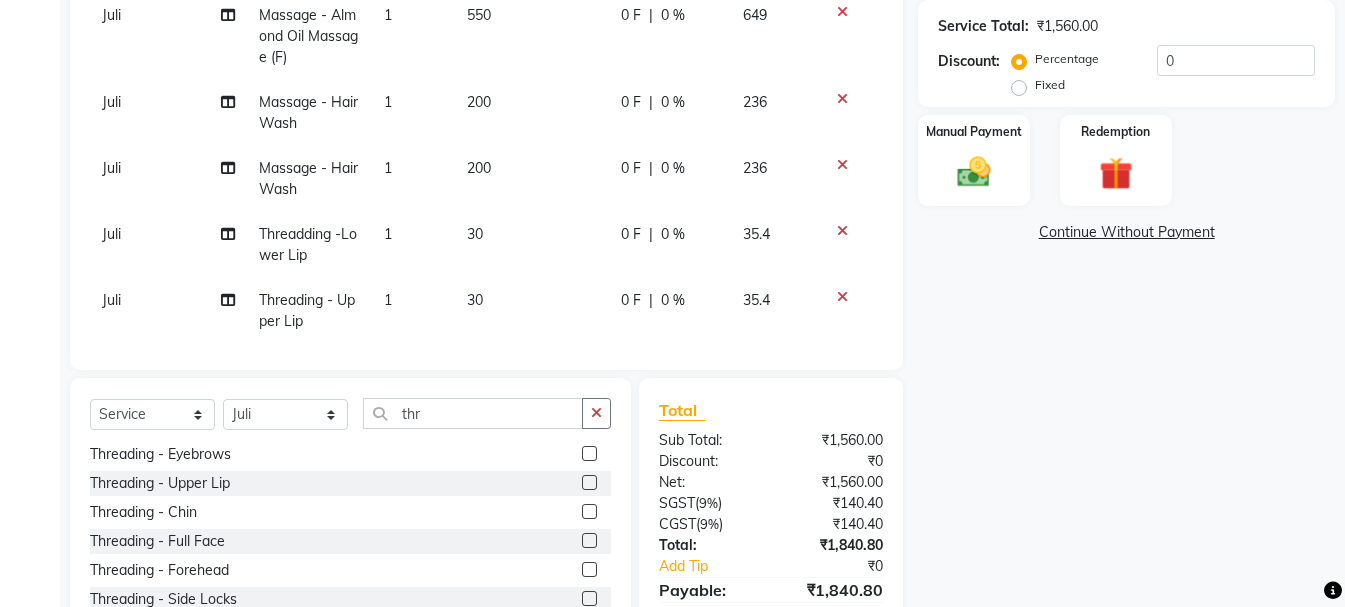 scroll, scrollTop: 51, scrollLeft: 0, axis: vertical 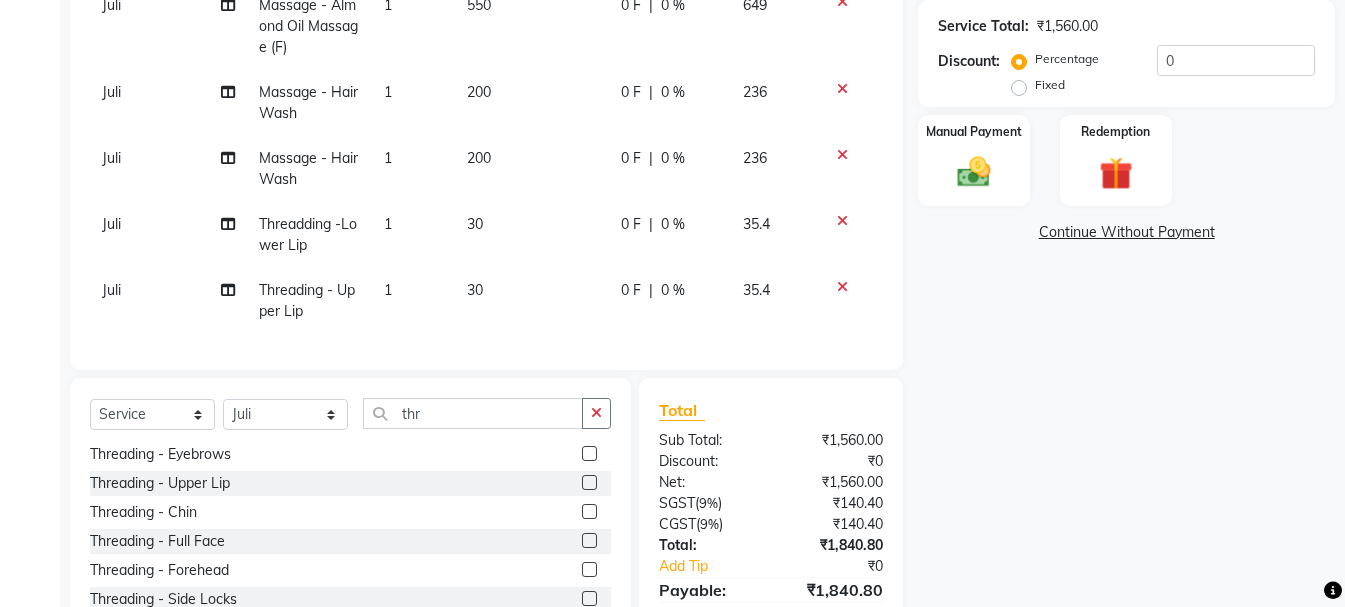 click on "0 %" 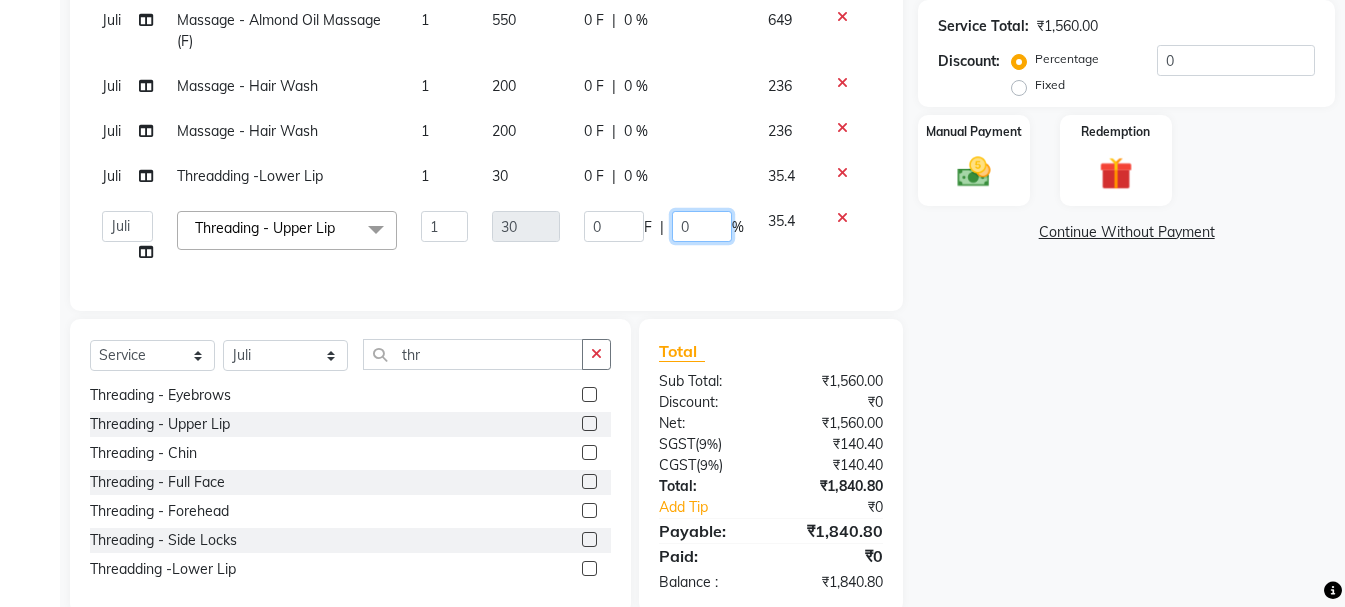 click on "0" 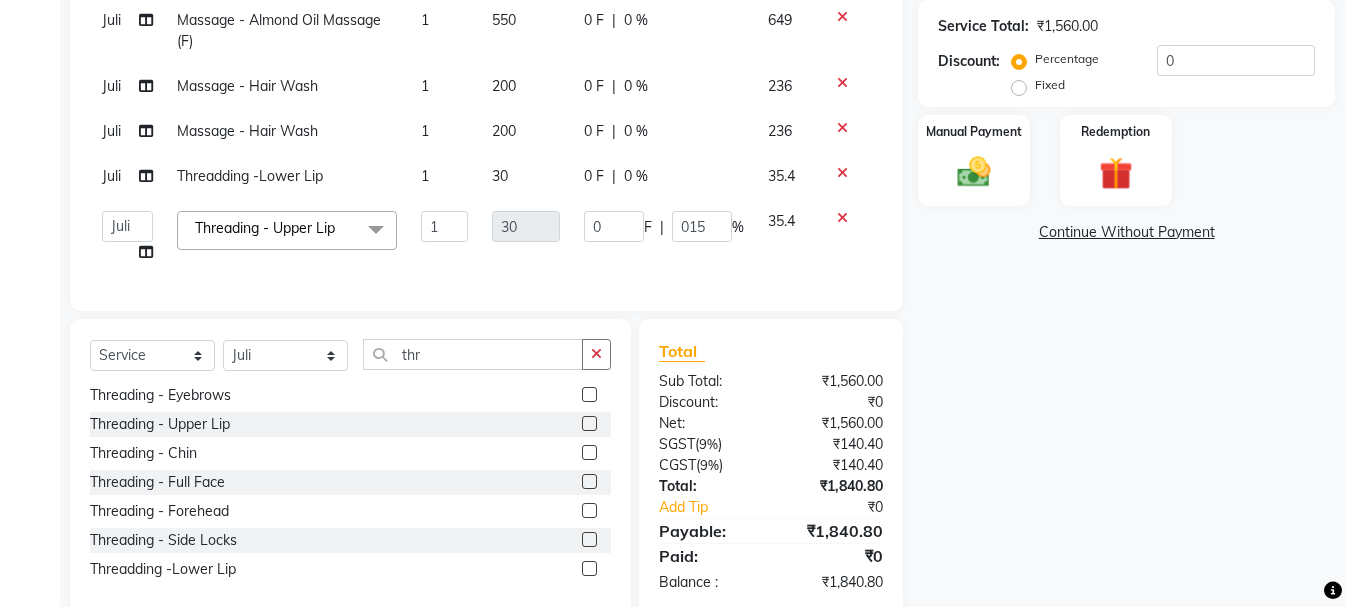 click on "Juli Massage - Almond Oil Massage (F) 1 550 0 F | 0 % 649 Juli Massage - Almond Oil Massage (F) 1 550 0 F | 0 % 649 Juli Massage - Hair Wash 1 200 0 F | 0 % 236 Juli Massage - Hair Wash 1 200 0 F | 0 % 236 Juli Threadding -Lower Lip 1 30 0 F | 0 % 35.4  [PERSON_NAME]   Alsa   Amaritha   Ashwini   [PERSON_NAME]   Bhaktha   Bhumi   Danish   Dolma   Doma   [PERSON_NAME]   [PERSON_NAME]   Lakshmi    Maya   [PERSON_NAME]   [PERSON_NAME]   [PERSON_NAME]   [PERSON_NAME]   [PERSON_NAME]   [PERSON_NAME]   Sawsthika   Shadav   [PERSON_NAME]   Sony Sherpa    [PERSON_NAME]   [PERSON_NAME]  Threading - Upper Lip  x Hair Cut - Basic Hair Cut (F) Hair Cut - Creative Hair Cut (F) Hair Cut - Kids Cut (F) Hair Cut - Kids Cut Above 5yrs (F) Hair Cut - Fringe Cut (F) Hair Cut - Hair Cut (M) Hair Cut - Kids Cut (M) Hair Cut - Wash + Style (M) Hair Cut - Head Shave (M) Hair Cut - [PERSON_NAME] Trim / Shave (M) Hair Cut - [PERSON_NAME] Styling (M) Hair cut-Hair wash F Hair Cut - Kids Above 5 Years Henna Application Nose Wax 1" 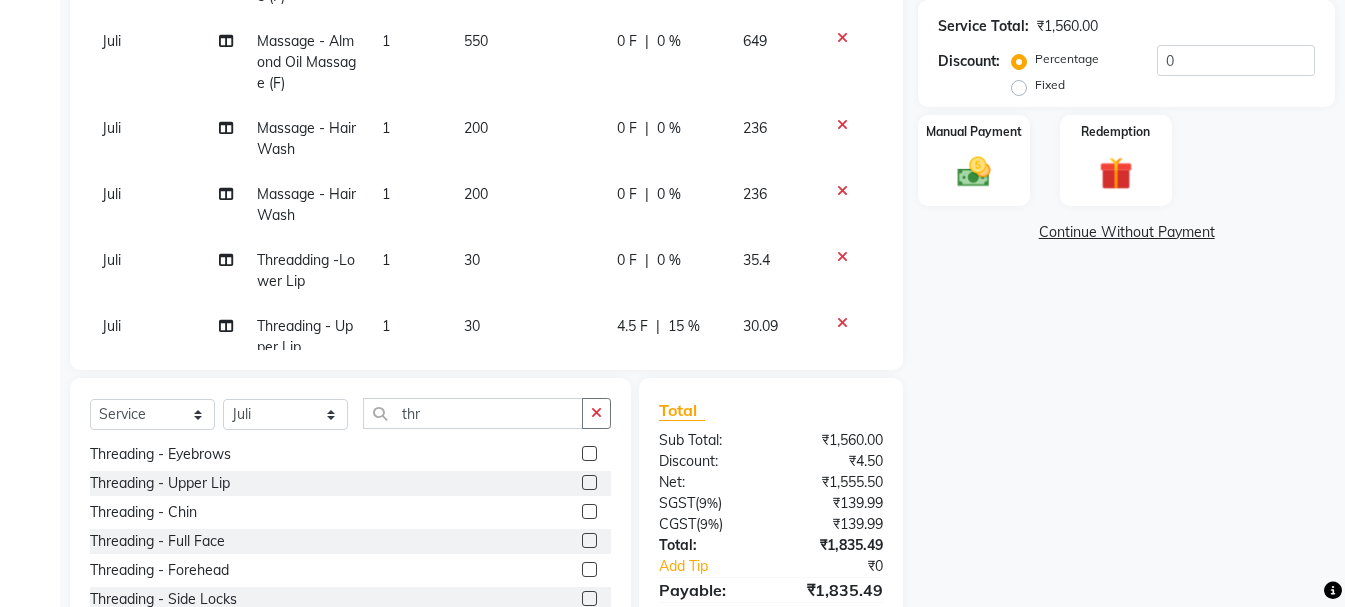 click on "0 F | 0 %" 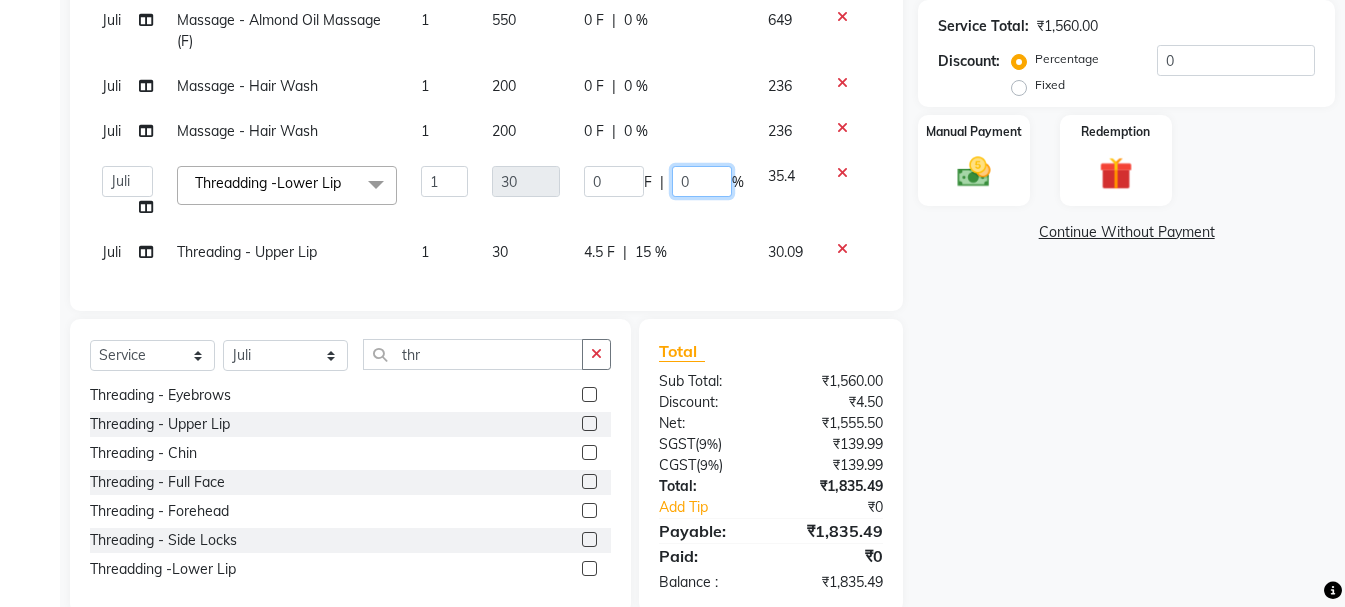 click on "0" 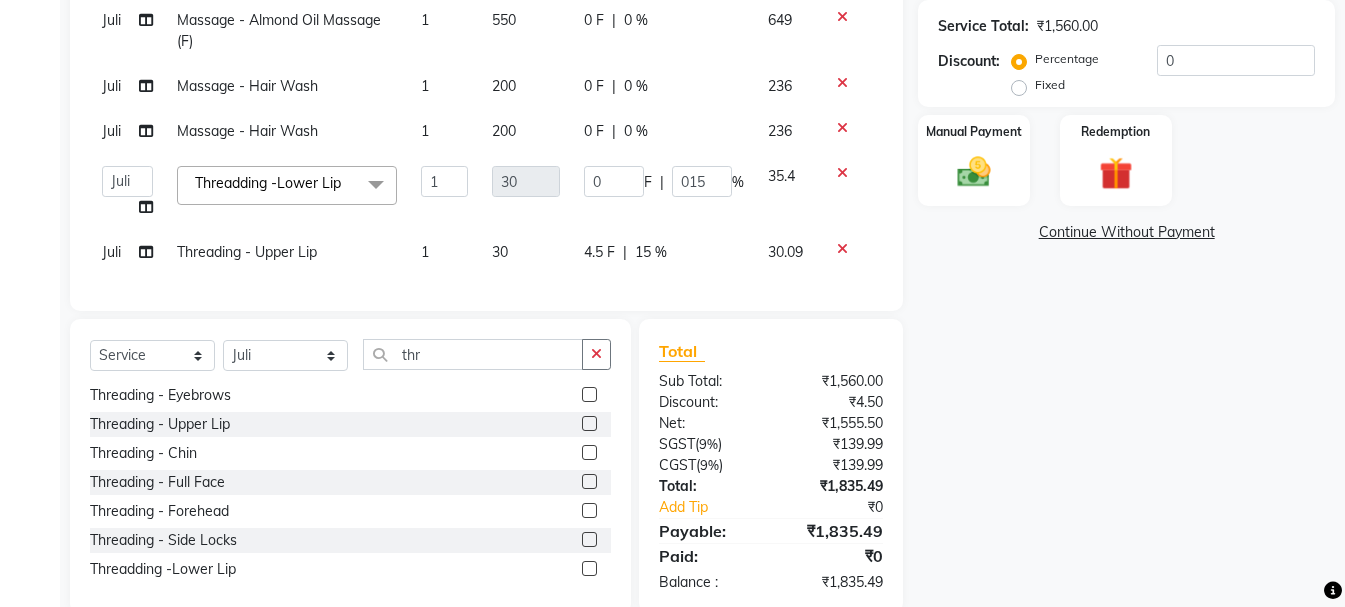 click on "Name: Bahnupriya  Membership:  No Active Membership  Total Visits:  1 Card on file:  0 Last Visit:   [DATE] Points:   0  Coupon Code Apply Service Total:  ₹1,560.00  Discount:  Percentage   Fixed  0 Manual Payment Redemption  Continue Without Payment" 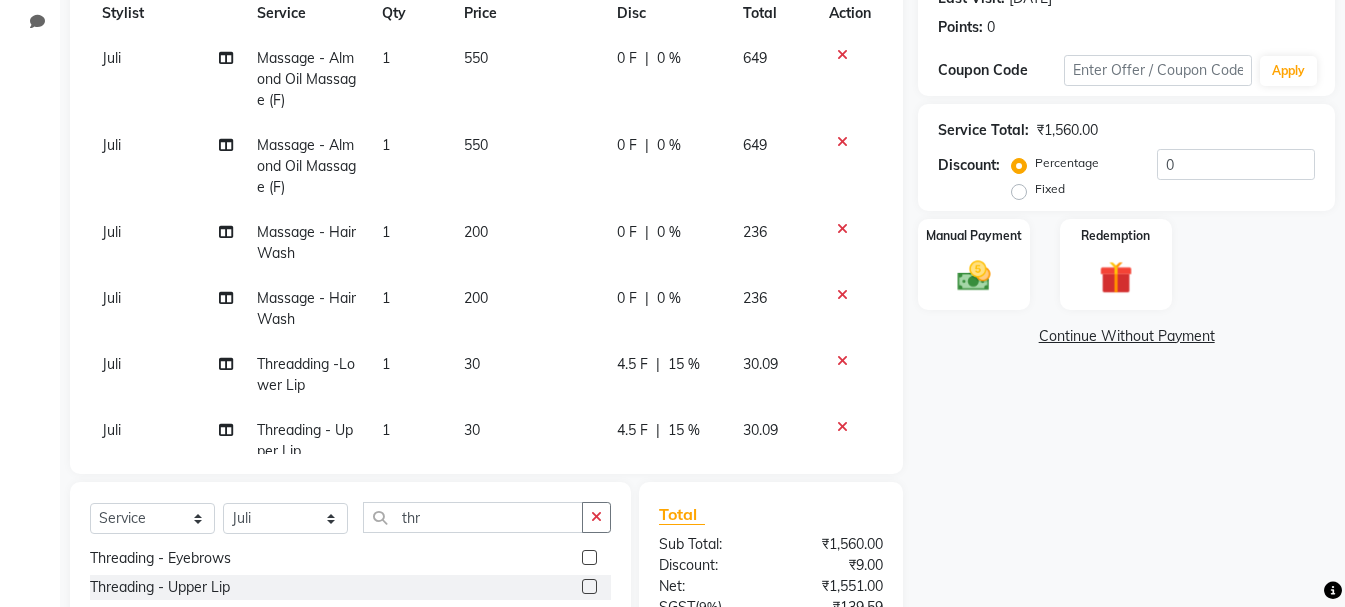 scroll, scrollTop: 0, scrollLeft: 0, axis: both 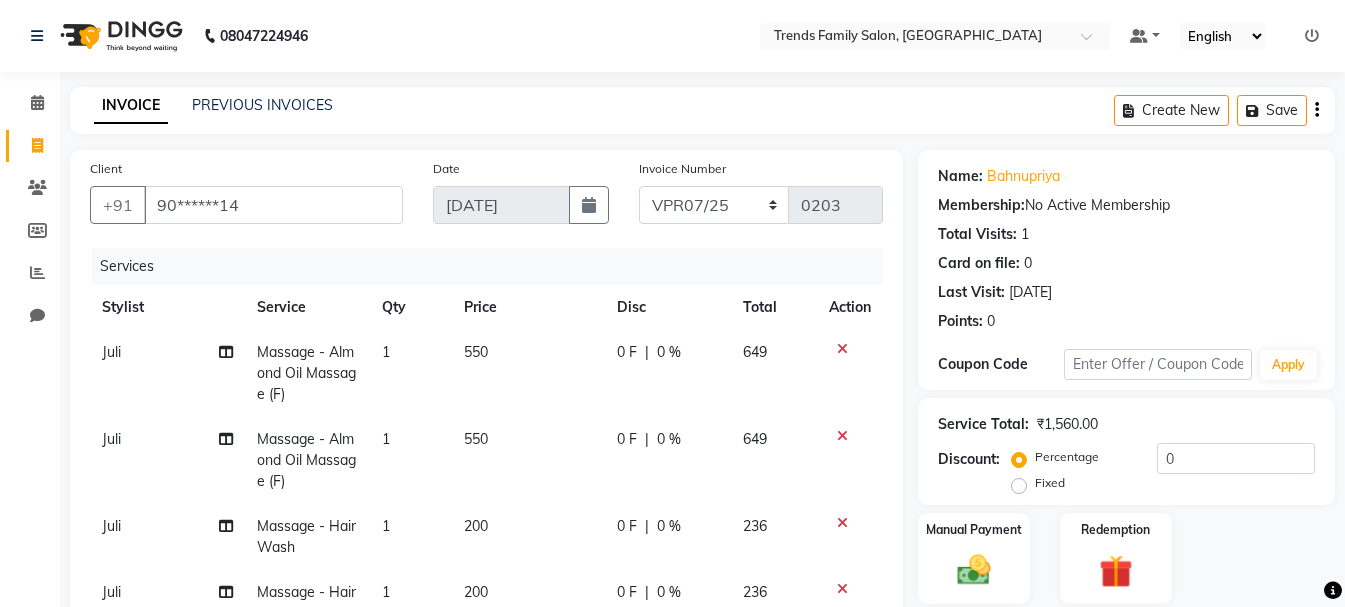 click on "Juli" 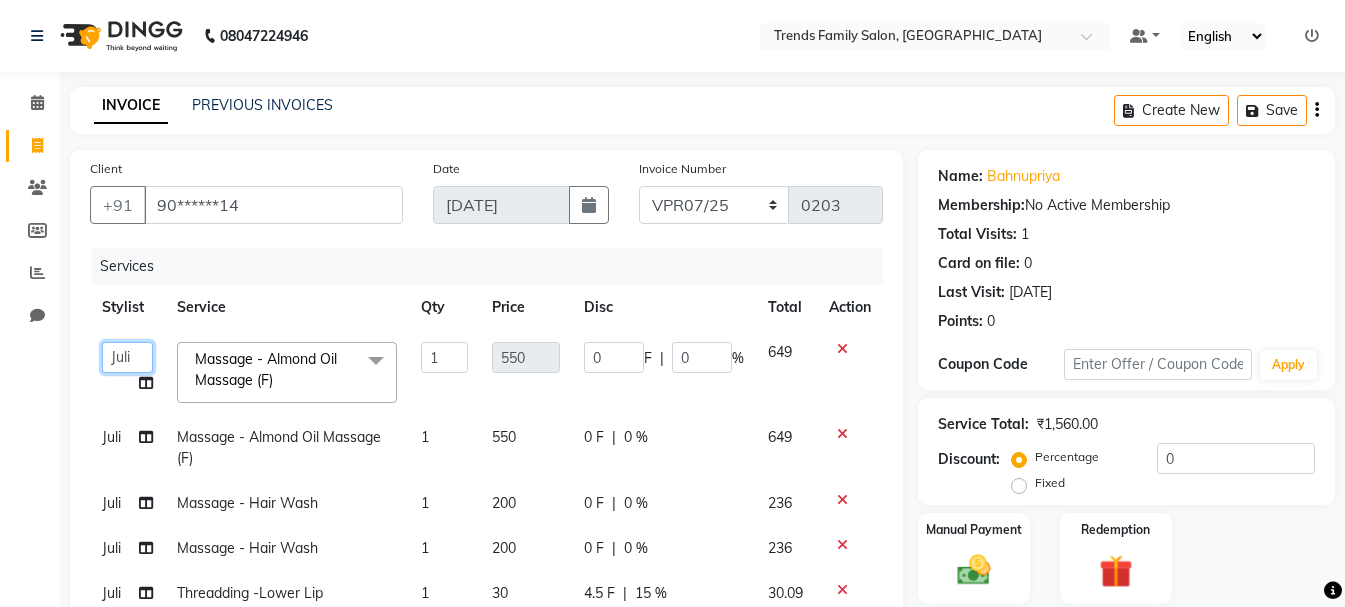 click on "[PERSON_NAME]   Alsa   Amaritha   Ashwini   [PERSON_NAME]   Bhaktha   Bhumi   Danish   Dolma   Doma   [PERSON_NAME]   [PERSON_NAME]   Lakshmi    Maya   [PERSON_NAME]   [PERSON_NAME]   [PERSON_NAME]   [PERSON_NAME]   [PERSON_NAME]   [PERSON_NAME]   Sawsthika   Shadav   [PERSON_NAME]   Sony Sherpa    [PERSON_NAME]   [PERSON_NAME]" 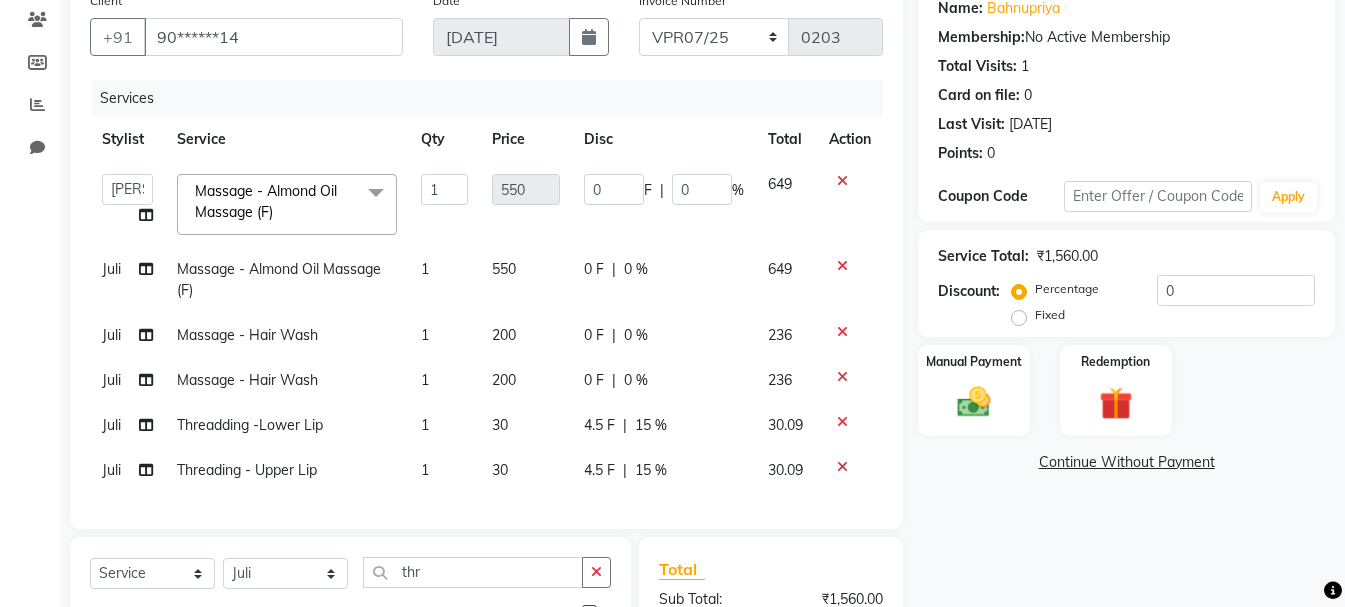 scroll, scrollTop: 200, scrollLeft: 0, axis: vertical 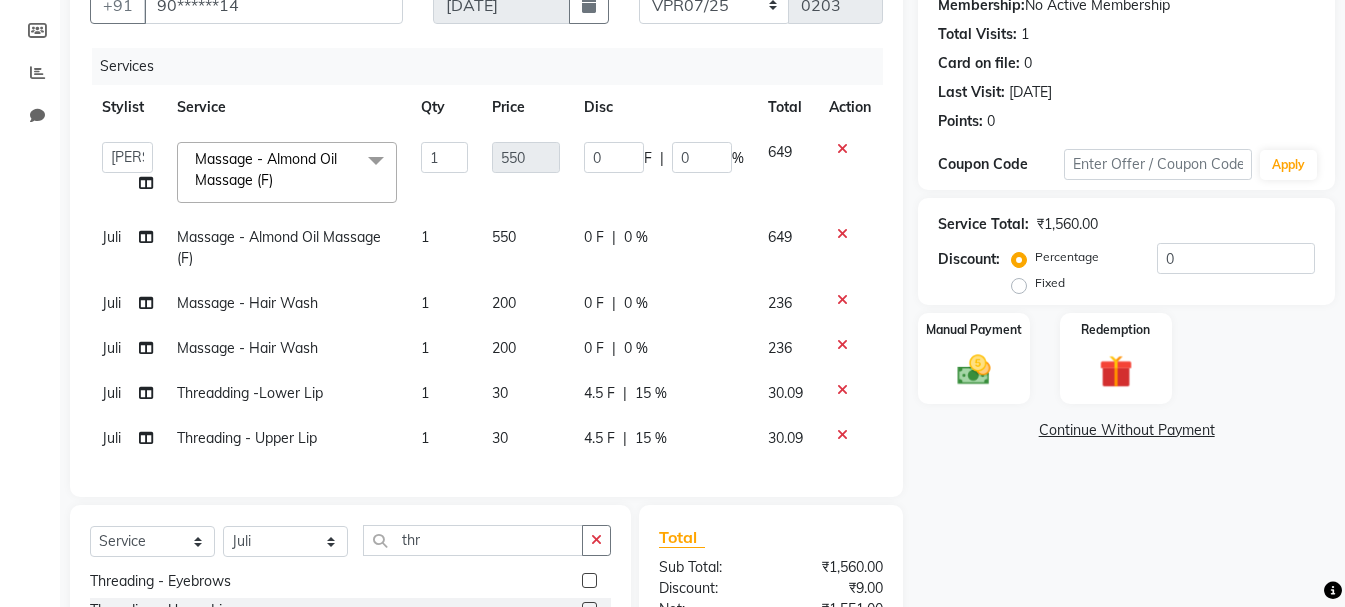 click on "Juli" 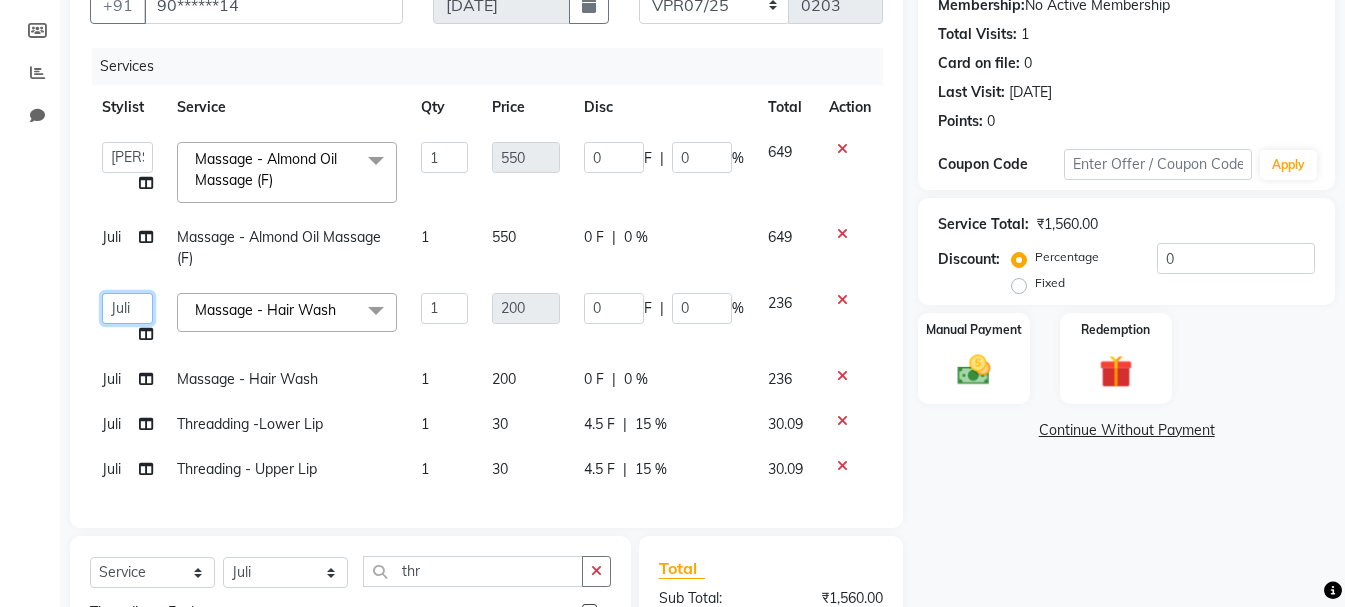 click on "[PERSON_NAME]   Alsa   Amaritha   Ashwini   [PERSON_NAME]   Bhaktha   Bhumi   Danish   Dolma   Doma   [PERSON_NAME]   [PERSON_NAME]   Lakshmi    Maya   [PERSON_NAME]   [PERSON_NAME]   [PERSON_NAME]   [PERSON_NAME]   [PERSON_NAME]   [PERSON_NAME]   Sawsthika   Shadav   [PERSON_NAME]   Sony Sherpa    [PERSON_NAME]   [PERSON_NAME]" 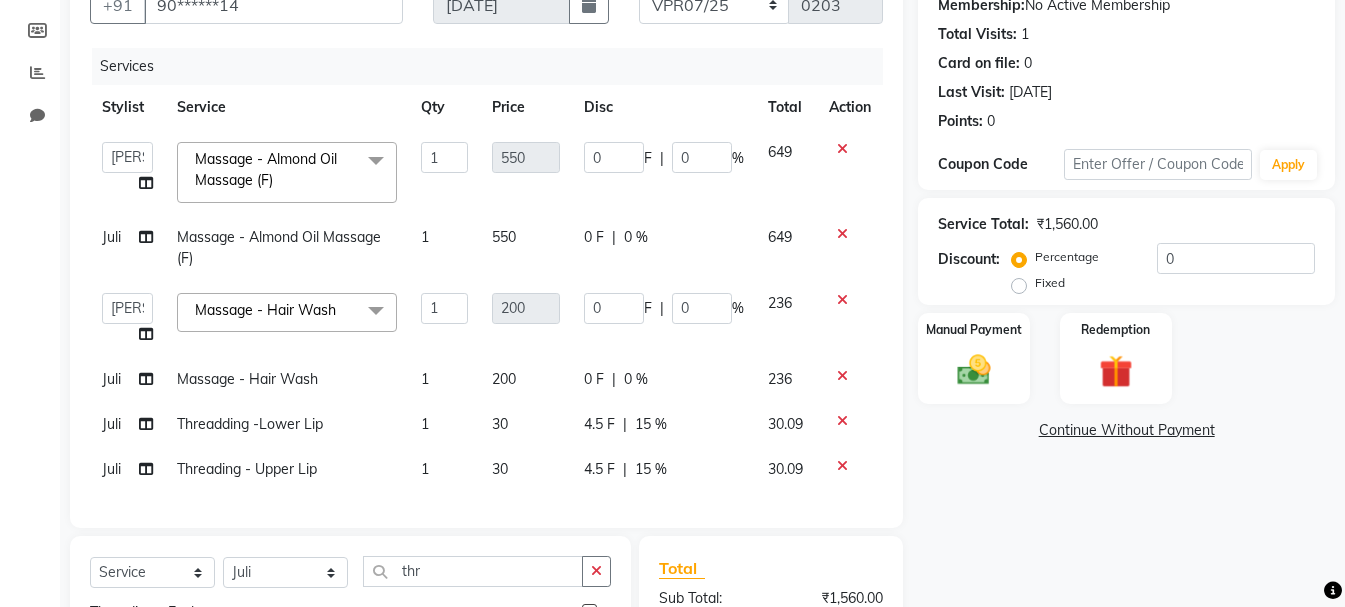 scroll, scrollTop: 300, scrollLeft: 0, axis: vertical 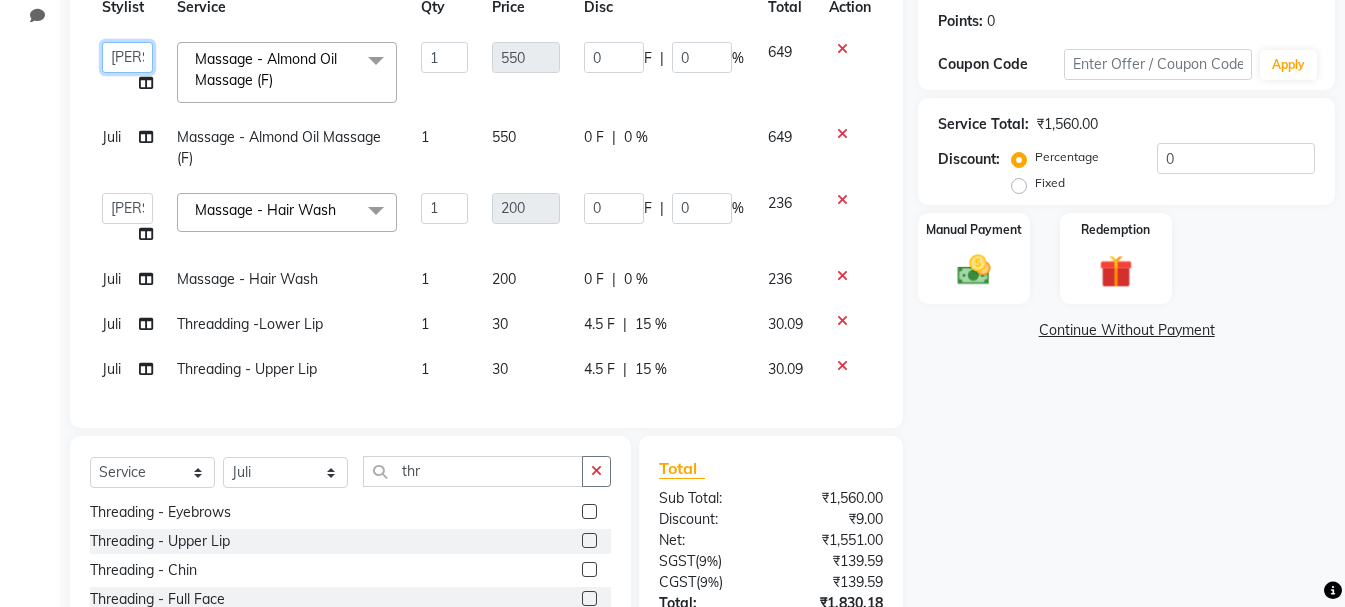 click on "[PERSON_NAME]   Alsa   Amaritha   Ashwini   [PERSON_NAME]   Bhaktha   Bhumi   Danish   Dolma   Doma   [PERSON_NAME]   [PERSON_NAME]   Lakshmi    Maya   [PERSON_NAME]   [PERSON_NAME]   [PERSON_NAME]   [PERSON_NAME]   [PERSON_NAME]   [PERSON_NAME]   Sawsthika   Shadav   [PERSON_NAME]   Sony Sherpa    [PERSON_NAME]   [PERSON_NAME]" 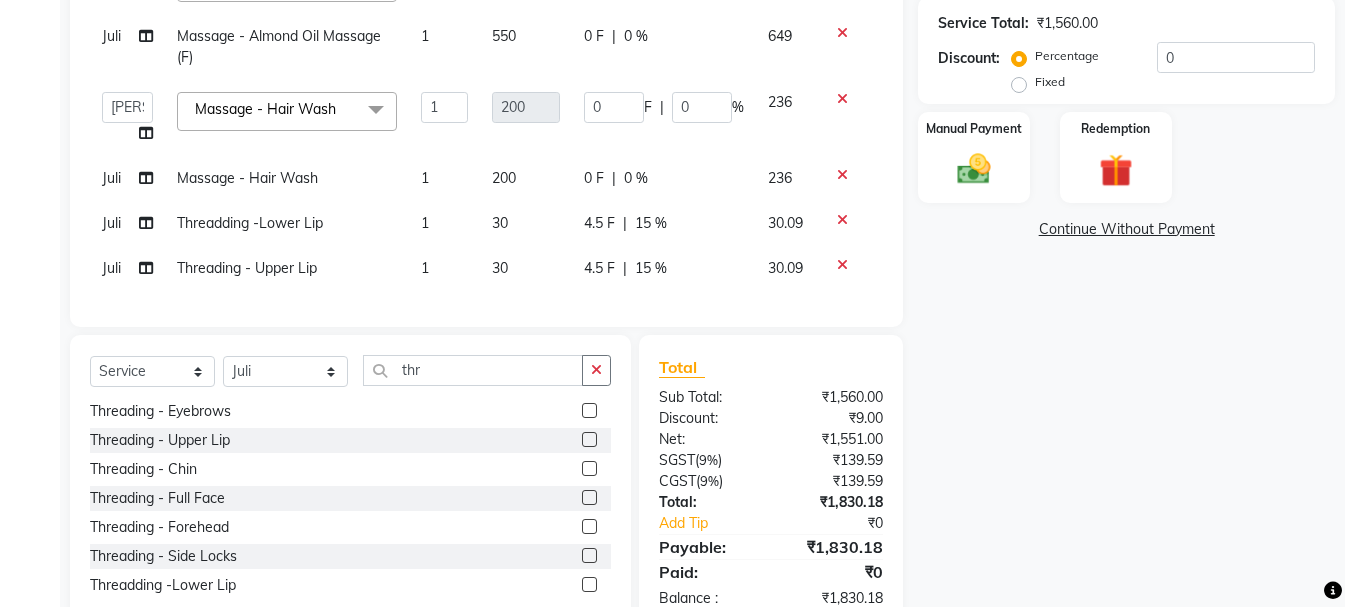 scroll, scrollTop: 469, scrollLeft: 0, axis: vertical 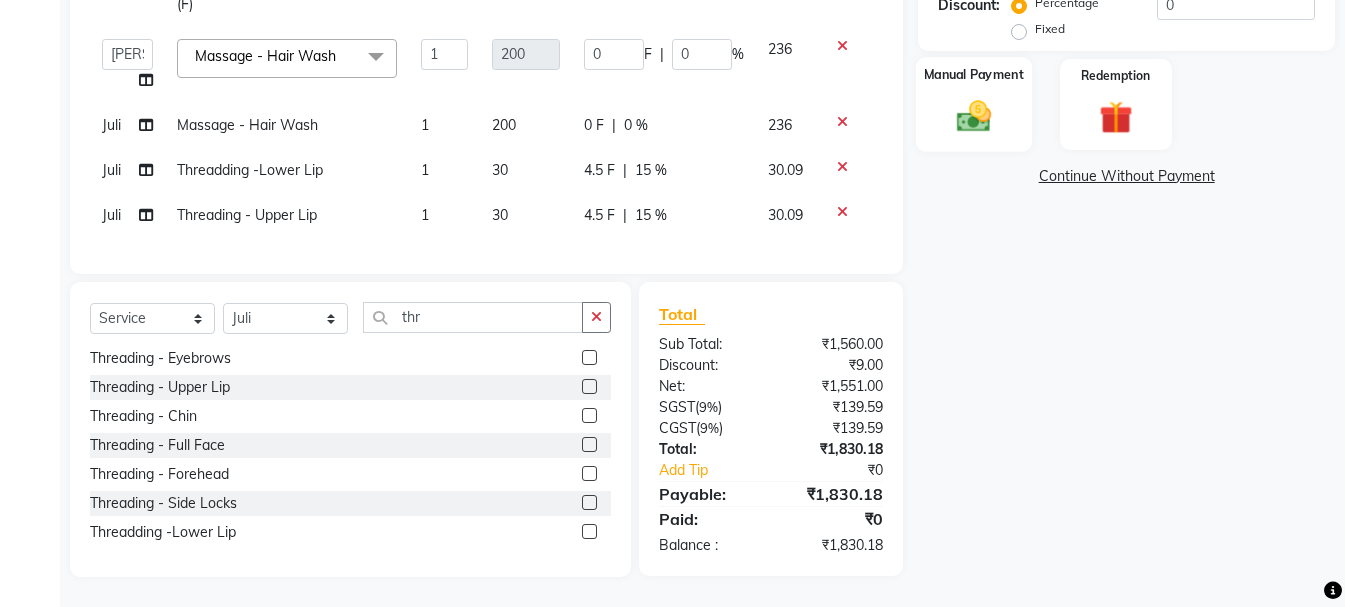 click 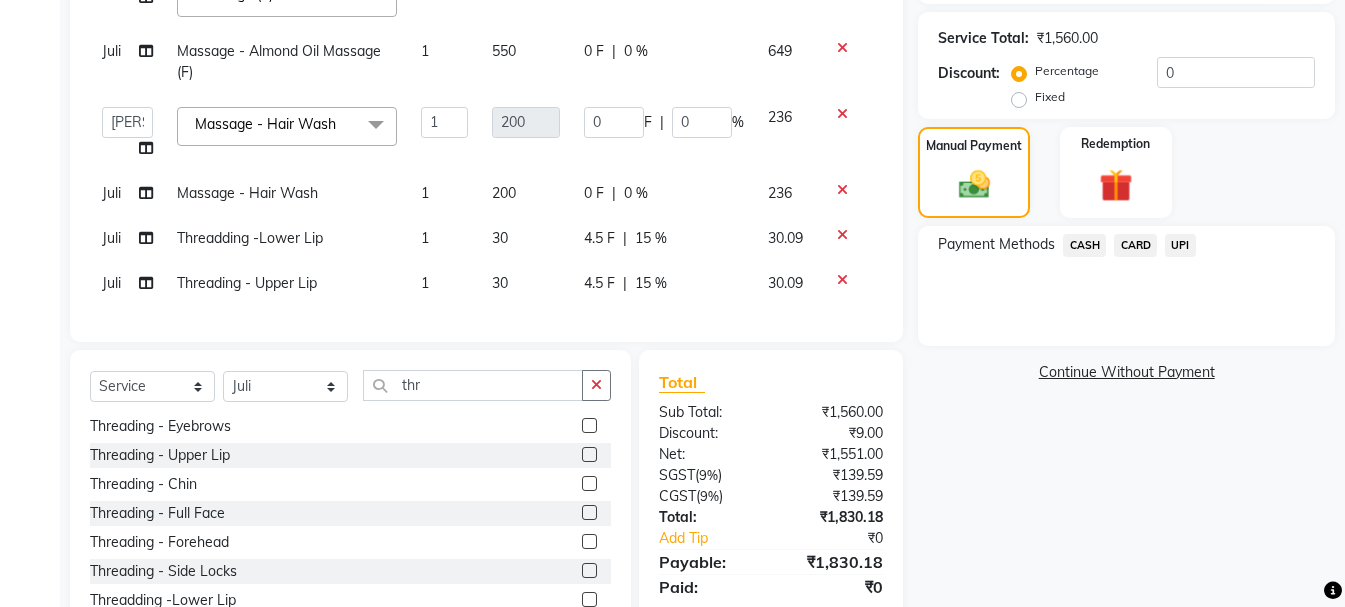 scroll, scrollTop: 269, scrollLeft: 0, axis: vertical 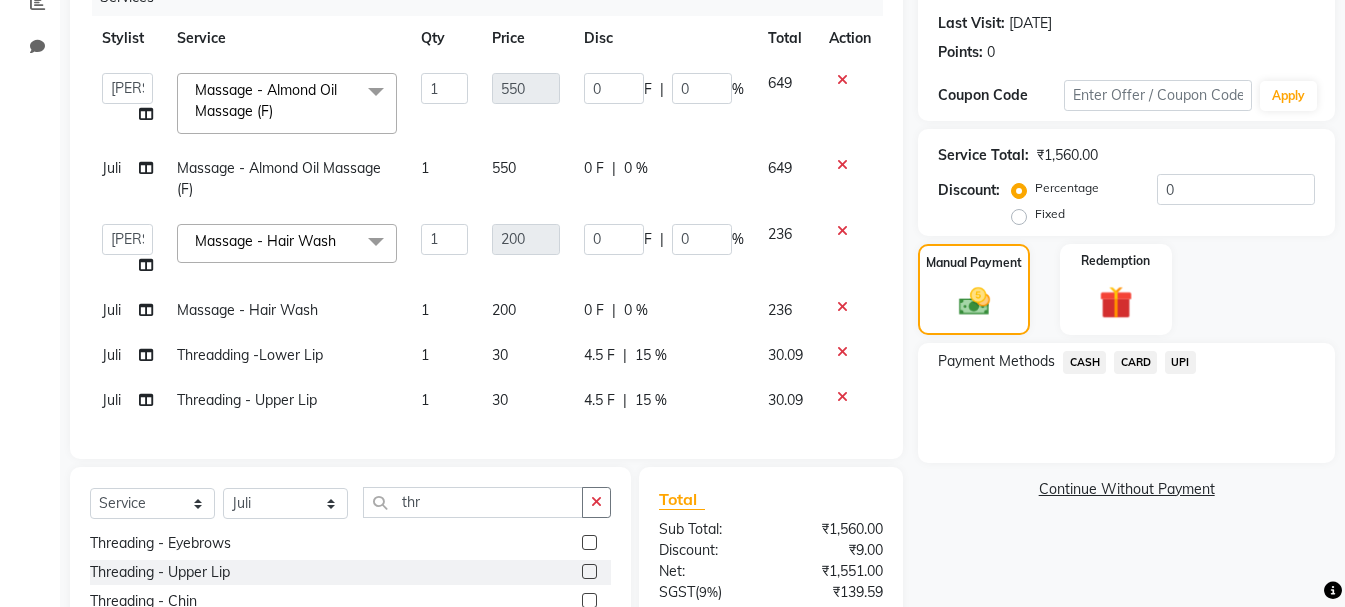 click on "Name: Bahnupriya  Membership:  No Active Membership  Total Visits:  1 Card on file:  0 Last Visit:   [DATE] Points:   0  Coupon Code Apply Service Total:  ₹1,560.00  Discount:  Percentage   Fixed  0 Manual Payment Redemption Payment Methods  CASH   CARD   UPI   Continue Without Payment" 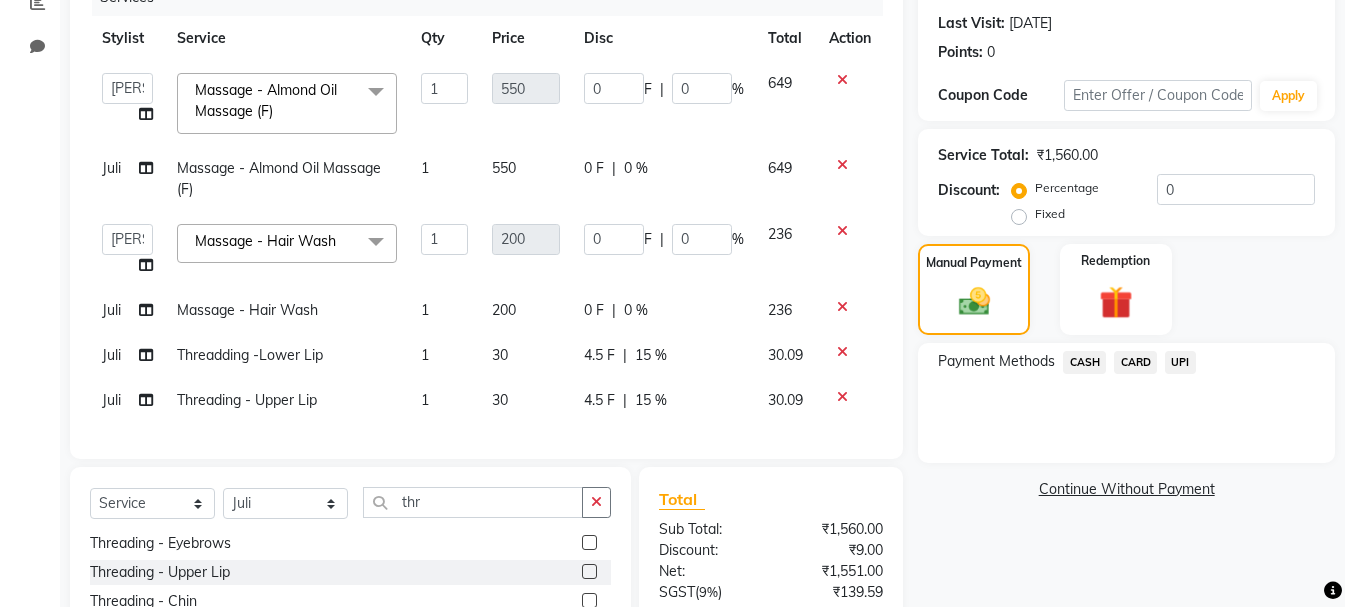 click on "Name: Bahnupriya  Membership:  No Active Membership  Total Visits:  1 Card on file:  0 Last Visit:   [DATE] Points:   0  Coupon Code Apply Service Total:  ₹1,560.00  Discount:  Percentage   Fixed  0 Manual Payment Redemption Payment Methods  CASH   CARD   UPI   Continue Without Payment" 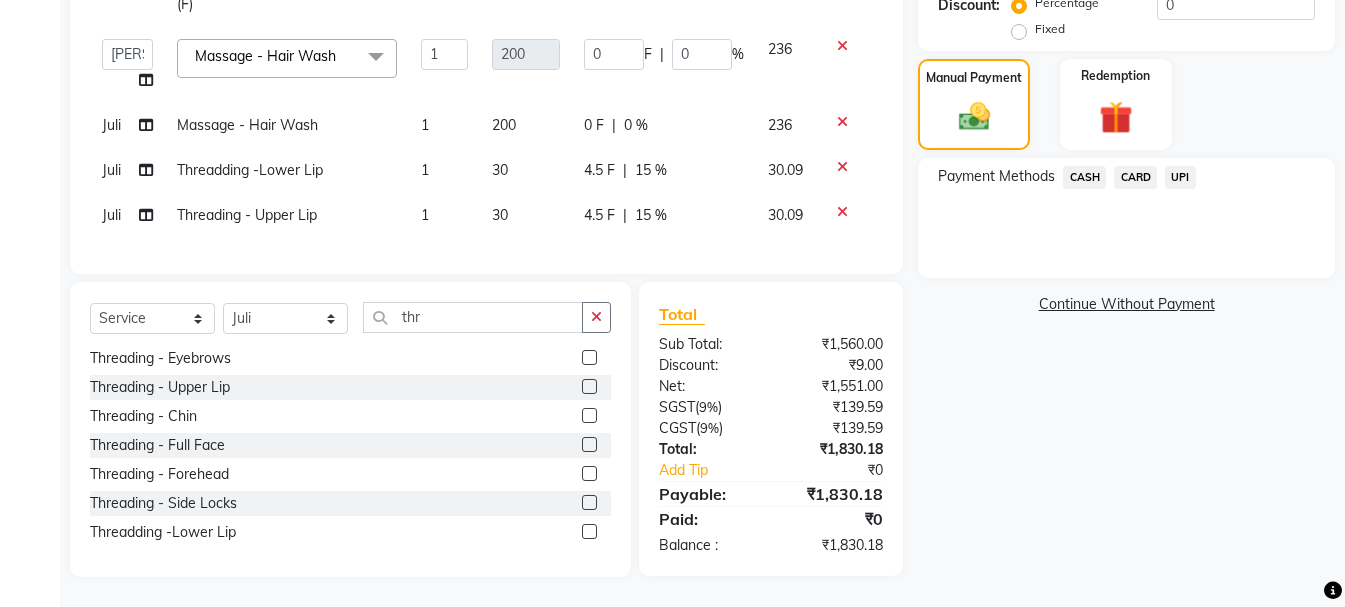 scroll, scrollTop: 469, scrollLeft: 0, axis: vertical 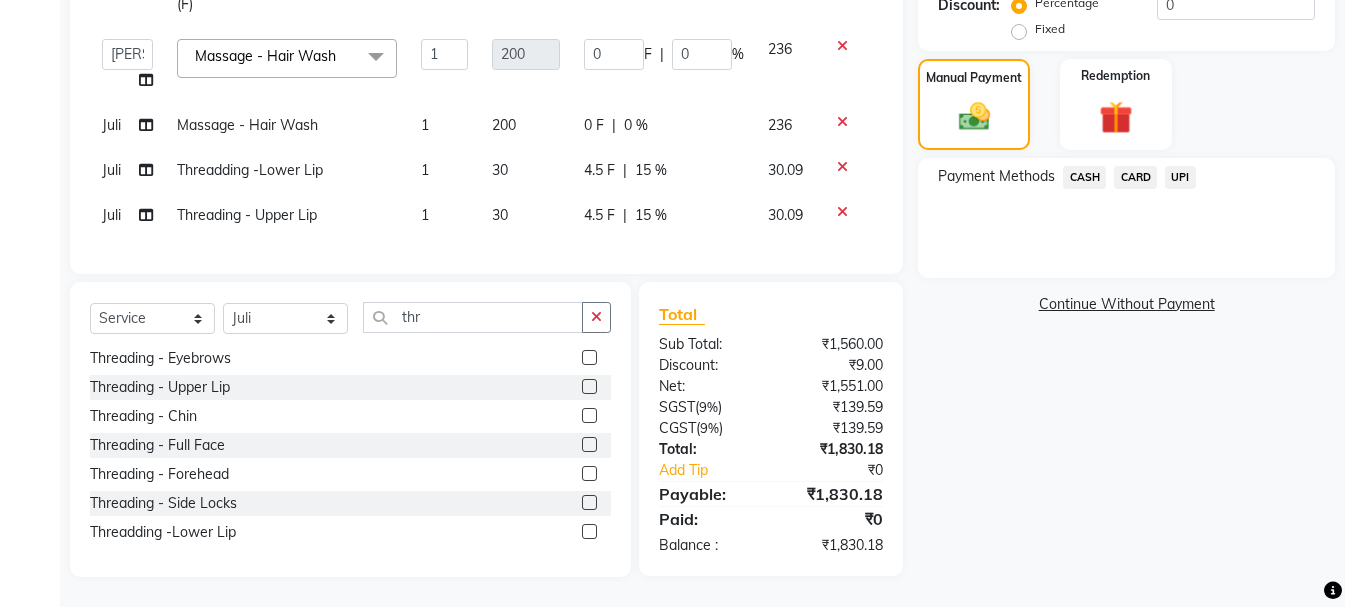click on "UPI" 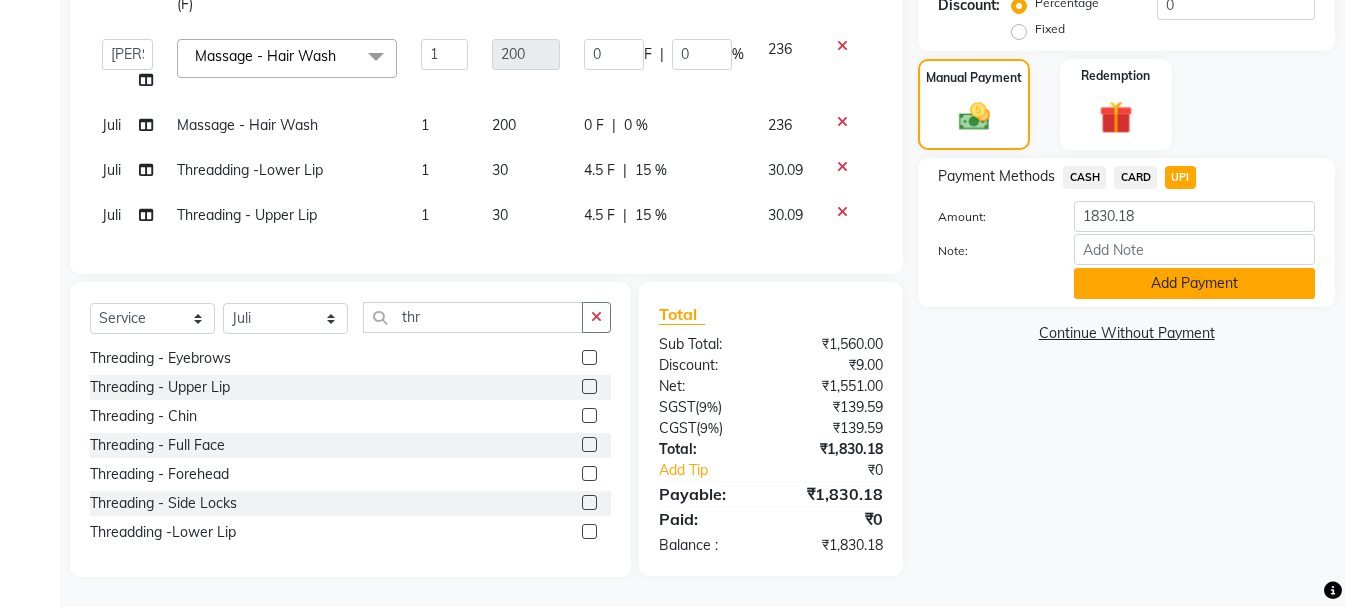 click on "Add Payment" 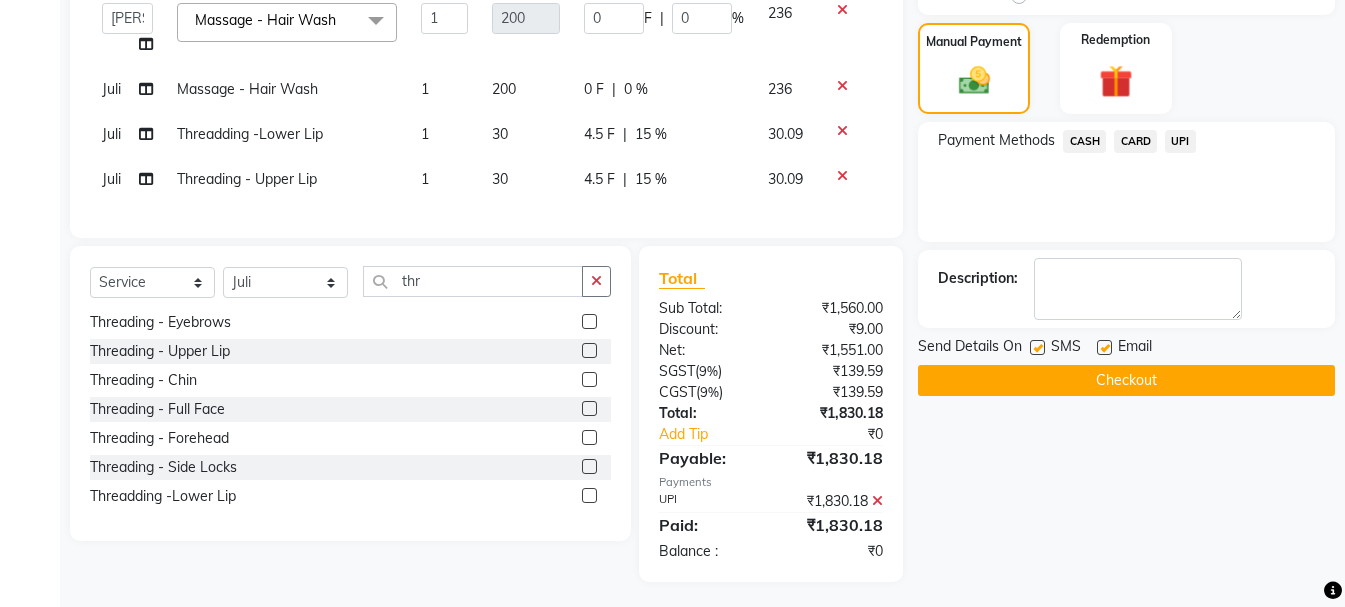 scroll, scrollTop: 510, scrollLeft: 0, axis: vertical 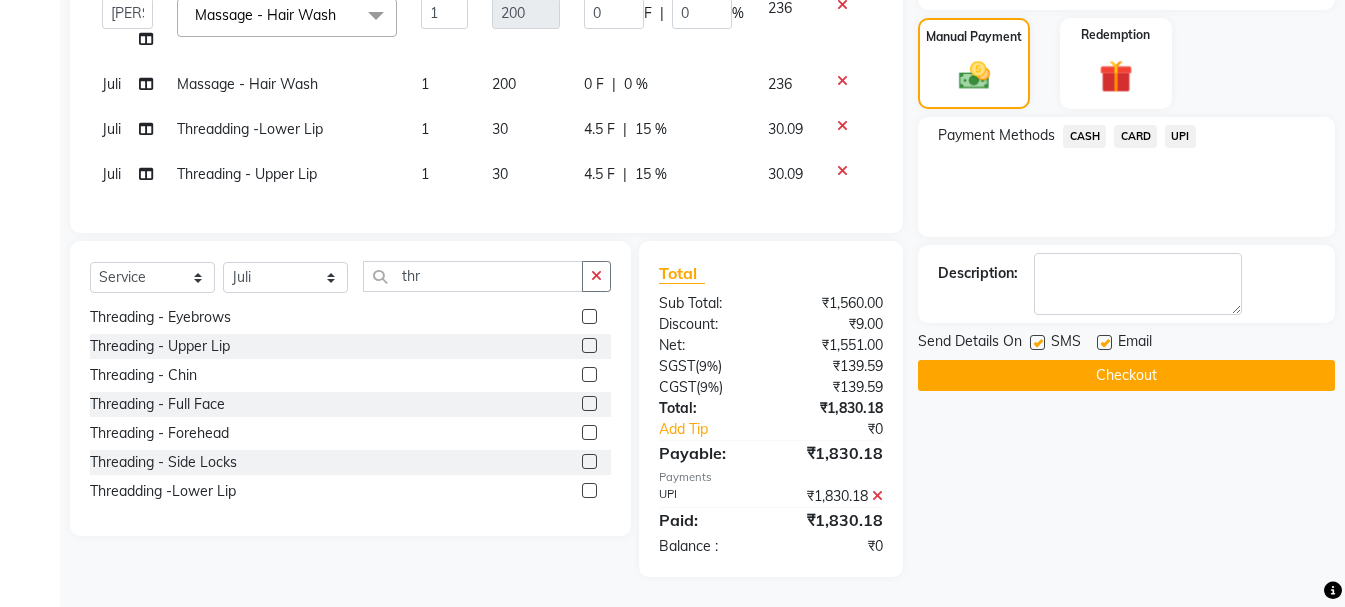 click on "Checkout" 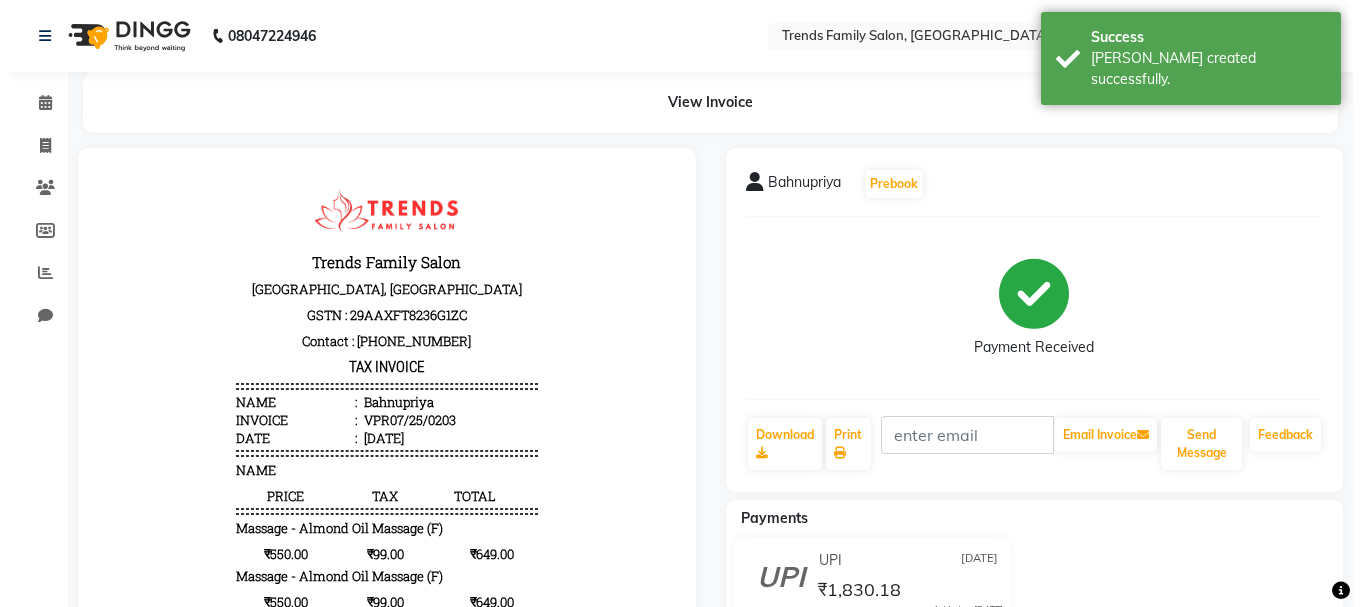 scroll, scrollTop: 0, scrollLeft: 0, axis: both 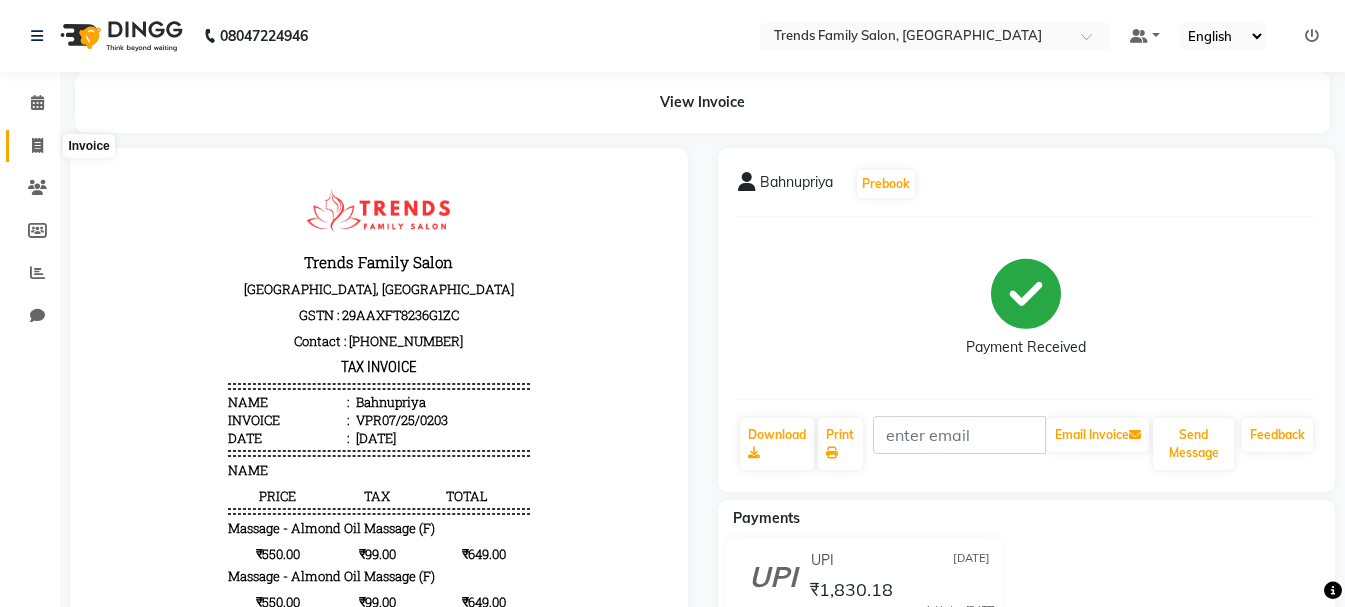 click 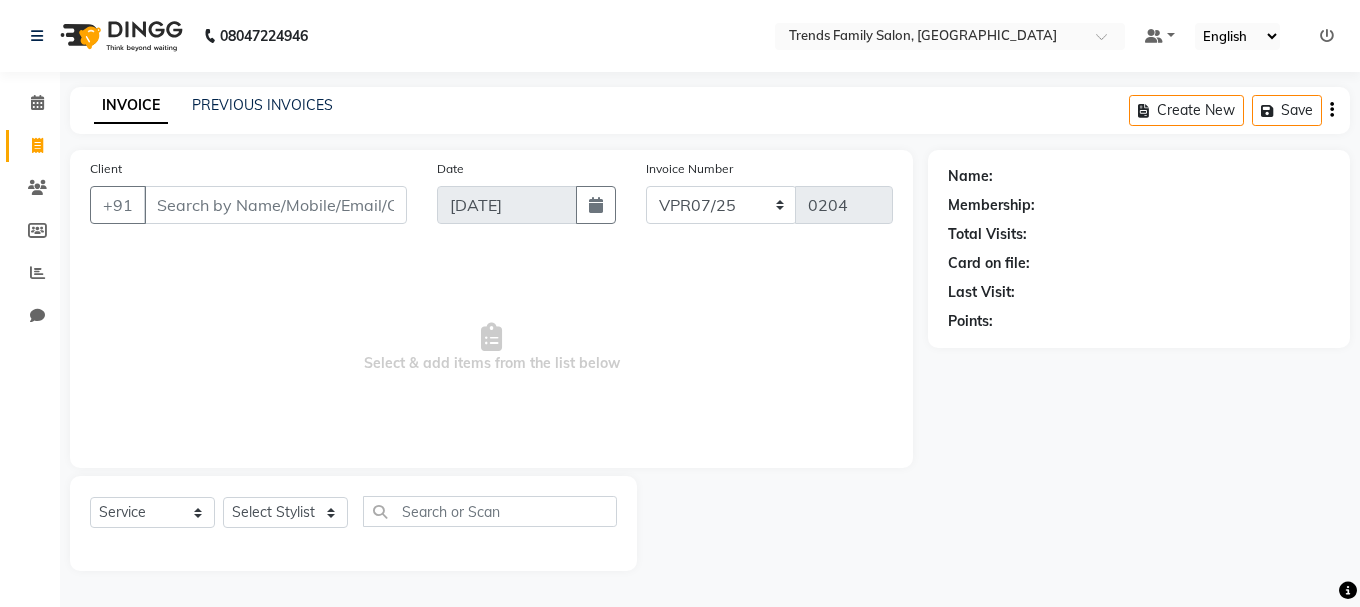 click on "Client" at bounding box center [275, 205] 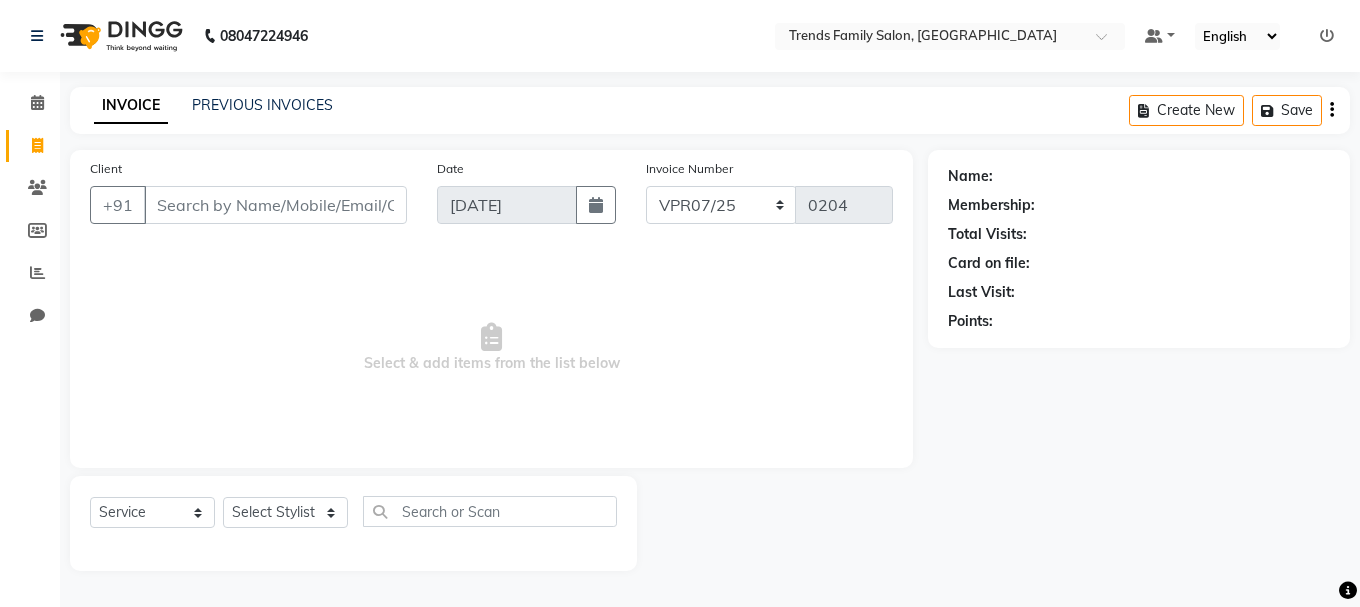 click on "Points:" 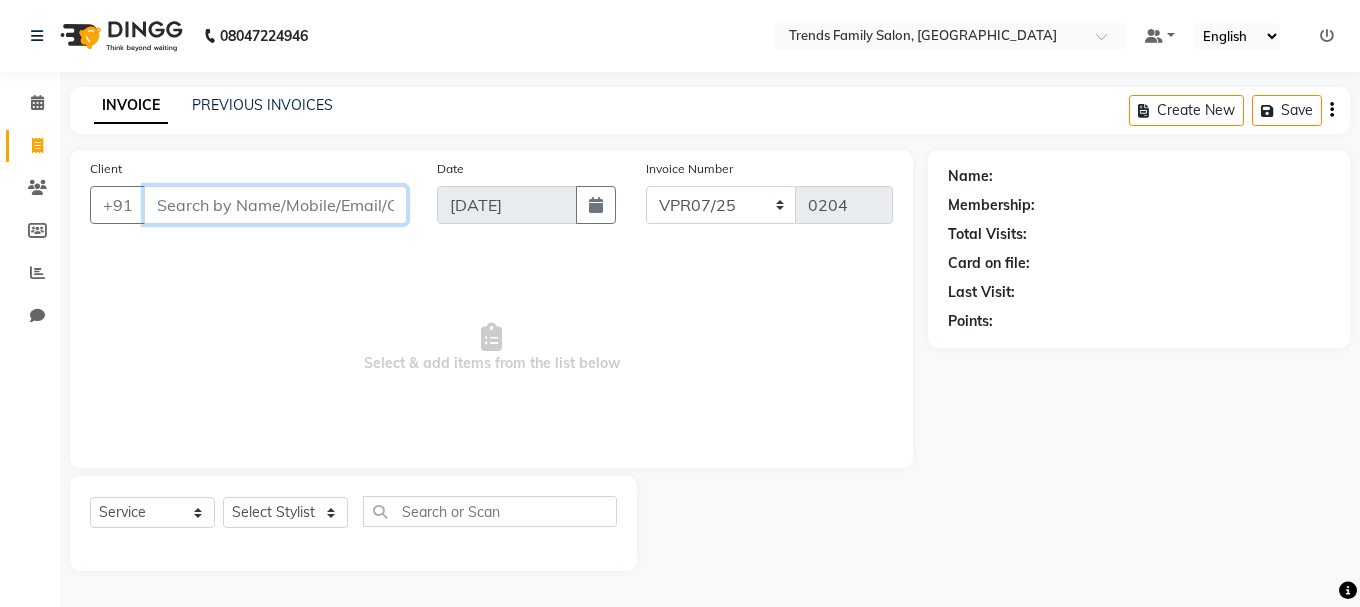 click on "Client" at bounding box center (275, 205) 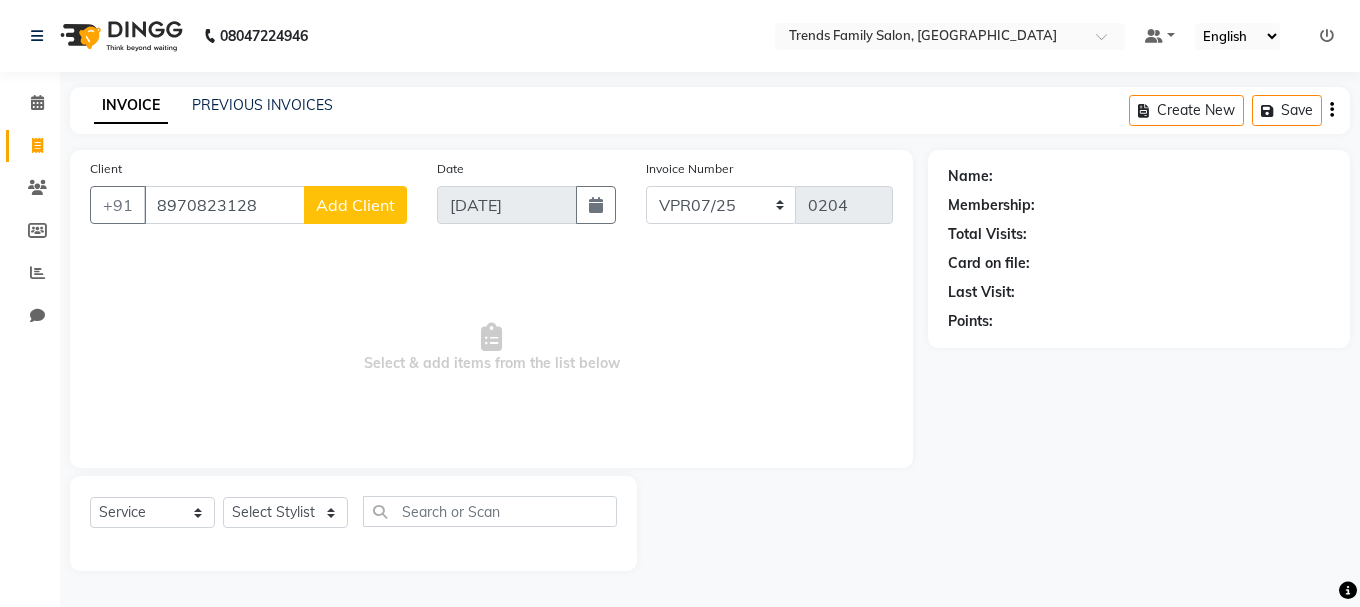 click on "Add Client" 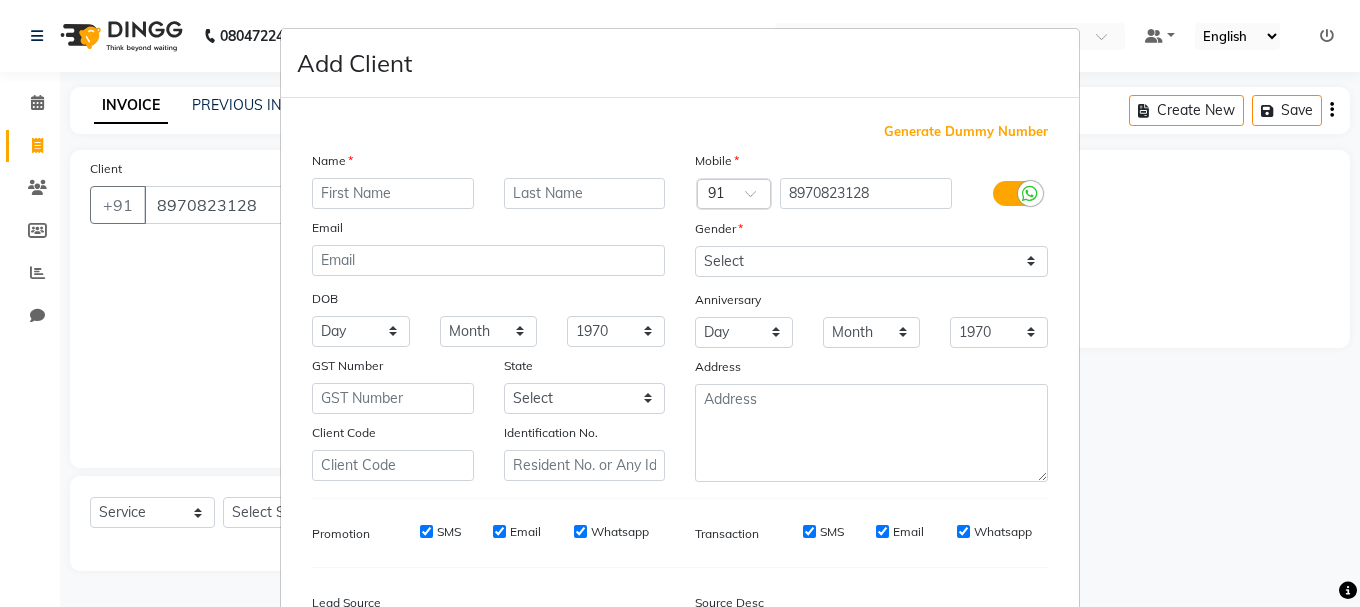 click at bounding box center [393, 193] 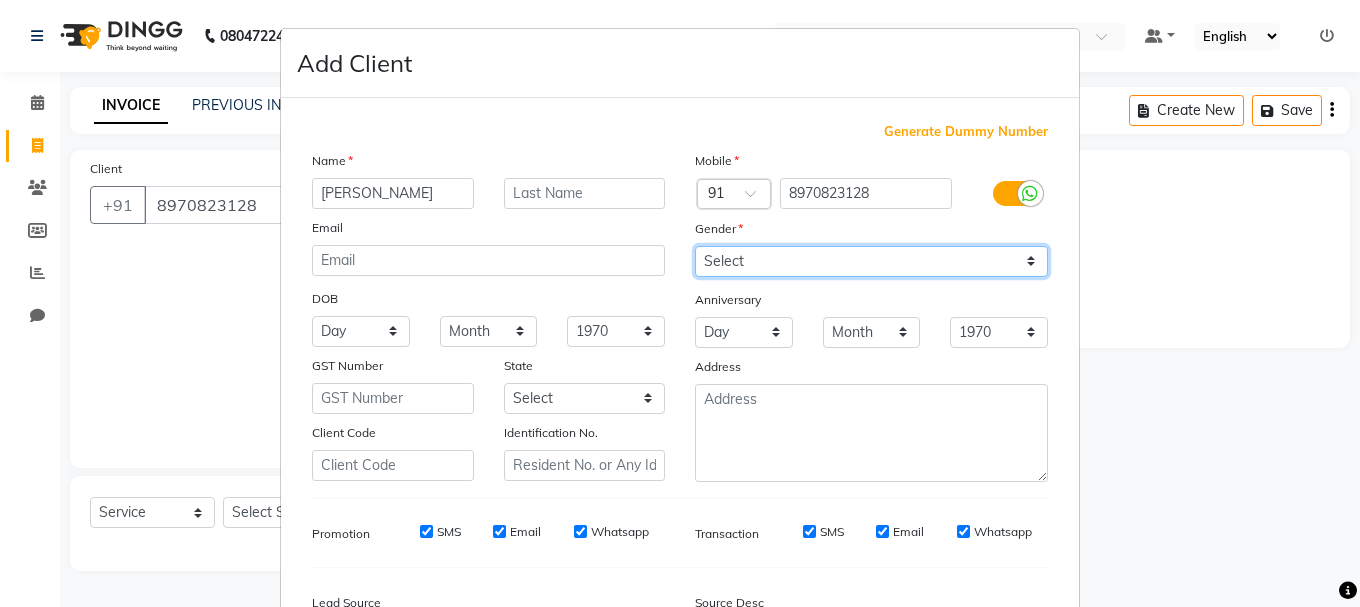click on "Select [DEMOGRAPHIC_DATA] [DEMOGRAPHIC_DATA] Other Prefer Not To Say" at bounding box center [871, 261] 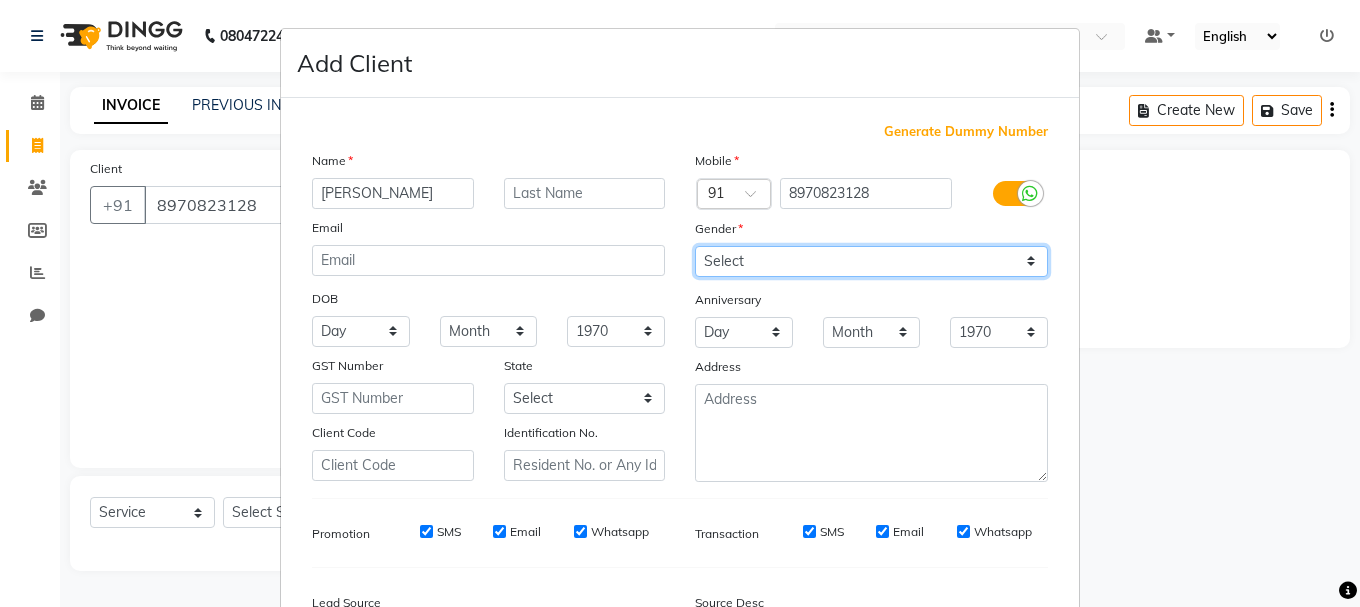 click on "Select [DEMOGRAPHIC_DATA] [DEMOGRAPHIC_DATA] Other Prefer Not To Say" at bounding box center (871, 261) 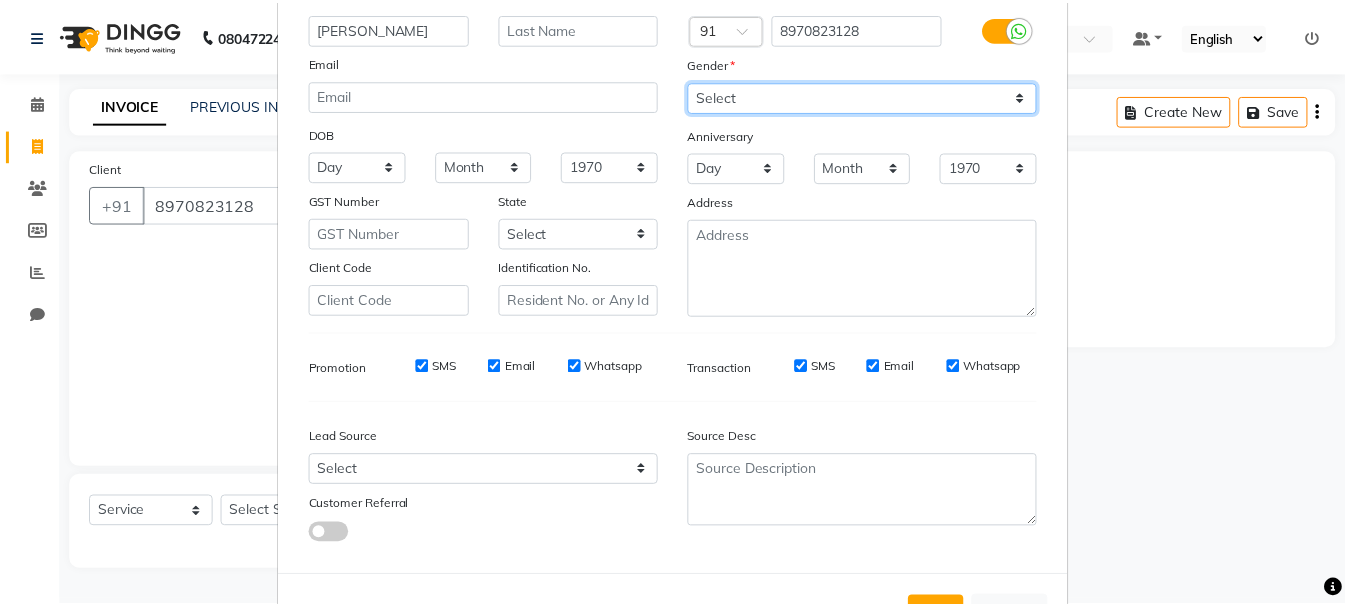 scroll, scrollTop: 242, scrollLeft: 0, axis: vertical 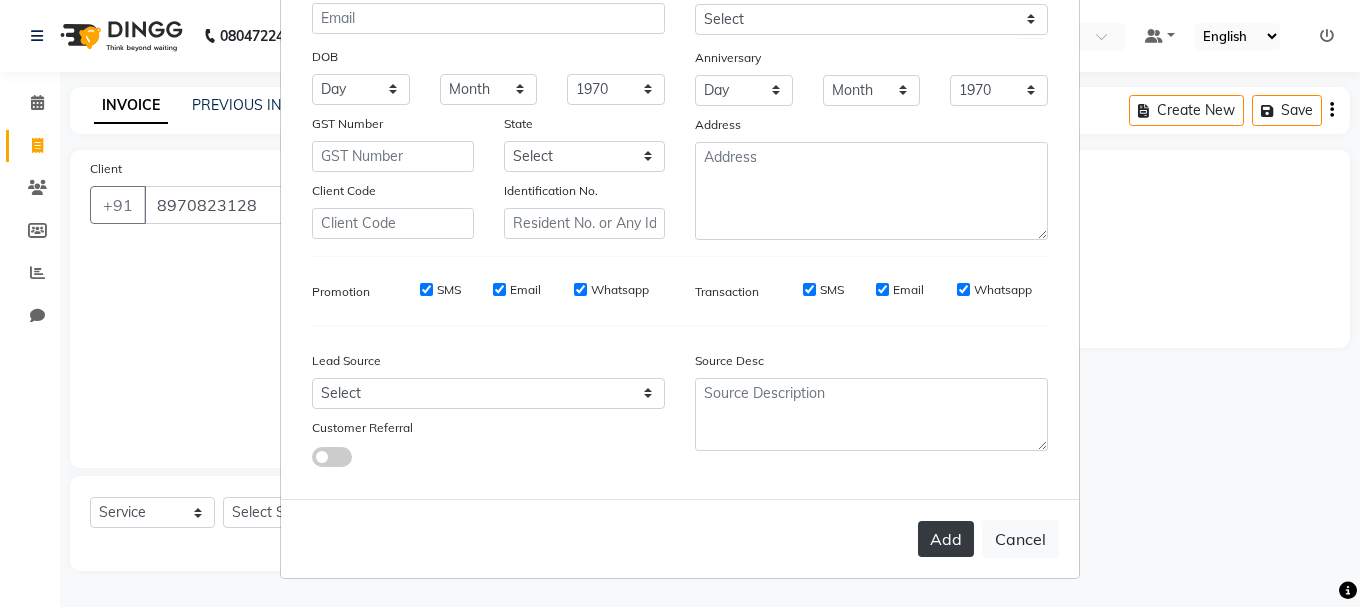 click on "Add" at bounding box center [946, 539] 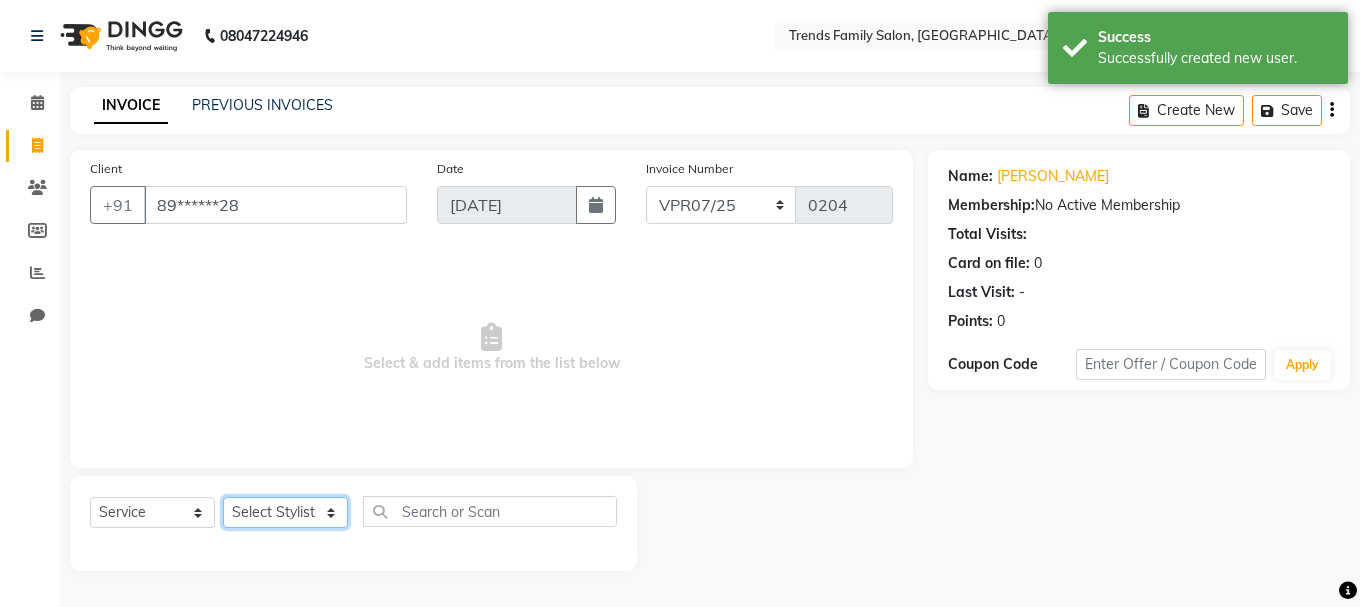 click on "Select Stylist [PERSON_NAME] Alsa Amaritha Ashwini [PERSON_NAME] Bhaktha Bhumi Danish Dolma Doma [PERSON_NAME] [PERSON_NAME] Lakshmi  Maya [PERSON_NAME] [PERSON_NAME] [PERSON_NAME] [PERSON_NAME] [PERSON_NAME] [PERSON_NAME] Sawsthika Shadav [PERSON_NAME] Sony Sherpa  [PERSON_NAME] [PERSON_NAME]" 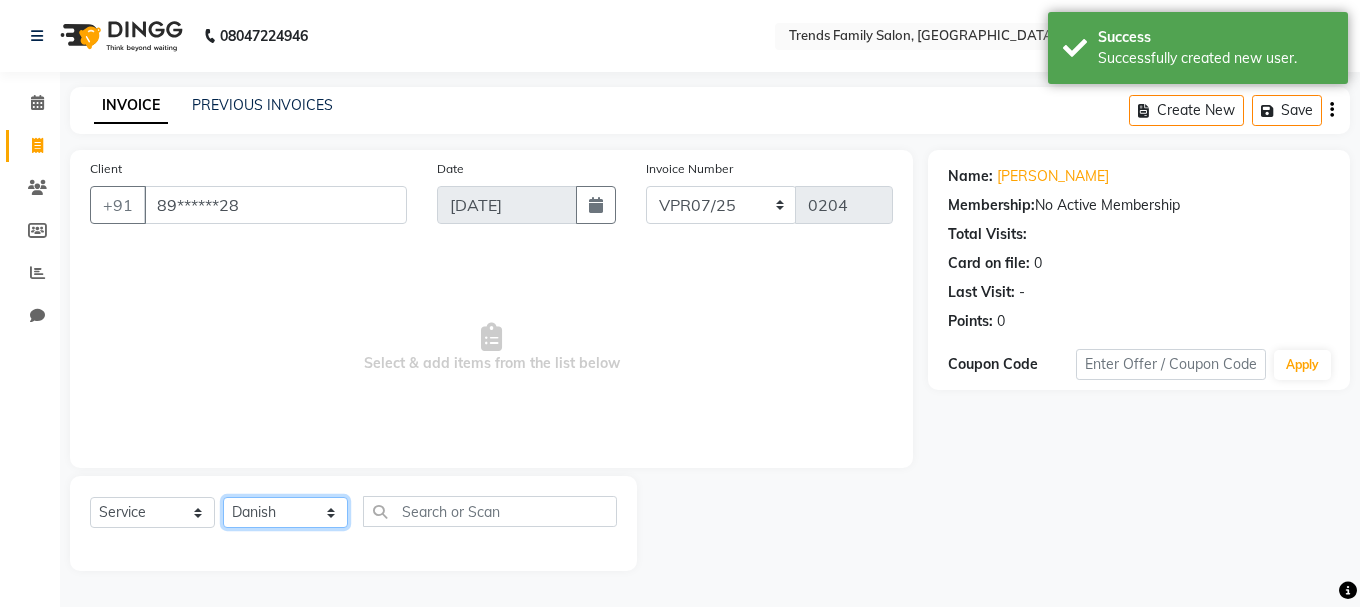 click on "Select Stylist [PERSON_NAME] Alsa Amaritha Ashwini [PERSON_NAME] Bhaktha Bhumi Danish Dolma Doma [PERSON_NAME] [PERSON_NAME] Lakshmi  Maya [PERSON_NAME] [PERSON_NAME] [PERSON_NAME] [PERSON_NAME] [PERSON_NAME] [PERSON_NAME] Sawsthika Shadav [PERSON_NAME] Sony Sherpa  [PERSON_NAME] [PERSON_NAME]" 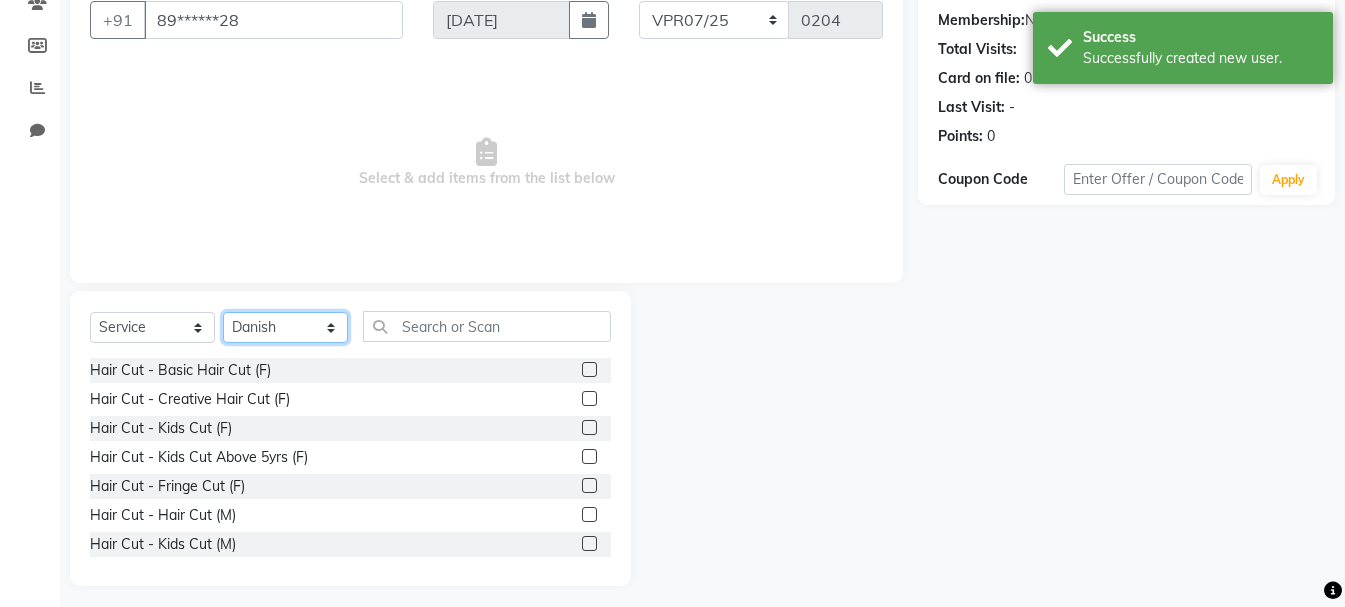 scroll, scrollTop: 194, scrollLeft: 0, axis: vertical 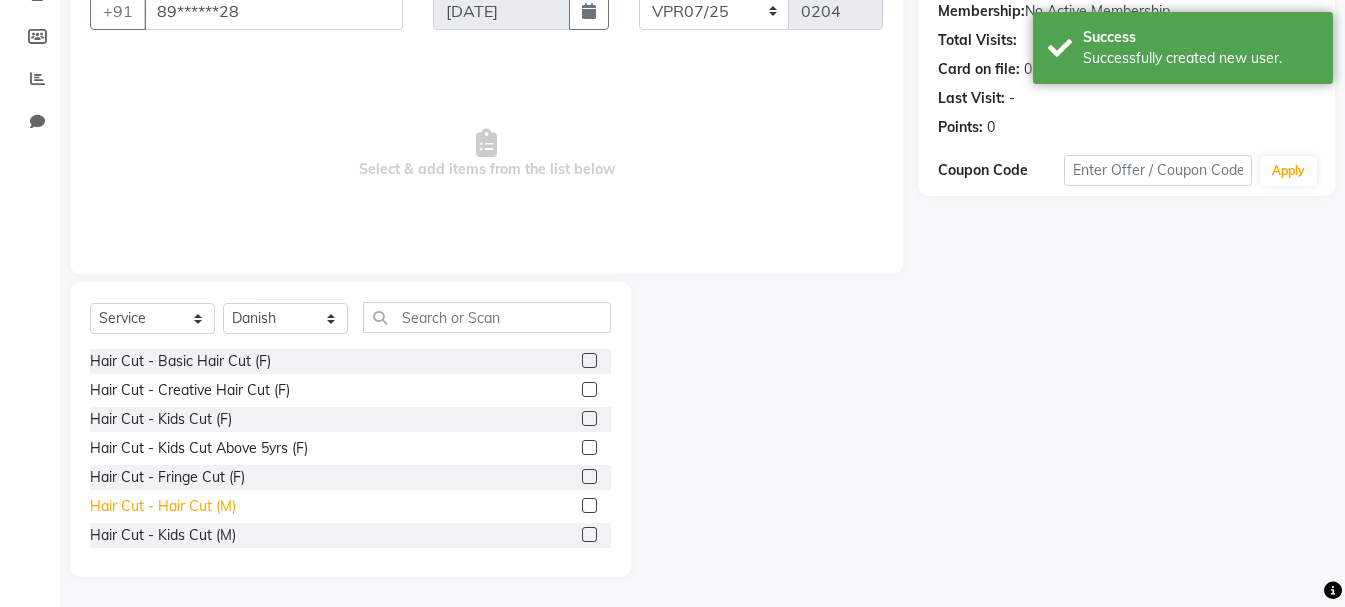 click on "Hair Cut - Hair Cut (M)" 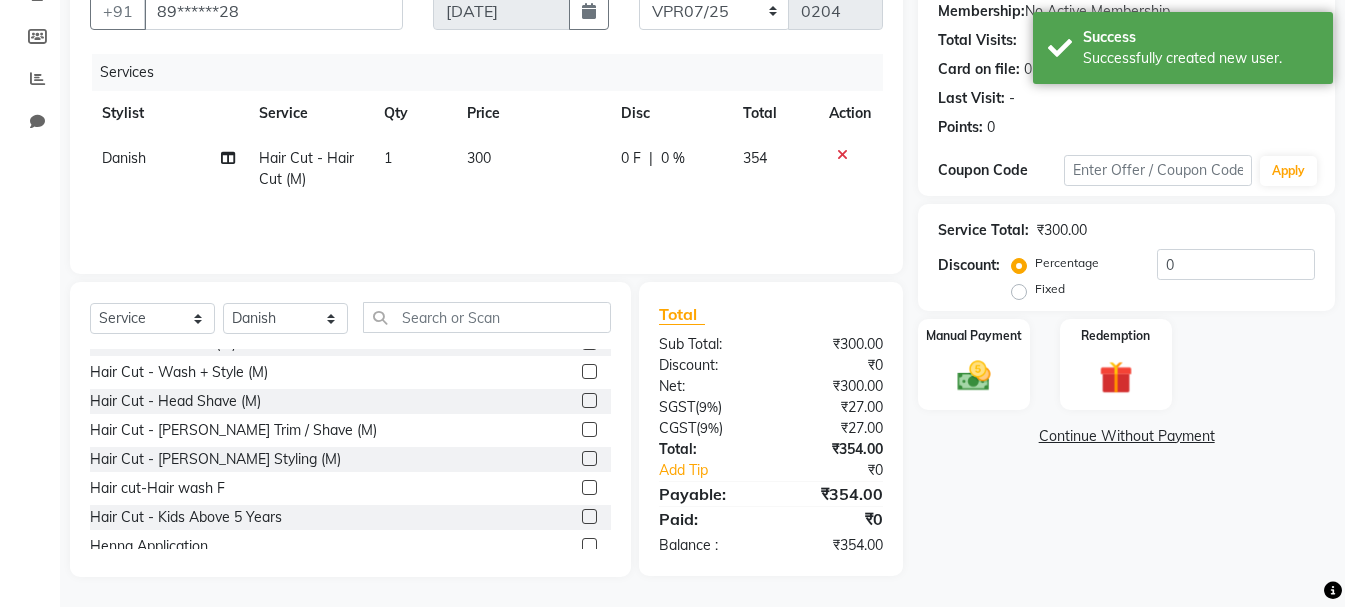 scroll, scrollTop: 200, scrollLeft: 0, axis: vertical 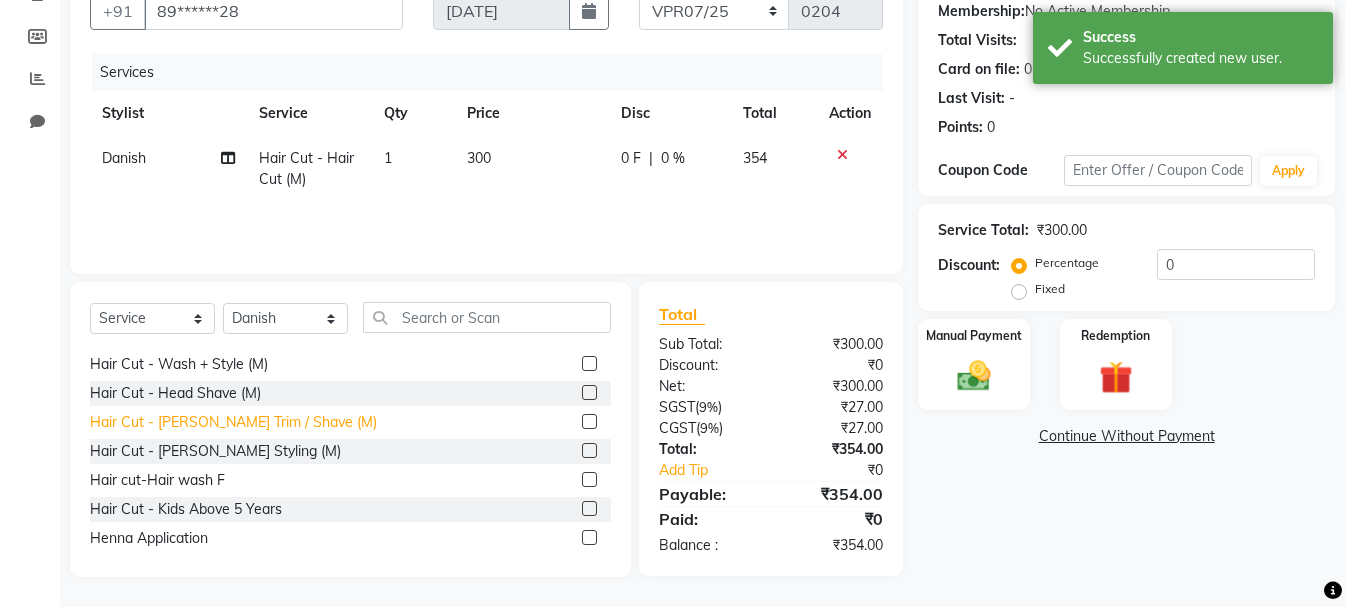 click on "Hair Cut - [PERSON_NAME] Trim / Shave (M)" 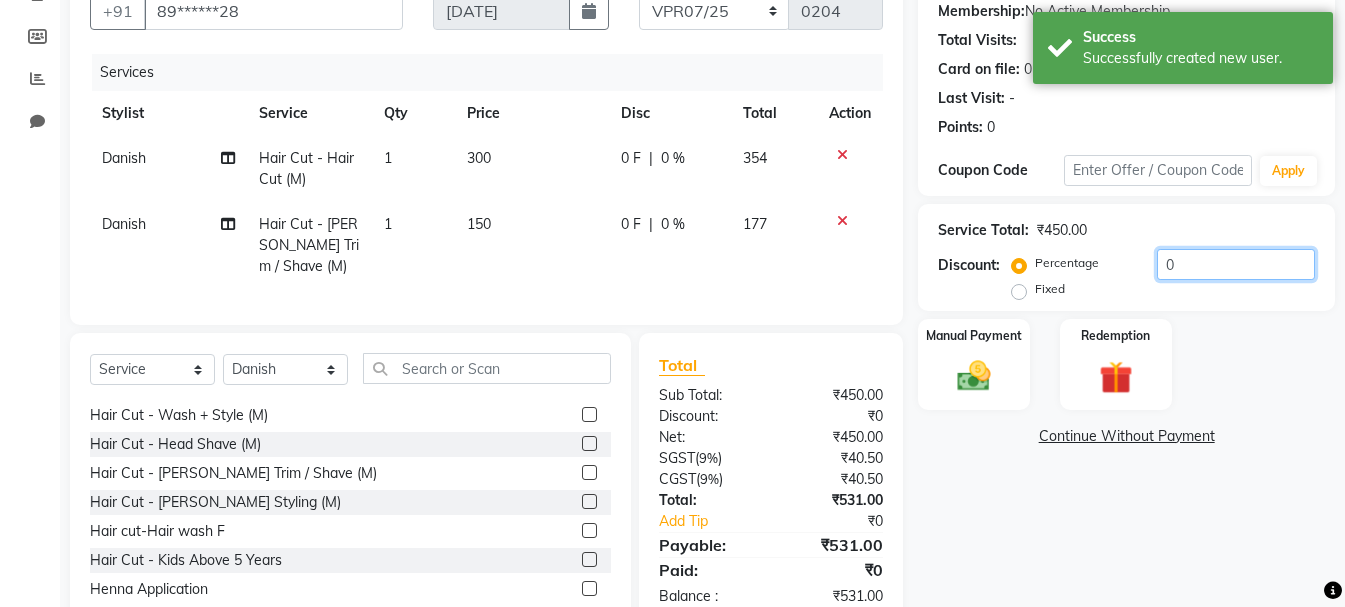 click on "0" 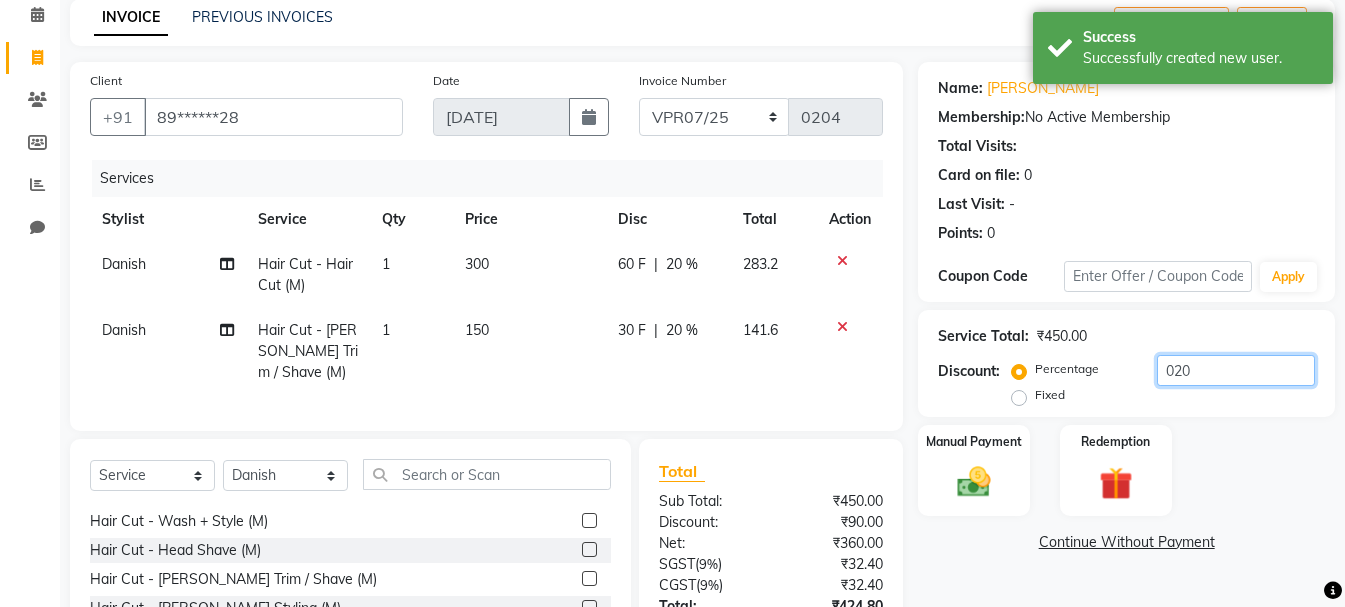 scroll, scrollTop: 0, scrollLeft: 0, axis: both 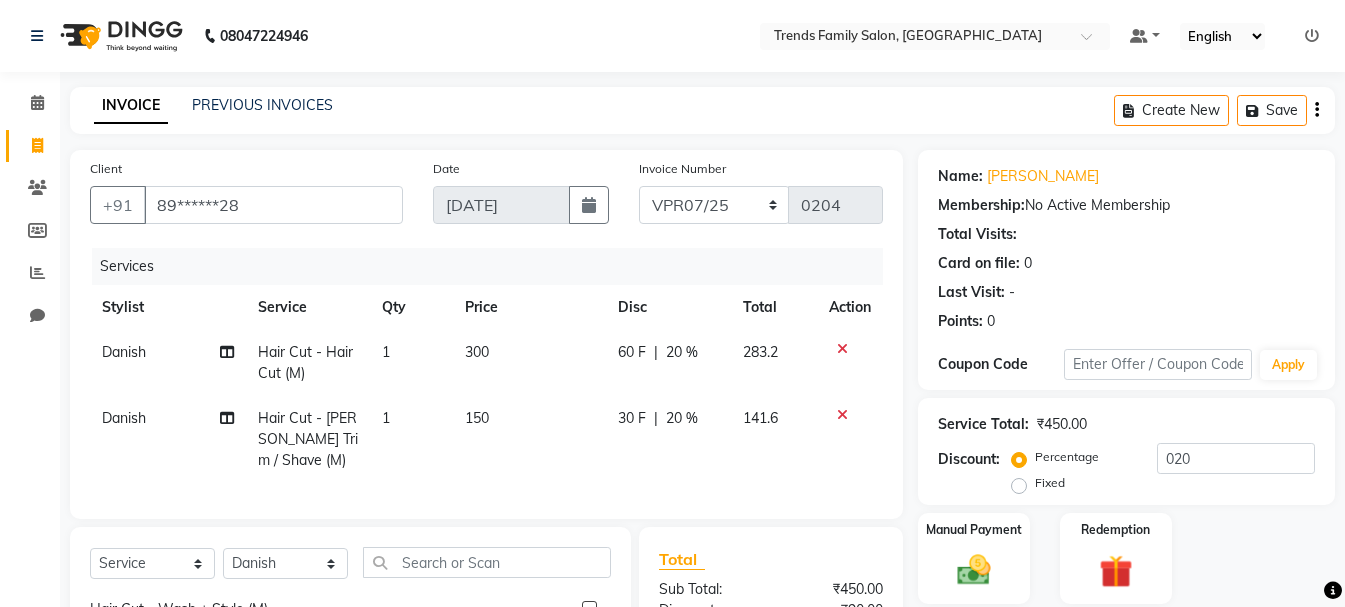 click 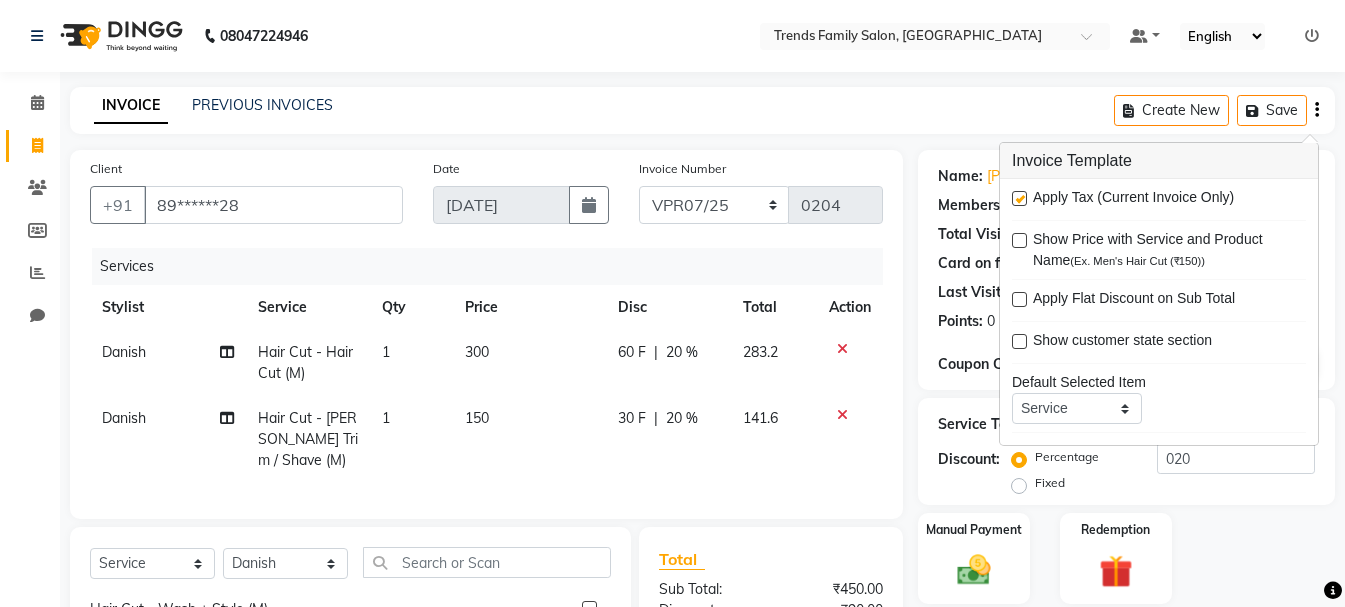 click at bounding box center [1019, 198] 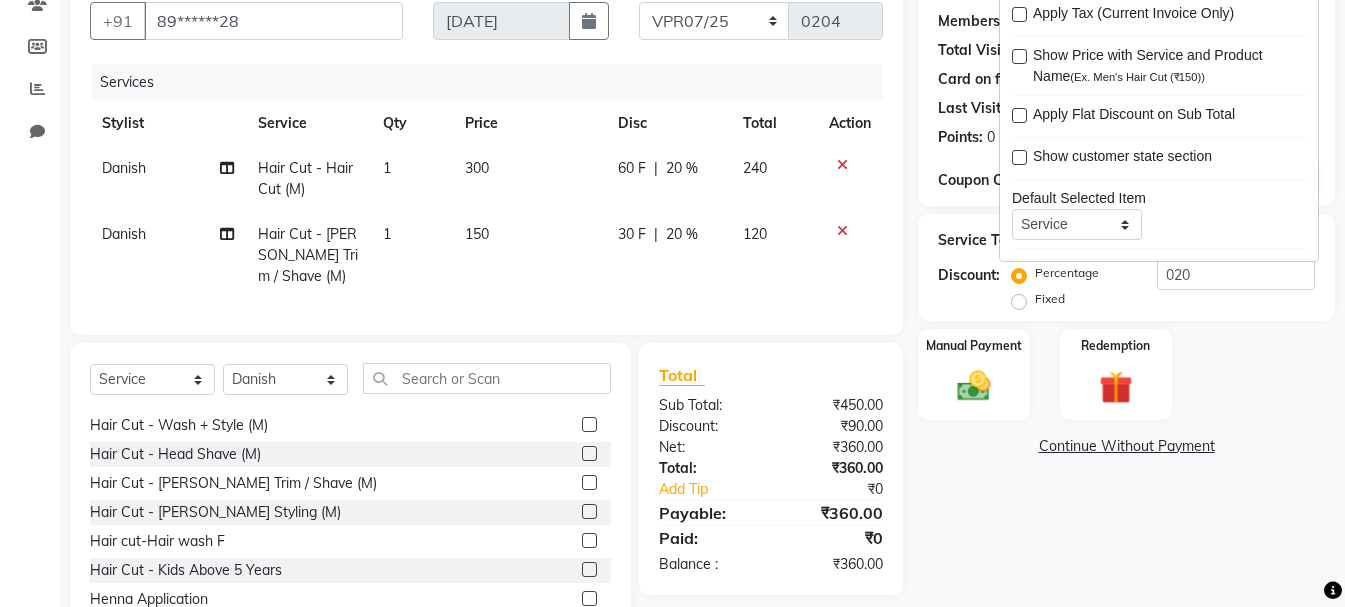 scroll, scrollTop: 260, scrollLeft: 0, axis: vertical 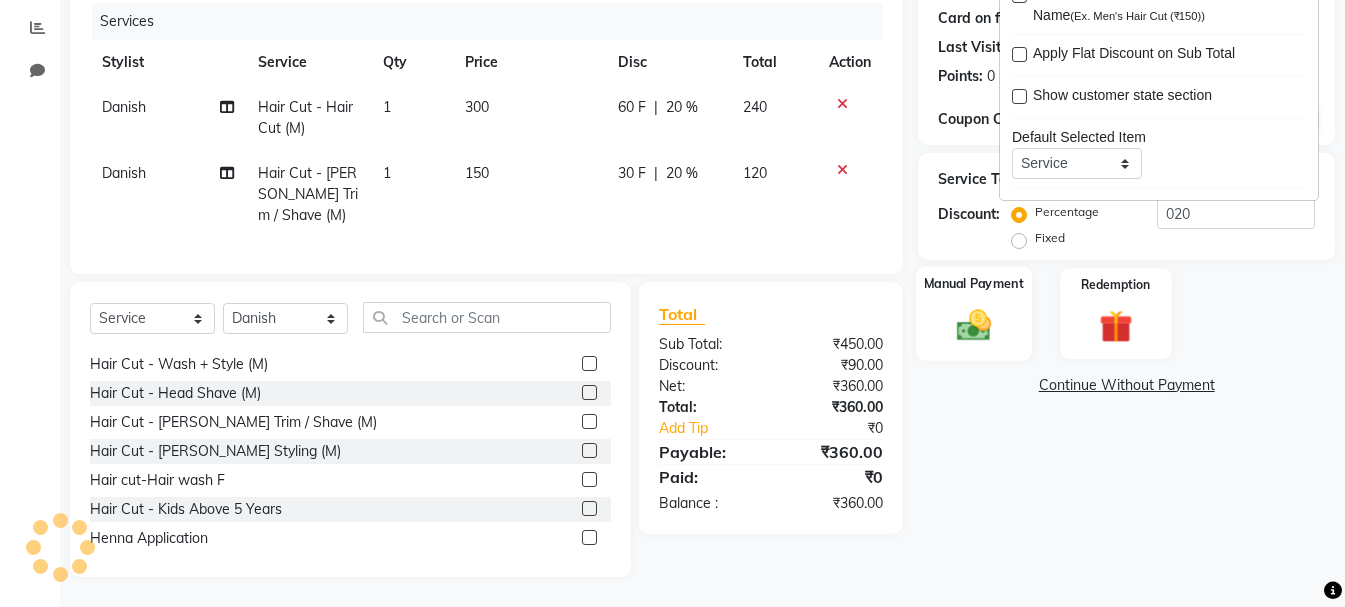 click 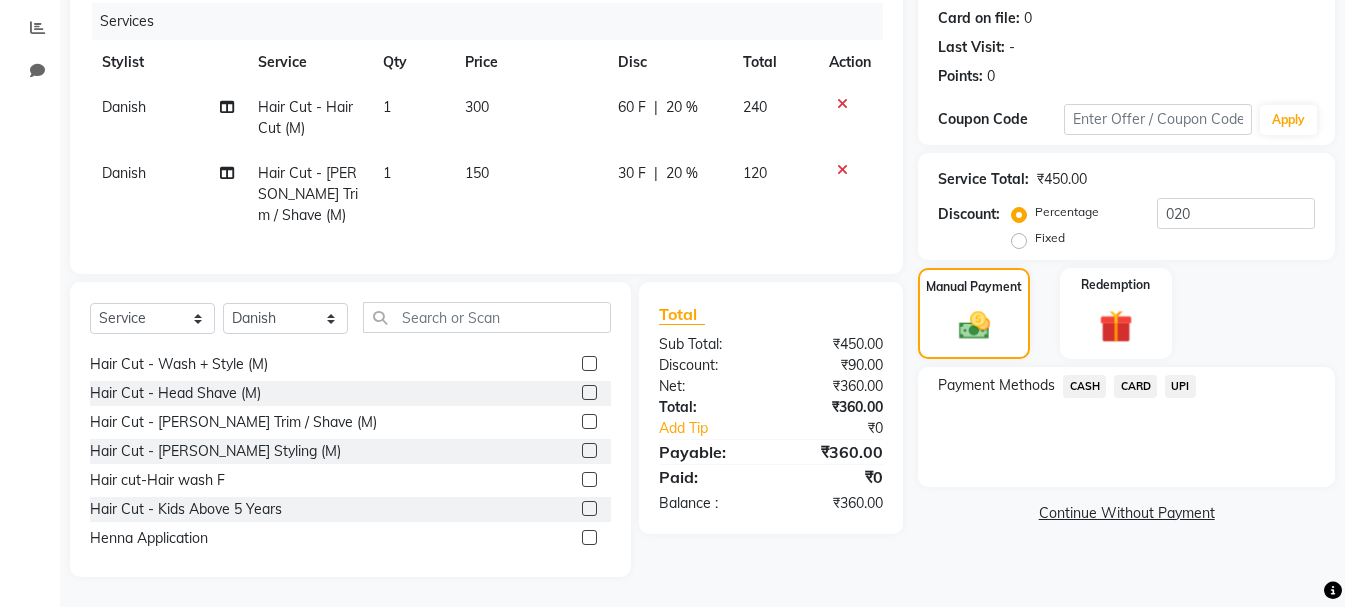 click on "UPI" 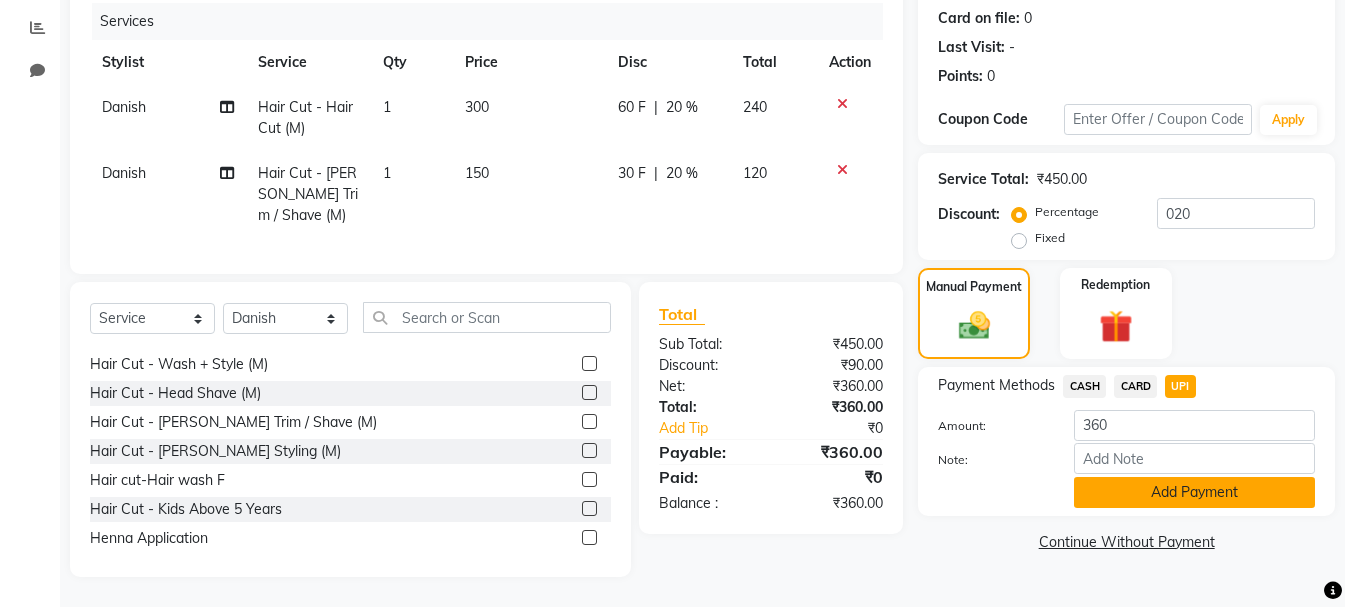click on "Add Payment" 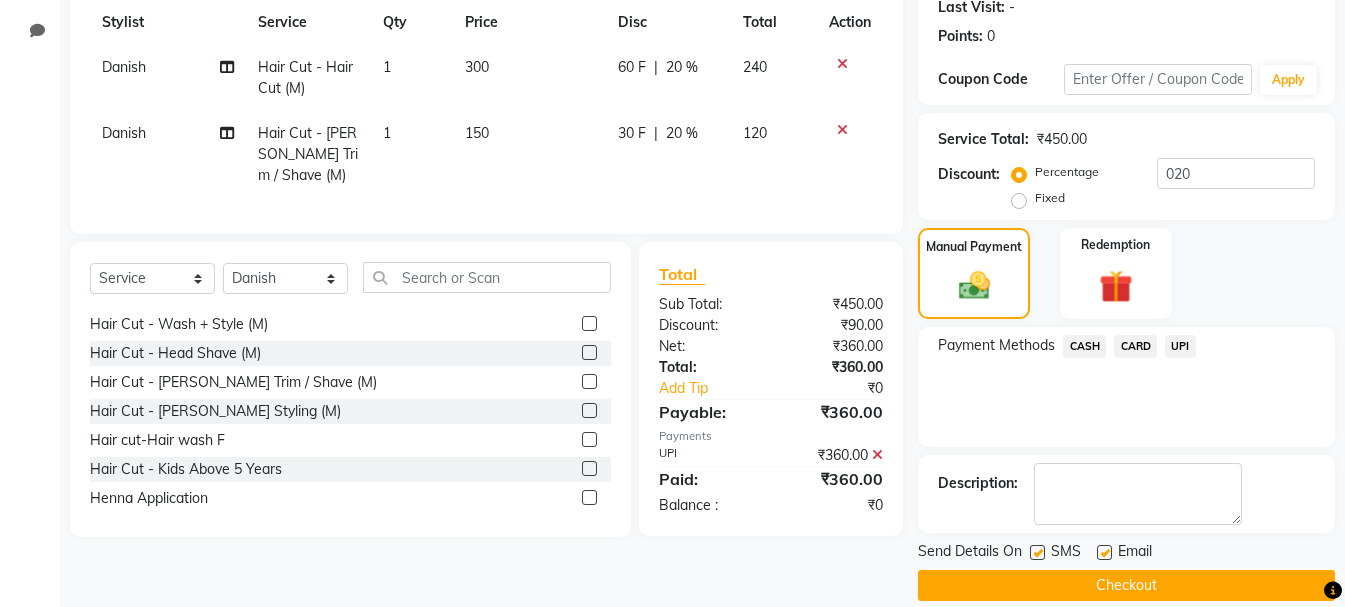 scroll, scrollTop: 309, scrollLeft: 0, axis: vertical 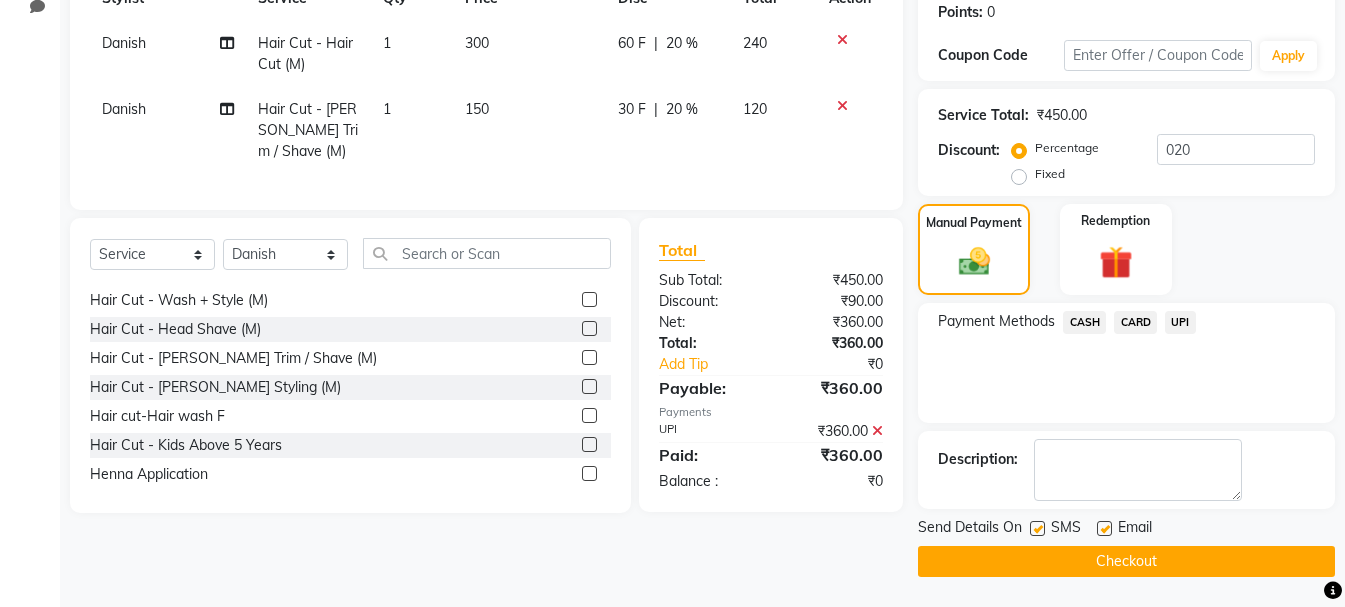 click on "Checkout" 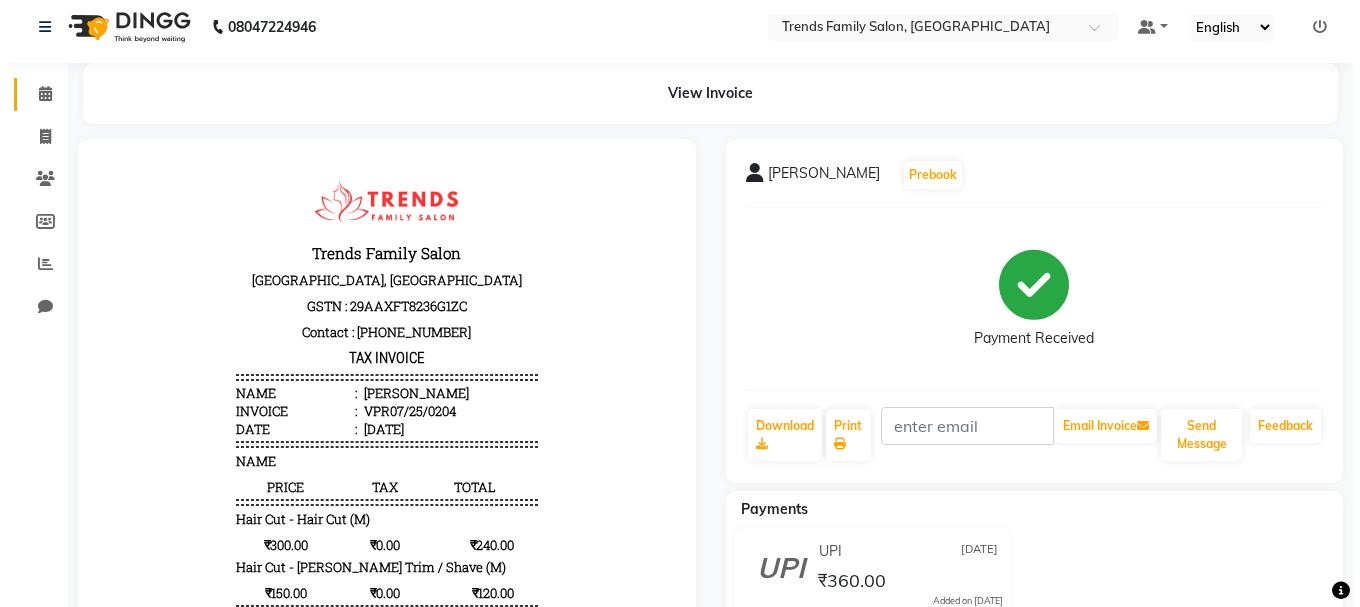 scroll, scrollTop: 0, scrollLeft: 0, axis: both 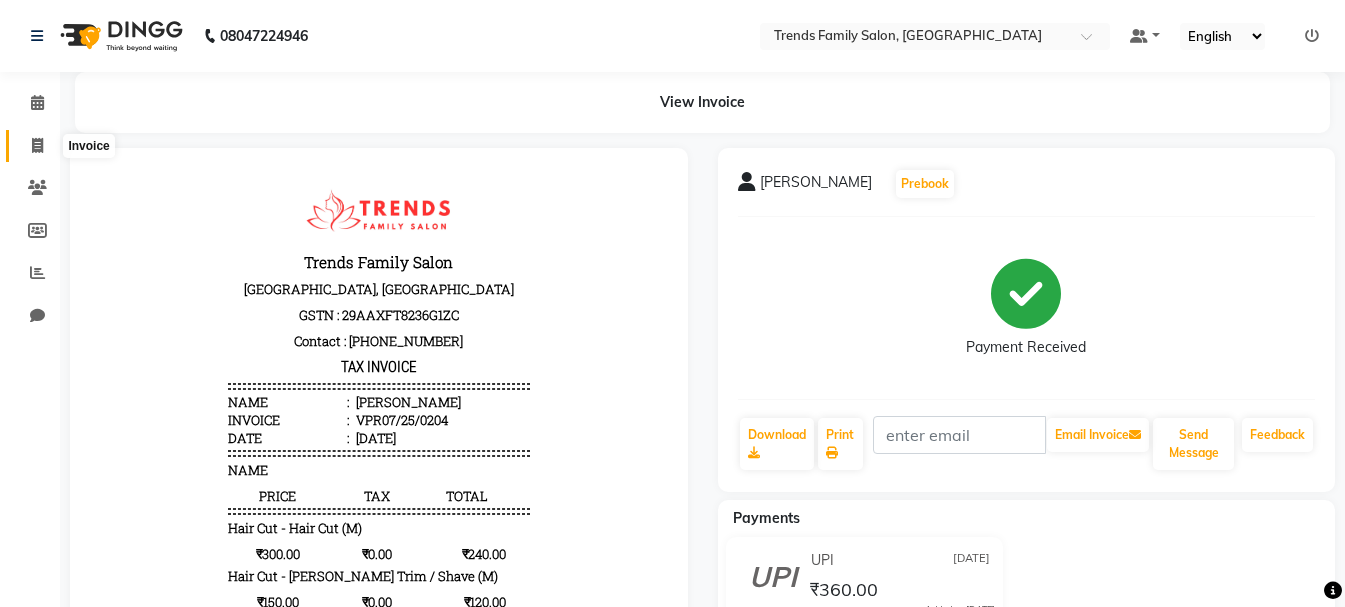 click 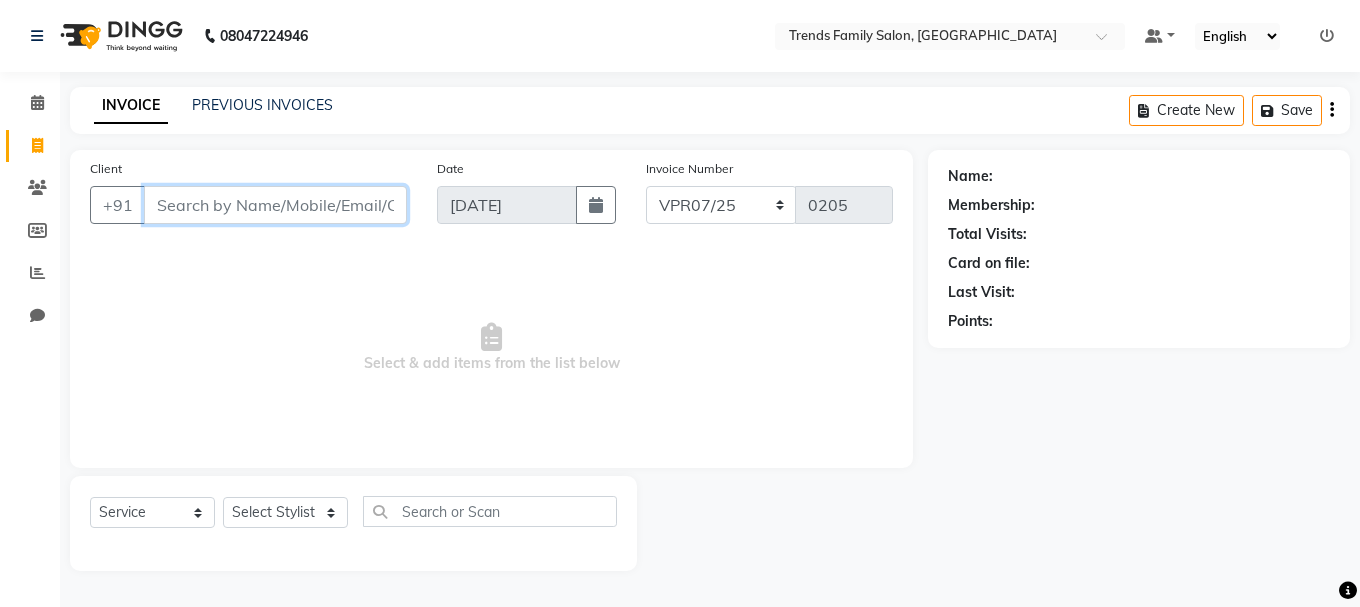 click on "Client" at bounding box center (275, 205) 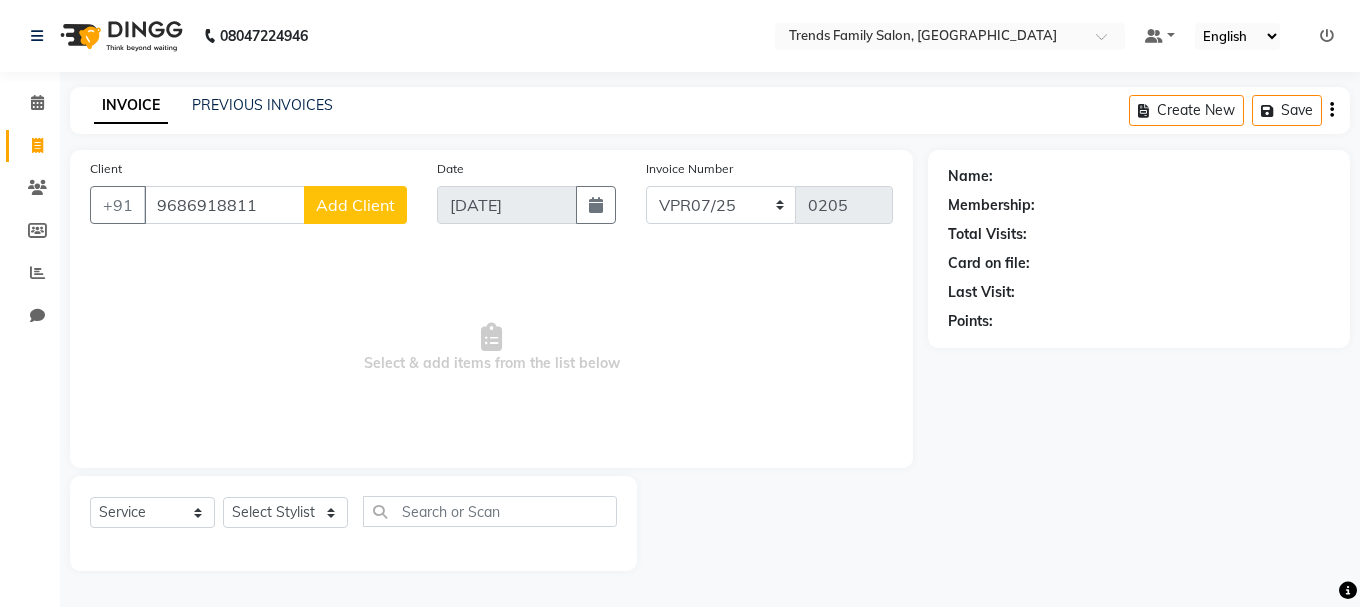 click on "Add Client" 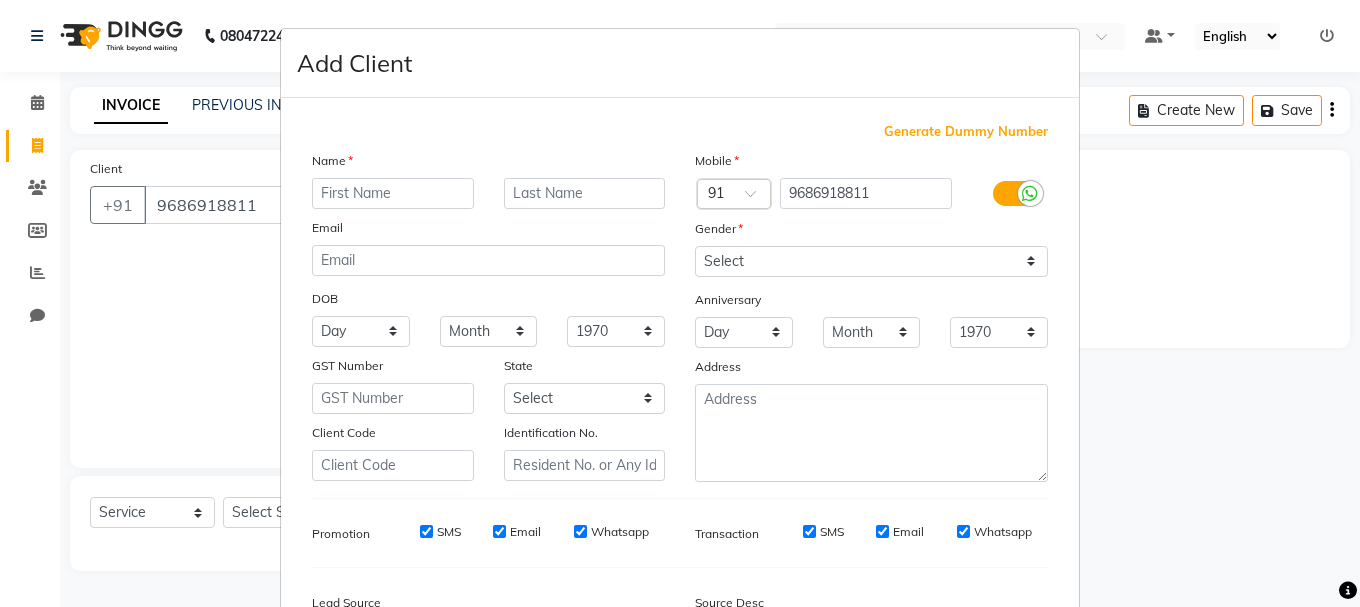 click at bounding box center (393, 193) 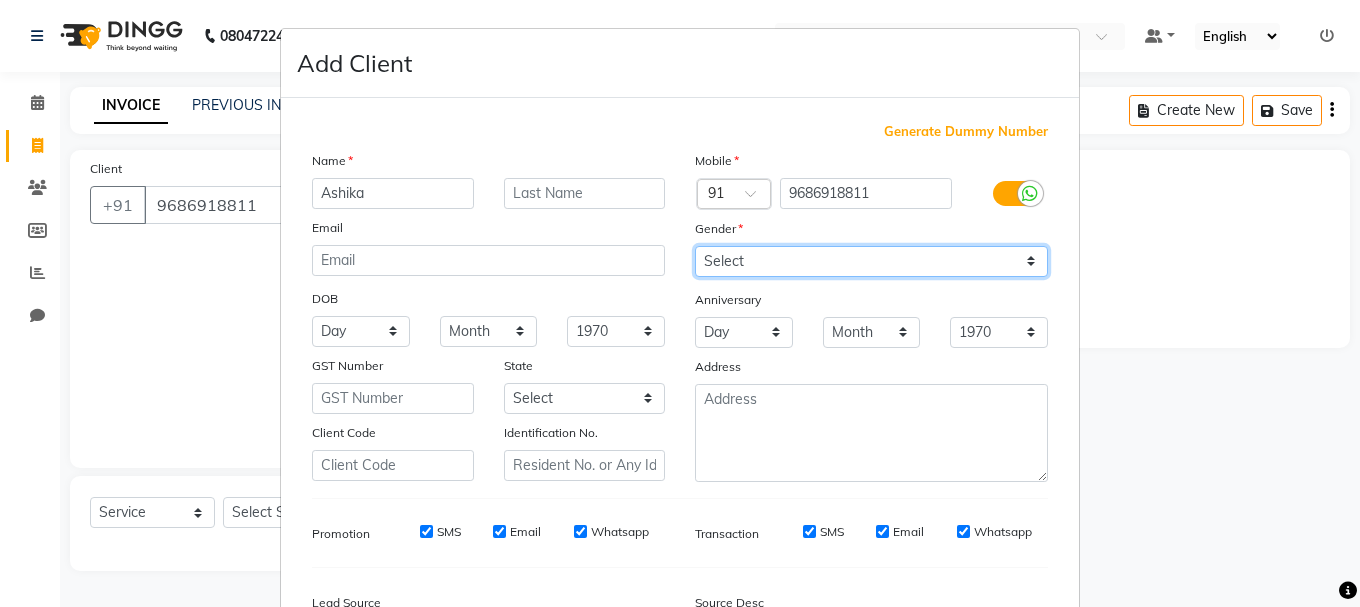 click on "Select [DEMOGRAPHIC_DATA] [DEMOGRAPHIC_DATA] Other Prefer Not To Say" at bounding box center (871, 261) 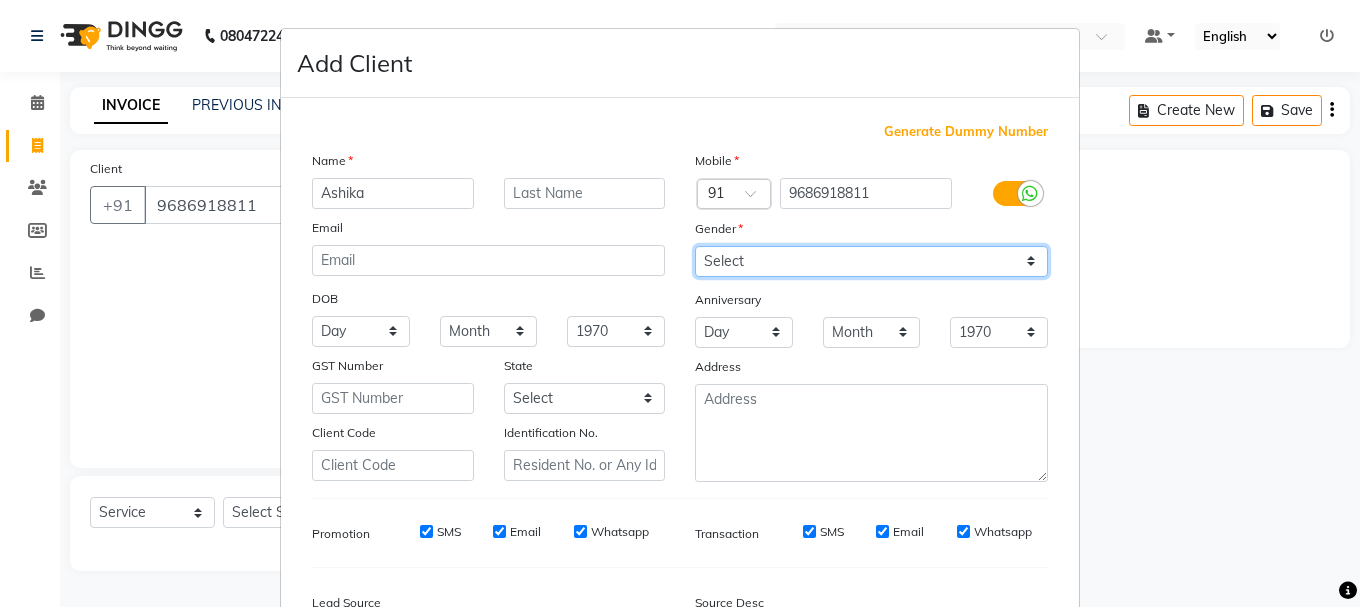 click on "Select [DEMOGRAPHIC_DATA] [DEMOGRAPHIC_DATA] Other Prefer Not To Say" at bounding box center [871, 261] 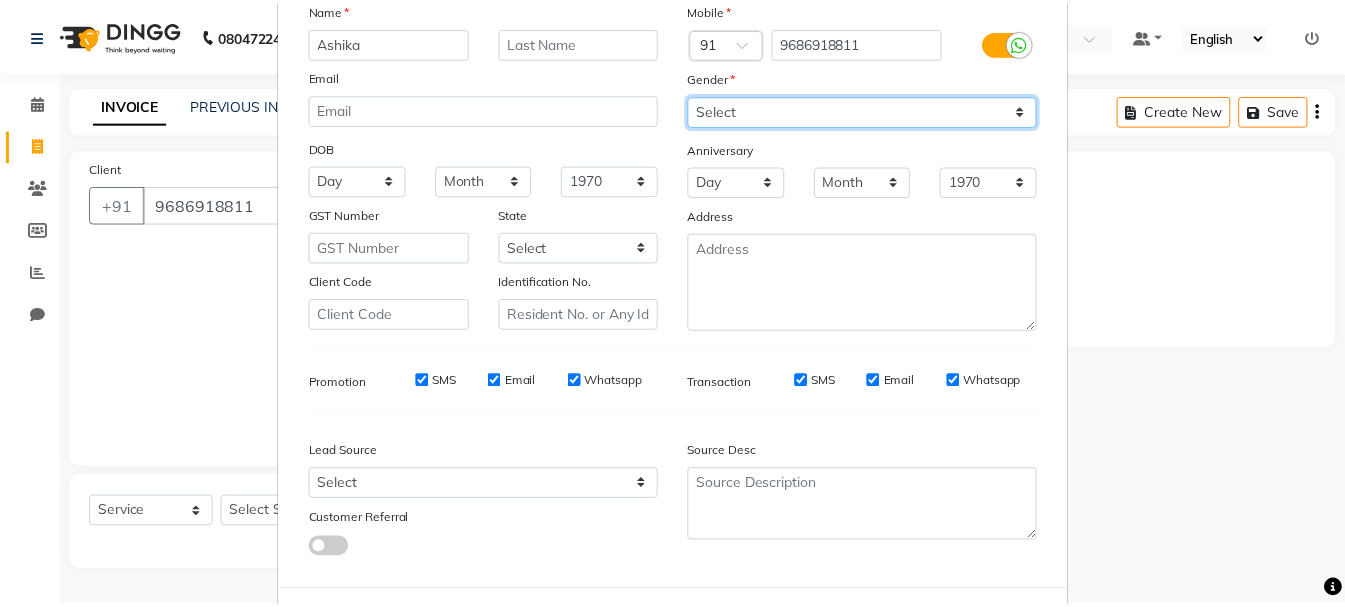 scroll, scrollTop: 242, scrollLeft: 0, axis: vertical 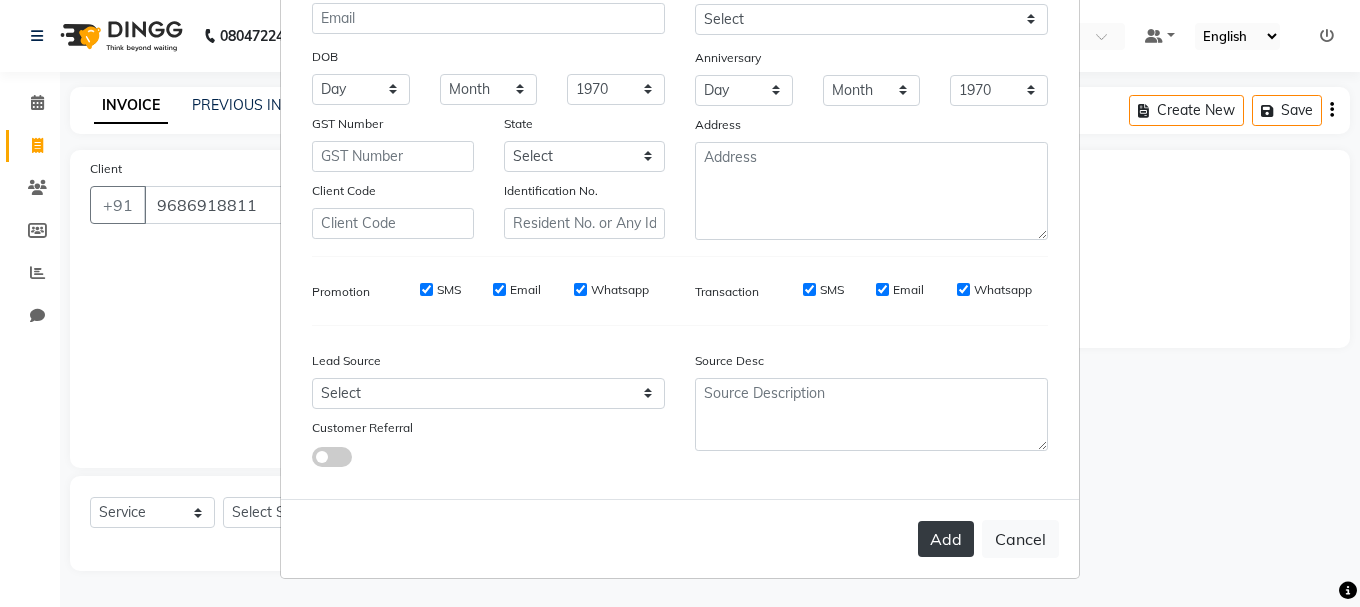 click on "Add" at bounding box center [946, 539] 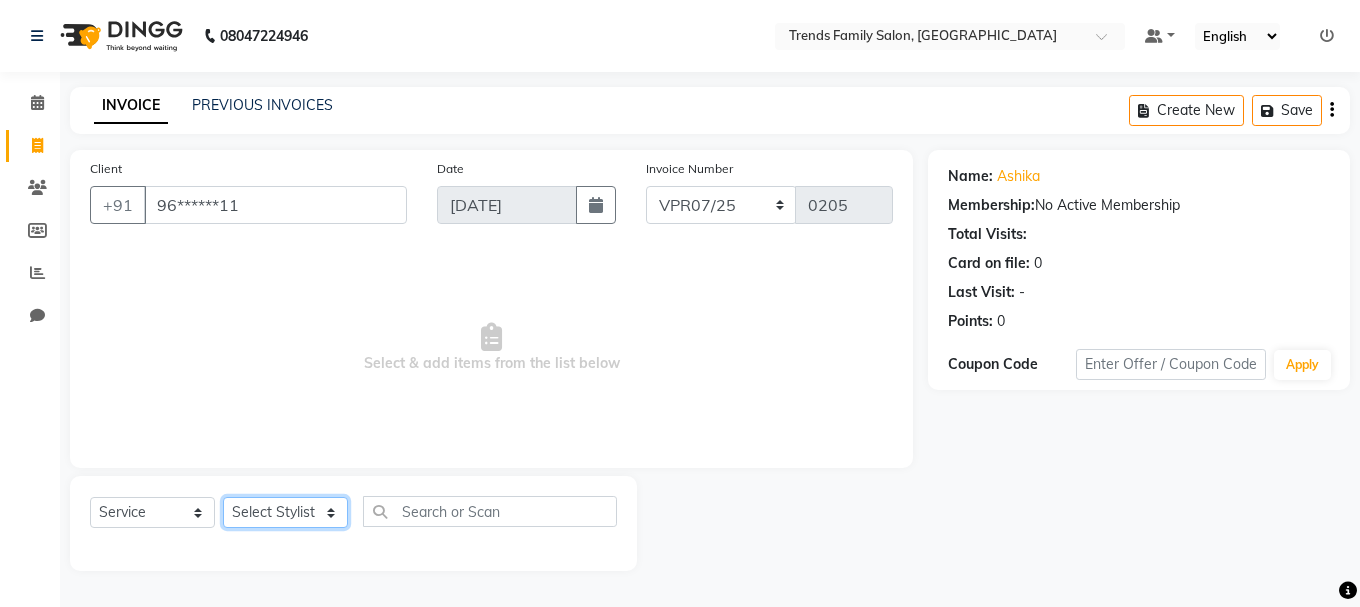 click on "Select Stylist [PERSON_NAME] Alsa Amaritha Ashwini [PERSON_NAME] Bhaktha Bhumi Danish Dolma Doma [PERSON_NAME] [PERSON_NAME] Lakshmi  Maya [PERSON_NAME] [PERSON_NAME] [PERSON_NAME] [PERSON_NAME] [PERSON_NAME] [PERSON_NAME] Sawsthika Shadav [PERSON_NAME] Sony Sherpa  [PERSON_NAME] [PERSON_NAME]" 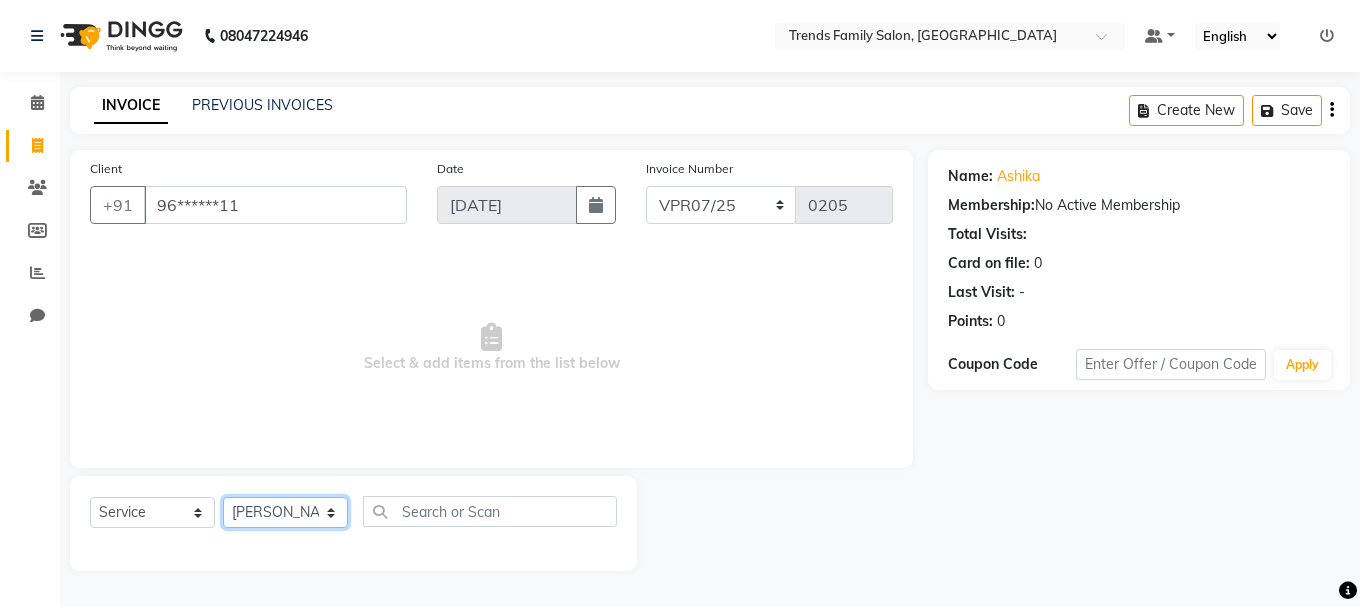 click on "Select Stylist [PERSON_NAME] Alsa Amaritha Ashwini [PERSON_NAME] Bhaktha Bhumi Danish Dolma Doma [PERSON_NAME] [PERSON_NAME] Lakshmi  Maya [PERSON_NAME] [PERSON_NAME] [PERSON_NAME] [PERSON_NAME] [PERSON_NAME] [PERSON_NAME] Sawsthika Shadav [PERSON_NAME] Sony Sherpa  [PERSON_NAME] [PERSON_NAME]" 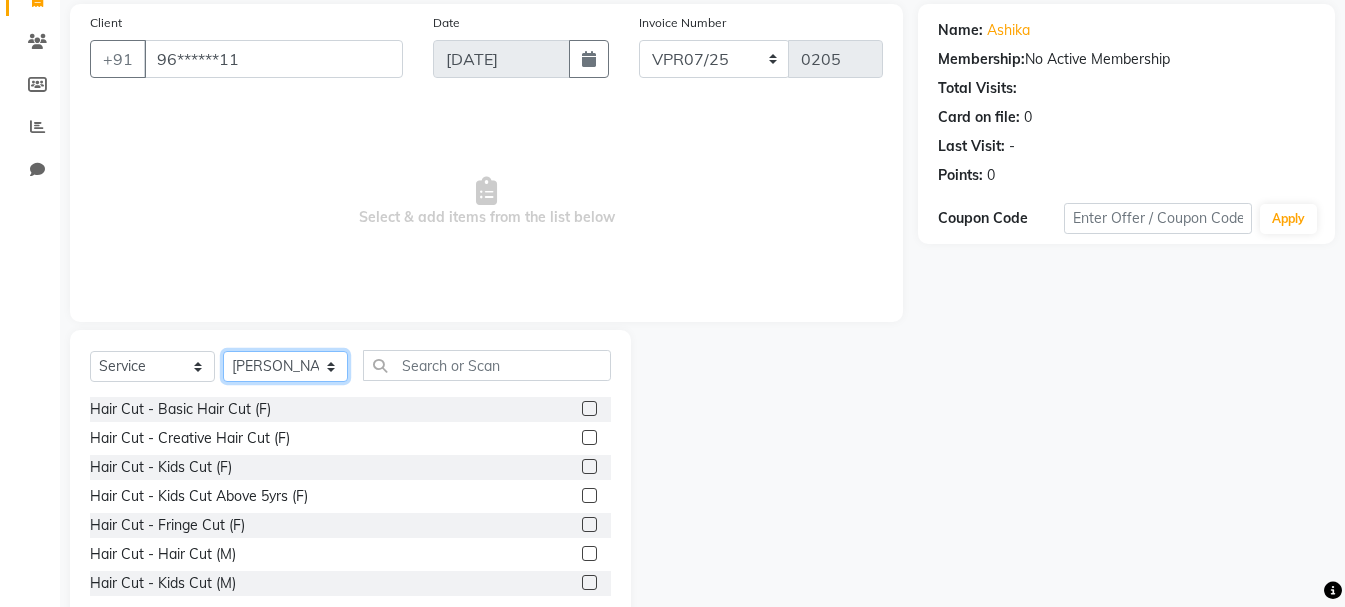 scroll, scrollTop: 194, scrollLeft: 0, axis: vertical 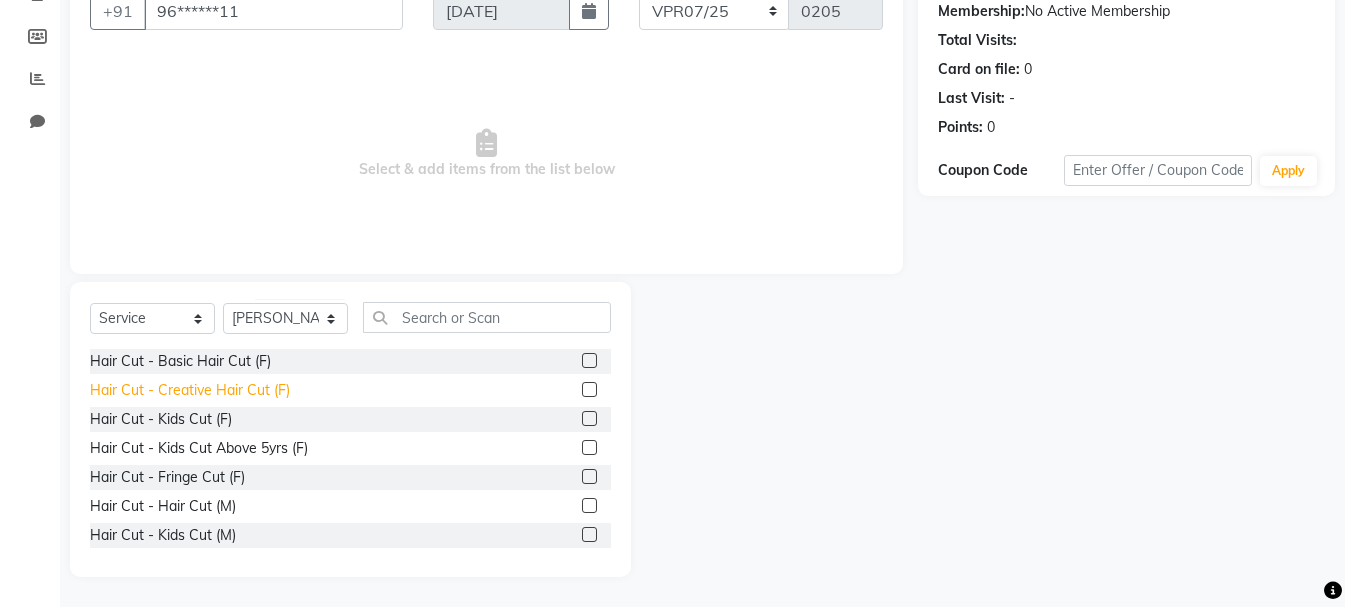click on "Hair Cut - Creative Hair Cut (F)" 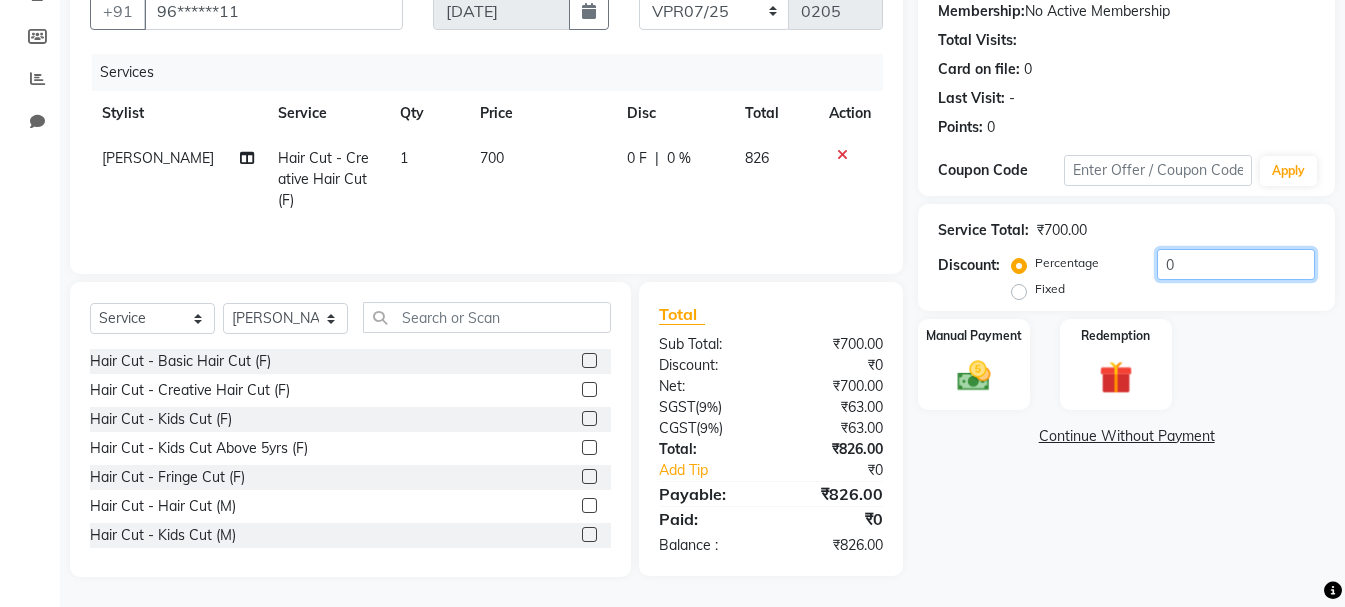 click on "0" 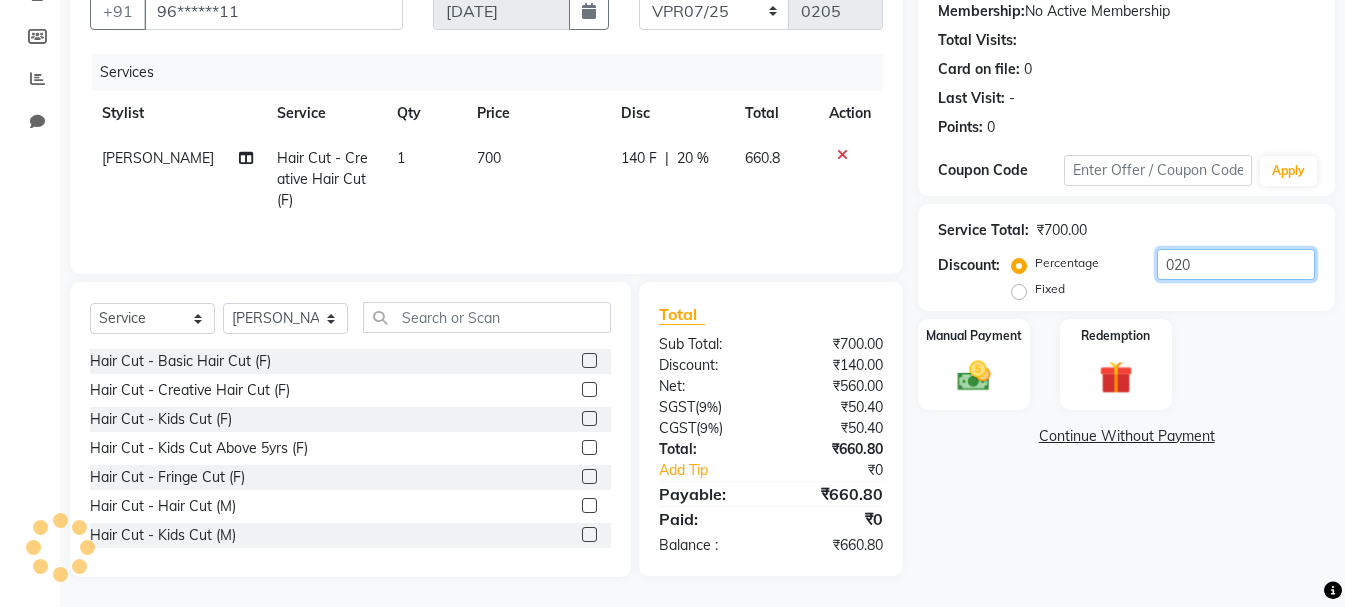 scroll, scrollTop: 0, scrollLeft: 0, axis: both 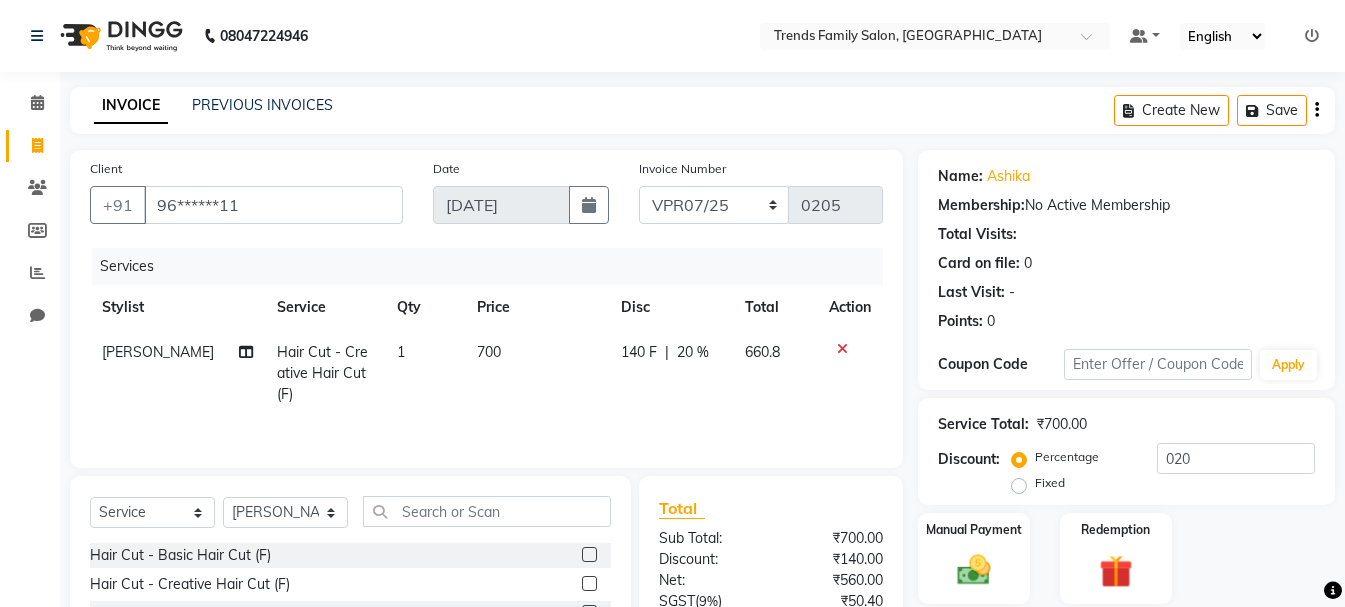 click 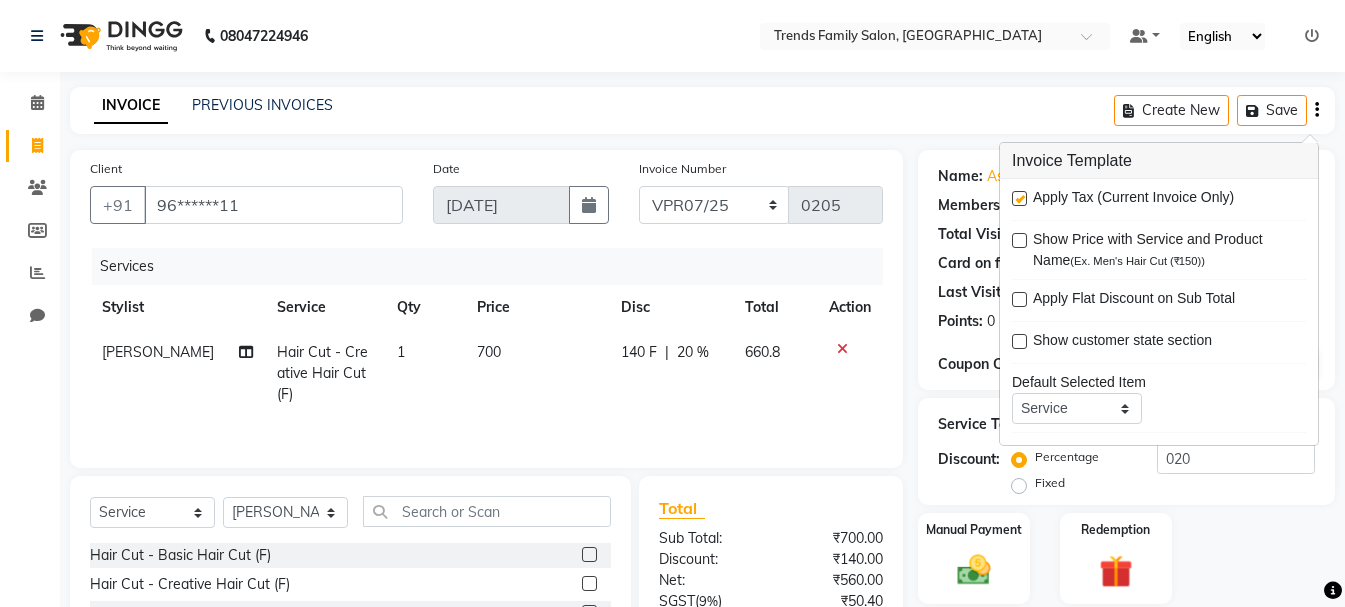 click at bounding box center (1019, 198) 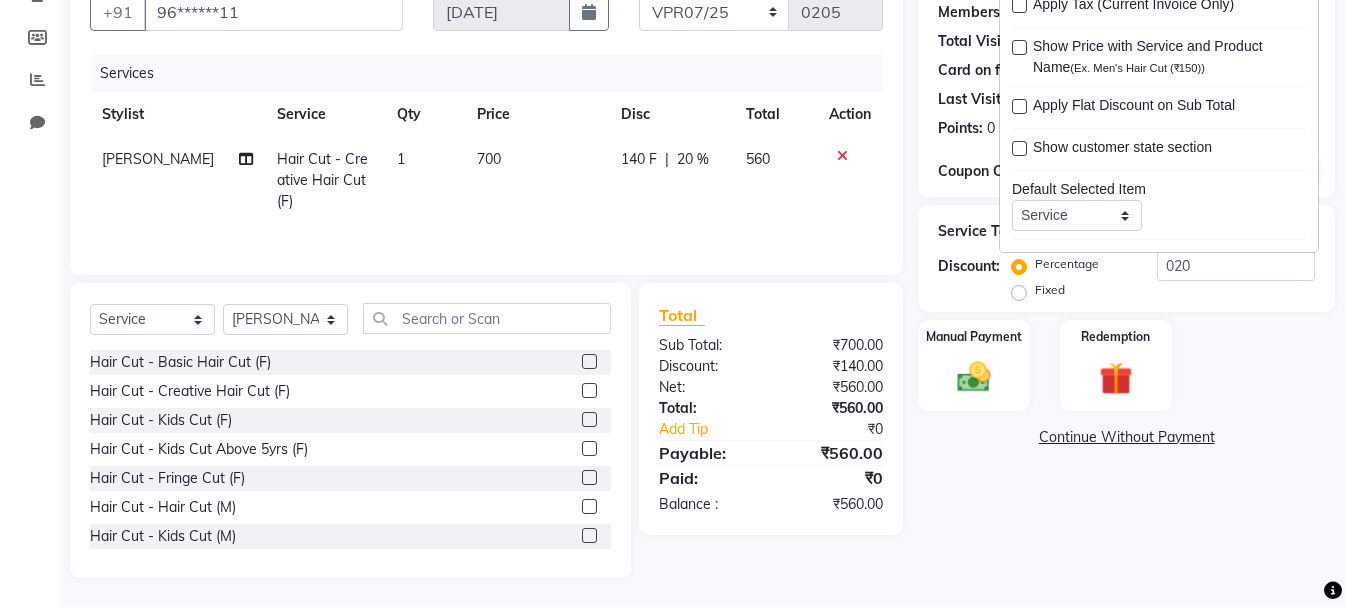 scroll, scrollTop: 194, scrollLeft: 0, axis: vertical 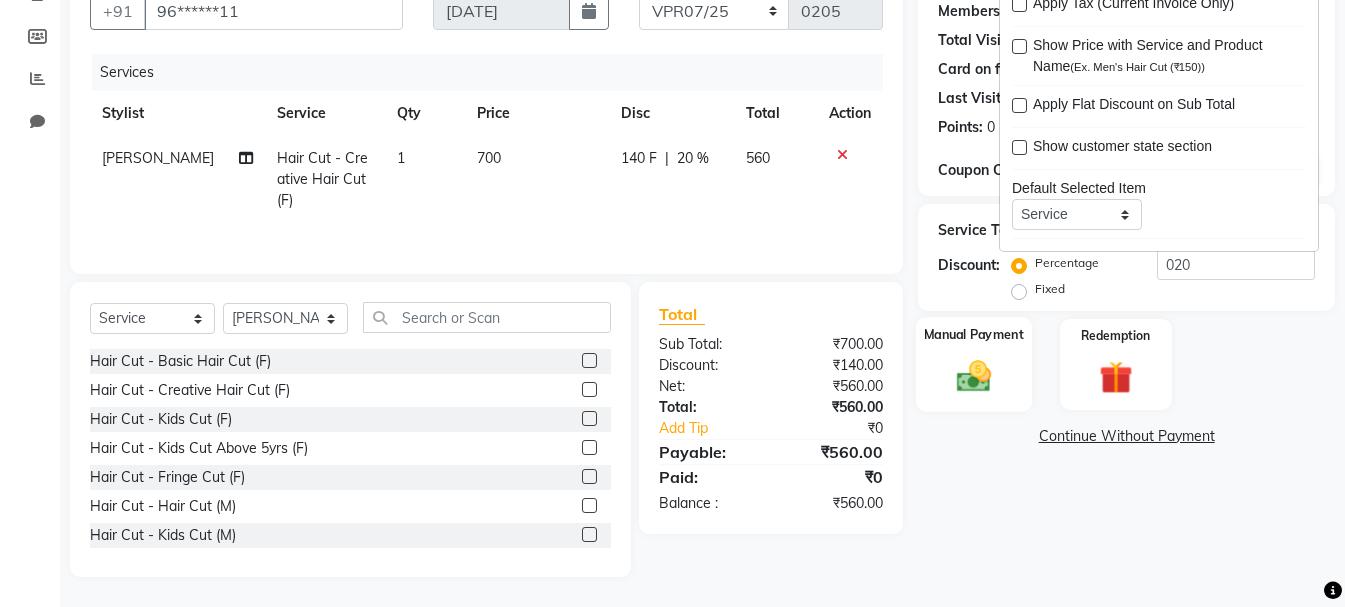 click 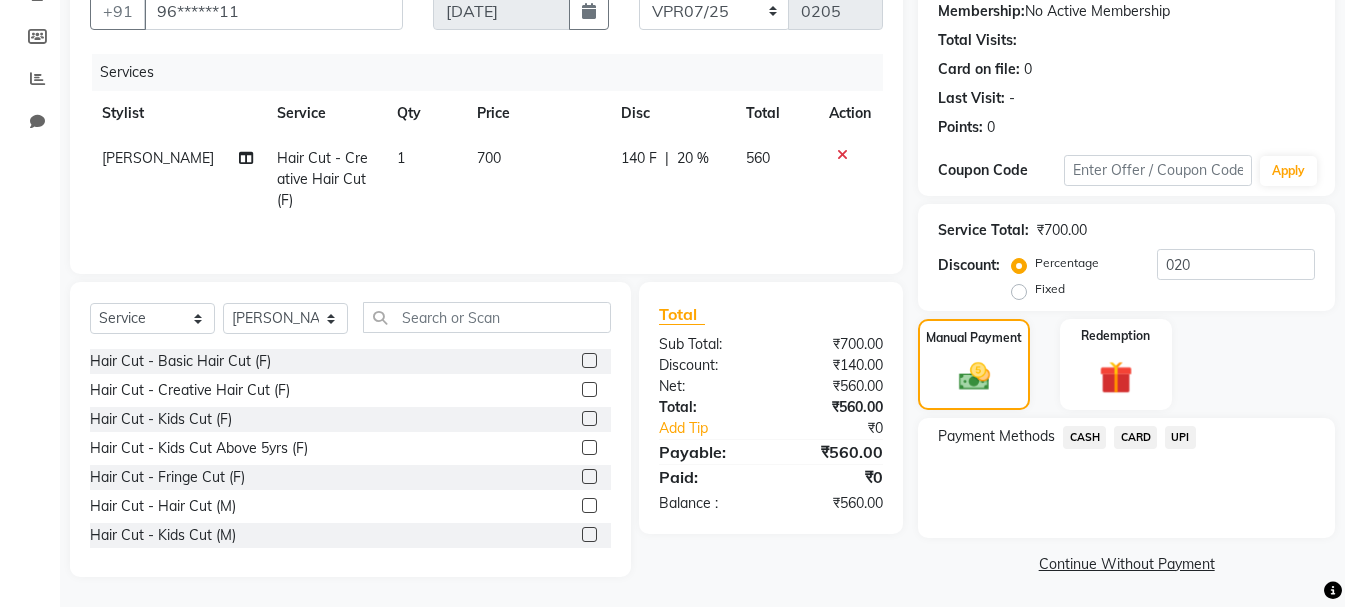 click on "UPI" 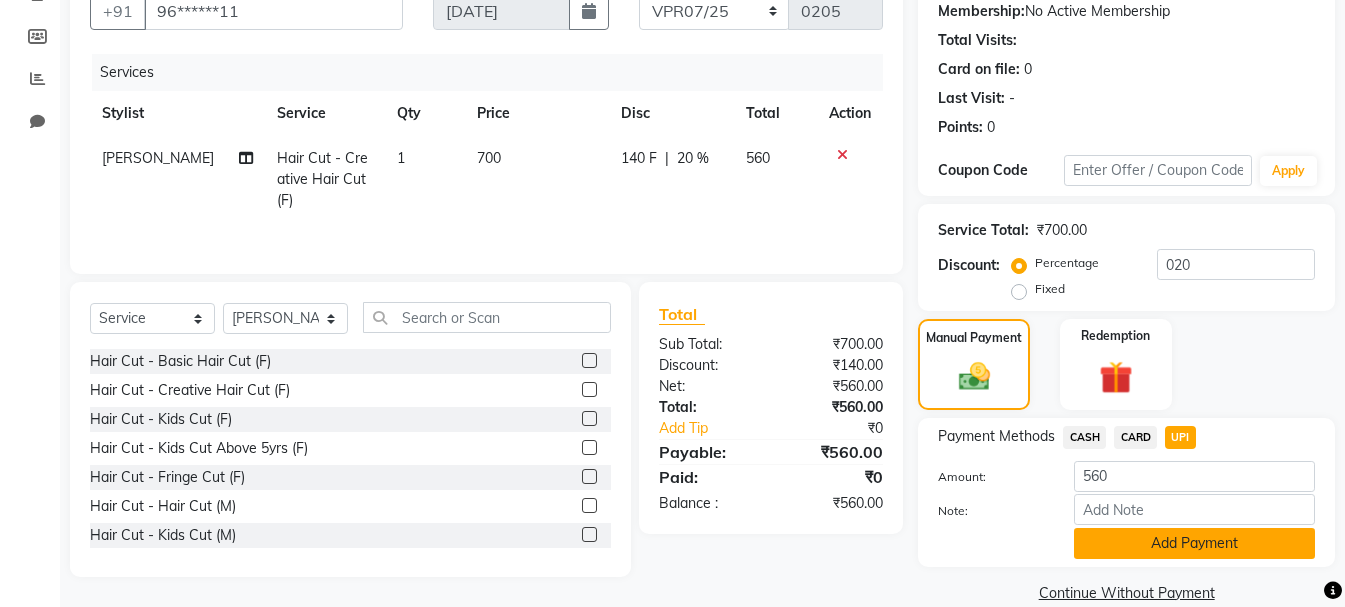 click on "Add Payment" 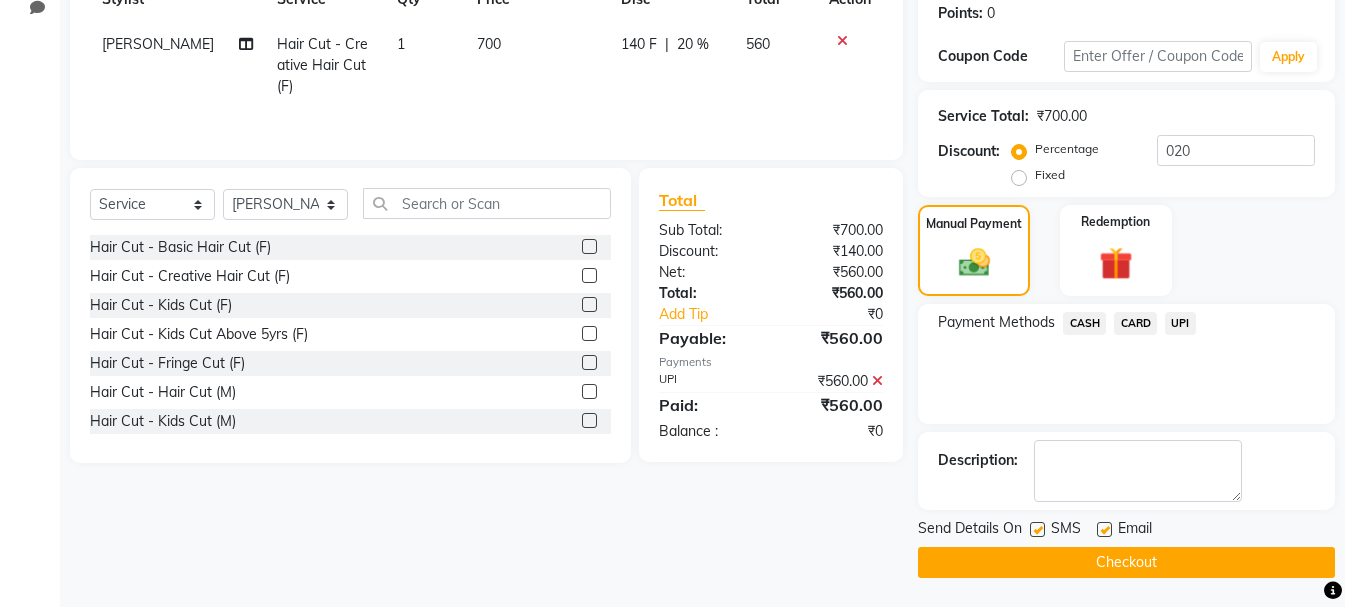 scroll, scrollTop: 309, scrollLeft: 0, axis: vertical 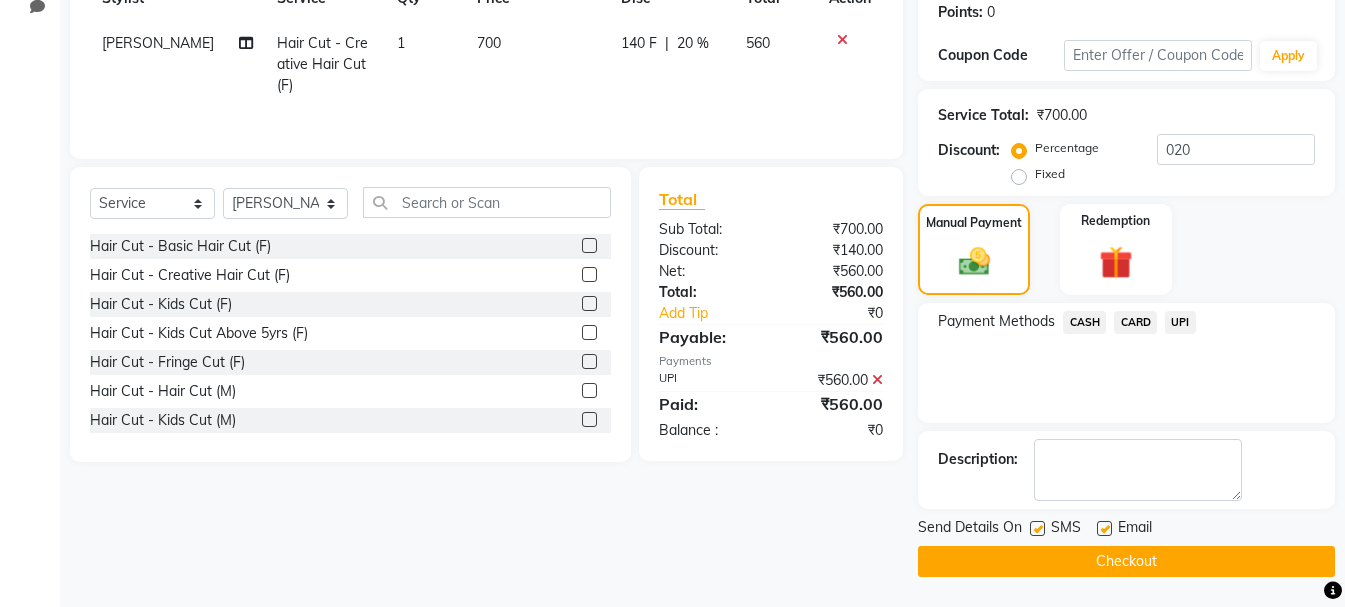 click on "Checkout" 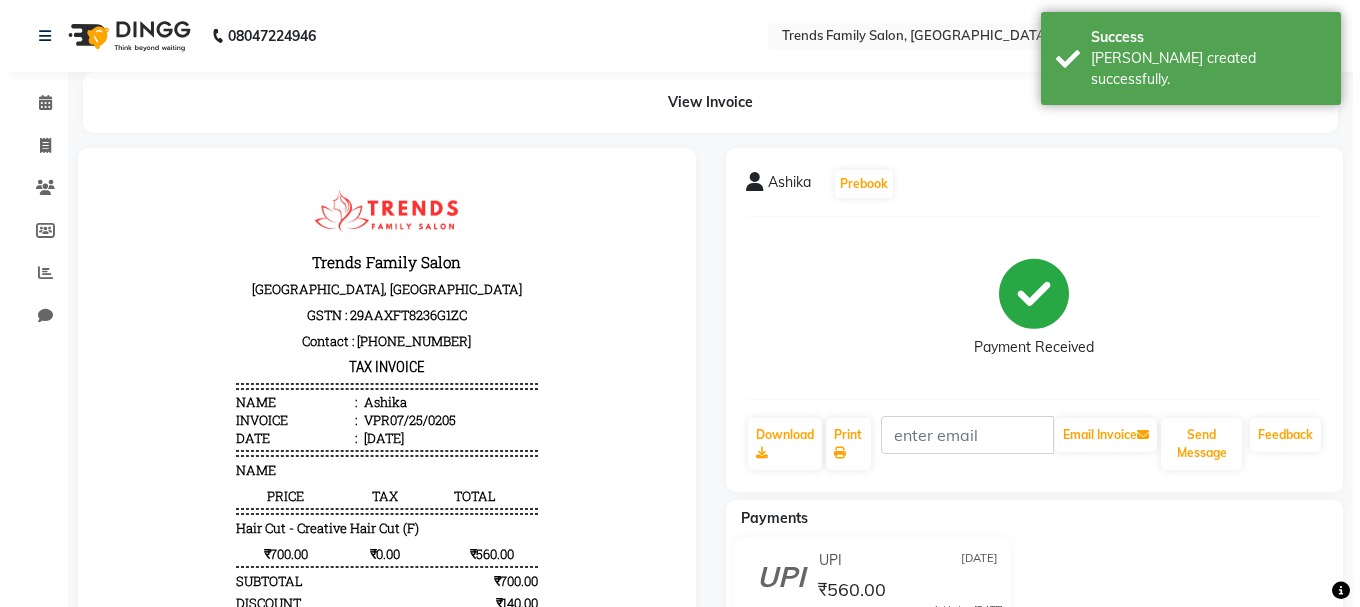 scroll, scrollTop: 0, scrollLeft: 0, axis: both 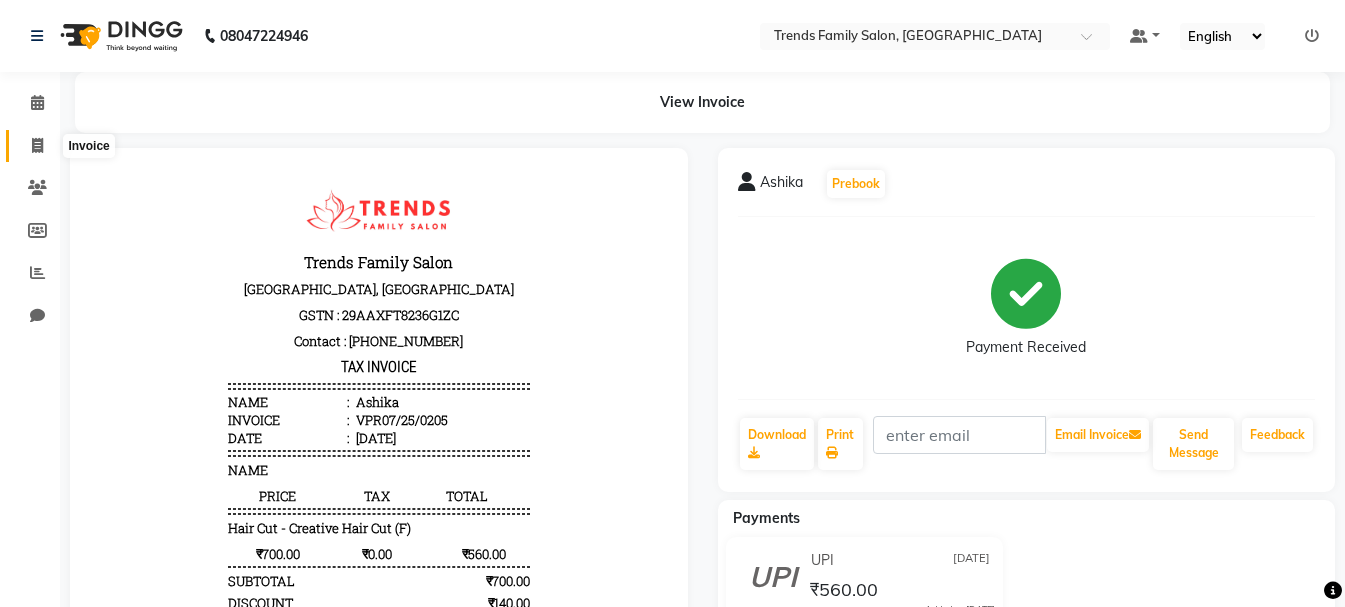 click 